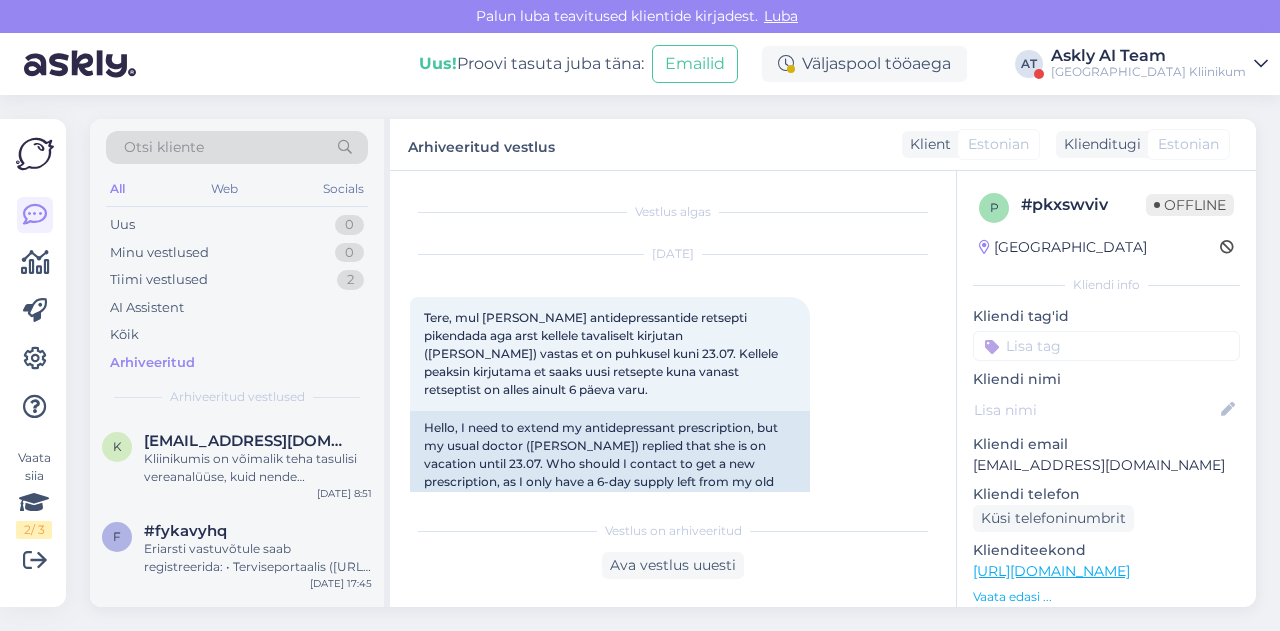 scroll, scrollTop: 0, scrollLeft: 0, axis: both 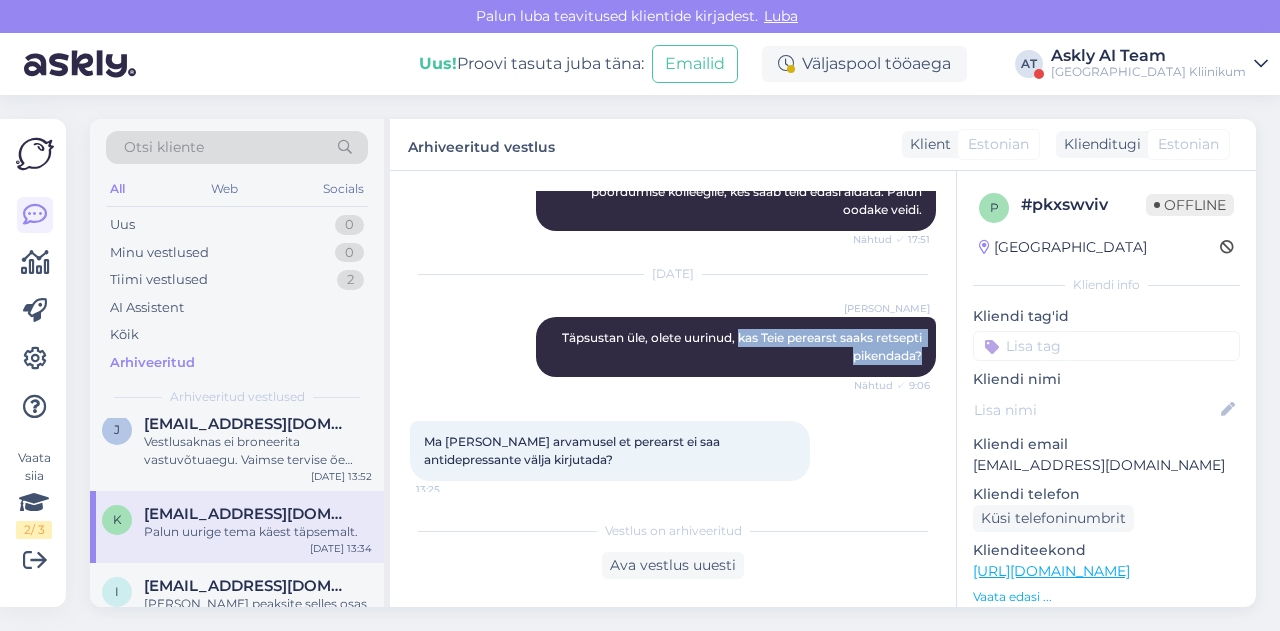 click on "[GEOGRAPHIC_DATA] Kliinikum" at bounding box center (1148, 72) 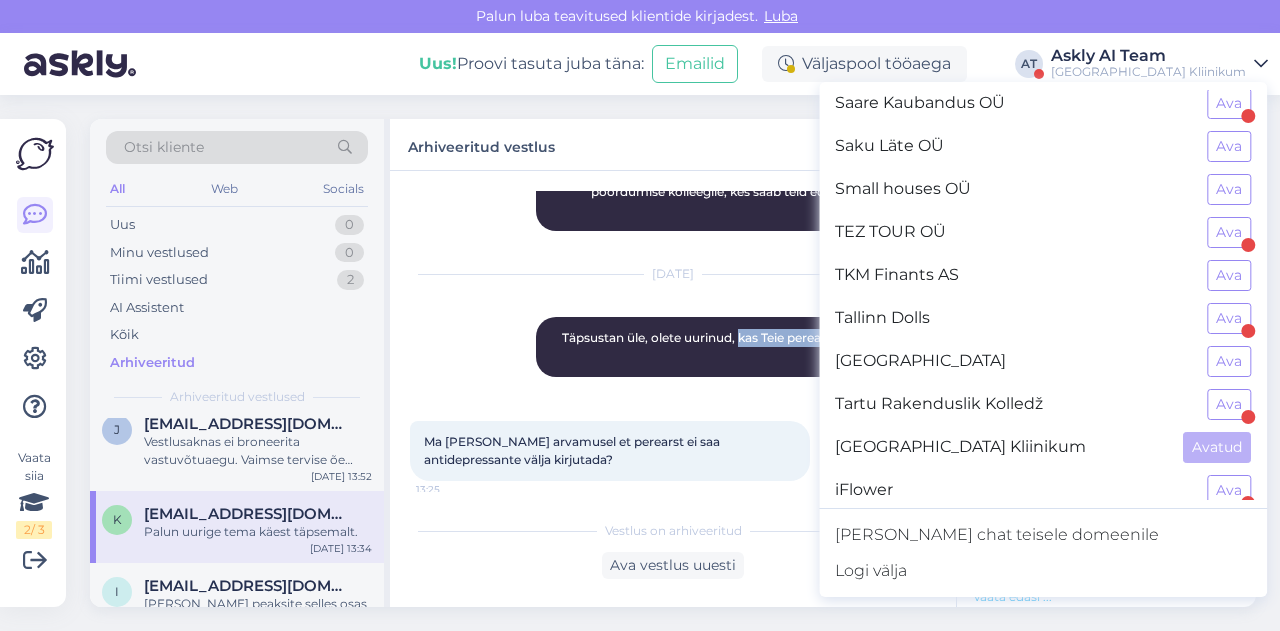 scroll, scrollTop: 1537, scrollLeft: 0, axis: vertical 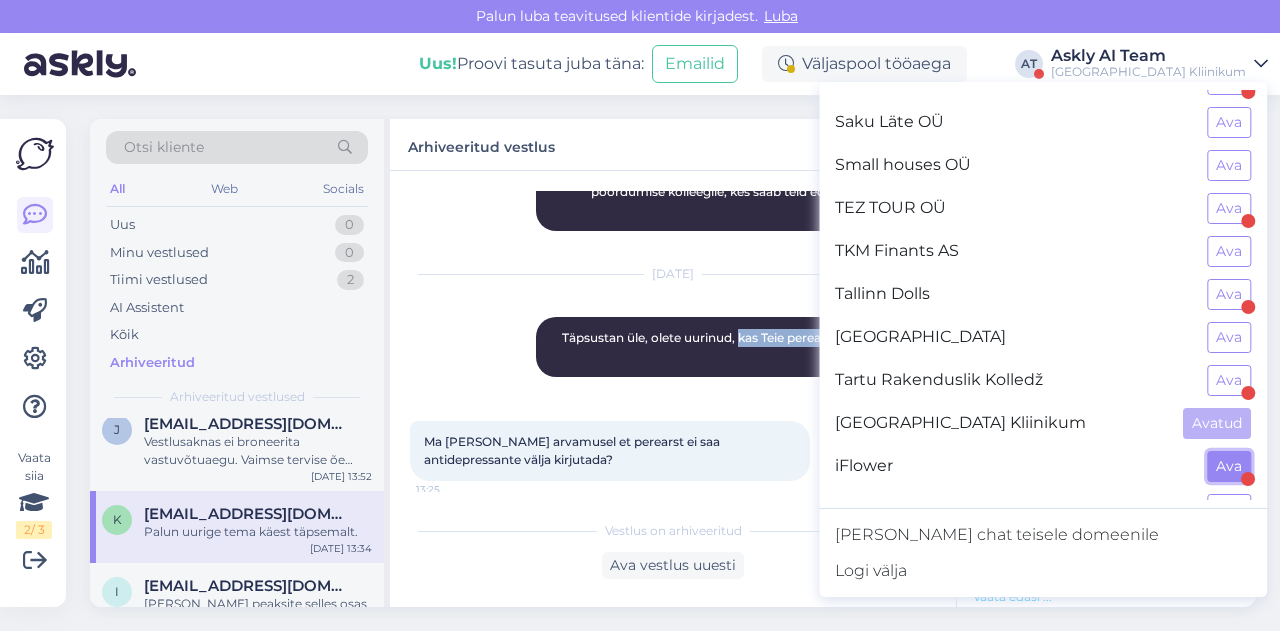 click on "Ava" at bounding box center (1229, 466) 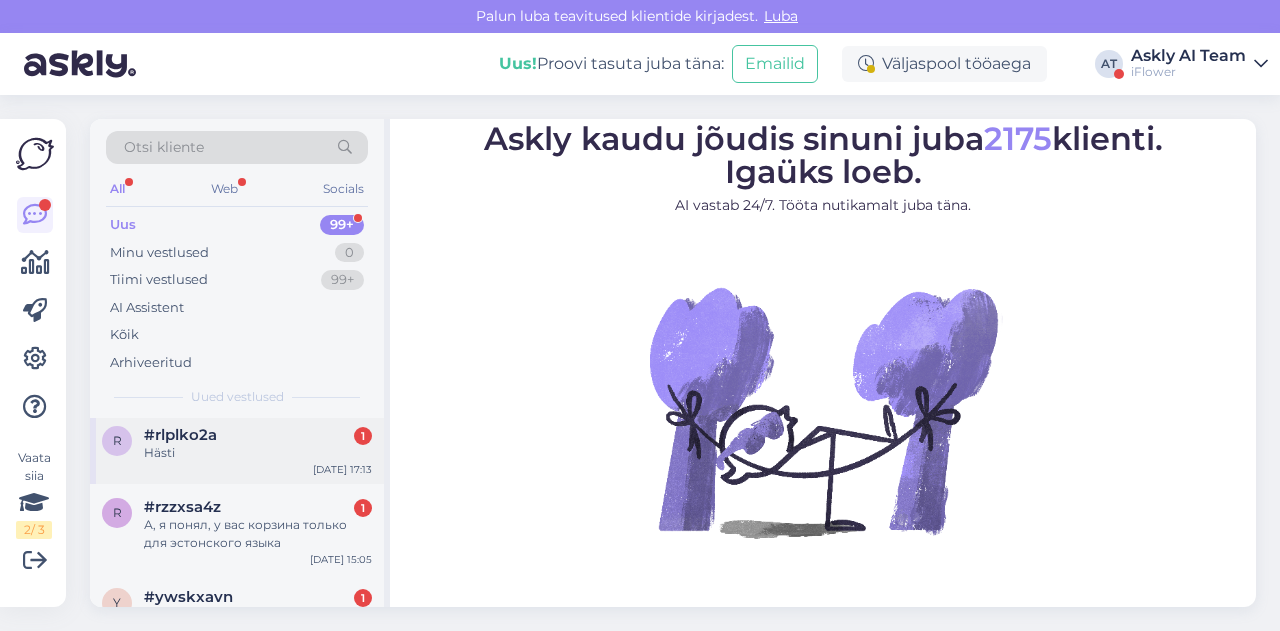 scroll, scrollTop: 17, scrollLeft: 0, axis: vertical 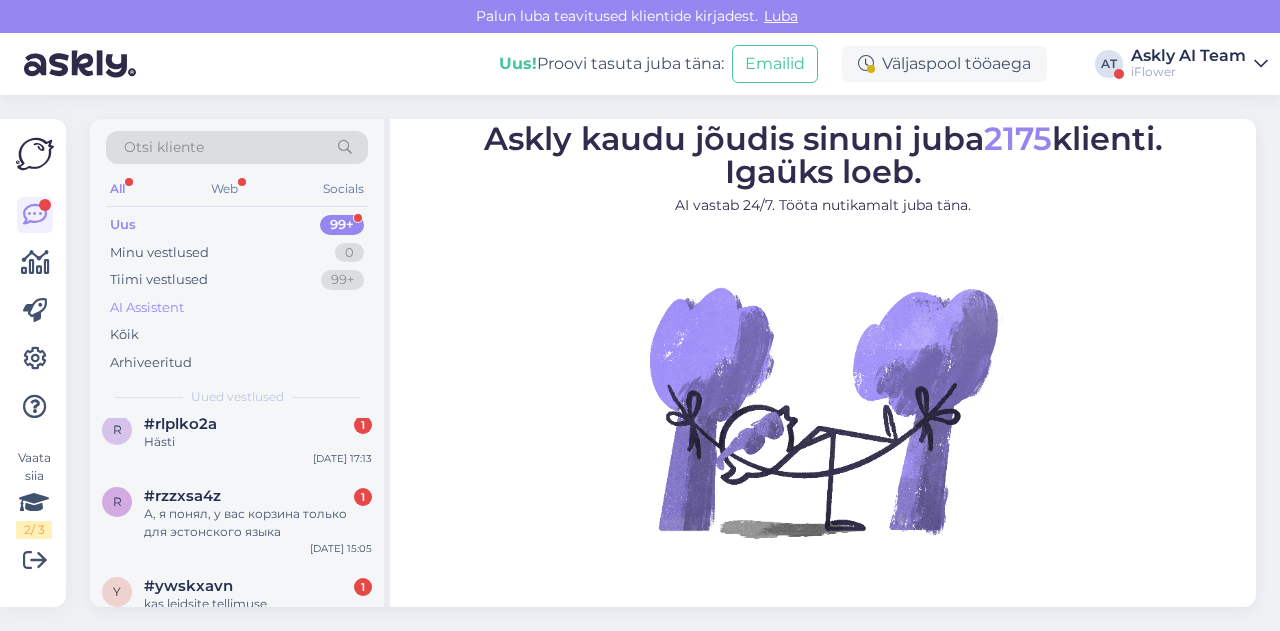 click on "AI Assistent" at bounding box center [147, 308] 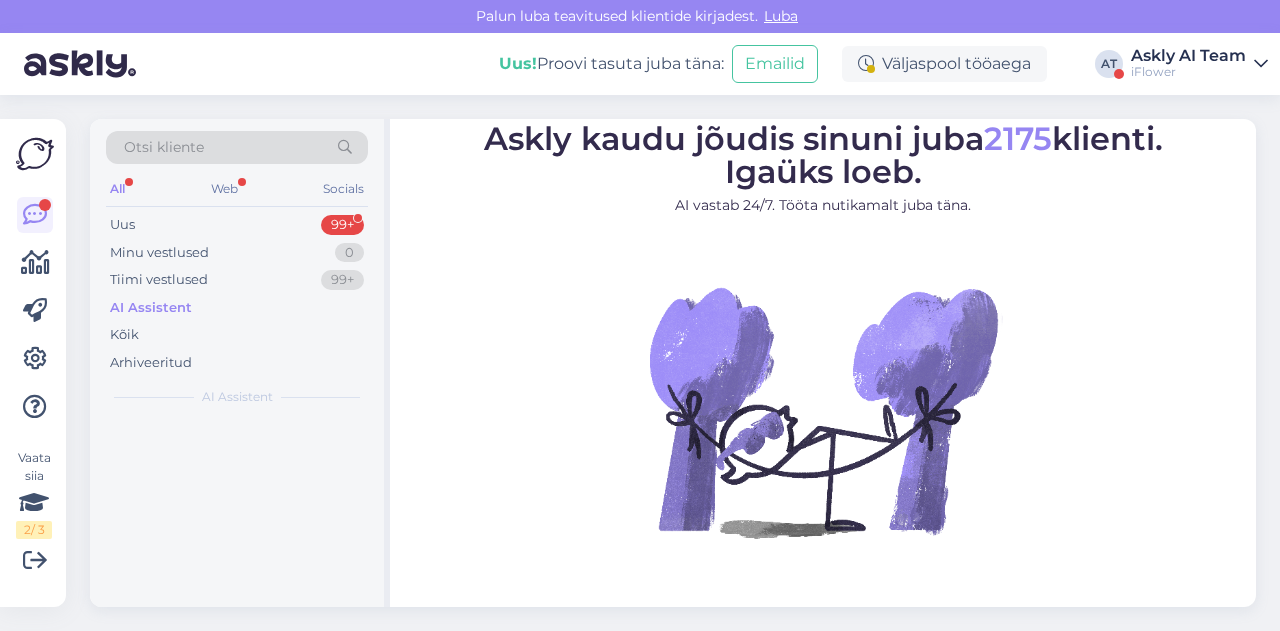 scroll, scrollTop: 0, scrollLeft: 0, axis: both 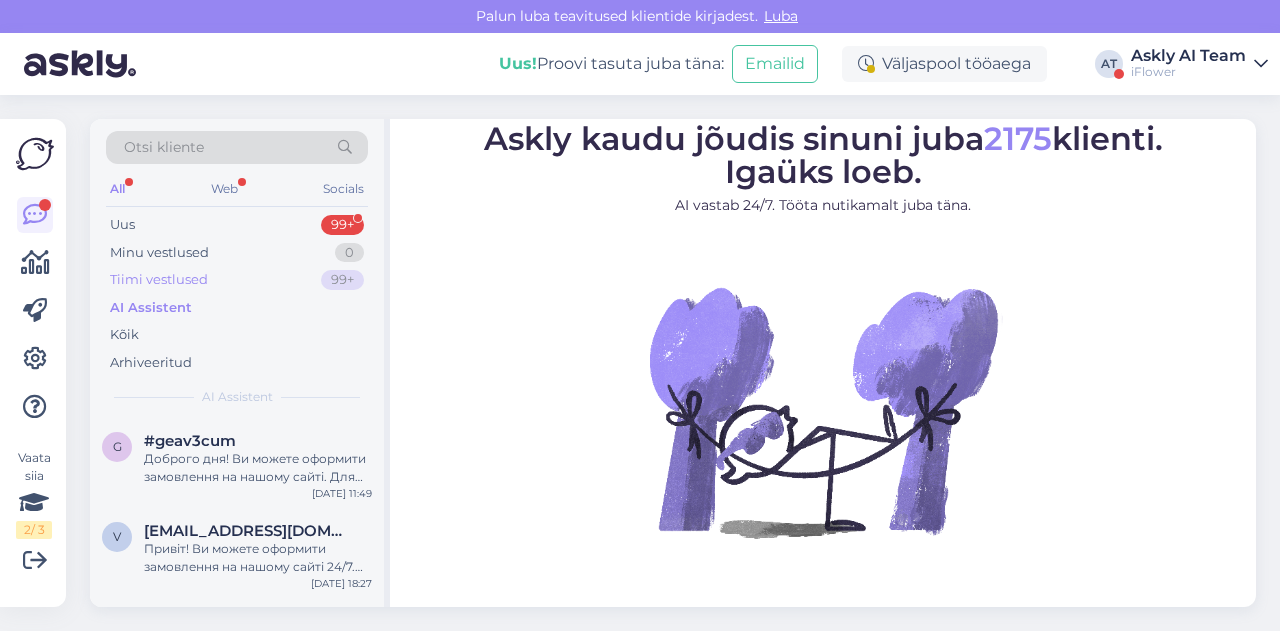 click on "Tiimi vestlused" at bounding box center (159, 280) 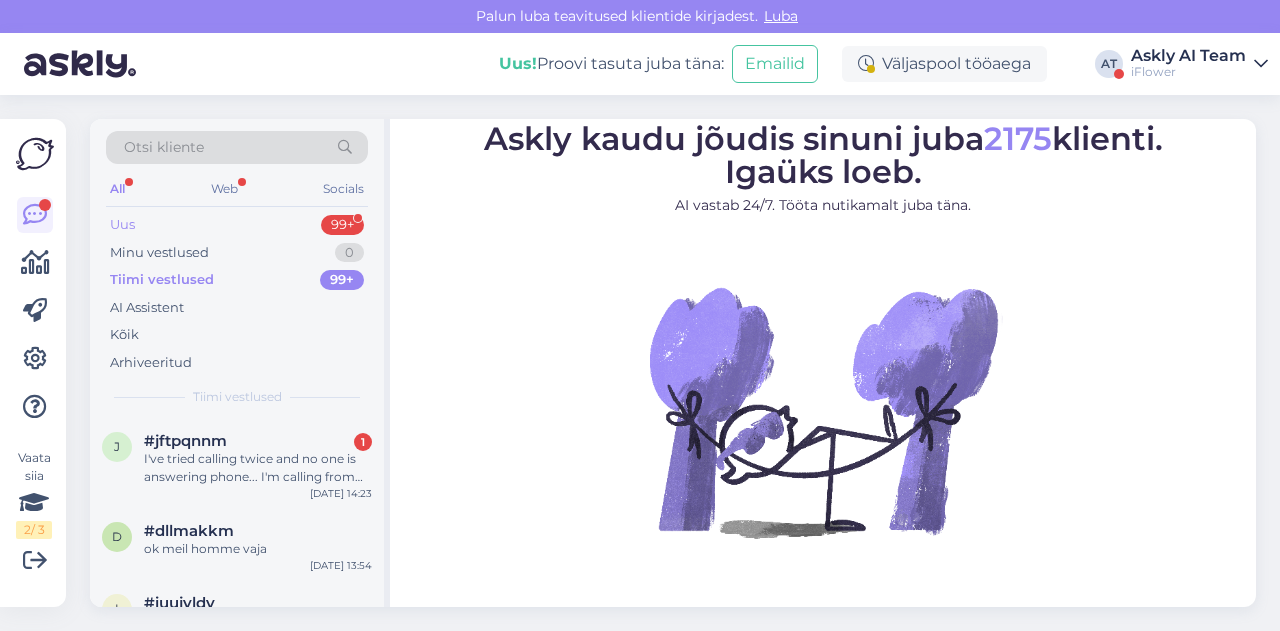 click on "Uus 99+" at bounding box center [237, 225] 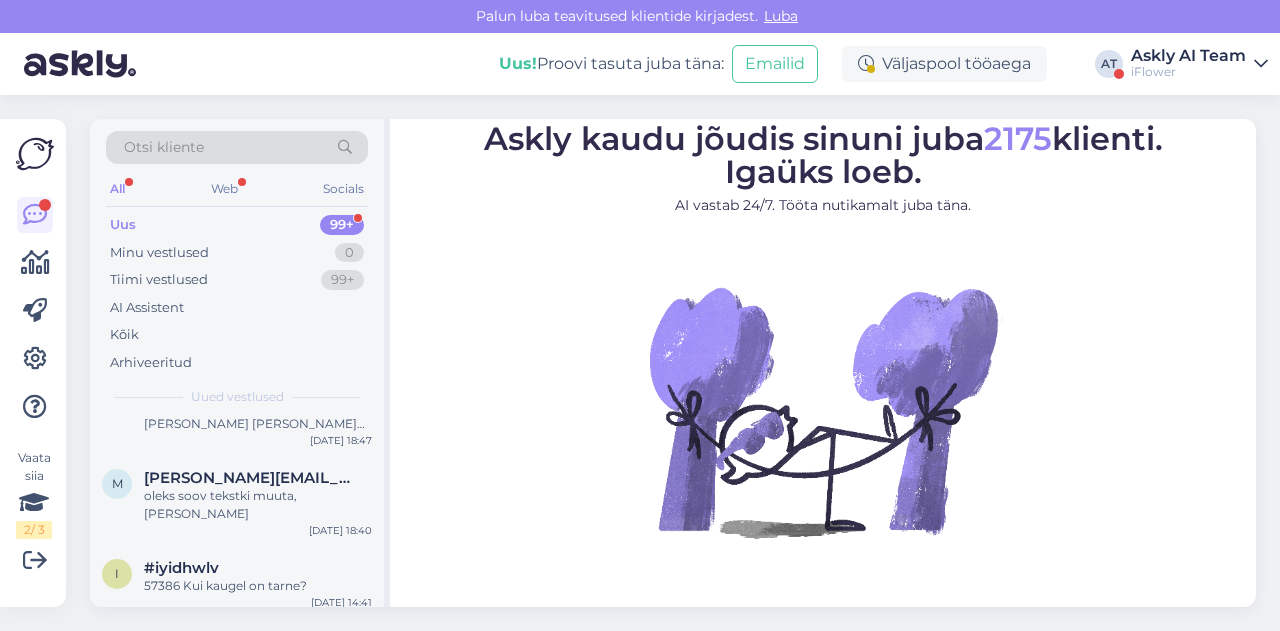 scroll, scrollTop: 0, scrollLeft: 0, axis: both 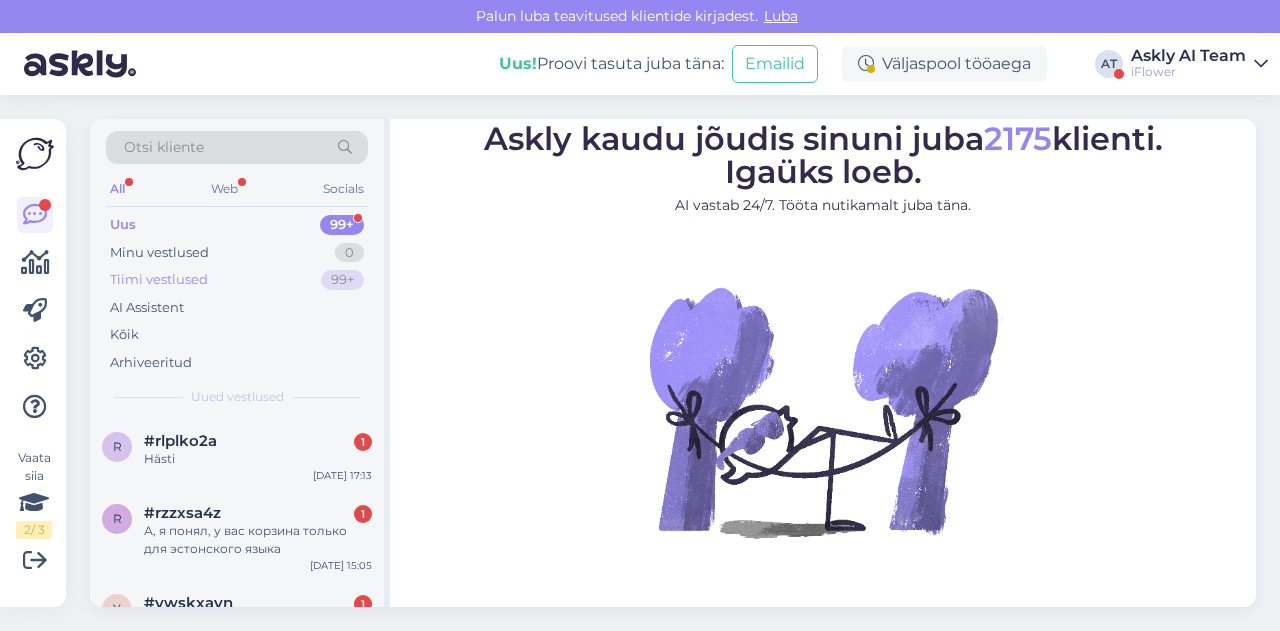 click on "Tiimi vestlused" at bounding box center (159, 280) 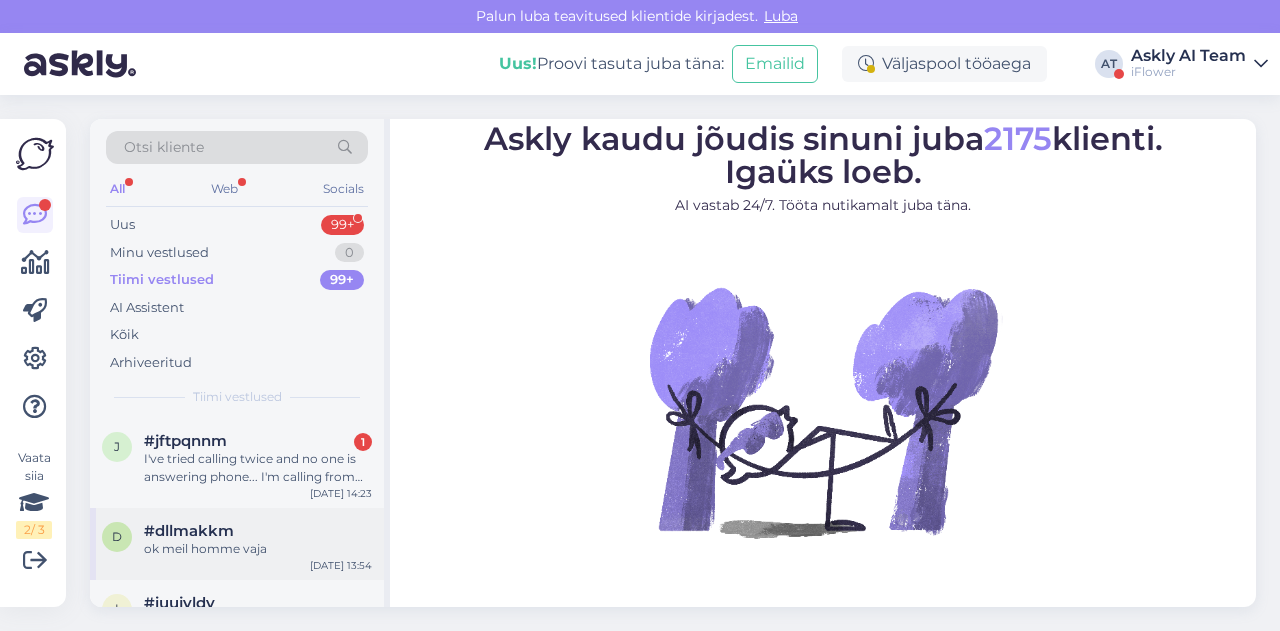 click on "#dllmakkm" at bounding box center (189, 531) 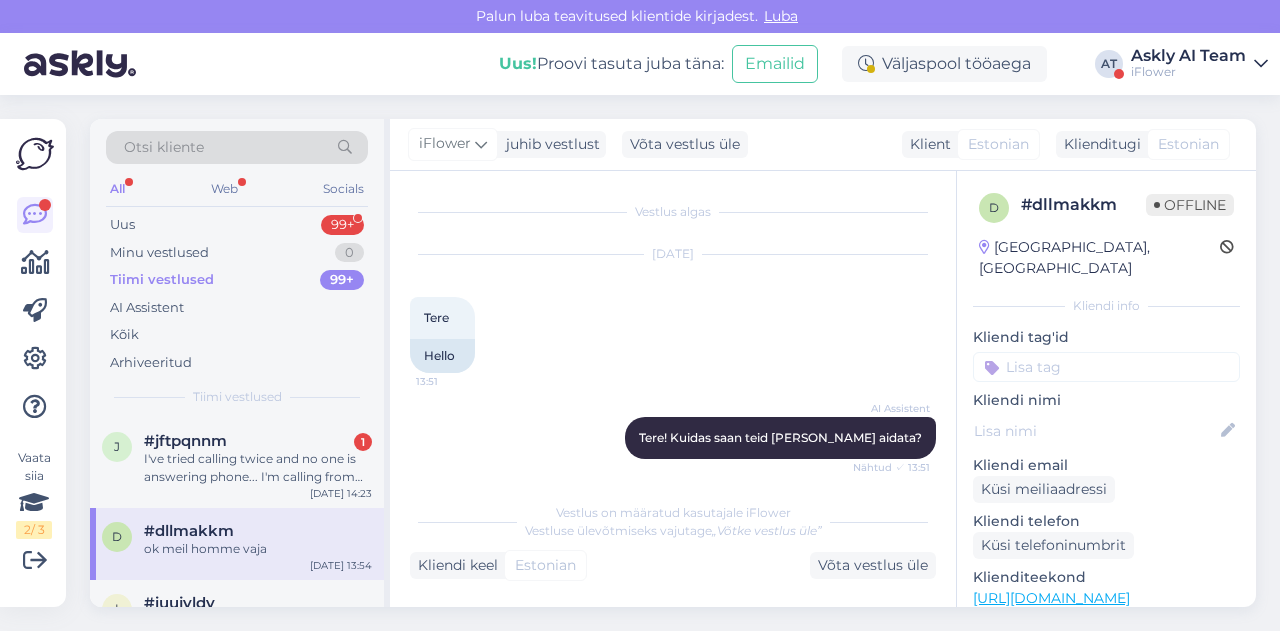 scroll, scrollTop: 1040, scrollLeft: 0, axis: vertical 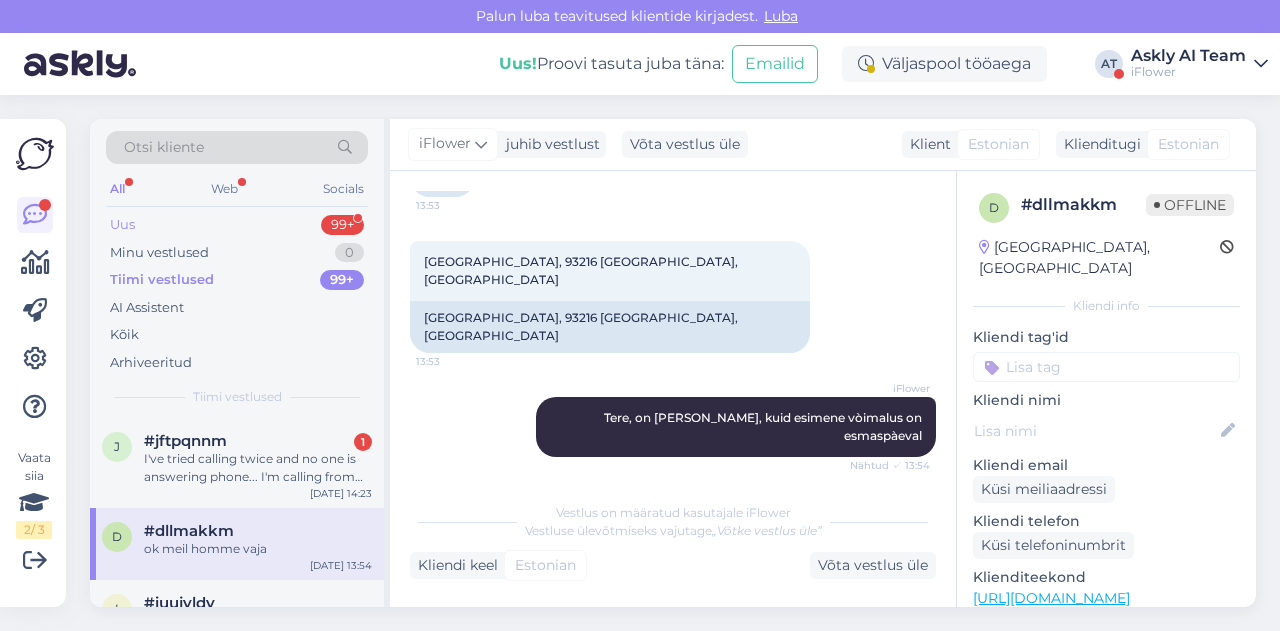 click on "Uus 99+" at bounding box center (237, 225) 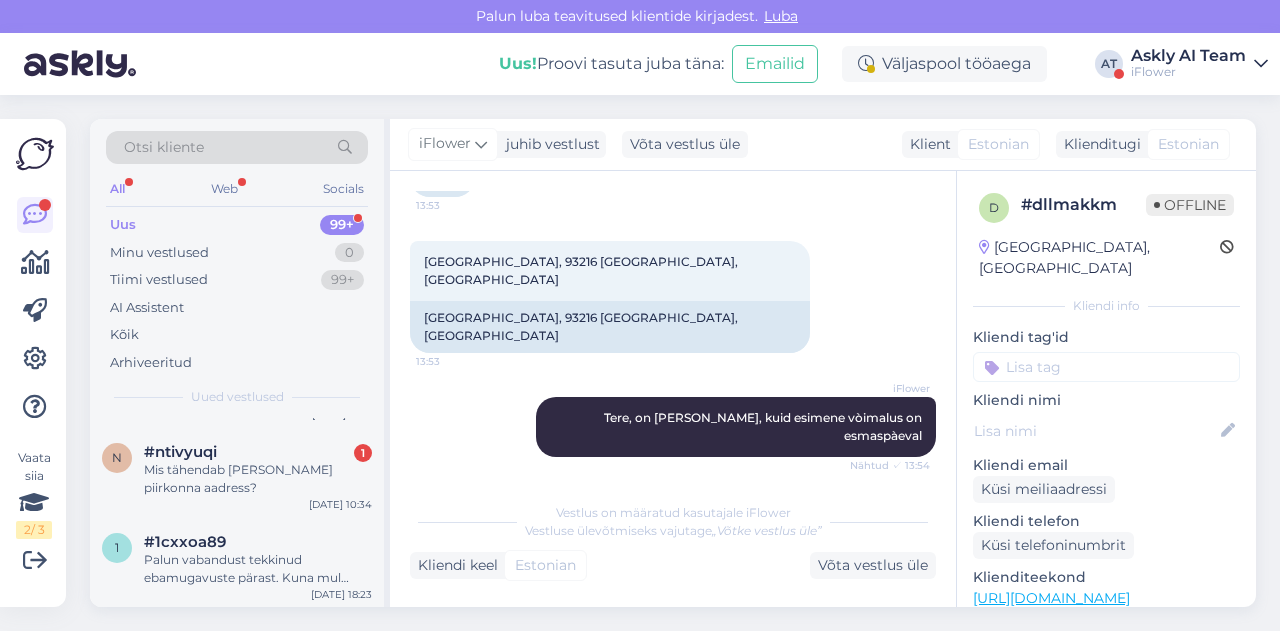 scroll, scrollTop: 0, scrollLeft: 0, axis: both 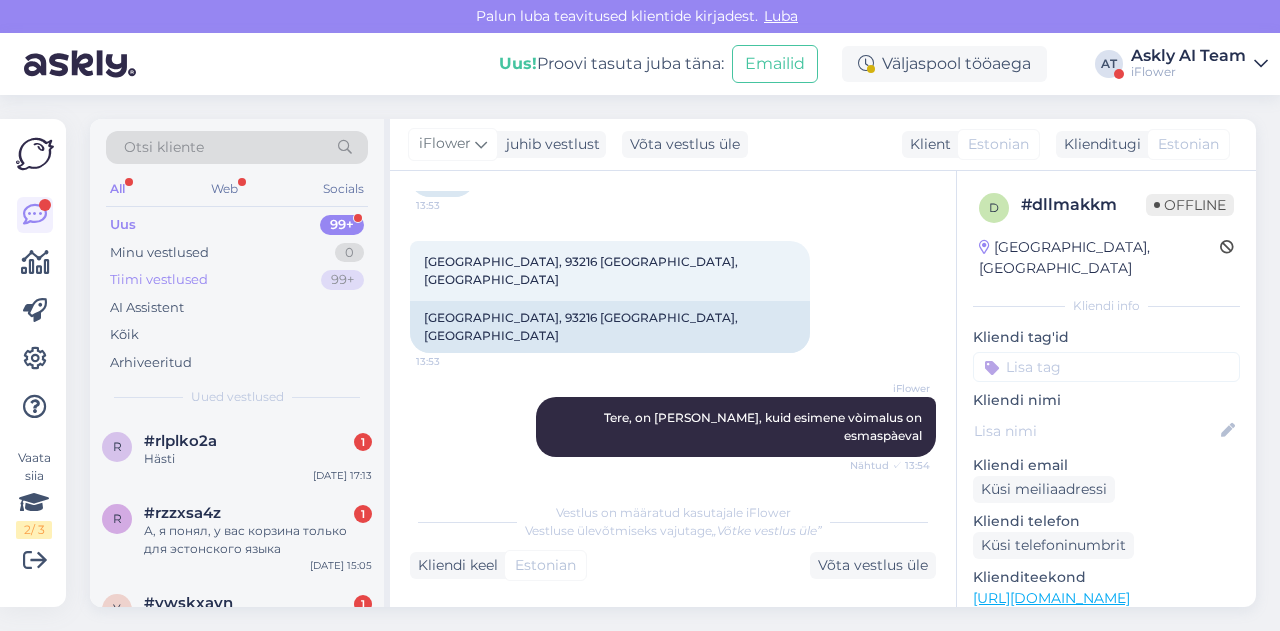 click on "Tiimi vestlused" at bounding box center (159, 280) 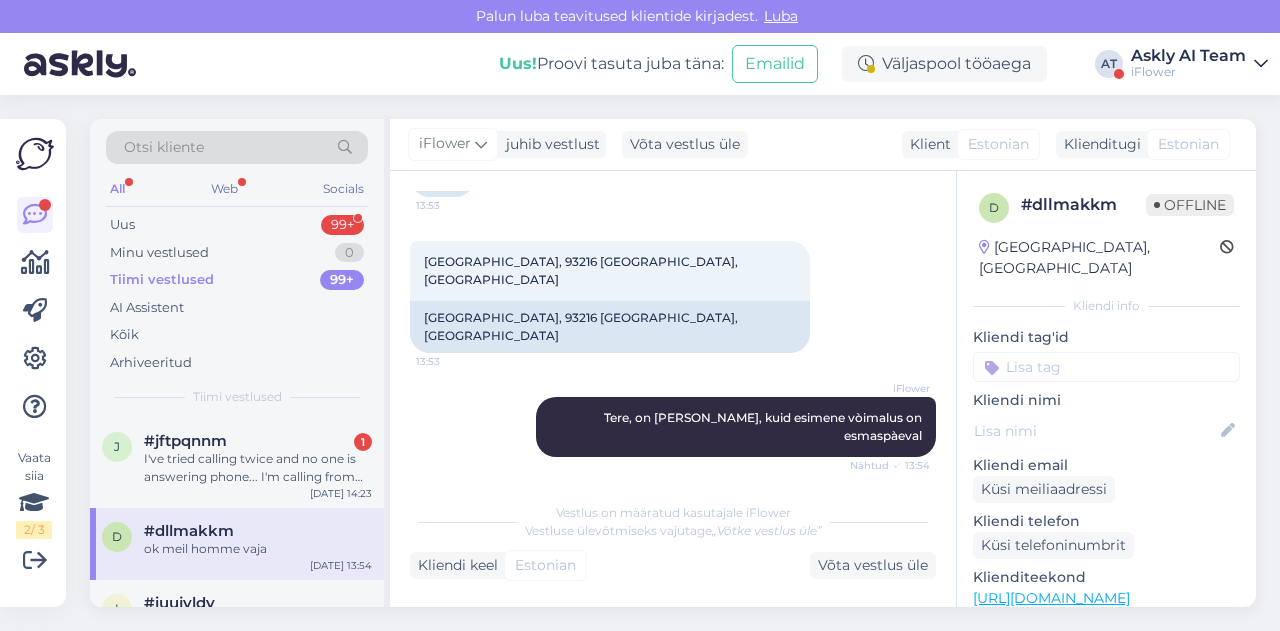scroll, scrollTop: 1040, scrollLeft: 0, axis: vertical 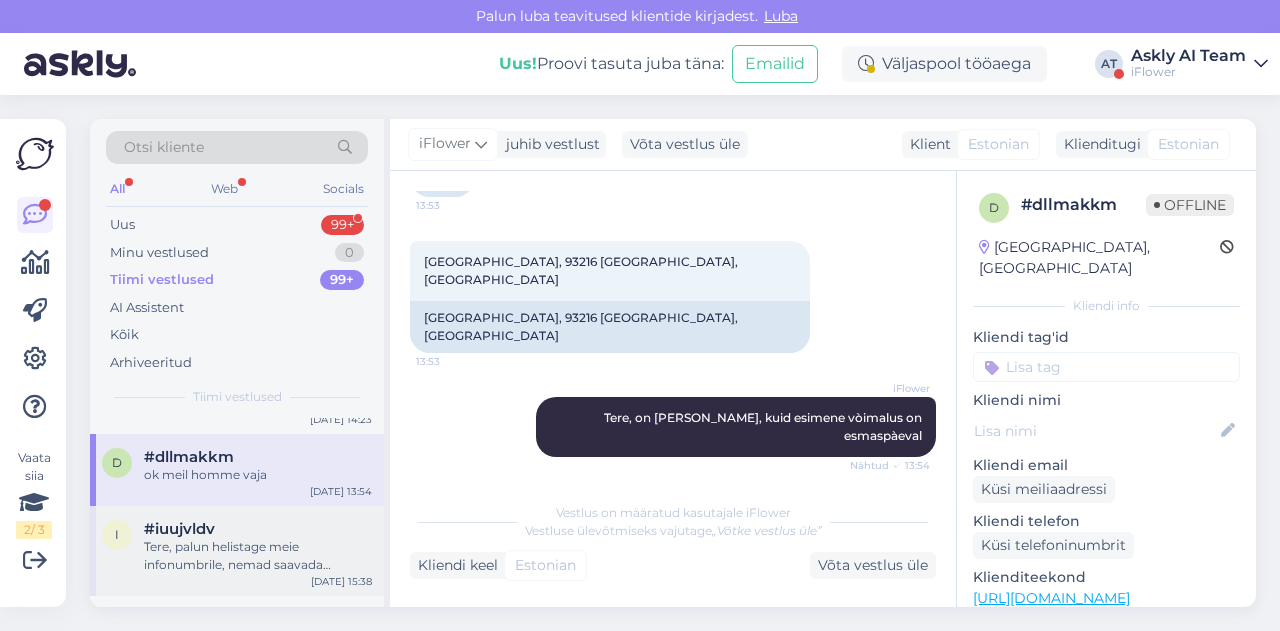 click on "#iuujvldv" at bounding box center [258, 529] 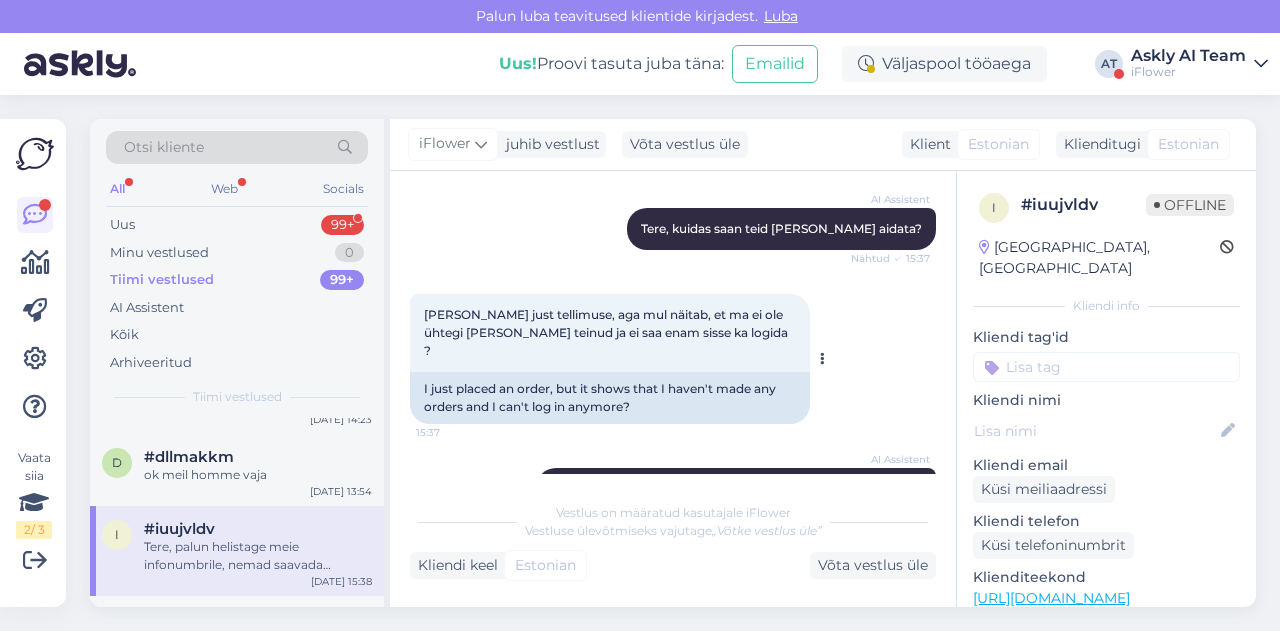 scroll, scrollTop: 270, scrollLeft: 0, axis: vertical 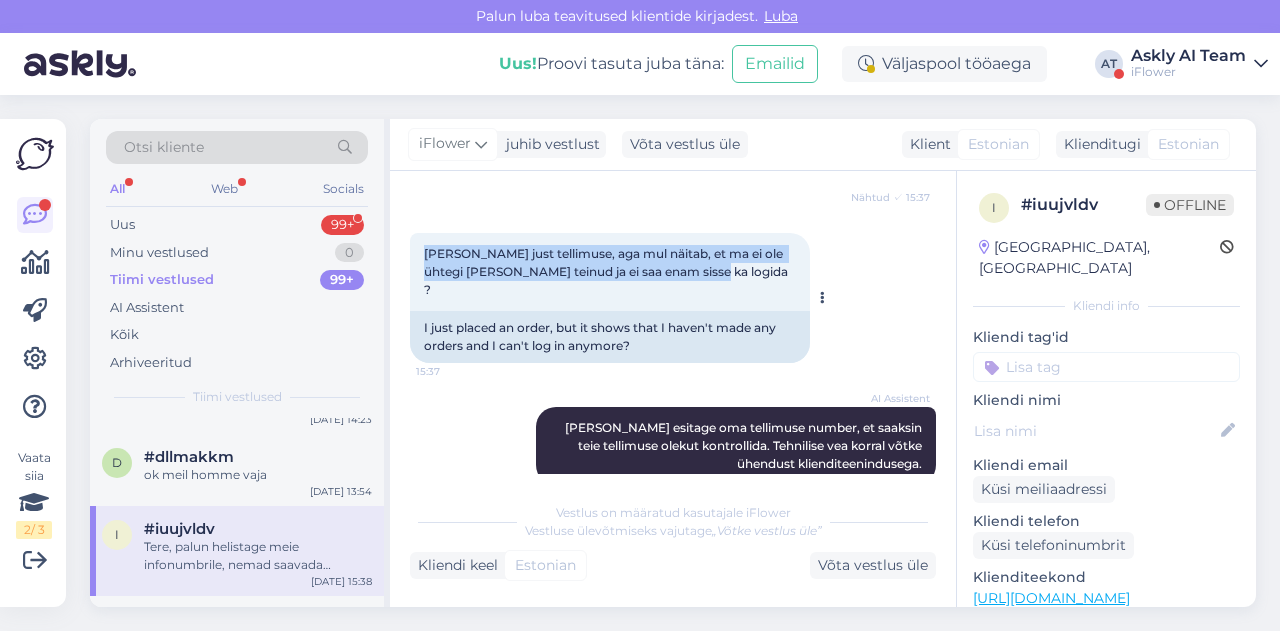 drag, startPoint x: 421, startPoint y: 247, endPoint x: 728, endPoint y: 277, distance: 308.4623 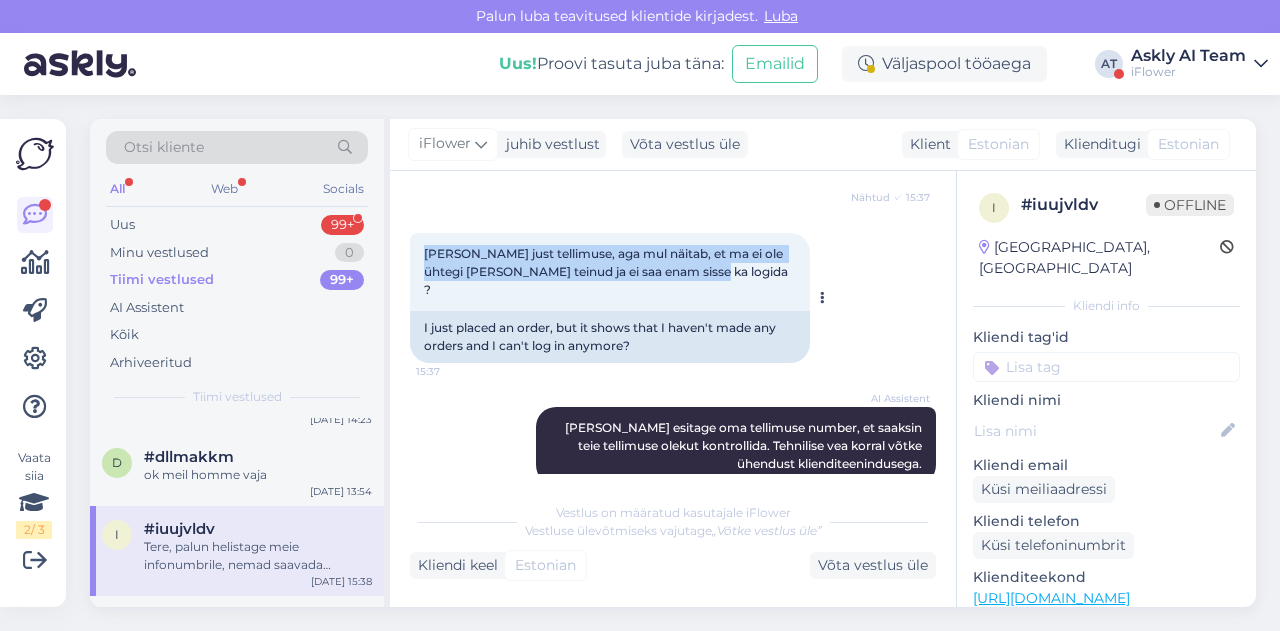 click on "[PERSON_NAME] just tellimuse, aga mul näitab, et ma ei ole ühtegi [PERSON_NAME] teinud ja ei saa enam sisse ka logida ? 15:37" at bounding box center [610, 272] 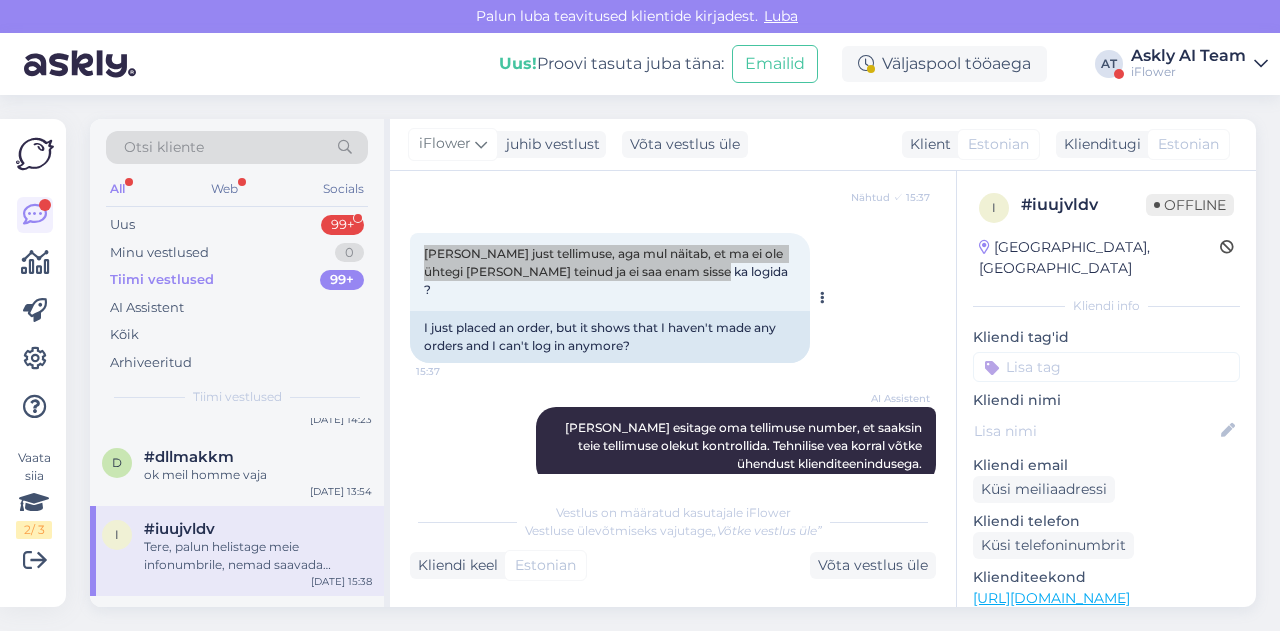 scroll, scrollTop: 508, scrollLeft: 0, axis: vertical 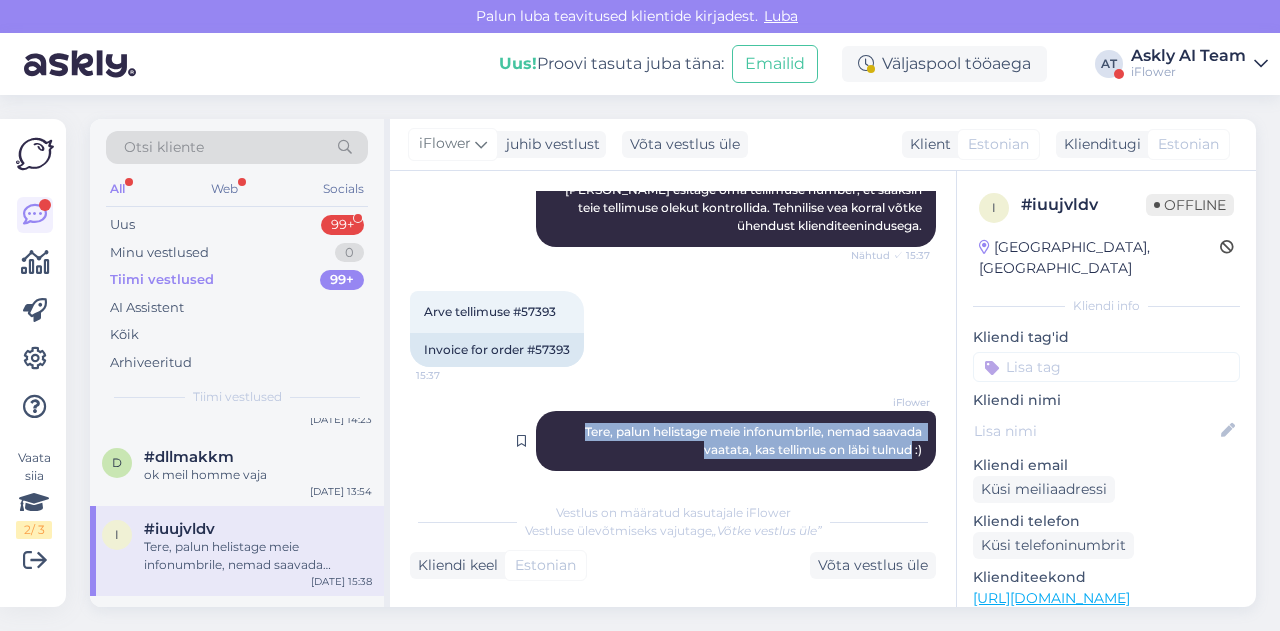 drag, startPoint x: 566, startPoint y: 415, endPoint x: 897, endPoint y: 437, distance: 331.73032 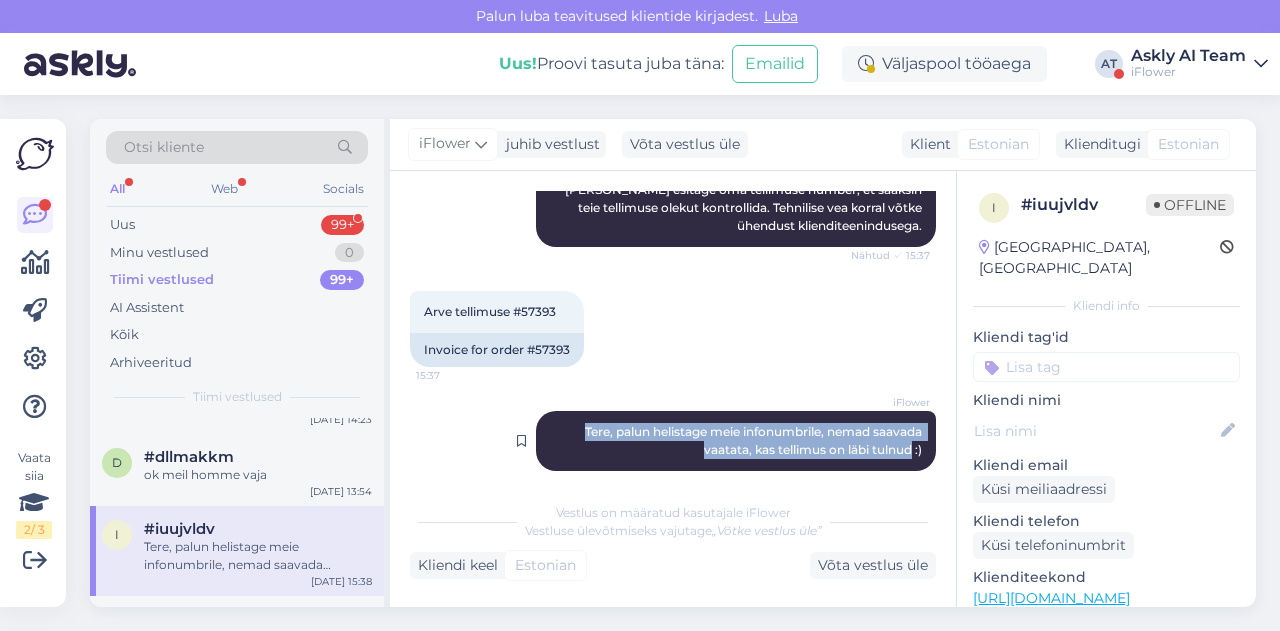 click on "iFlower Tere, palun helistage meie infonumbrile, nemad saavada vaatata, kas tellimus on läbi tulnud :) Nähtud ✓ 15:38" at bounding box center (736, 441) 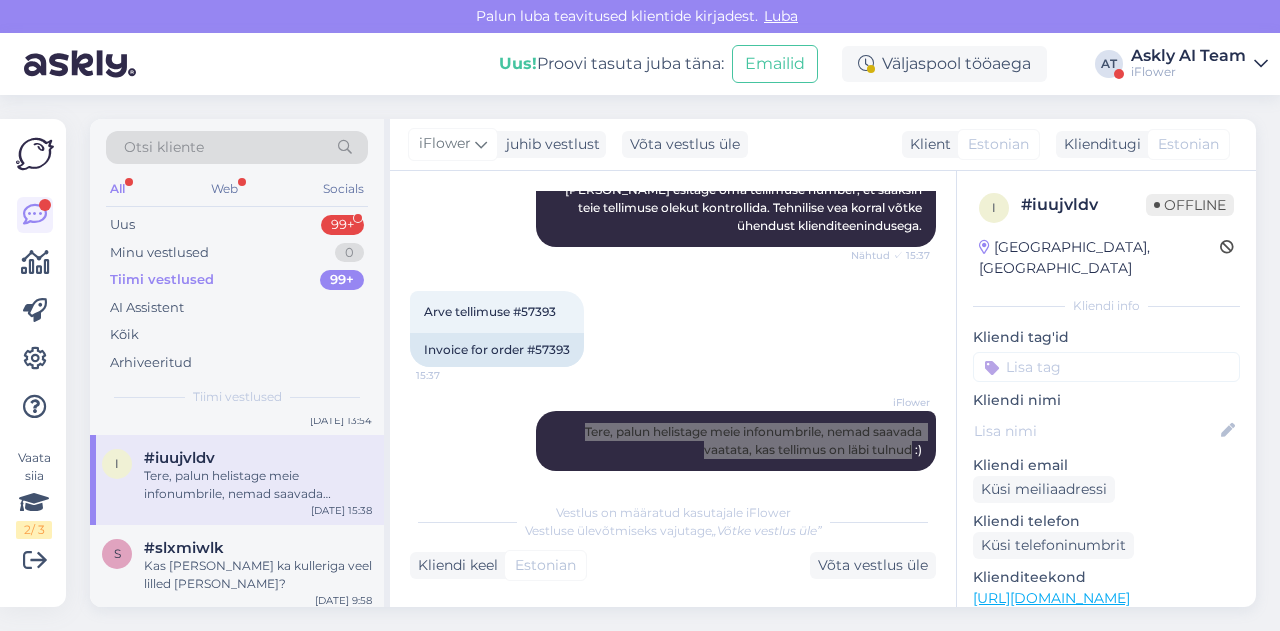 scroll, scrollTop: 154, scrollLeft: 0, axis: vertical 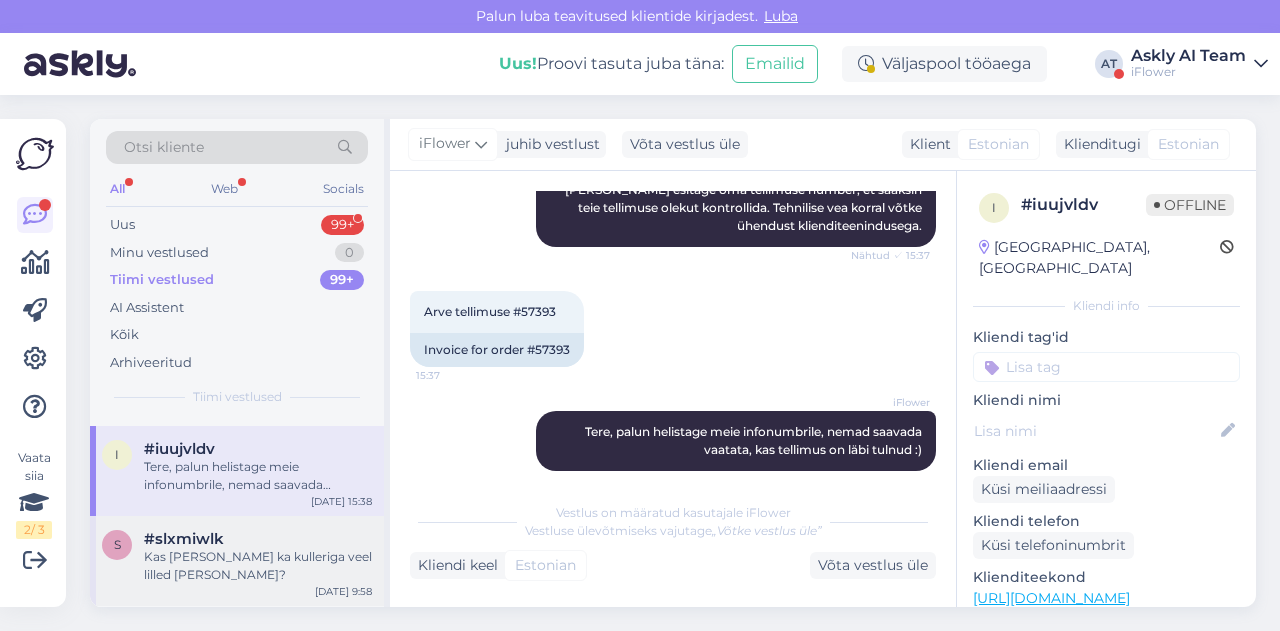 click on "Kas [PERSON_NAME] ka kulleriga veel lilled [PERSON_NAME]?" at bounding box center (258, 566) 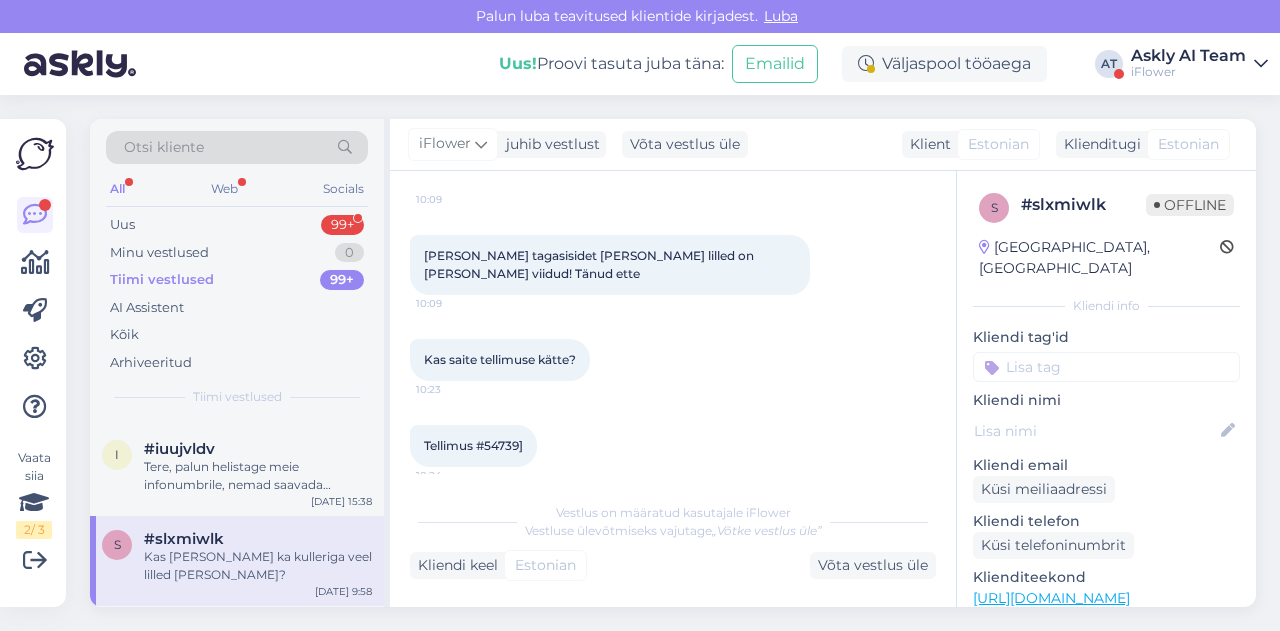 scroll, scrollTop: 1204, scrollLeft: 0, axis: vertical 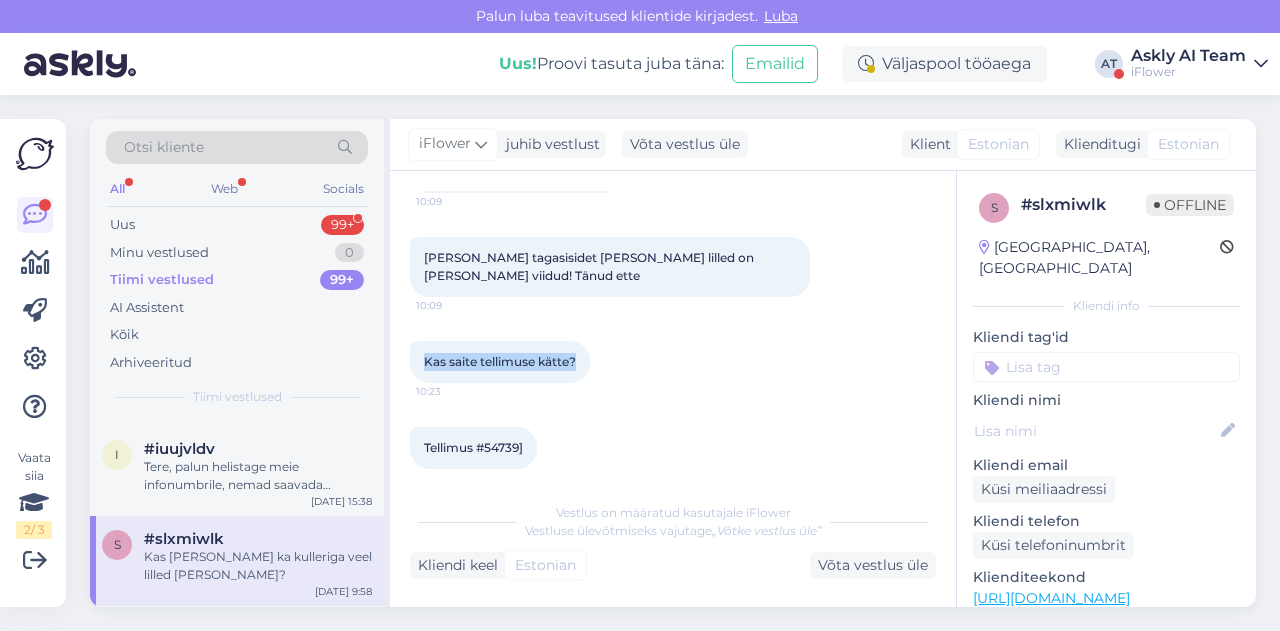 drag, startPoint x: 423, startPoint y: 294, endPoint x: 576, endPoint y: 284, distance: 153.32645 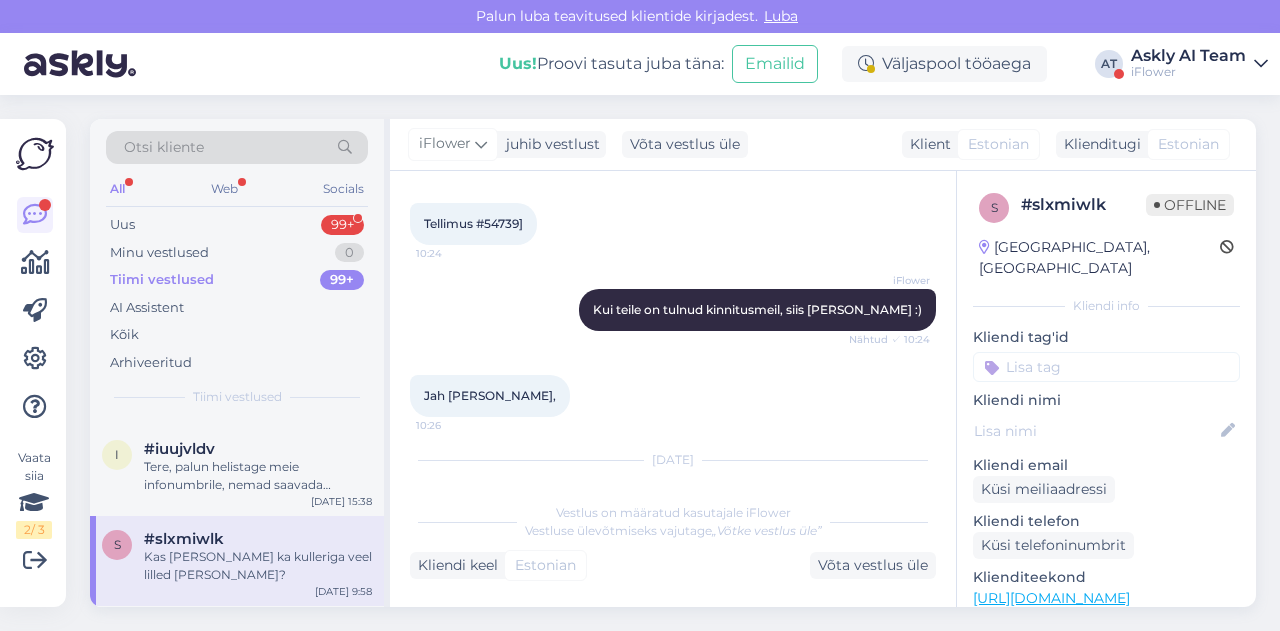 scroll, scrollTop: 1463, scrollLeft: 0, axis: vertical 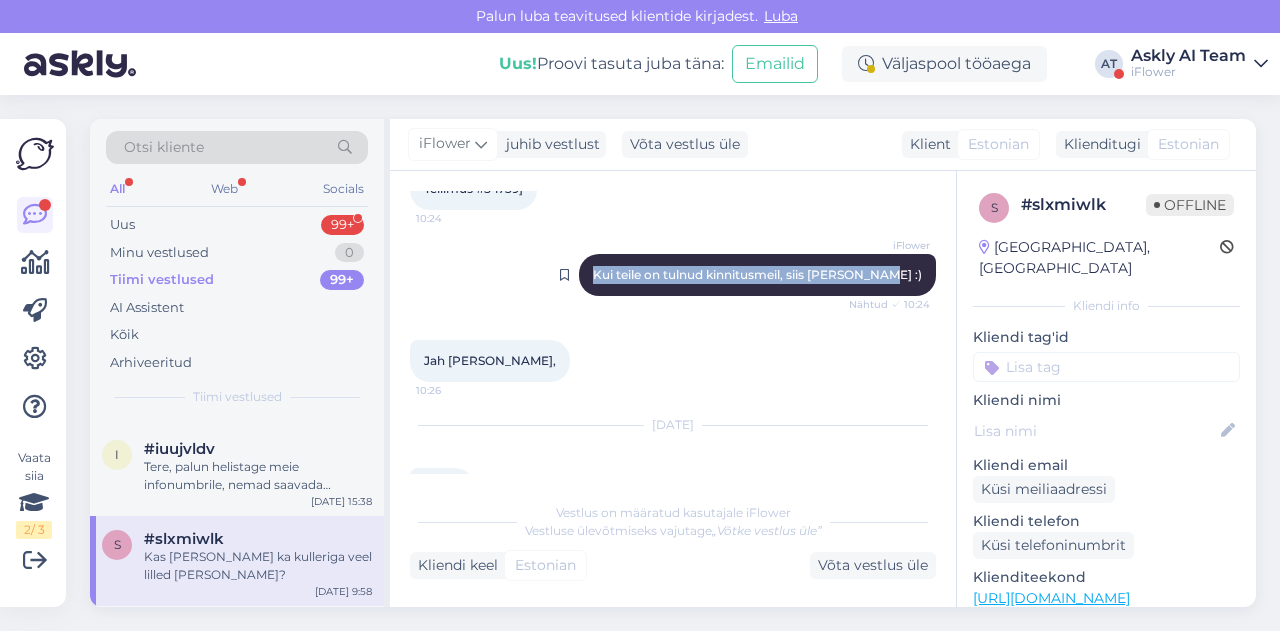 drag, startPoint x: 604, startPoint y: 465, endPoint x: 896, endPoint y: 214, distance: 385.05194 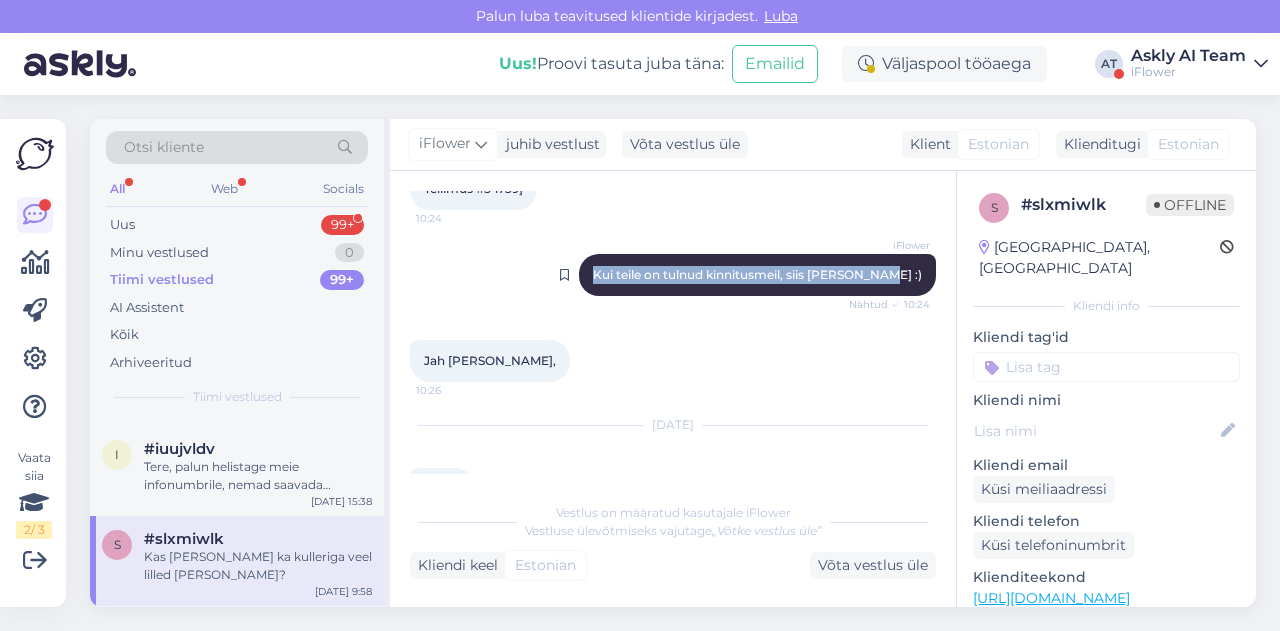 click on "iFlower Kui teile on tulnud kinnitusmeil, siis [PERSON_NAME] :) Nähtud ✓ 10:24" at bounding box center (757, 275) 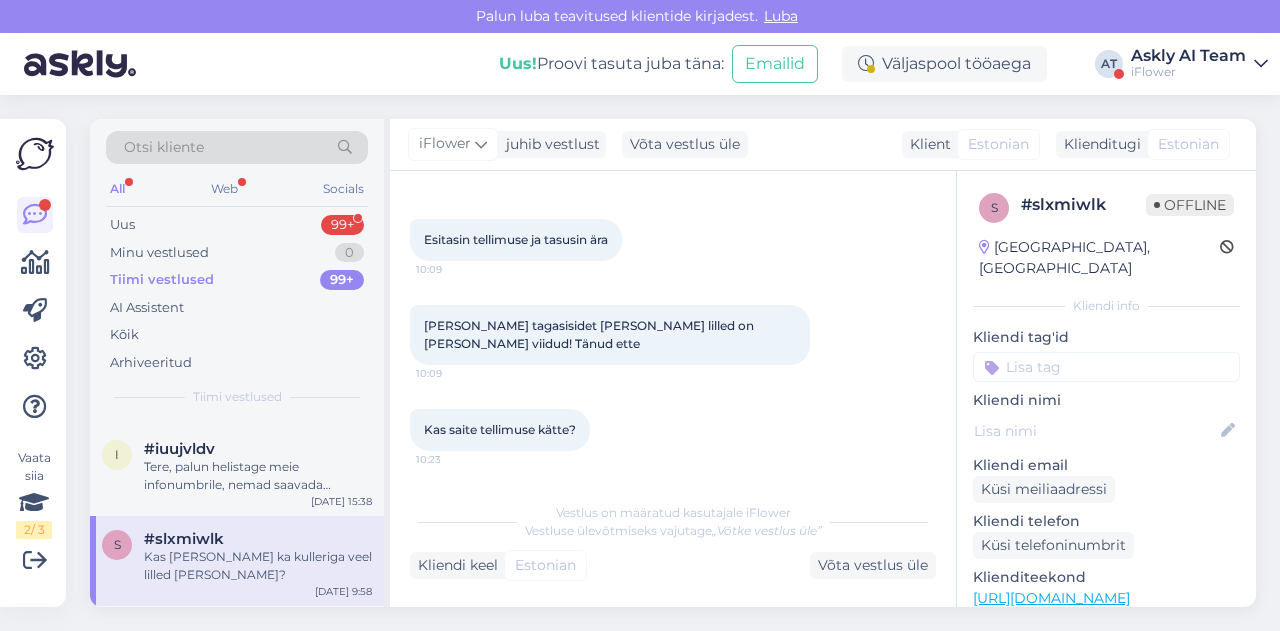 scroll, scrollTop: 1135, scrollLeft: 0, axis: vertical 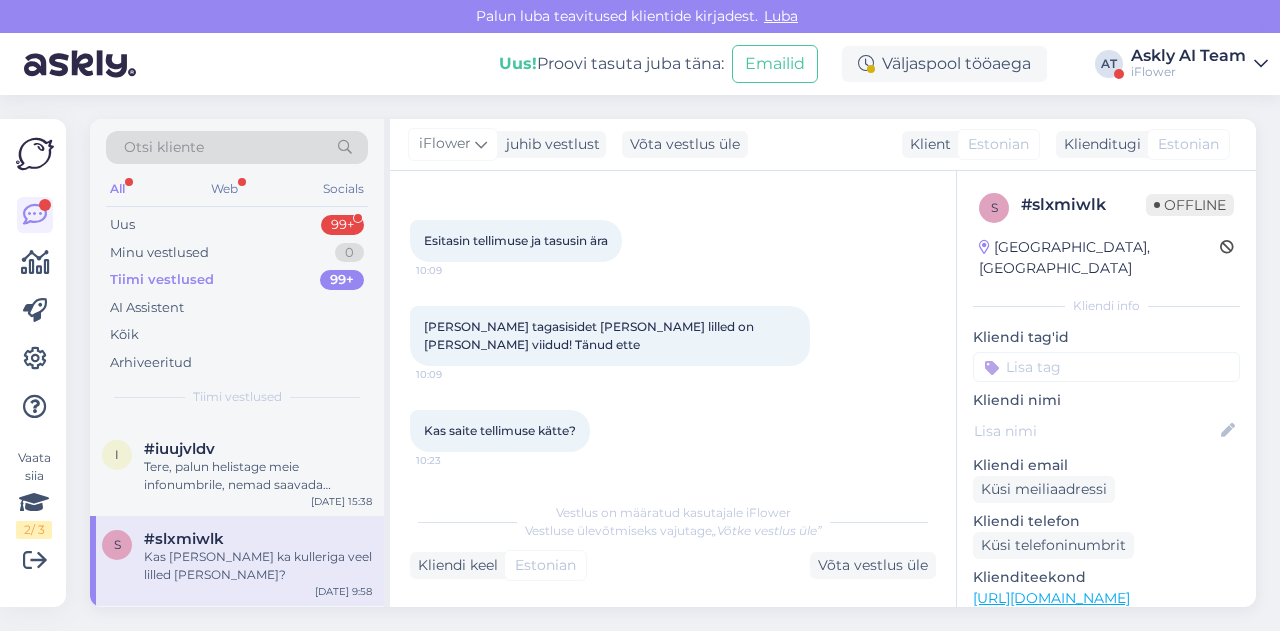 click on "Kas saite tellimuse kätte? 10:23" at bounding box center [673, 431] 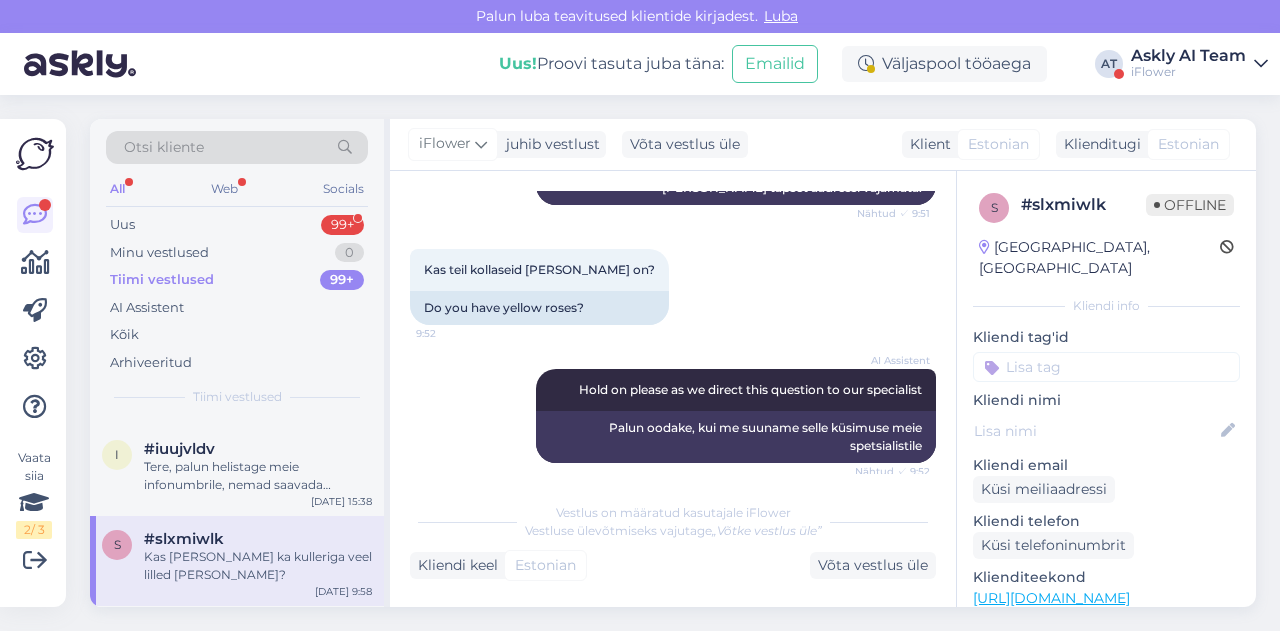 scroll, scrollTop: 678, scrollLeft: 0, axis: vertical 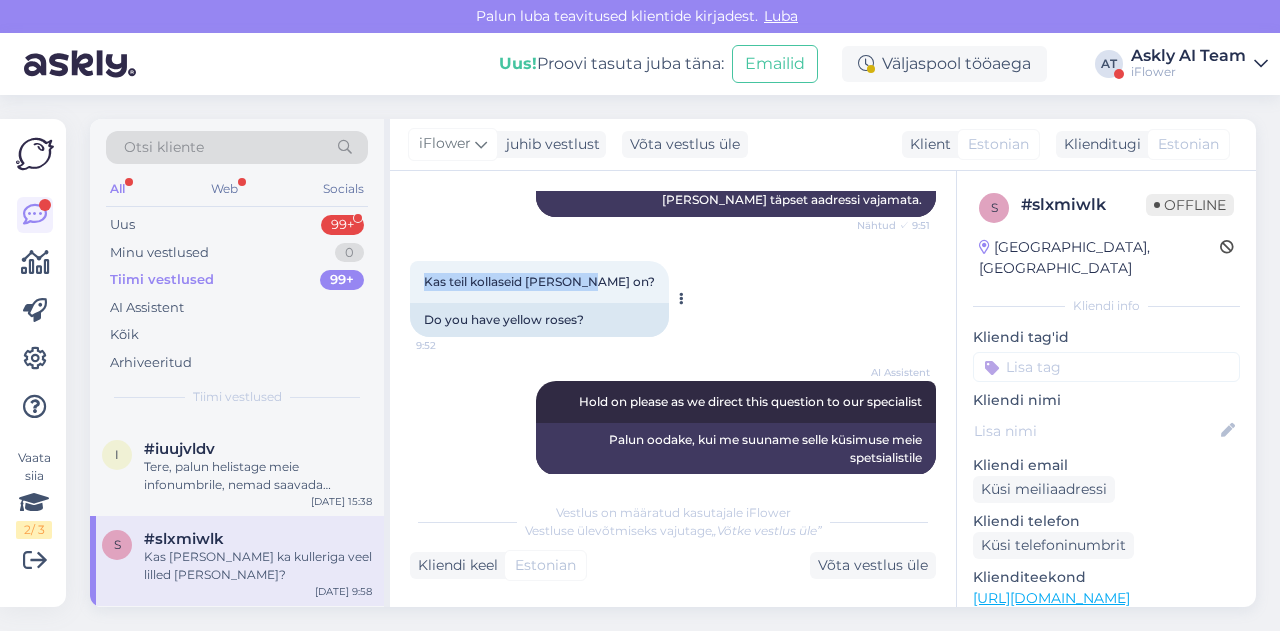 drag, startPoint x: 420, startPoint y: 245, endPoint x: 588, endPoint y: 243, distance: 168.0119 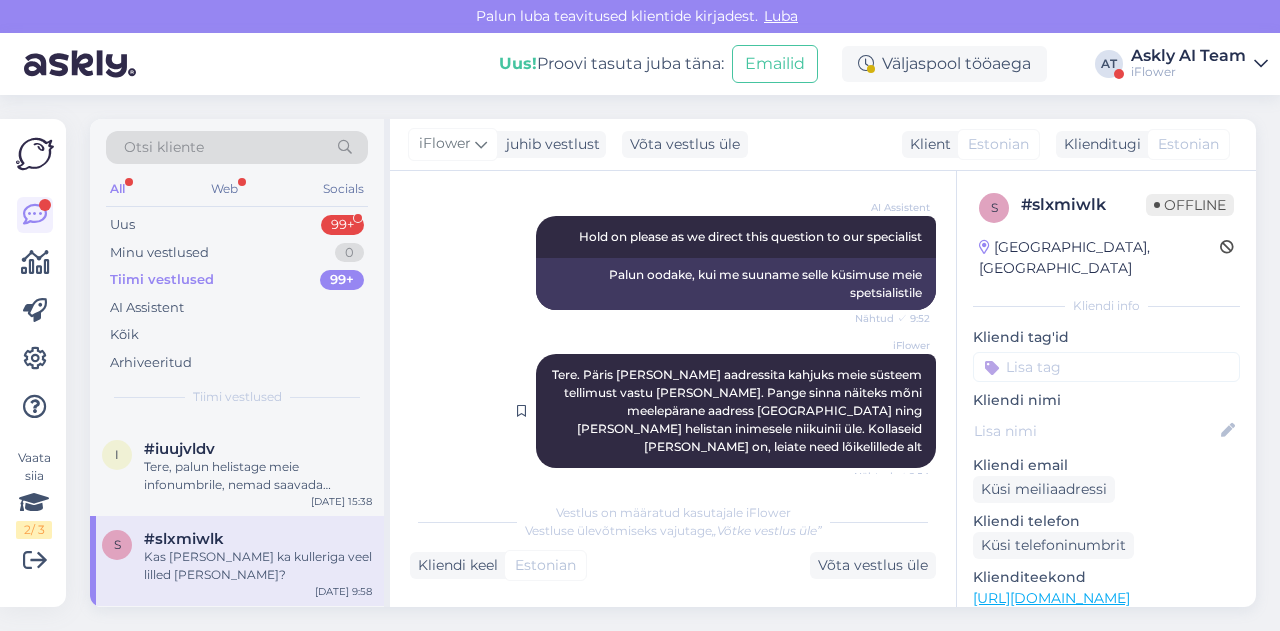 scroll, scrollTop: 848, scrollLeft: 0, axis: vertical 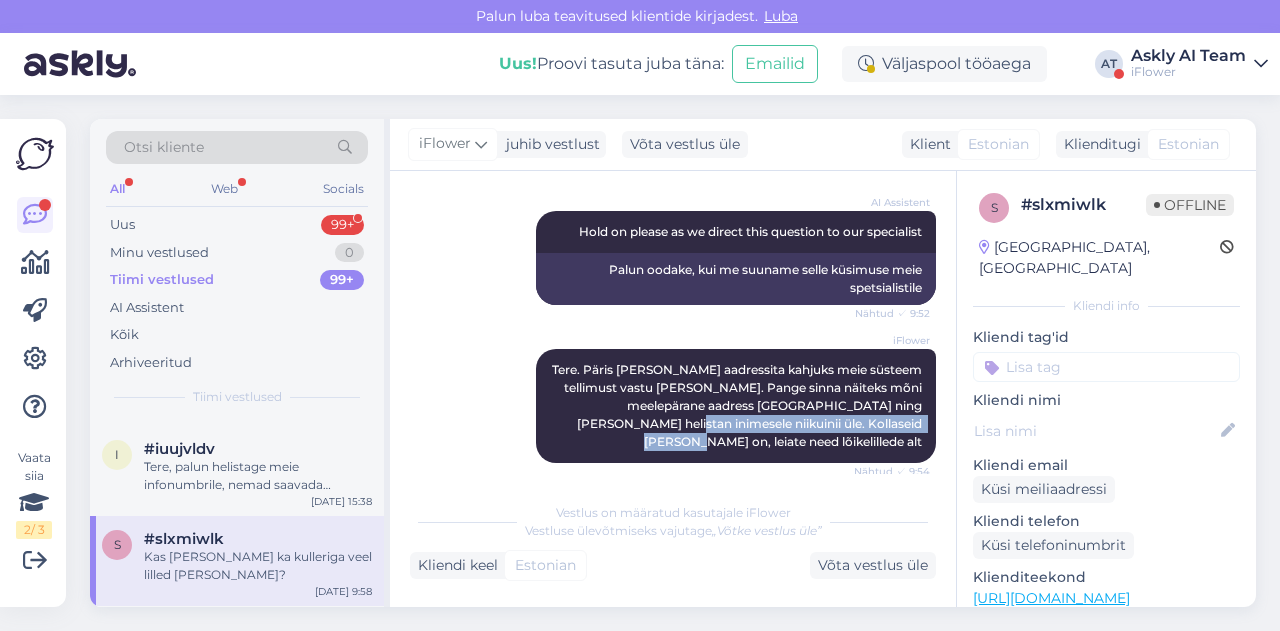 drag, startPoint x: 622, startPoint y: 393, endPoint x: 920, endPoint y: 383, distance: 298.16772 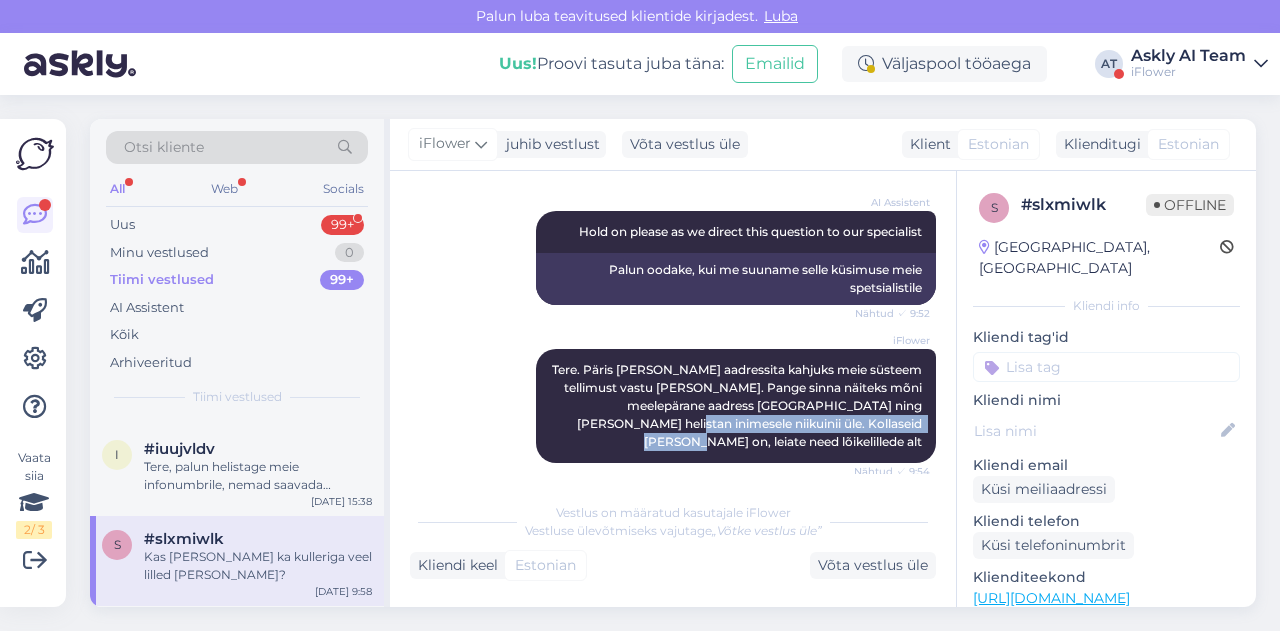 click on "Vestlus algas [DATE] Tere, Kas [GEOGRAPHIC_DATA] ka kulleriga [PERSON_NAME] toimetate? 9:50  Hello, Do you also deliver flowers by courier in [GEOGRAPHIC_DATA]? AI Assistent We offer flower delivery by courier in [GEOGRAPHIC_DATA]. You can order online, and flowers will be delivered during the working day. Nähtud ✓ 9:51  Pakume lillede kohaletoimetamist kulleriga [GEOGRAPHIC_DATA]. [PERSON_NAME] saab internetist ning lilled tuuakse [PERSON_NAME] tööpäeva jooksul. Aga mul on ainult inimese telefoni number, kas sellest piisab? 9:51  But I only have the person's phone number, is that enough? AI Assistent Yes, having the recipient's phone number is enough. The courier will call the recipient to set up the delivery without needing the exact address. Nähtud ✓ 9:51  Jah, piisab adressaadi telefoninumbri olemasolust. [PERSON_NAME] helistab saajale, et tarne kokku leppida, [PERSON_NAME] täpset aadressi vajamata. Kas teil kollaseid [PERSON_NAME] on? 9:52  Do you have yellow roses? AI Assistent Hold on please as we direct this question to our specialist Nähtud ✓ 9:52" at bounding box center [682, 332] 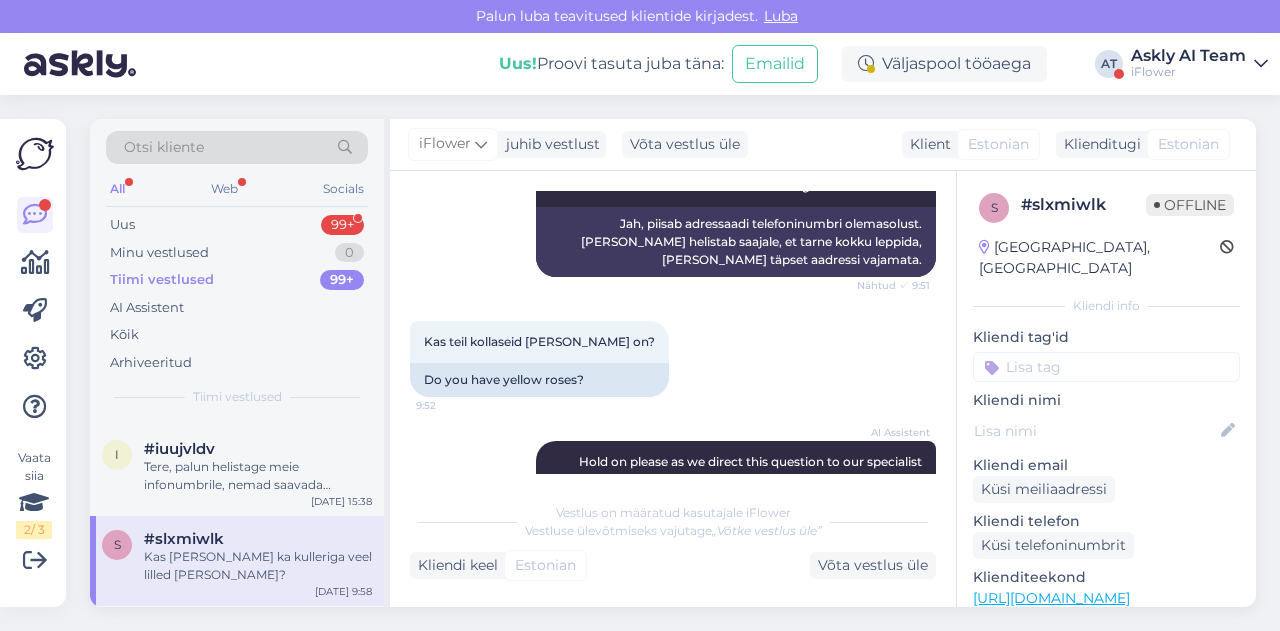 click on "Kas teil kollaseid [PERSON_NAME] on? 9:52  Do you have yellow roses?" at bounding box center (673, 359) 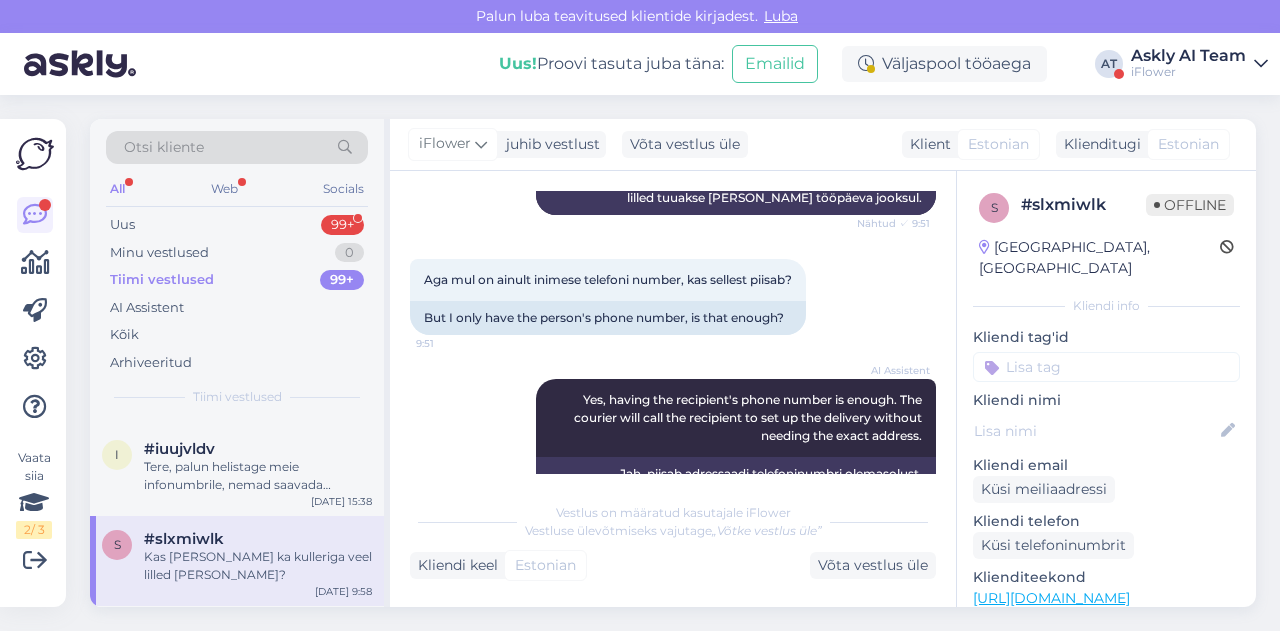 scroll, scrollTop: 369, scrollLeft: 0, axis: vertical 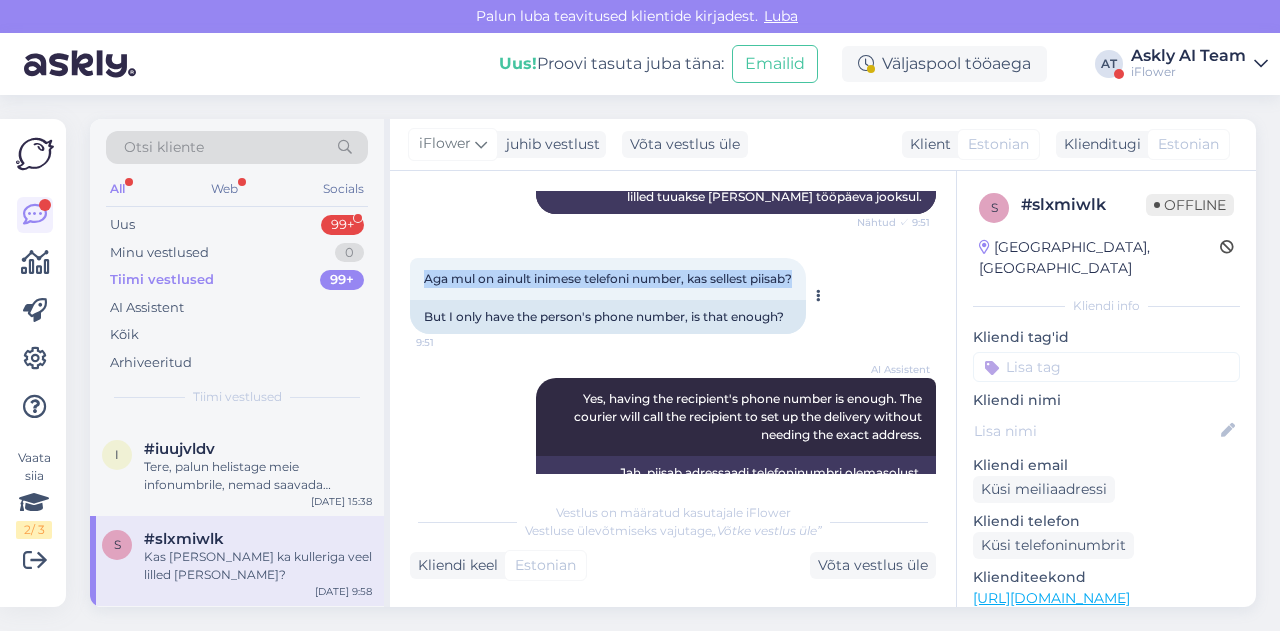 drag, startPoint x: 423, startPoint y: 227, endPoint x: 512, endPoint y: 250, distance: 91.92388 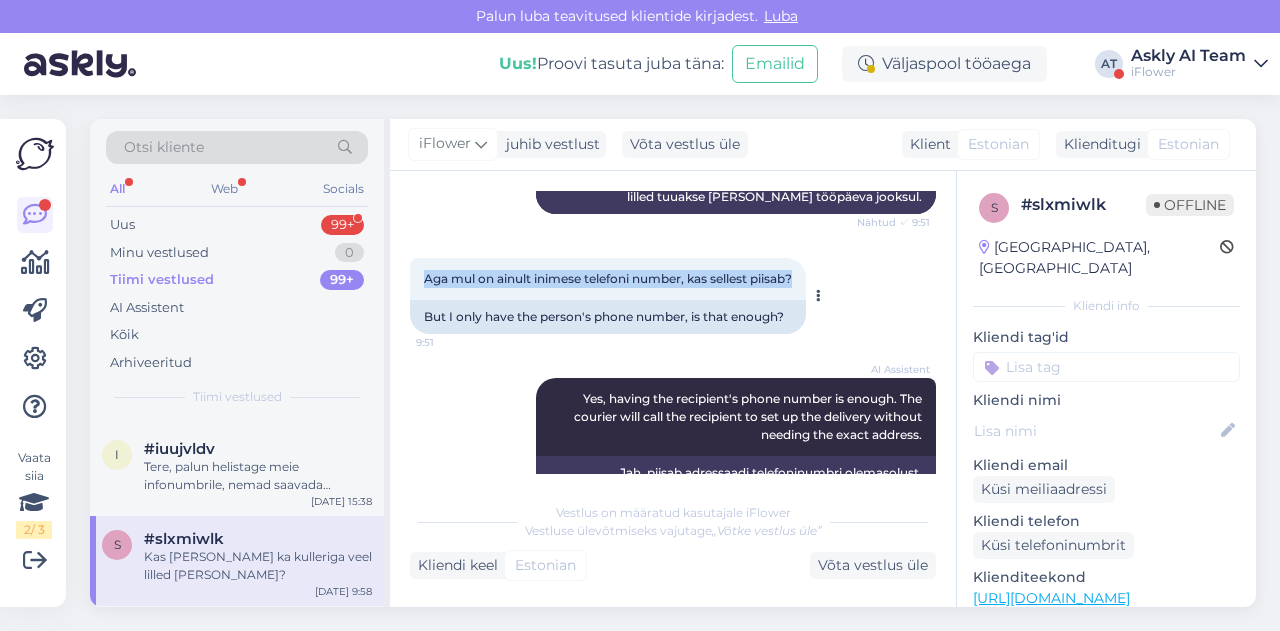click on "Aga mul on ainult inimese telefoni number, kas sellest piisab? 9:51" at bounding box center (608, 279) 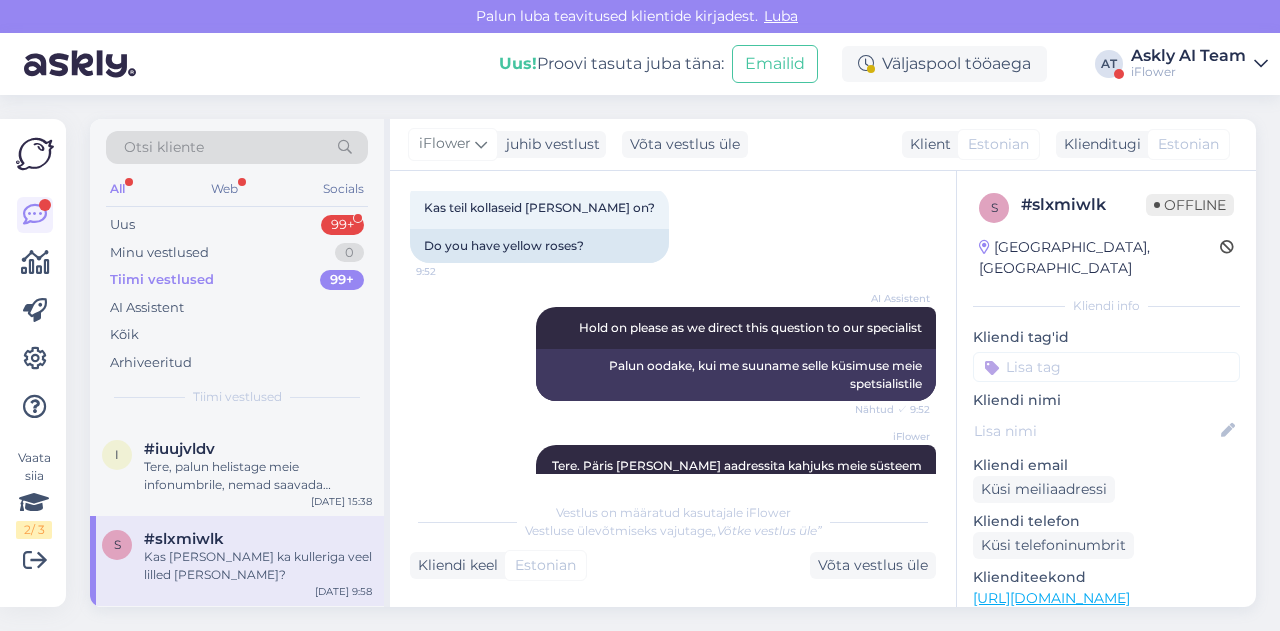 scroll, scrollTop: 801, scrollLeft: 0, axis: vertical 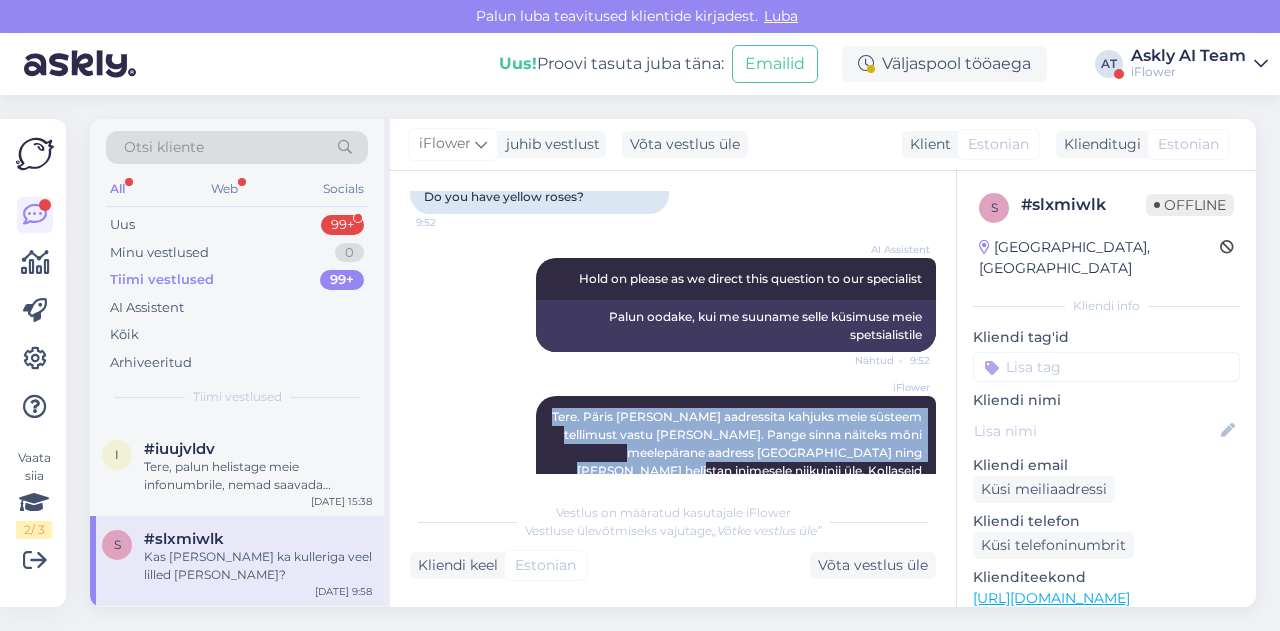 drag, startPoint x: 540, startPoint y: 381, endPoint x: 922, endPoint y: 417, distance: 383.6926 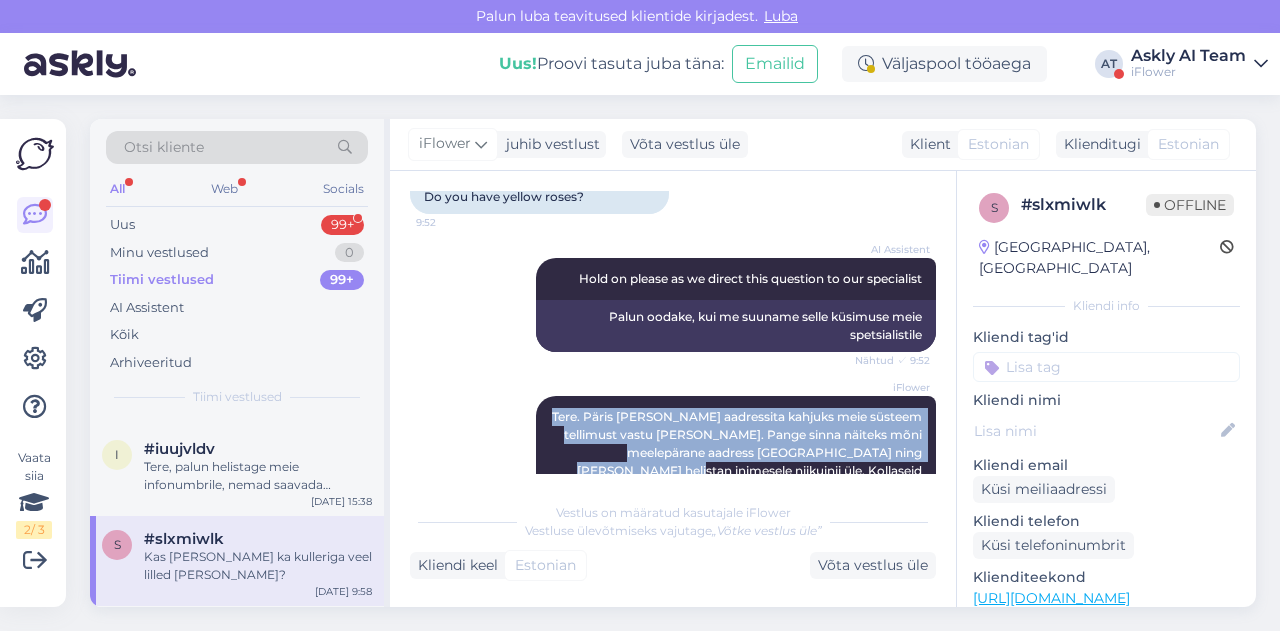 click on "Vestlus algas [DATE] Tere, Kas [GEOGRAPHIC_DATA] ka kulleriga [PERSON_NAME] toimetate? 9:50  Hello, Do you also deliver flowers by courier in [GEOGRAPHIC_DATA]? AI Assistent We offer flower delivery by courier in [GEOGRAPHIC_DATA]. You can order online, and flowers will be delivered during the working day. Nähtud ✓ 9:51  Pakume lillede kohaletoimetamist kulleriga [GEOGRAPHIC_DATA]. [PERSON_NAME] saab internetist ning lilled tuuakse [PERSON_NAME] tööpäeva jooksul. Aga mul on ainult inimese telefoni number, kas sellest piisab? 9:51  But I only have the person's phone number, is that enough? AI Assistent Yes, having the recipient's phone number is enough. The courier will call the recipient to set up the delivery without needing the exact address. Nähtud ✓ 9:51  Jah, piisab adressaadi telefoninumbri olemasolust. [PERSON_NAME] helistab saajale, et tarne kokku leppida, [PERSON_NAME] täpset aadressi vajamata. Kas teil kollaseid [PERSON_NAME] on? 9:52  Do you have yellow roses? AI Assistent Hold on please as we direct this question to our specialist Nähtud ✓ 9:52" at bounding box center (682, 332) 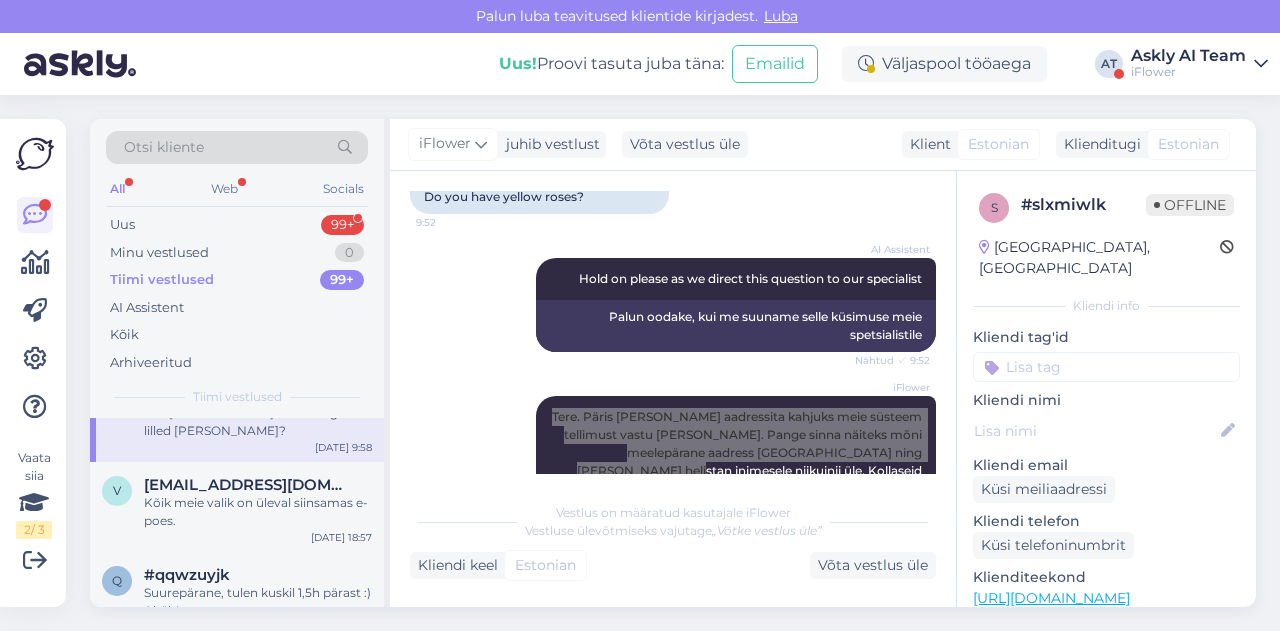 scroll, scrollTop: 345, scrollLeft: 0, axis: vertical 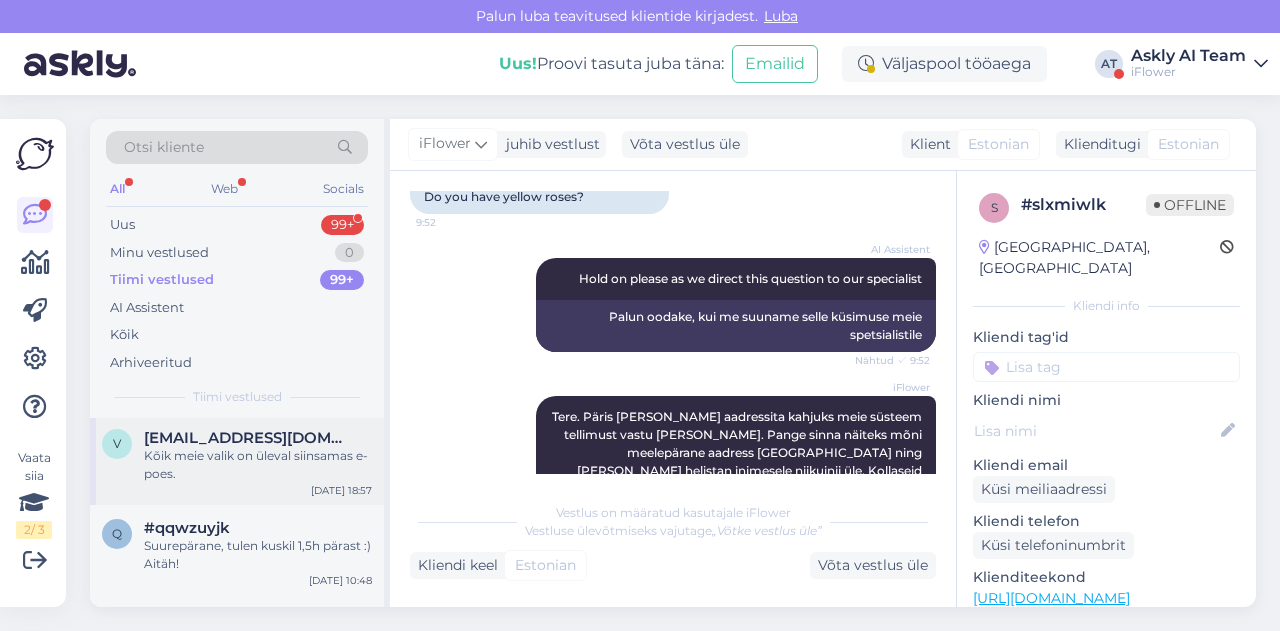 click on "Kõik meie valik on üleval siinsamas e-poes." at bounding box center (258, 465) 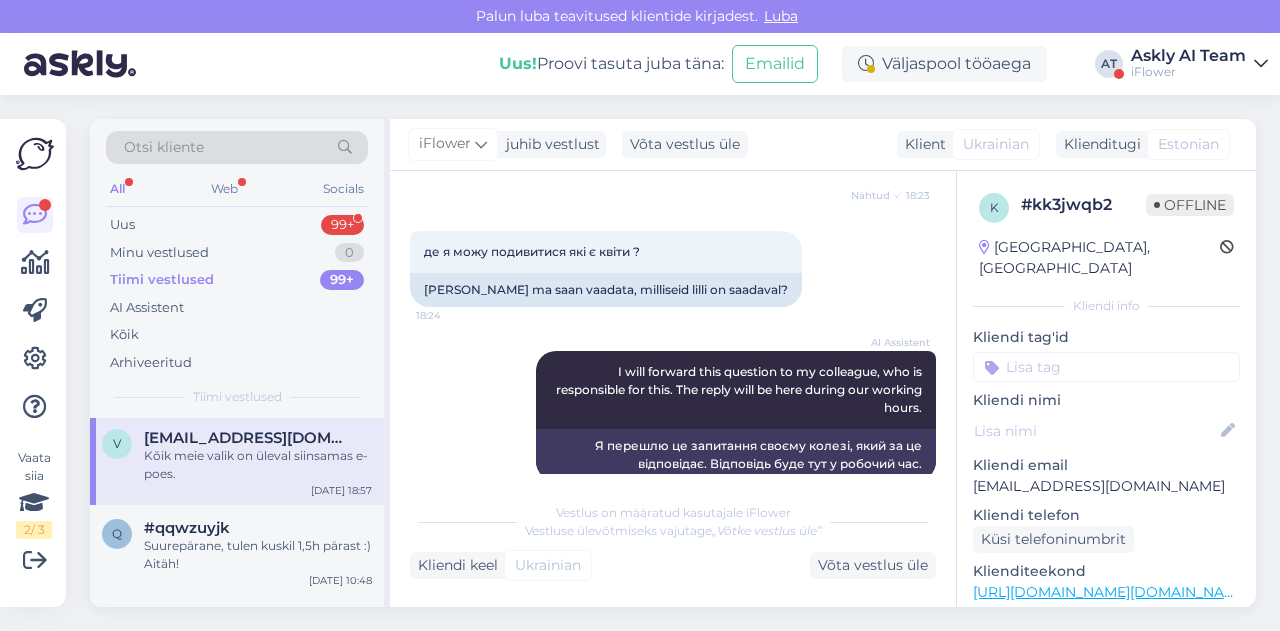 scroll, scrollTop: 396, scrollLeft: 0, axis: vertical 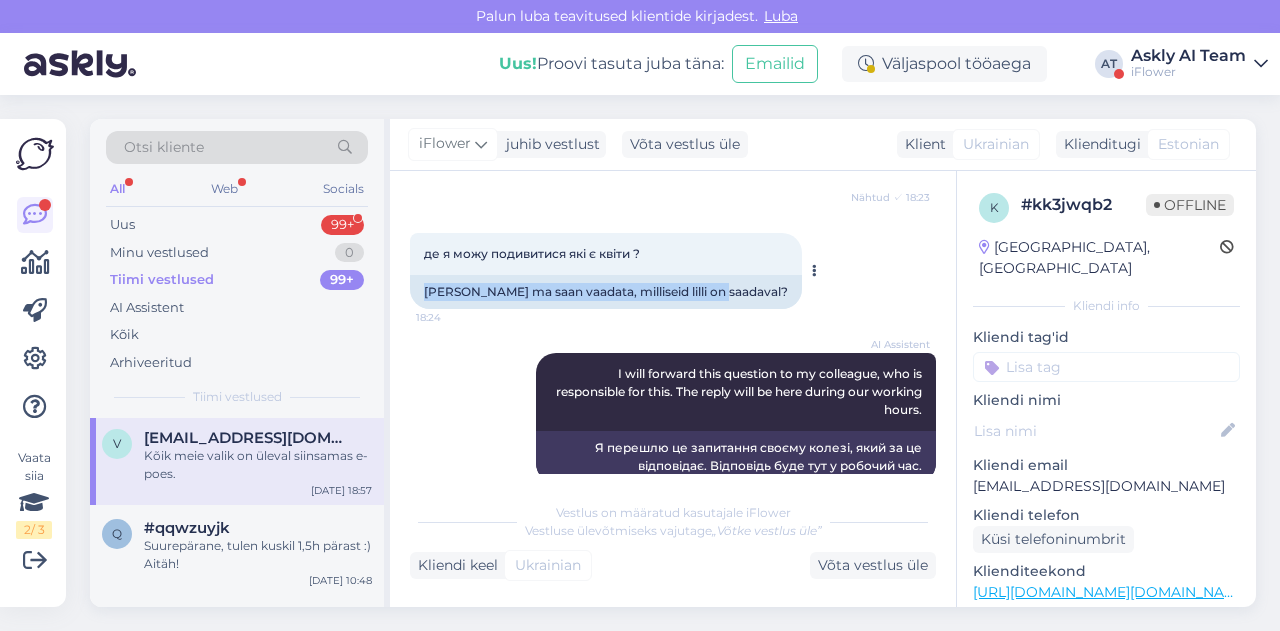 drag, startPoint x: 423, startPoint y: 290, endPoint x: 714, endPoint y: 290, distance: 291 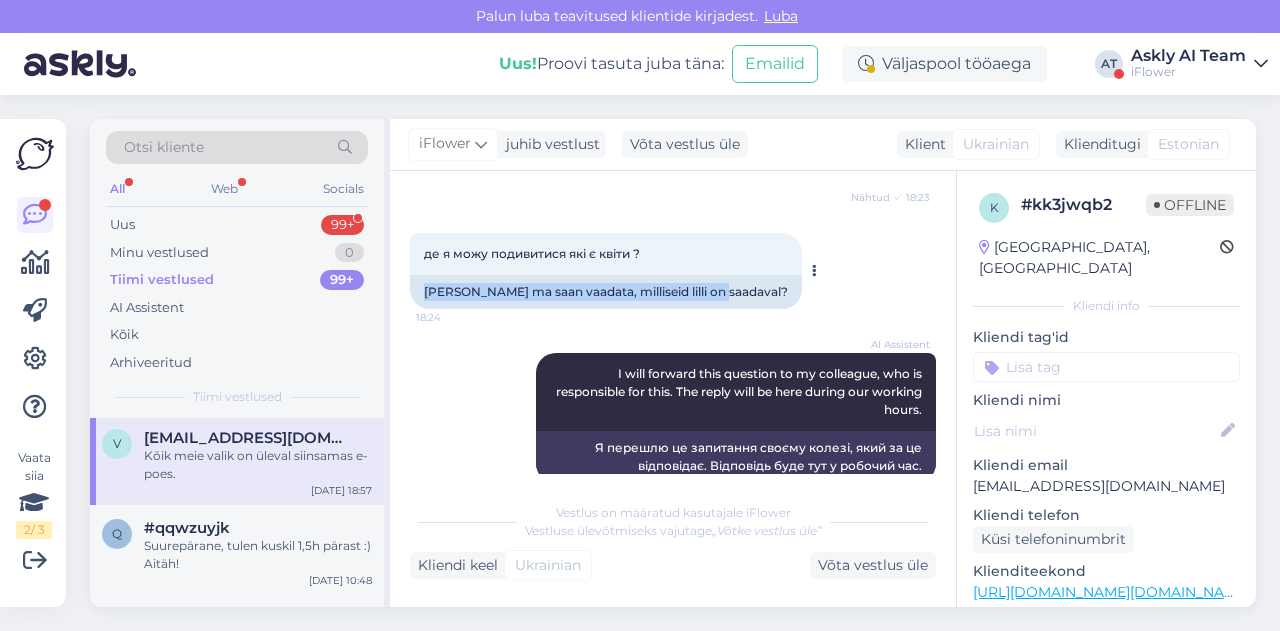 click on "[PERSON_NAME] ma saan vaadata, milliseid lilli on saadaval?" at bounding box center (606, 292) 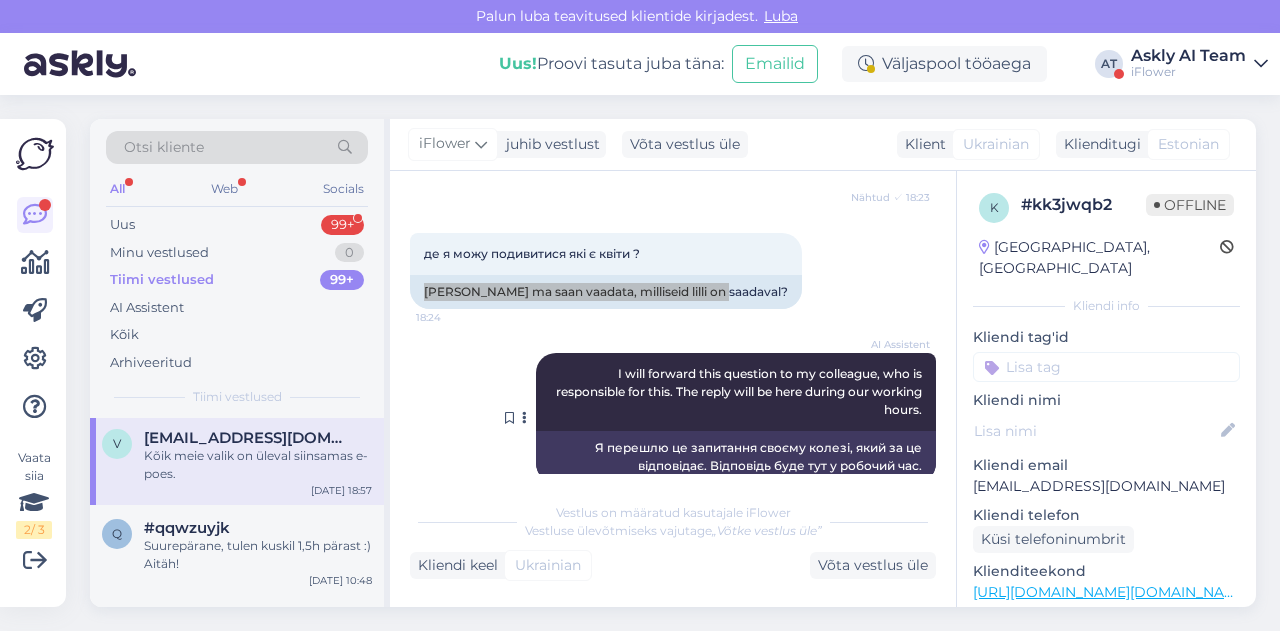 scroll, scrollTop: 564, scrollLeft: 0, axis: vertical 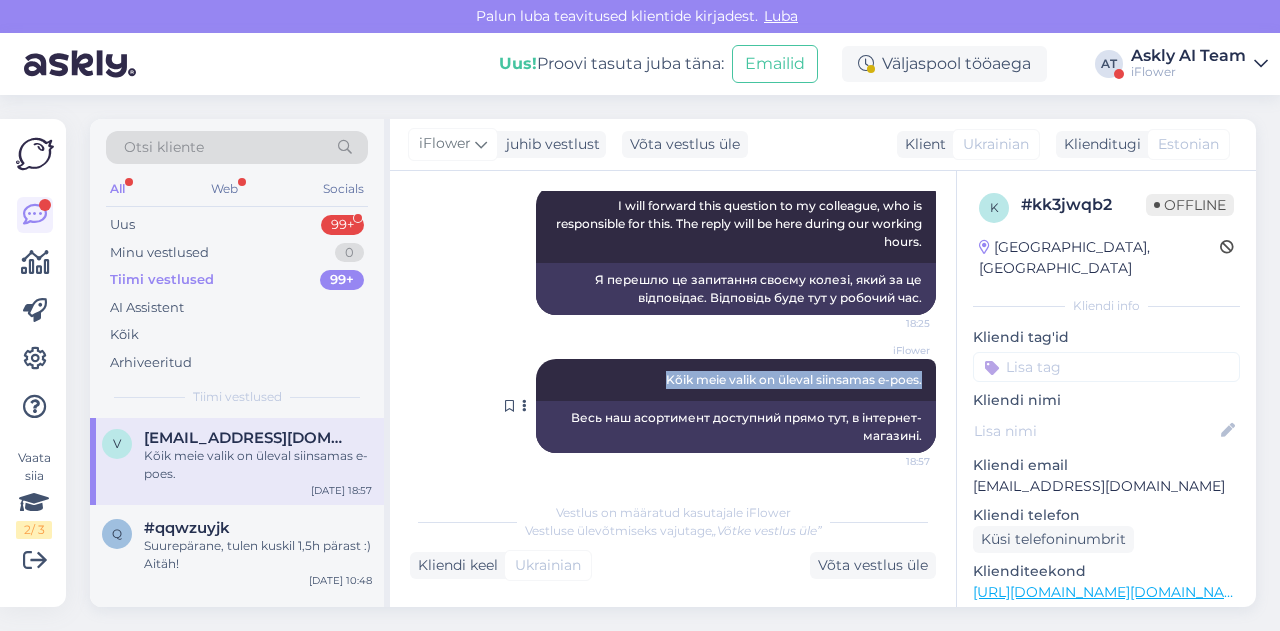 drag, startPoint x: 627, startPoint y: 389, endPoint x: 910, endPoint y: 388, distance: 283.00177 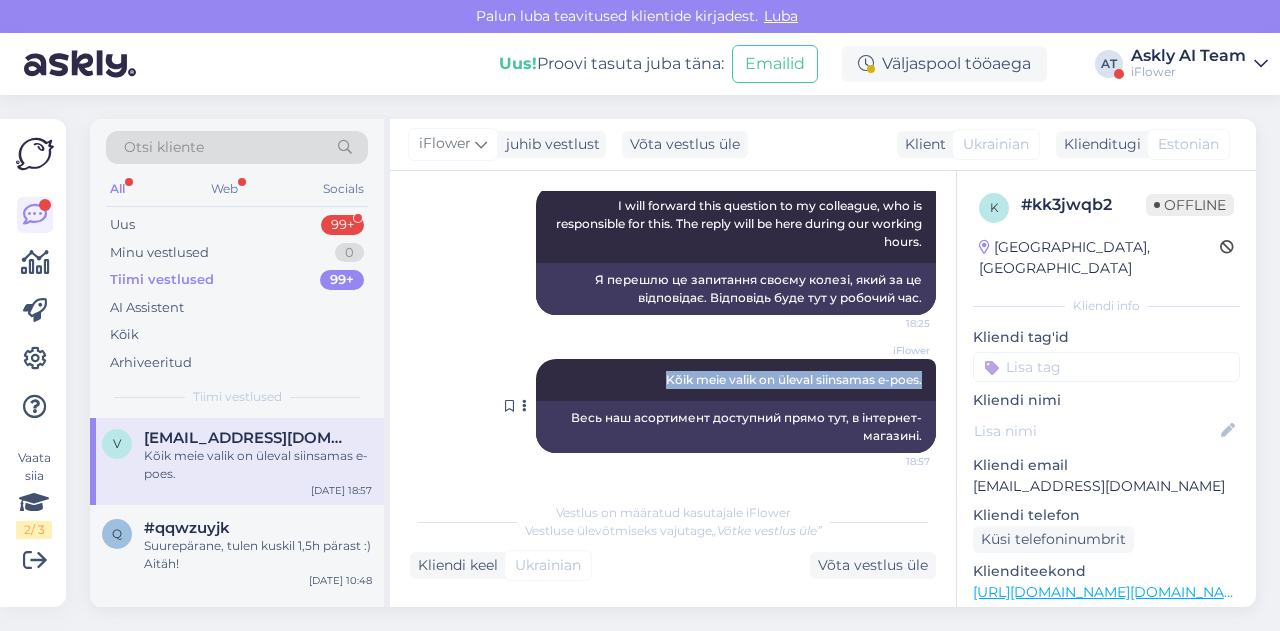 click on "iFlower Kõik meie valik on üleval siinsamas e-poes. 18:57" at bounding box center (736, 380) 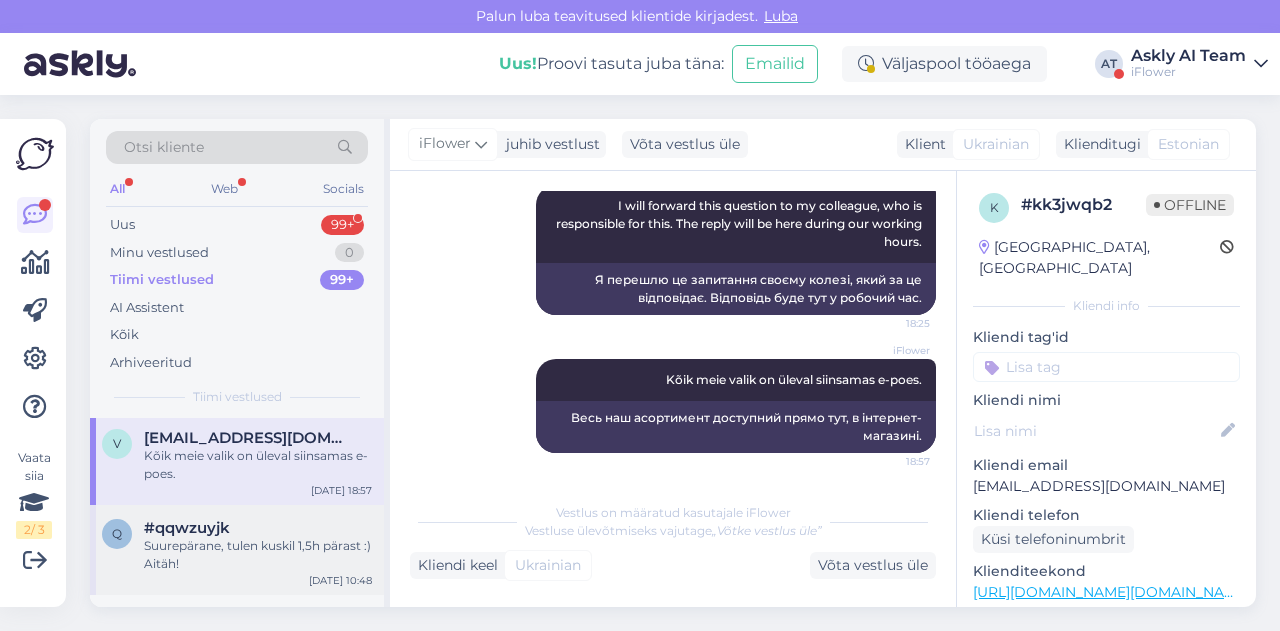 click on "#qqwzuyjk" at bounding box center (258, 528) 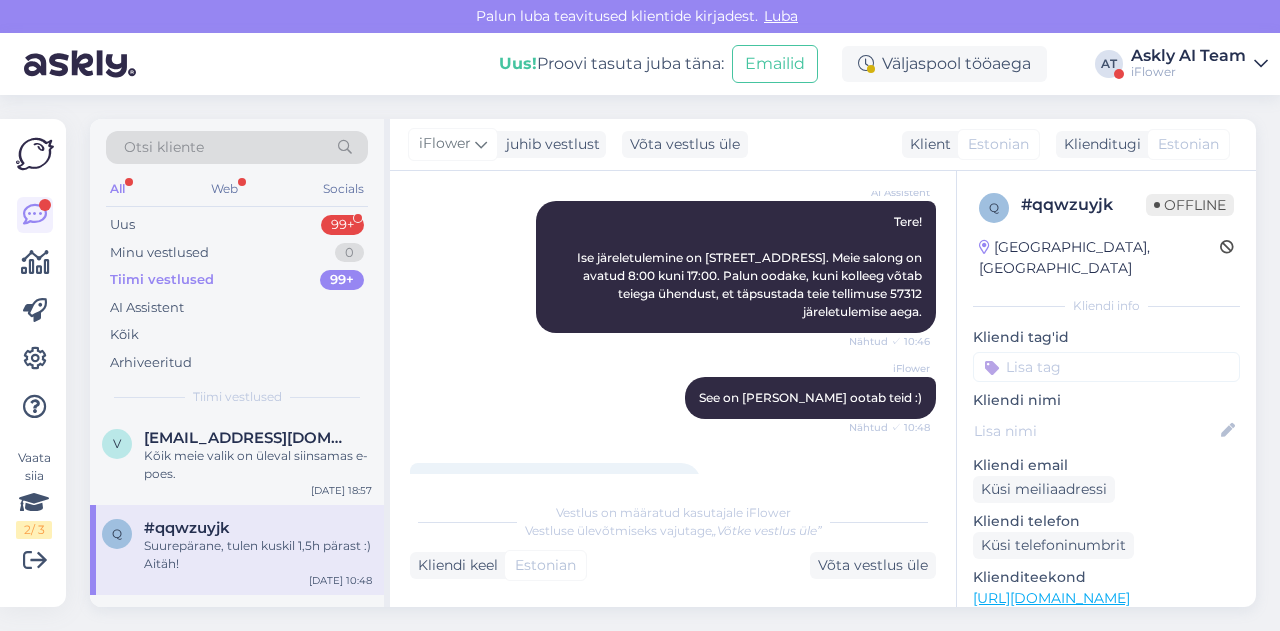 scroll, scrollTop: 304, scrollLeft: 0, axis: vertical 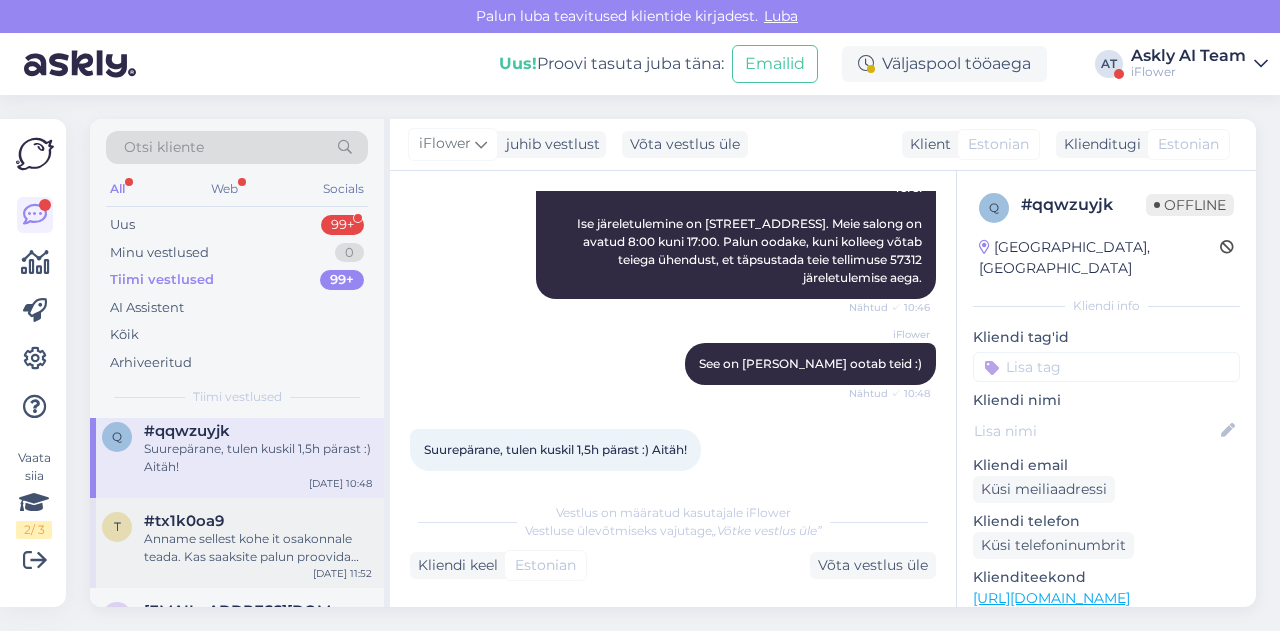 click on "t #tx1k0oa9 Anname sellest kohe it osakonnale teada. Kas saaksite palun proovida inglise keelse lehe pealt?  [DATE] 11:52" at bounding box center [237, 543] 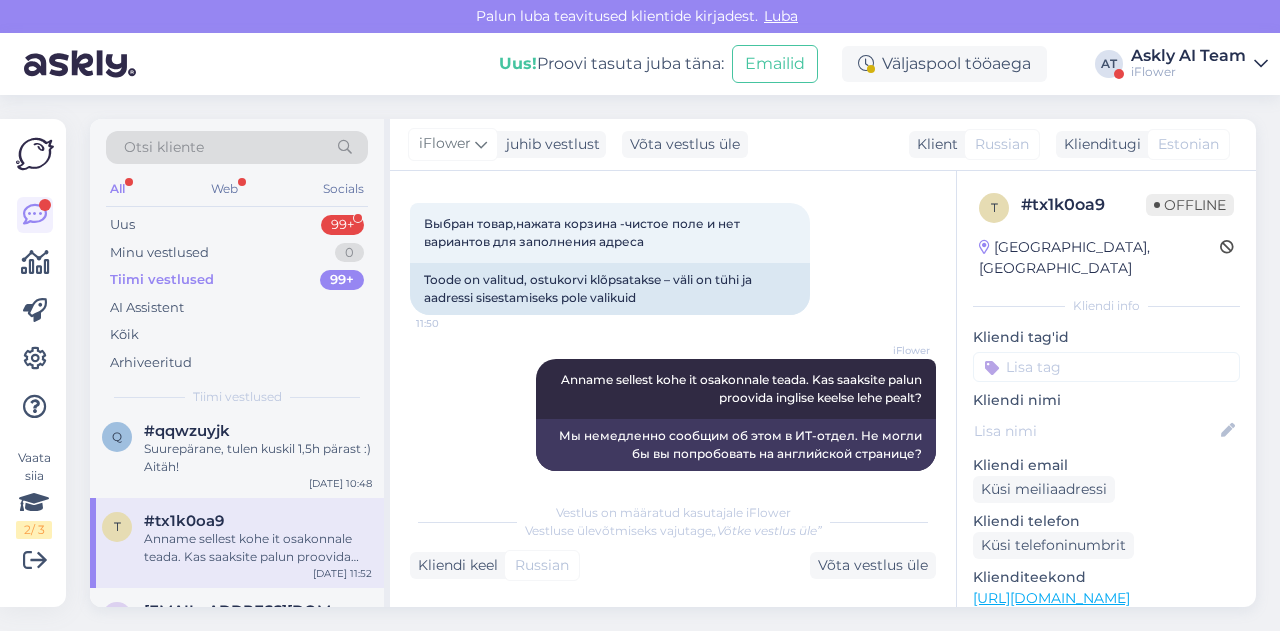 scroll, scrollTop: 616, scrollLeft: 0, axis: vertical 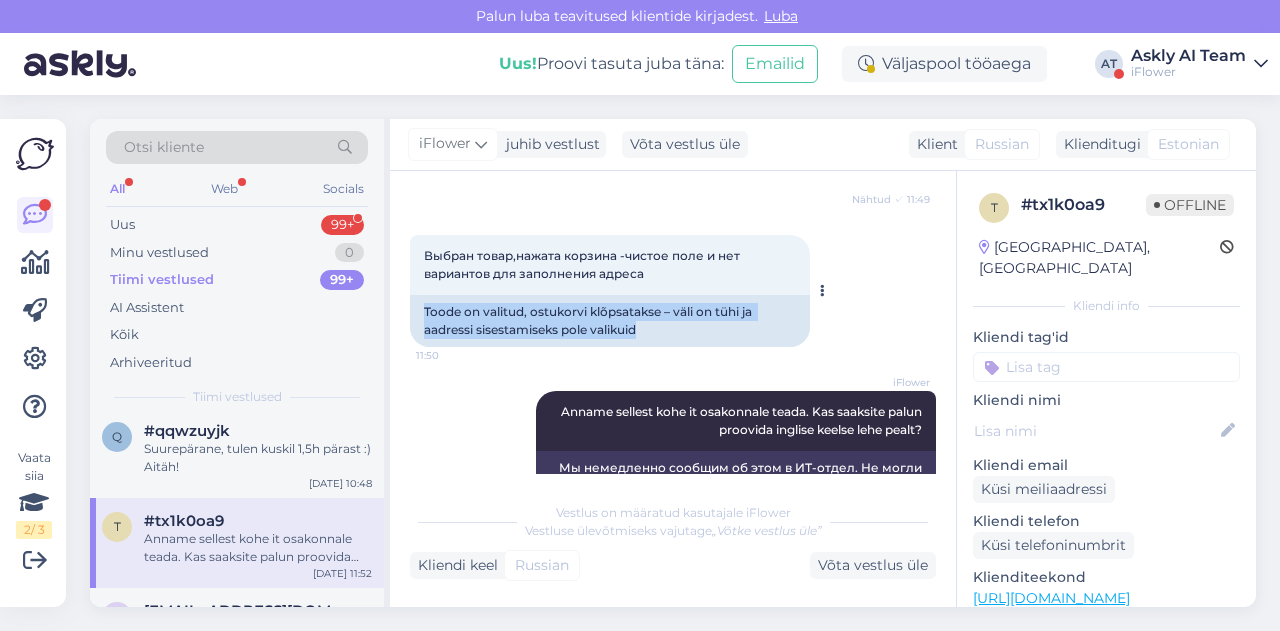 drag, startPoint x: 424, startPoint y: 290, endPoint x: 660, endPoint y: 313, distance: 237.11812 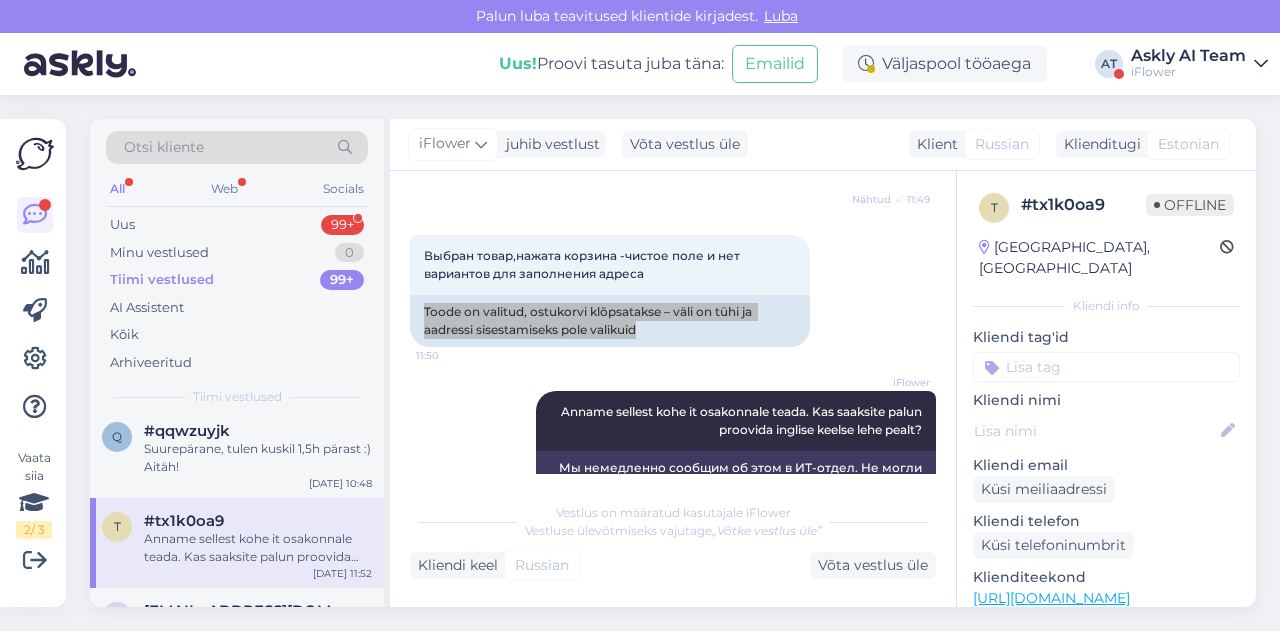 scroll, scrollTop: 648, scrollLeft: 0, axis: vertical 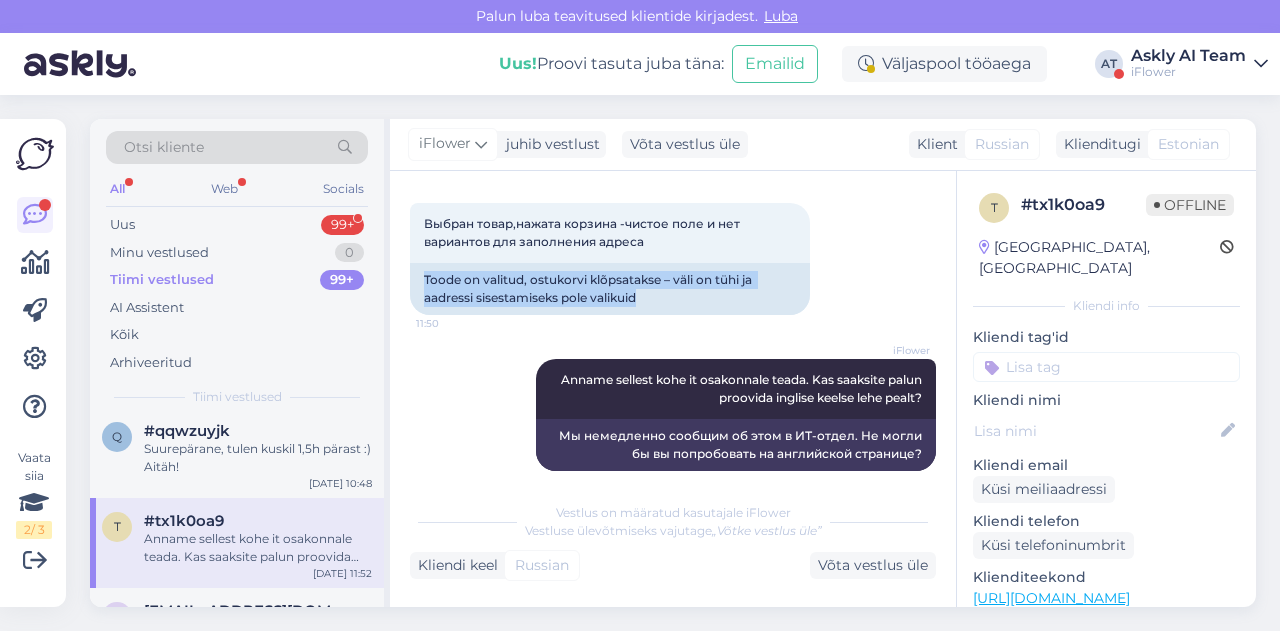 drag, startPoint x: 534, startPoint y: 349, endPoint x: 924, endPoint y: 380, distance: 391.2301 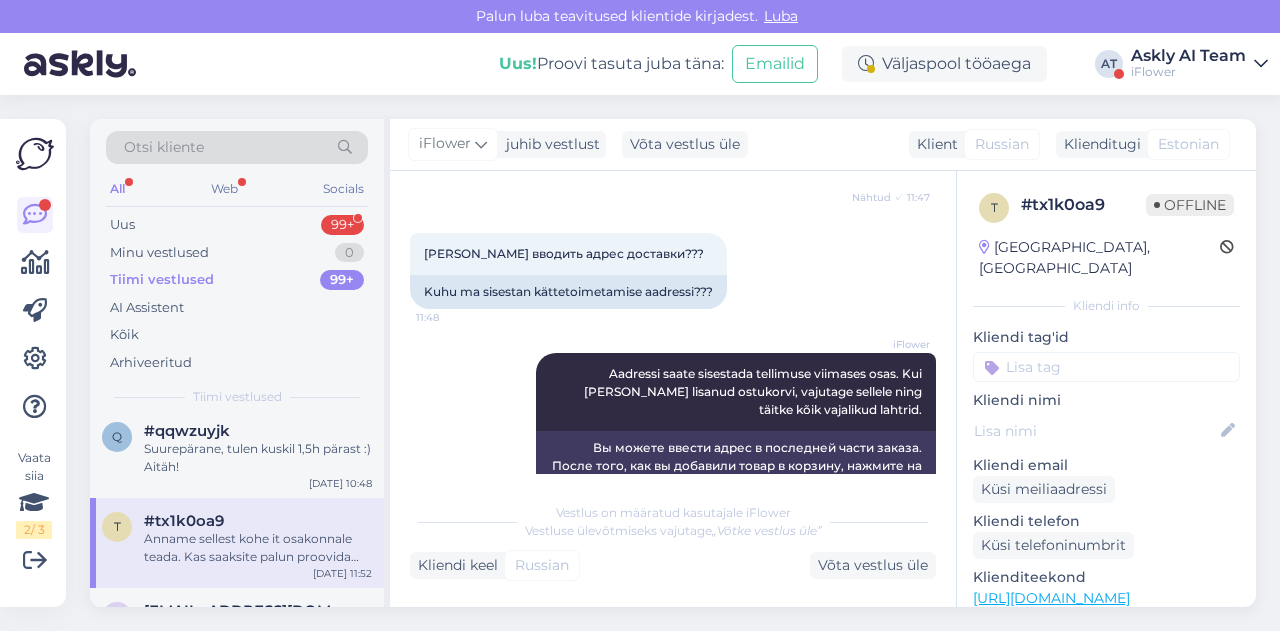 scroll, scrollTop: 304, scrollLeft: 0, axis: vertical 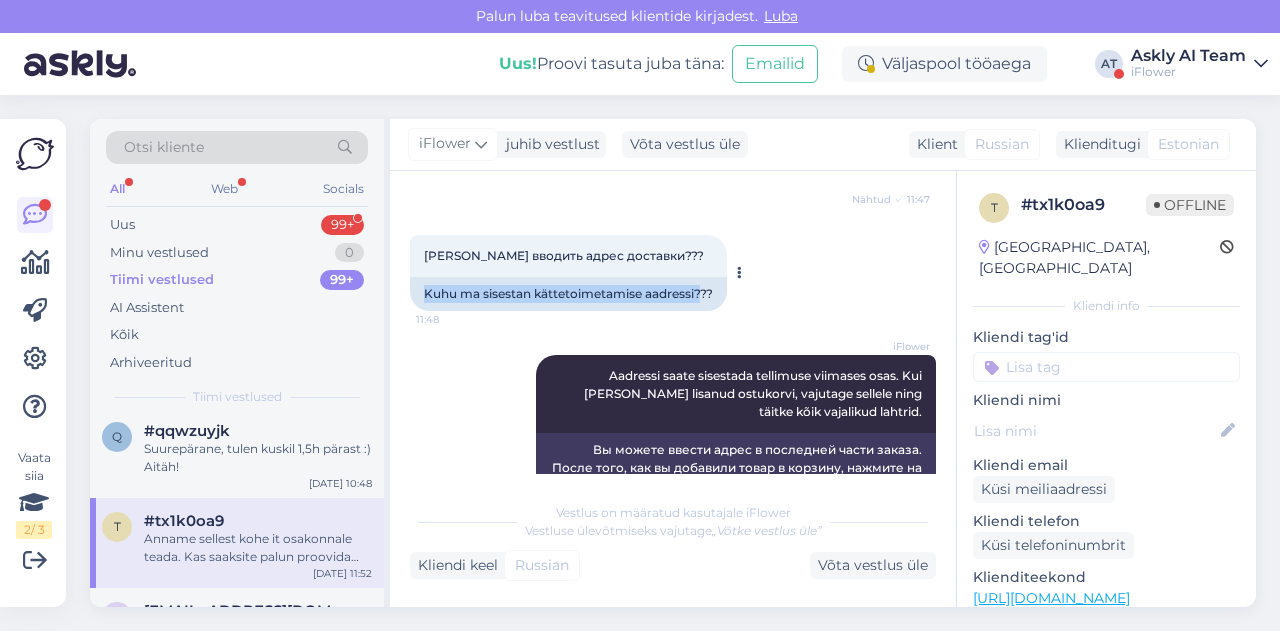 drag, startPoint x: 422, startPoint y: 275, endPoint x: 700, endPoint y: 272, distance: 278.01617 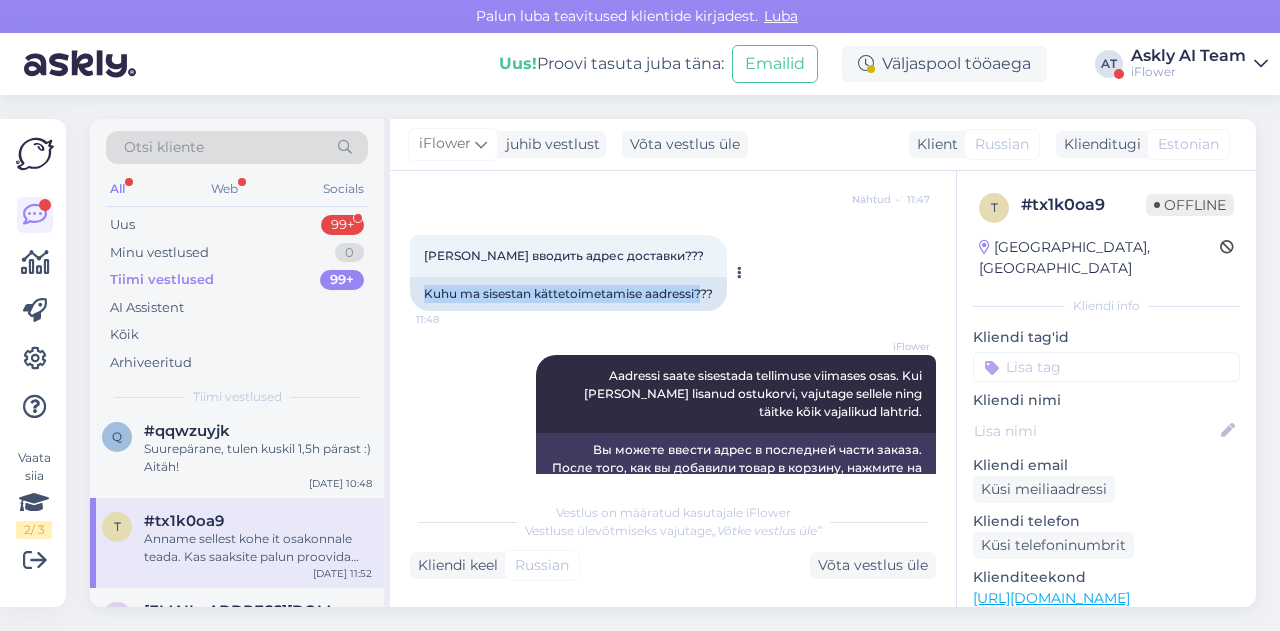 click on "Kuhu ma sisestan kättetoimetamise aadressi???" at bounding box center (568, 294) 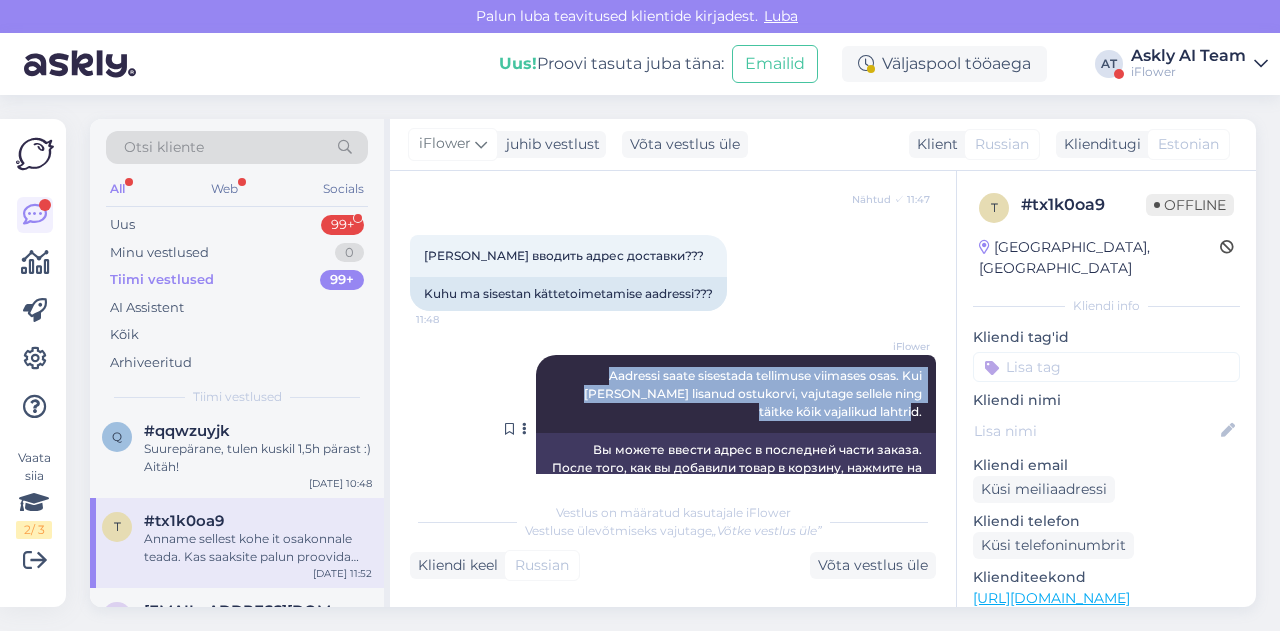 drag, startPoint x: 546, startPoint y: 358, endPoint x: 914, endPoint y: 397, distance: 370.0608 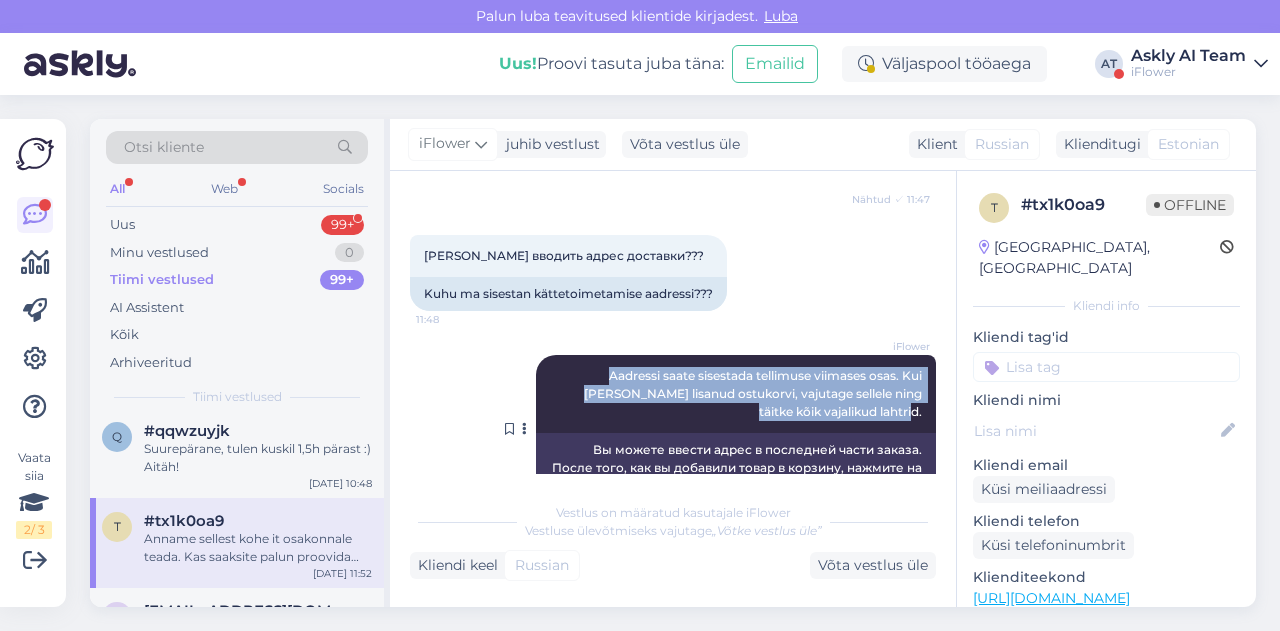click on "iFlower Aadressi saate sisestada tellimuse viimases osas. Kui [PERSON_NAME] lisanud ostukorvi, vajutage sellele ning täitke kõik vajalikud lahtrid. Nähtud ✓ 11:49" at bounding box center (736, 394) 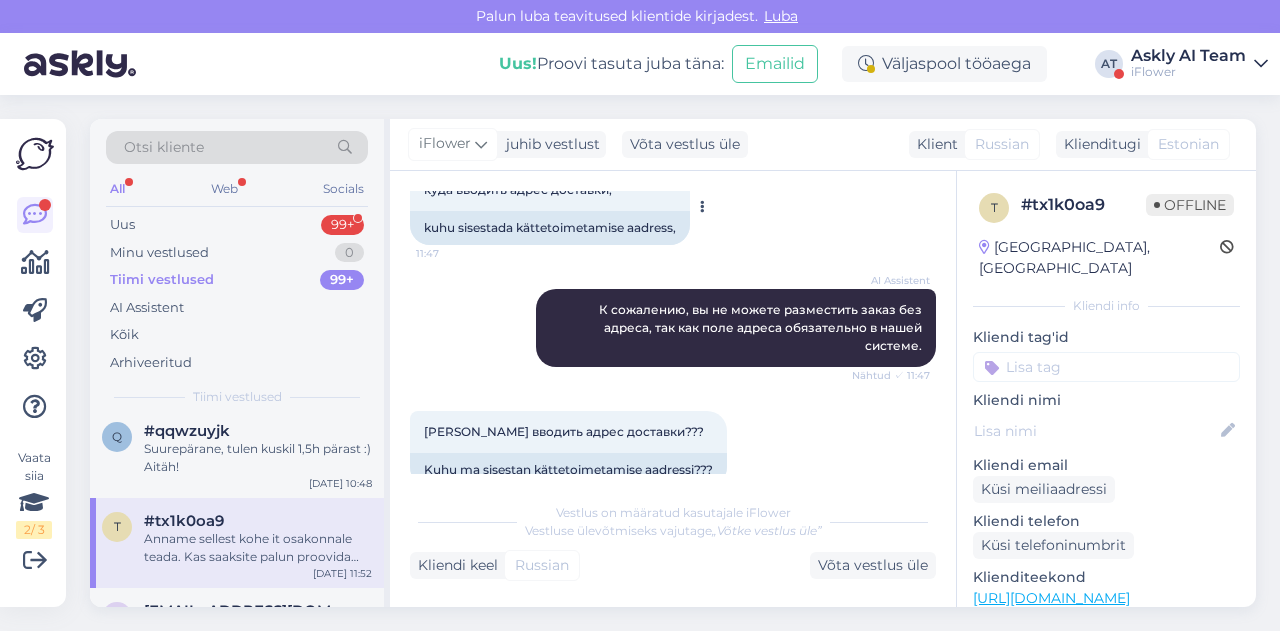 scroll, scrollTop: 70, scrollLeft: 0, axis: vertical 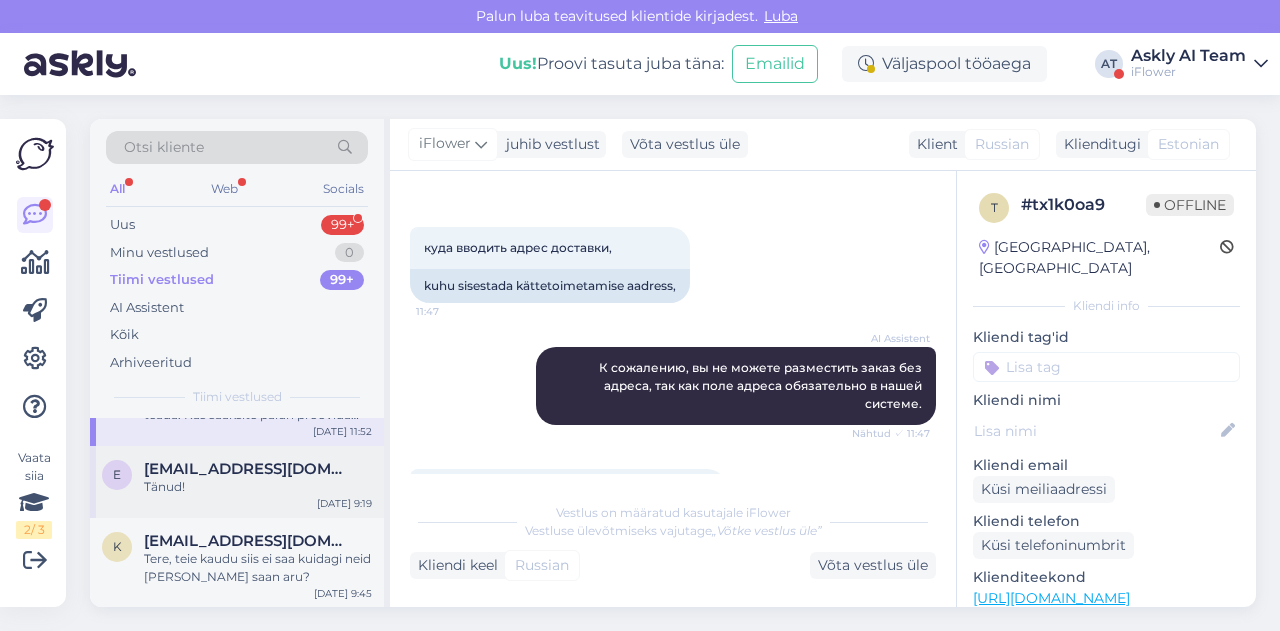 click on "e [EMAIL_ADDRESS][DOMAIN_NAME] Tänud! [DATE] 9:19" at bounding box center (237, 482) 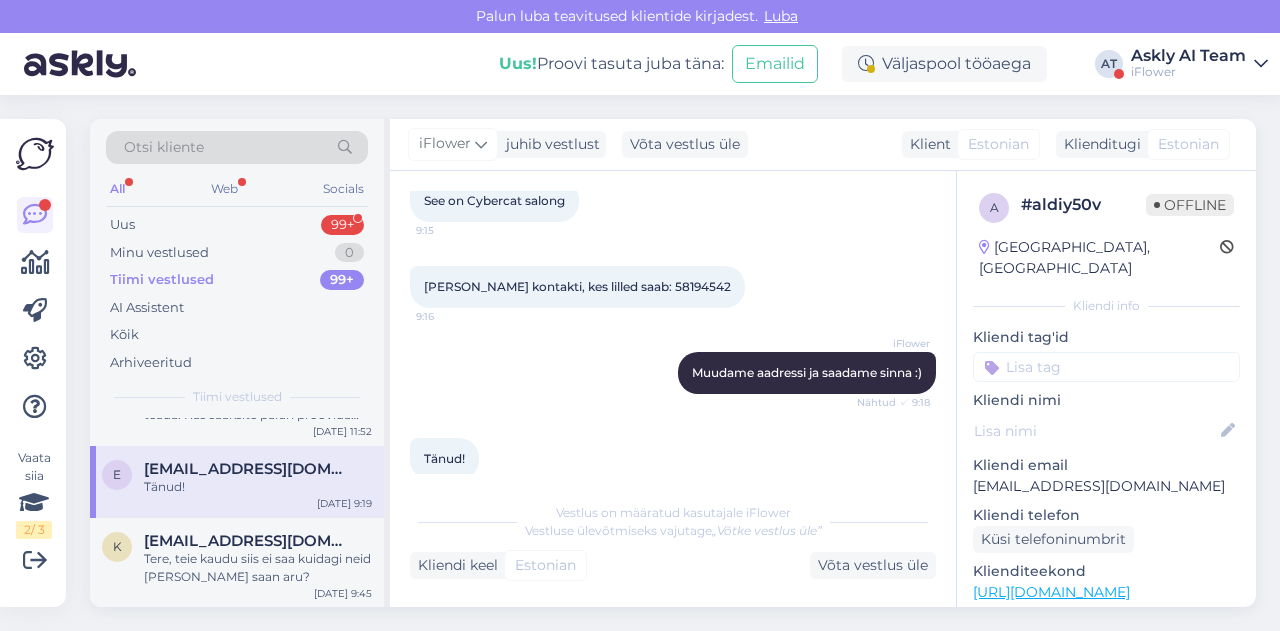 scroll, scrollTop: 986, scrollLeft: 0, axis: vertical 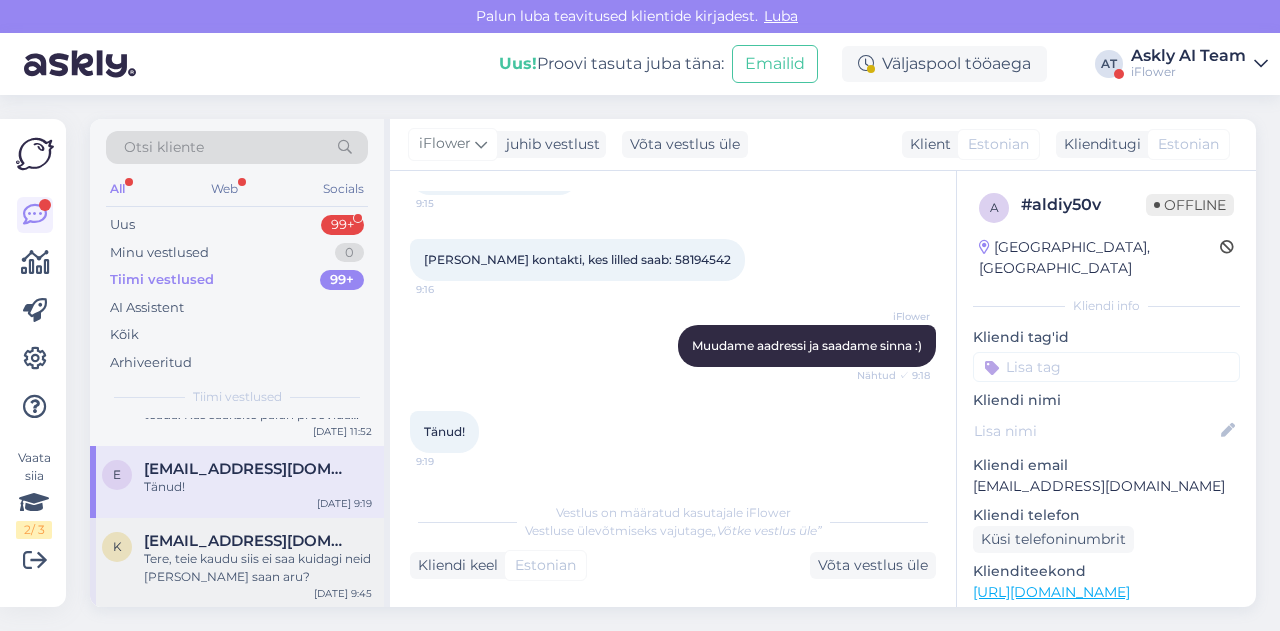 click on "k [EMAIL_ADDRESS][DOMAIN_NAME] Tere, teie kaudu siis ei saa kuidagi neid [PERSON_NAME] saan aru? [DATE] 9:45" at bounding box center (237, 563) 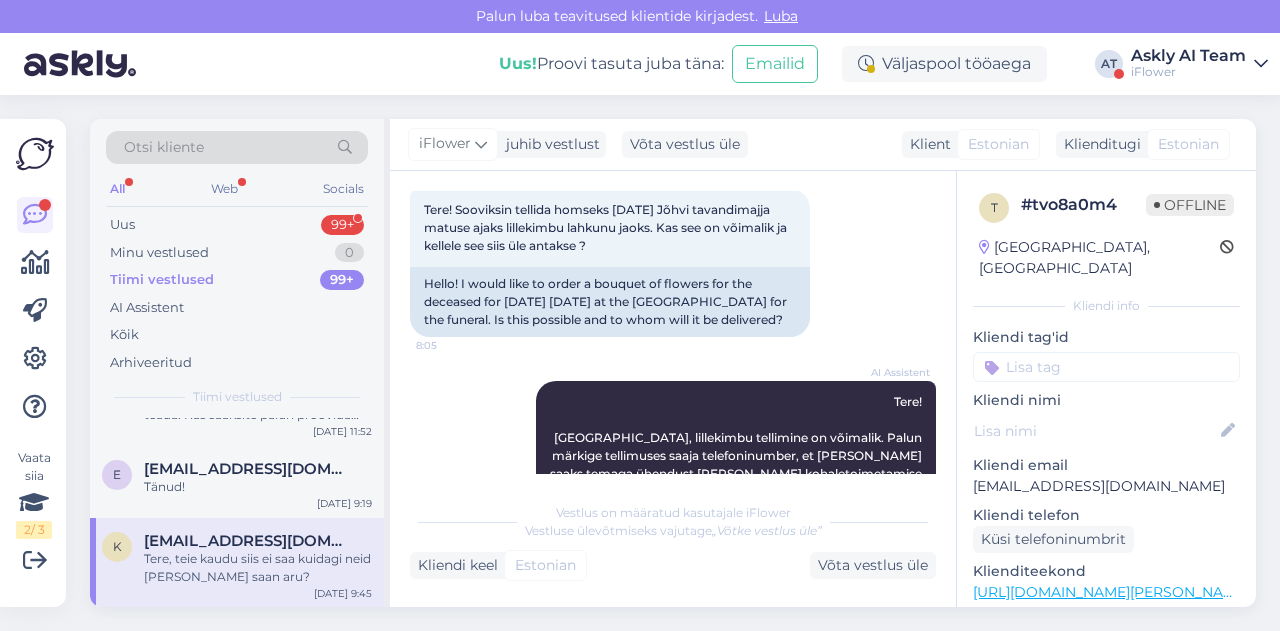 scroll, scrollTop: 114, scrollLeft: 0, axis: vertical 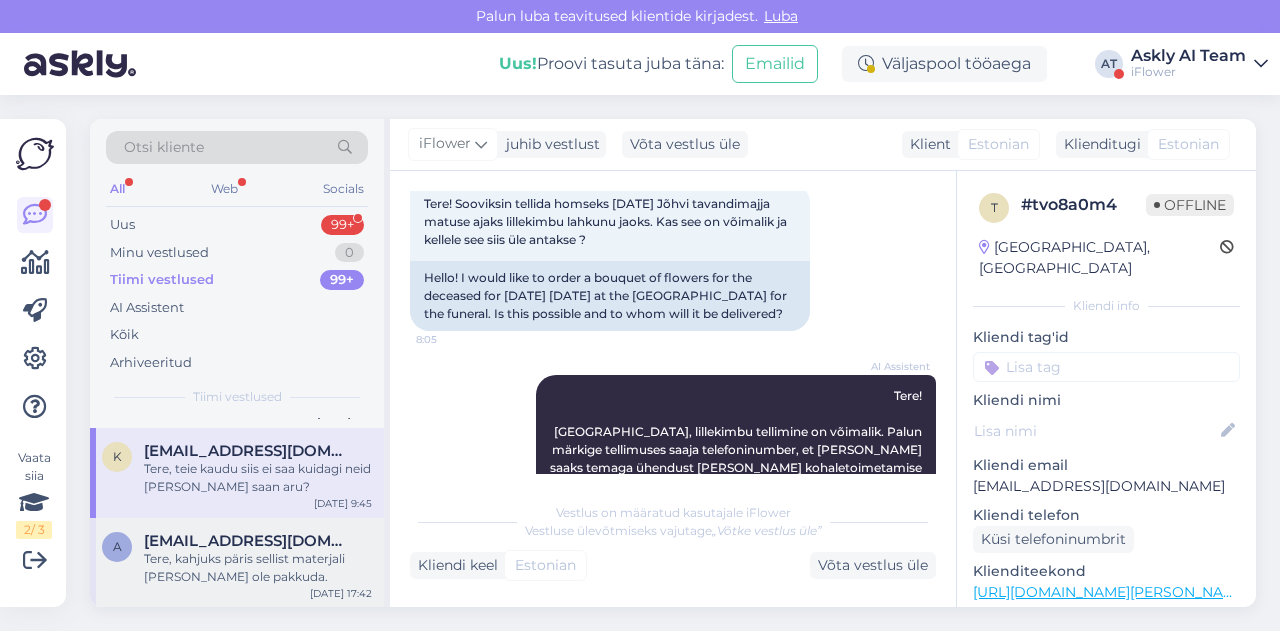 click on "[EMAIL_ADDRESS][DOMAIN_NAME]" at bounding box center (248, 541) 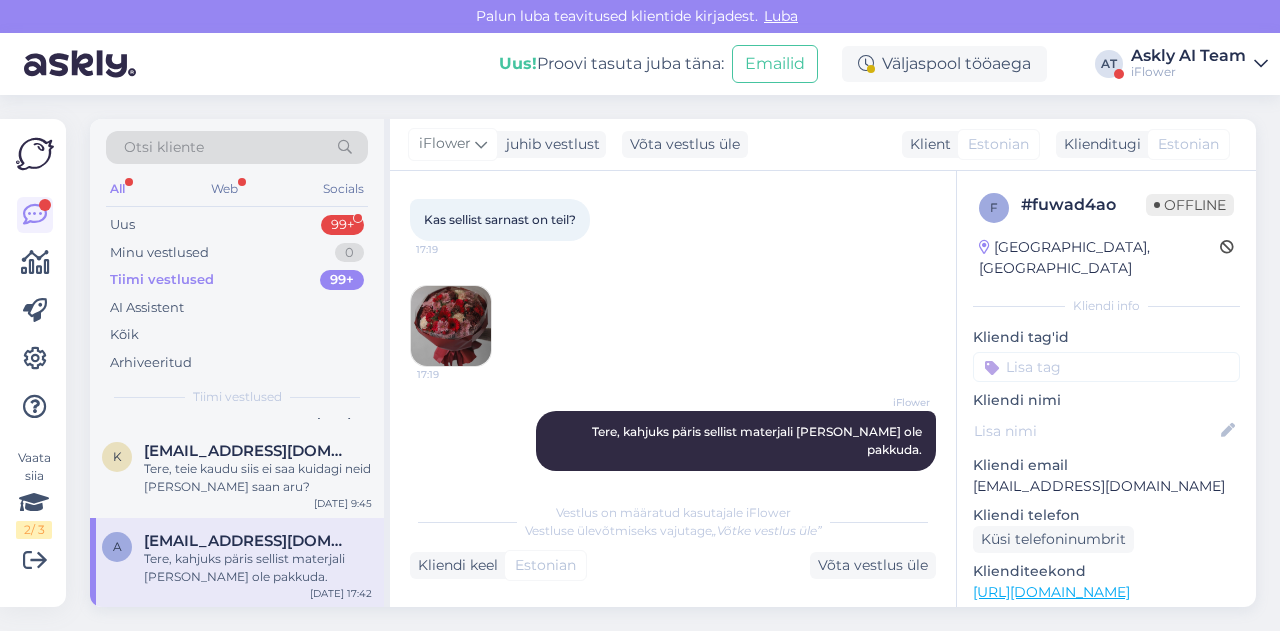 click on "[DATE] Kas sellist sarnast on teil? 17:19  17:19" at bounding box center (673, 262) 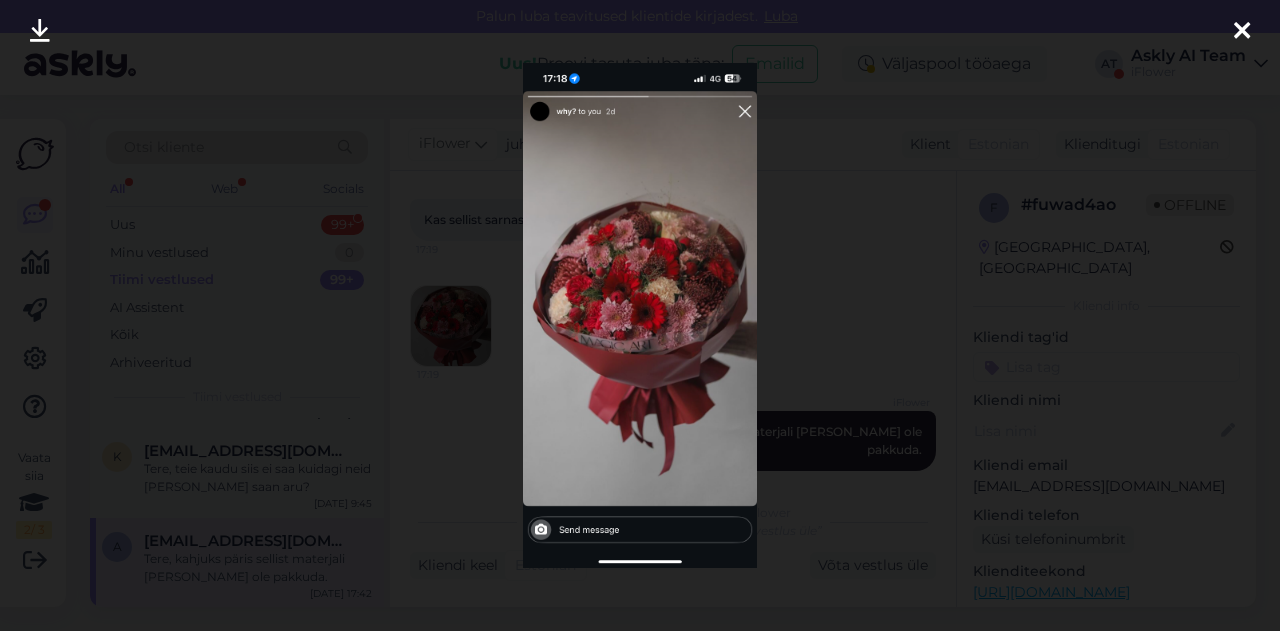 click at bounding box center (639, 315) 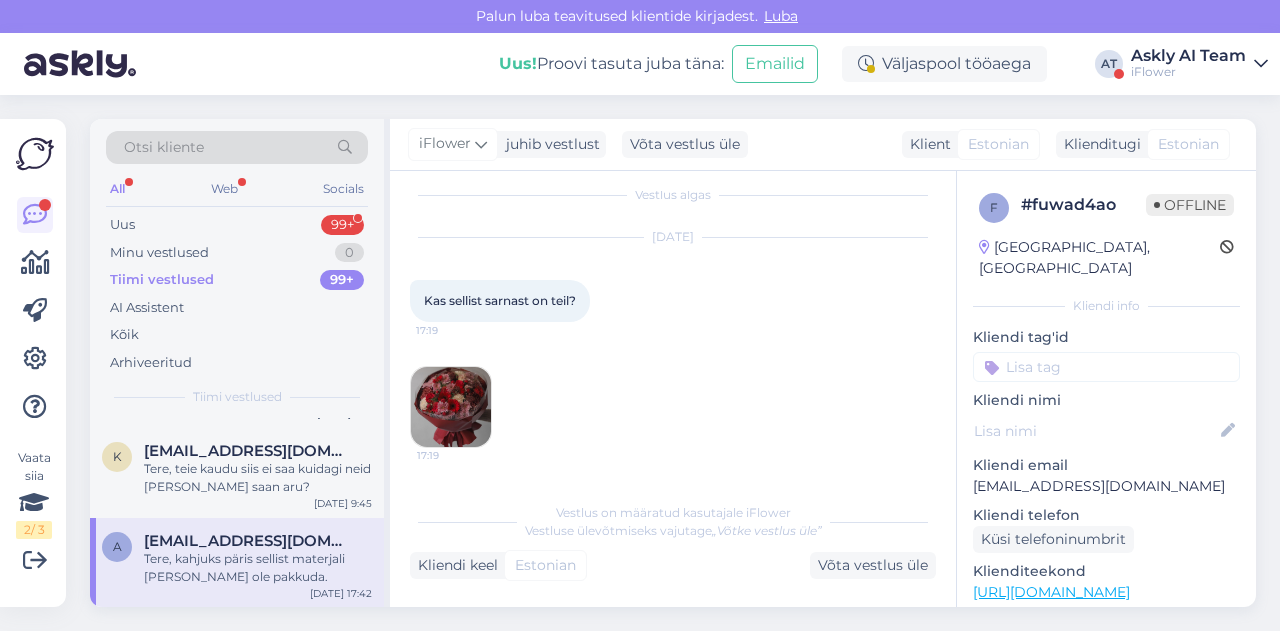 scroll, scrollTop: 0, scrollLeft: 0, axis: both 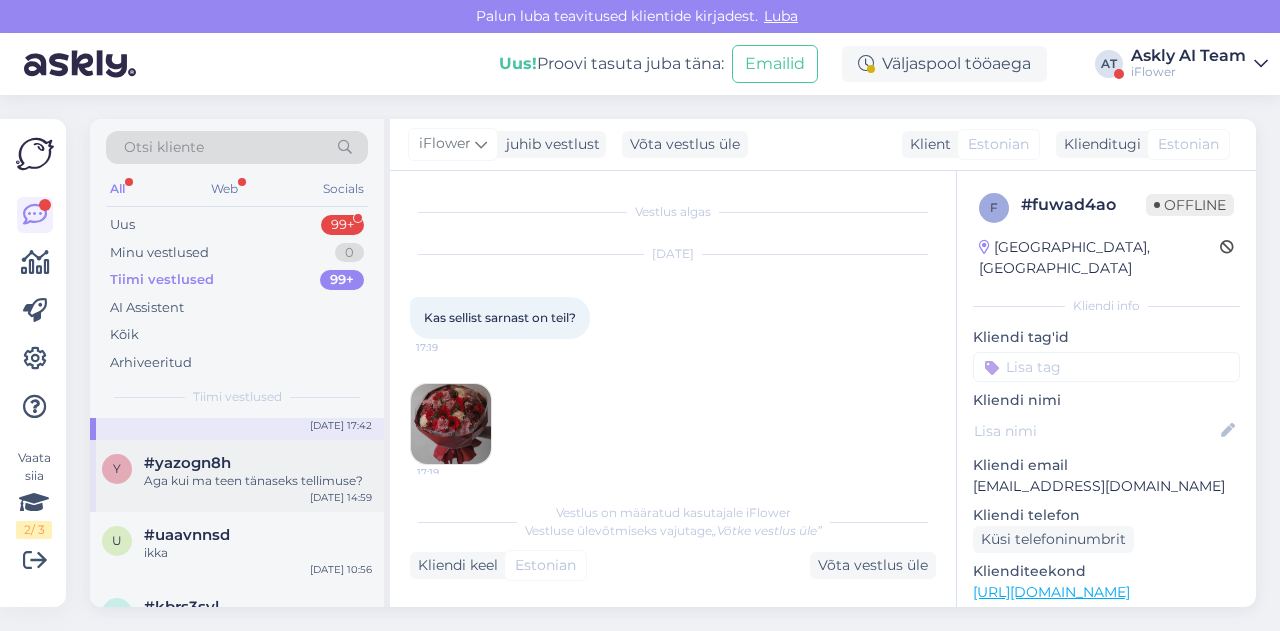 click on "Aga kui ma teen tänaseks tellimuse?" at bounding box center [258, 481] 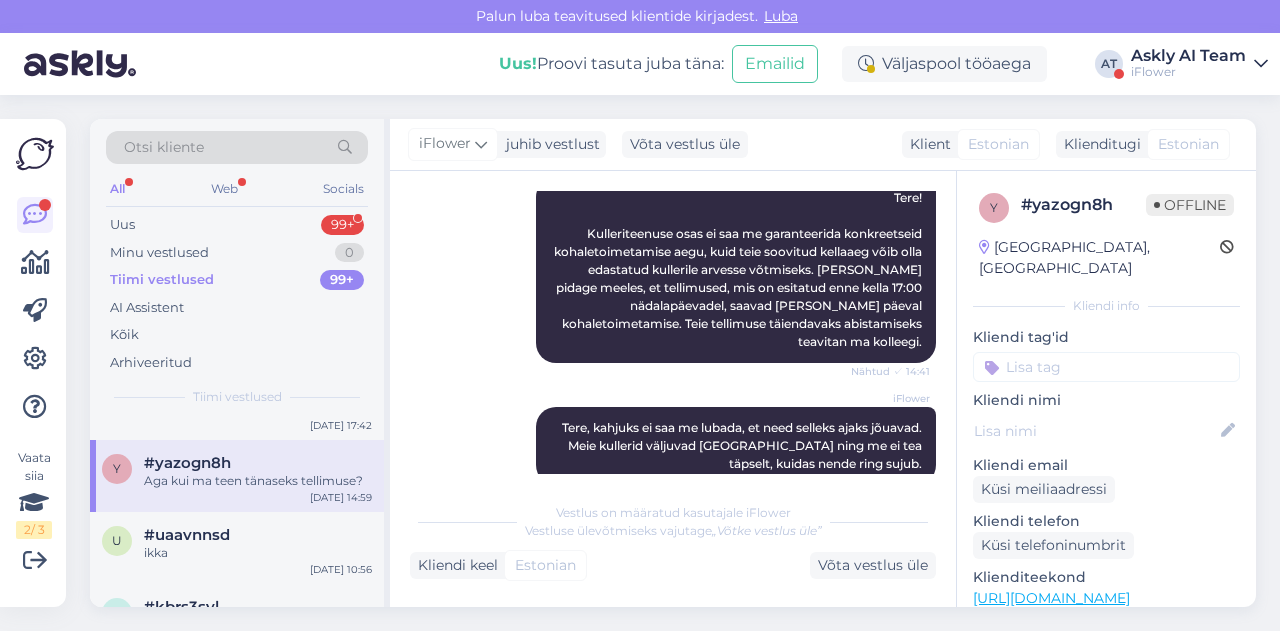 scroll, scrollTop: 448, scrollLeft: 0, axis: vertical 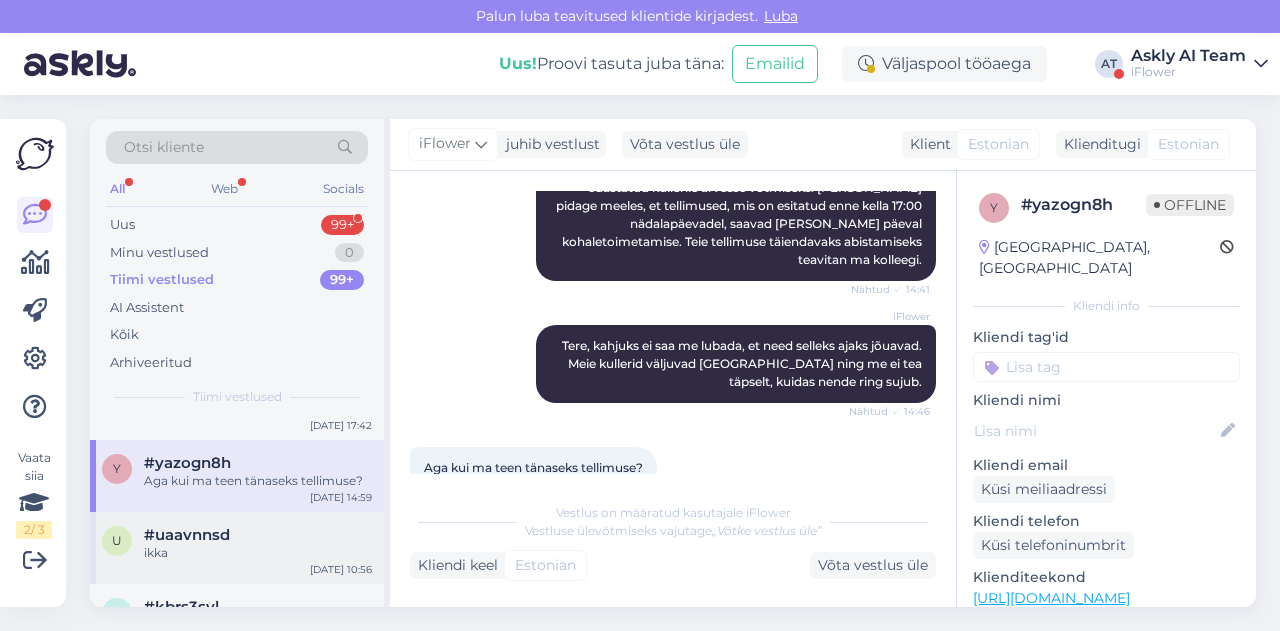click on "#uaavnnsd" at bounding box center [258, 535] 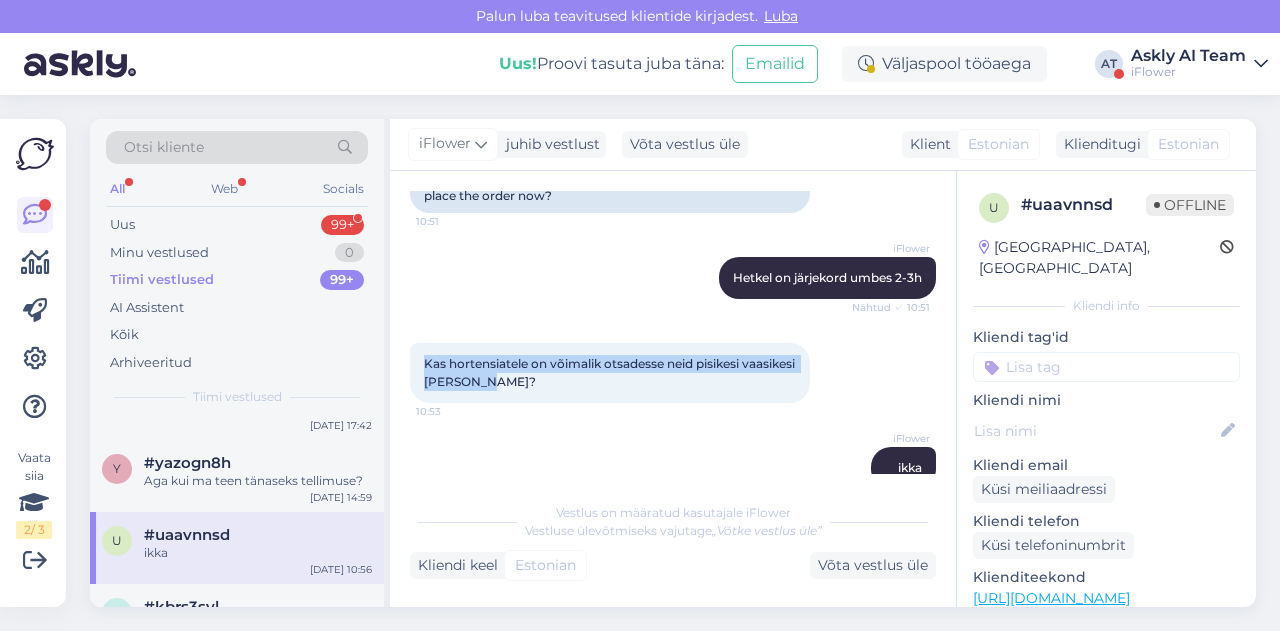 drag, startPoint x: 421, startPoint y: 323, endPoint x: 566, endPoint y: 345, distance: 146.65947 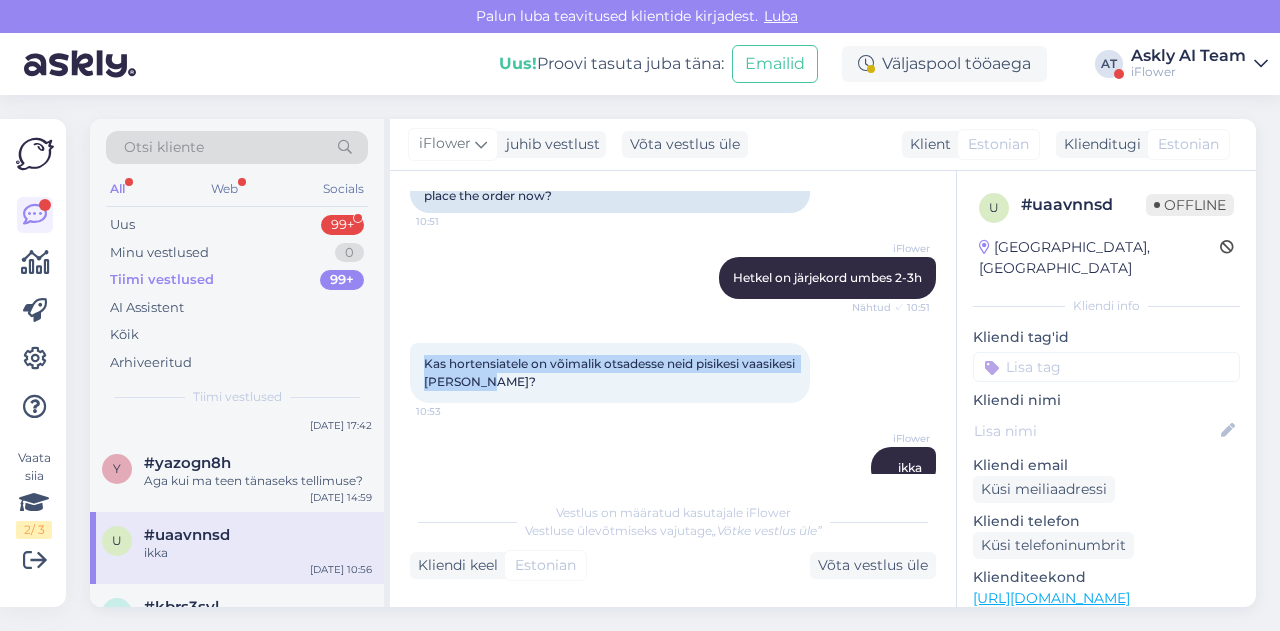 click on "Kas hortensiatele on võimalik otsadesse neid pisikesi vaasikesi [PERSON_NAME]? 10:53" at bounding box center (610, 373) 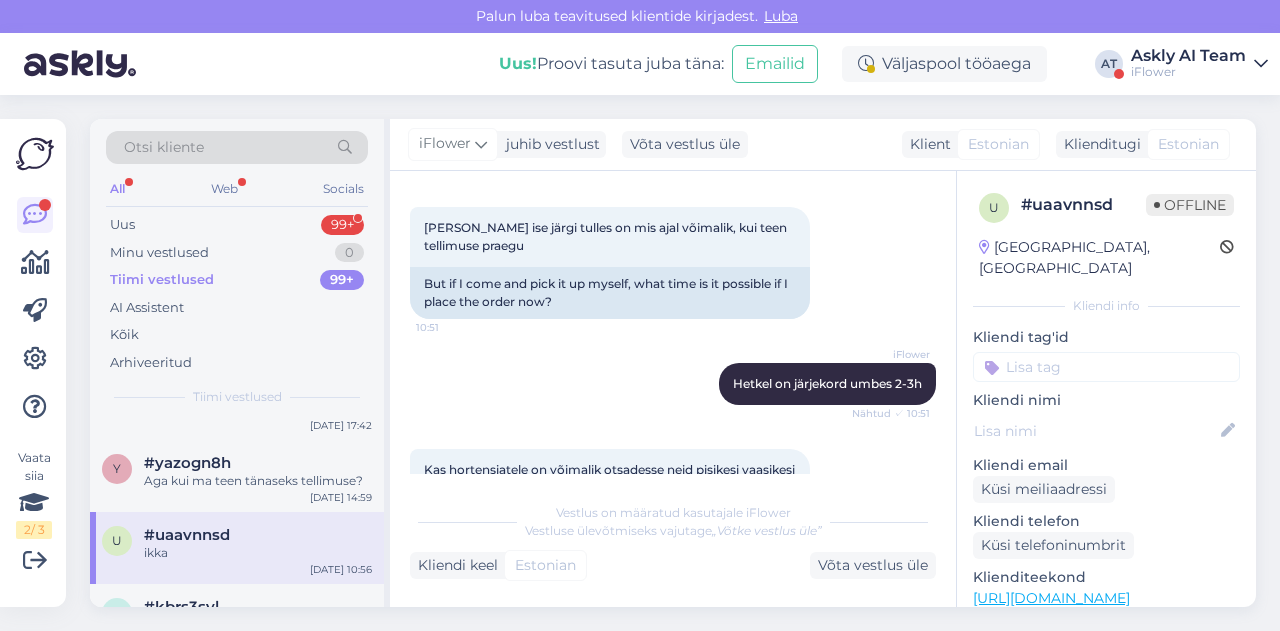 click on "iFlower Hetkel on järjekord umbes 2-3h  Nähtud ✓ 10:51" at bounding box center (673, 384) 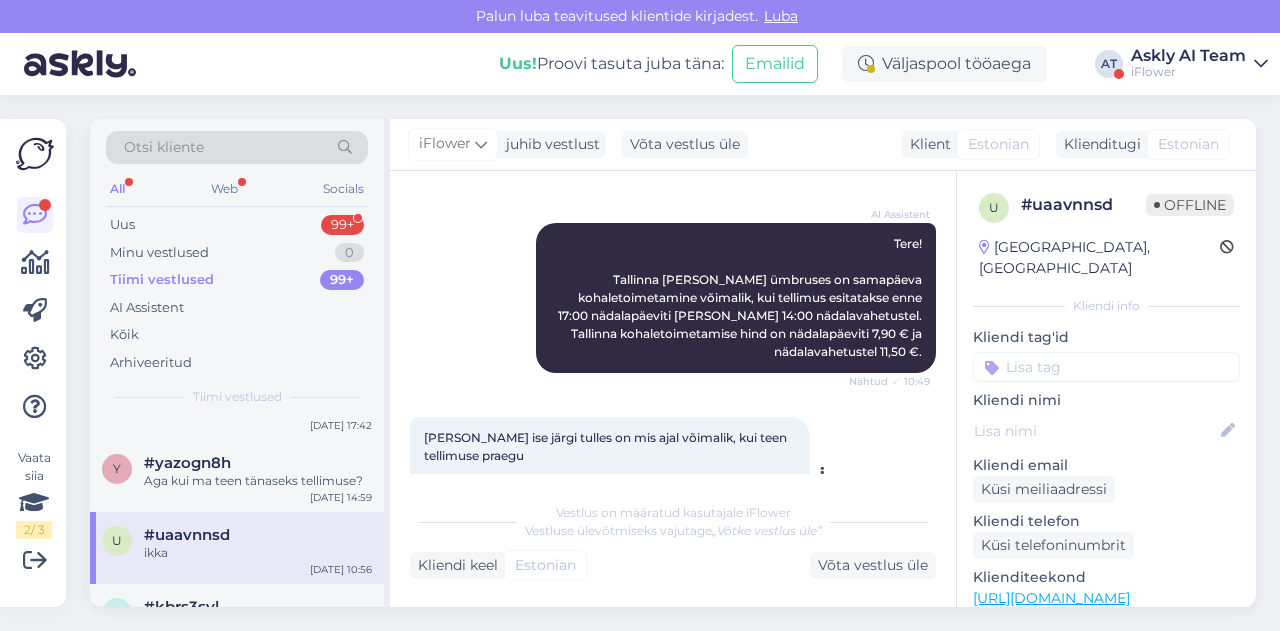 scroll, scrollTop: 220, scrollLeft: 0, axis: vertical 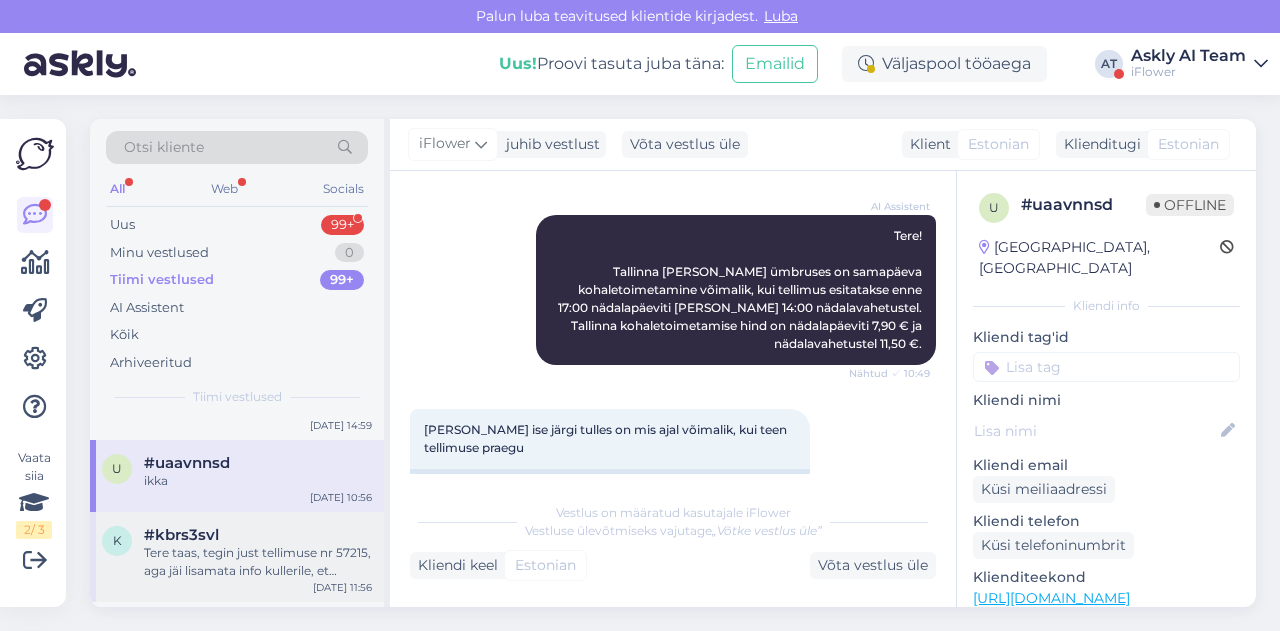 click on "#kbrs3svl" at bounding box center (258, 535) 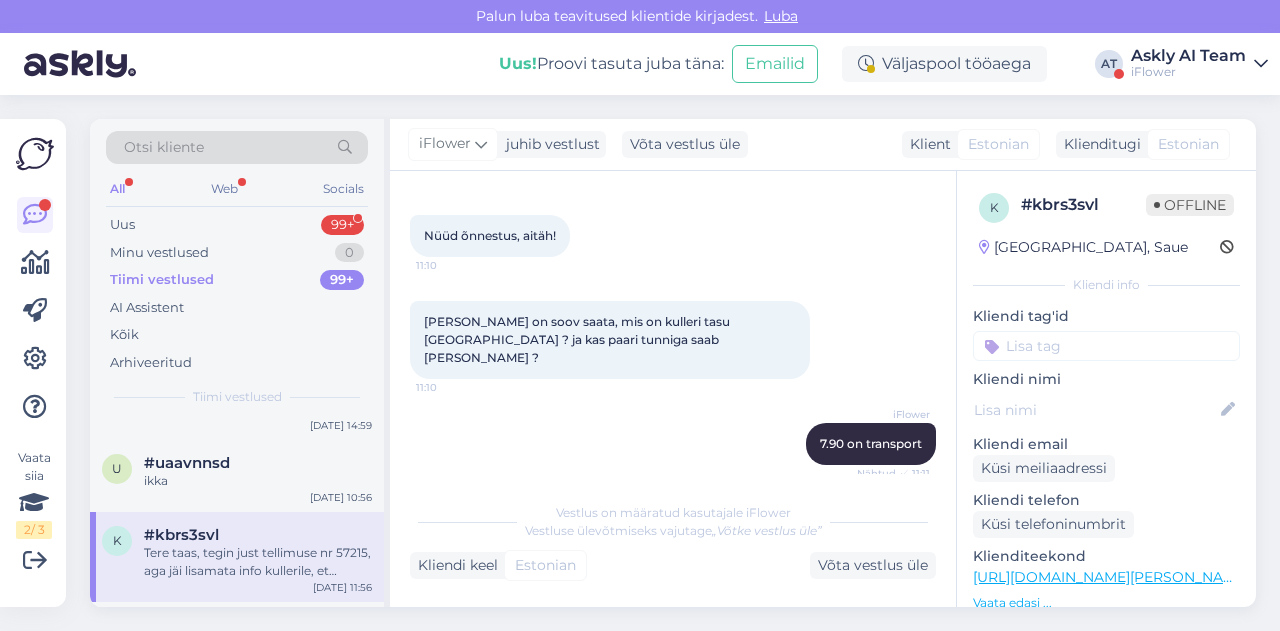 scroll, scrollTop: 532, scrollLeft: 0, axis: vertical 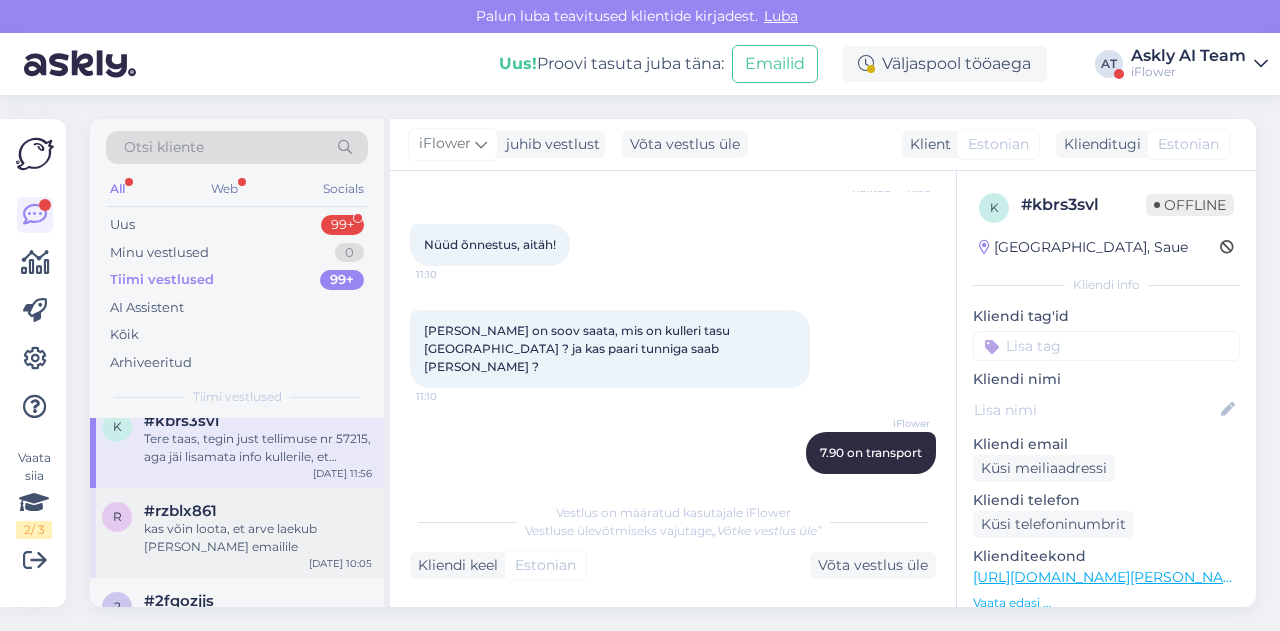 click on "kas võin loota, et arve laekub [PERSON_NAME] emailile" at bounding box center (258, 538) 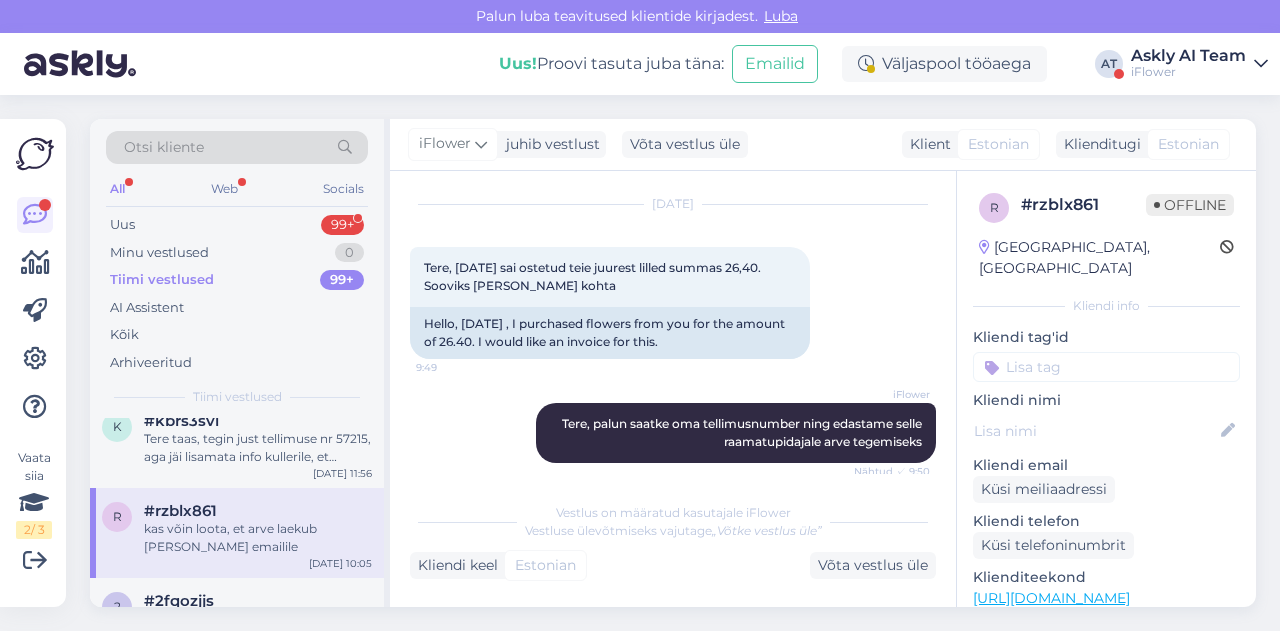 scroll, scrollTop: 70, scrollLeft: 0, axis: vertical 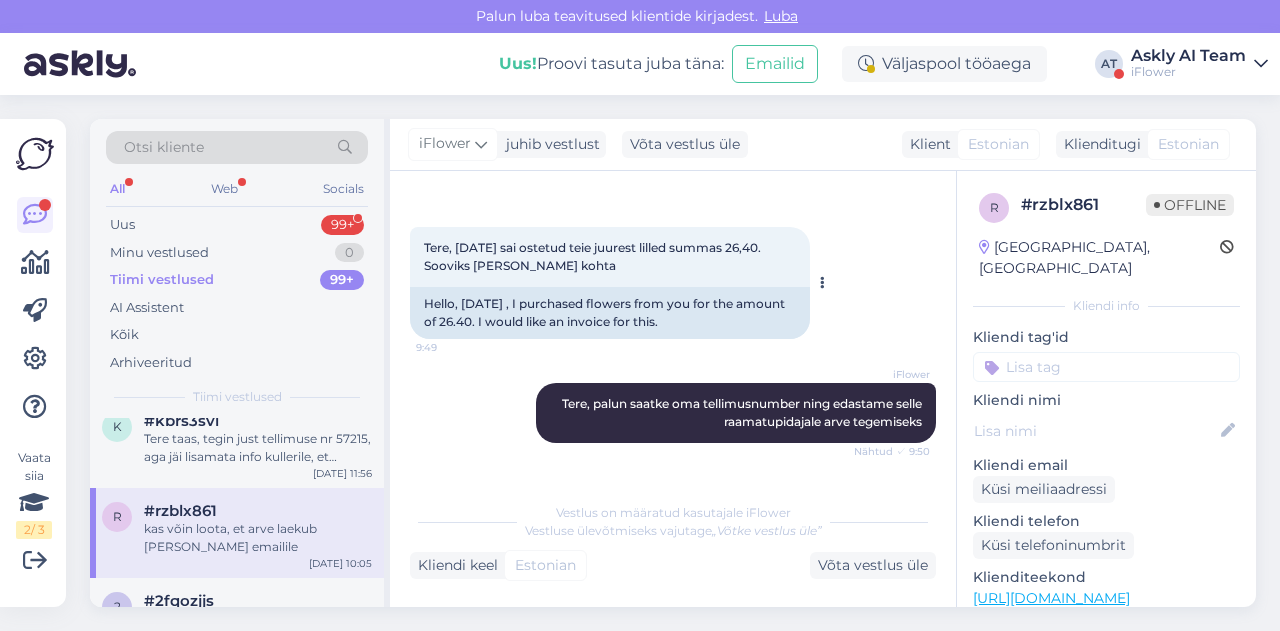 click on "Tere, [DATE] sai ostetud teie juurest lilled summas 26,40. Sooviks [PERSON_NAME] kohta" at bounding box center (594, 256) 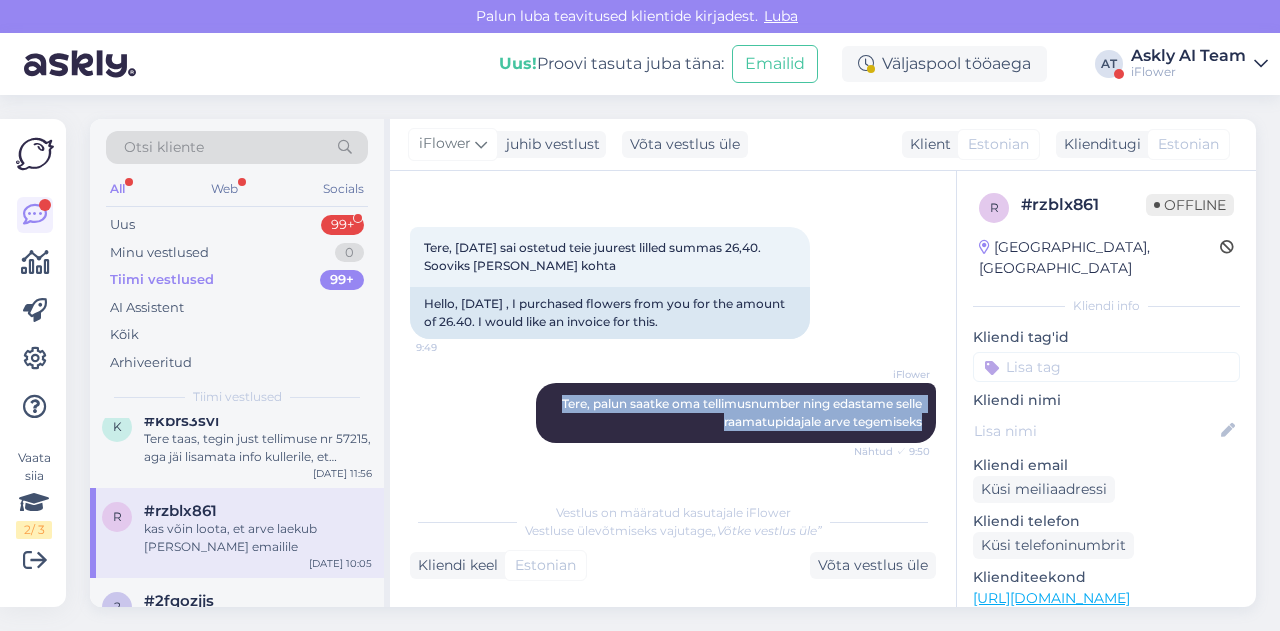 drag, startPoint x: 539, startPoint y: 401, endPoint x: 923, endPoint y: 420, distance: 384.46976 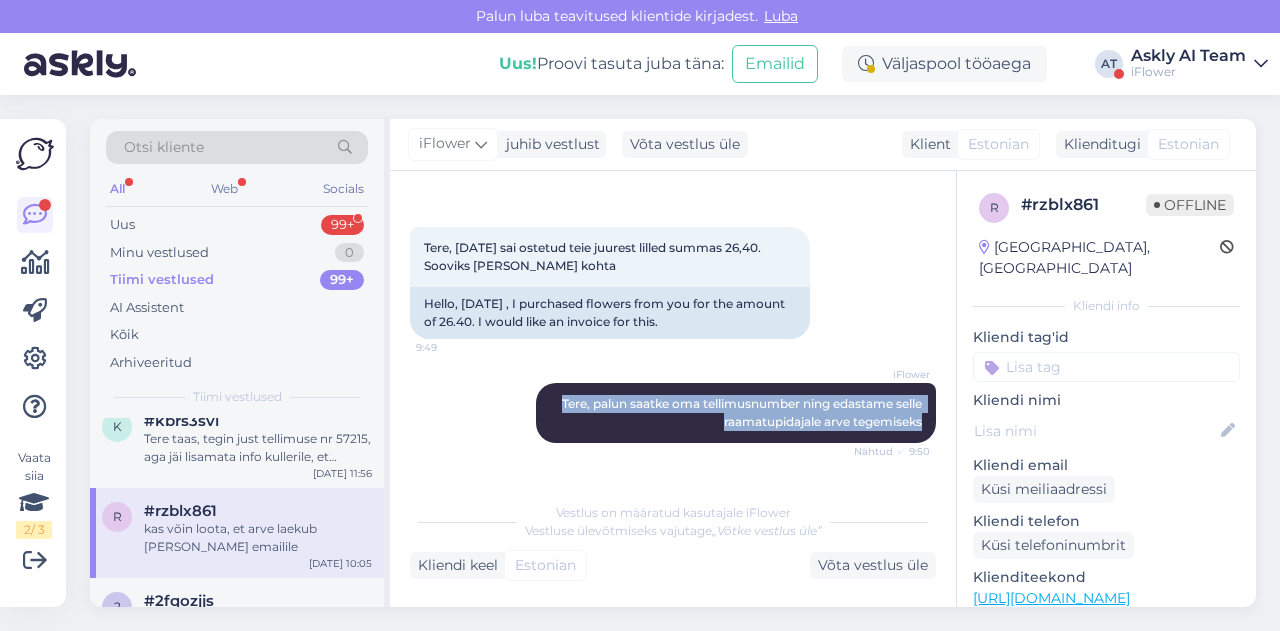 click on "Vestlus algas [DATE] Tere, [DATE] sai ostetud teie juurest lilled summas 26,40. Sooviks [PERSON_NAME] kohta 9:49  Hello, [DATE] , I purchased flowers from you for the amount of 26.40. I would like an invoice for this. iFlower Tere, palun saatke oma tellimusnumber ning edastame selle raamatupidajale arve tegemiseks Nähtud ✓ 9:50  Tasutud on koha [PERSON_NAME] mul on ainult pangaterminali tsekk 9:50  [DATE][PERSON_NAME] 10.18 [PERSON_NAME] 26,4  ja terminalitseki nr om 016681 9:52  emaili aadress on  [PERSON_NAME][EMAIL_ADDRESS][PERSON_NAME][DOMAIN_NAME] 9:52  iFlower Kas firmaks on Interflower või Floratrade hulgi? Nähtud ✓ 9:52  Interflower 9:53  kas võin loota, et arve laekub [PERSON_NAME] emailile 10:05" at bounding box center [682, 332] 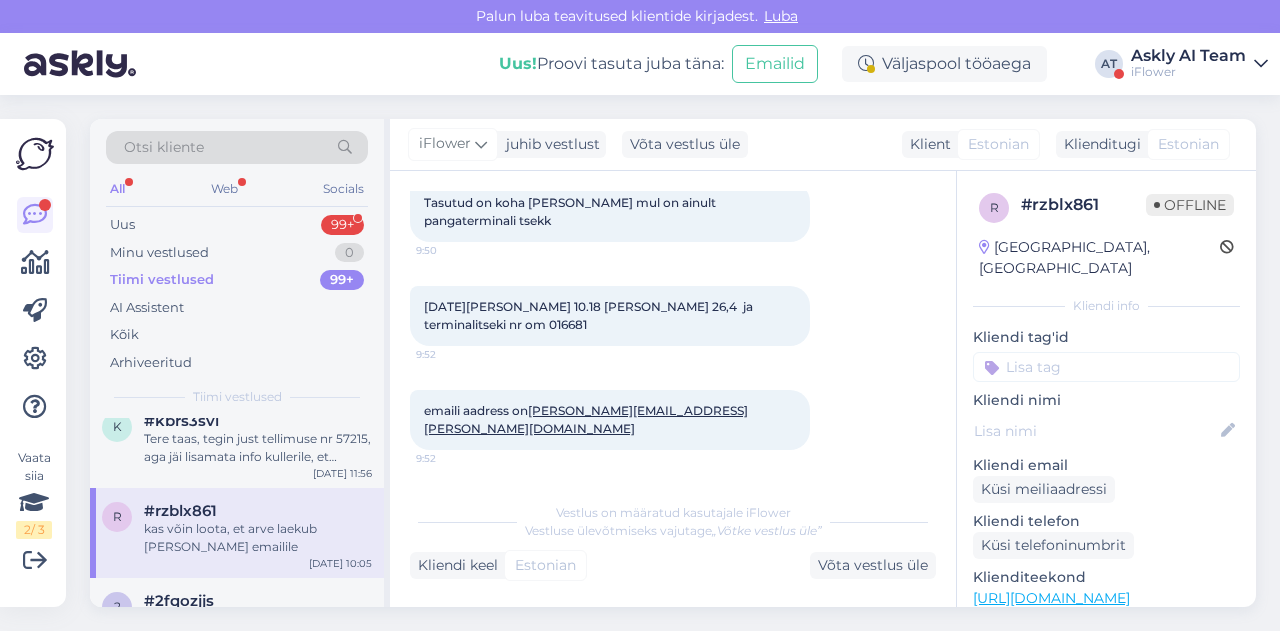 scroll, scrollTop: 378, scrollLeft: 0, axis: vertical 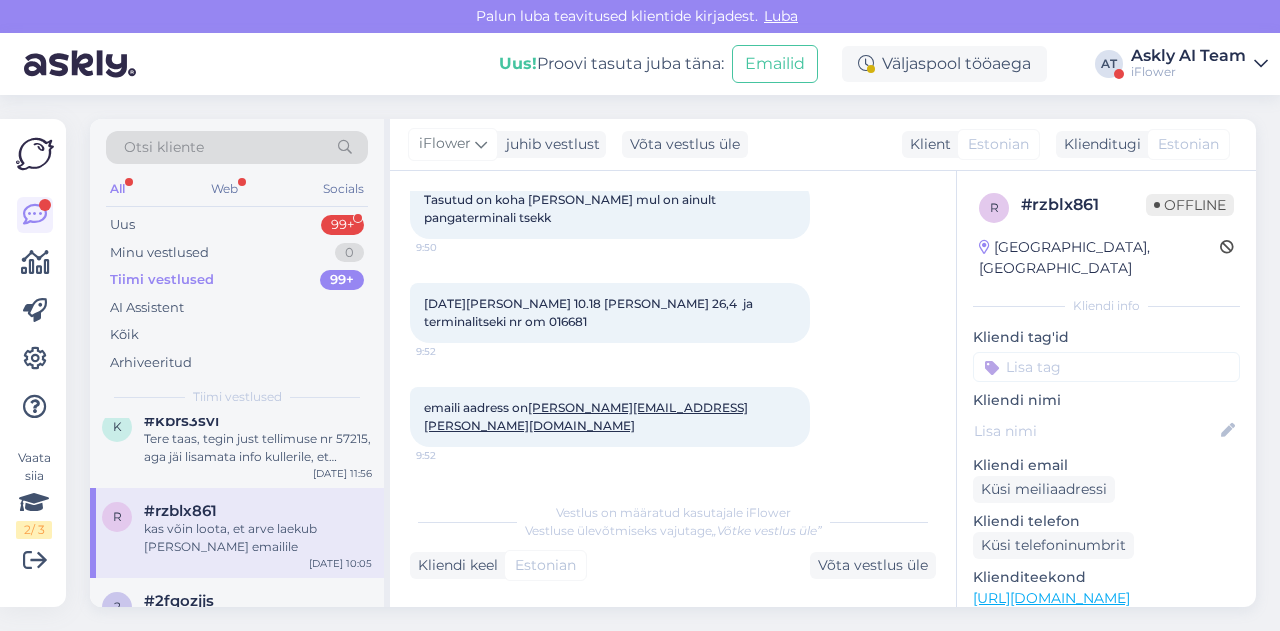 click on "emaili aadress on  [PERSON_NAME][EMAIL_ADDRESS][PERSON_NAME][DOMAIN_NAME] 9:52" at bounding box center (673, 417) 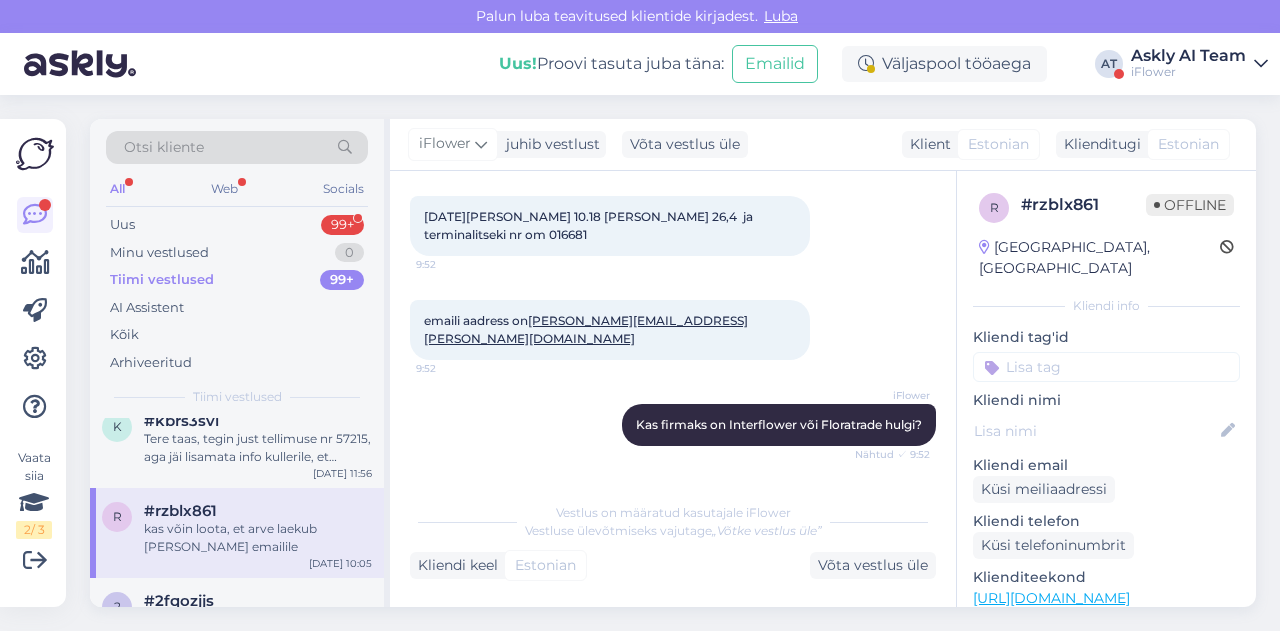 scroll, scrollTop: 466, scrollLeft: 0, axis: vertical 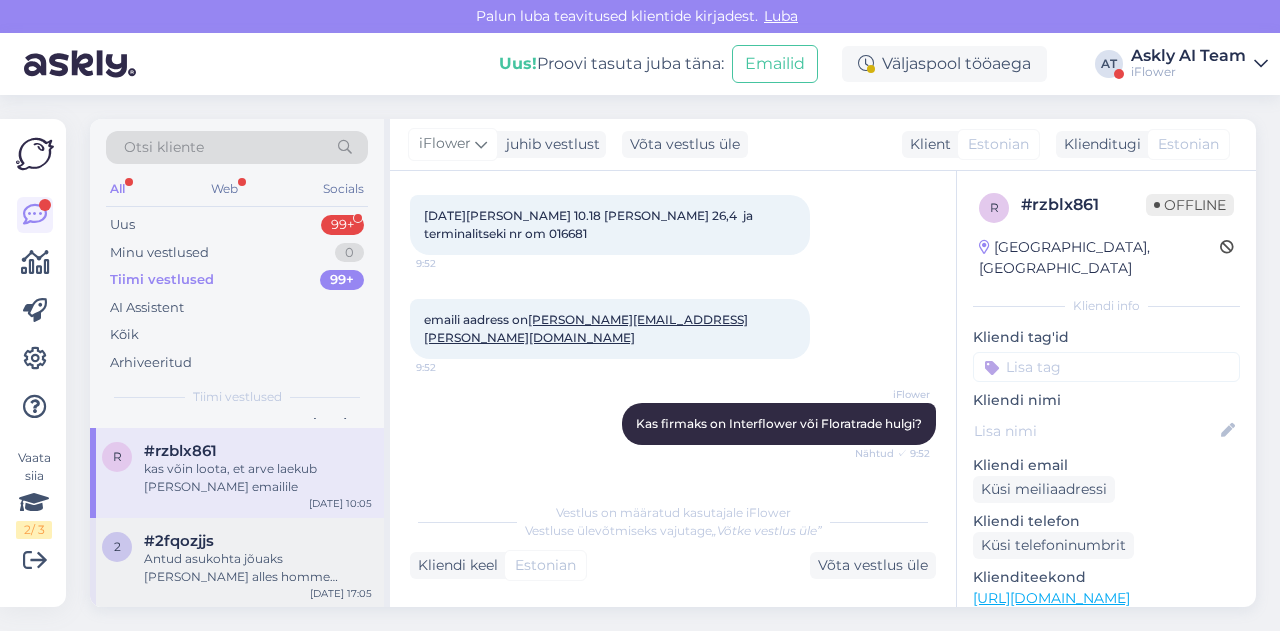 click on "Antud asukohta jõuaks [PERSON_NAME] alles homme umbes 17 ajal." at bounding box center (258, 568) 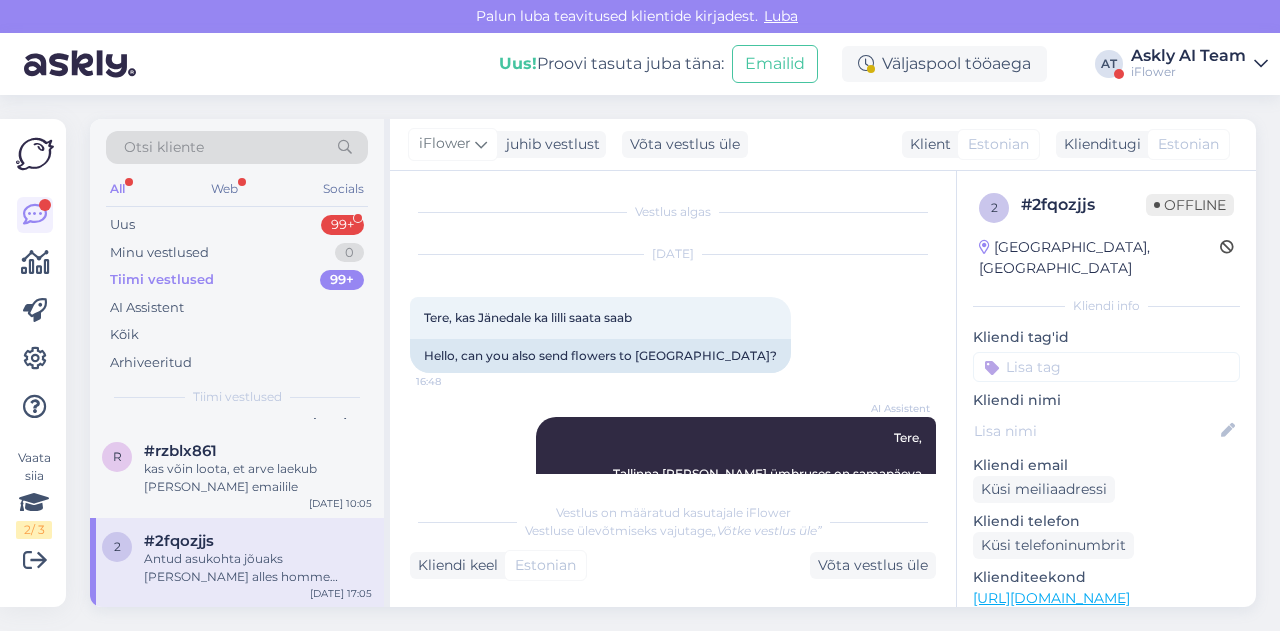 scroll, scrollTop: 568, scrollLeft: 0, axis: vertical 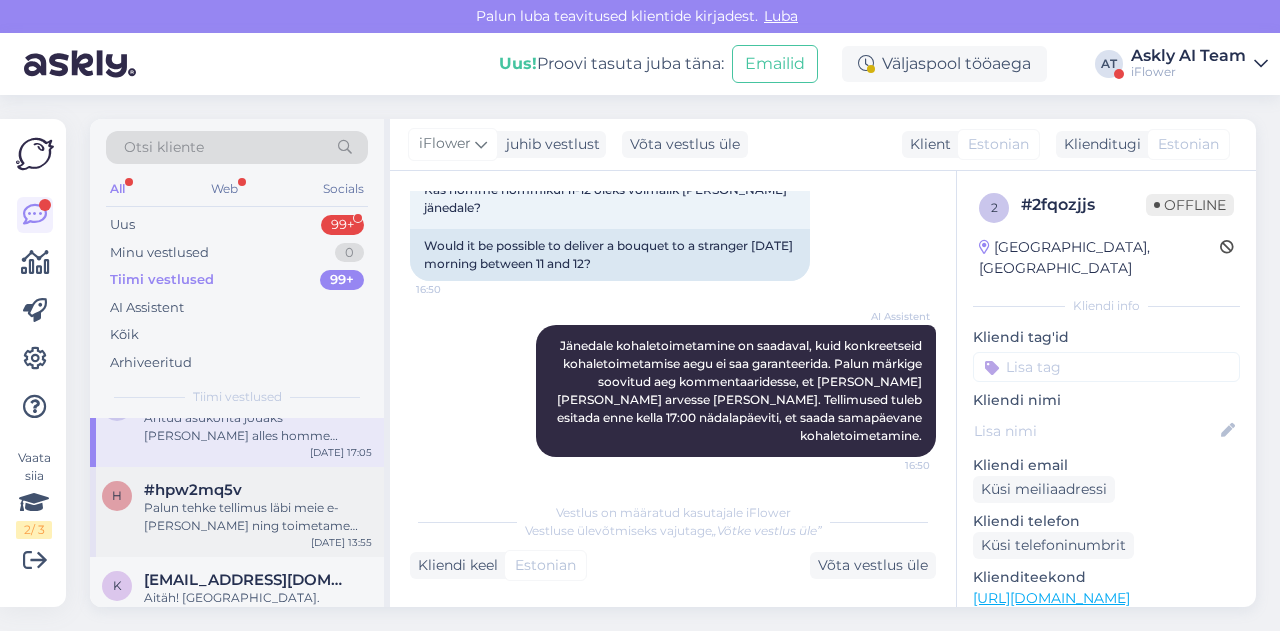 click on "Palun tehke tellimus läbi meie e-[PERSON_NAME] ning toimetame need homme Pärnsusse." at bounding box center (258, 517) 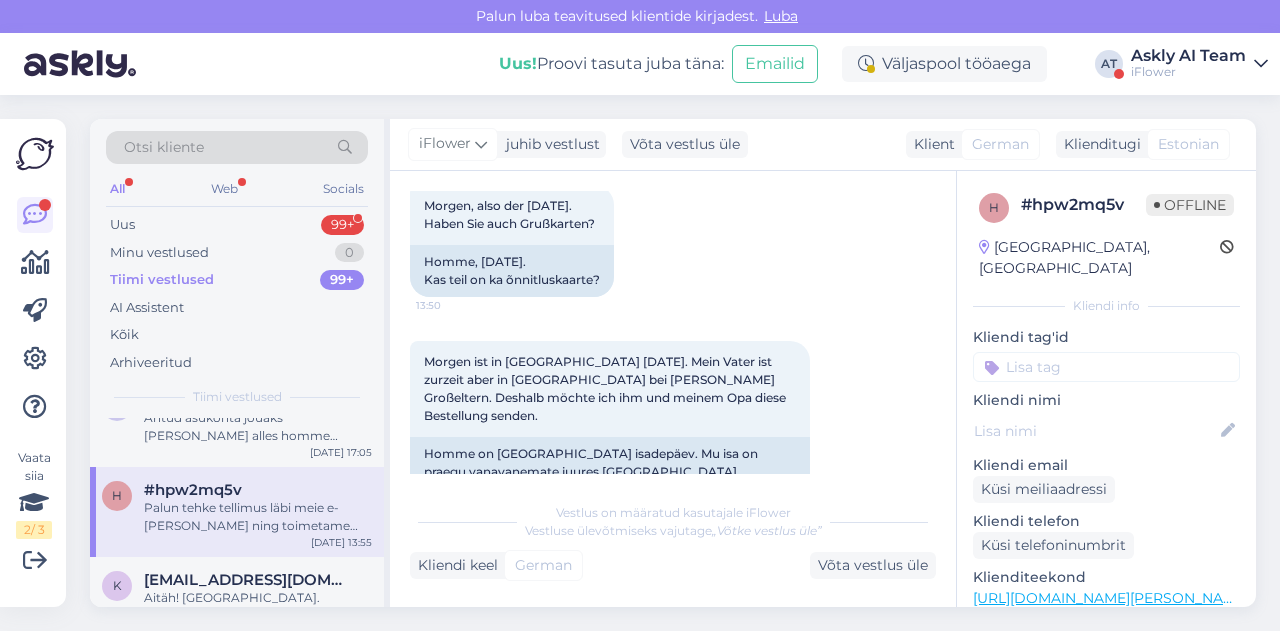 scroll, scrollTop: 1312, scrollLeft: 0, axis: vertical 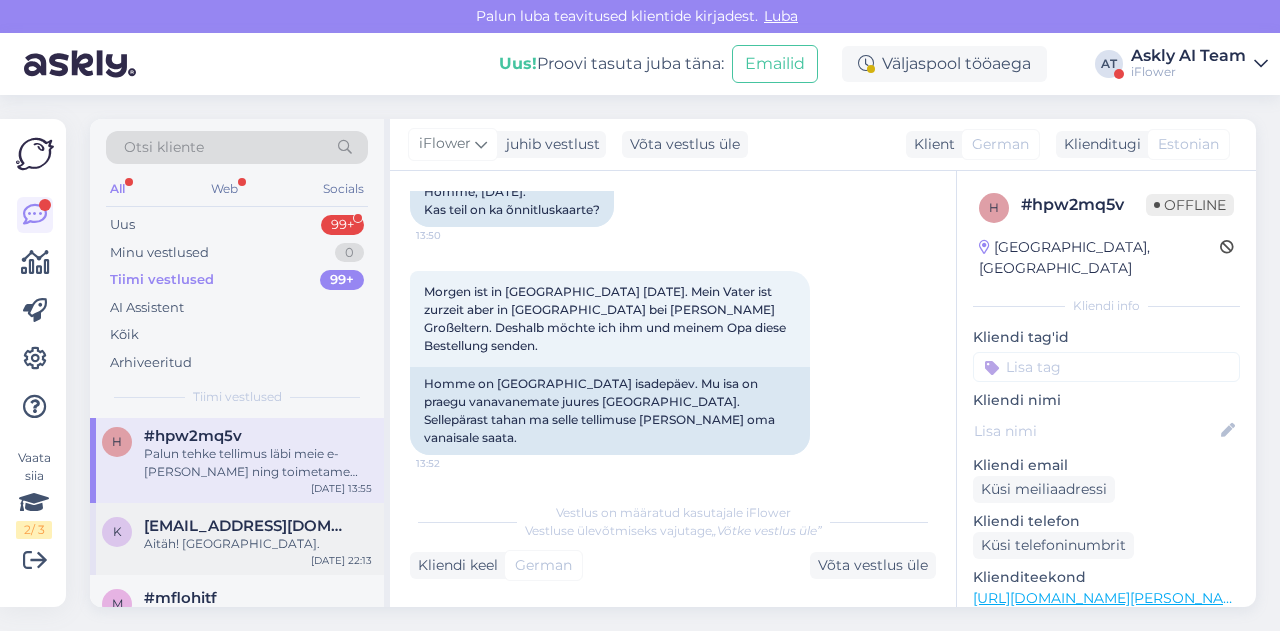 click on "[EMAIL_ADDRESS][DOMAIN_NAME]" at bounding box center (248, 526) 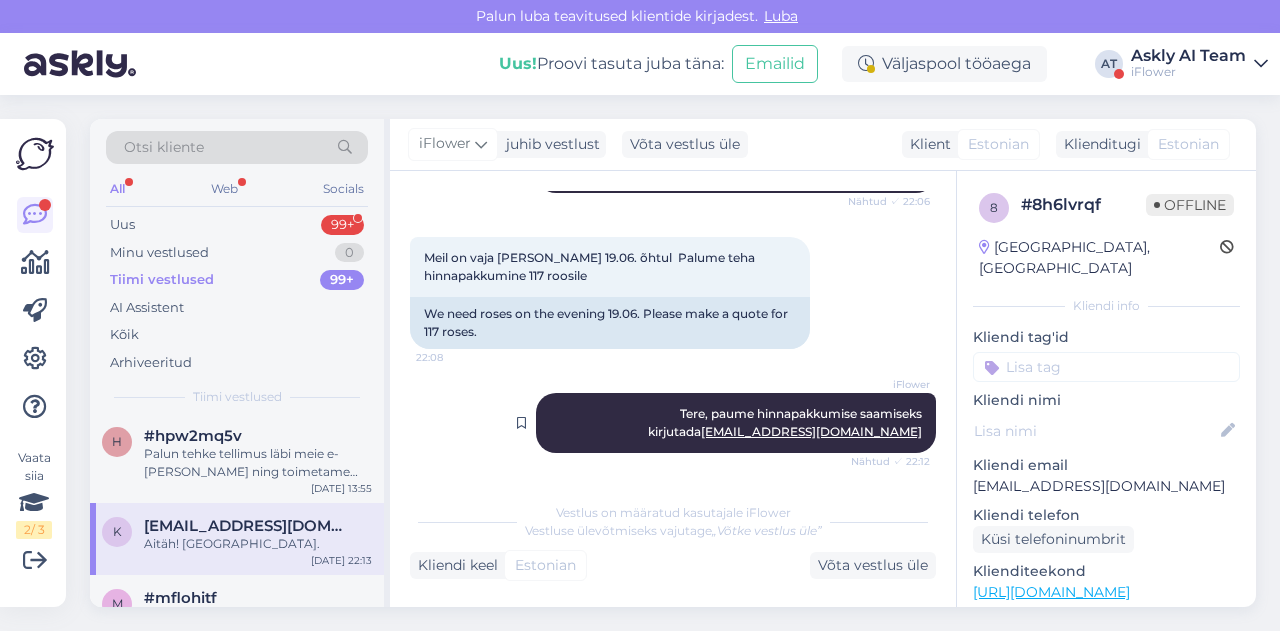 scroll, scrollTop: 472, scrollLeft: 0, axis: vertical 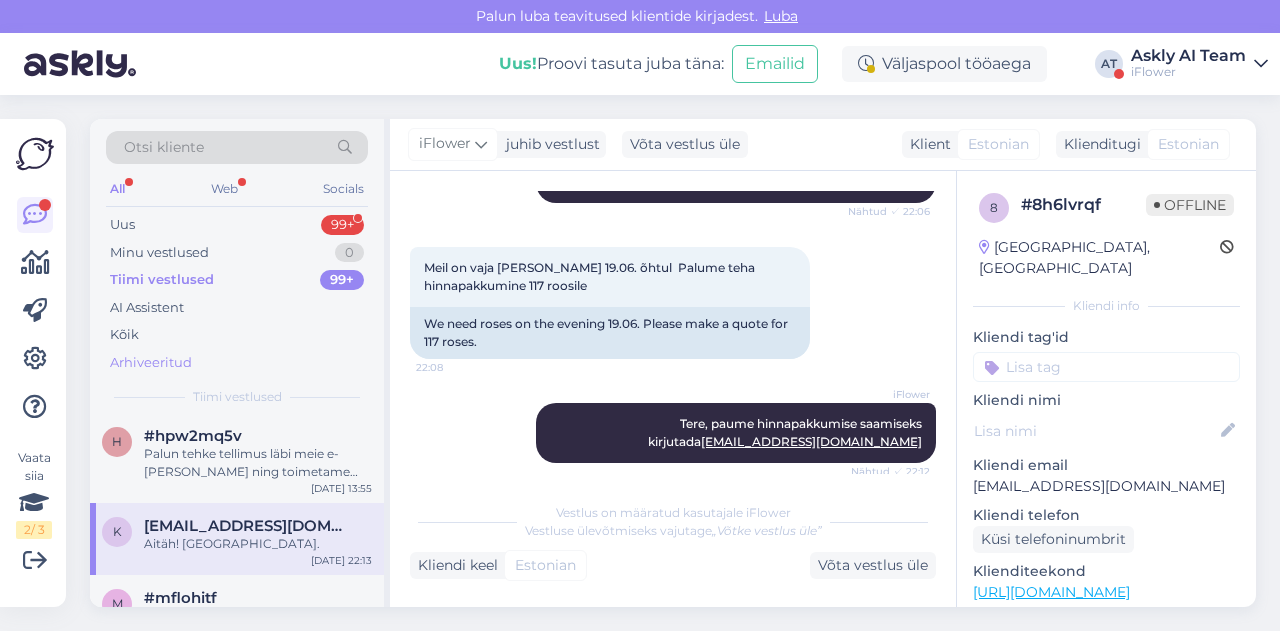 click on "Arhiveeritud" at bounding box center [151, 363] 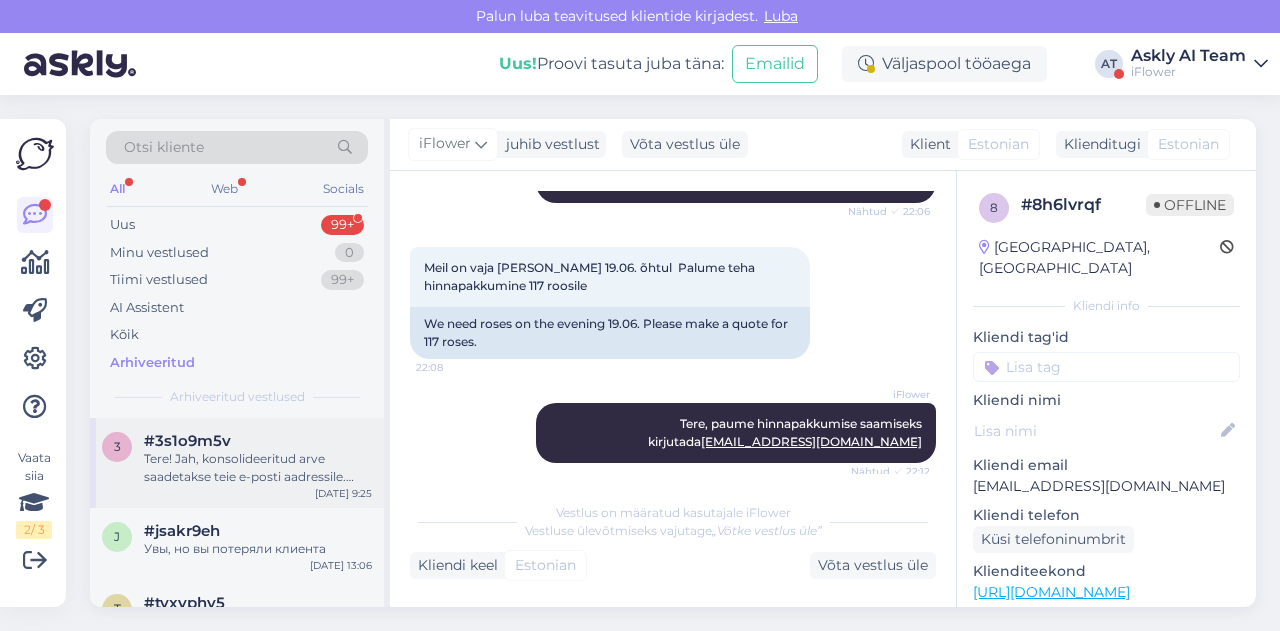 click on "#3s1o9m5v" at bounding box center [258, 441] 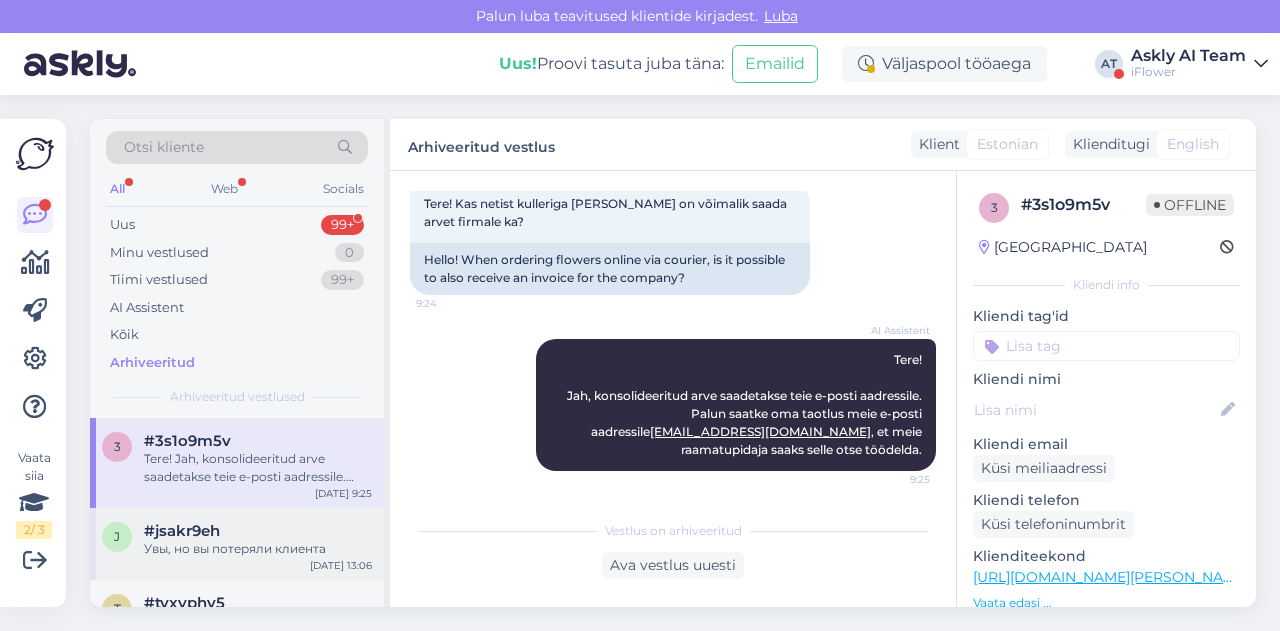 click on "j #jsakr9eh Увы, но вы потеряли клиента  [DATE] 13:06" at bounding box center [237, 544] 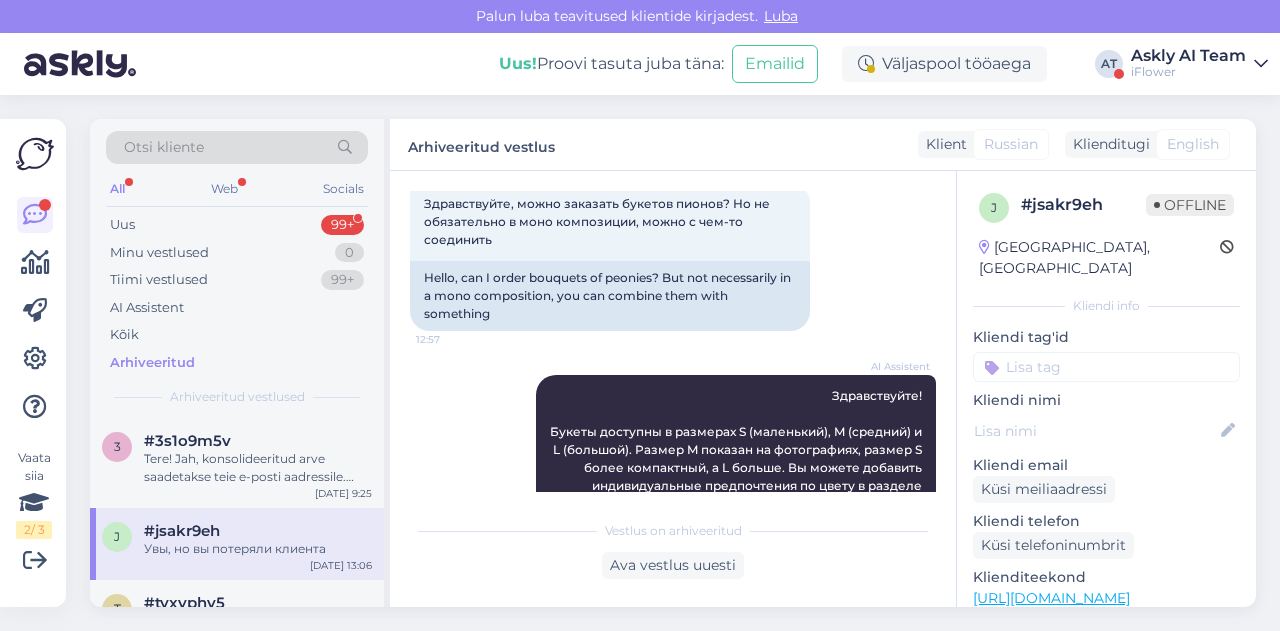 scroll, scrollTop: 722, scrollLeft: 0, axis: vertical 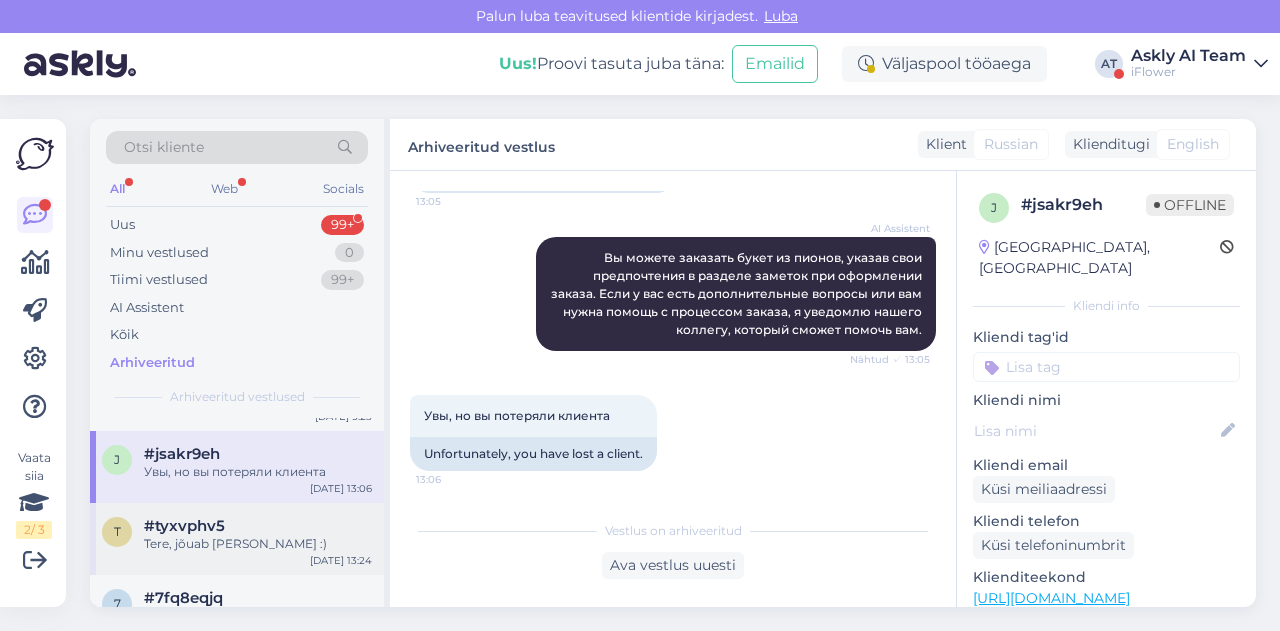 click on "Tere, jõuab [PERSON_NAME] :)" at bounding box center [258, 544] 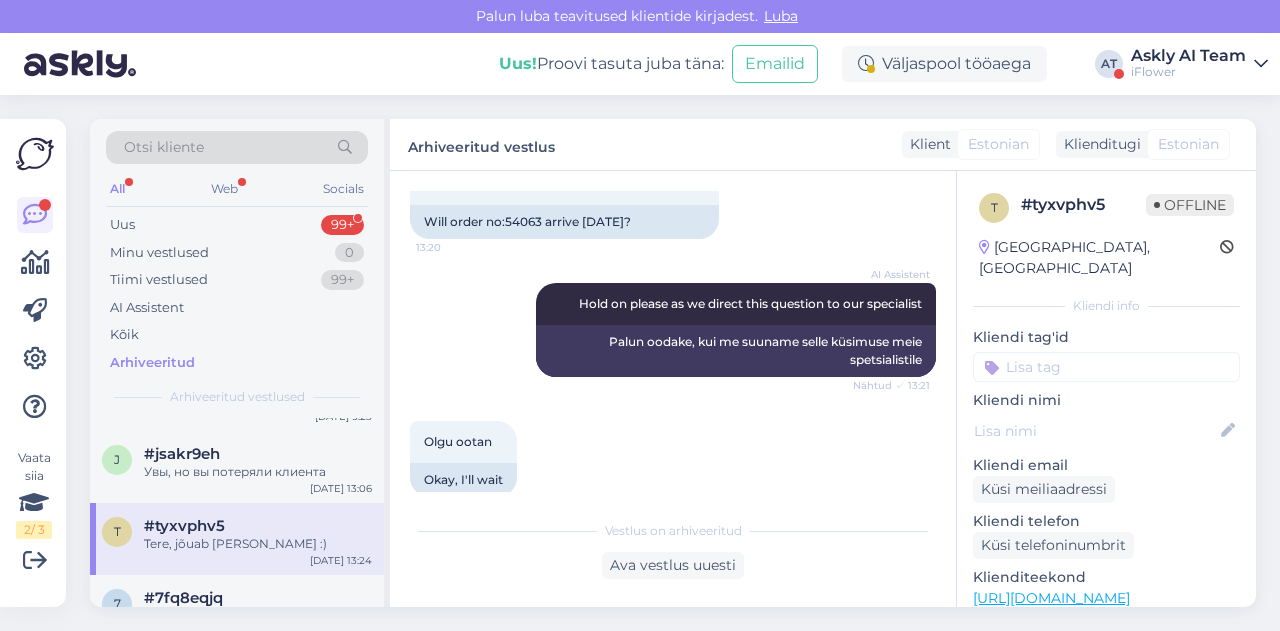 scroll, scrollTop: 406, scrollLeft: 0, axis: vertical 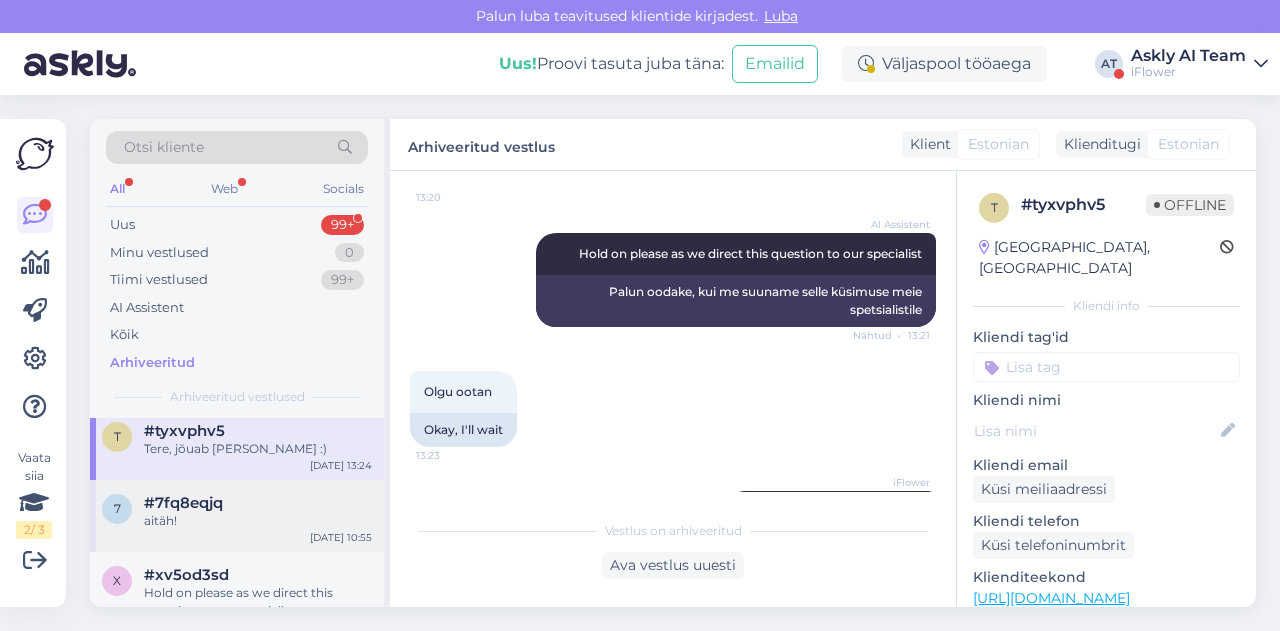 click on "#7fq8eqjq" at bounding box center (258, 503) 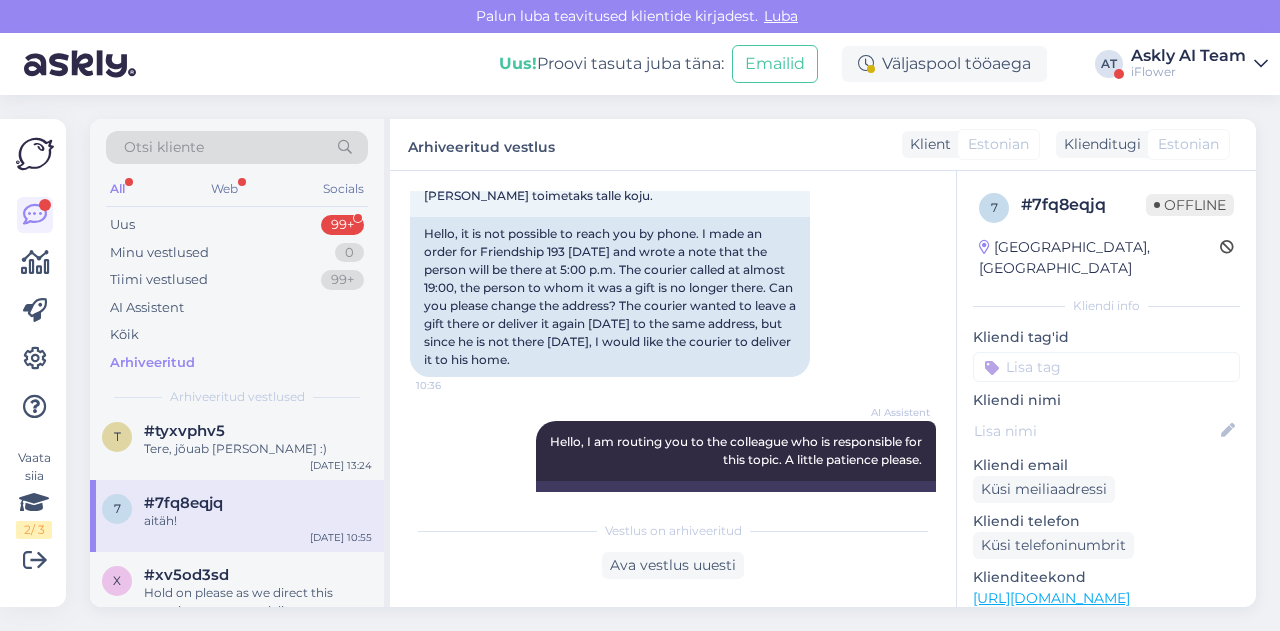scroll, scrollTop: 220, scrollLeft: 0, axis: vertical 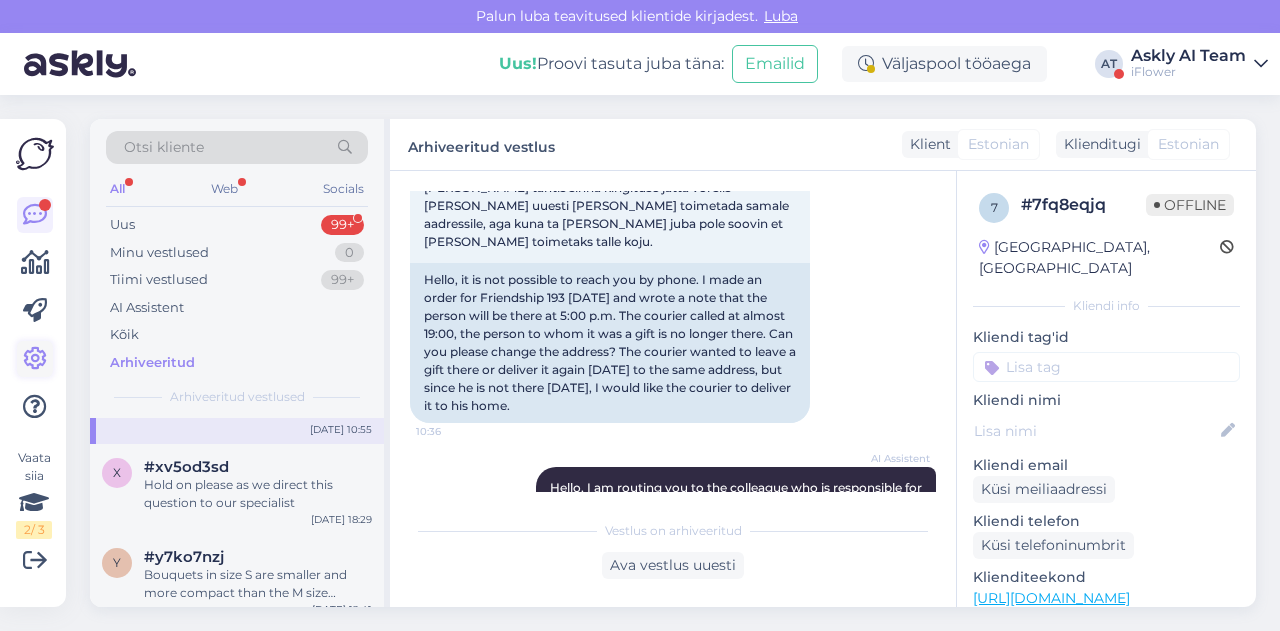 click at bounding box center (35, 359) 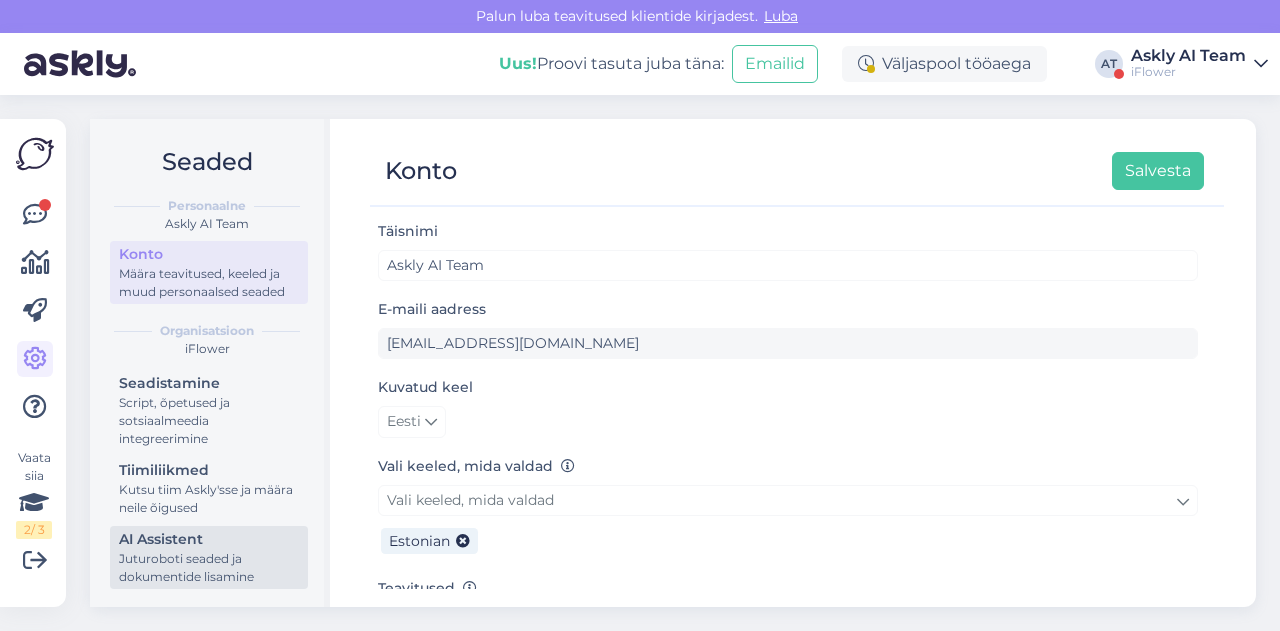 click on "AI Assistent" at bounding box center [209, 539] 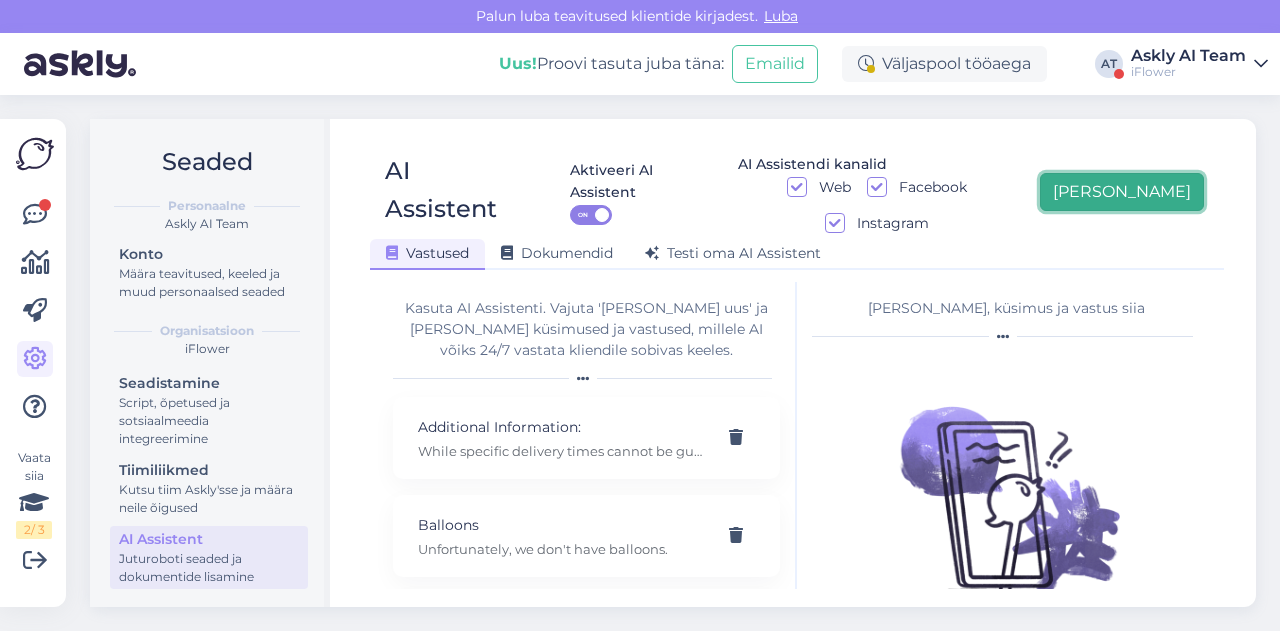 click on "[PERSON_NAME]" at bounding box center (1122, 192) 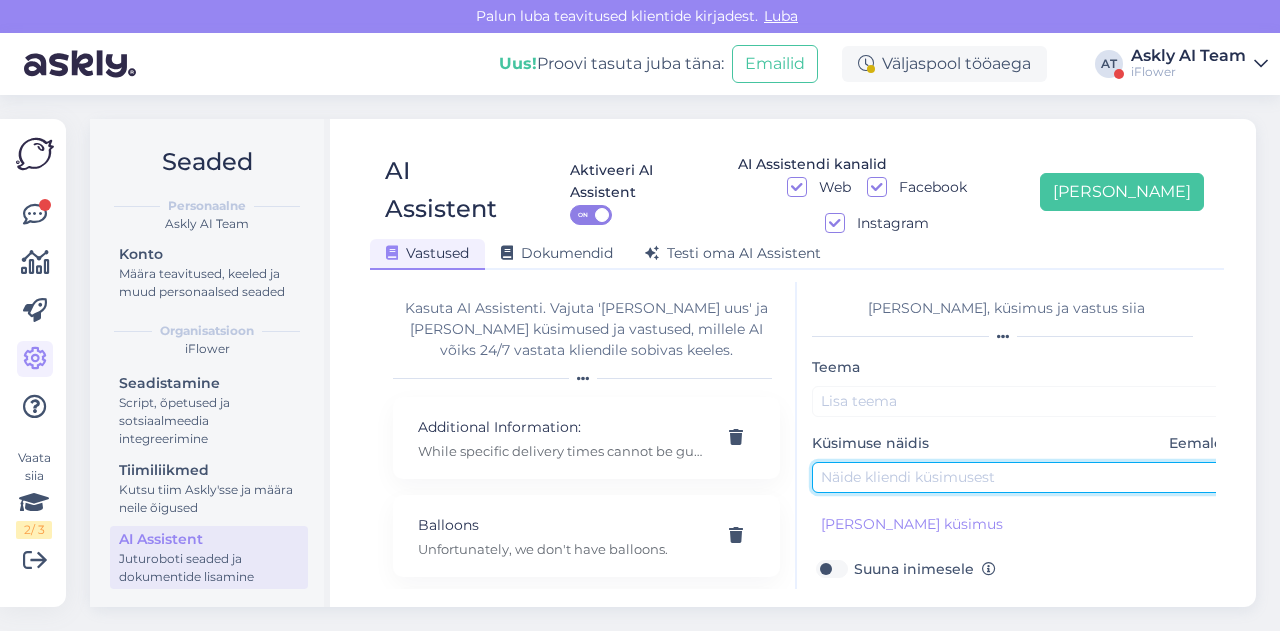 click at bounding box center (1022, 477) 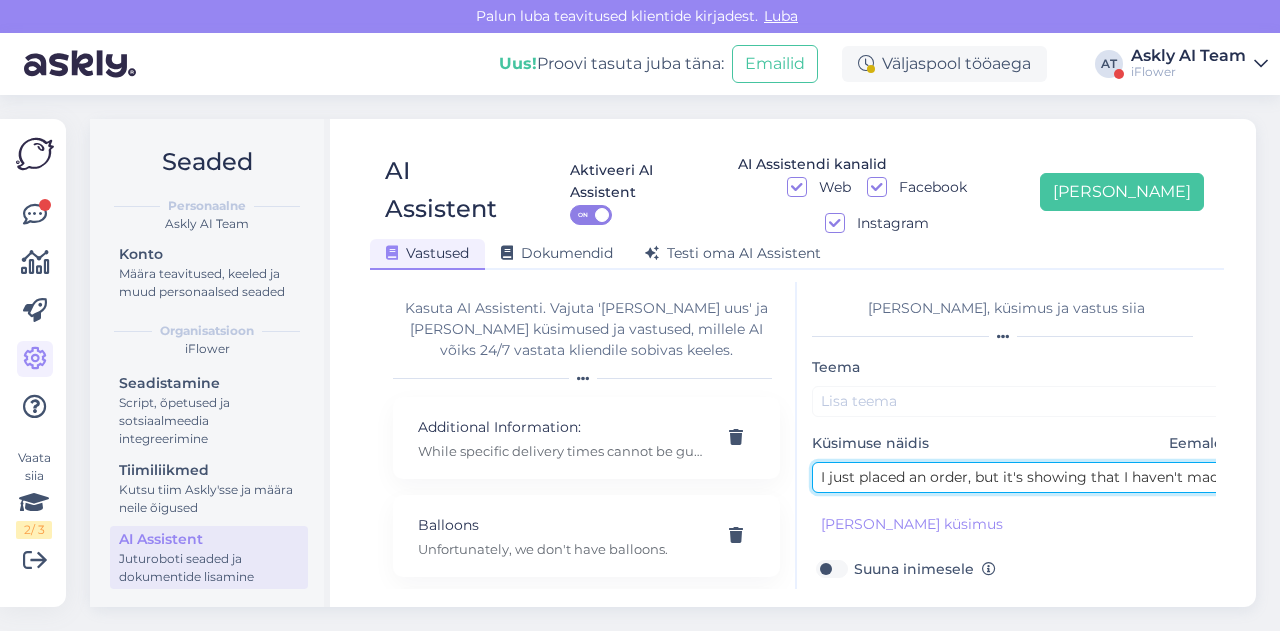 scroll, scrollTop: 0, scrollLeft: 318, axis: horizontal 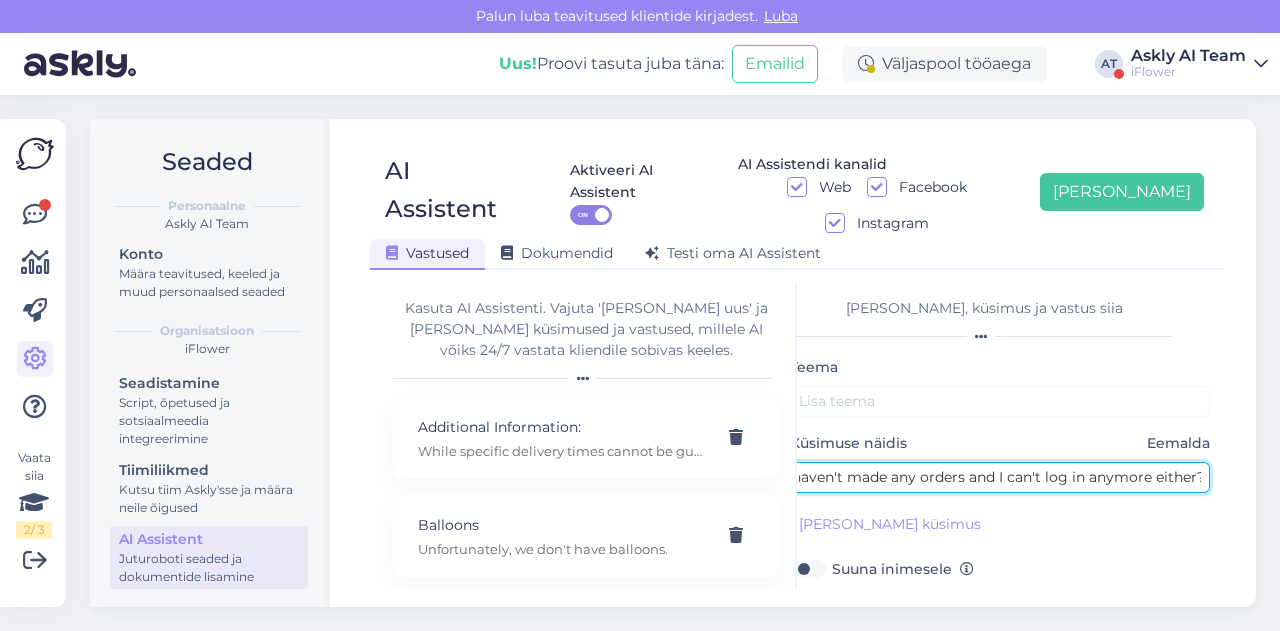 type on "I just placed an order, but it's showing that I haven't made any orders and I can't log in anymore either?" 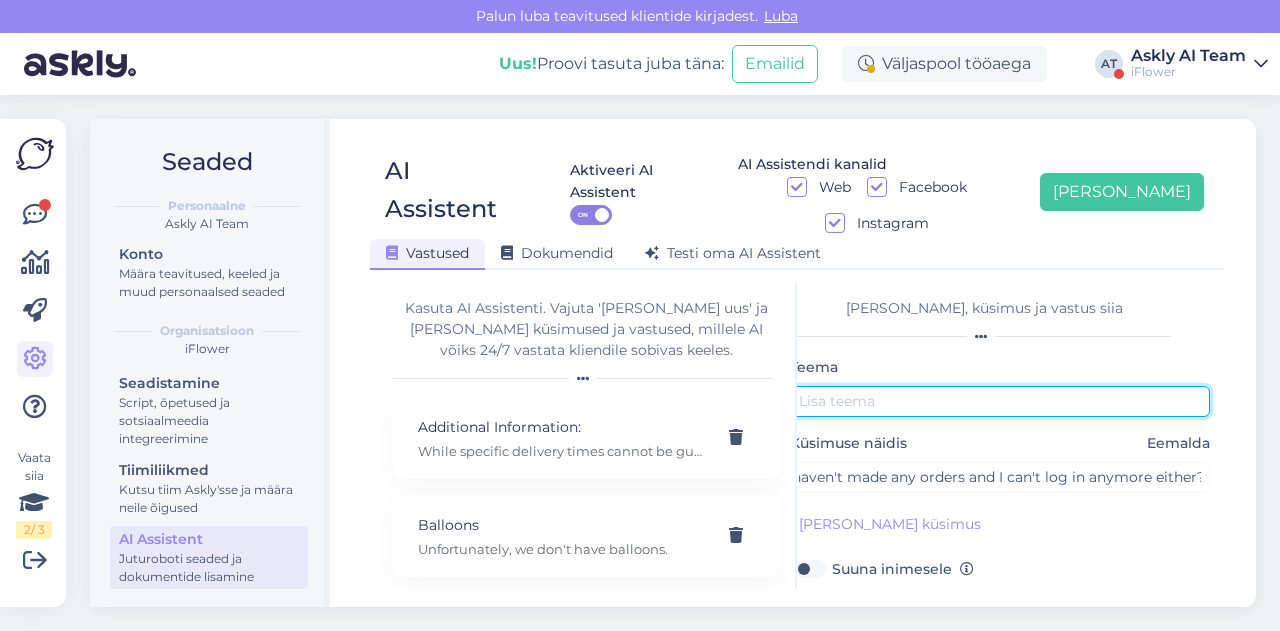 click at bounding box center (1000, 401) 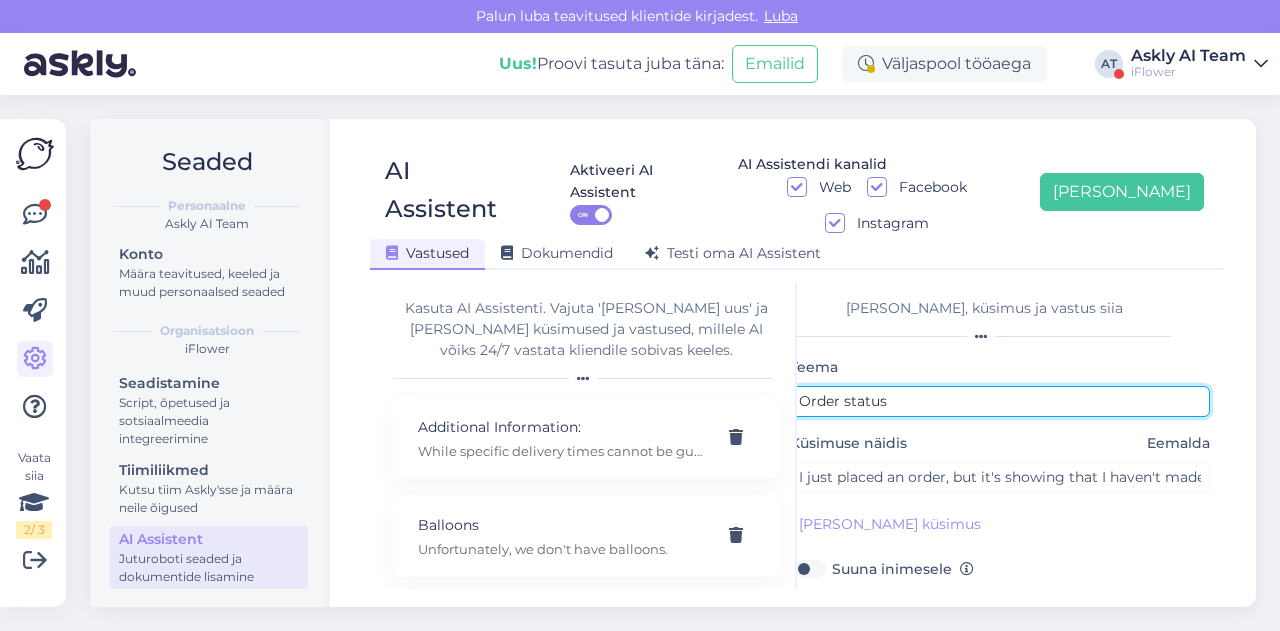 type on "Order status" 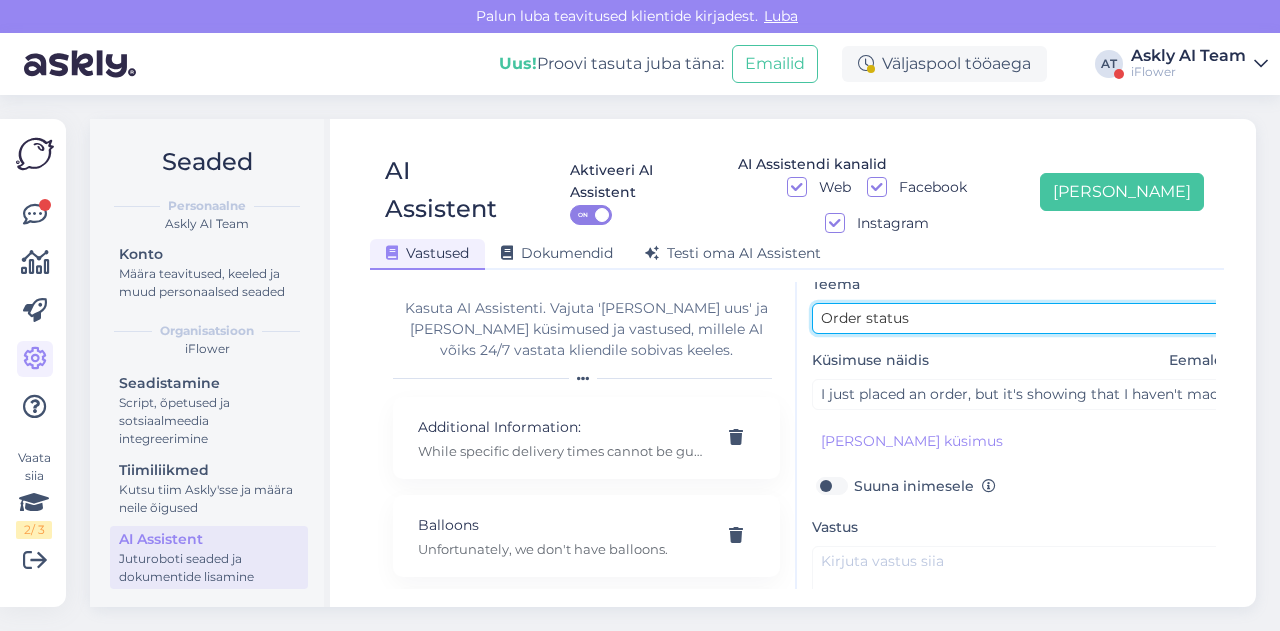 scroll, scrollTop: 104, scrollLeft: 0, axis: vertical 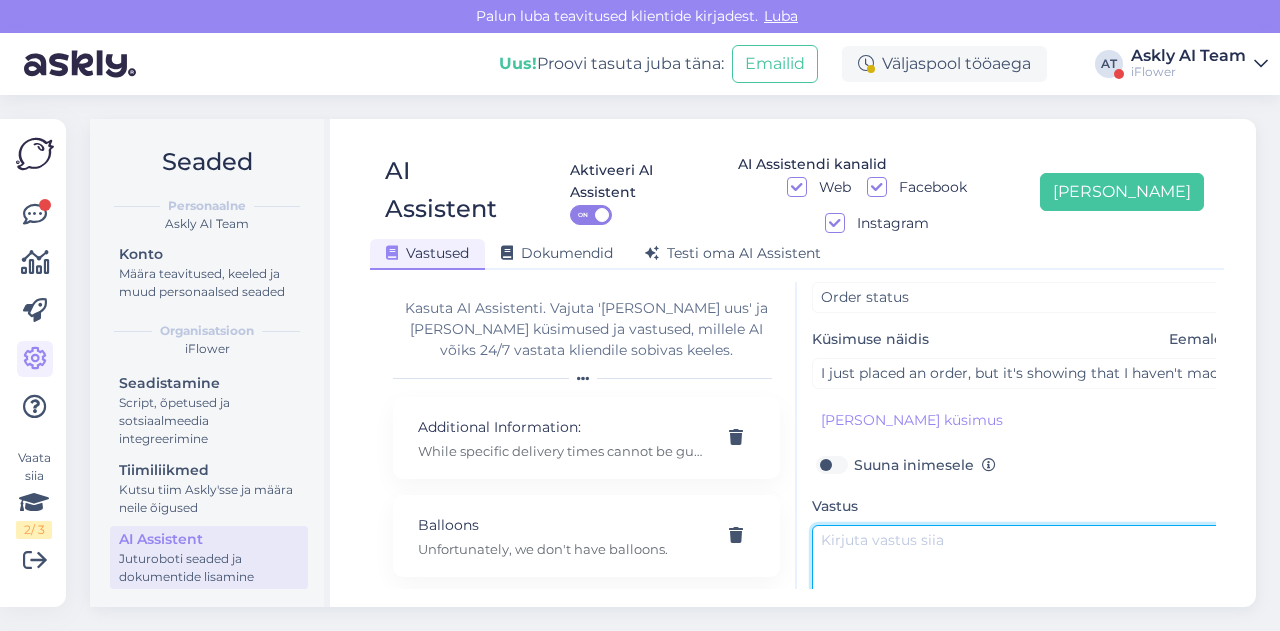 click at bounding box center [1022, 572] 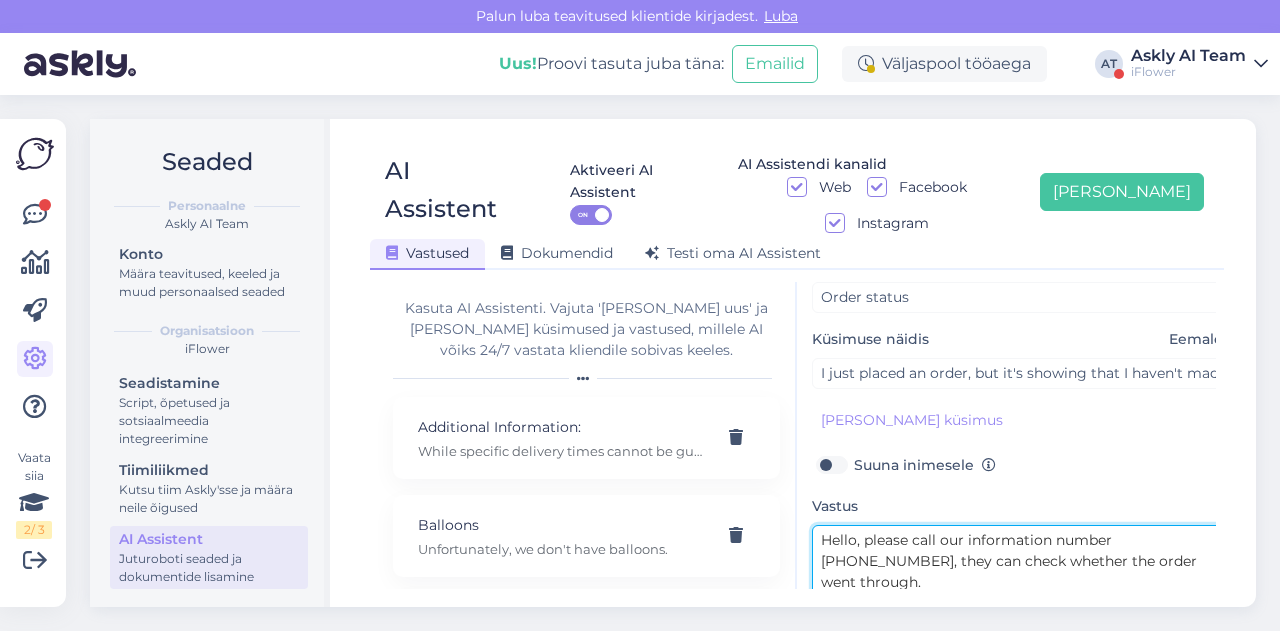 scroll, scrollTop: 179, scrollLeft: 0, axis: vertical 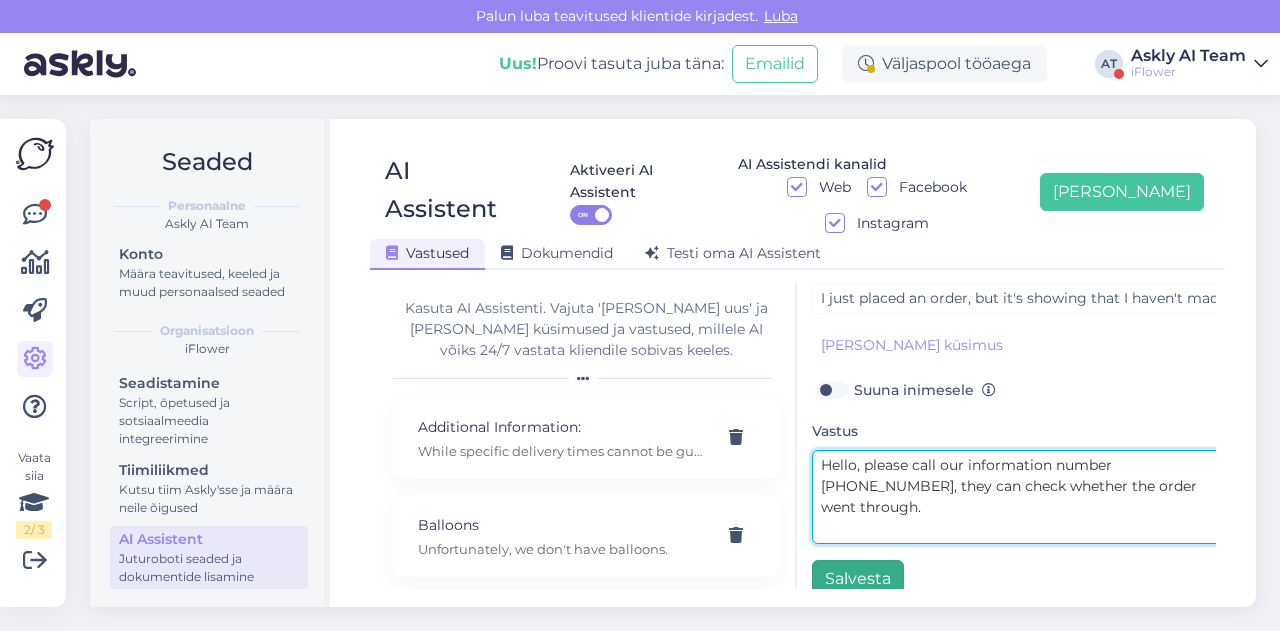 type on "Hello, please call our information number [PHONE_NUMBER], they can check whether the order went through." 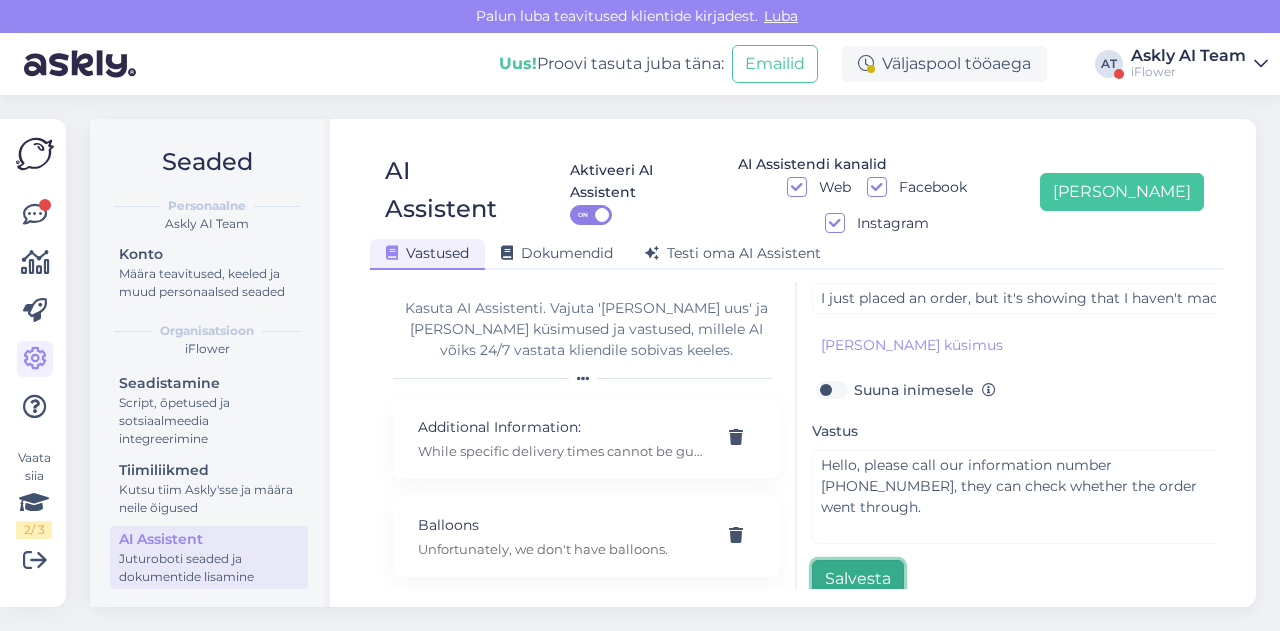click on "Salvesta" at bounding box center (858, 579) 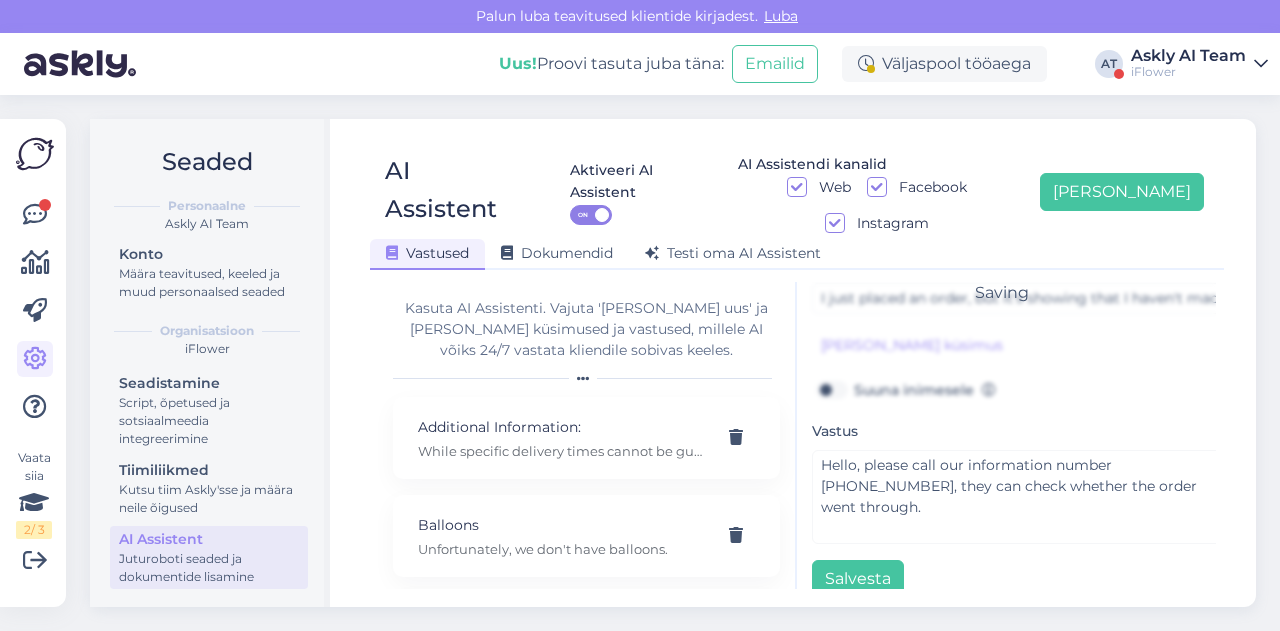 scroll, scrollTop: 42, scrollLeft: 0, axis: vertical 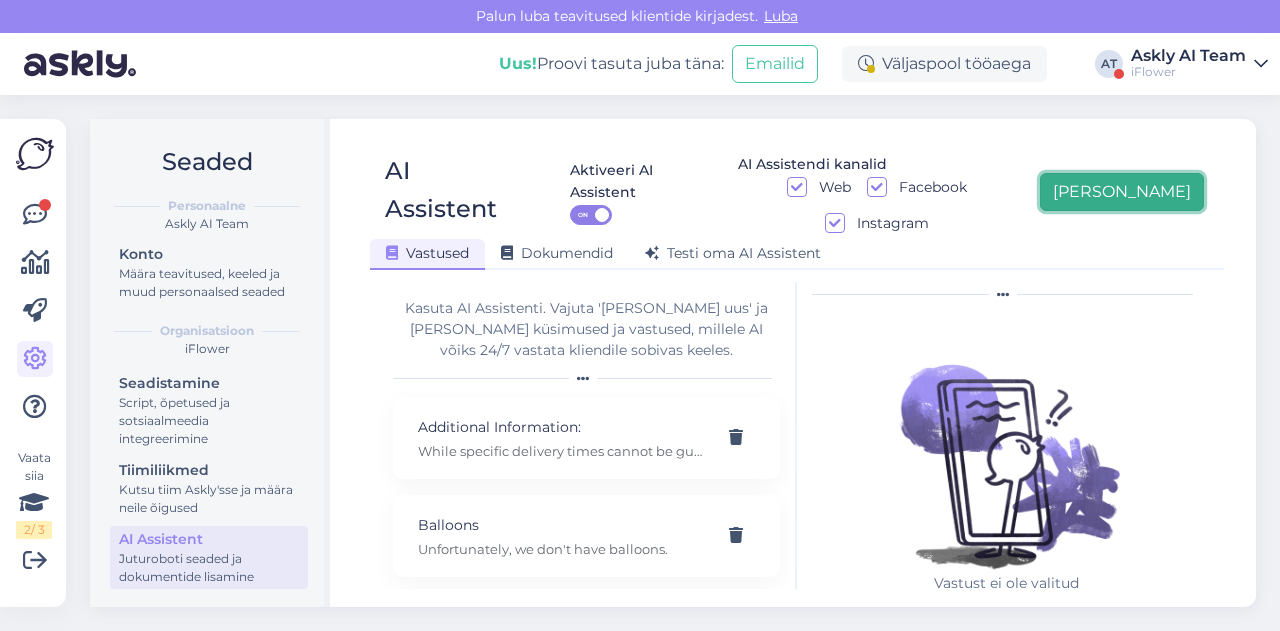 click on "[PERSON_NAME]" at bounding box center [1122, 192] 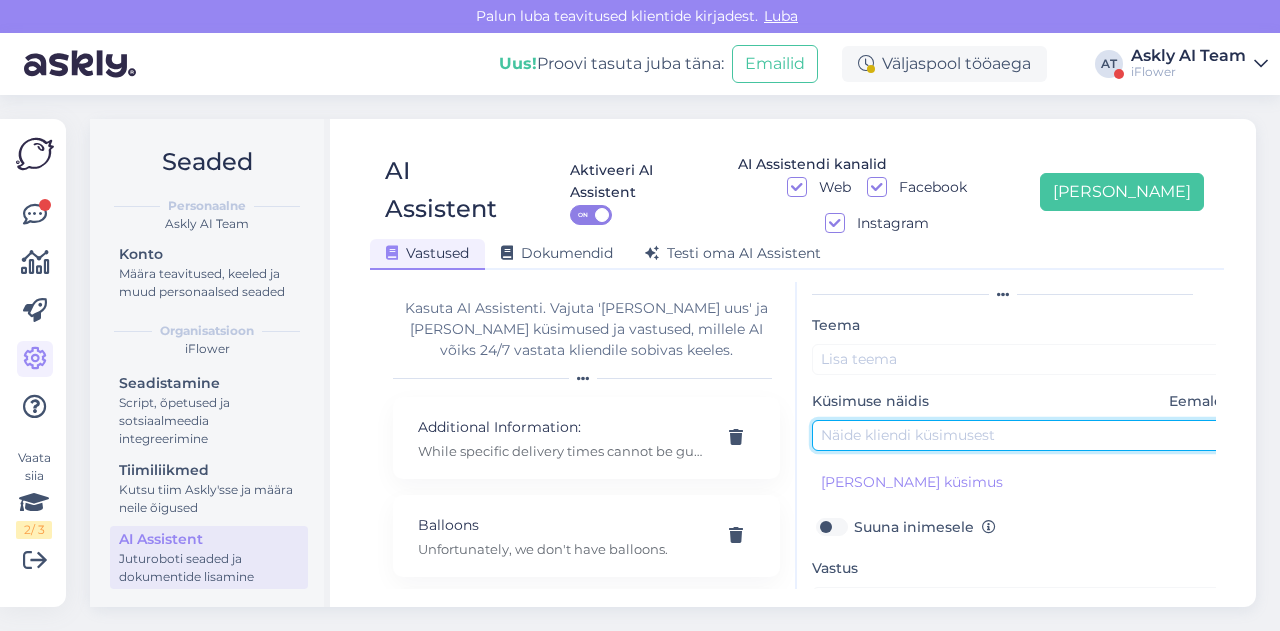 click at bounding box center (1022, 435) 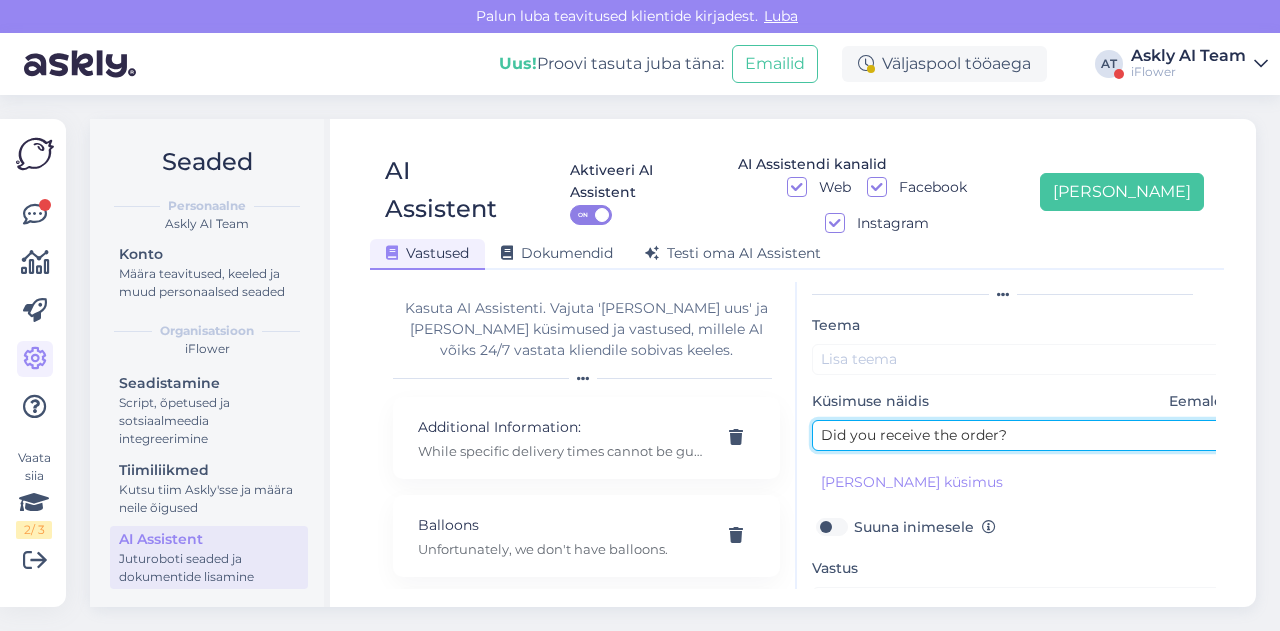type on "Did you receive the order?" 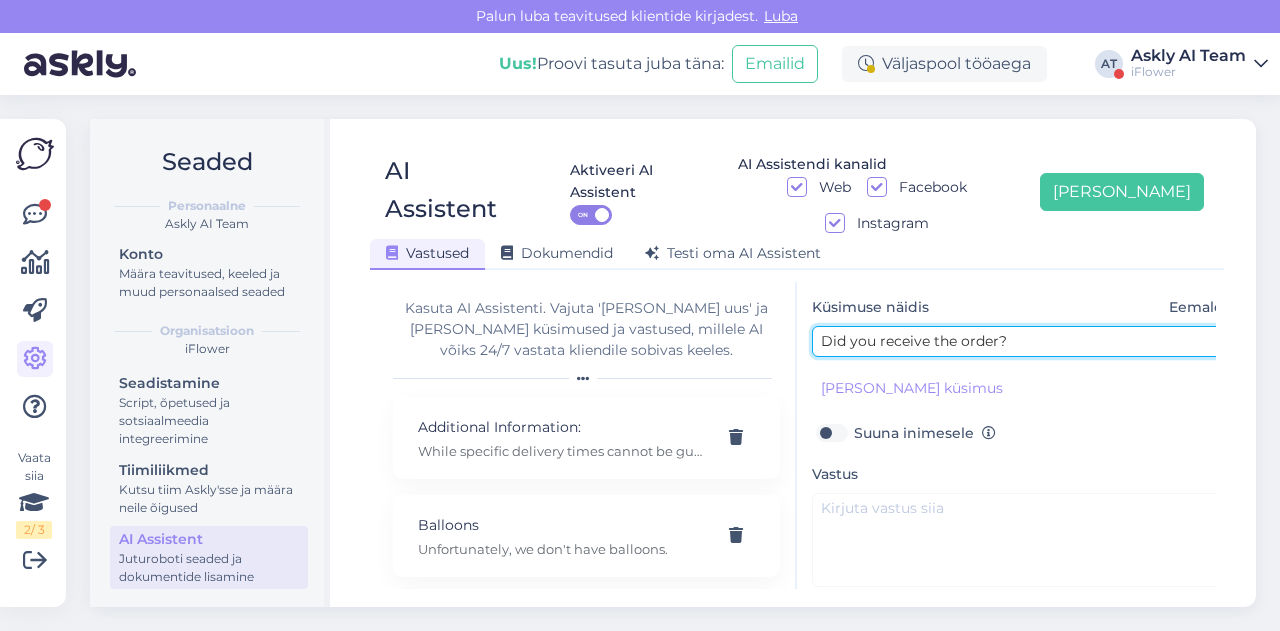scroll, scrollTop: 148, scrollLeft: 0, axis: vertical 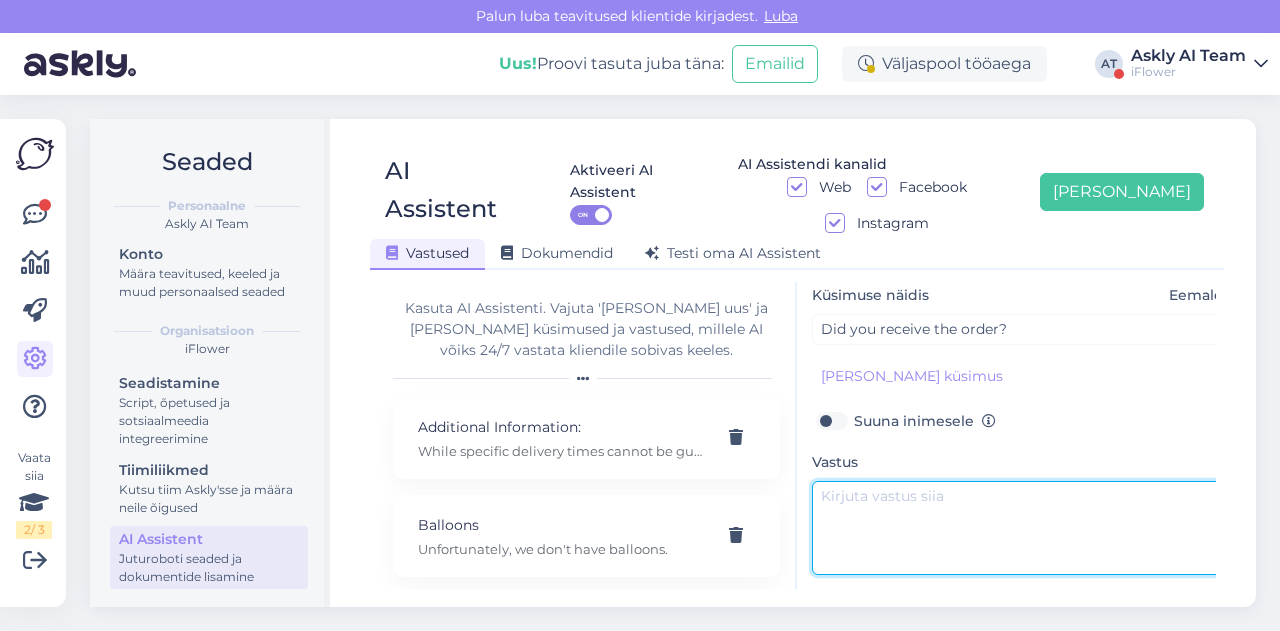 click at bounding box center [1022, 528] 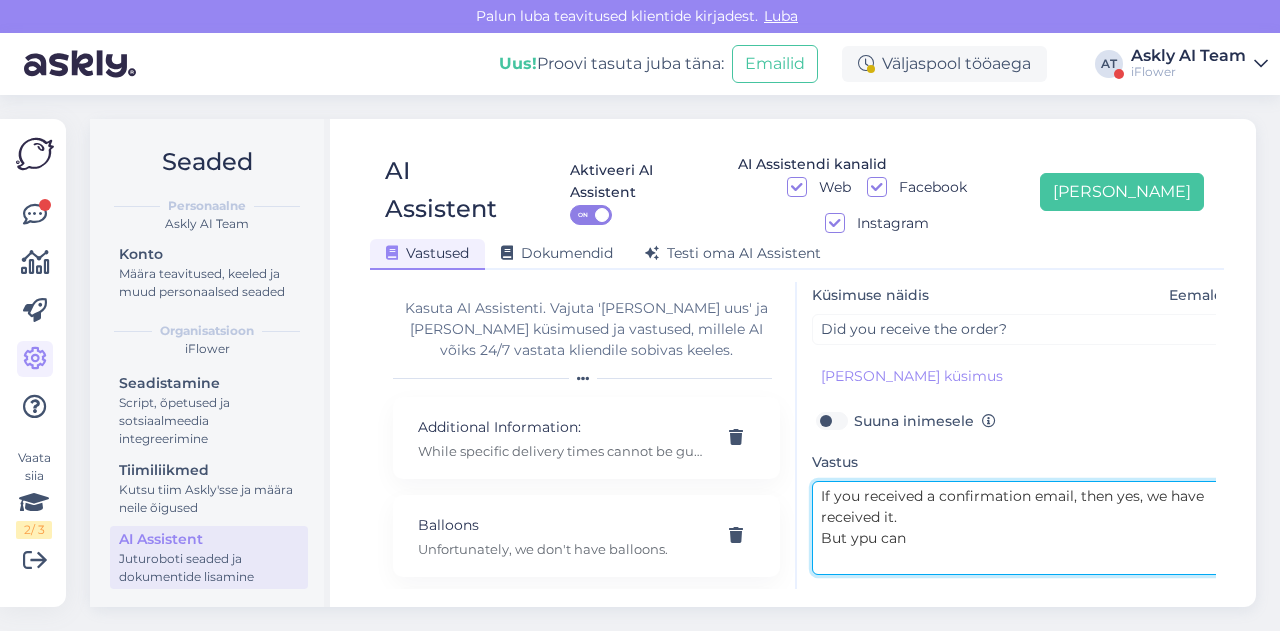paste on "call our information number [PHONE_NUMBER], they can check whether the order went through." 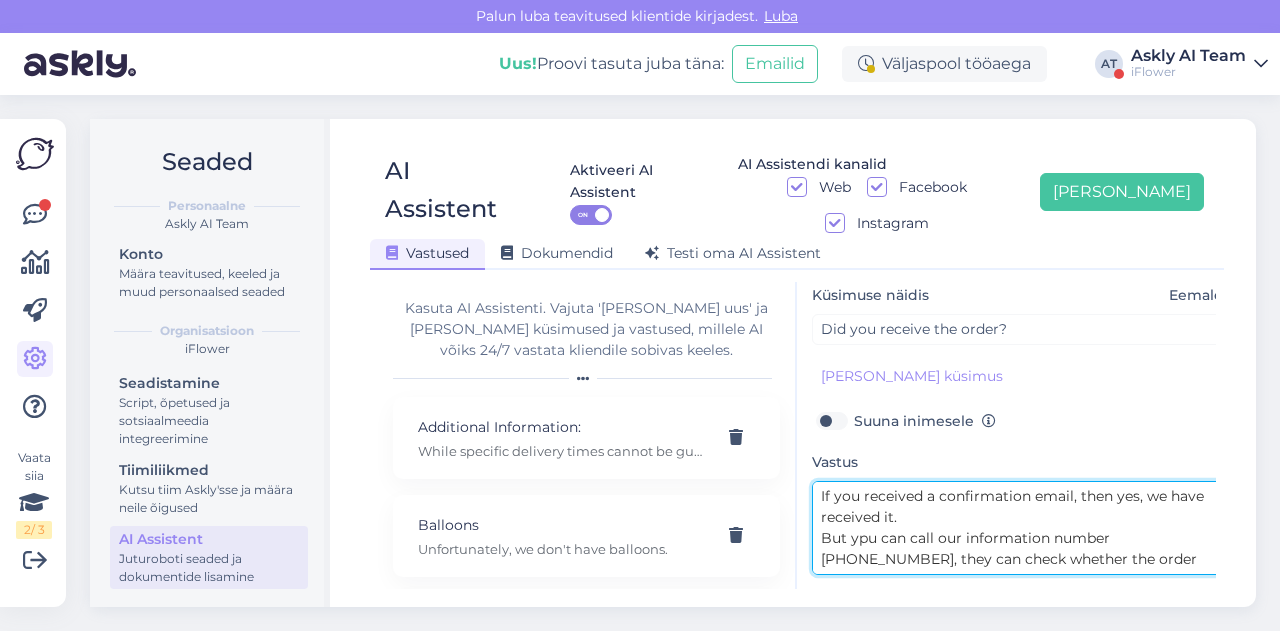 click on "If you received a confirmation email, then yes, we have received it.
But ypu can call our information number [PHONE_NUMBER], they can check whether the order went through." at bounding box center (1022, 528) 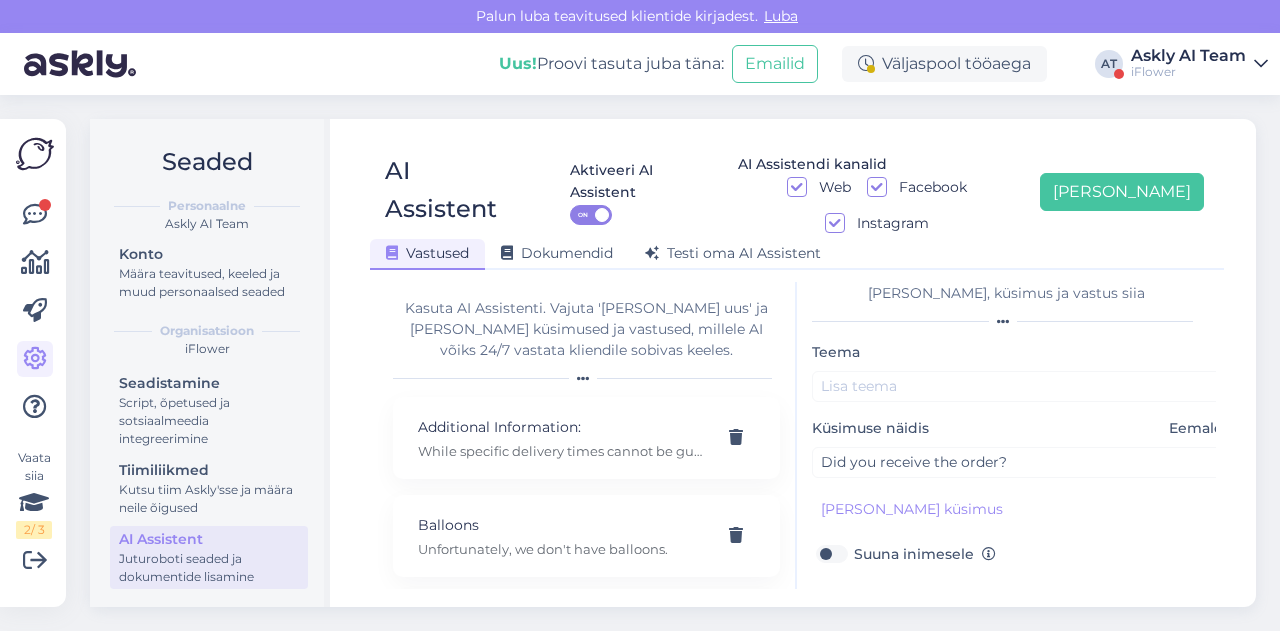 scroll, scrollTop: 10, scrollLeft: 0, axis: vertical 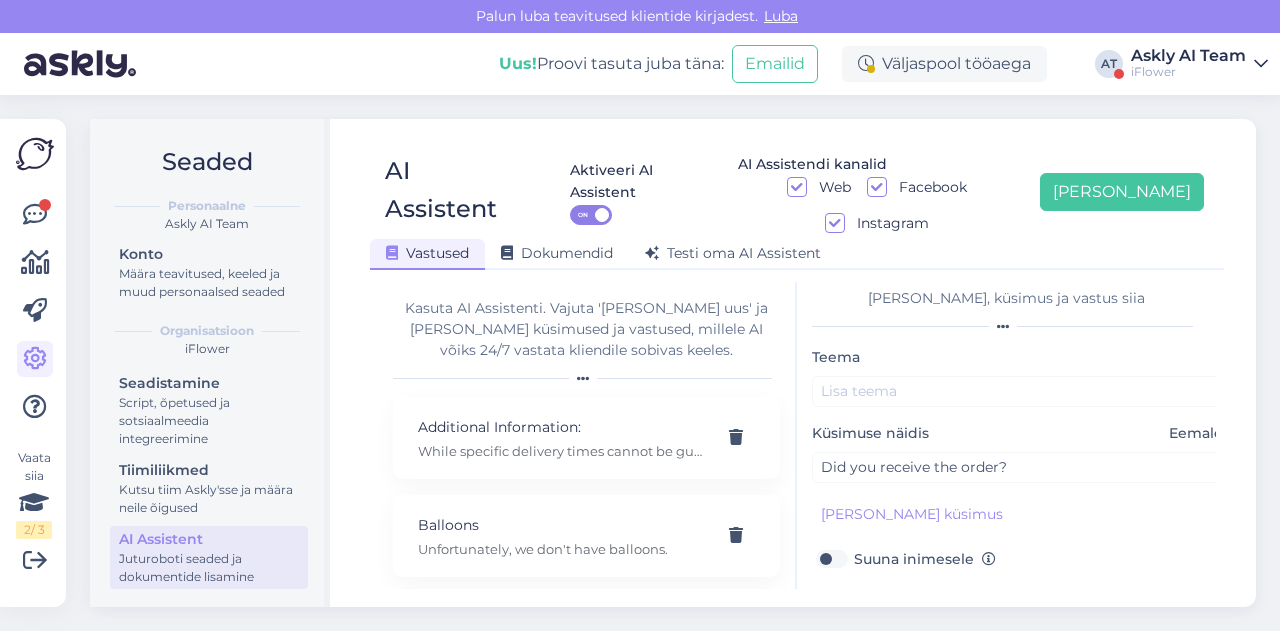 type on "If you received a confirmation email, then yes, we have received it.
But you can call our information number [PHONE_NUMBER], they can check whether the order went through." 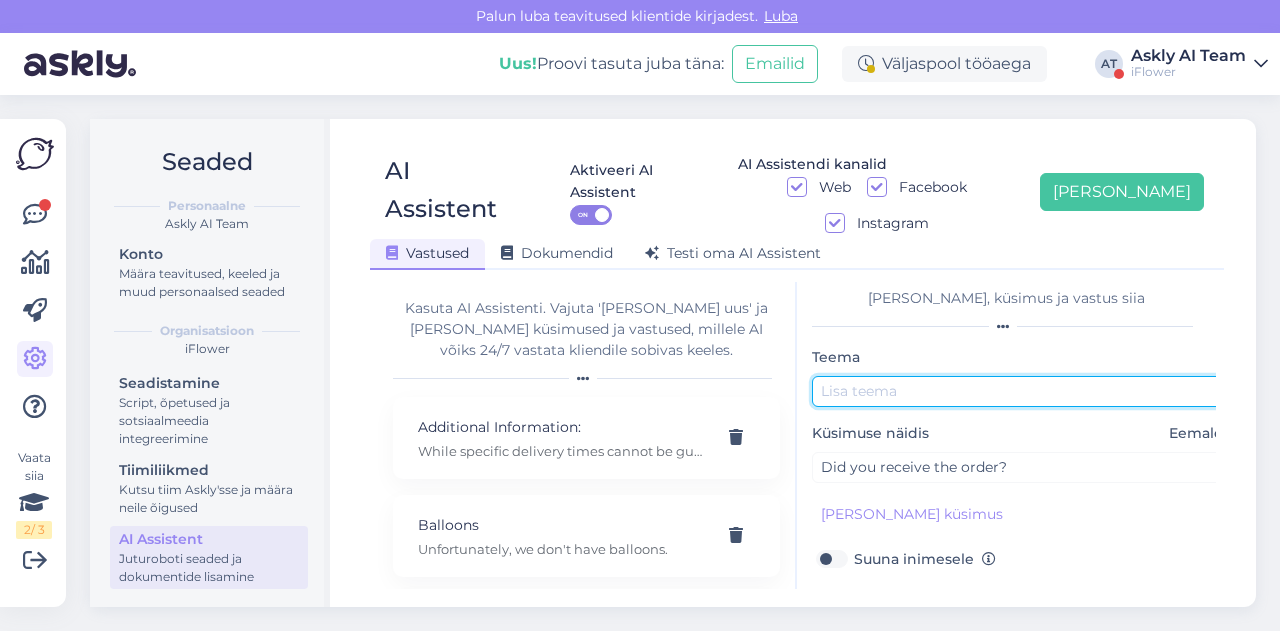 click at bounding box center (1022, 391) 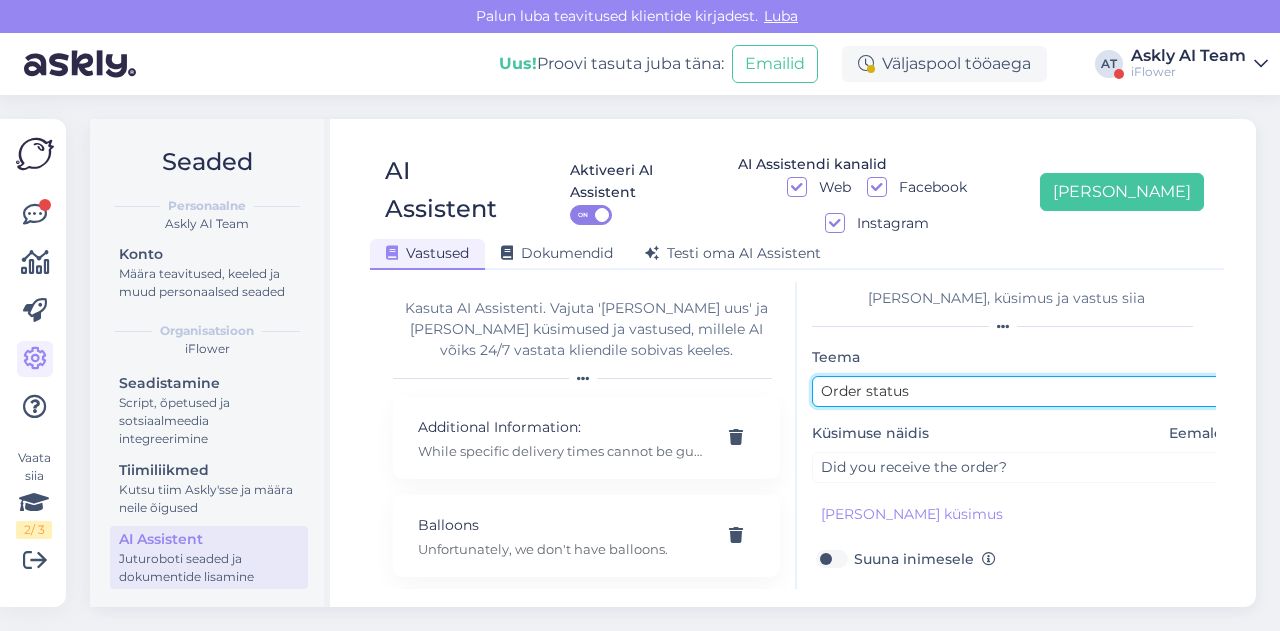 scroll, scrollTop: 179, scrollLeft: 0, axis: vertical 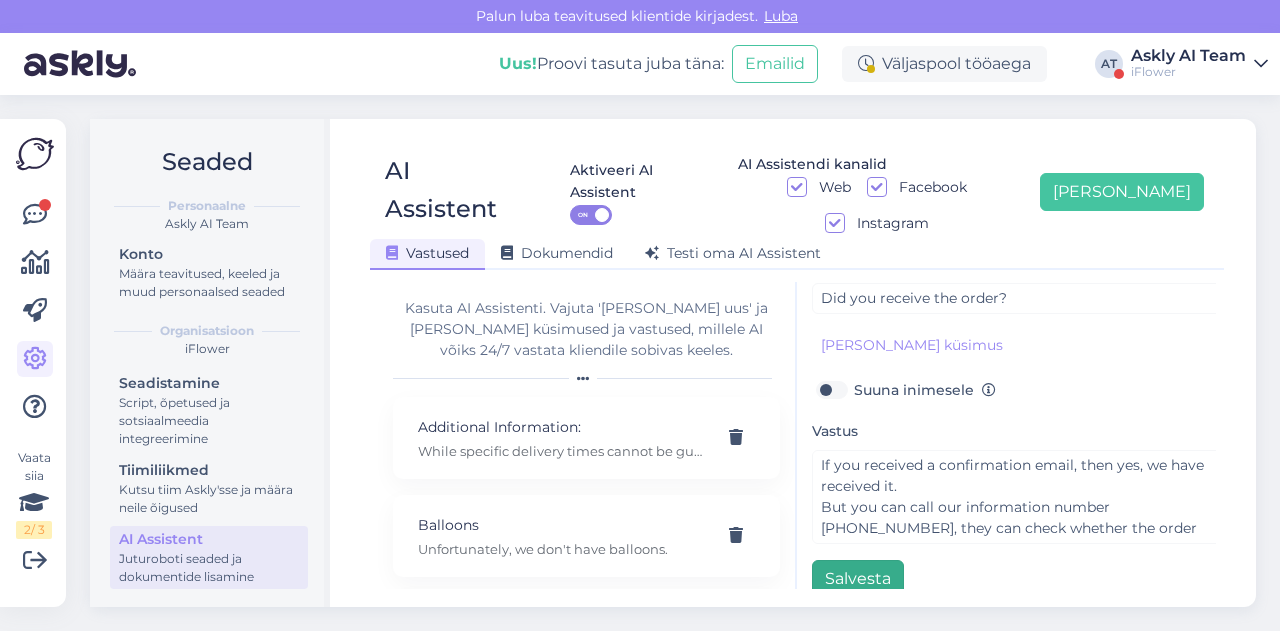type on "Order status" 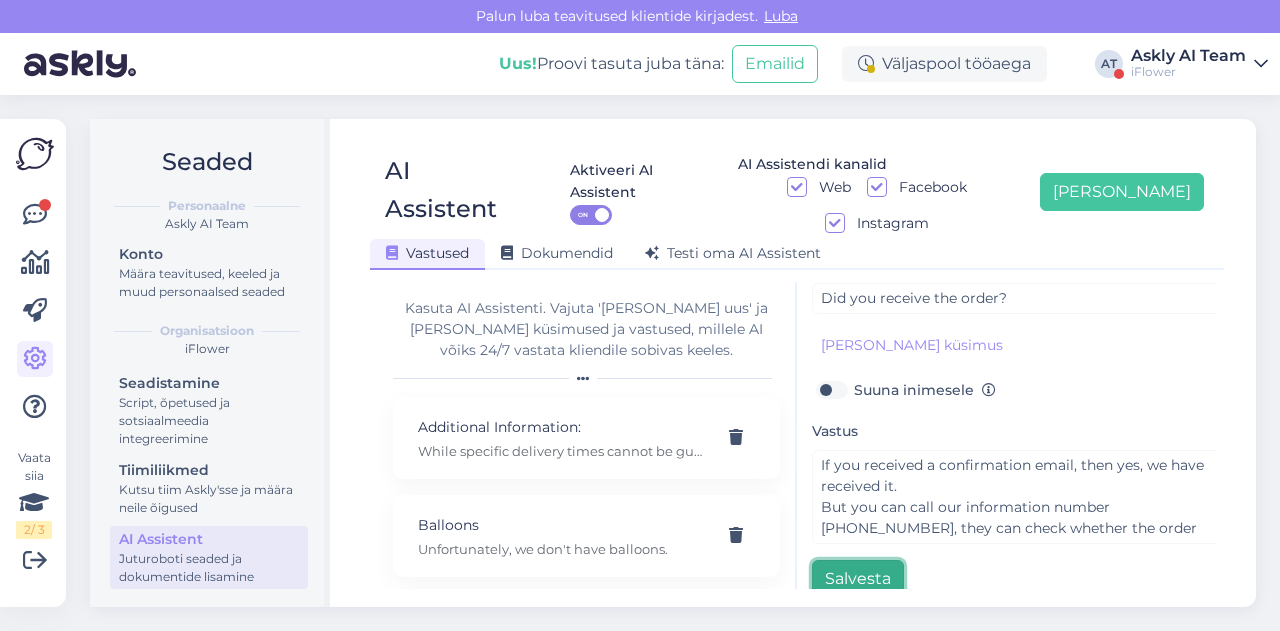 click on "Salvesta" at bounding box center [858, 579] 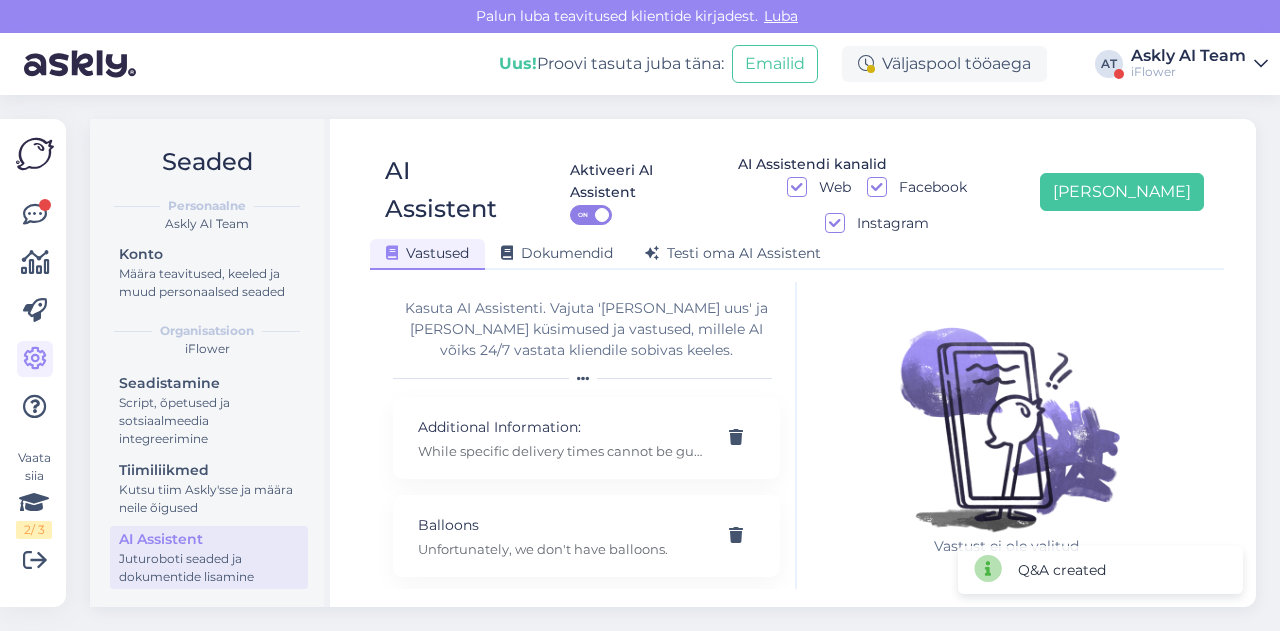 scroll, scrollTop: 42, scrollLeft: 0, axis: vertical 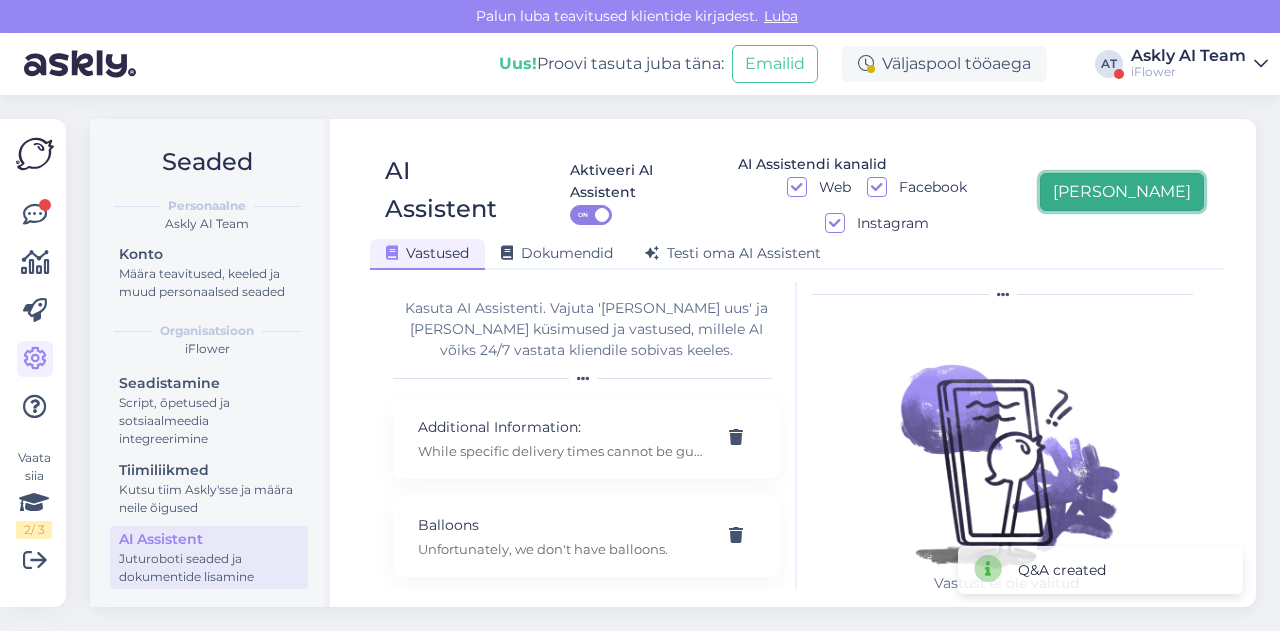 click on "[PERSON_NAME]" at bounding box center [1122, 192] 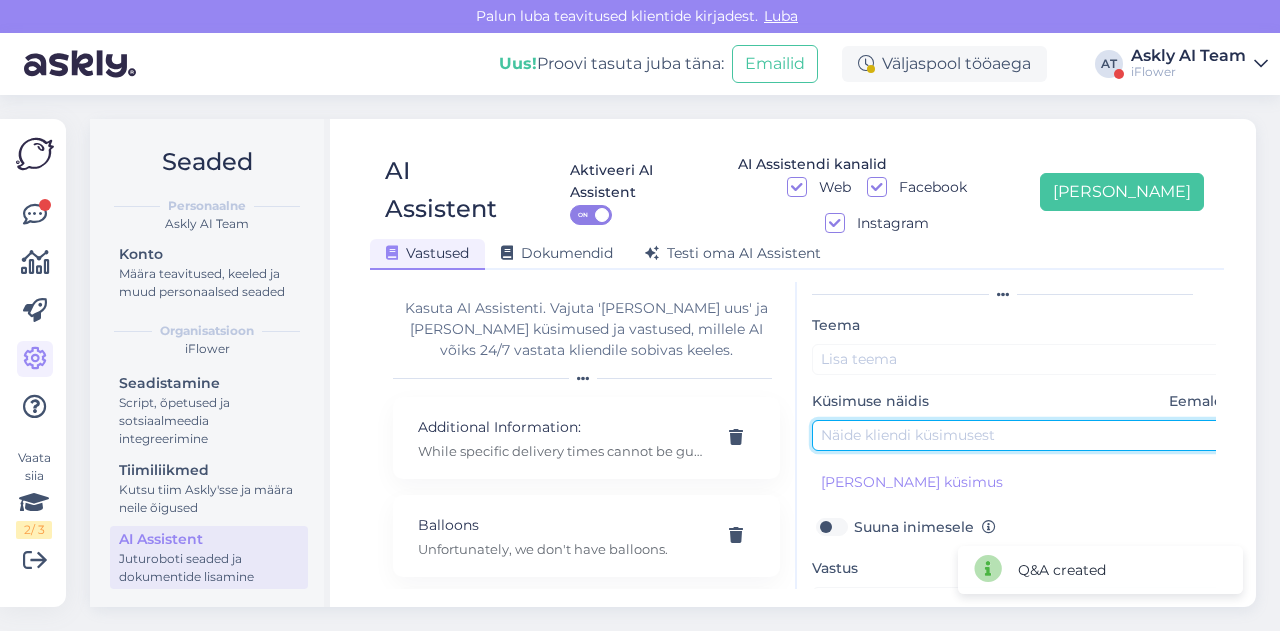 click at bounding box center [1022, 435] 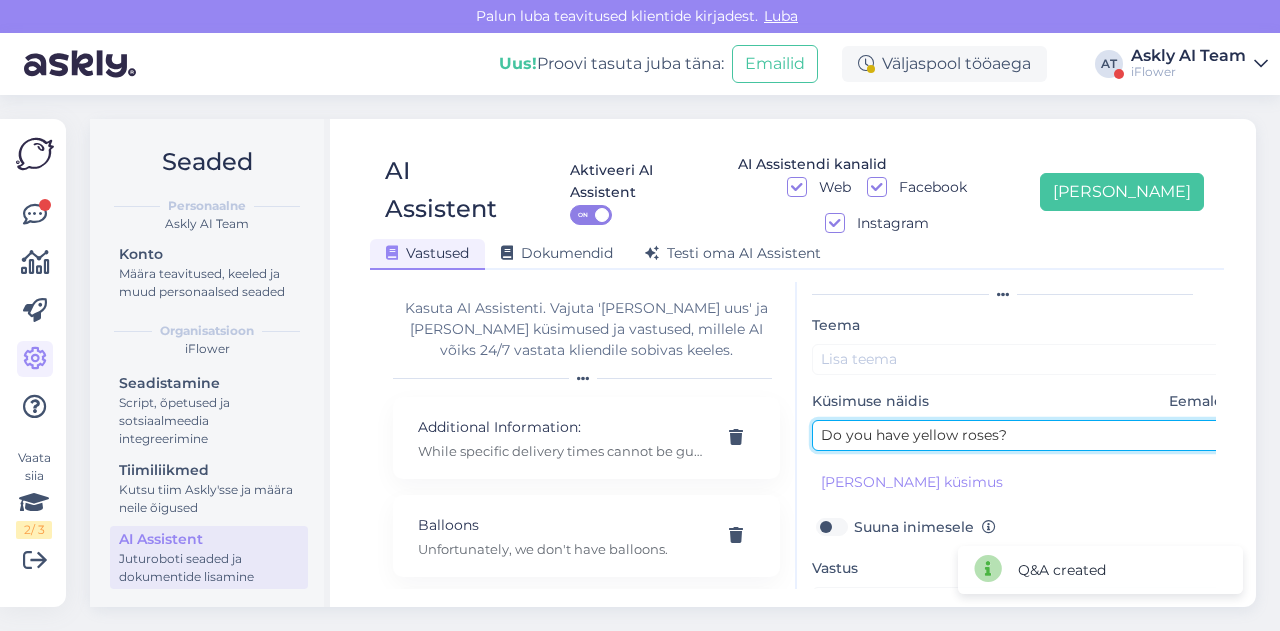 type on "Do you have yellow roses?" 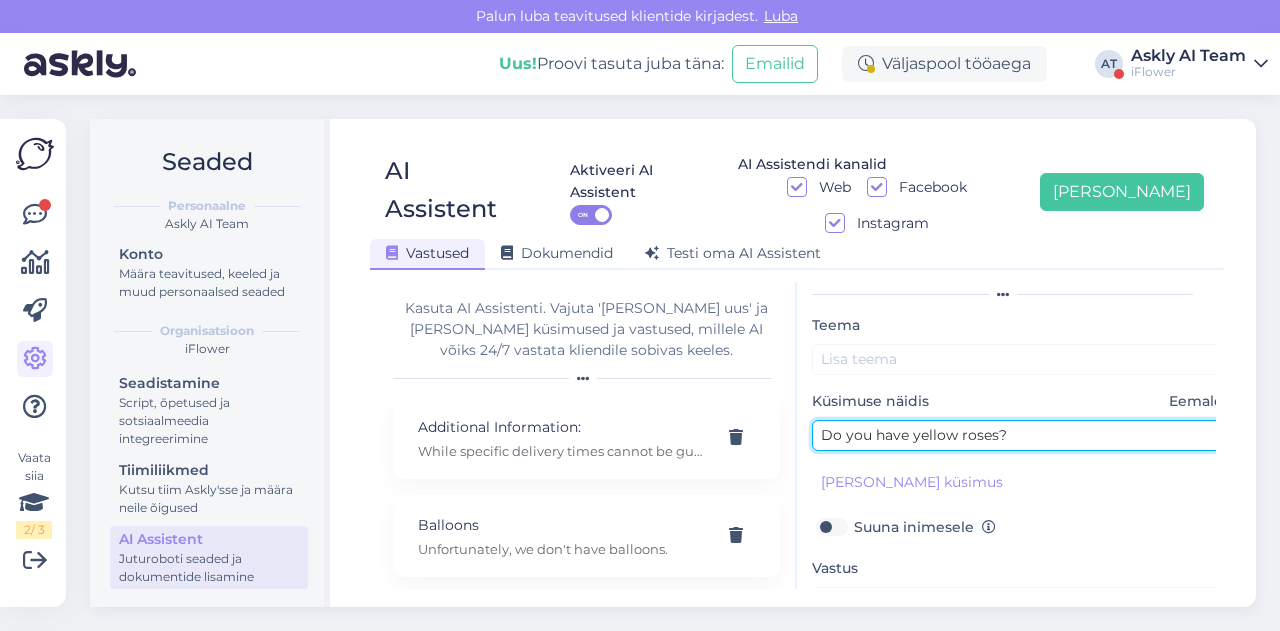 scroll, scrollTop: 179, scrollLeft: 0, axis: vertical 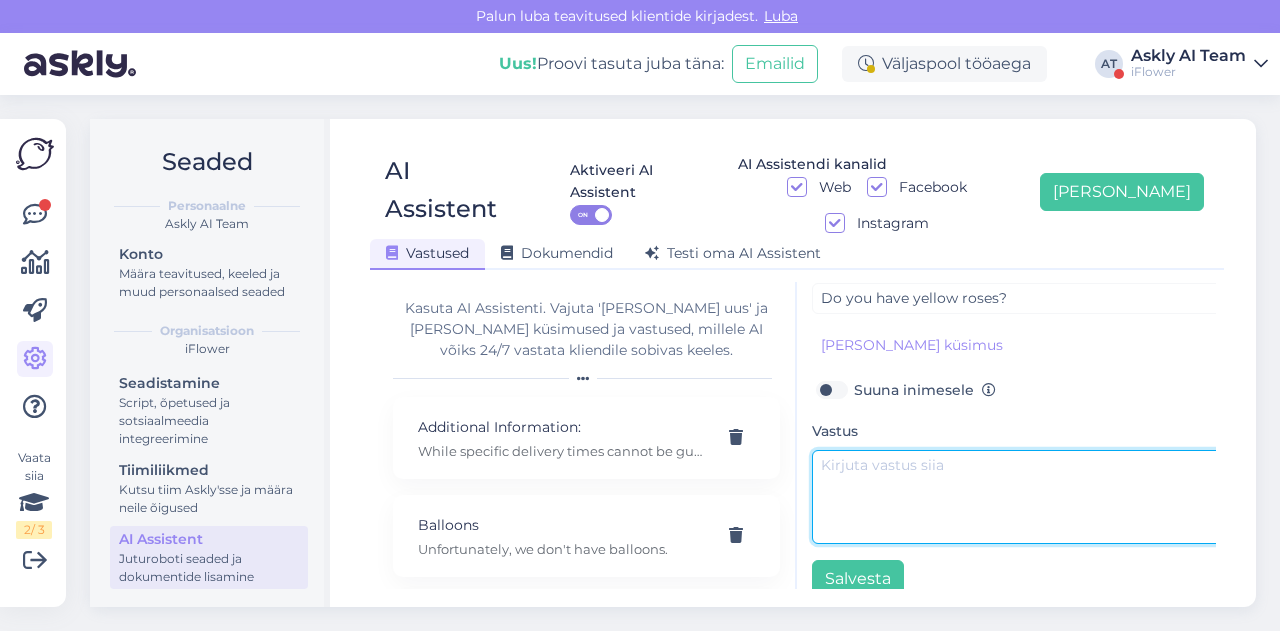click at bounding box center (1022, 497) 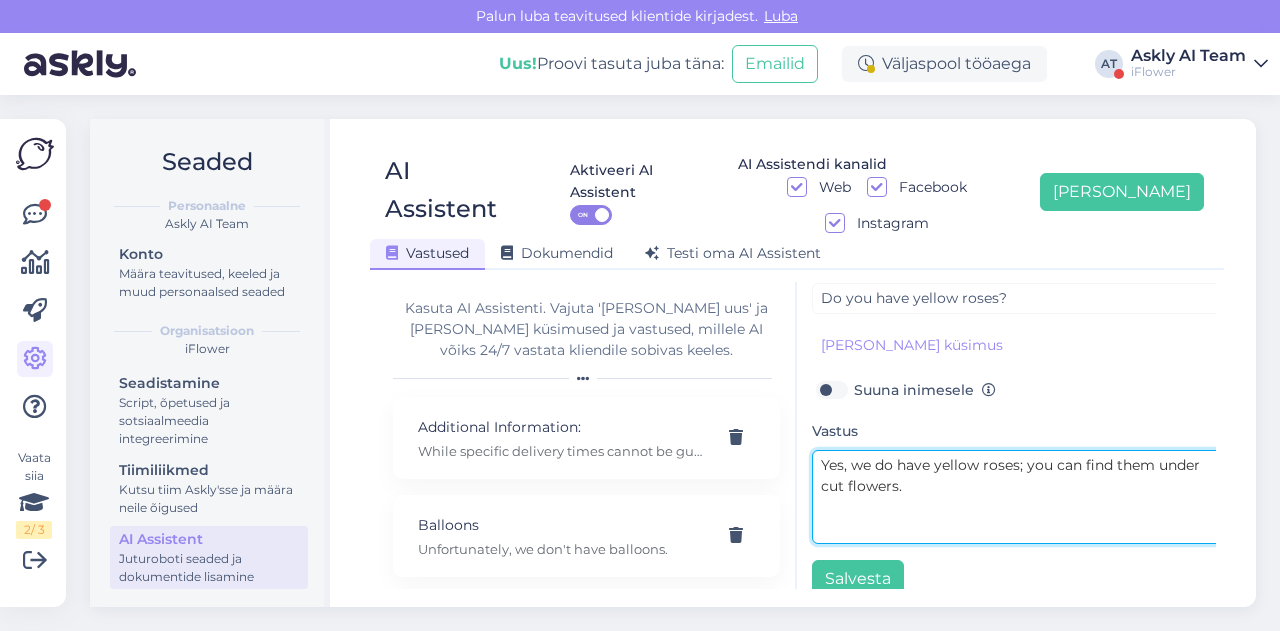 scroll, scrollTop: 0, scrollLeft: 0, axis: both 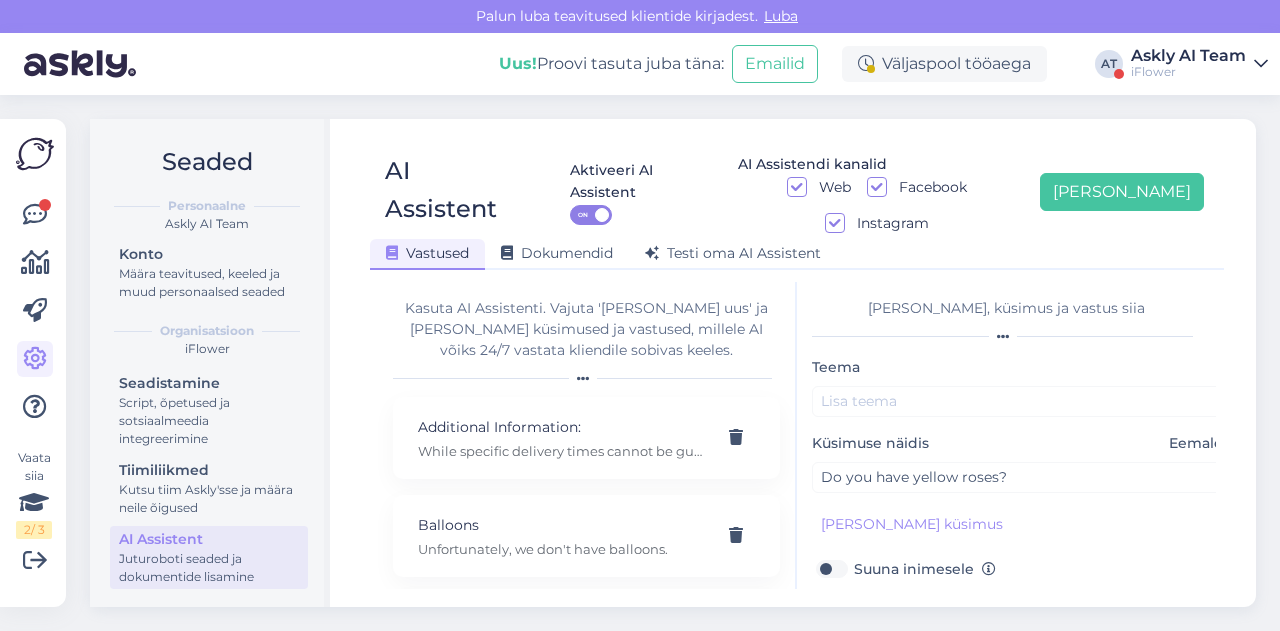 type on "Yes, we do have yellow roses; you can find them under cut flowers." 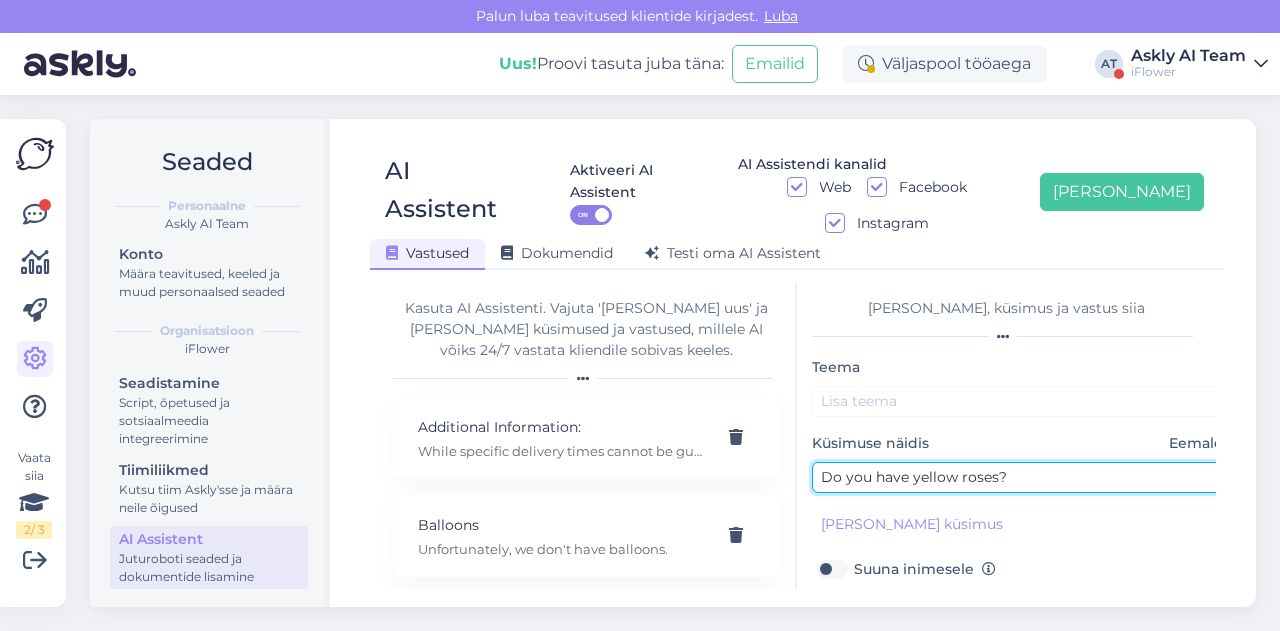 drag, startPoint x: 914, startPoint y: 437, endPoint x: 997, endPoint y: 437, distance: 83 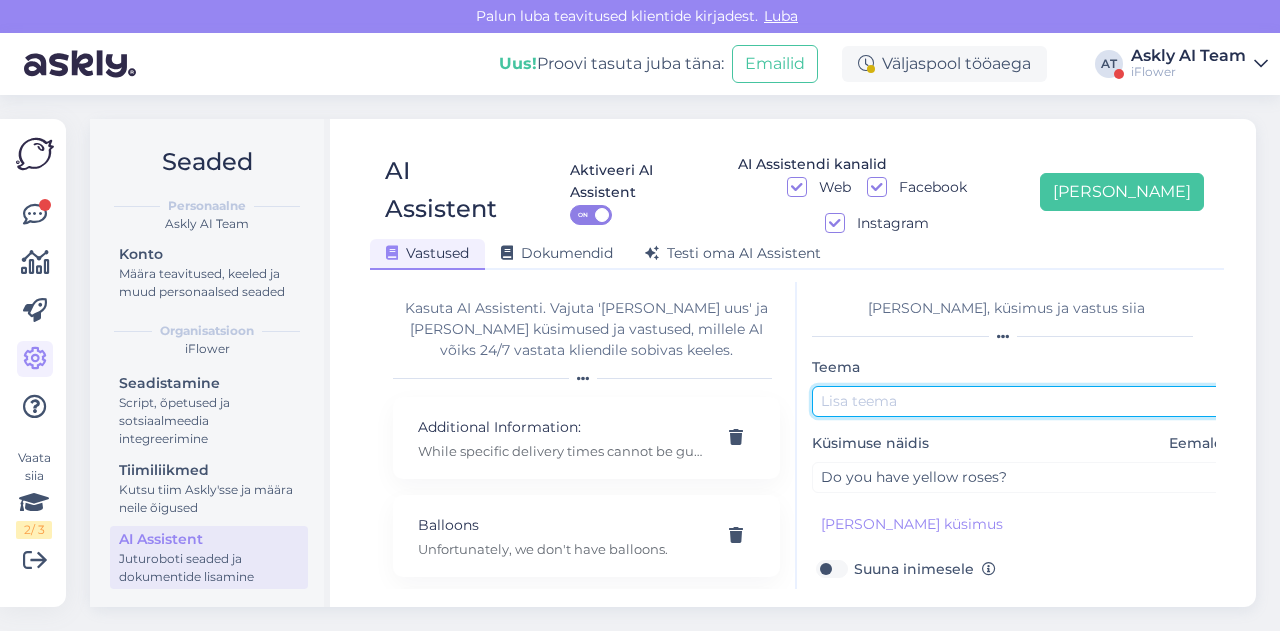 click at bounding box center (1022, 401) 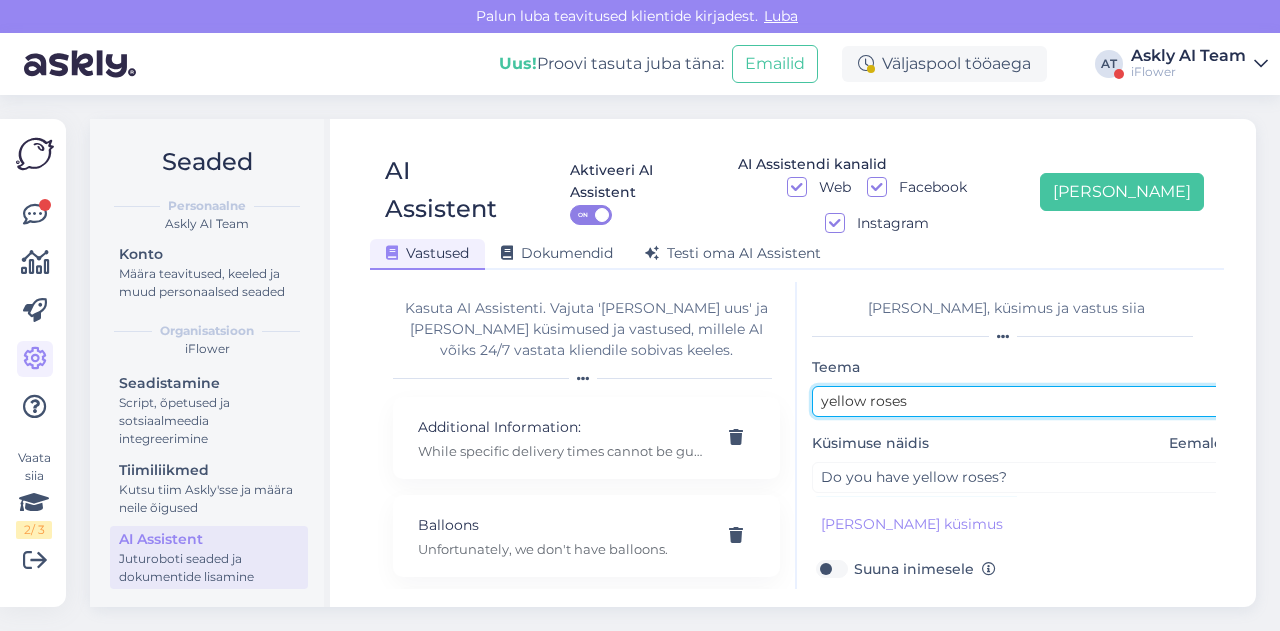 click on "yellow roses" at bounding box center [1022, 401] 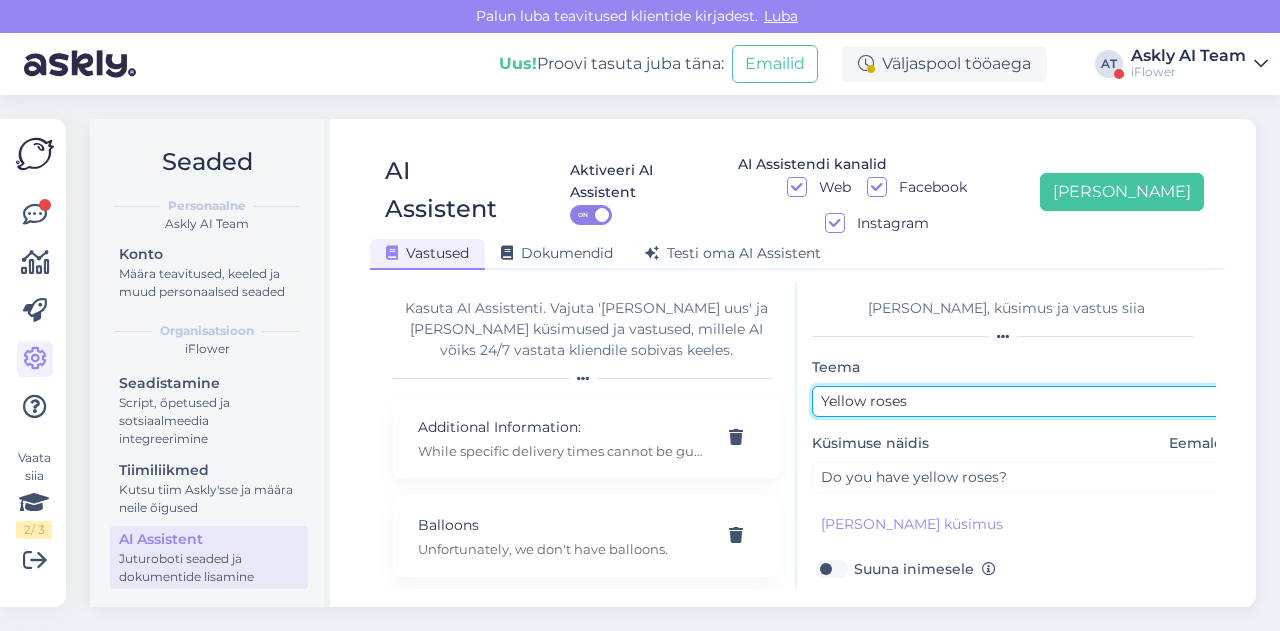 scroll, scrollTop: 179, scrollLeft: 0, axis: vertical 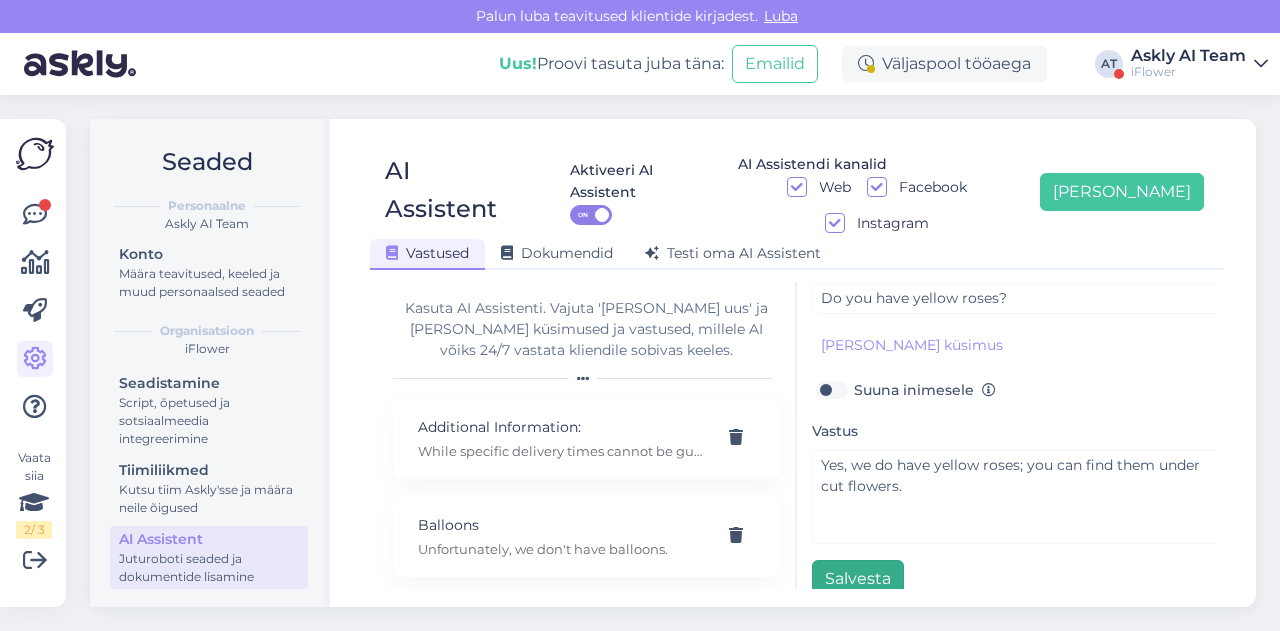 type on "Yellow roses" 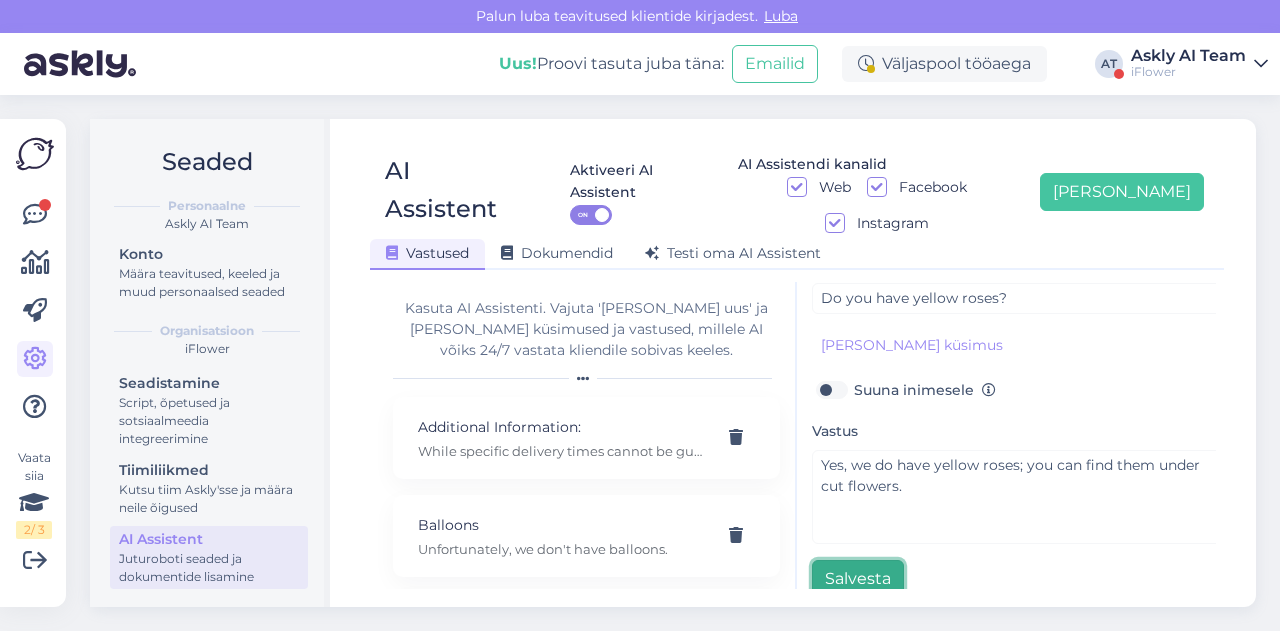 click on "Salvesta" at bounding box center (858, 579) 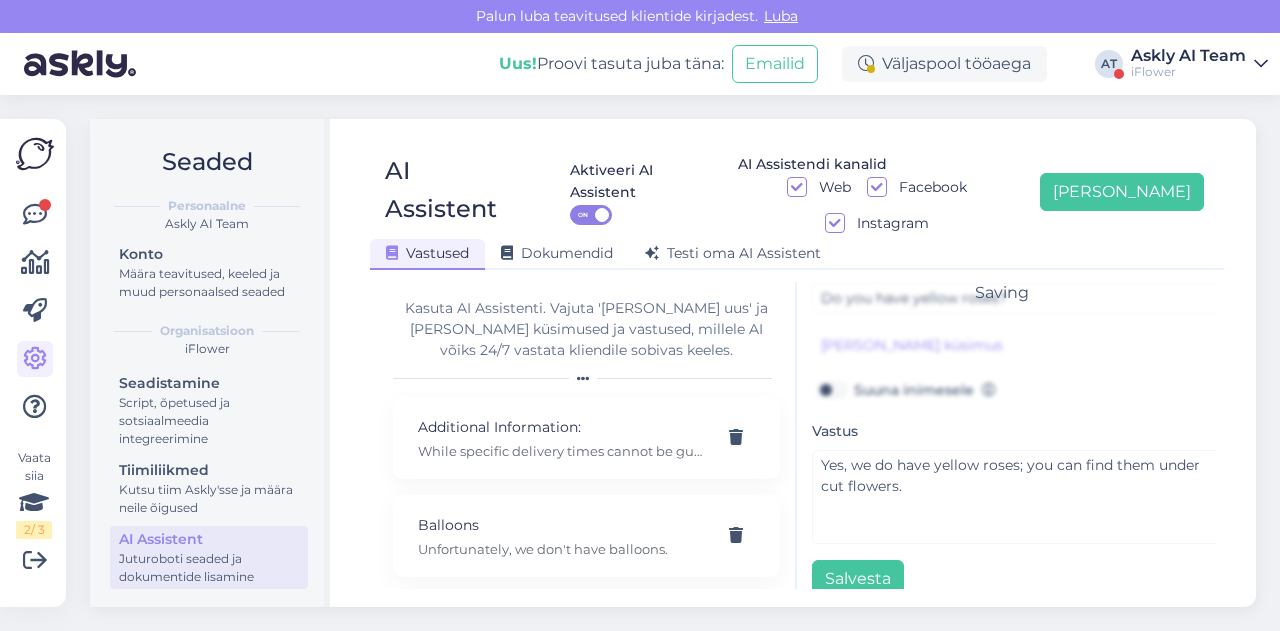 scroll, scrollTop: 42, scrollLeft: 0, axis: vertical 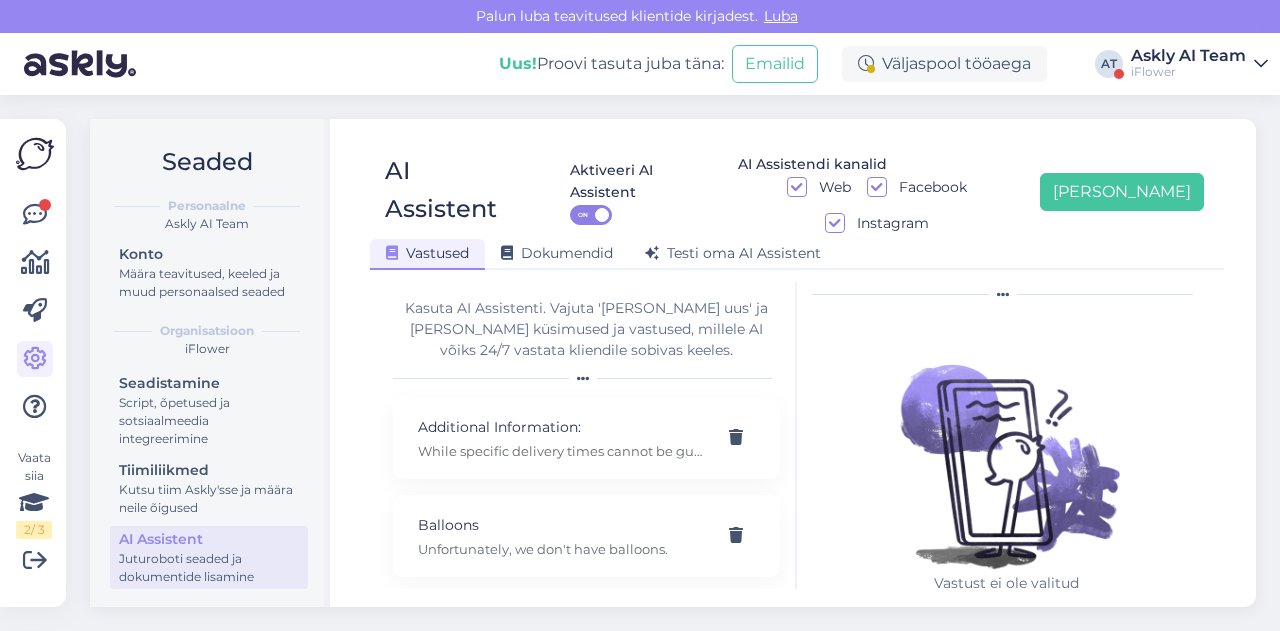 click on "Aktiveeri AI Assistent ON AI Assistendi kanalid Web Facebook Instagram [PERSON_NAME]" at bounding box center (863, 192) 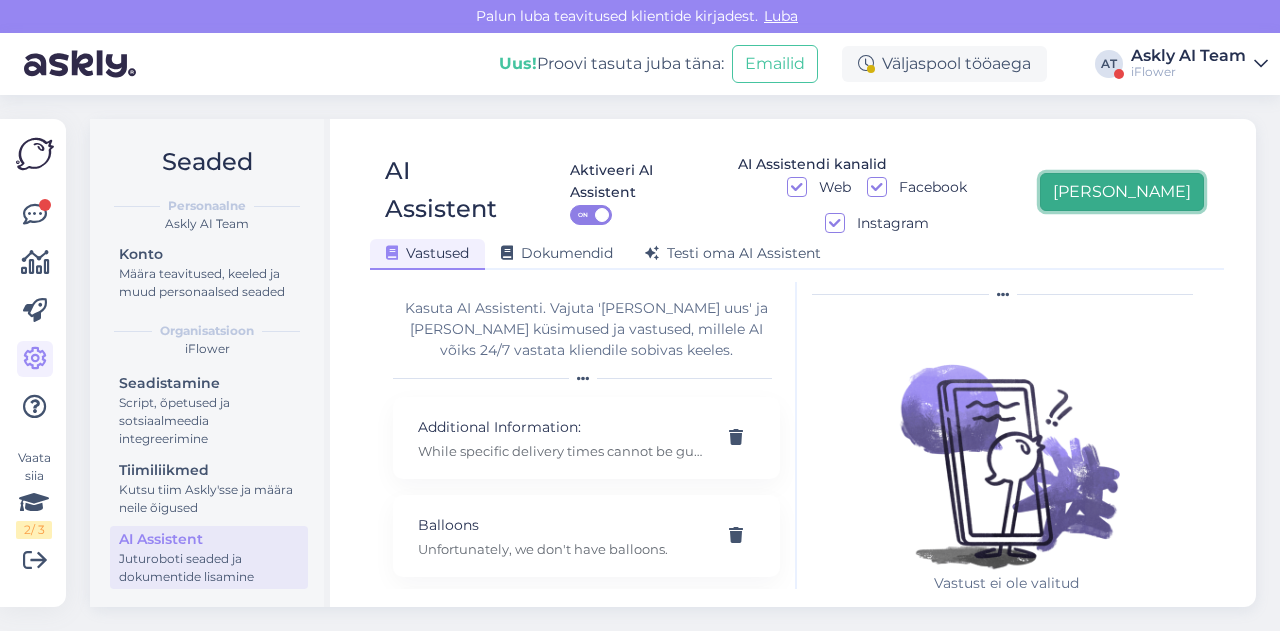 click on "[PERSON_NAME]" at bounding box center (1122, 192) 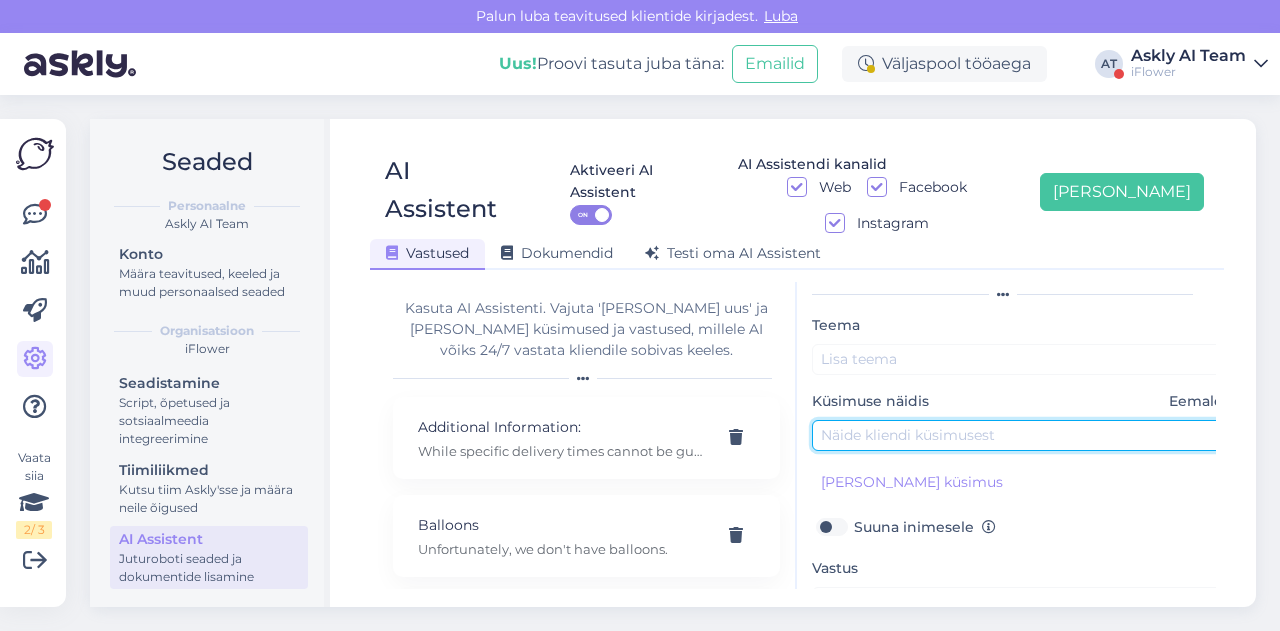 click at bounding box center [1022, 435] 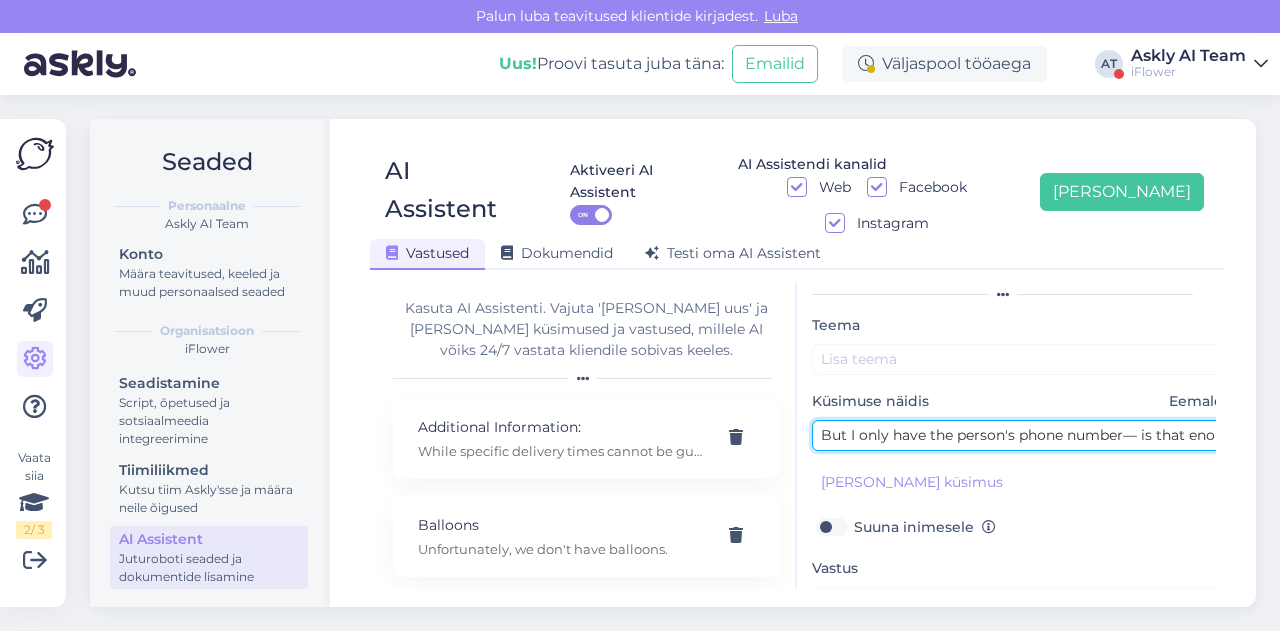 scroll, scrollTop: 0, scrollLeft: 28, axis: horizontal 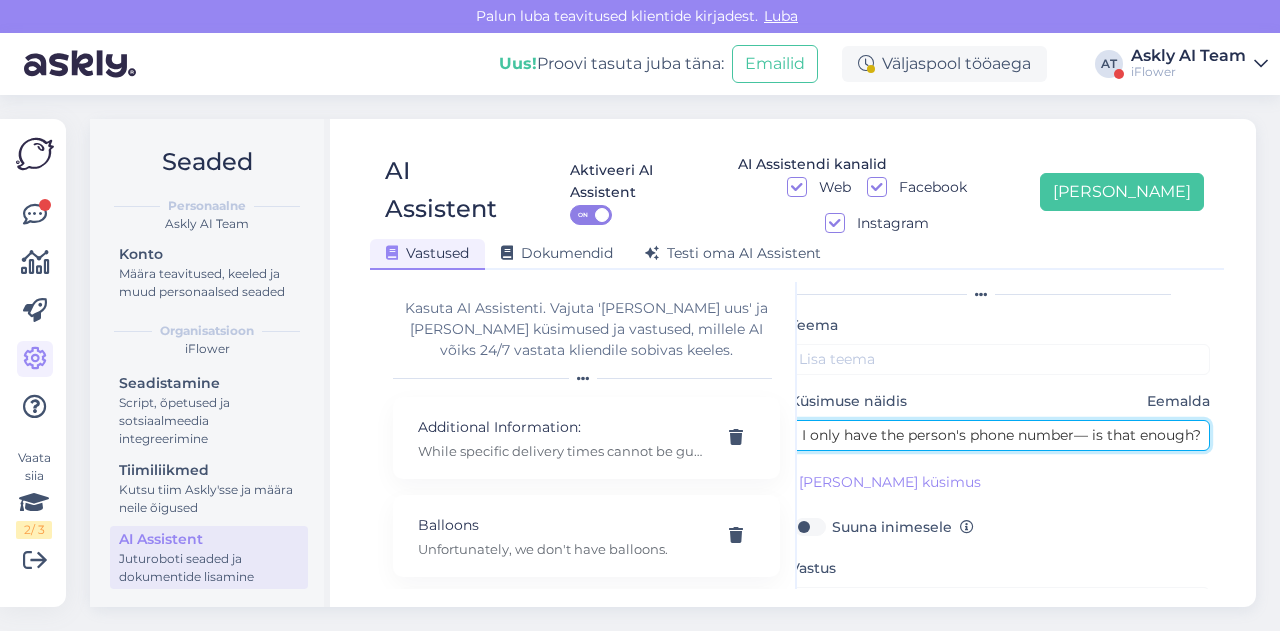 type on "But I only have the person's phone number— is that enough?" 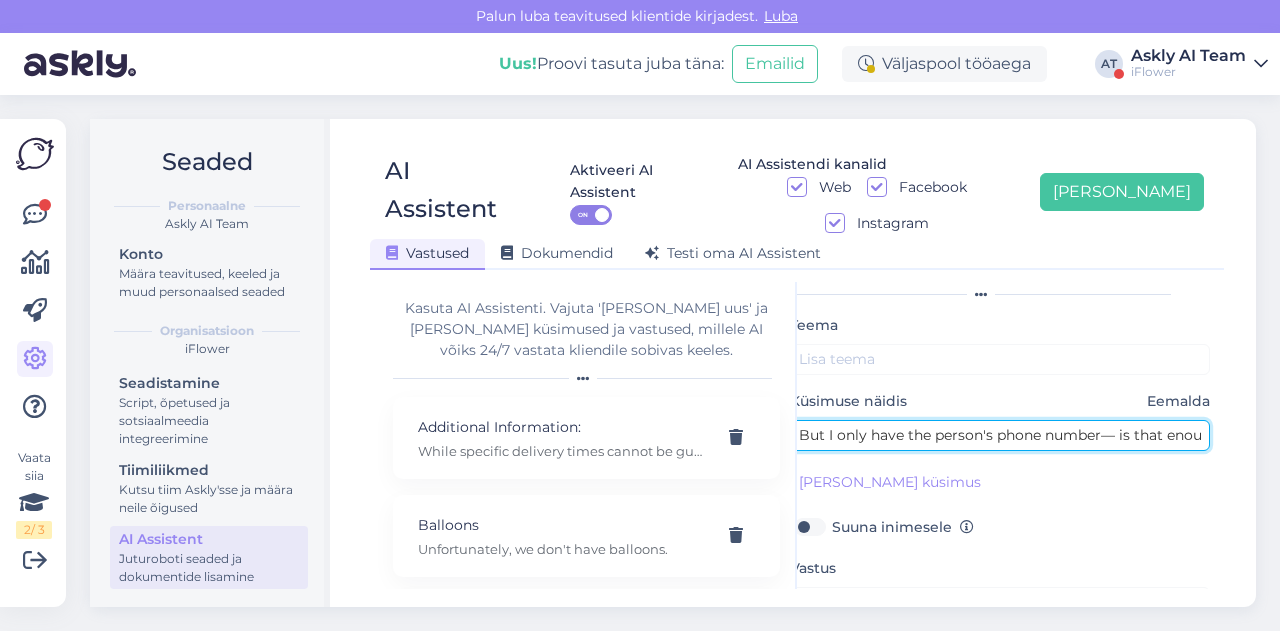 scroll, scrollTop: 179, scrollLeft: 0, axis: vertical 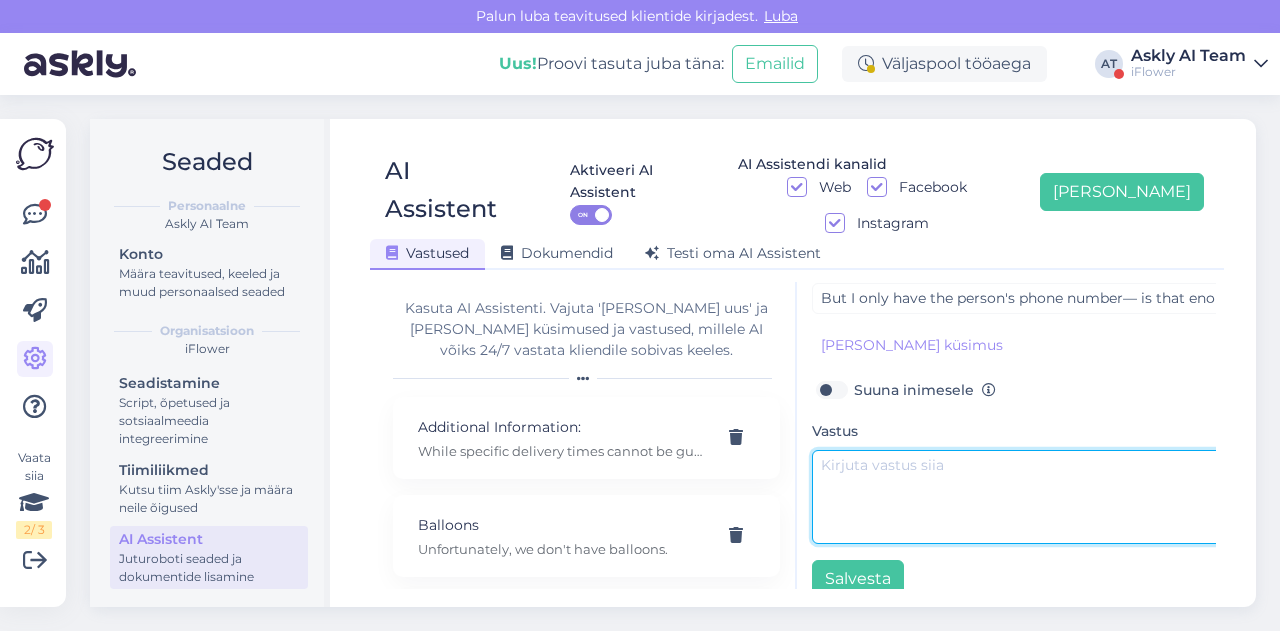 click at bounding box center [1022, 497] 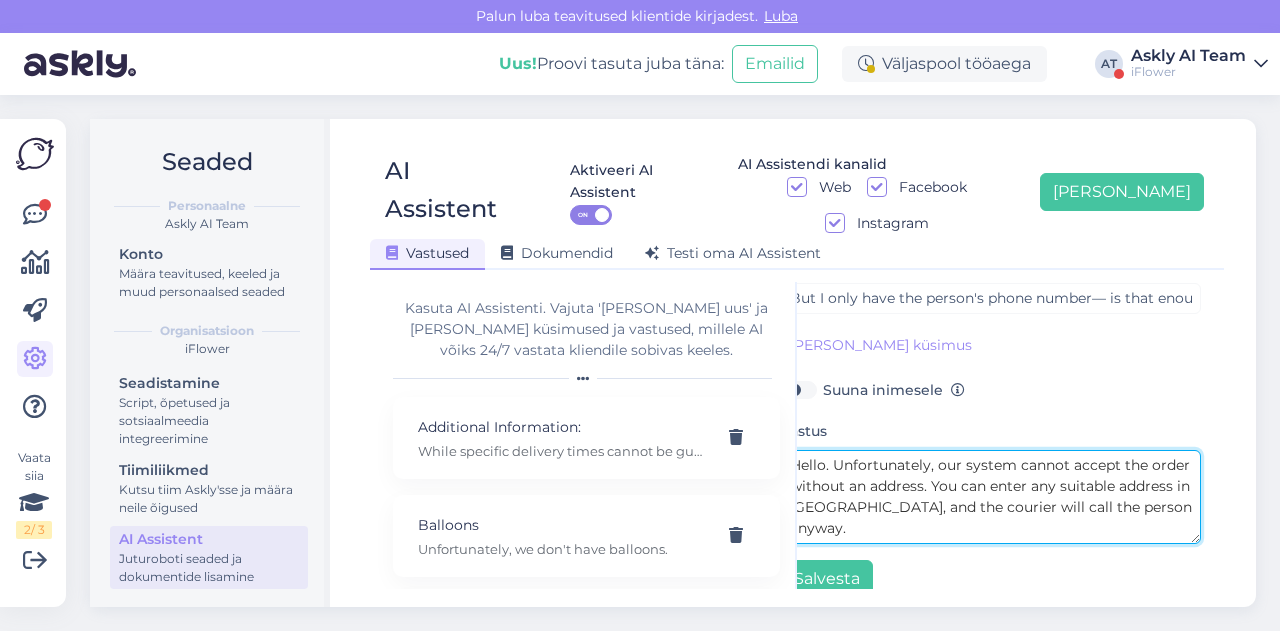 scroll, scrollTop: 179, scrollLeft: 38, axis: both 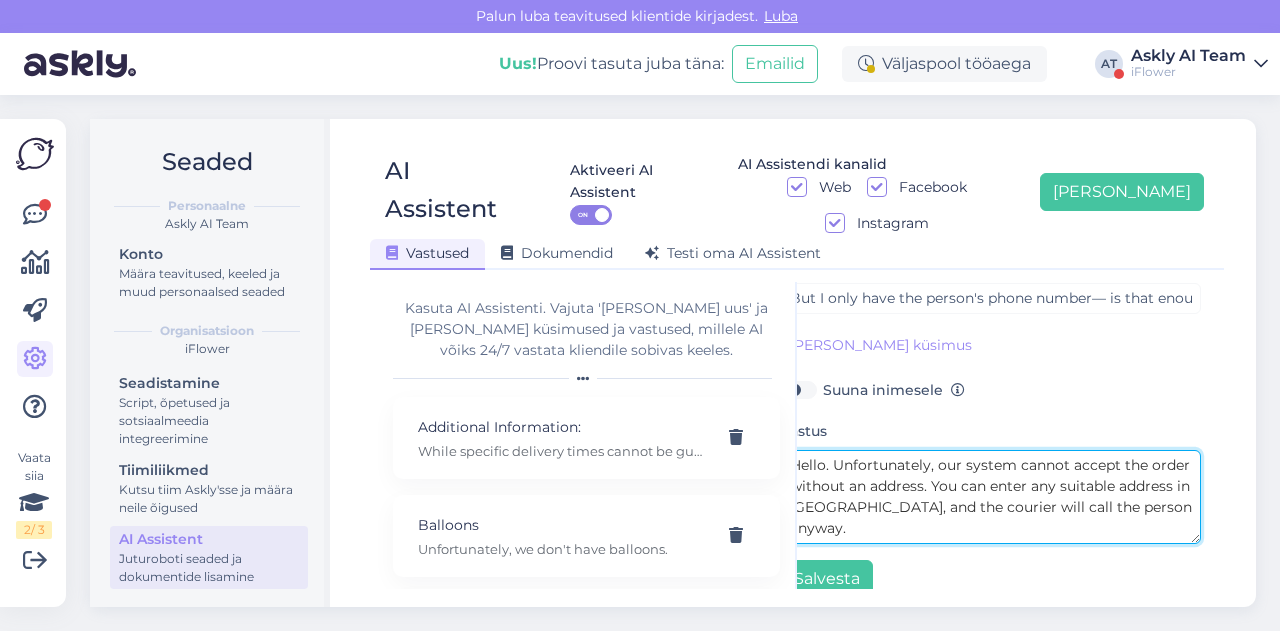 click on "Hello. Unfortunately, our system cannot accept the order without an address. You can enter any suitable address in [GEOGRAPHIC_DATA], and the courier will call the person anyway." at bounding box center [991, 497] 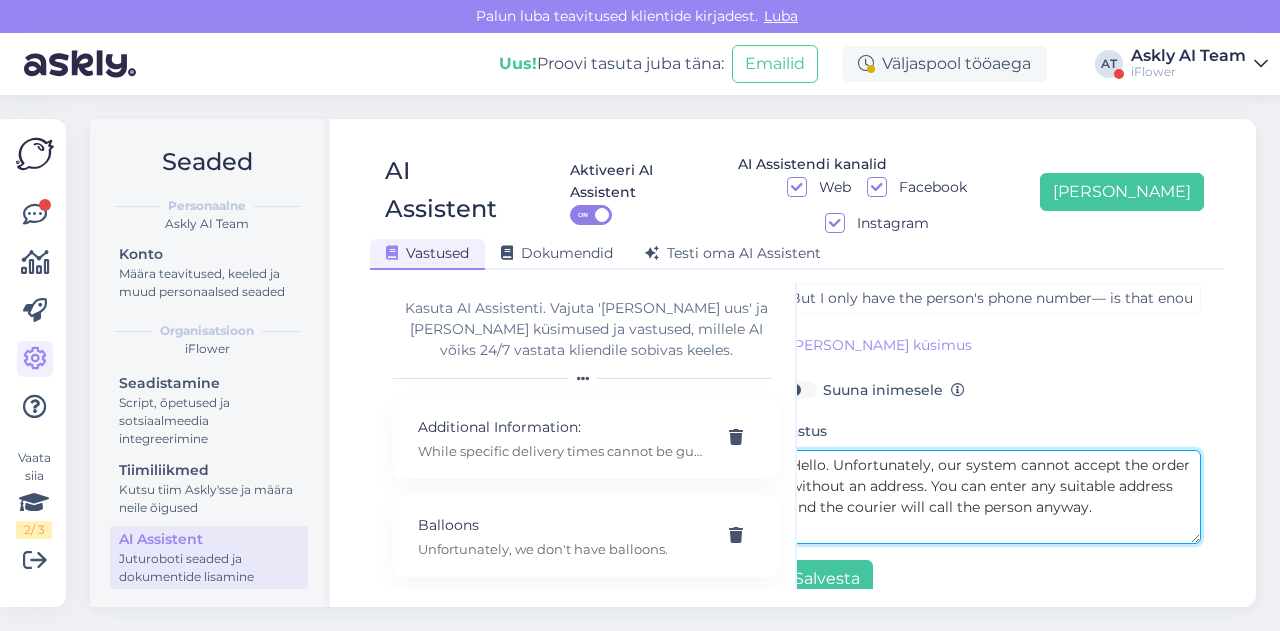 scroll, scrollTop: 179, scrollLeft: 0, axis: vertical 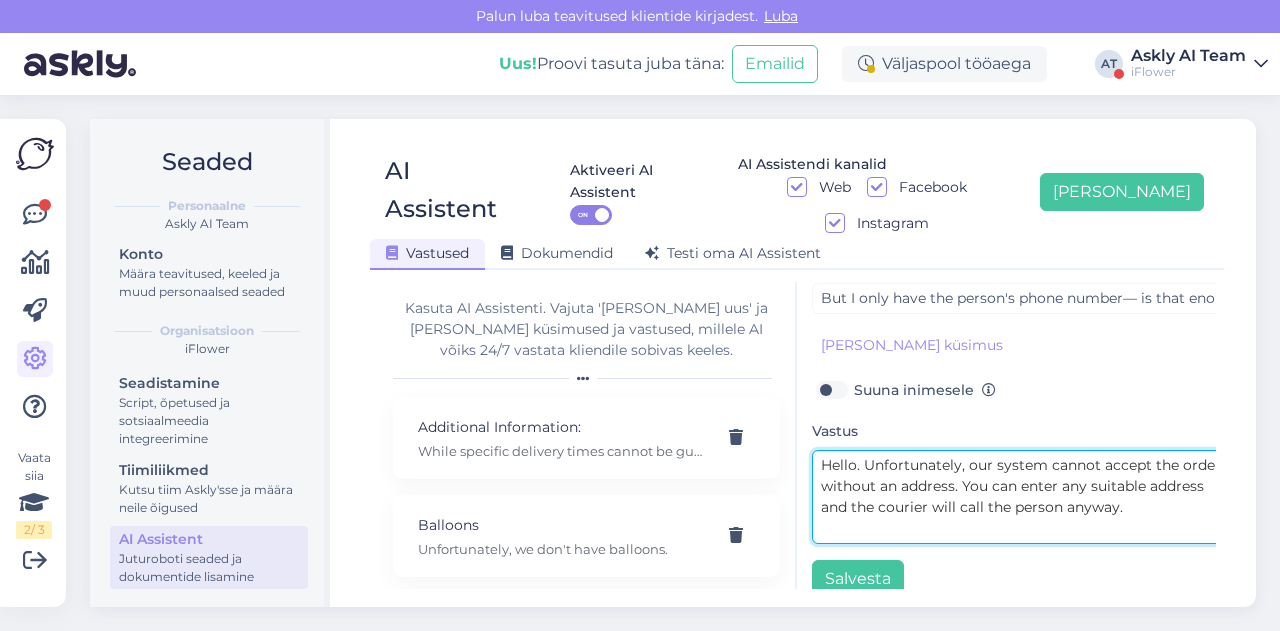 click on "Hello. Unfortunately, our system cannot accept the order without an address. You can enter any suitable address and the courier will call the person anyway." at bounding box center (1022, 497) 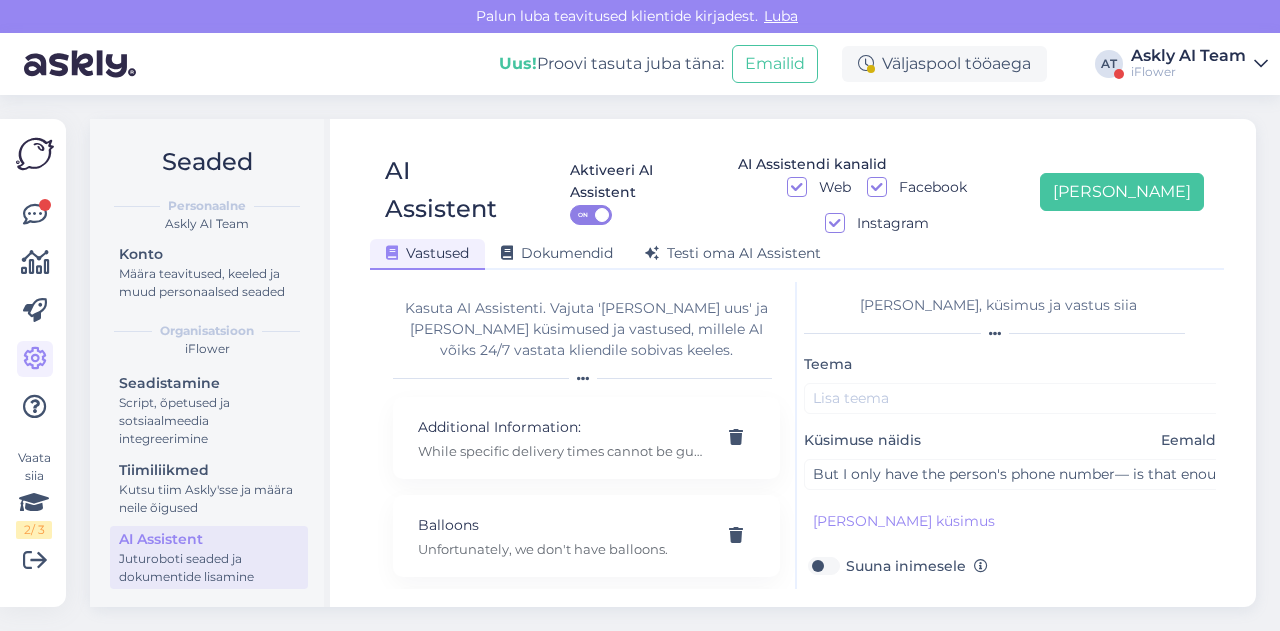 scroll, scrollTop: 0, scrollLeft: 8, axis: horizontal 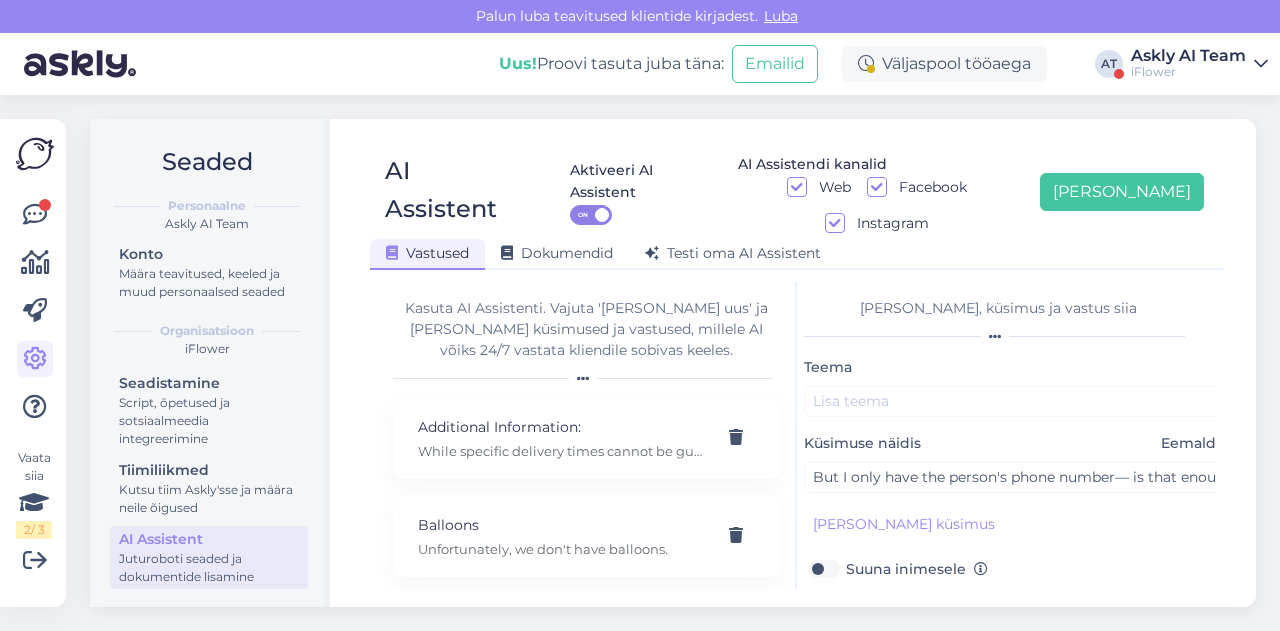 type on "Hello. Unfortunately, our system cannot accept the order without an address. You can enter any suitable address and the courier will call the person anyway." 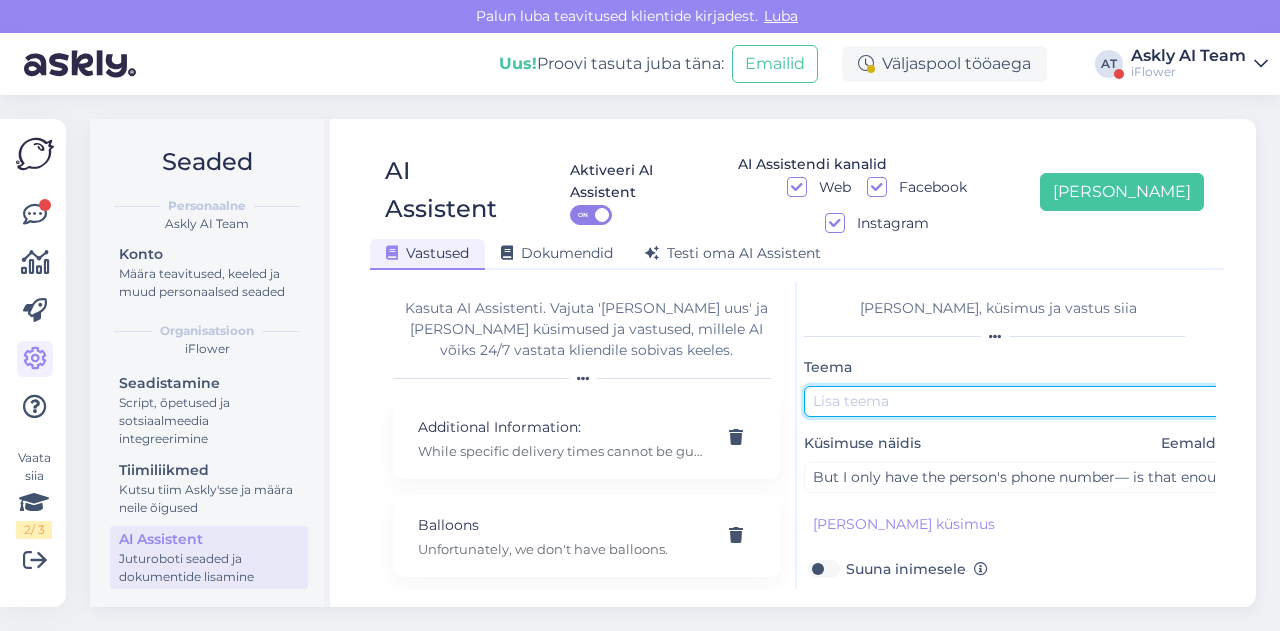 click at bounding box center (1014, 401) 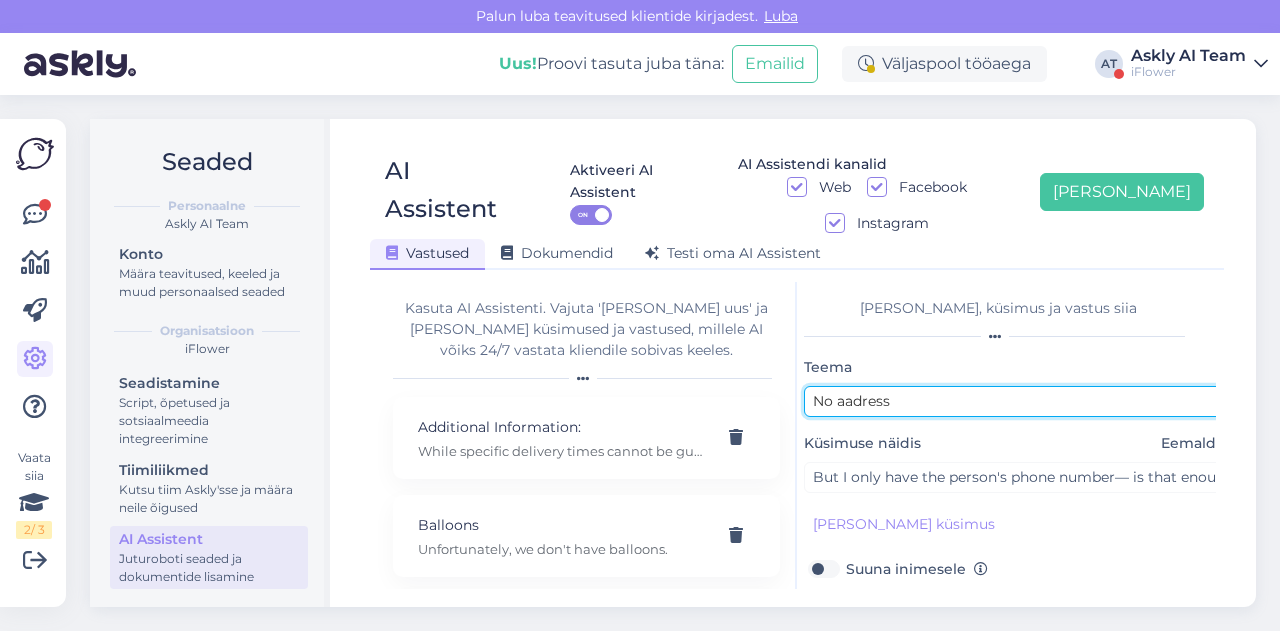 scroll, scrollTop: 179, scrollLeft: 8, axis: both 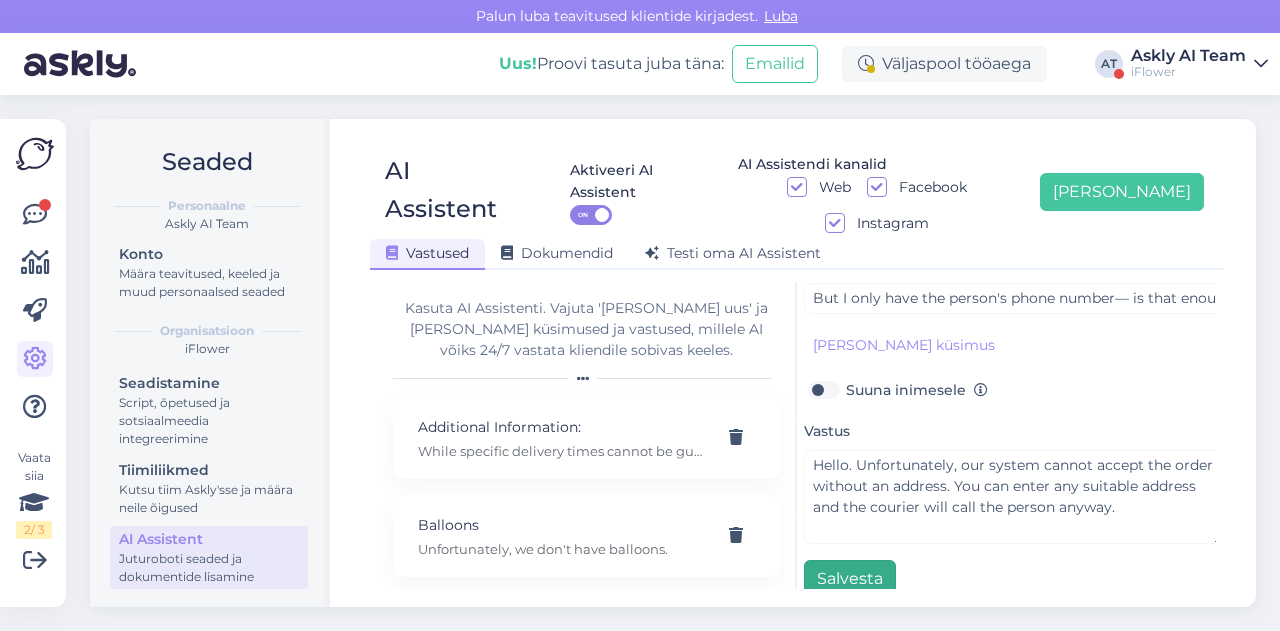 type on "No aadress" 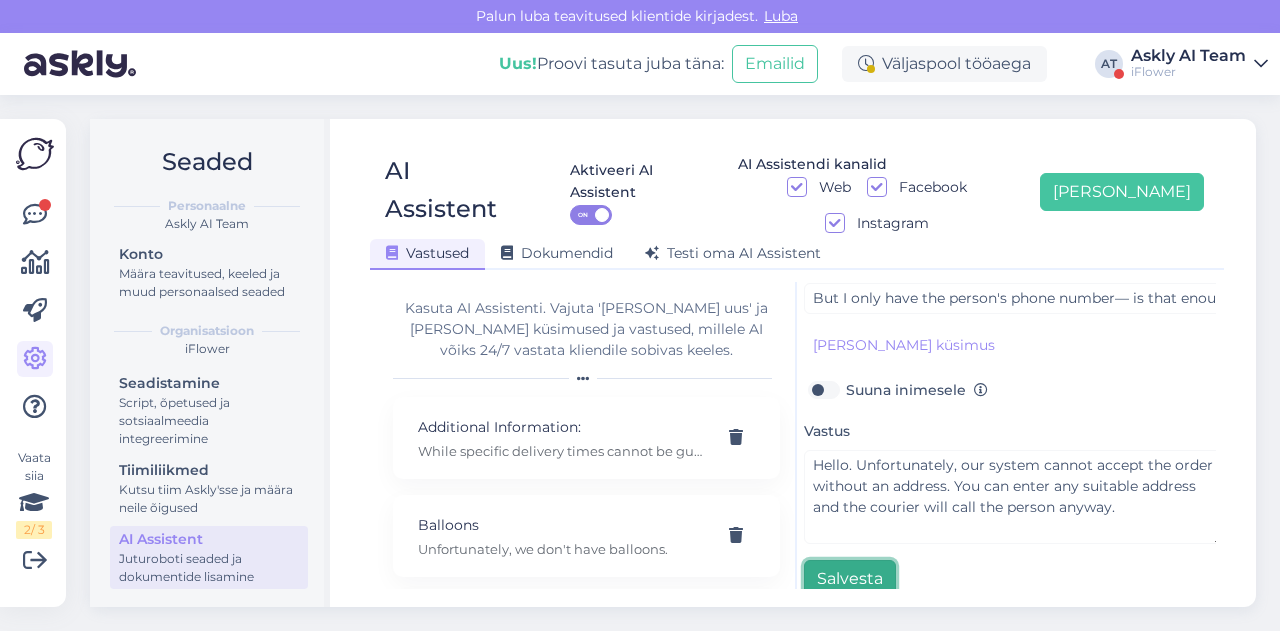 click on "Salvesta" at bounding box center [850, 579] 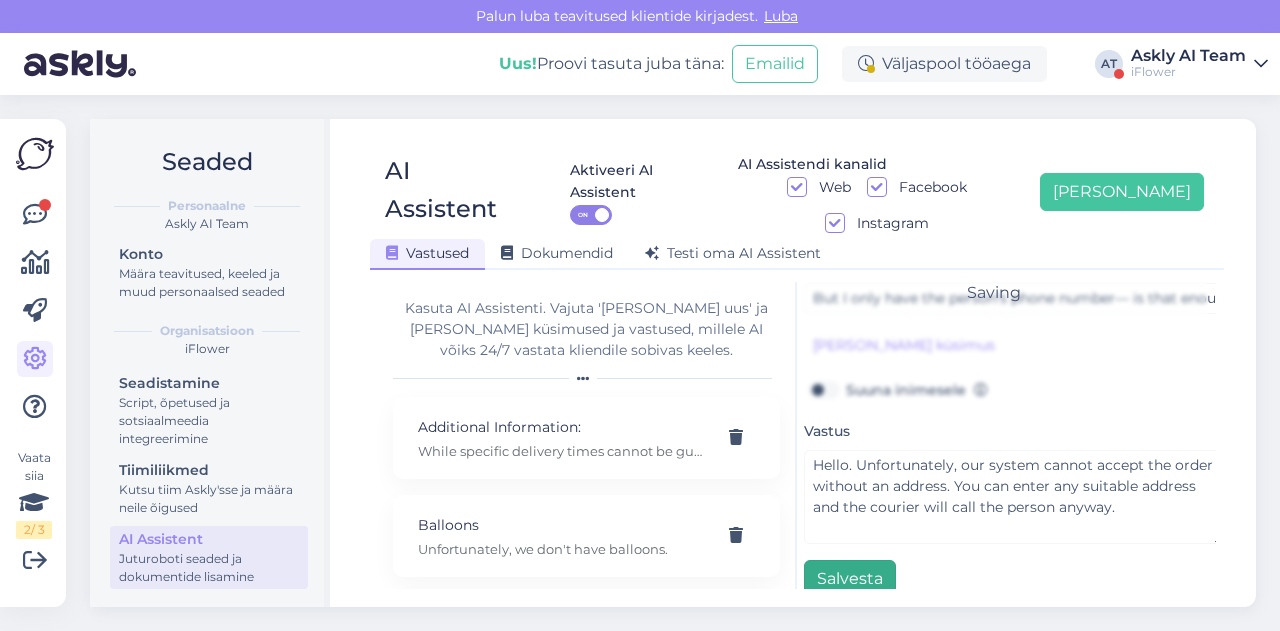 scroll, scrollTop: 42, scrollLeft: 0, axis: vertical 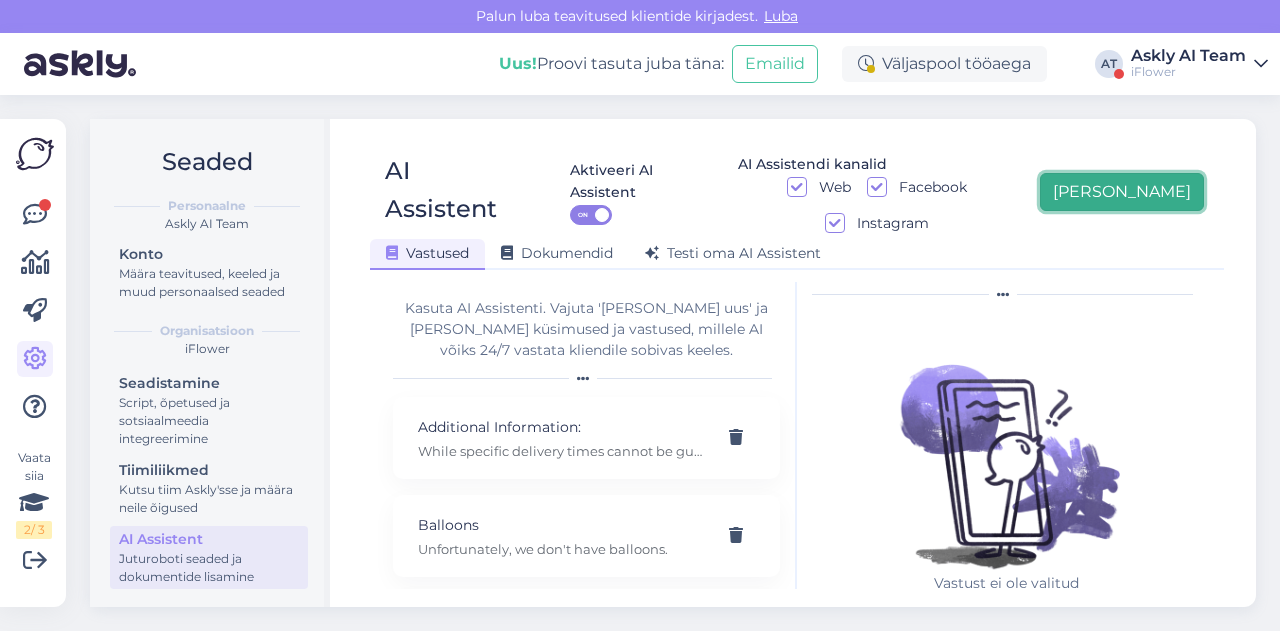 click on "[PERSON_NAME]" at bounding box center [1122, 192] 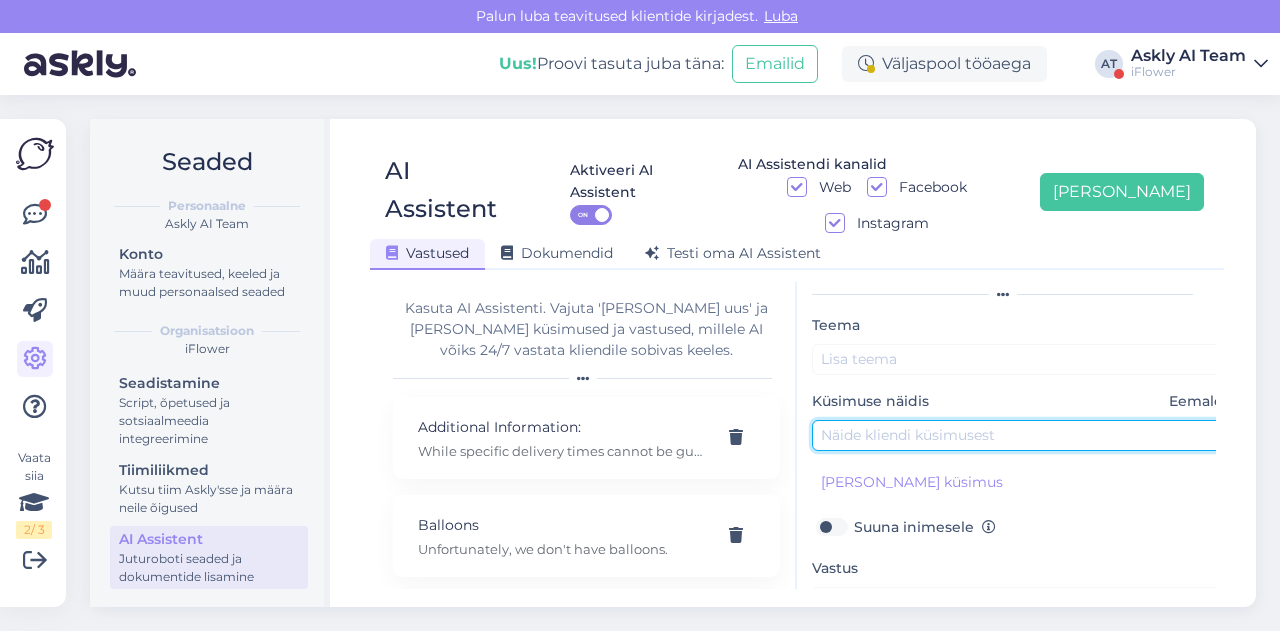 click at bounding box center (1022, 435) 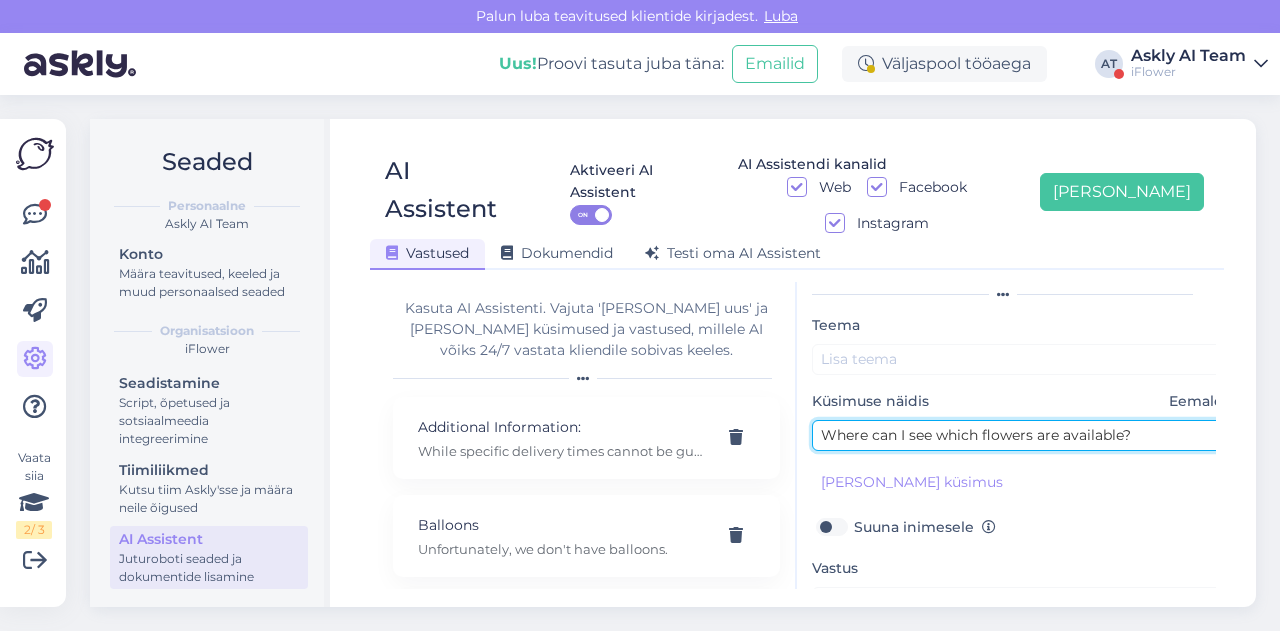 type on "Where can I see which flowers are available?" 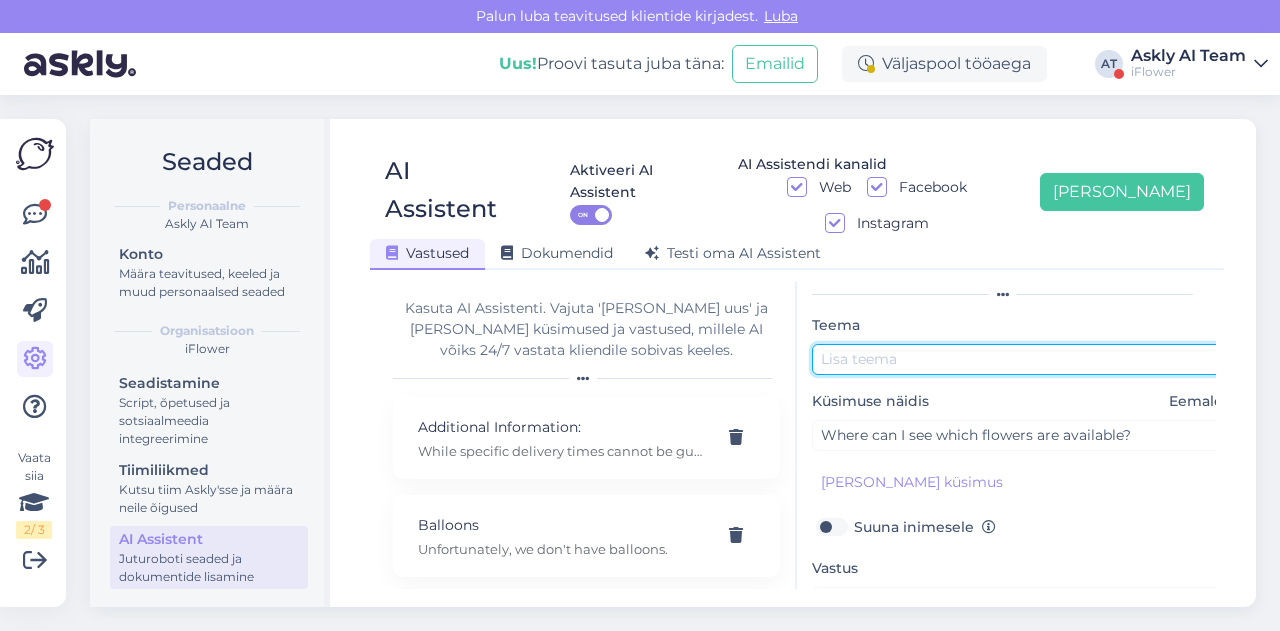 click at bounding box center [1022, 359] 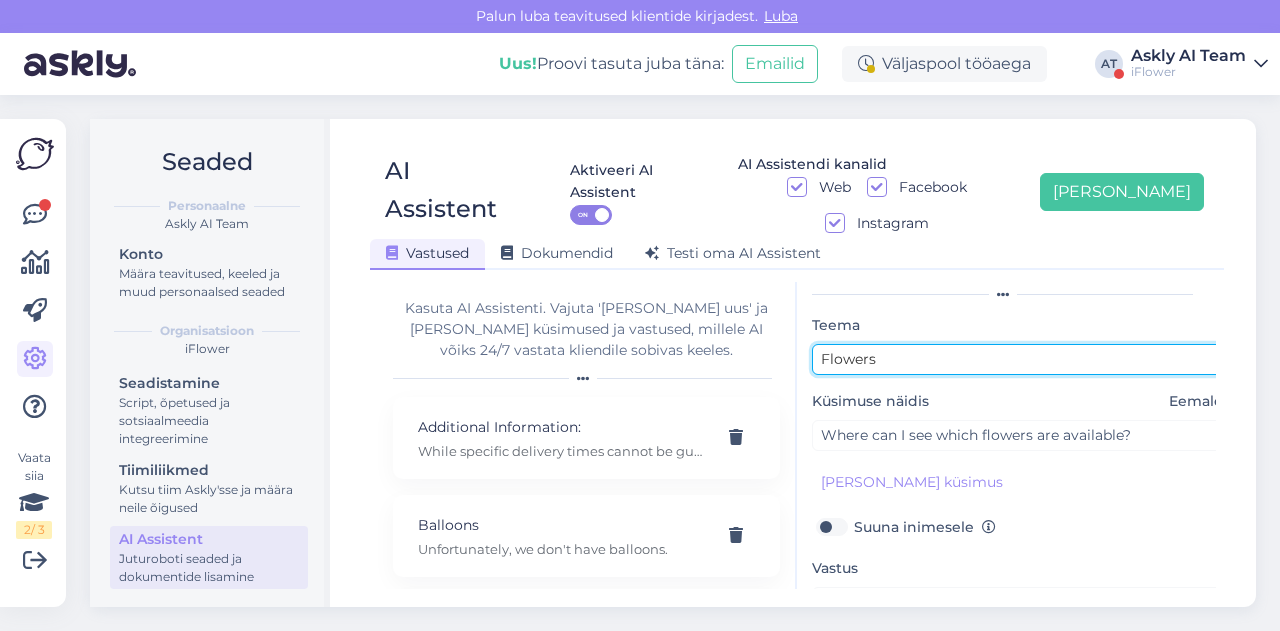 type on "Flowers" 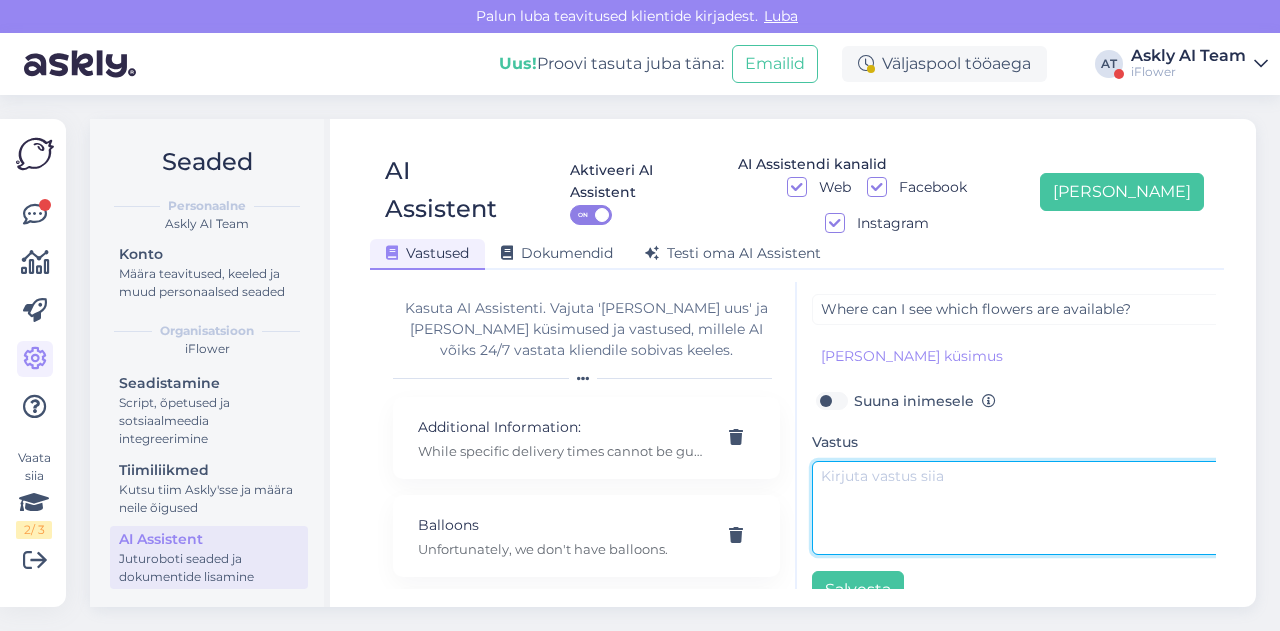 click at bounding box center [1022, 508] 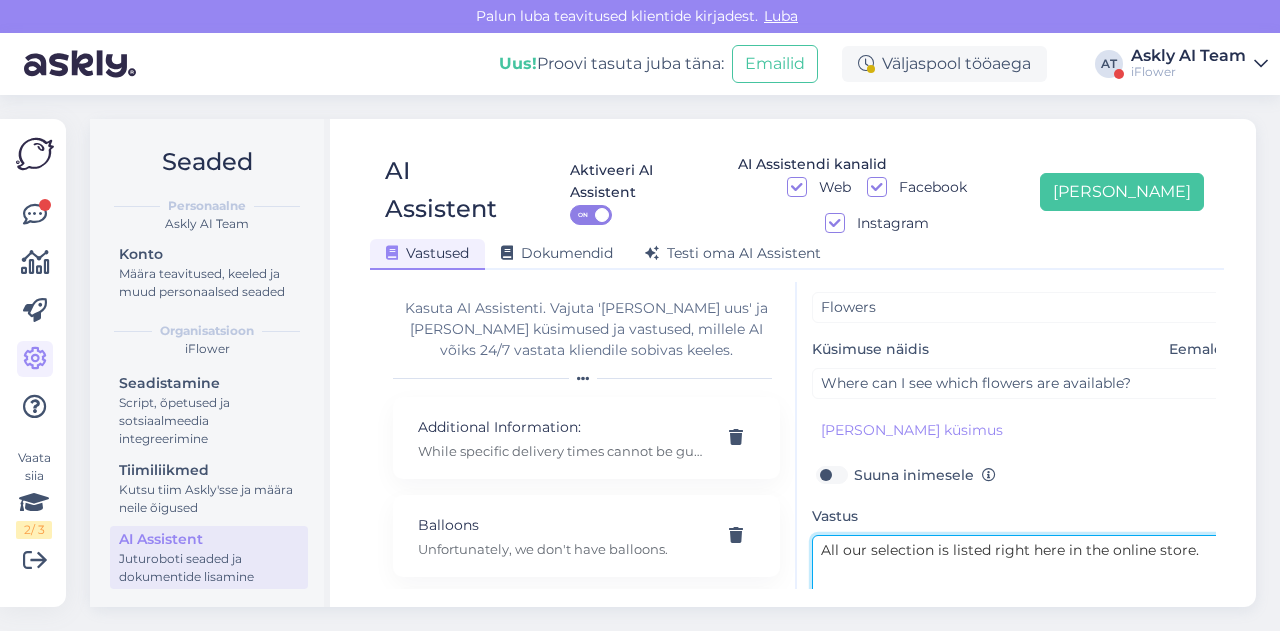scroll, scrollTop: 90, scrollLeft: 0, axis: vertical 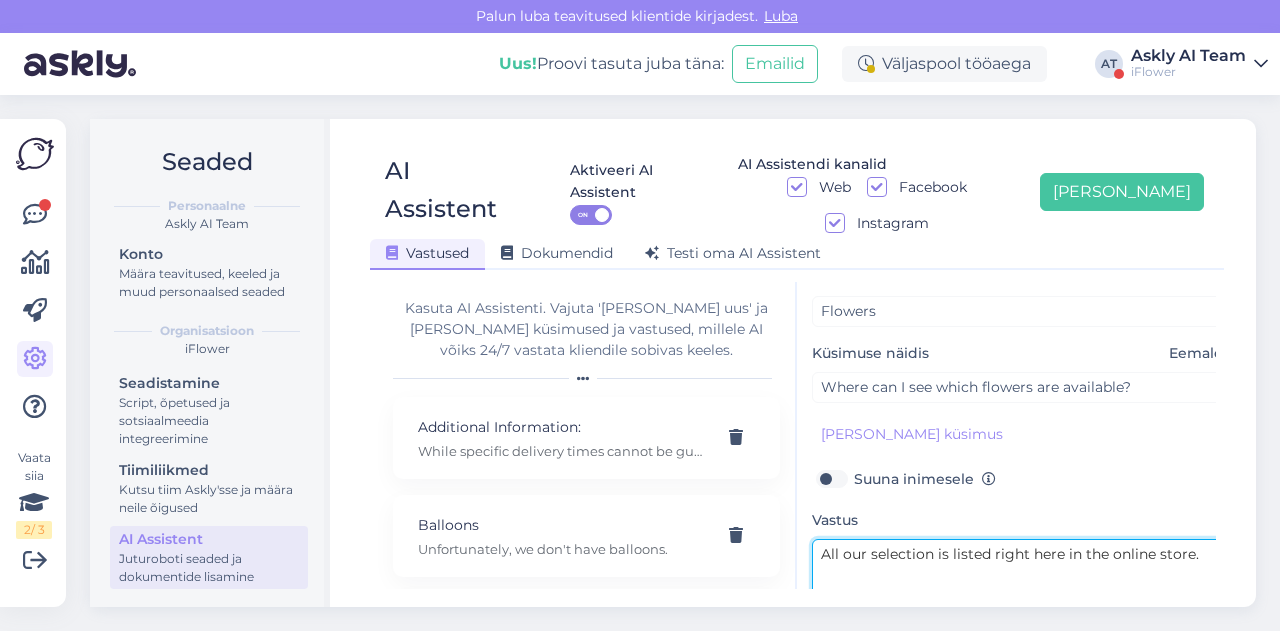 type on "All our selection is listed right here in the online store." 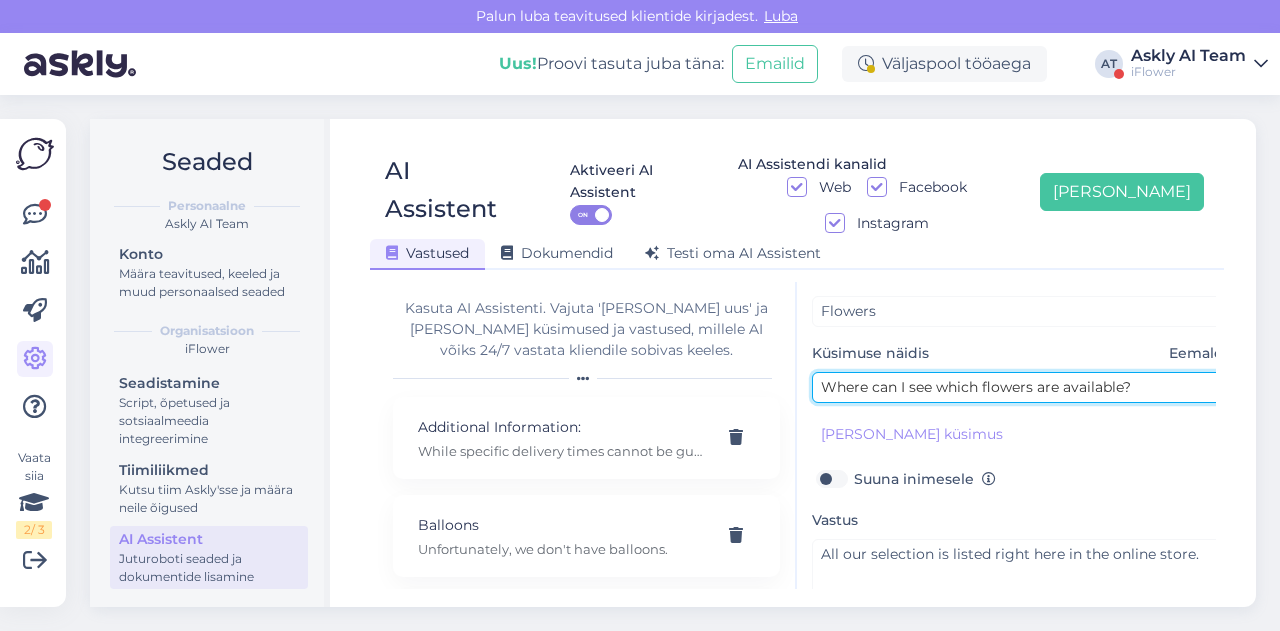 drag, startPoint x: 1062, startPoint y: 351, endPoint x: 1122, endPoint y: 353, distance: 60.033325 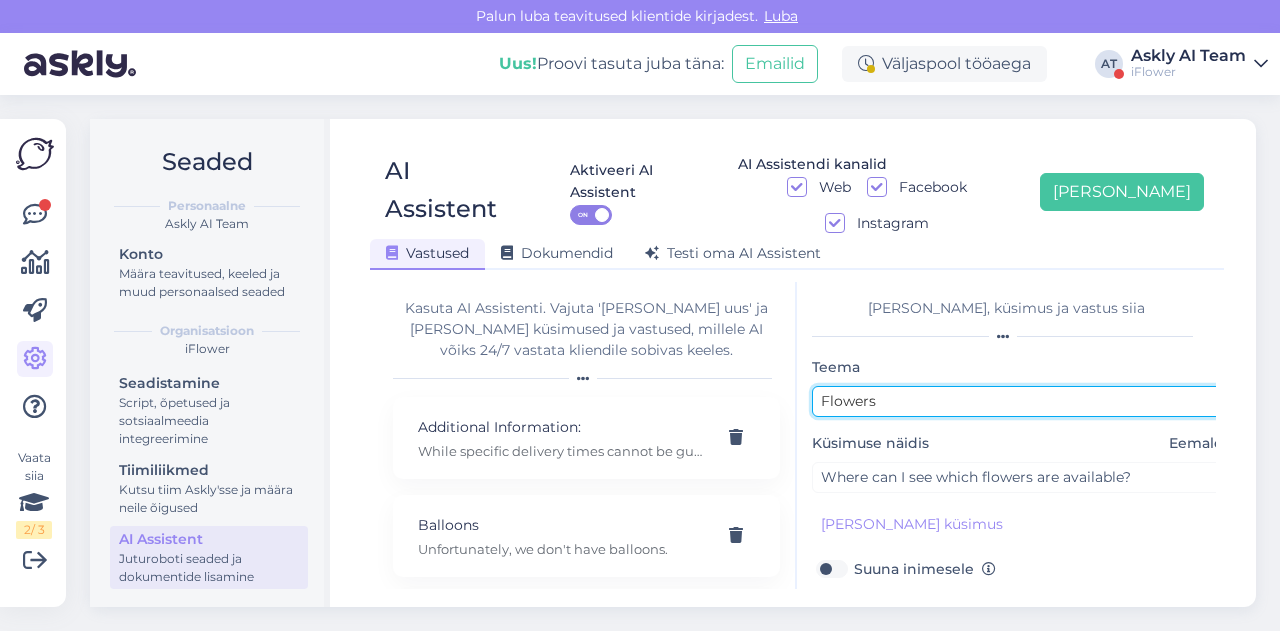 click on "Flowers" at bounding box center [1022, 401] 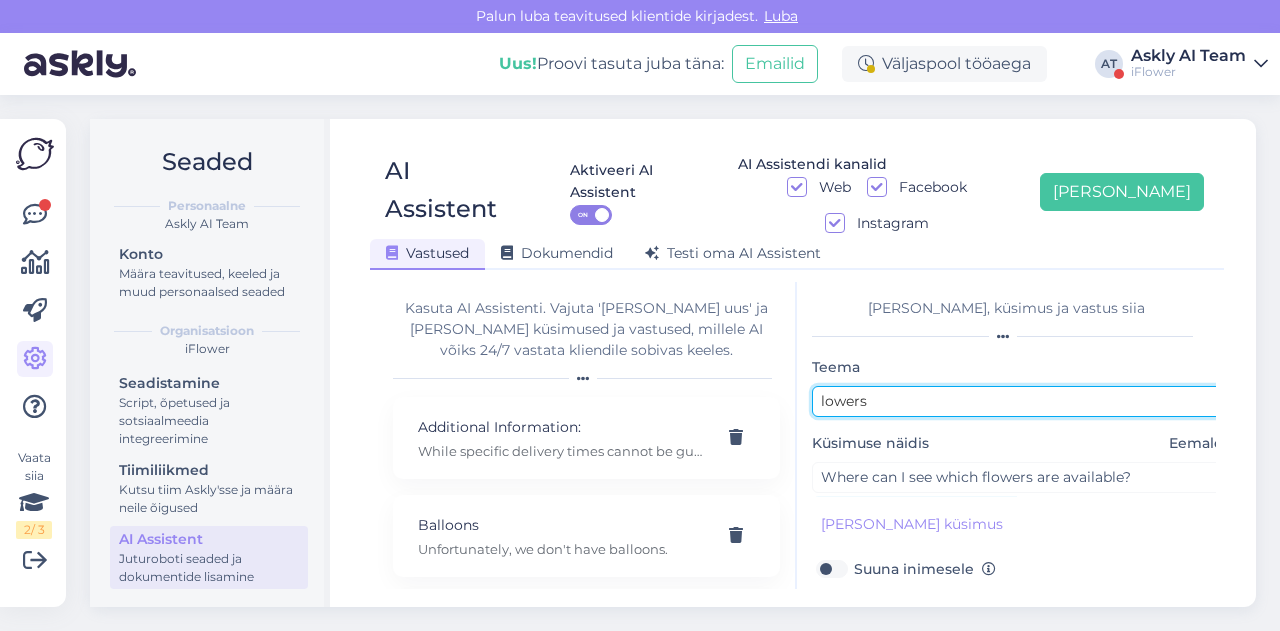 paste on "available" 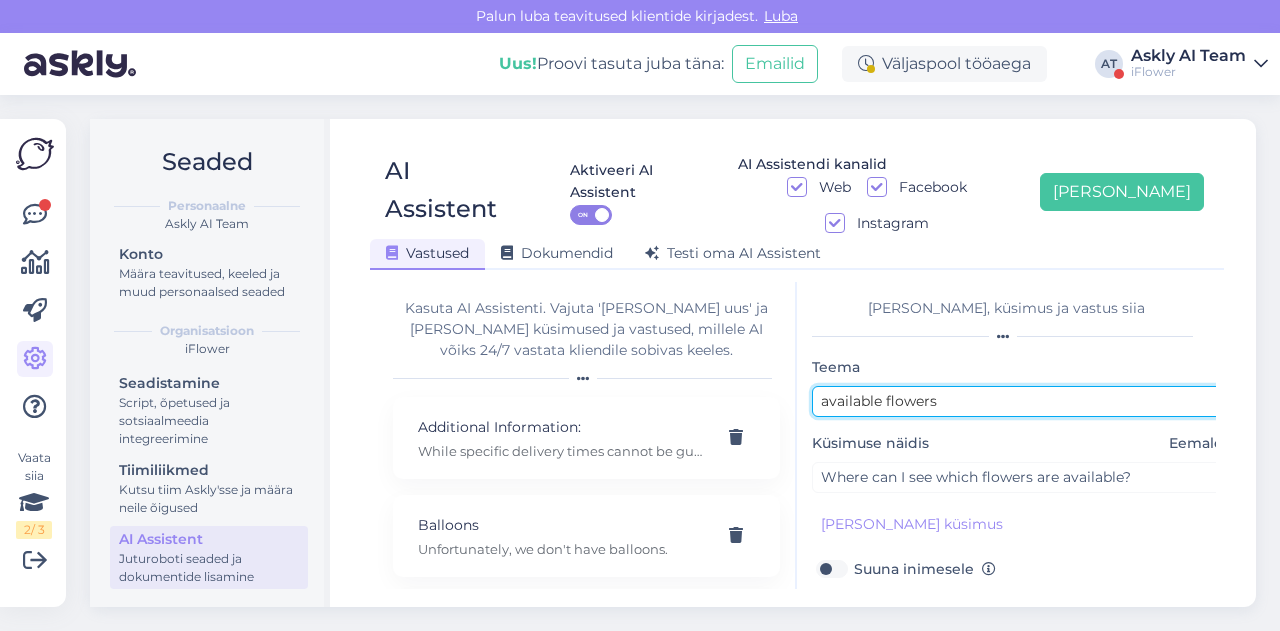 click on "available flowers" at bounding box center [1022, 401] 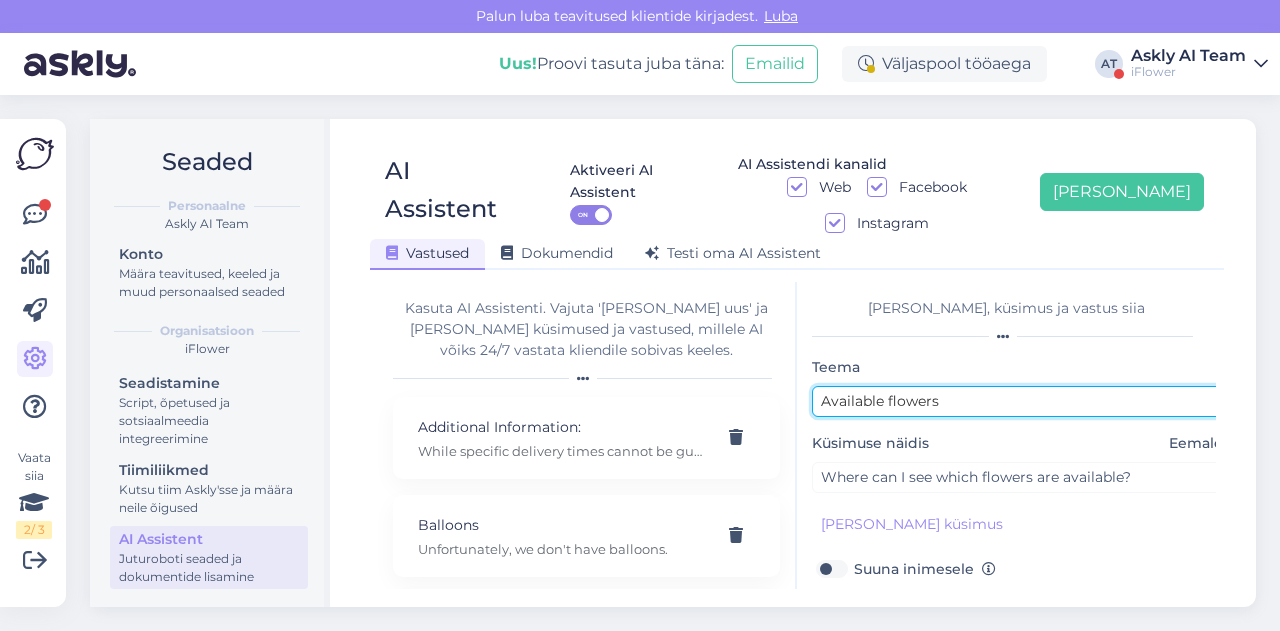scroll, scrollTop: 179, scrollLeft: 0, axis: vertical 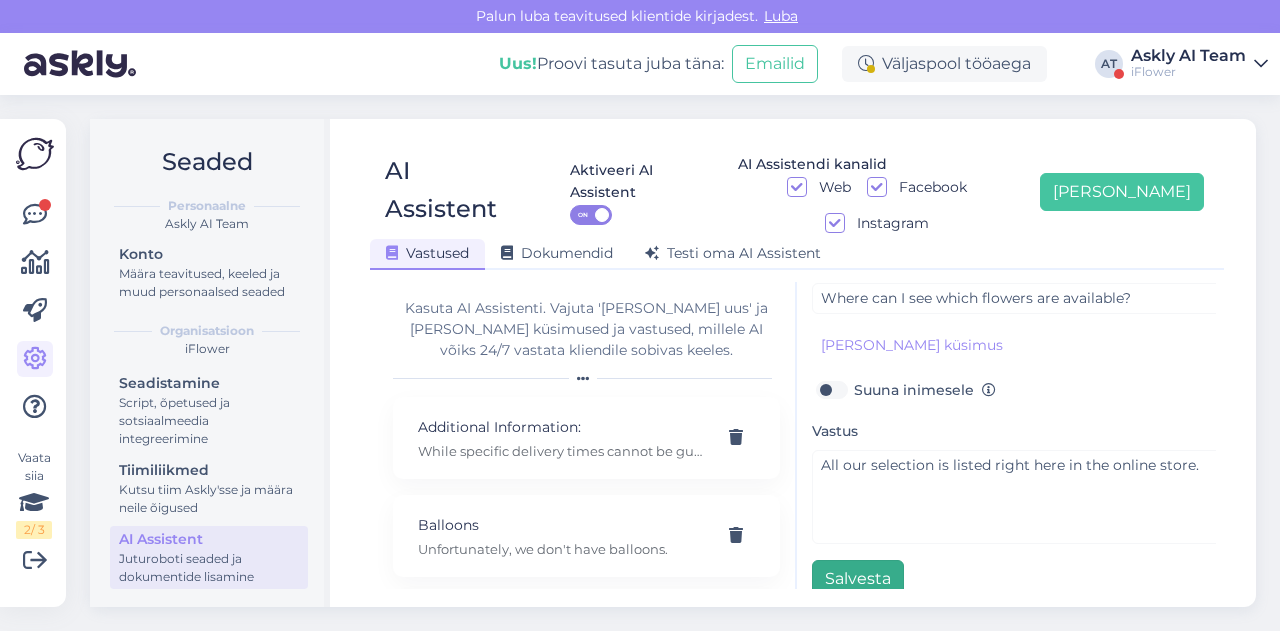 type on "Available flowers" 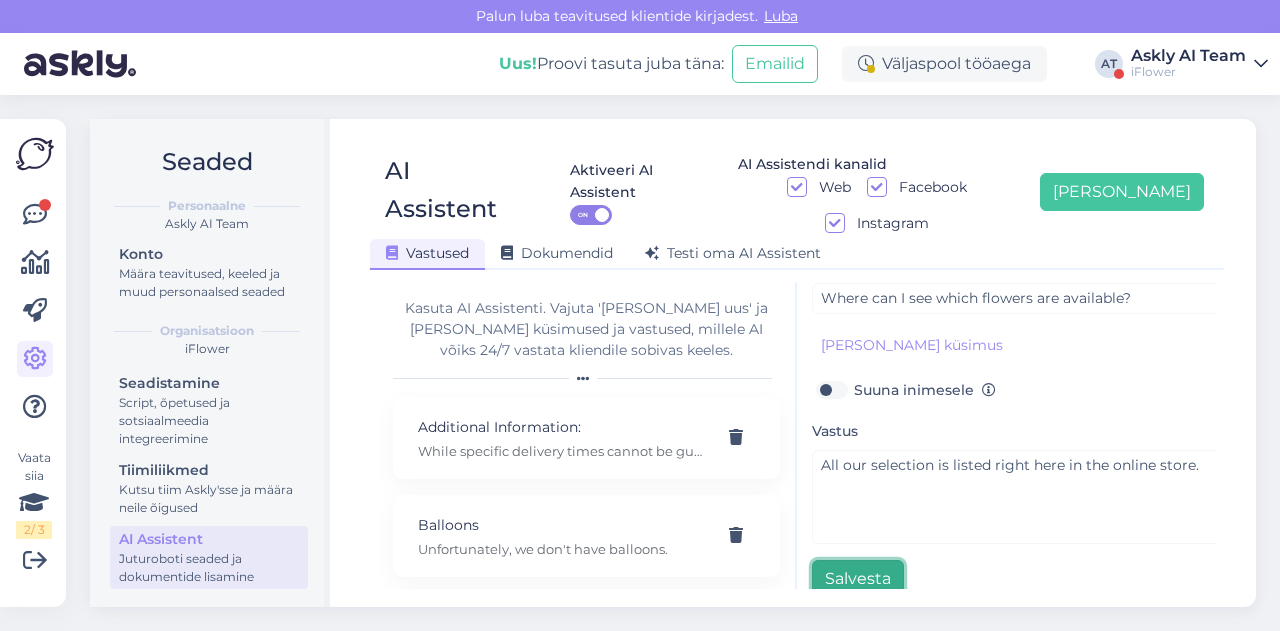 click on "Salvesta" at bounding box center (858, 579) 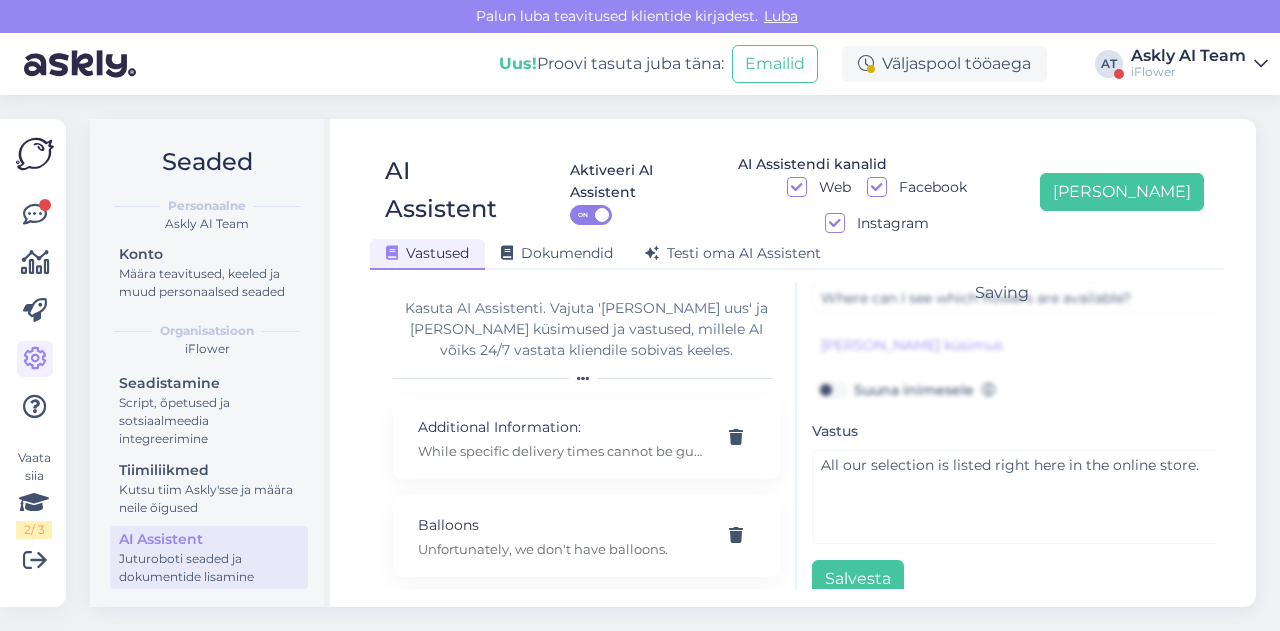 scroll, scrollTop: 42, scrollLeft: 0, axis: vertical 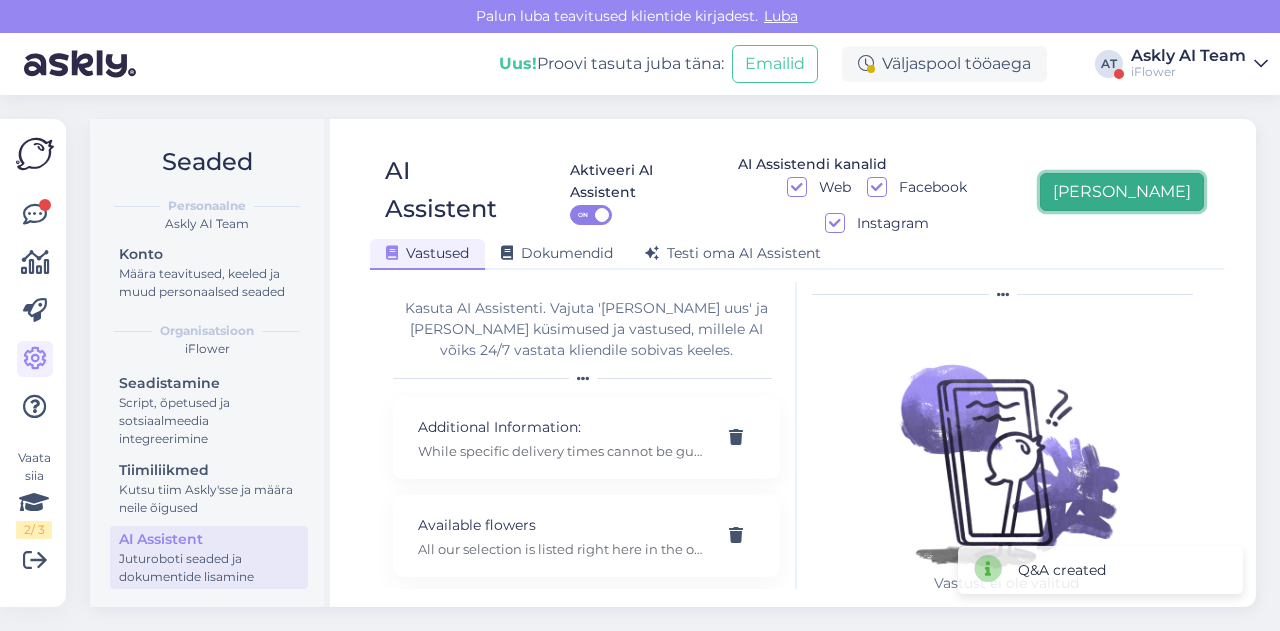 click on "[PERSON_NAME]" at bounding box center (1122, 192) 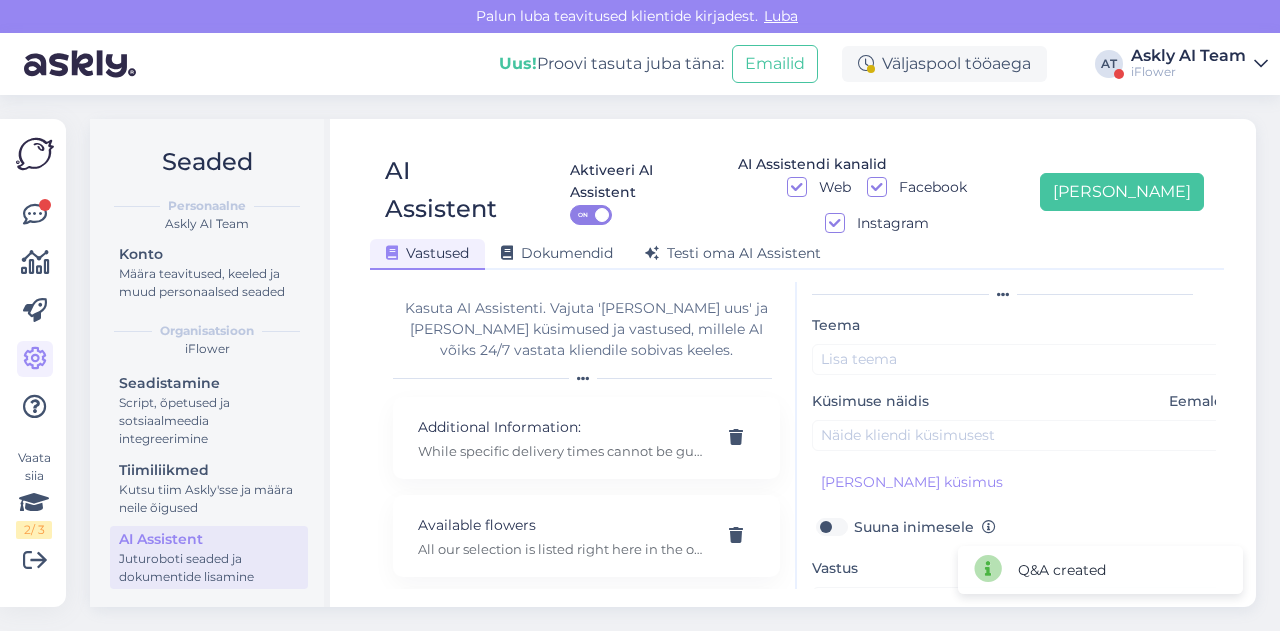click on "Teema Küsimuse näidis Eemalda [PERSON_NAME] kliendi küsimus Suuna inimesele Vastus Salvesta" at bounding box center [1022, 524] 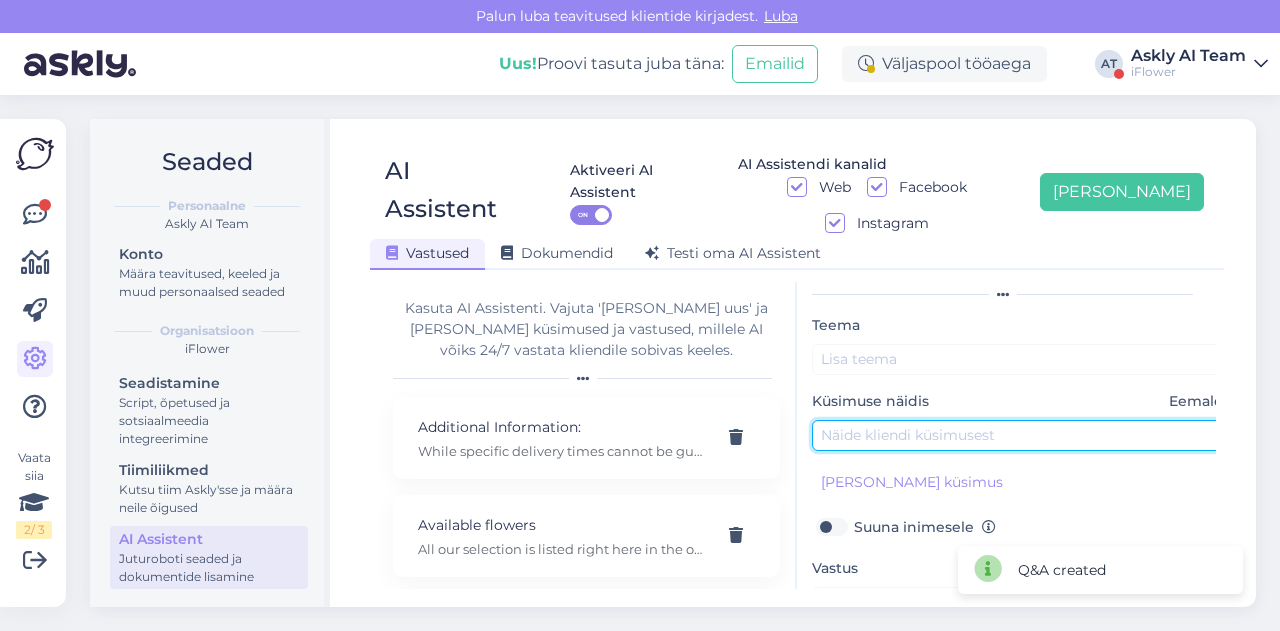 click at bounding box center (1022, 435) 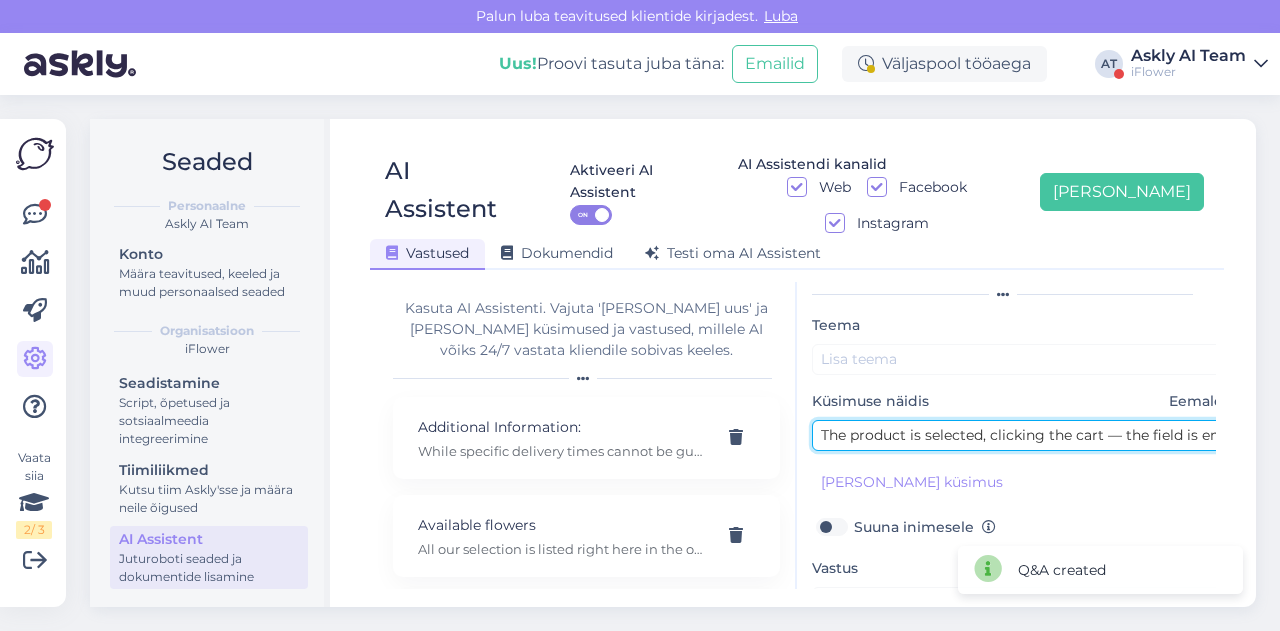 scroll, scrollTop: 0, scrollLeft: 336, axis: horizontal 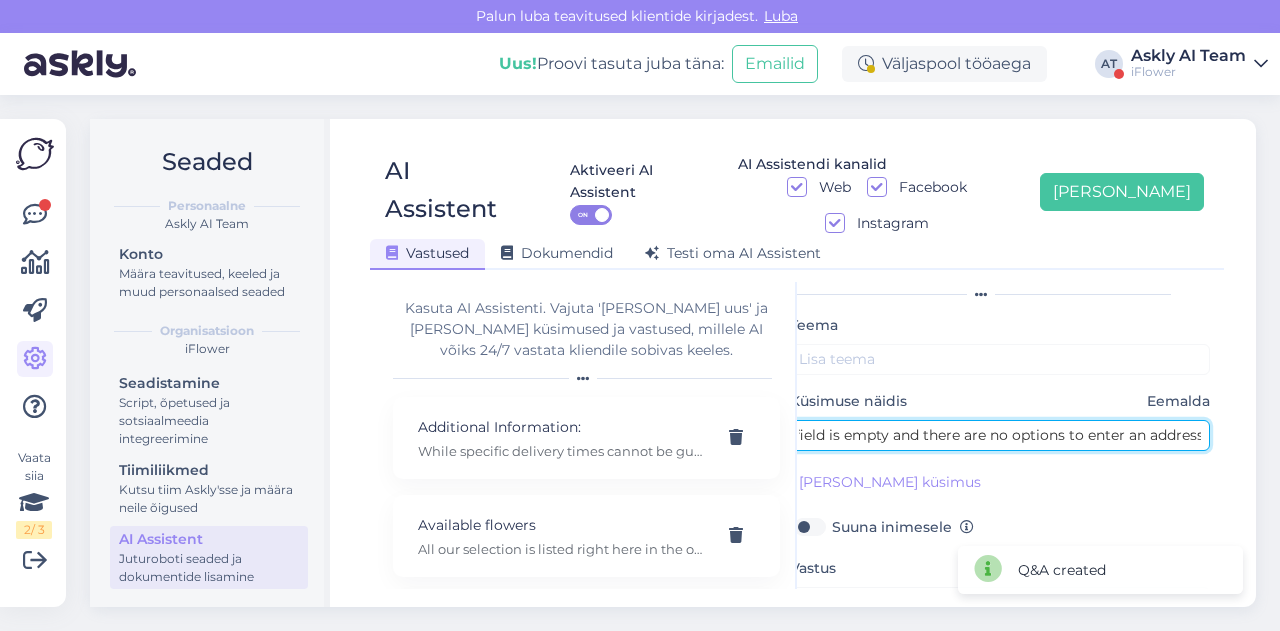 type on "The product is selected, clicking the cart — the field is empty and there are no options to enter an address" 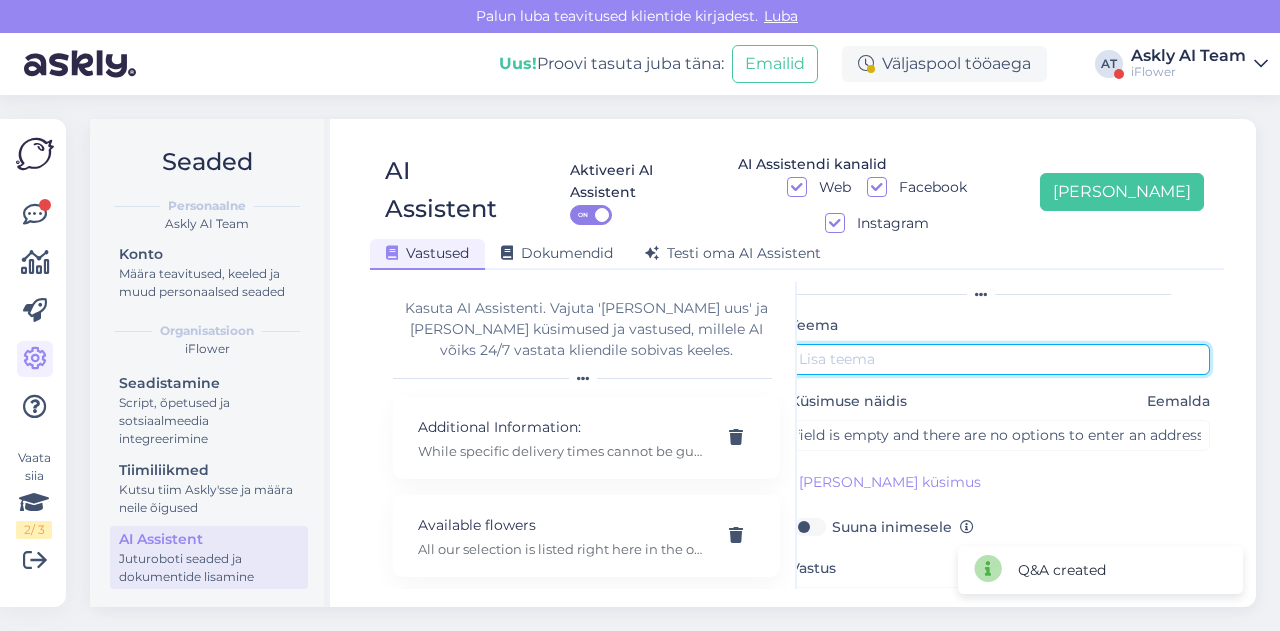 click at bounding box center [1000, 359] 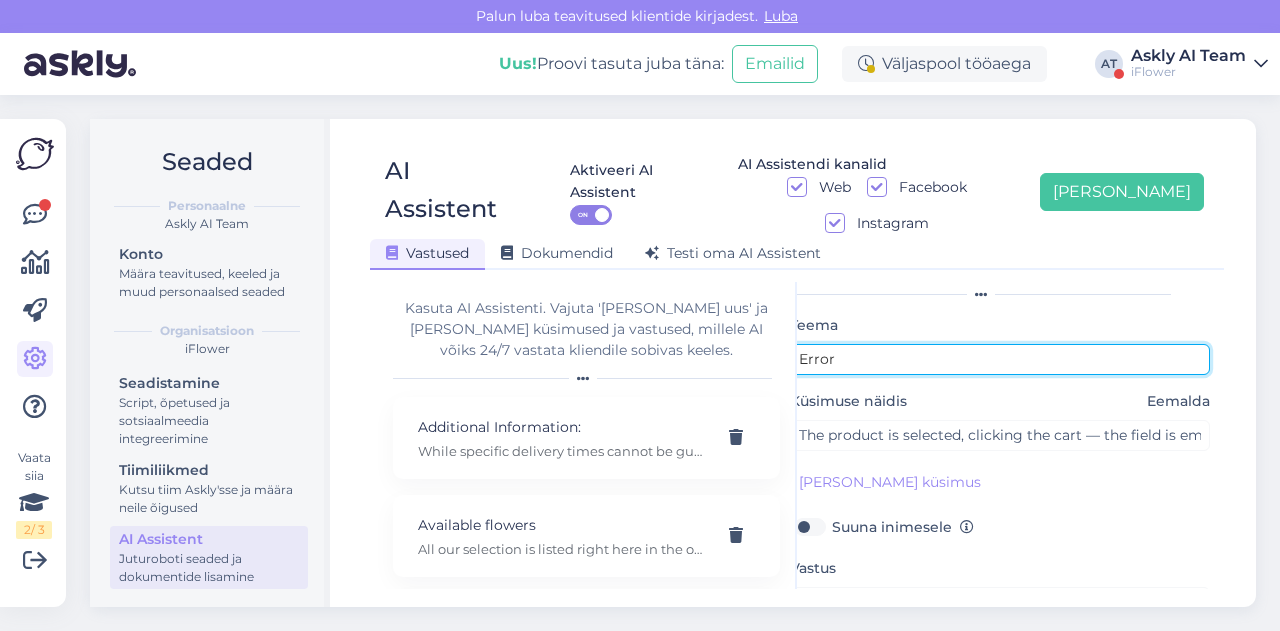 type on "Error" 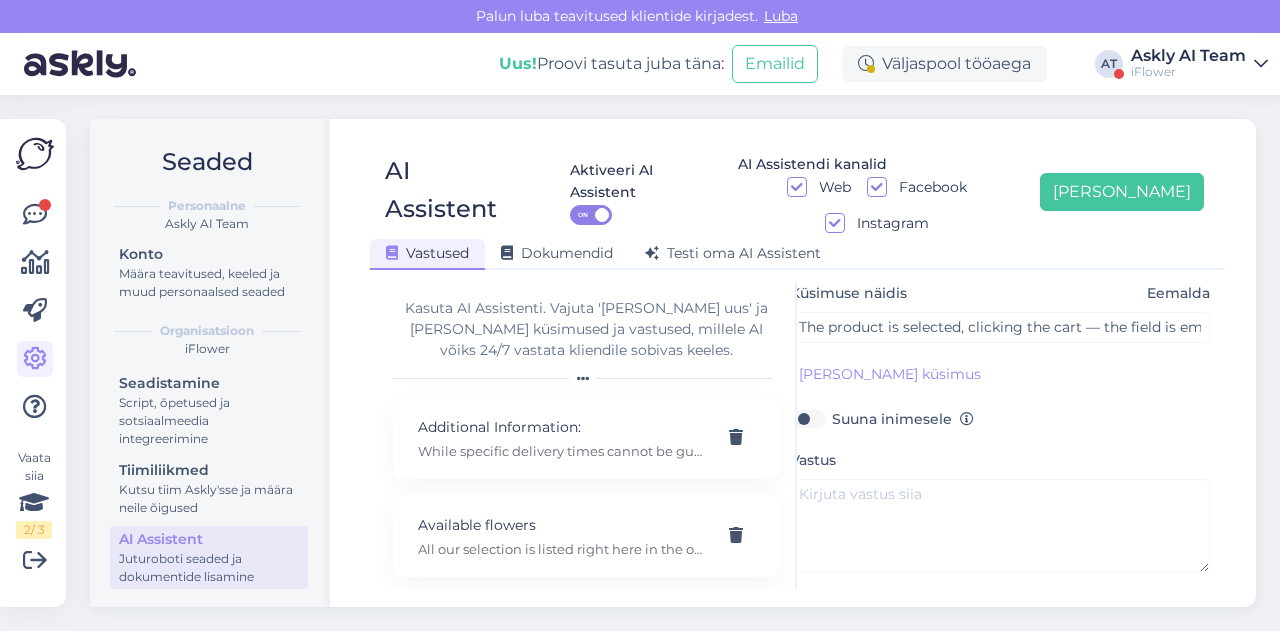 scroll, scrollTop: 160, scrollLeft: 22, axis: both 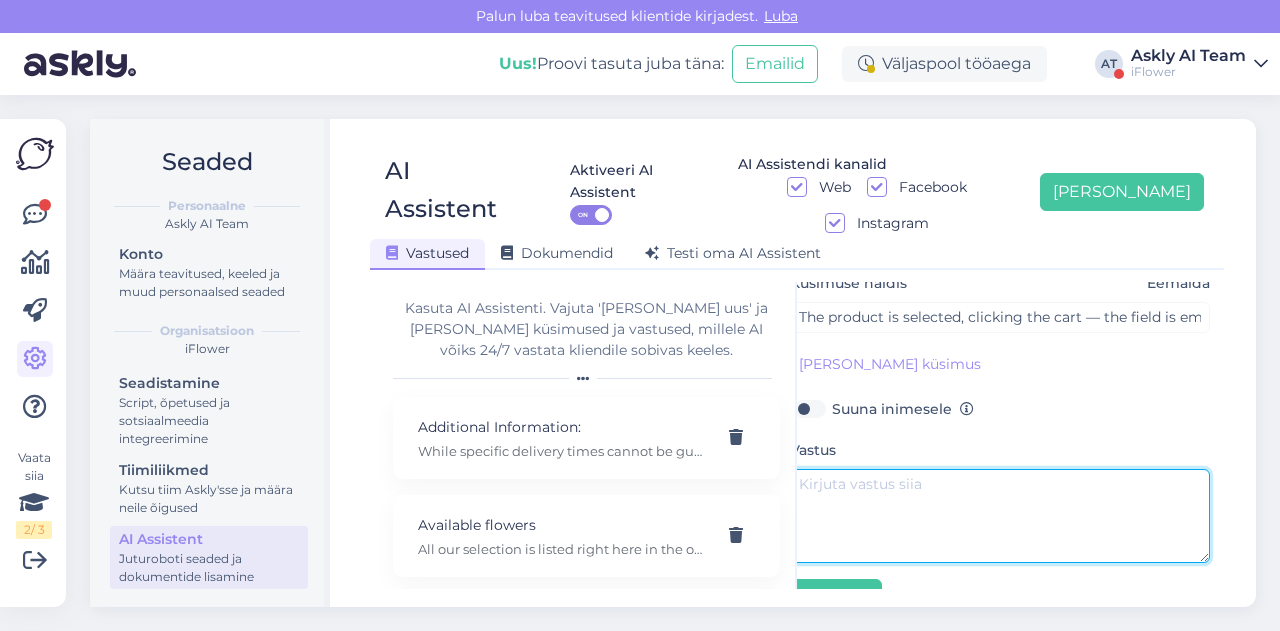 click at bounding box center [1000, 516] 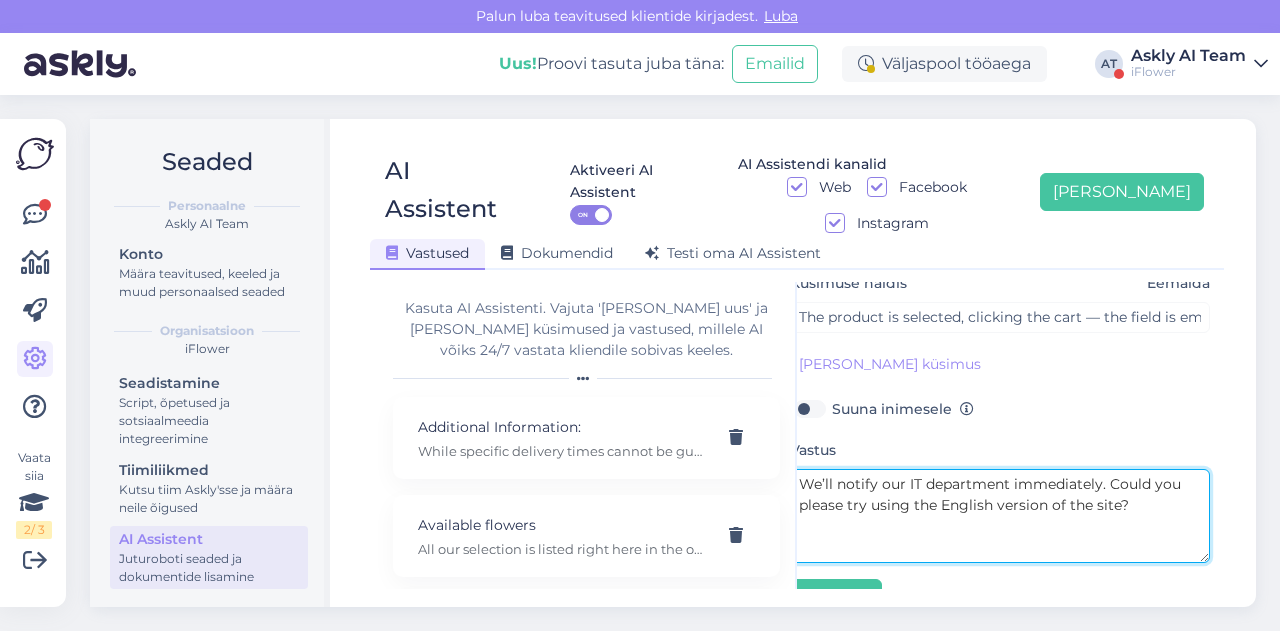 type on "We’ll notify our IT department immediately. Could you please try using the English version of the site?" 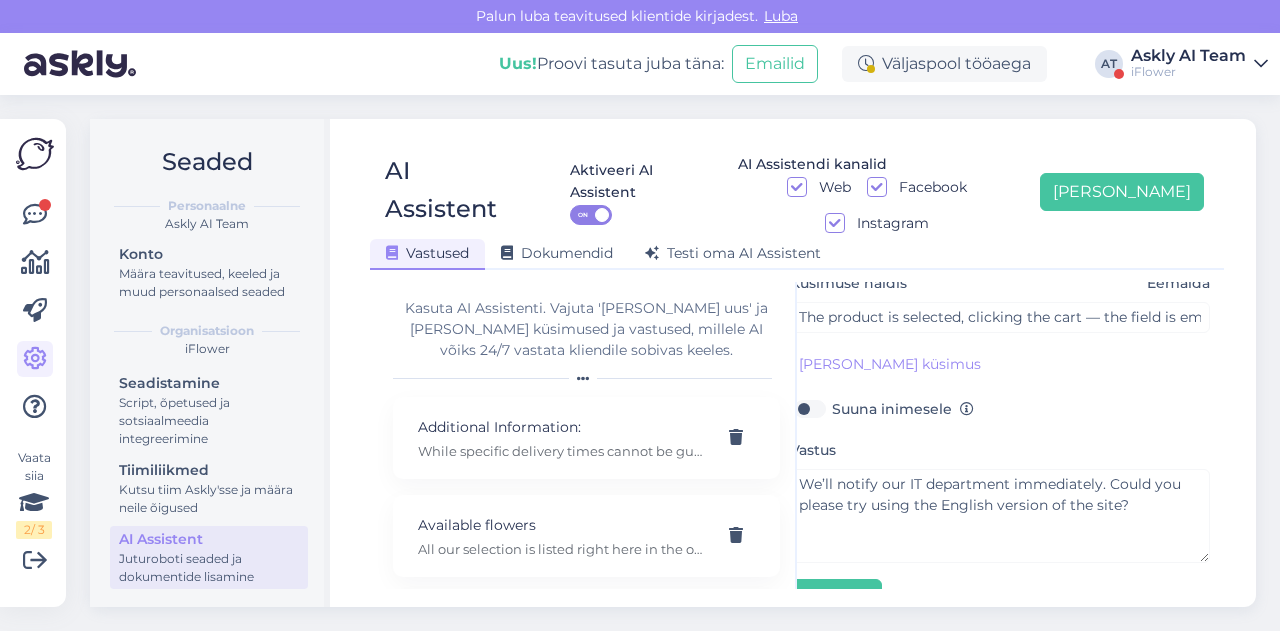 click on "Suuna inimesele" at bounding box center [903, 409] 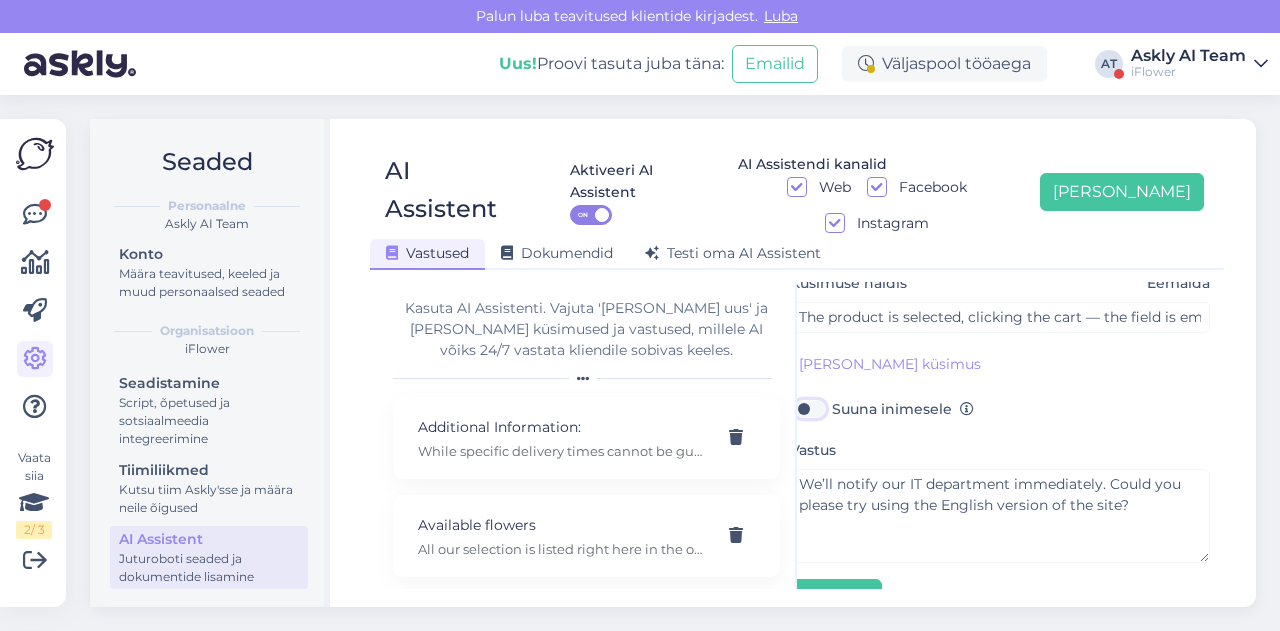 click on "Suuna inimesele" at bounding box center [809, 409] 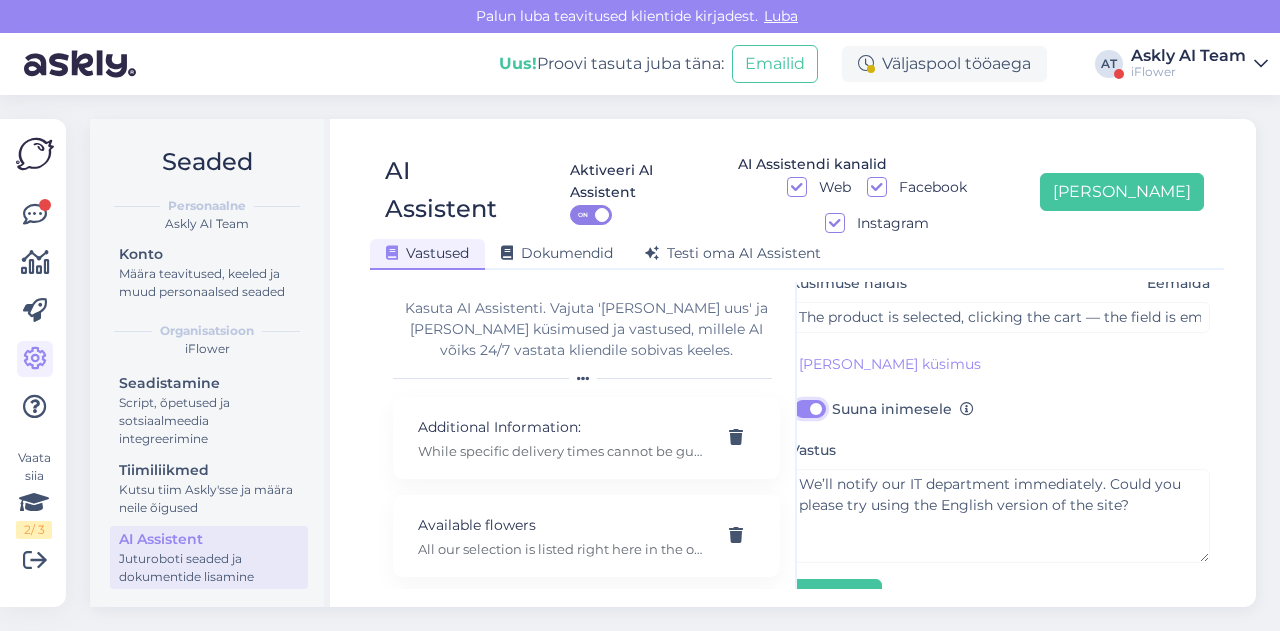 checkbox on "true" 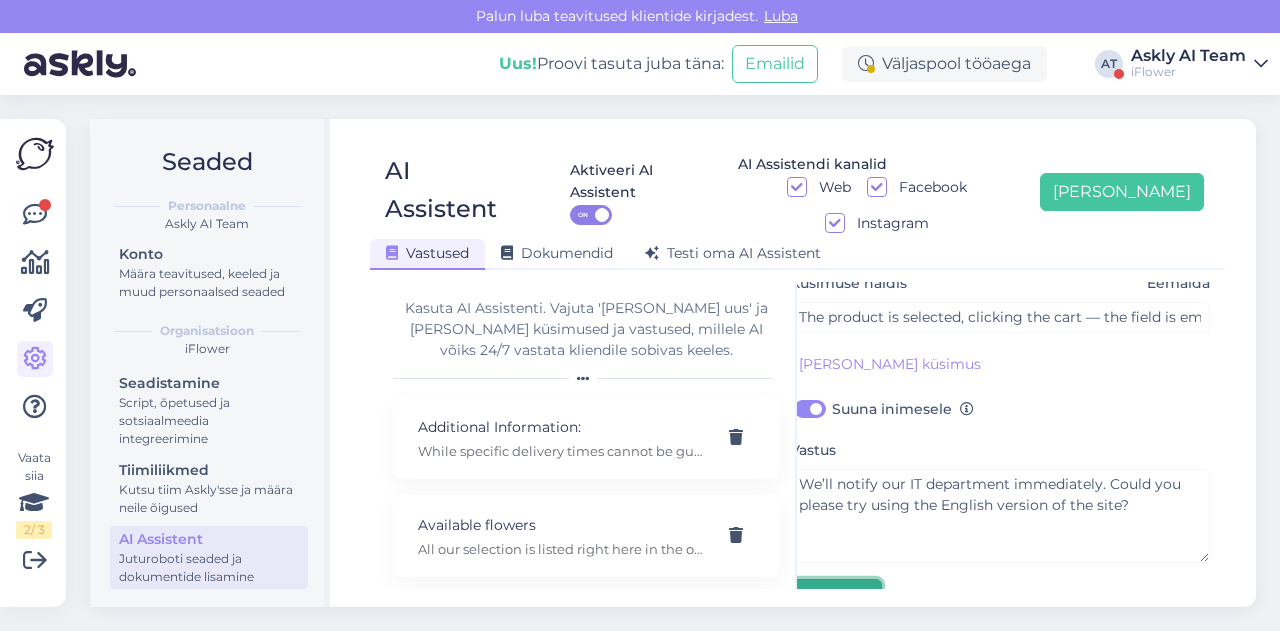 click on "Salvesta" at bounding box center [836, 598] 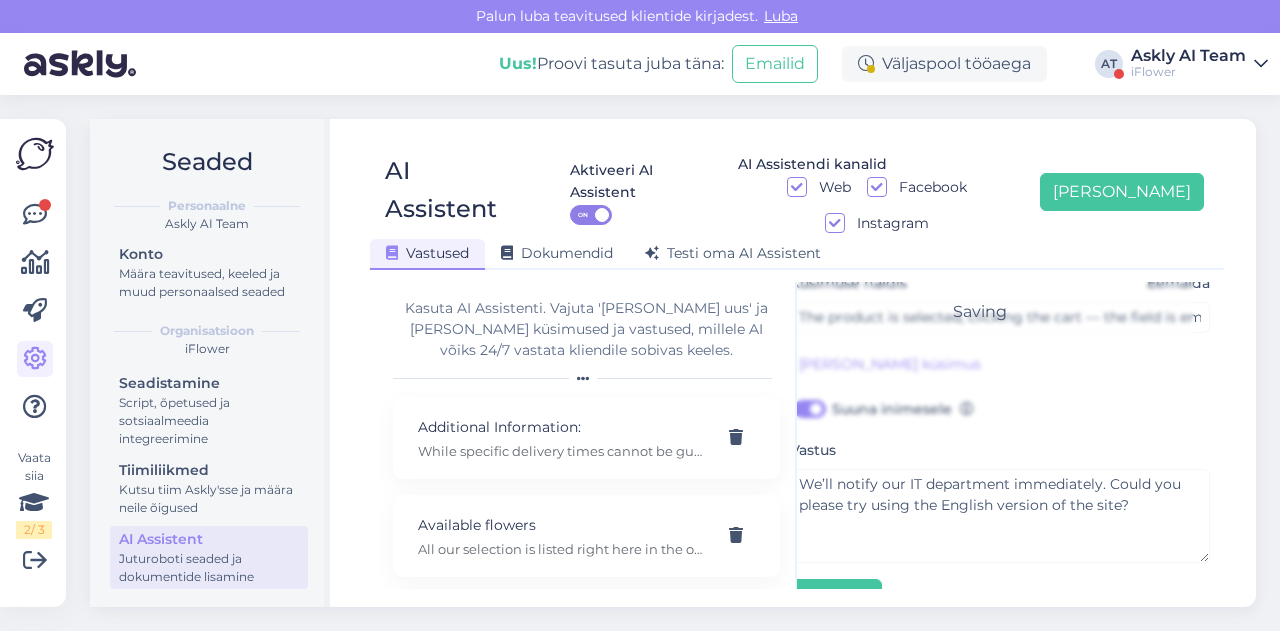 scroll, scrollTop: 42, scrollLeft: 0, axis: vertical 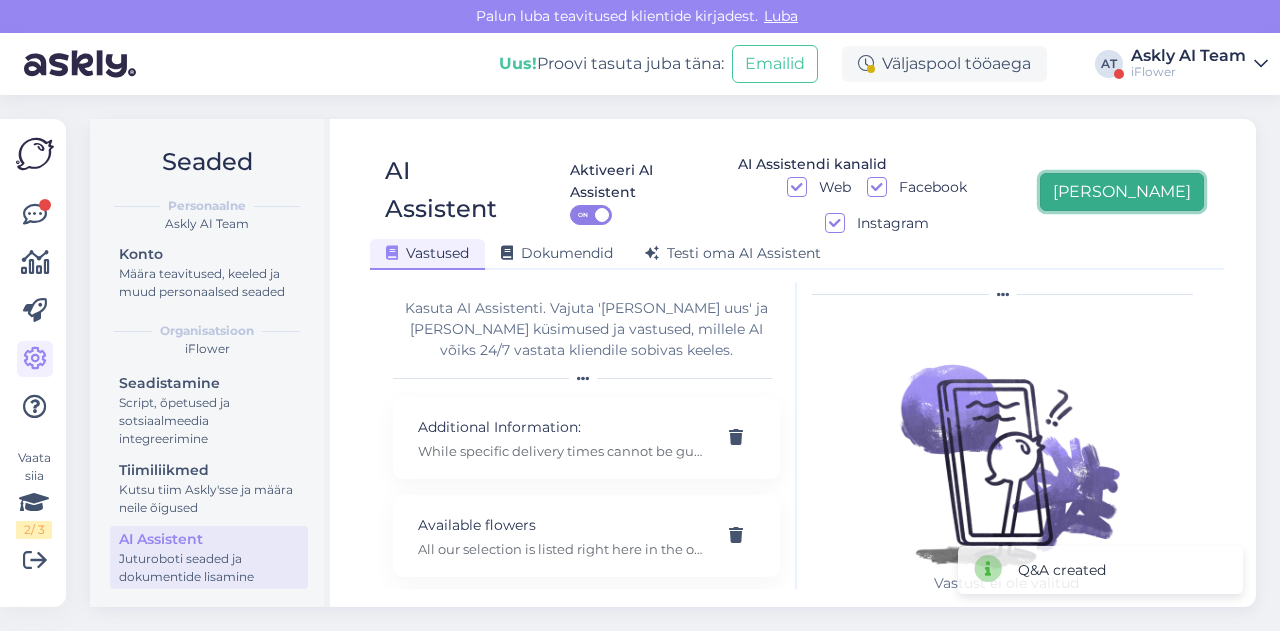 click on "[PERSON_NAME]" at bounding box center (1122, 192) 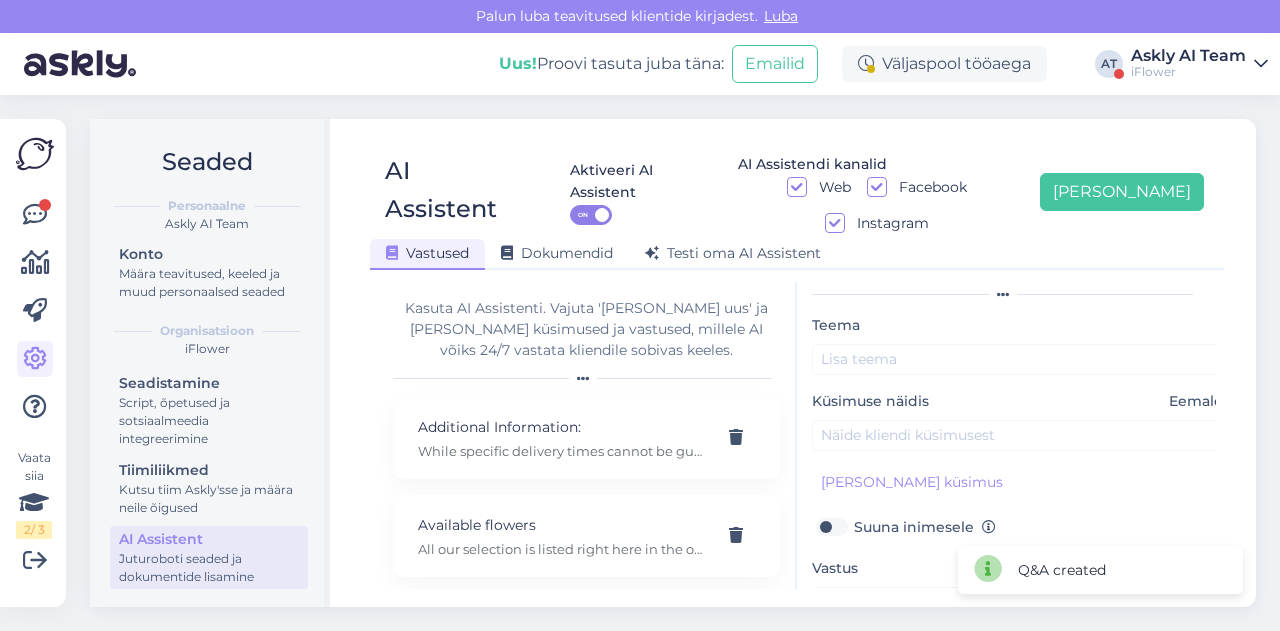 click on "Küsimuse näidis Eemalda" at bounding box center [1022, 421] 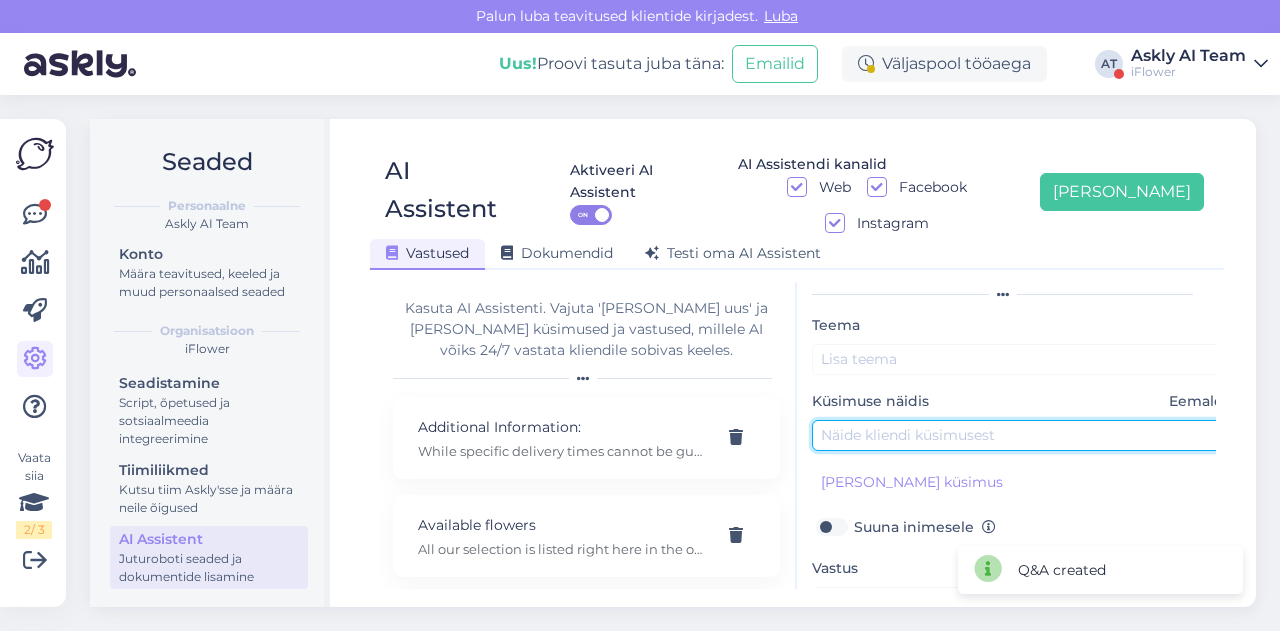 click at bounding box center (1022, 435) 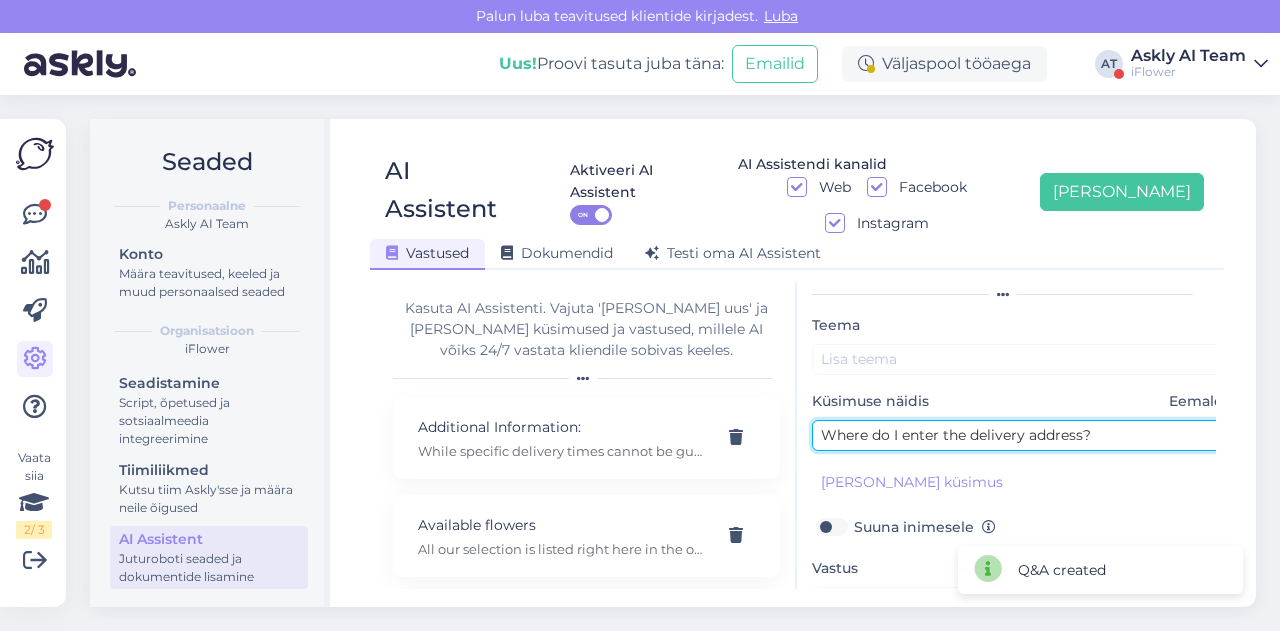 type on "Where do I enter the delivery address?" 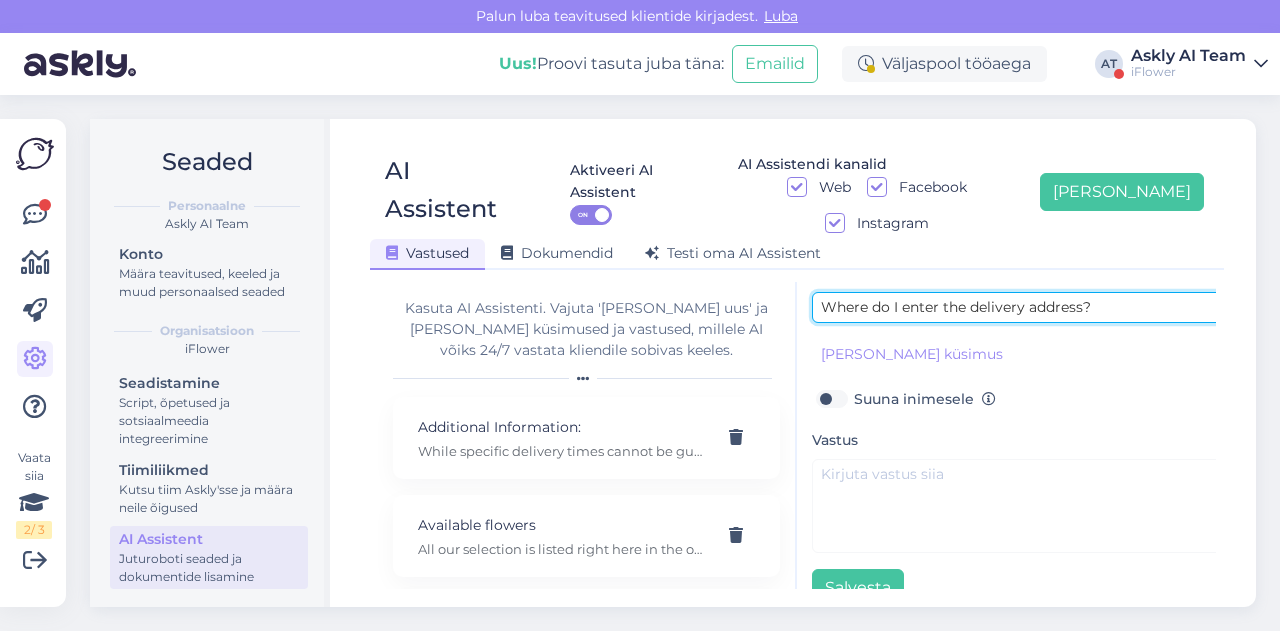 scroll, scrollTop: 179, scrollLeft: 0, axis: vertical 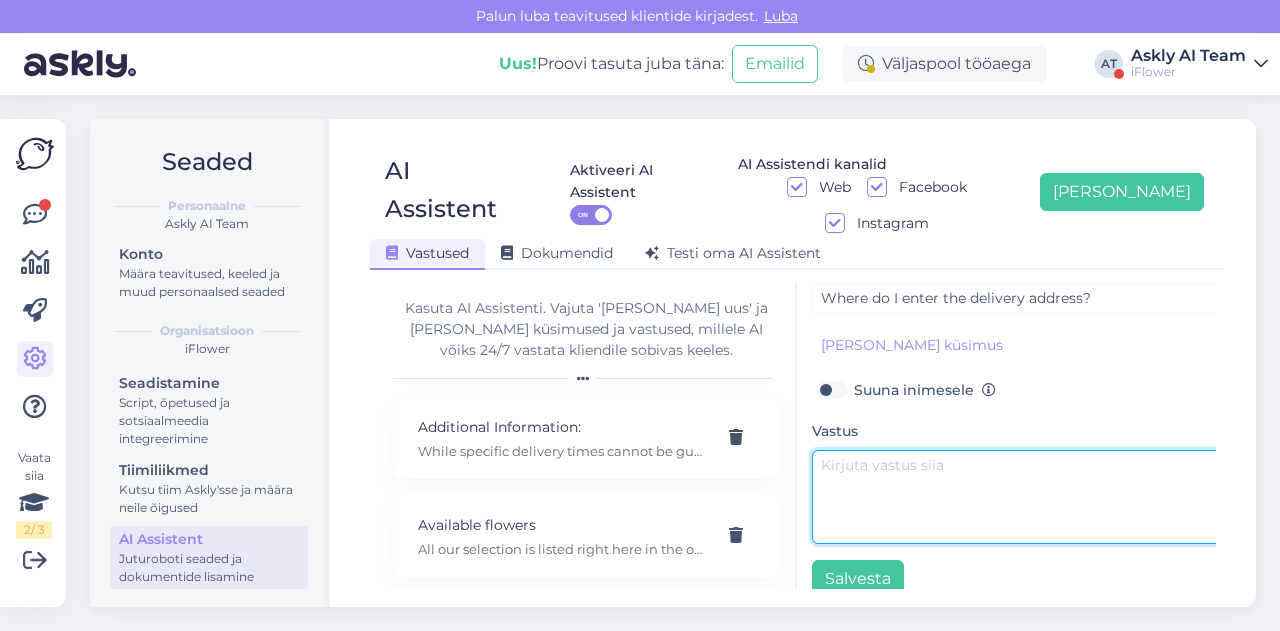 click at bounding box center [1022, 497] 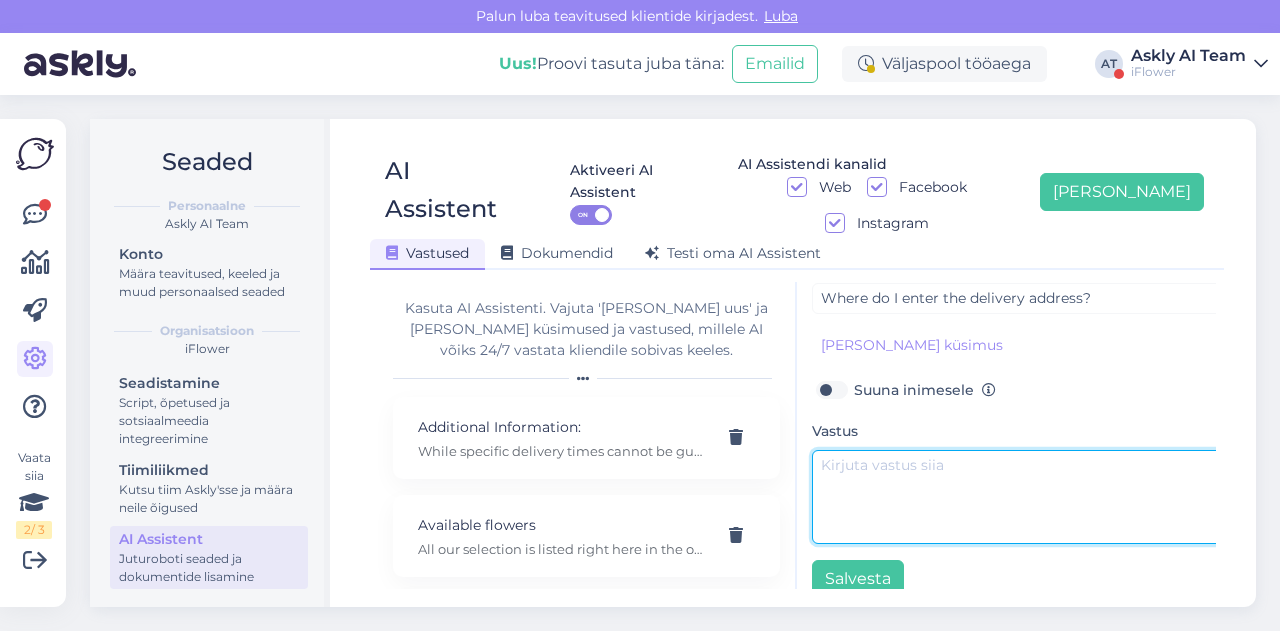 paste on "You can enter the address in the final step of the order. Once you’ve added the product to the cart, click on it and fill in all the required fields." 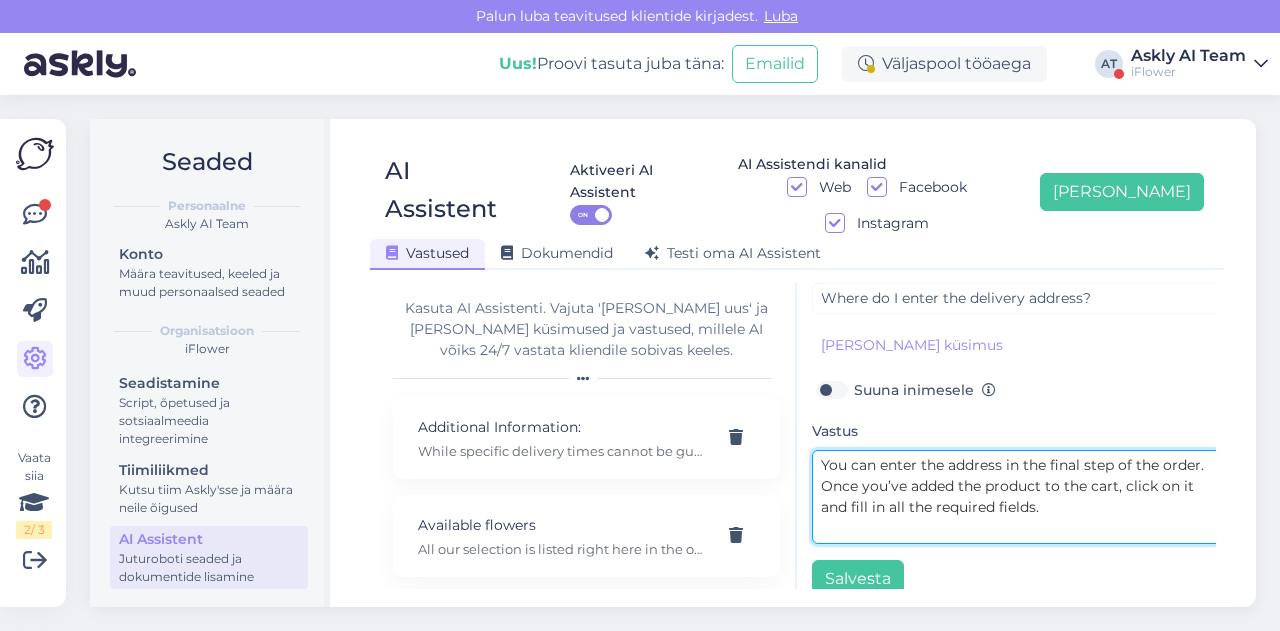 scroll, scrollTop: 0, scrollLeft: 0, axis: both 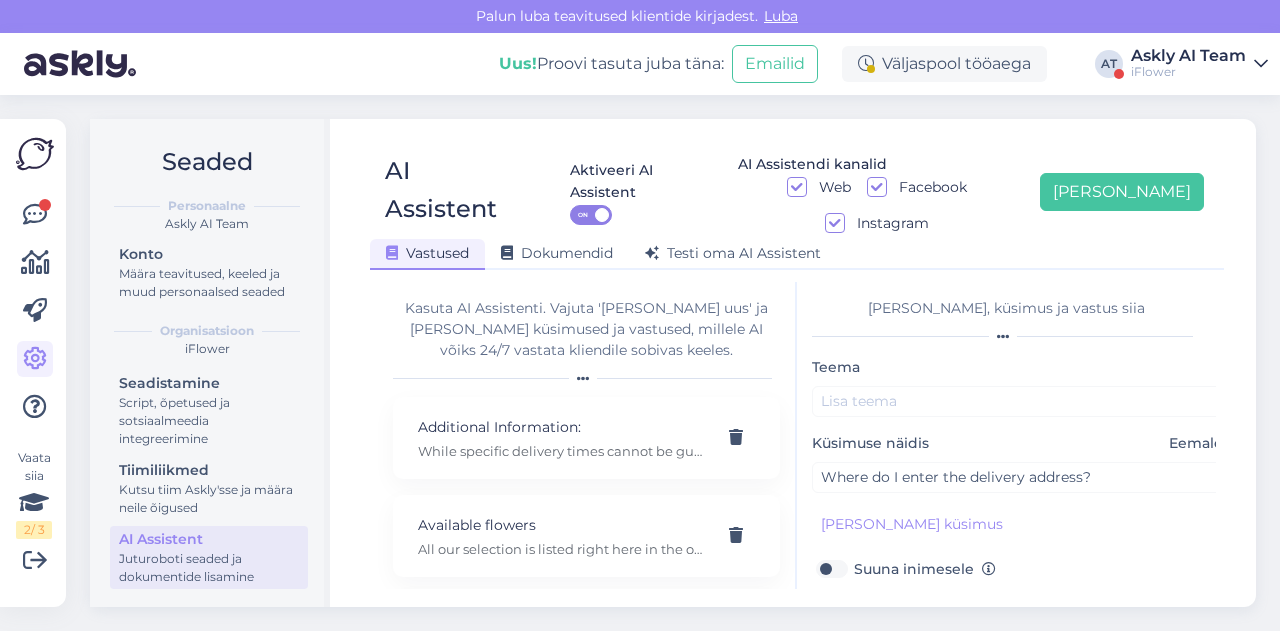 type on "You can enter the address in the final step of the order. Once you’ve added the product to the cart, click on it and fill in all the required fields." 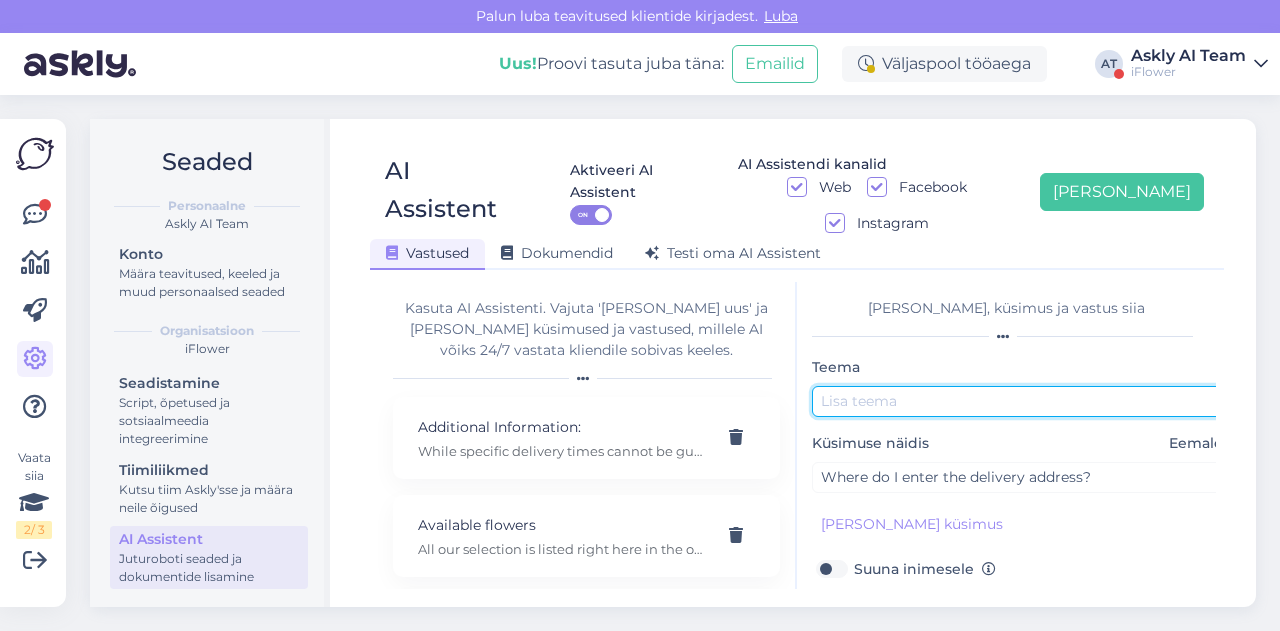 click at bounding box center [1022, 401] 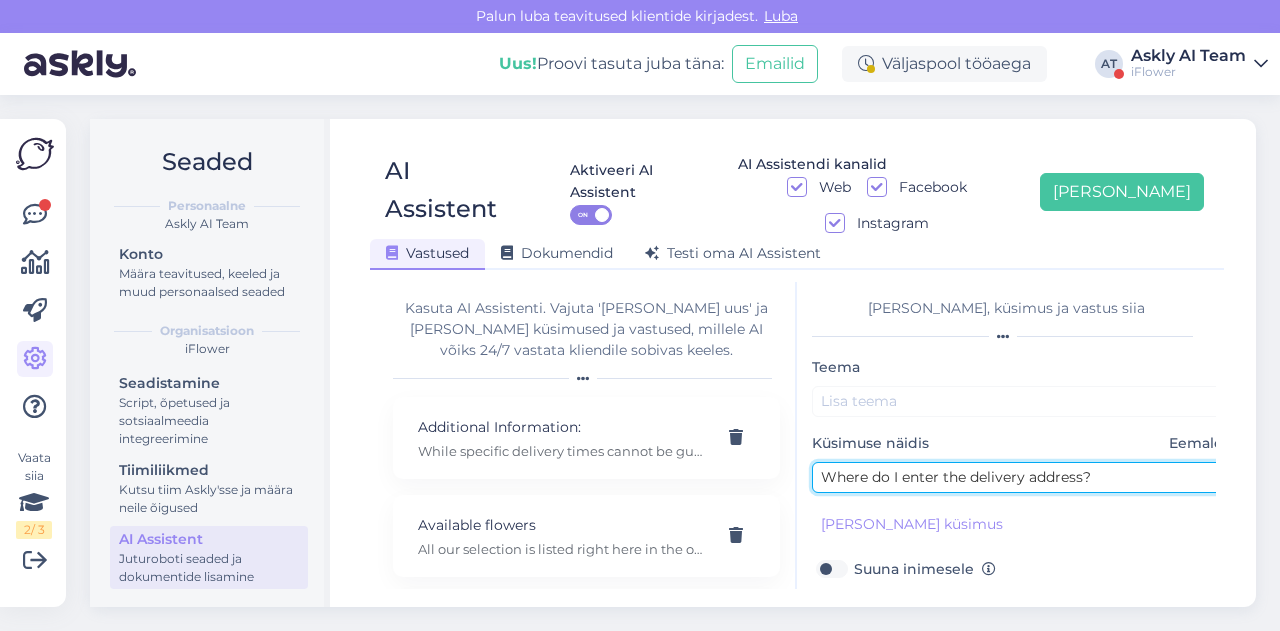 drag, startPoint x: 970, startPoint y: 435, endPoint x: 1081, endPoint y: 447, distance: 111.64677 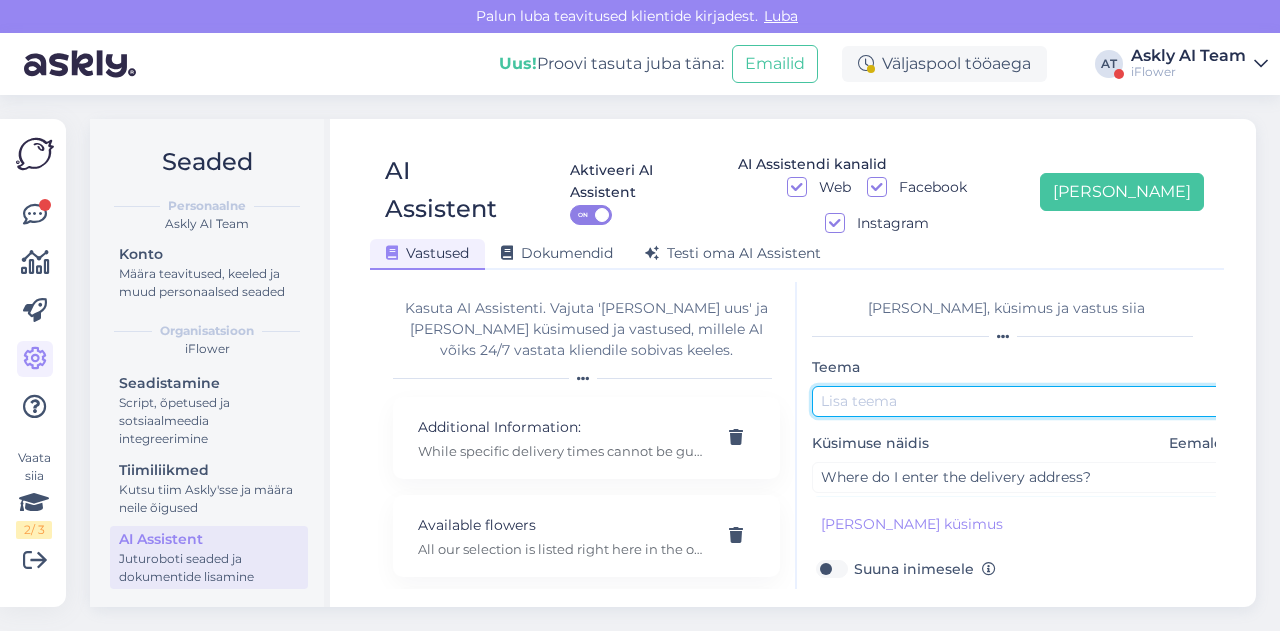 click at bounding box center (1022, 401) 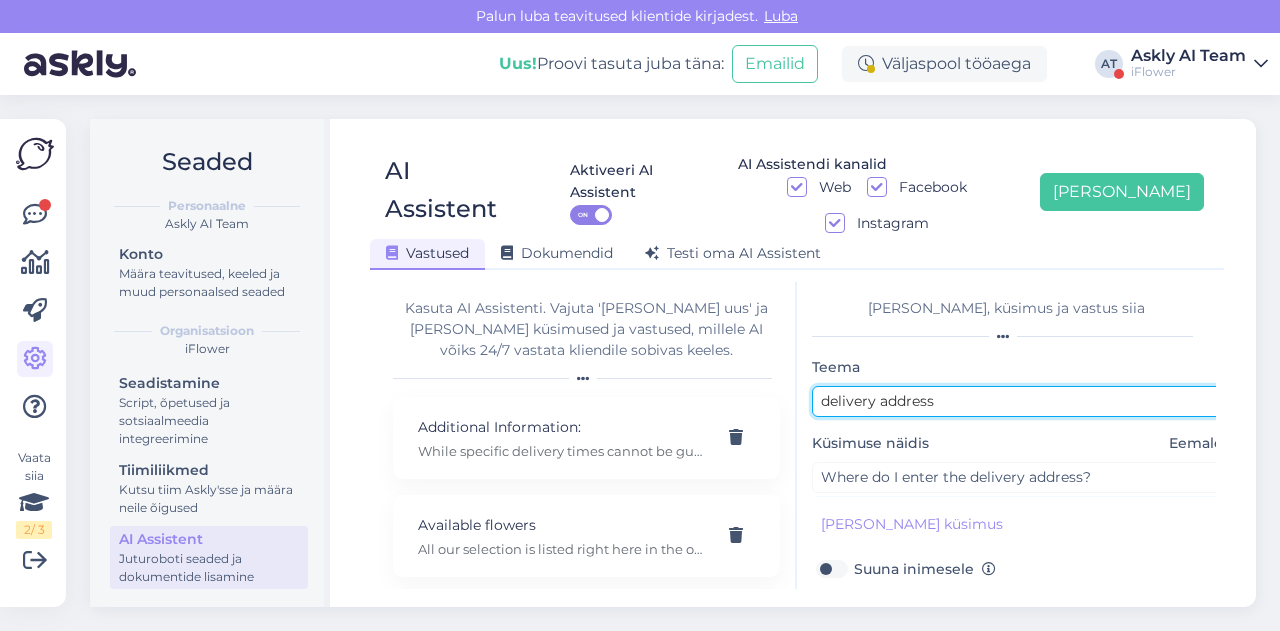 click on "delivery address" at bounding box center [1022, 401] 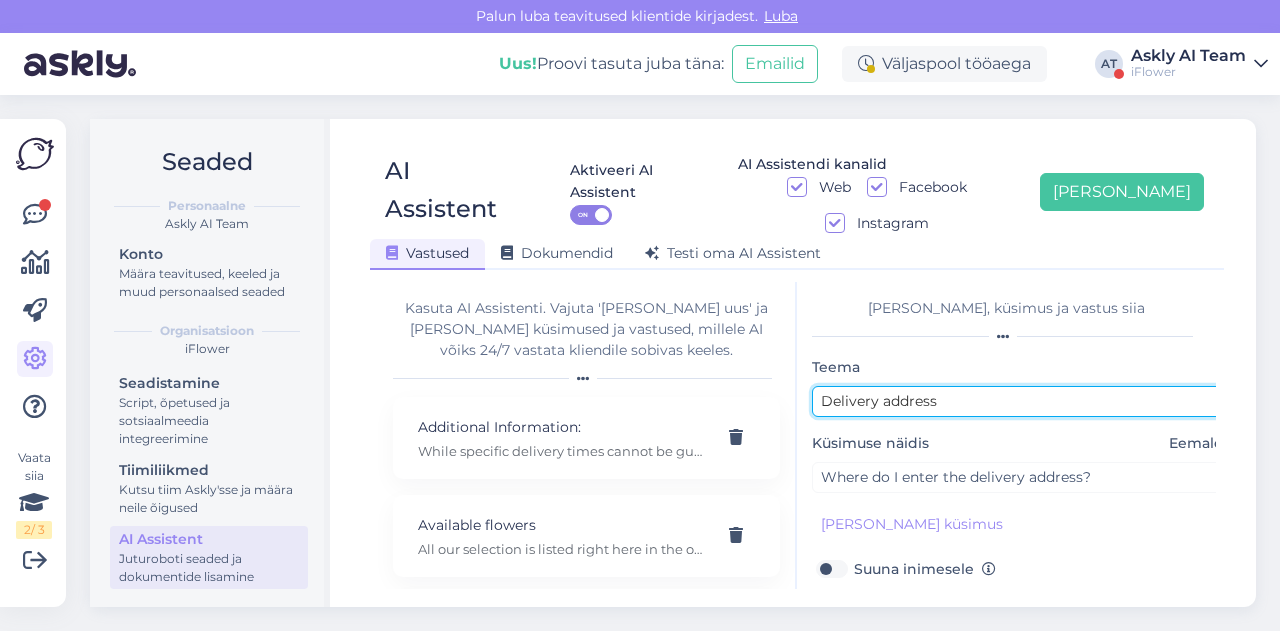 scroll, scrollTop: 179, scrollLeft: 0, axis: vertical 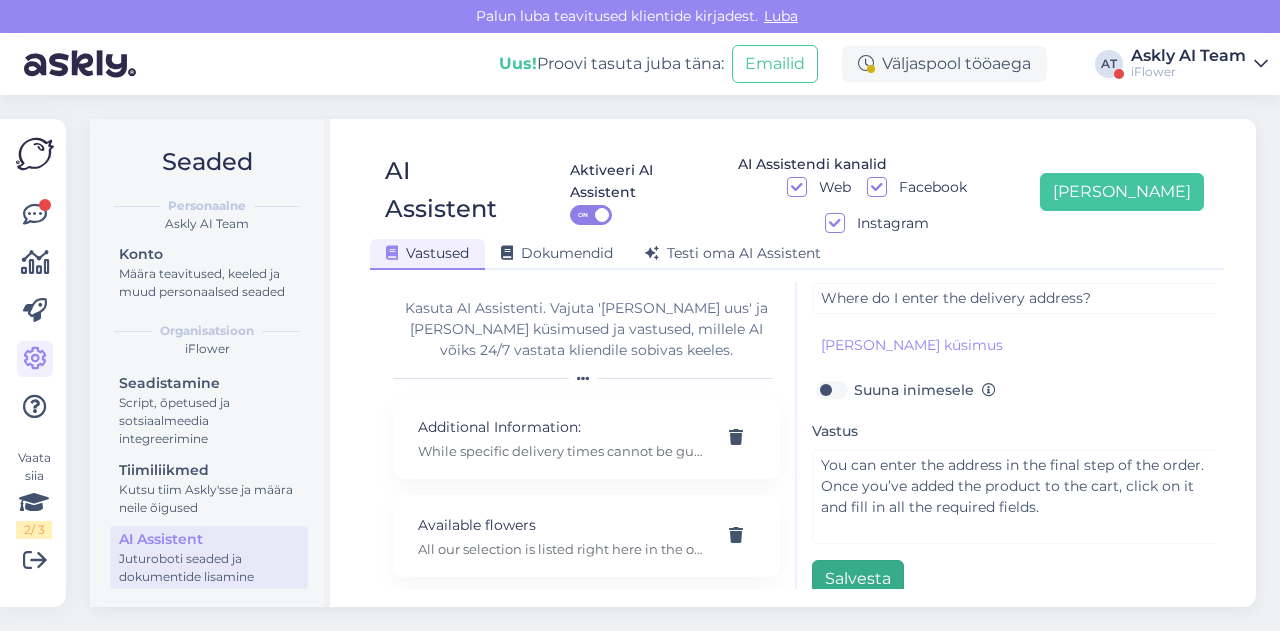 type on "Delivery address" 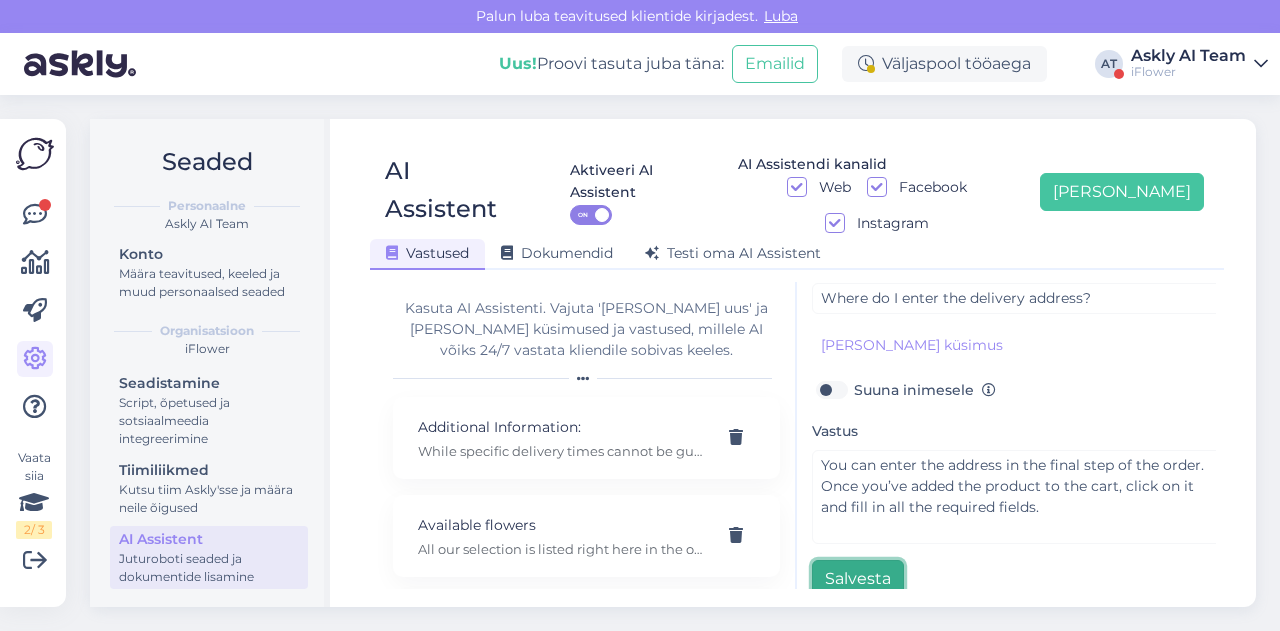 click on "Salvesta" at bounding box center [858, 579] 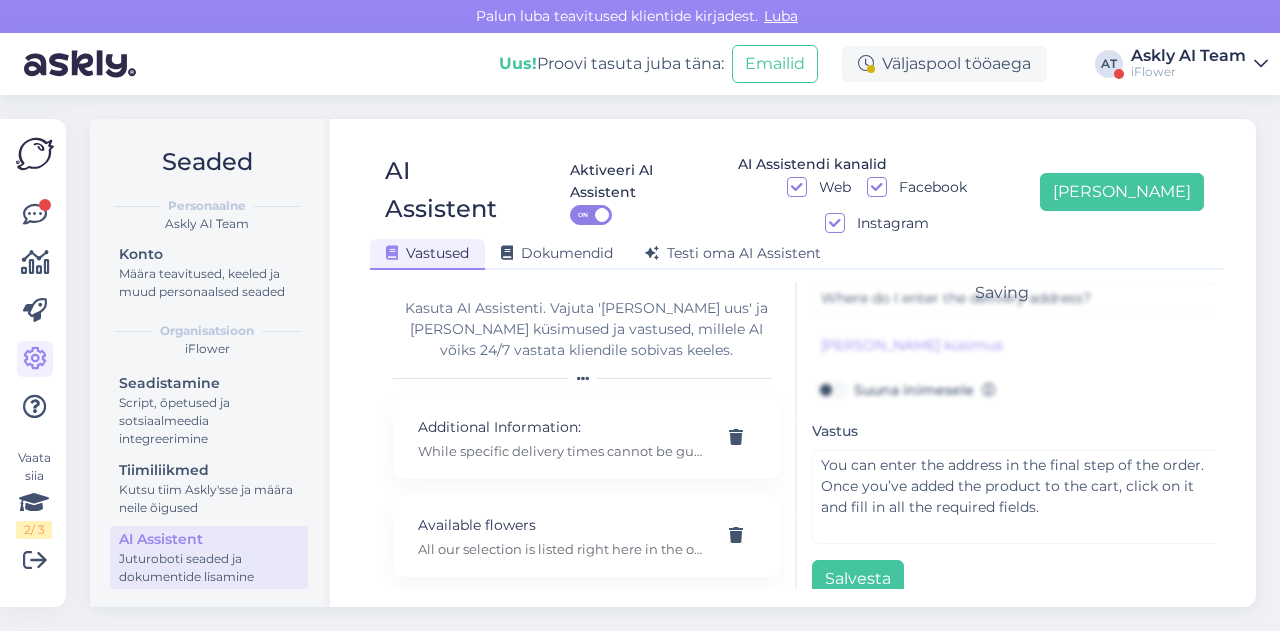 scroll, scrollTop: 42, scrollLeft: 0, axis: vertical 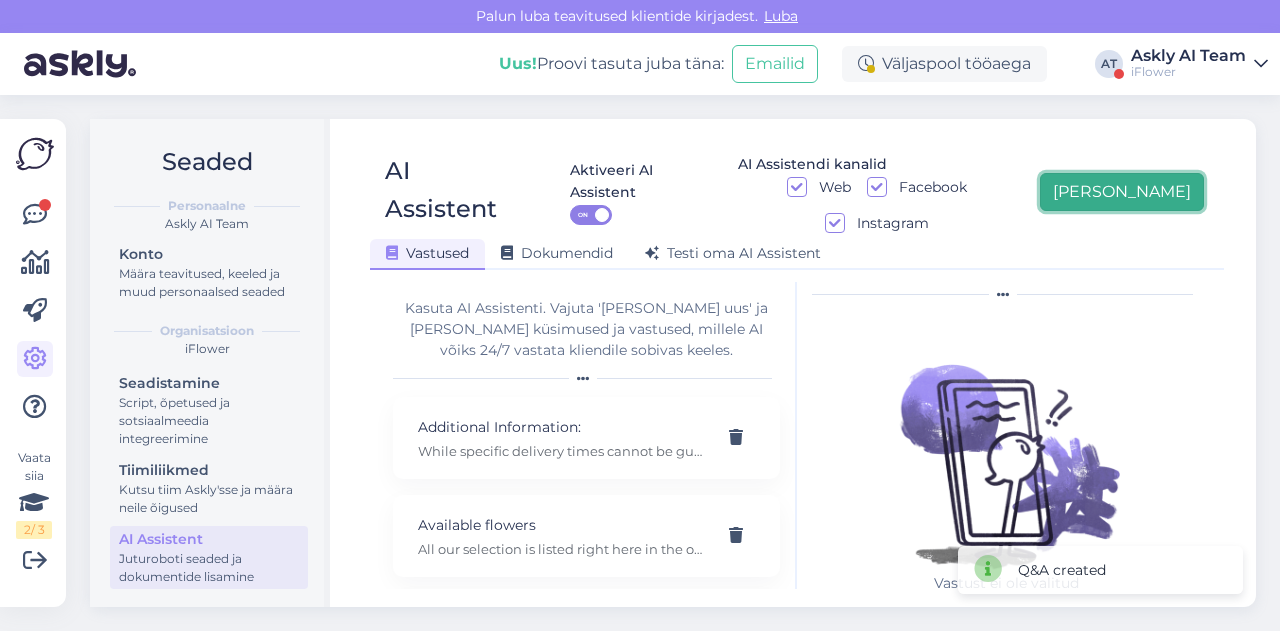 click on "[PERSON_NAME]" at bounding box center [1122, 192] 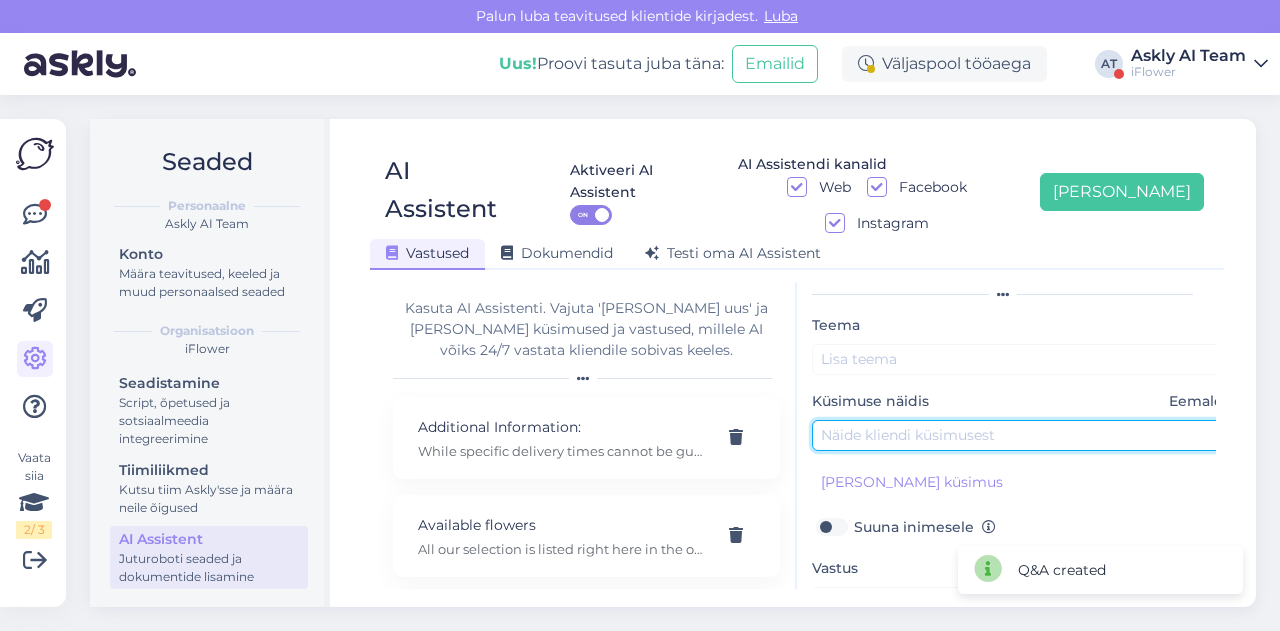 click at bounding box center (1022, 435) 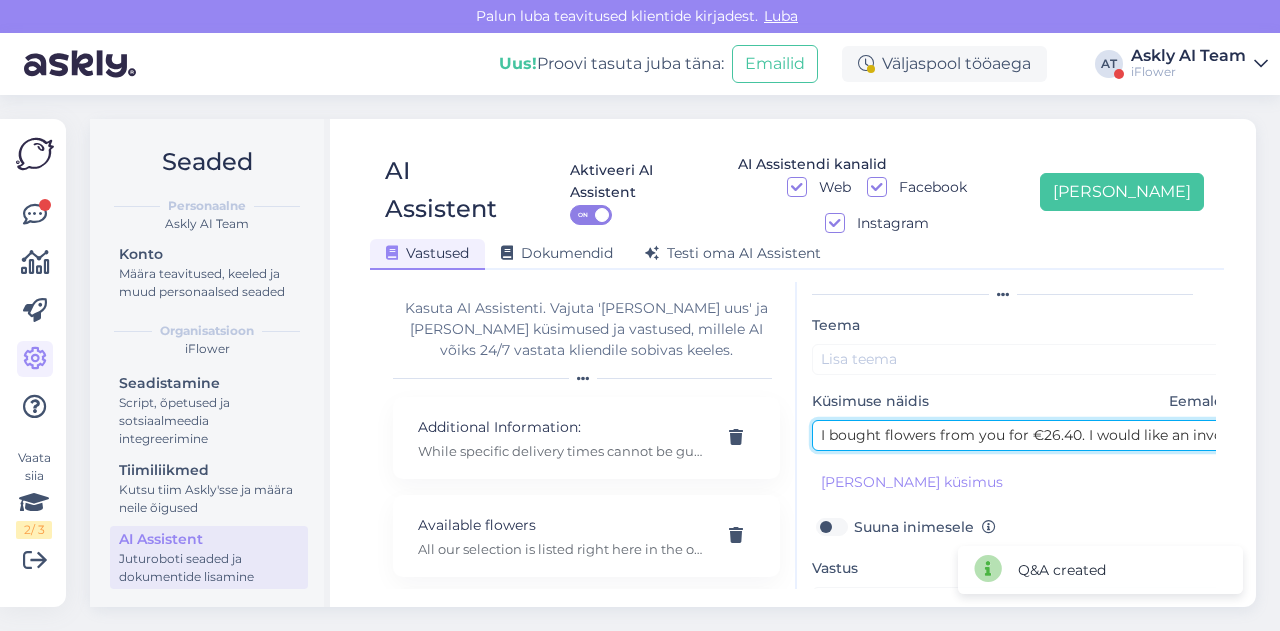 scroll, scrollTop: 0, scrollLeft: 72, axis: horizontal 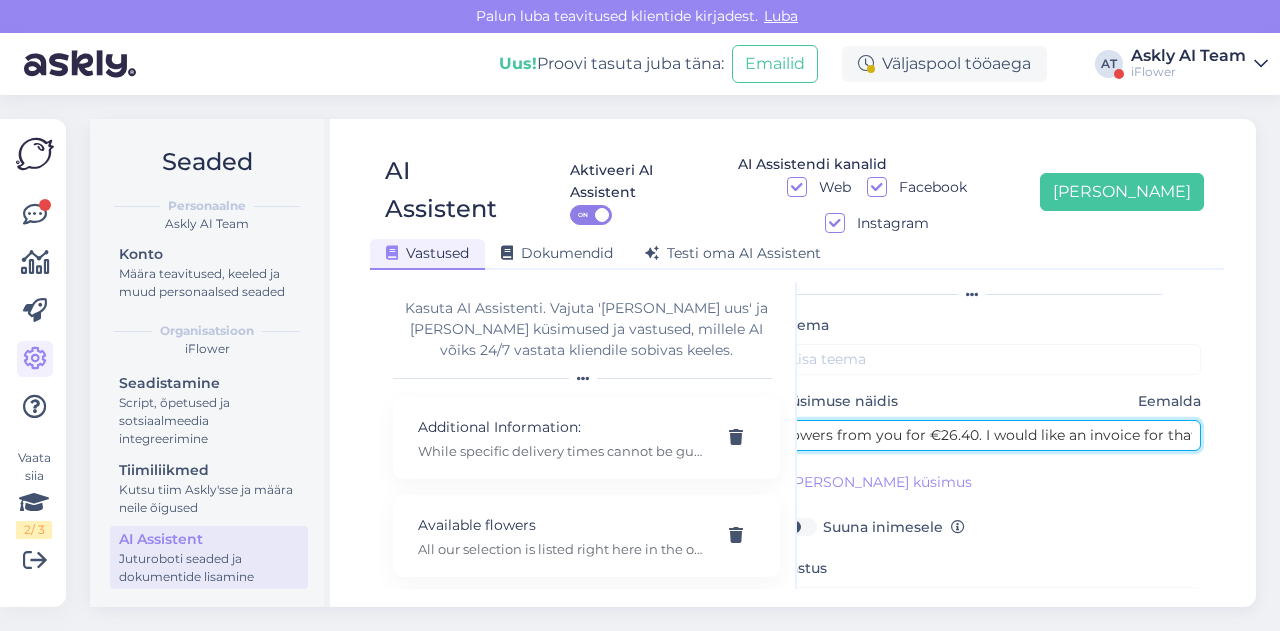 drag, startPoint x: 1066, startPoint y: 395, endPoint x: 1116, endPoint y: 401, distance: 50.358715 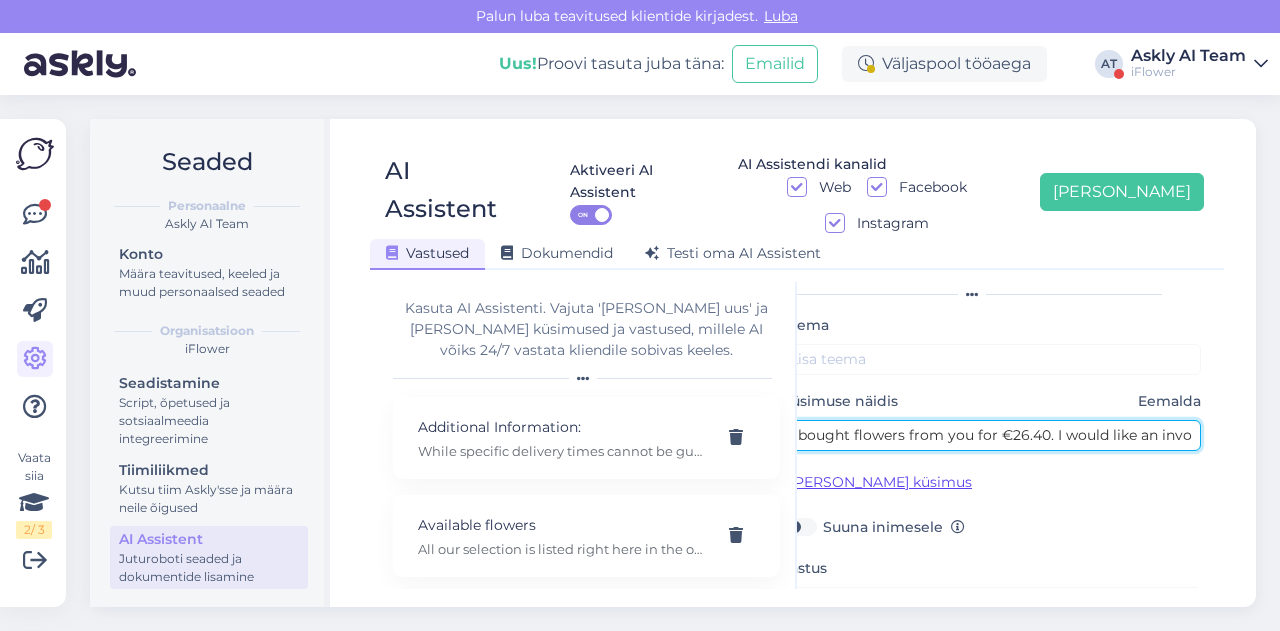 type on "I bought flowers from you for €26.40. I would like an invoice for that." 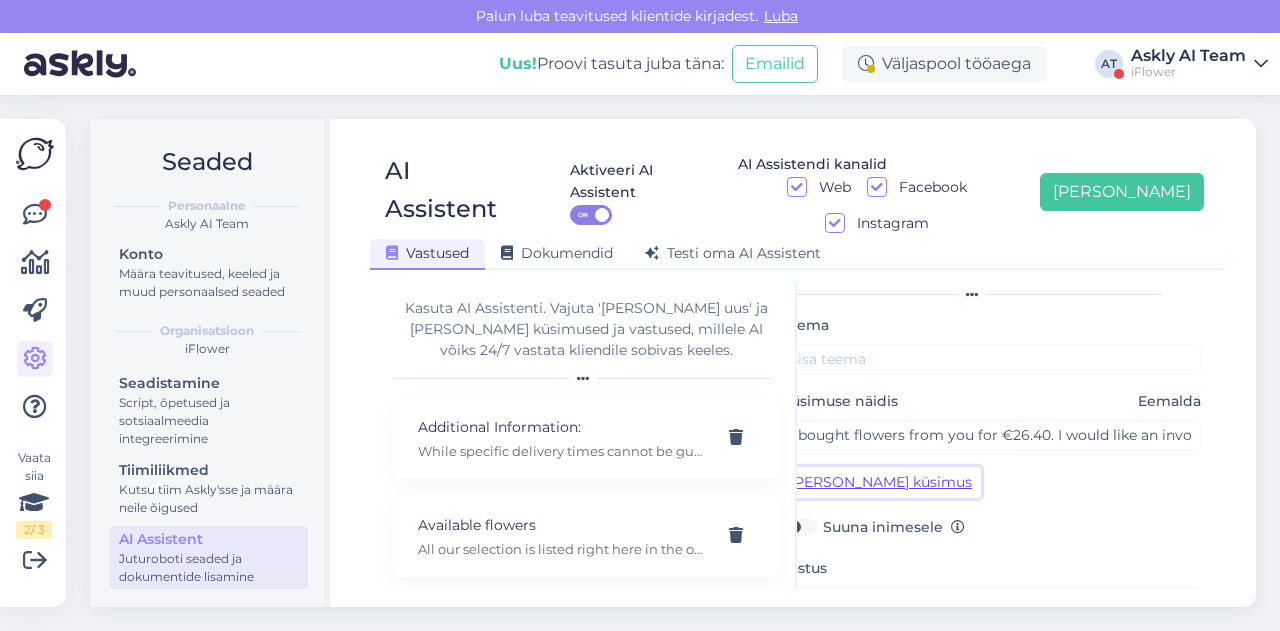click on "[PERSON_NAME] küsimus" at bounding box center [881, 482] 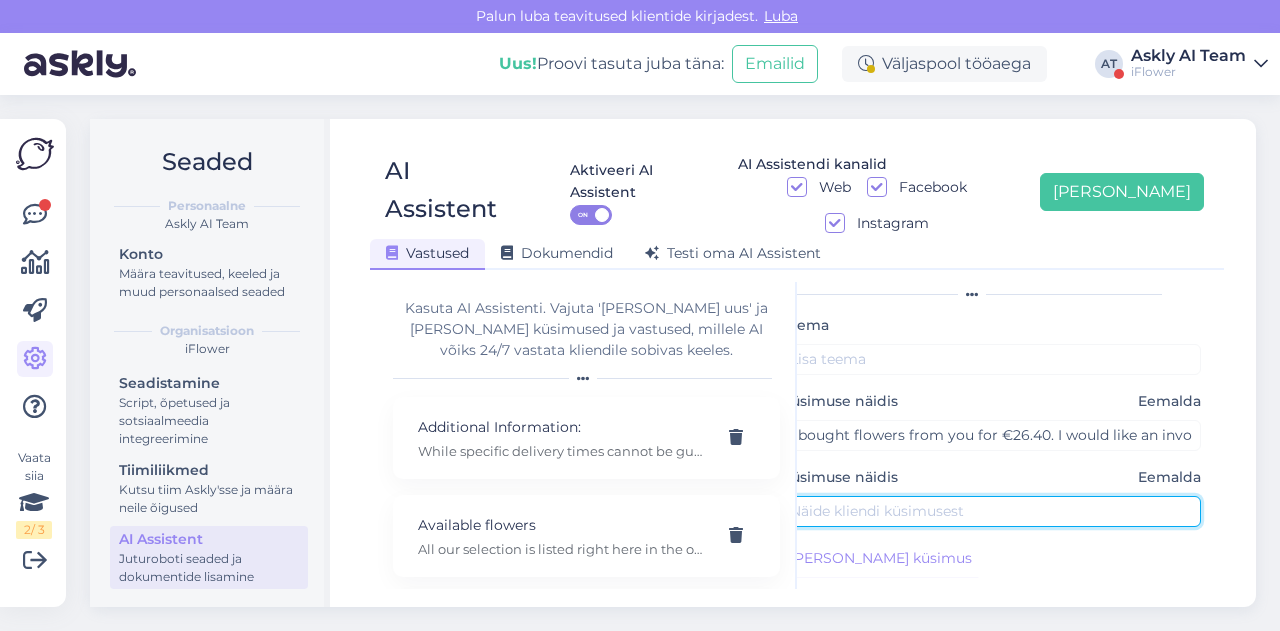 click at bounding box center [991, 511] 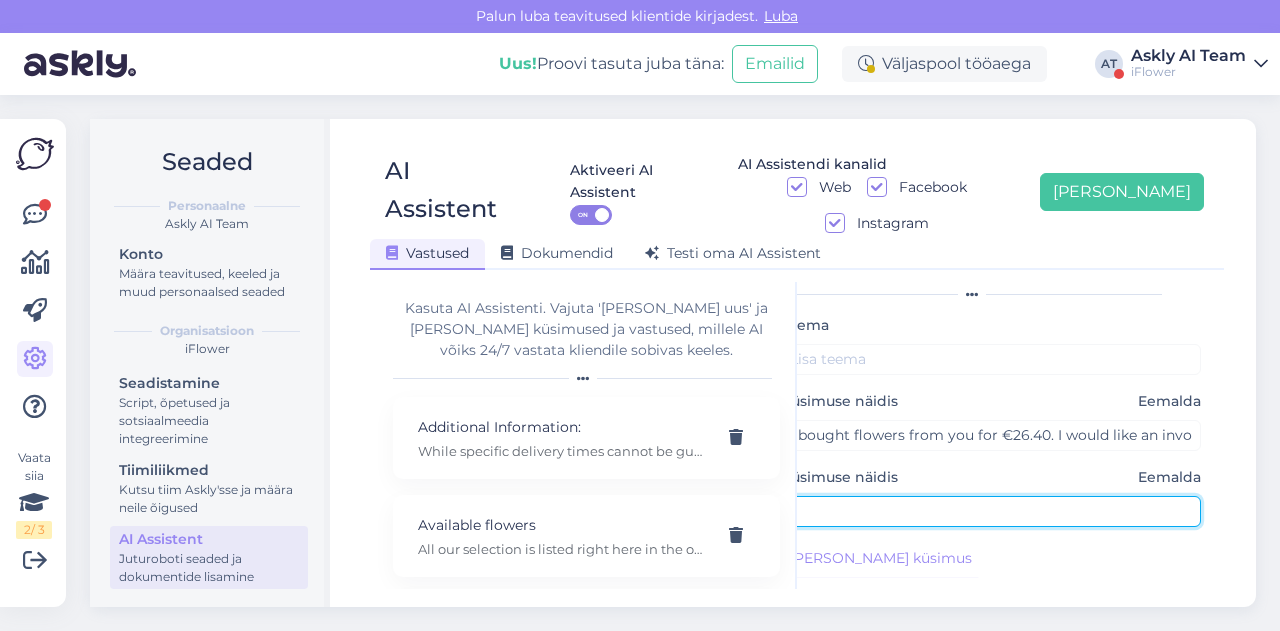 scroll, scrollTop: 42, scrollLeft: 27, axis: both 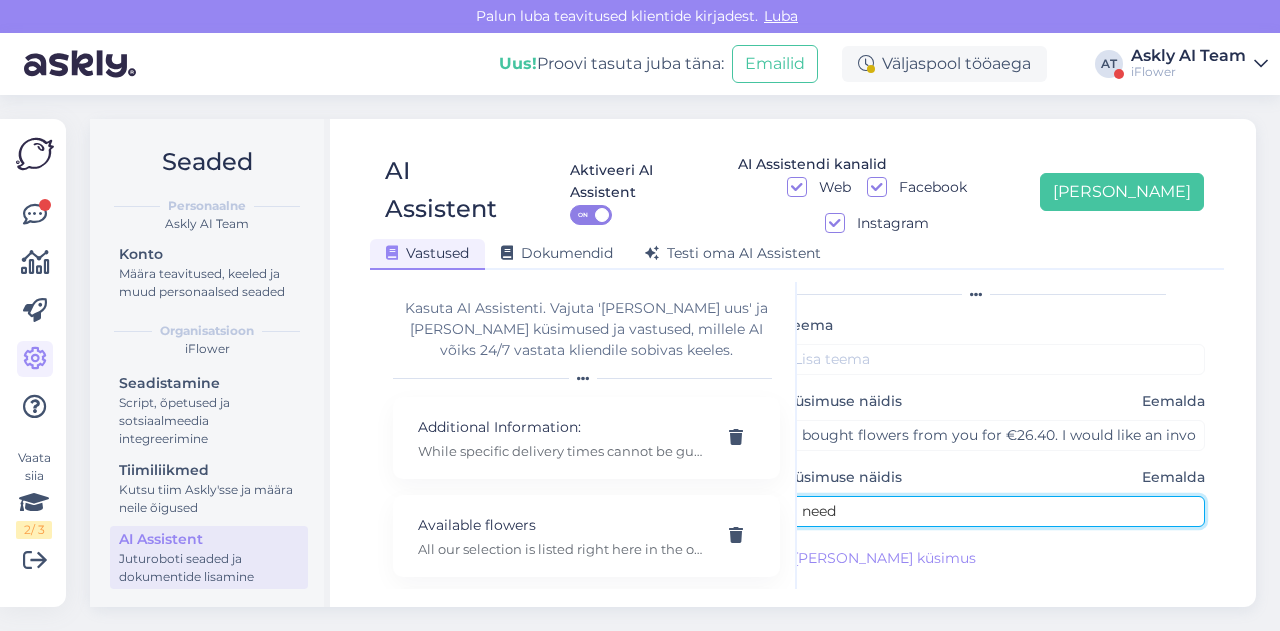 paste on "invoice" 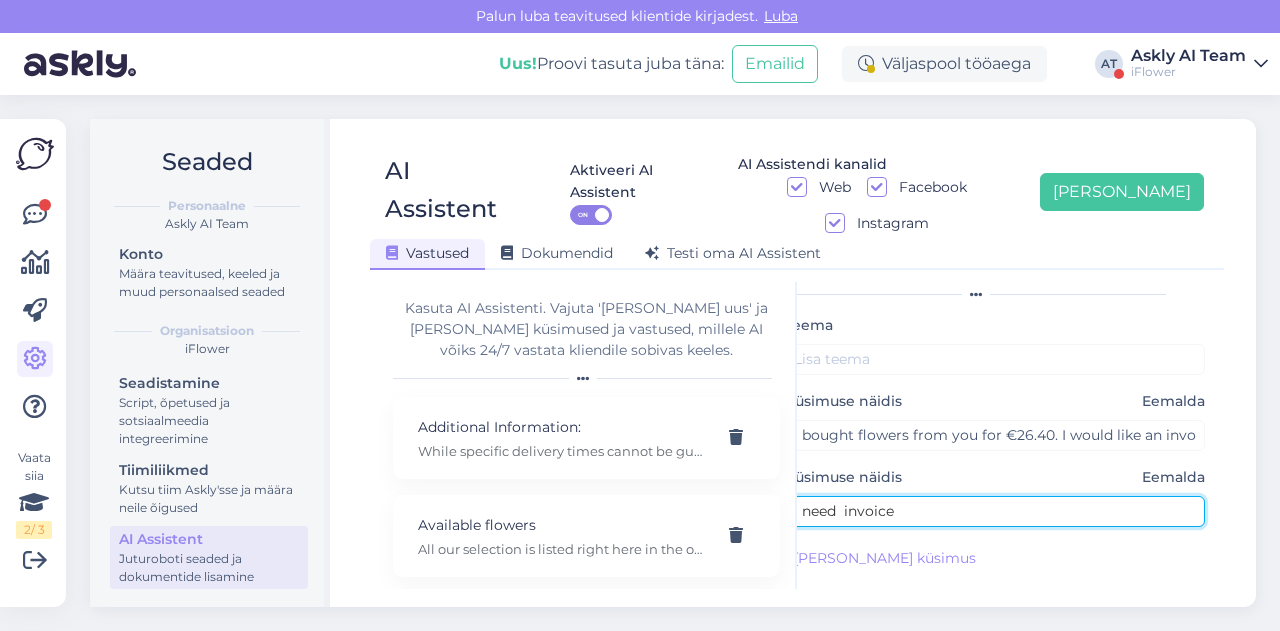 scroll, scrollTop: 44, scrollLeft: 0, axis: vertical 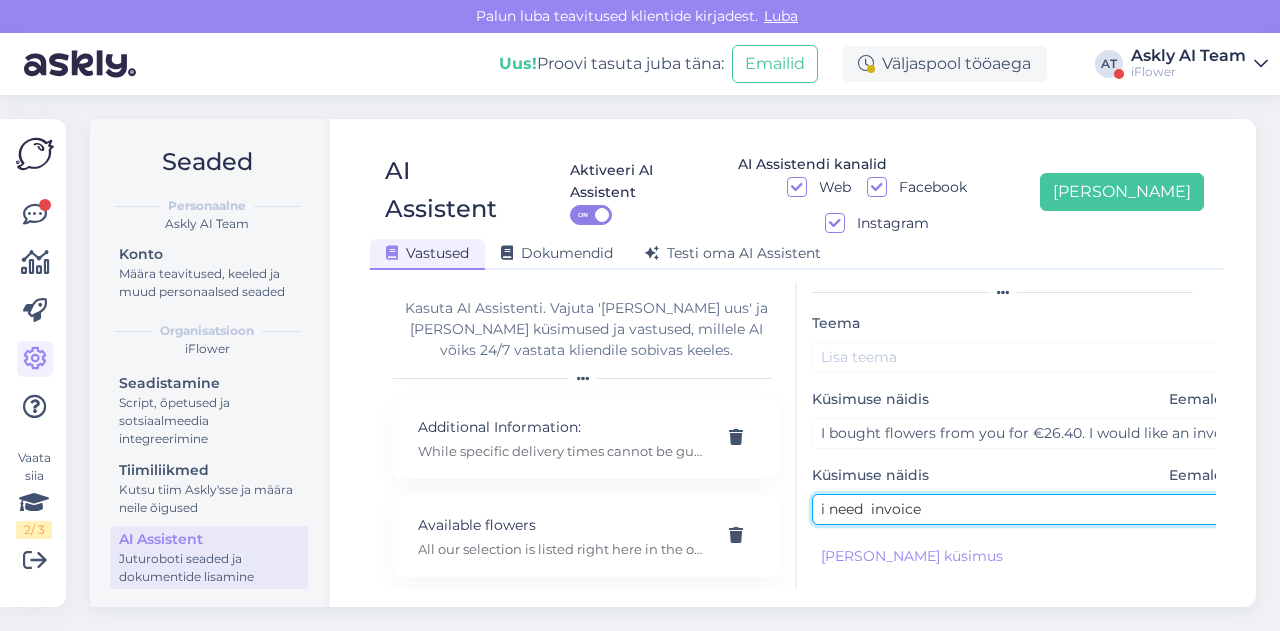 click on "i need  invoice" at bounding box center (1022, 509) 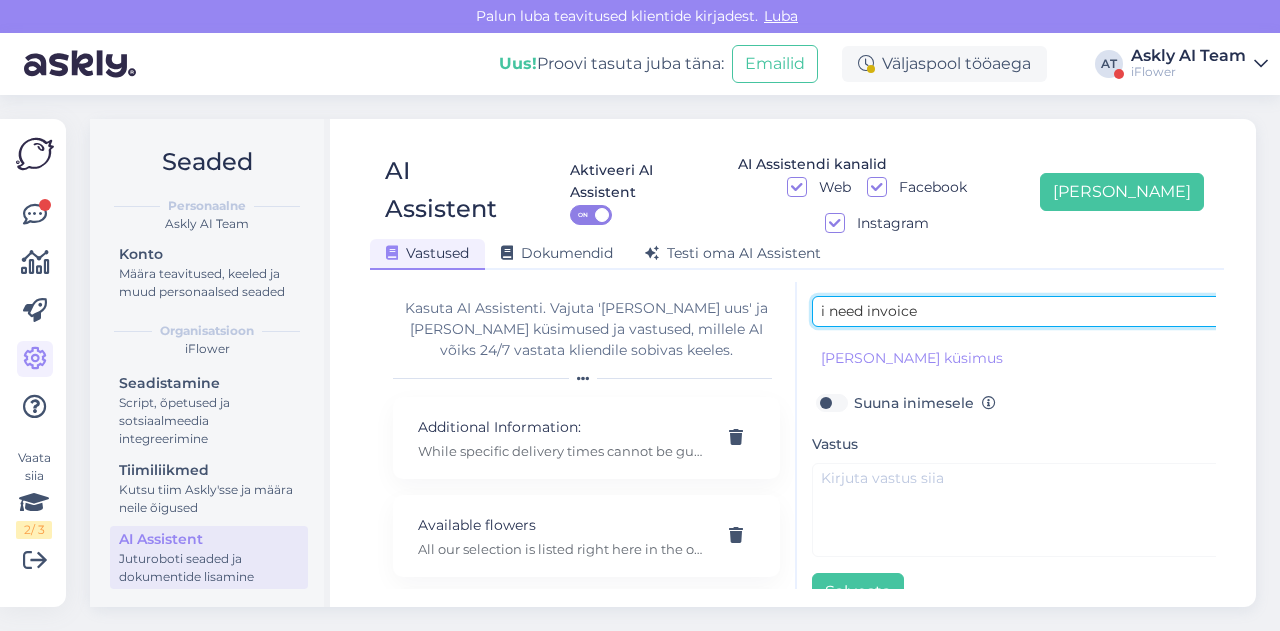 scroll, scrollTop: 242, scrollLeft: 0, axis: vertical 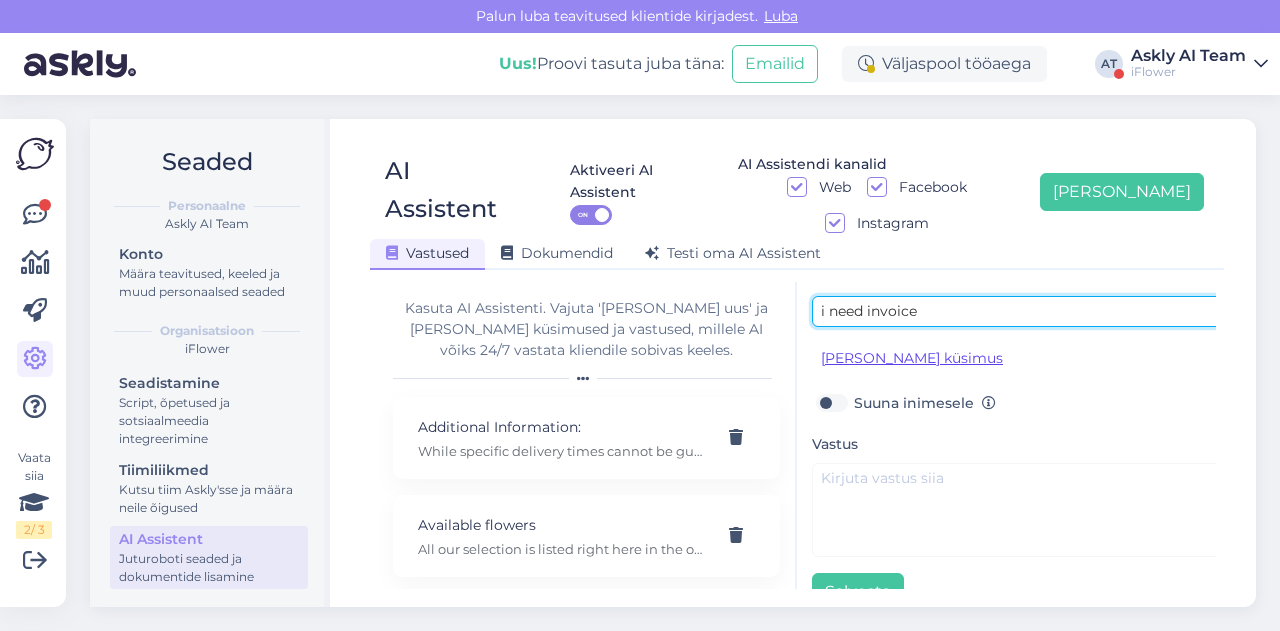 type on "i need invoice" 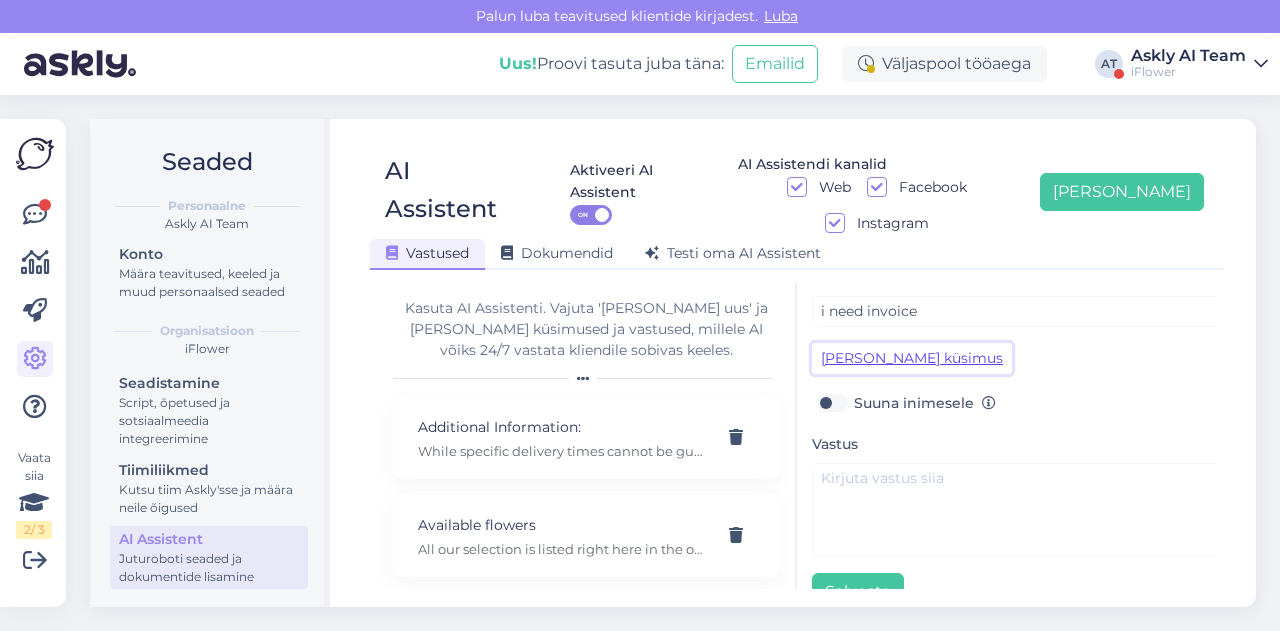 click on "[PERSON_NAME] küsimus" at bounding box center (912, 358) 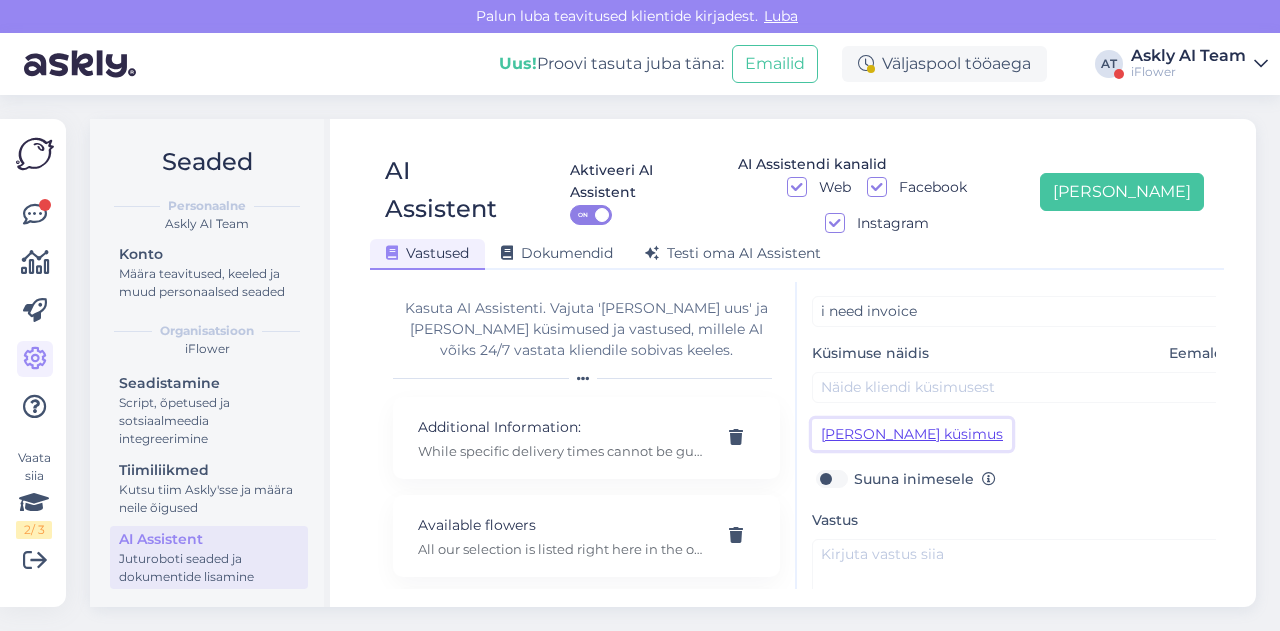 click on "[PERSON_NAME] küsimus" at bounding box center [912, 434] 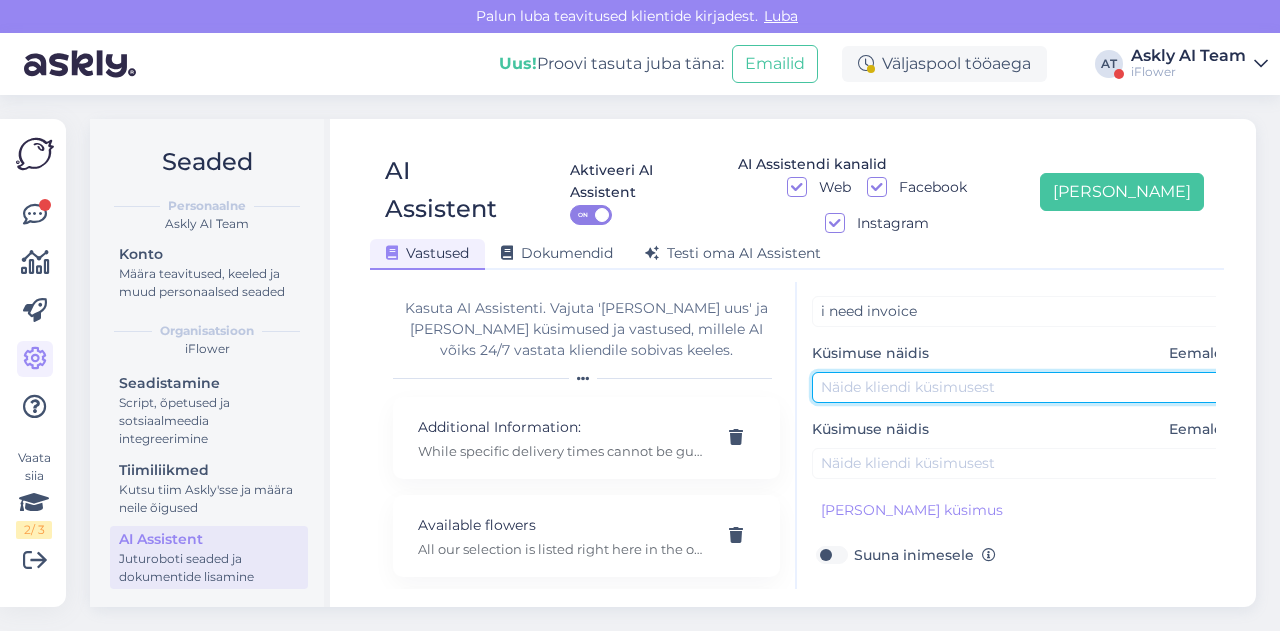 click at bounding box center [1022, 387] 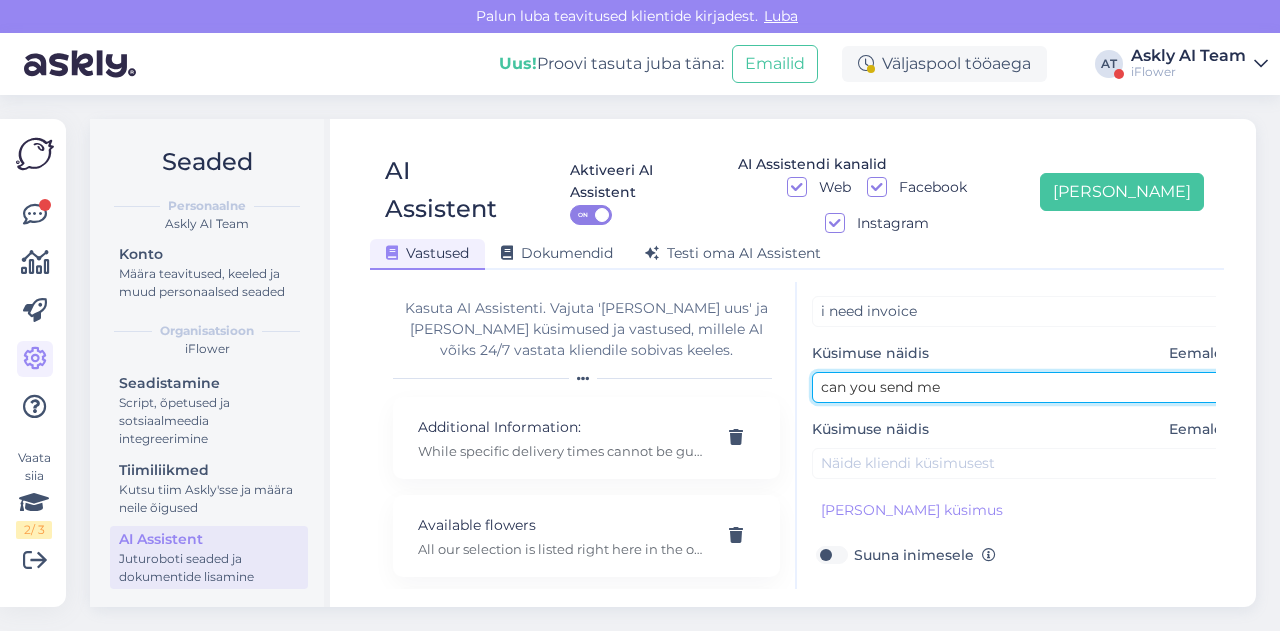 paste on "invoice" 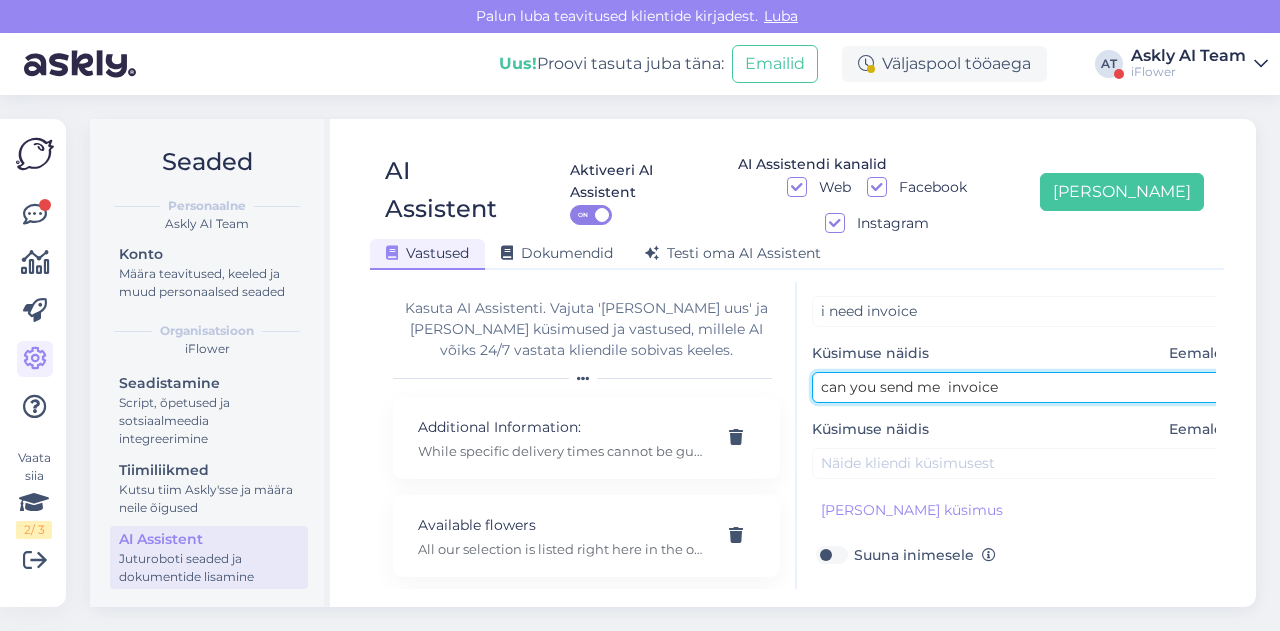 click on "can you send me  invoice" at bounding box center (1022, 387) 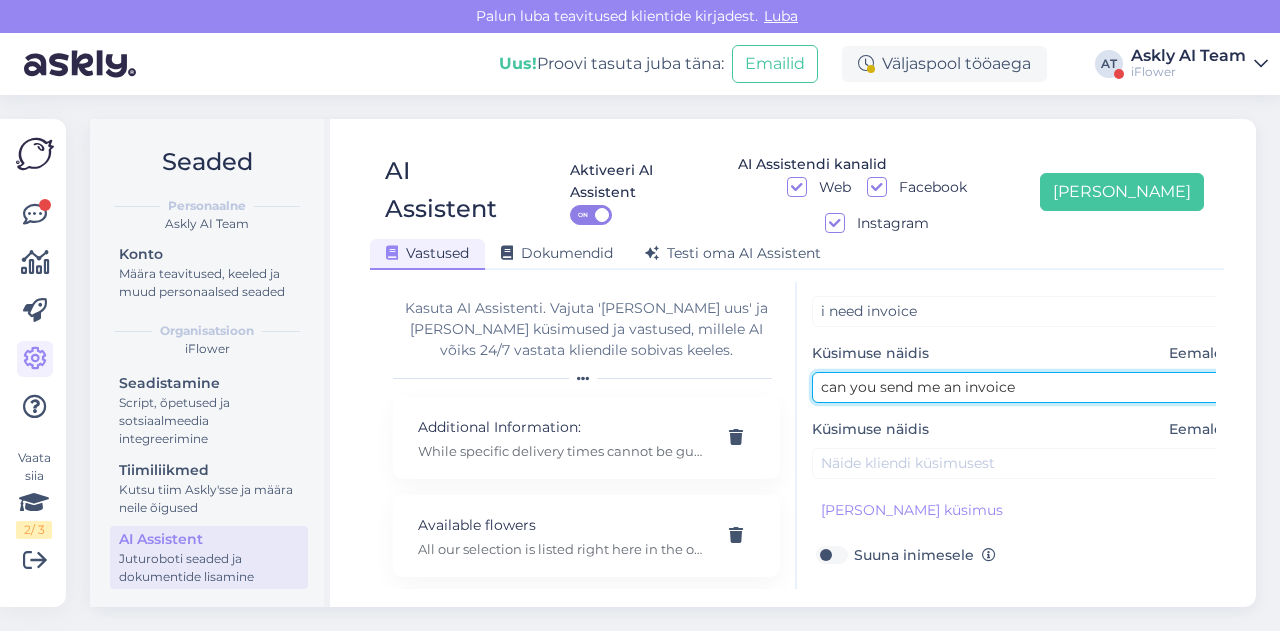 scroll, scrollTop: 258, scrollLeft: 8, axis: both 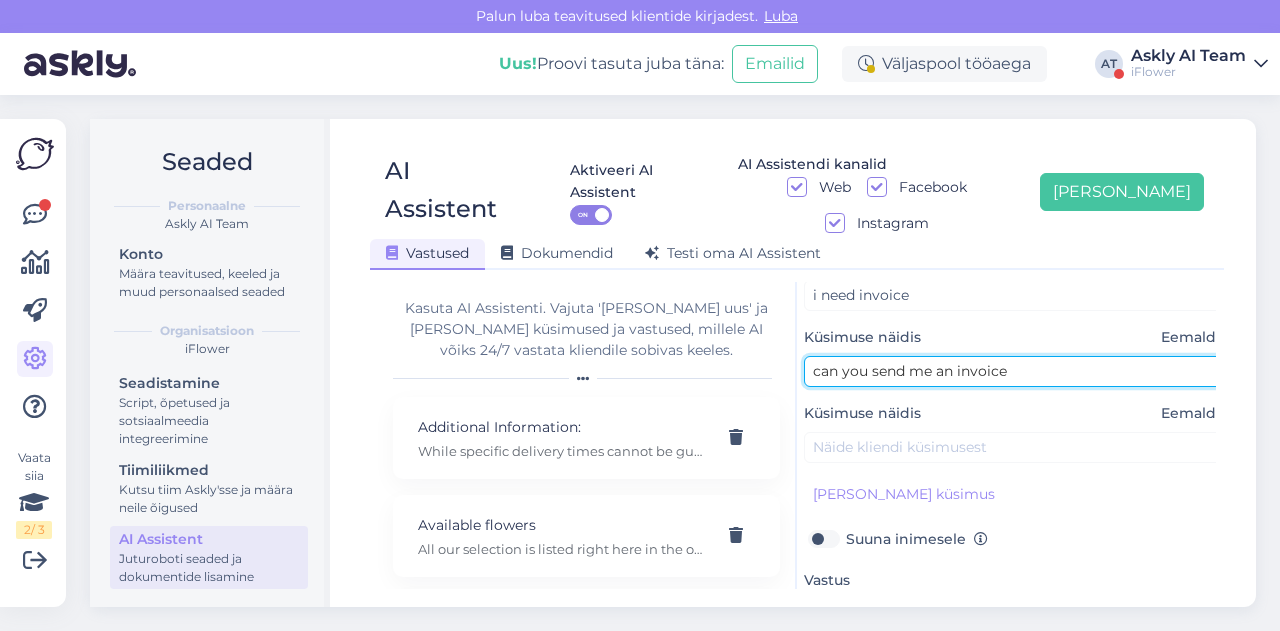 type on "can you send me an invoice" 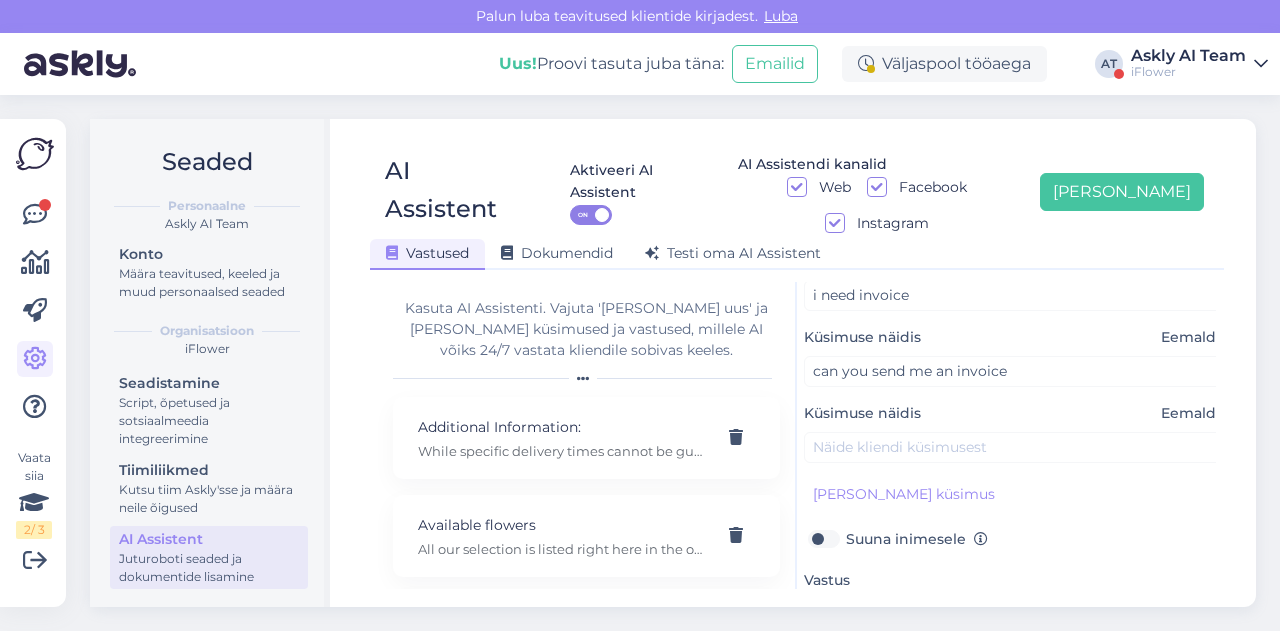 click on "Eemalda" at bounding box center [1192, 413] 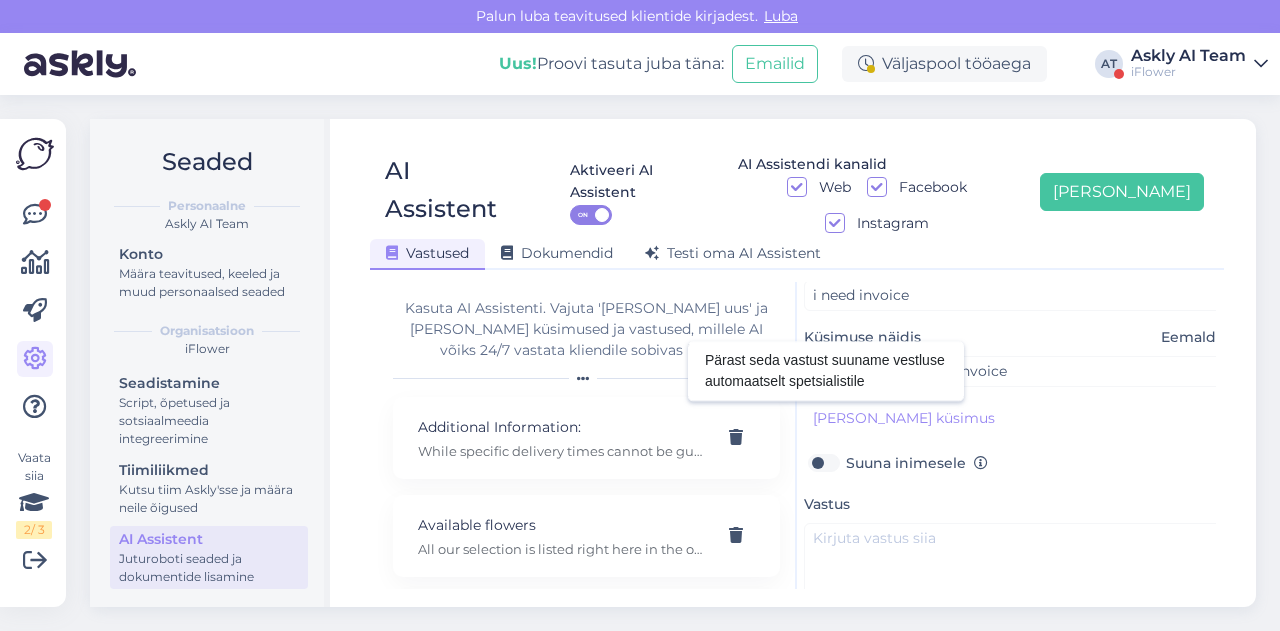 scroll, scrollTop: 326, scrollLeft: 8, axis: both 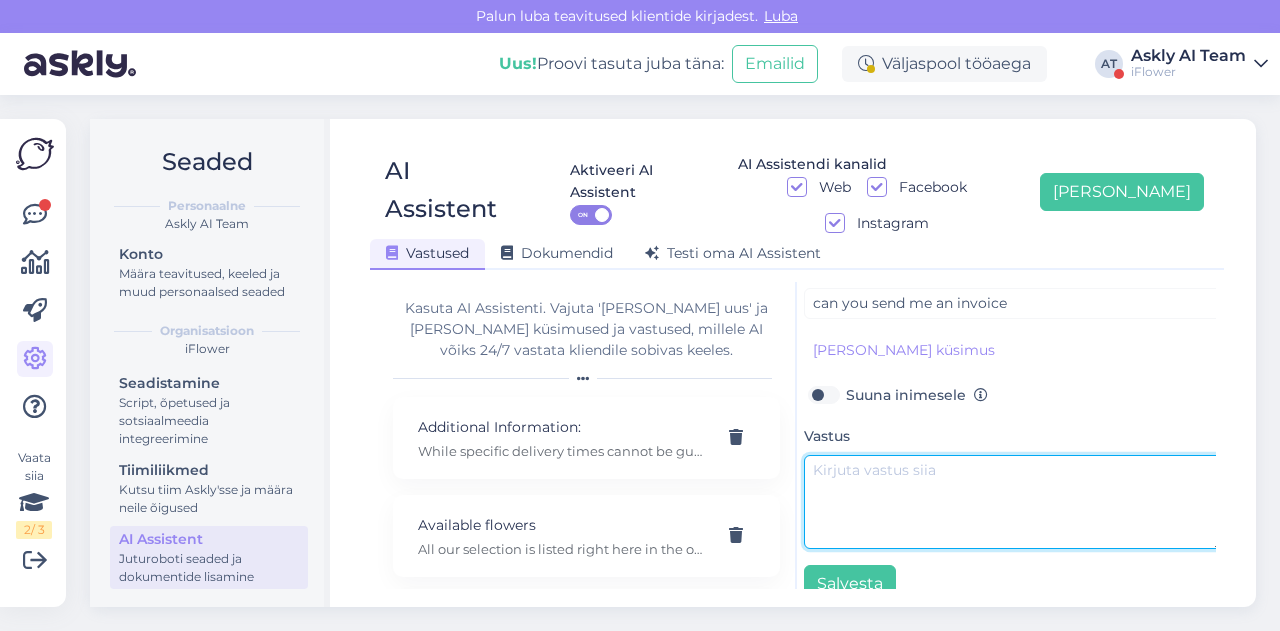click at bounding box center [1014, 502] 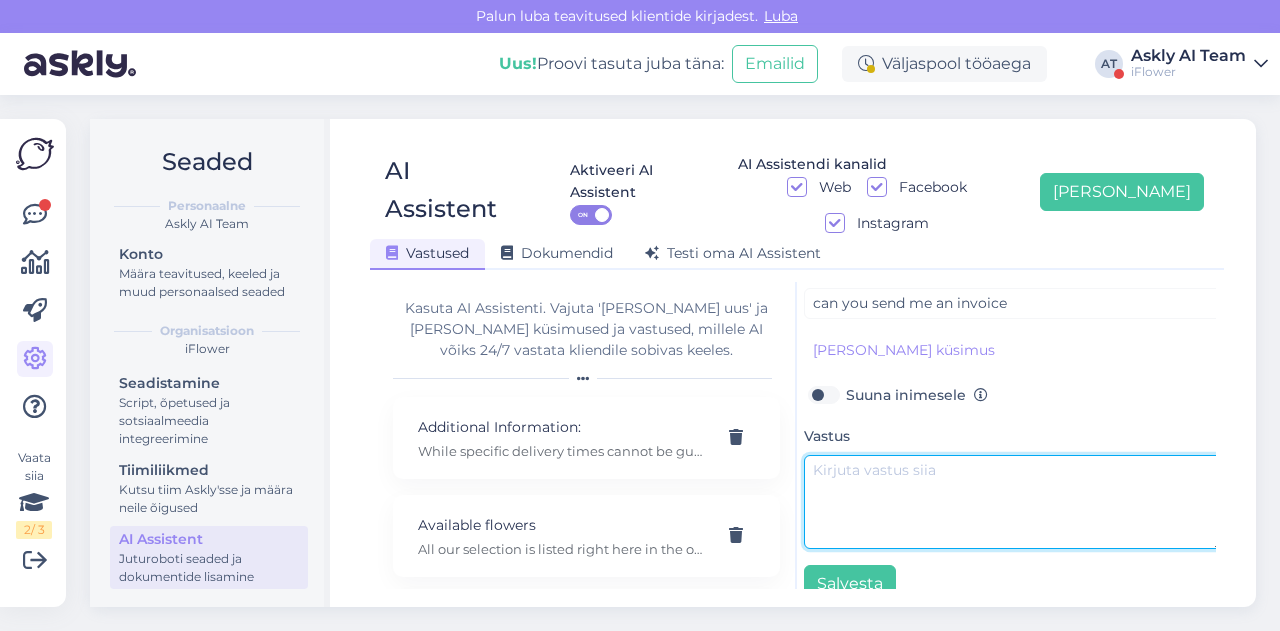 paste on "Hello, please send us your order number and we’ll forward it to our accountant to prepare the invoice." 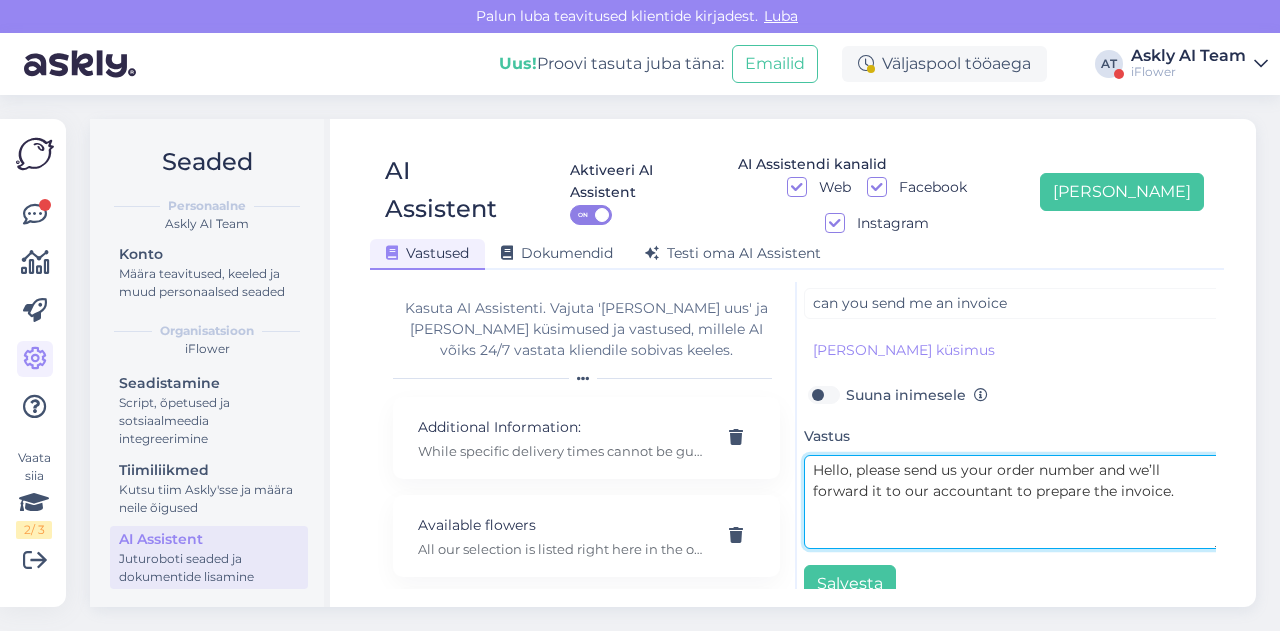 type on "Hello, please send us your order number and we’ll forward it to our accountant to prepare the invoice." 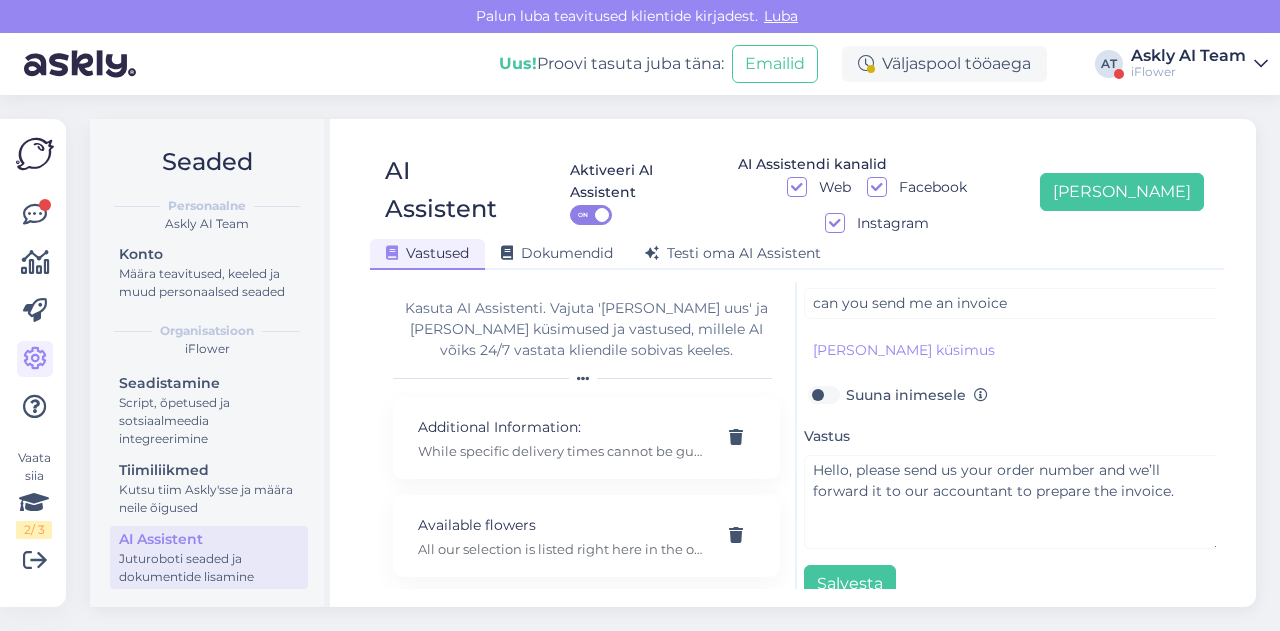 click on "Suuna inimesele" at bounding box center (917, 395) 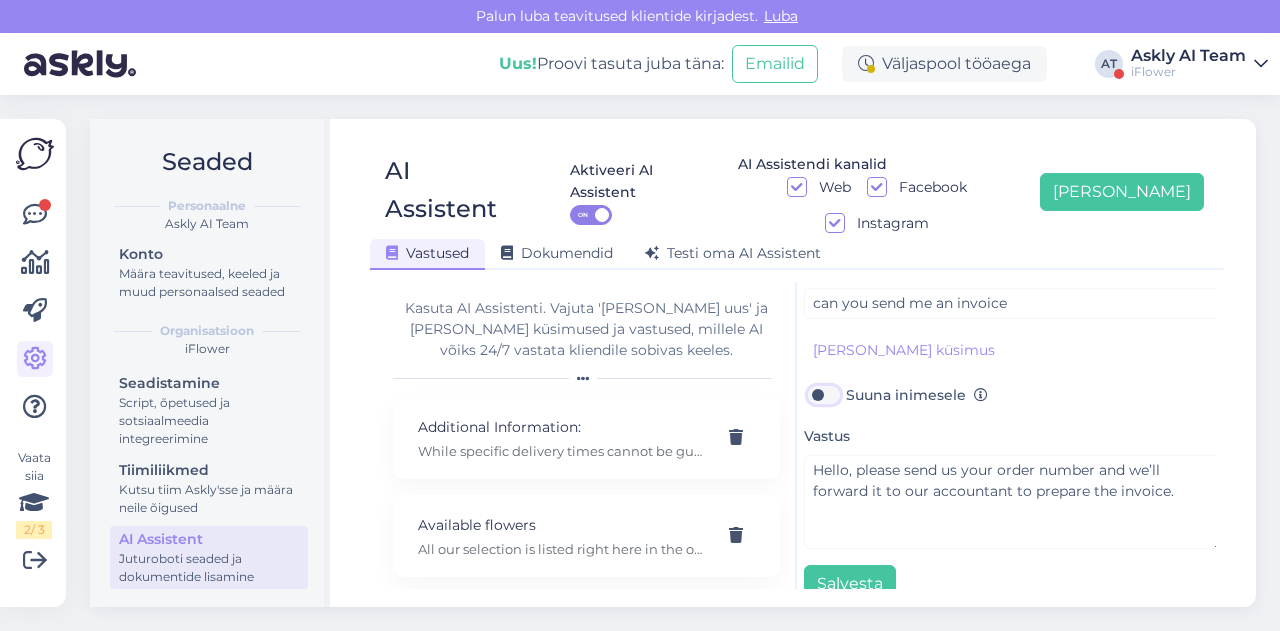 click on "Suuna inimesele" at bounding box center [823, 395] 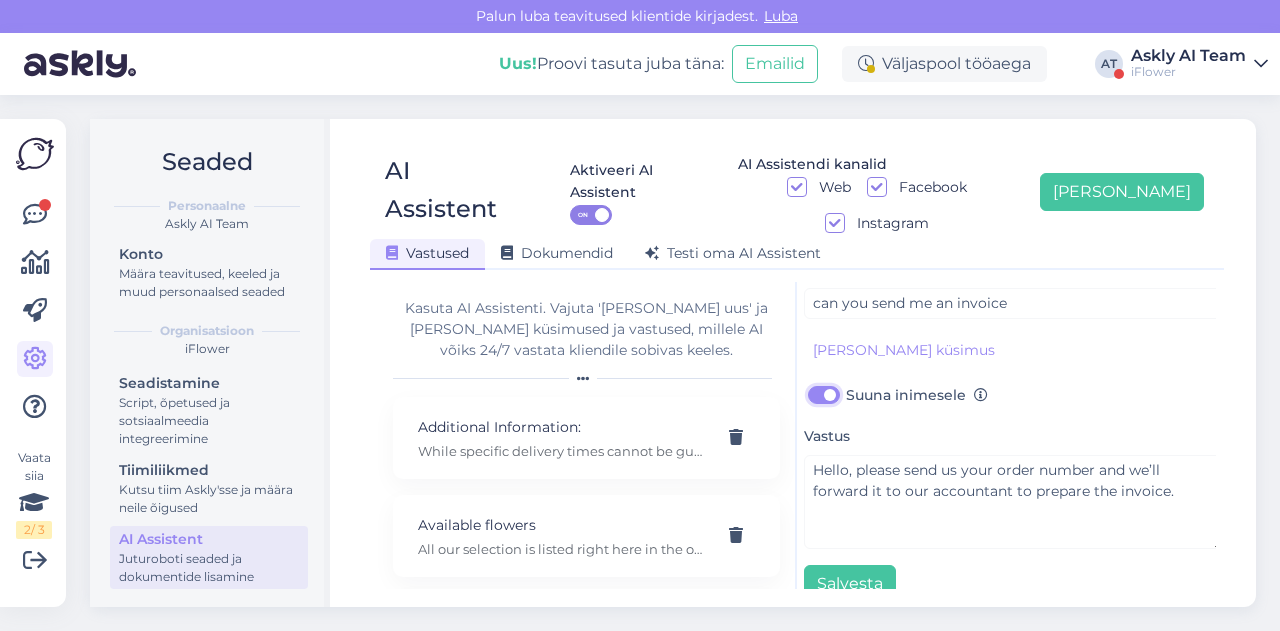 checkbox on "true" 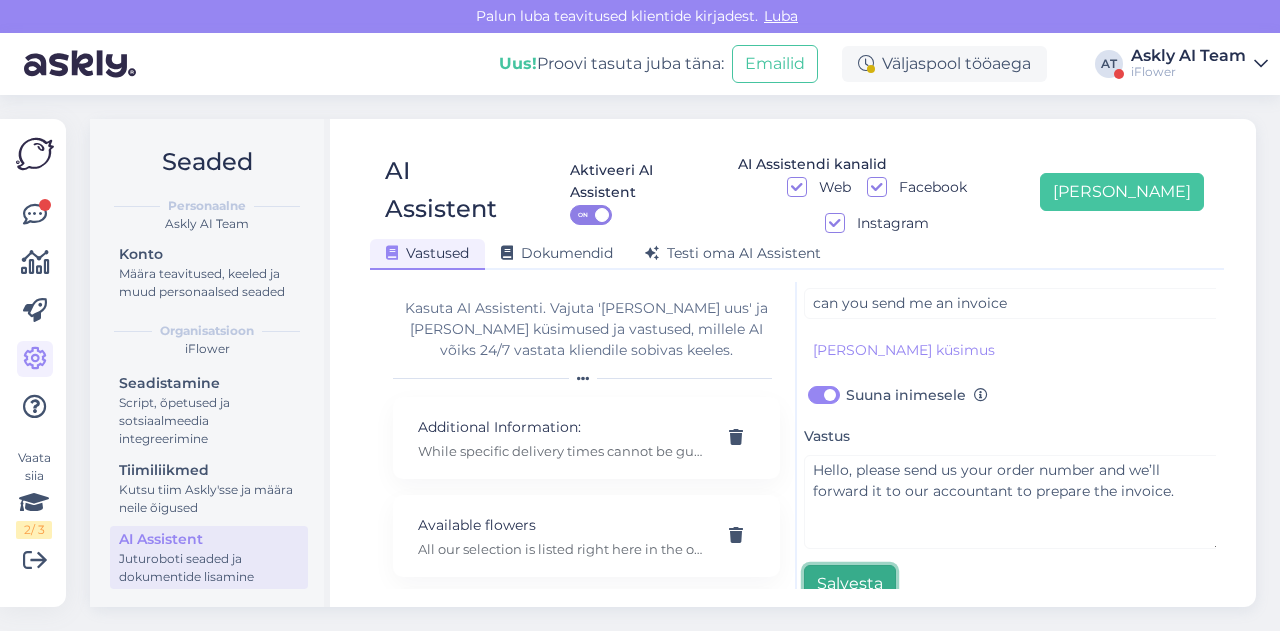 click on "Salvesta" at bounding box center [850, 584] 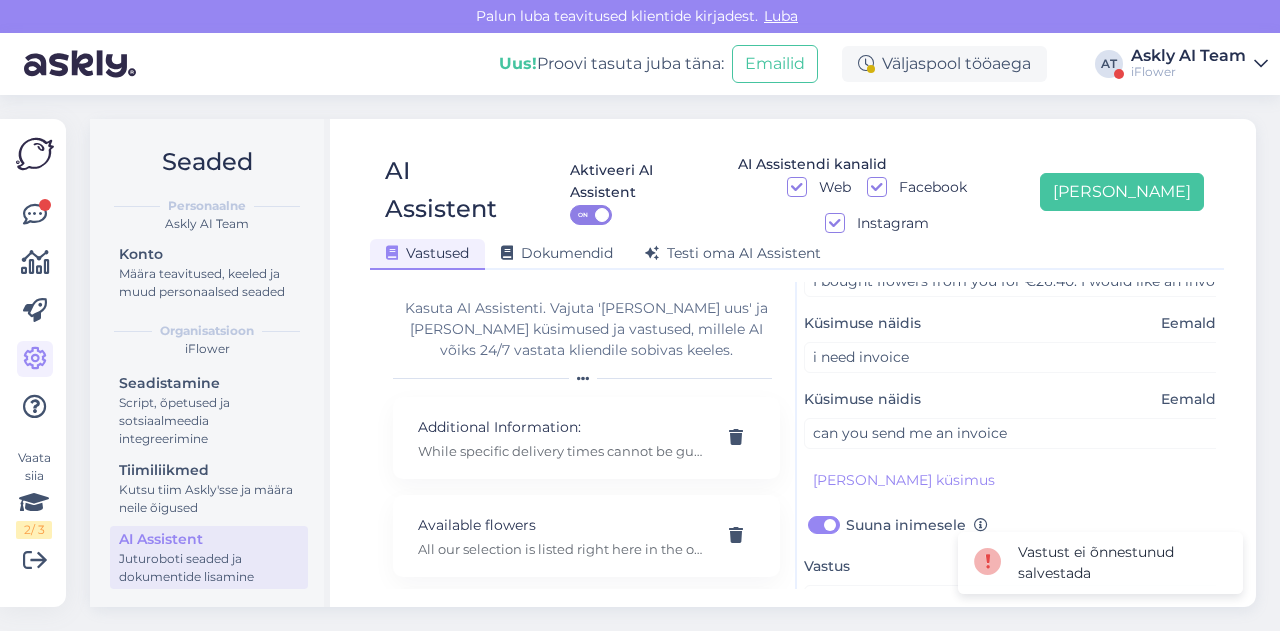 scroll, scrollTop: 0, scrollLeft: 8, axis: horizontal 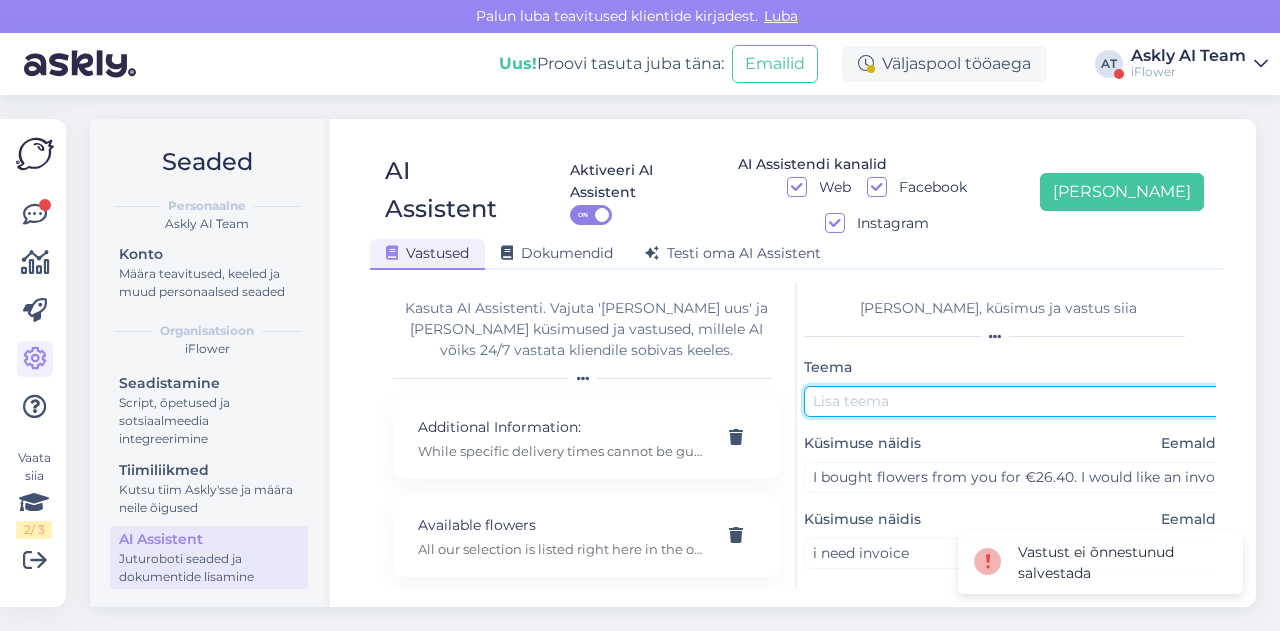 click at bounding box center [1014, 401] 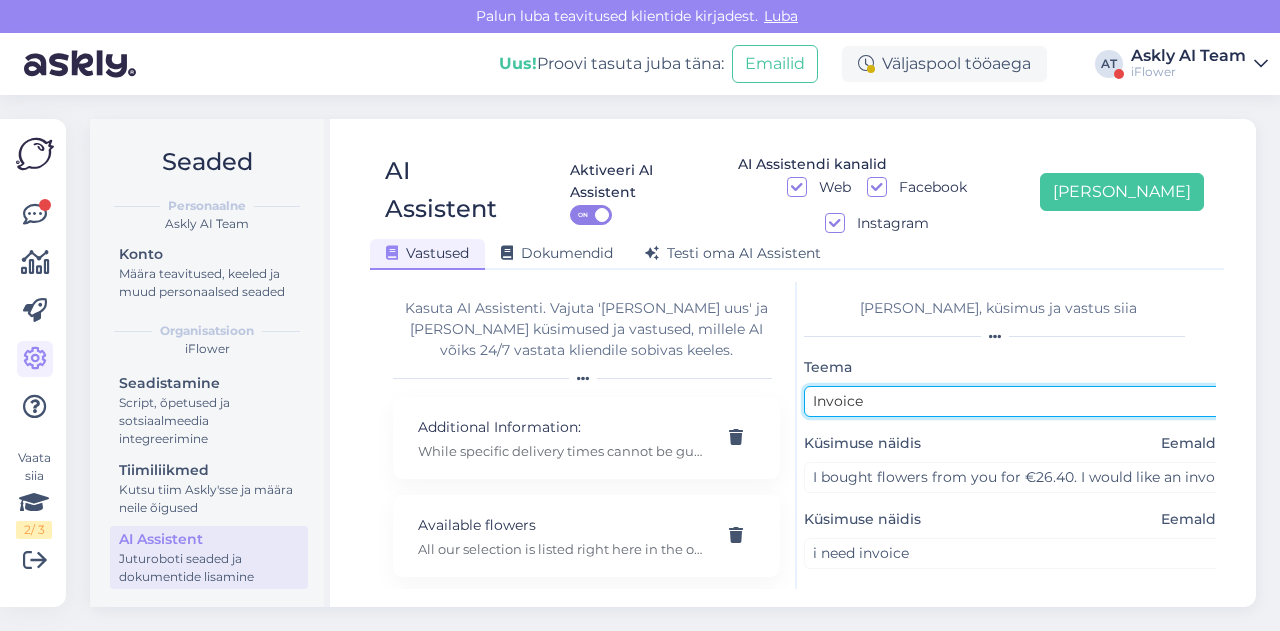 scroll, scrollTop: 330, scrollLeft: 8, axis: both 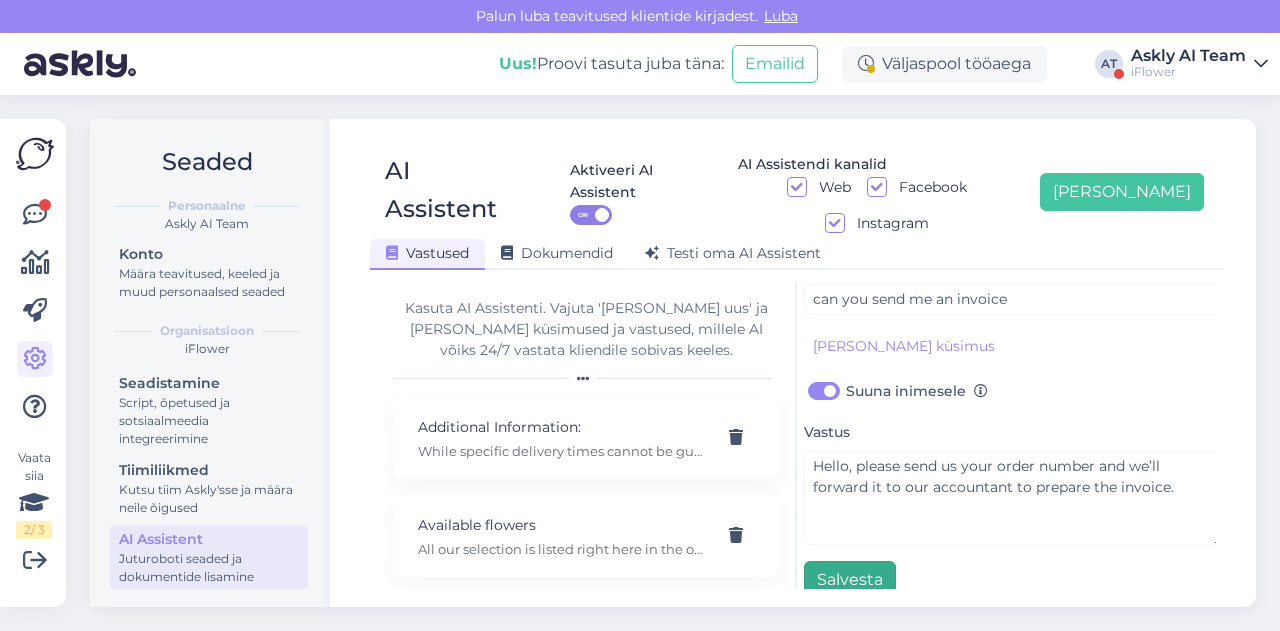 type on "Invoice" 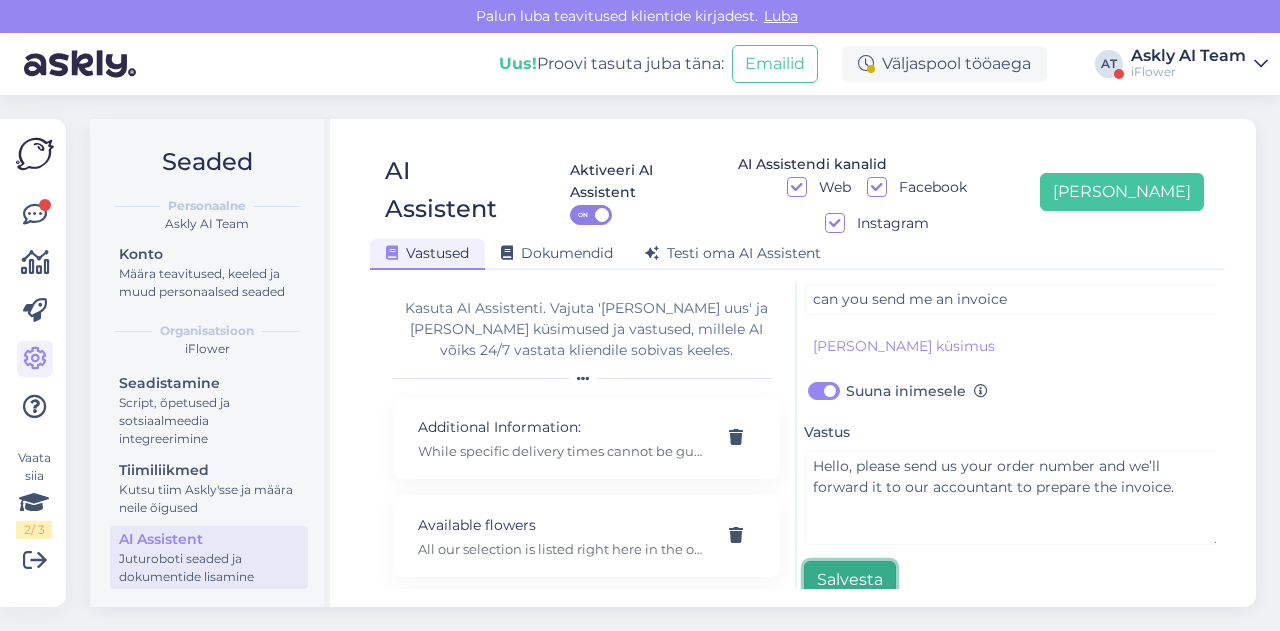 click on "Salvesta" at bounding box center (850, 580) 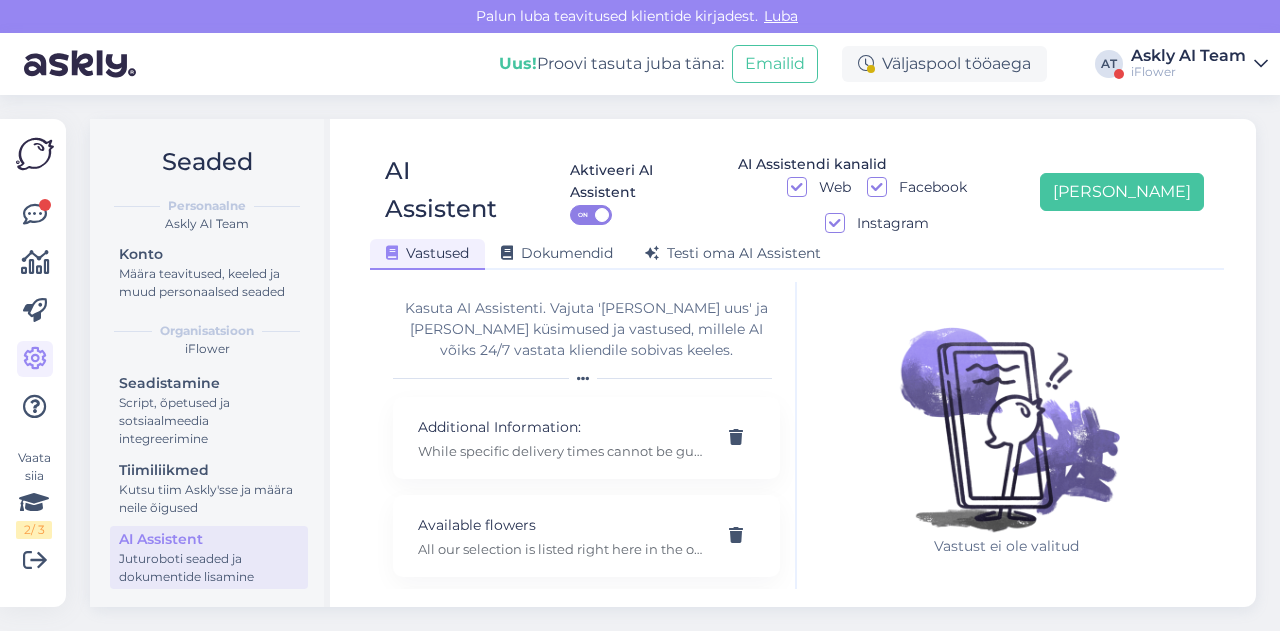 scroll, scrollTop: 42, scrollLeft: 0, axis: vertical 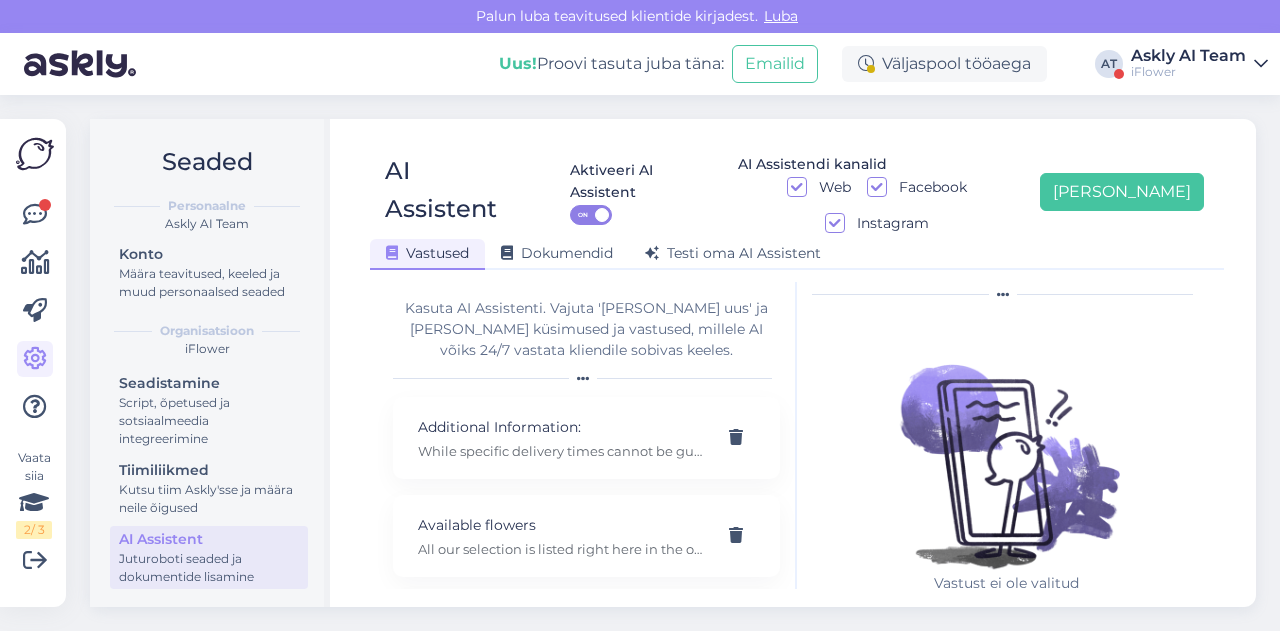 click on "Askly AI Team" at bounding box center (1188, 56) 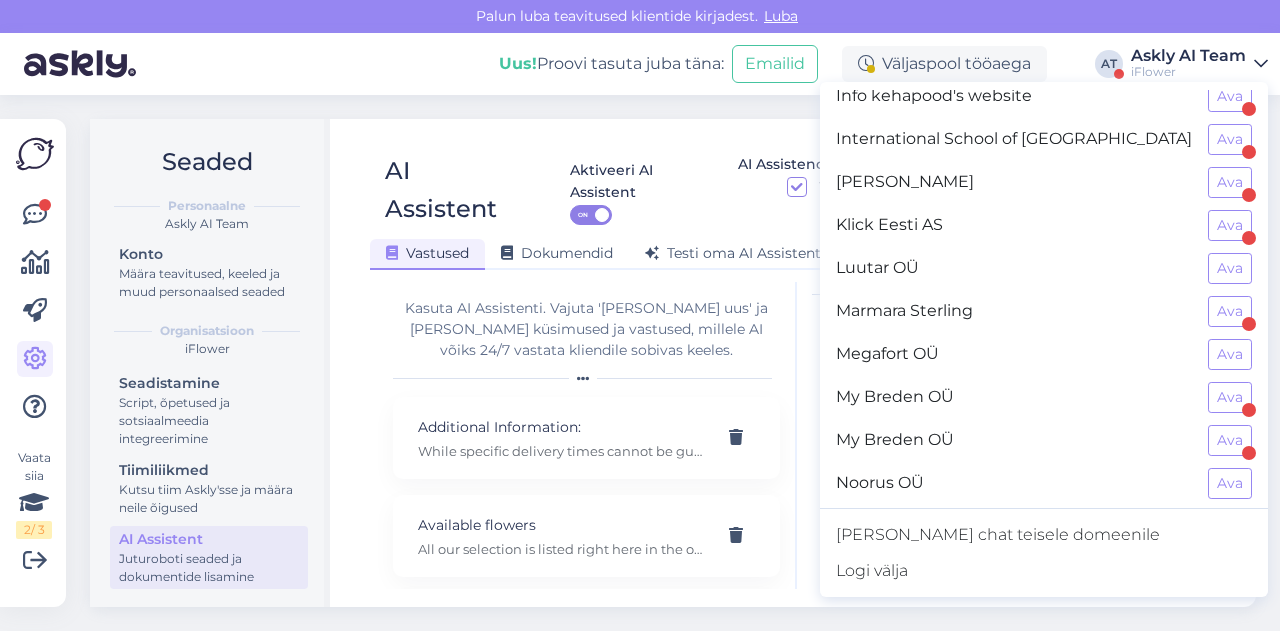 scroll, scrollTop: 788, scrollLeft: 0, axis: vertical 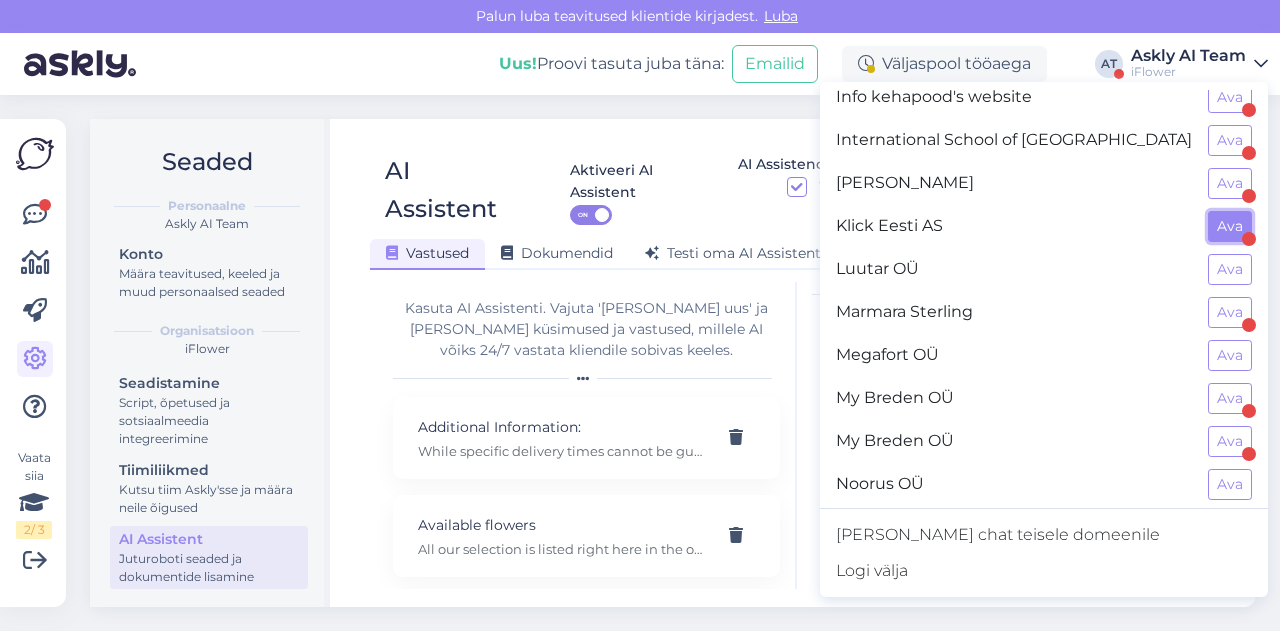click on "Ava" at bounding box center (1230, 226) 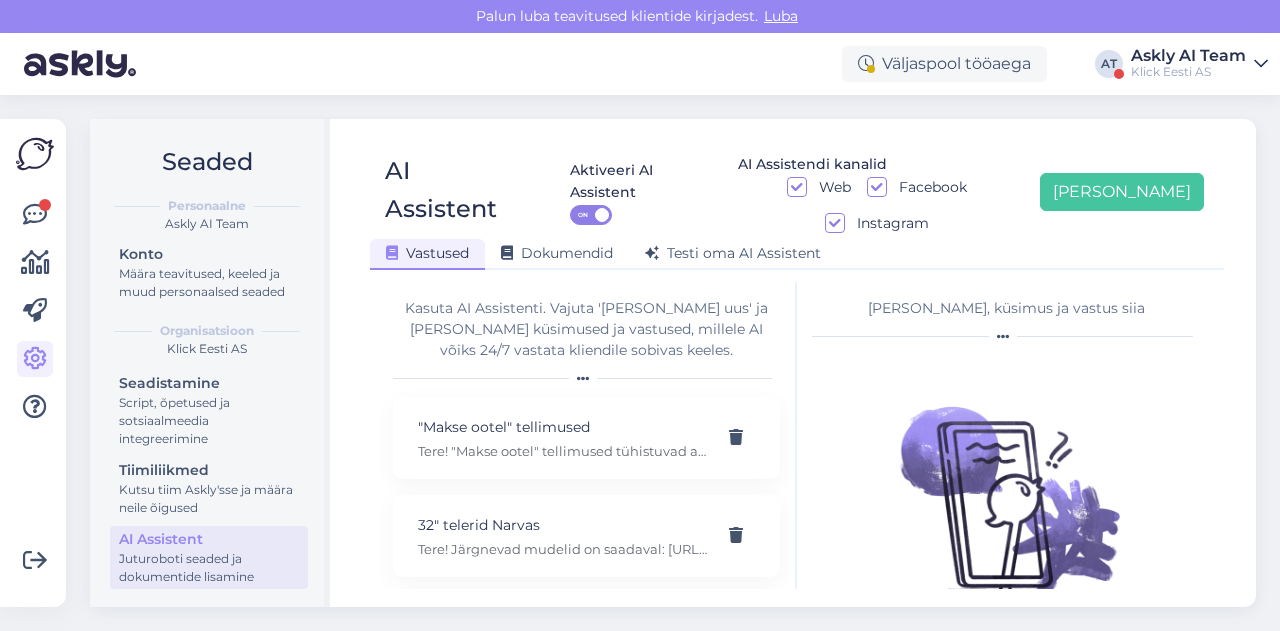 click on "Seaded Personaalne Askly AI Team Konto Määra teavitused, keeled ja muud personaalsed seaded Organisatsioon Klick Eesti AS Seadistamine Script, õpetused ja sotsiaalmeedia integreerimine Tiimiliikmed Kutsu tiim Askly'sse ja määra neile õigused AI Assistent Juturoboti seaded ja dokumentide lisamine AI Assistent Aktiveeri AI Assistent ON AI Assistendi kanalid Web Facebook Instagram [PERSON_NAME] uus Vastused Dokumendid [PERSON_NAME] oma AI Assistent Kasuta AI Assistenti. Vajuta '[PERSON_NAME] uus' ja [PERSON_NAME] küsimused ja vastused, millele AI võiks 24/7 vastata kliendile sobivas keeles.  "Makse ootel" tellimused  Tere! "Makse ootel" tellimused tühistuvad automaatselt. Nende pärast ei pea muretsema. 32" telerid Narvas Tere! Järgnevad mudelid on saadaval: [URL][DOMAIN_NAME] 5G nuputelefon Tere! 5G nuputelefoni ei ole. 4G telefonid leiab siit: [URL][DOMAIN_NAME][PERSON_NAME] Adapter Aku seisukord Arvuti W" at bounding box center [679, 363] 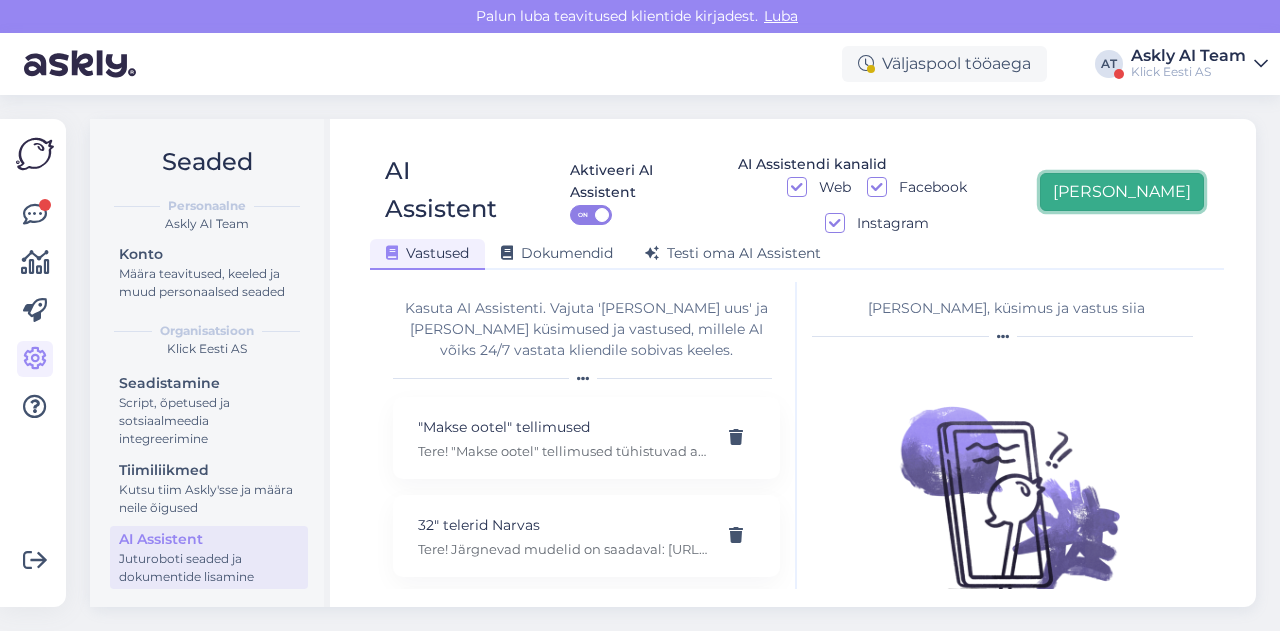click on "[PERSON_NAME]" at bounding box center [1122, 192] 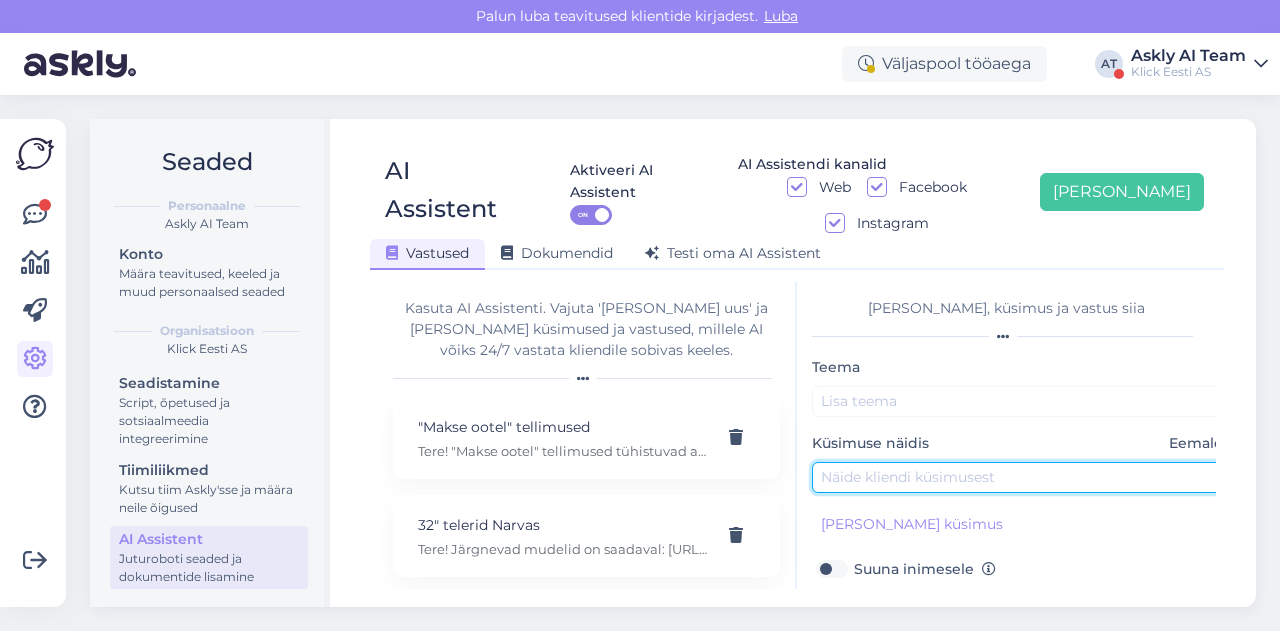 click at bounding box center [1022, 477] 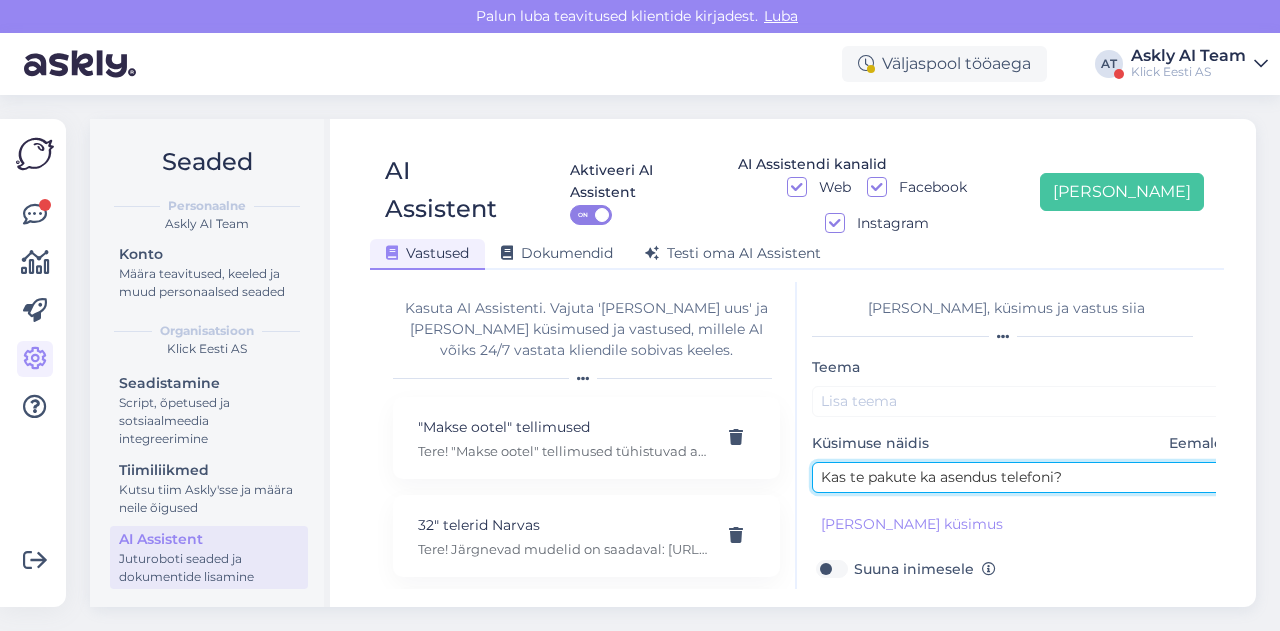 type on "Kas te pakute ka asendus telefoni?" 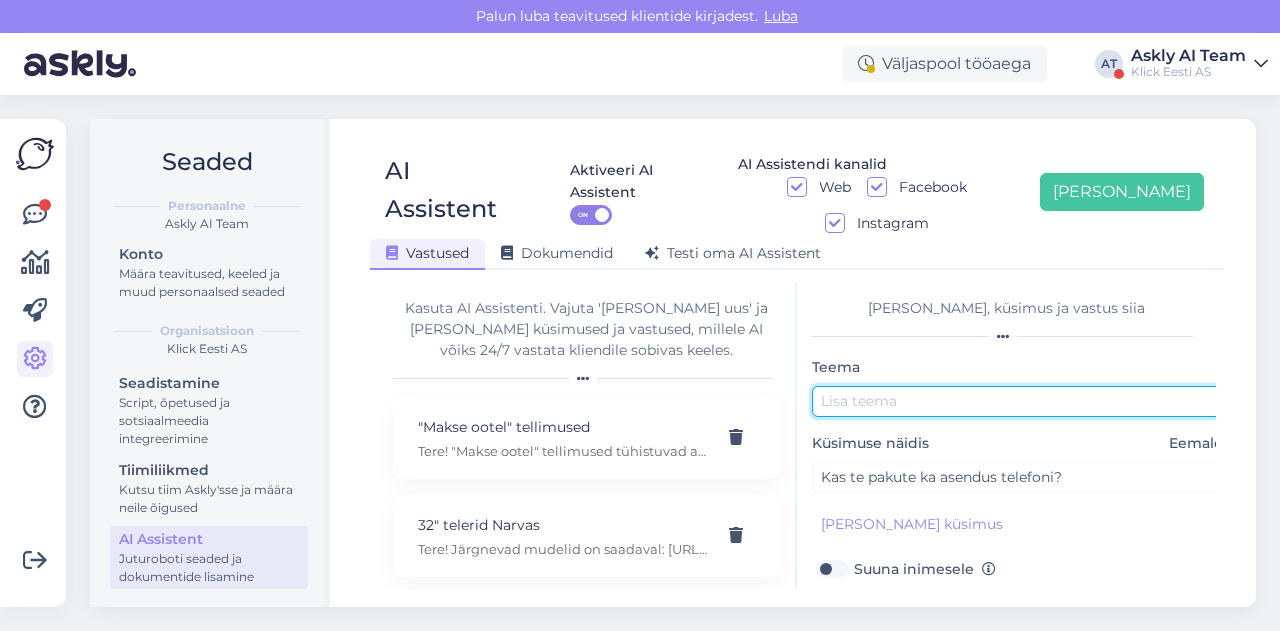 click at bounding box center (1022, 401) 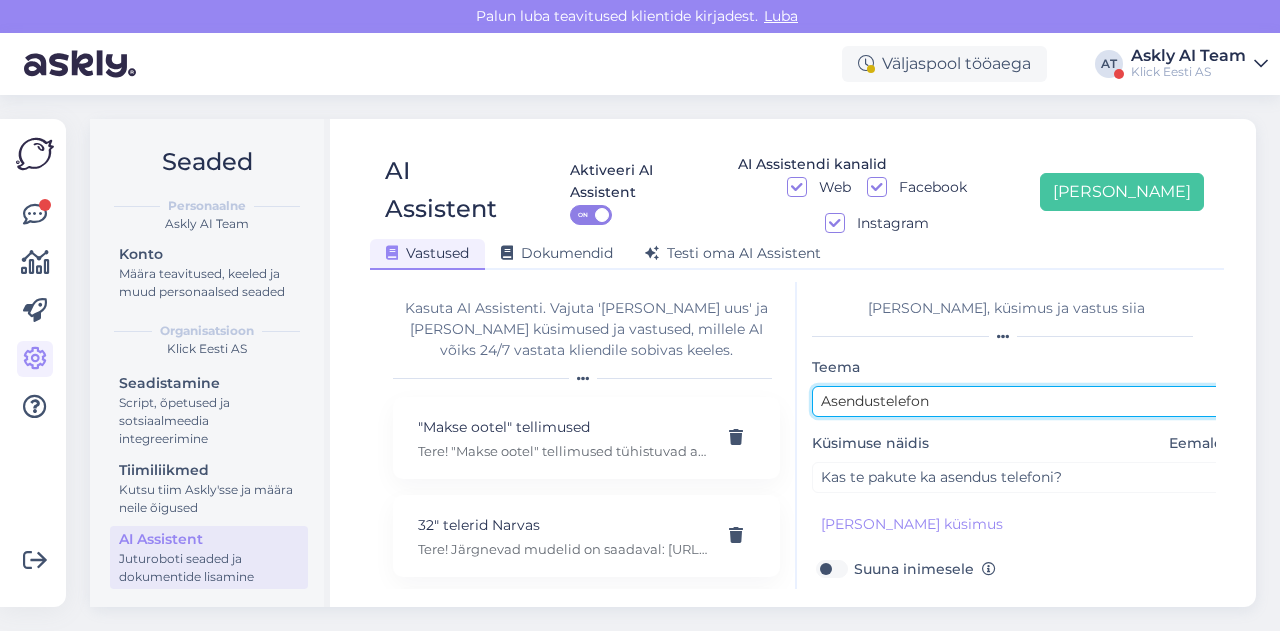 type on "Asendustelefon" 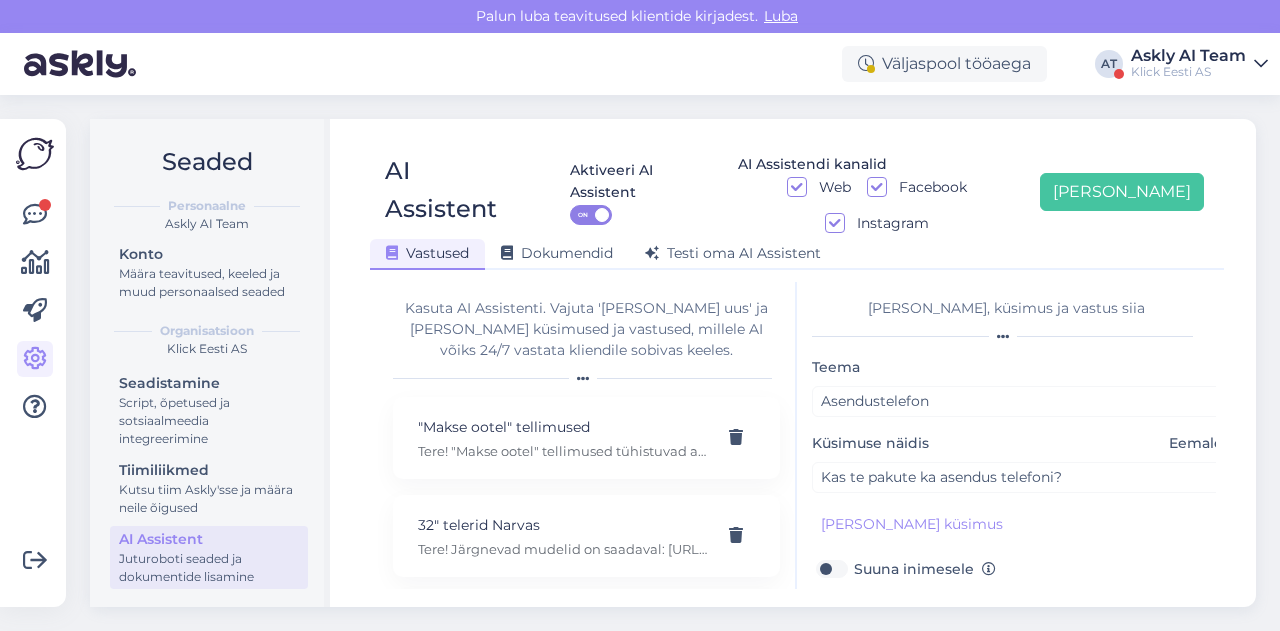 scroll, scrollTop: 179, scrollLeft: 0, axis: vertical 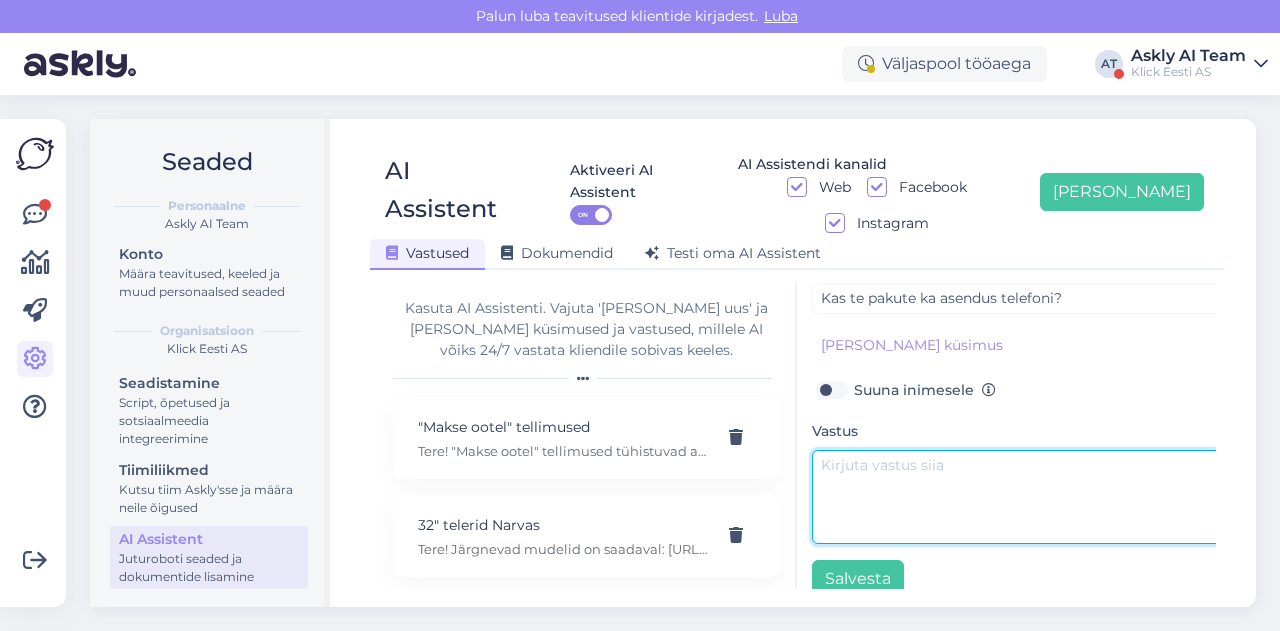 click at bounding box center [1022, 497] 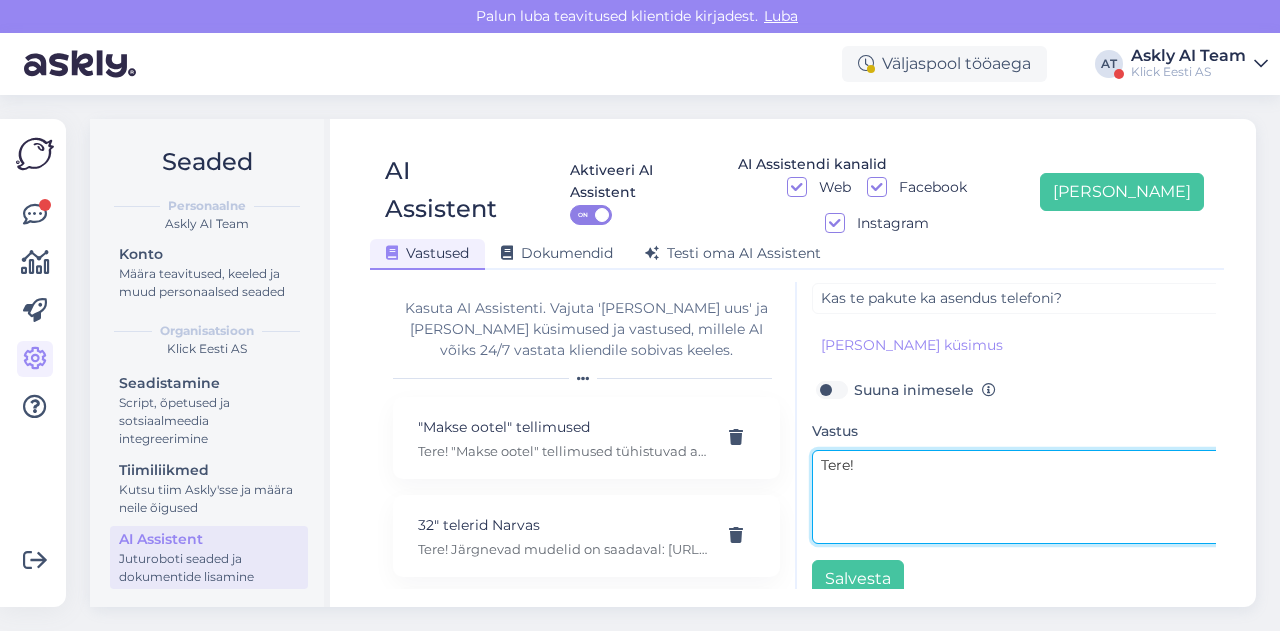 paste on "Kindlustusjuhtumite ajaks asendustelefoni ei paku." 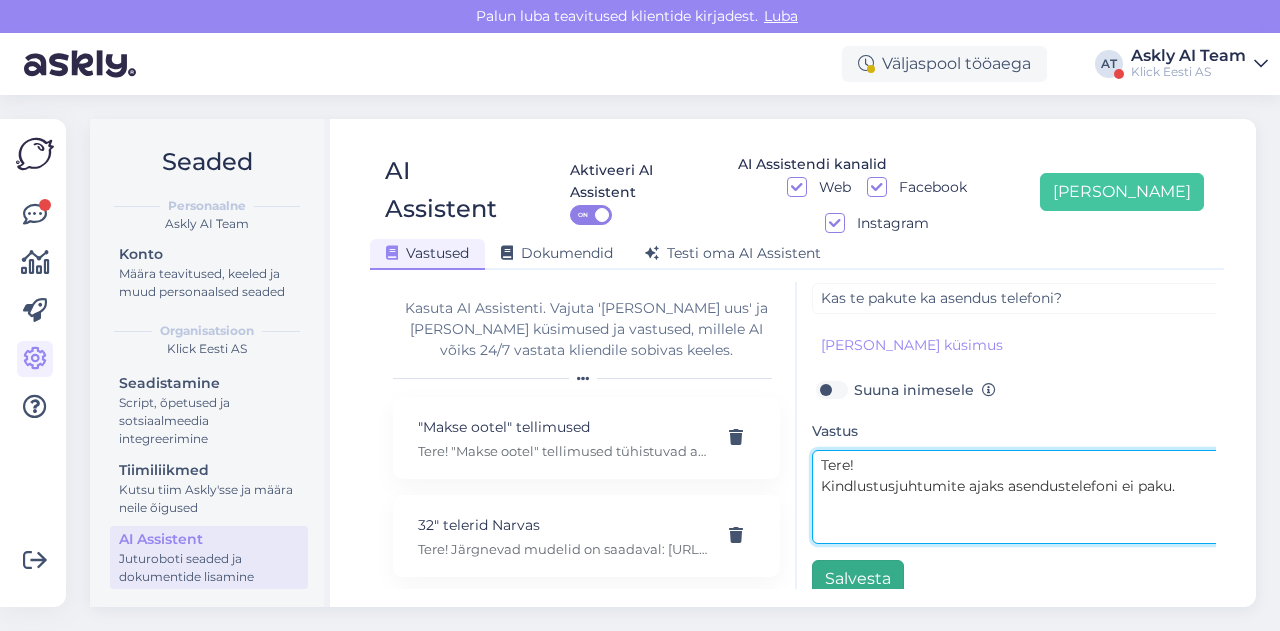 type on "Tere!
Kindlustusjuhtumite ajaks asendustelefoni ei paku." 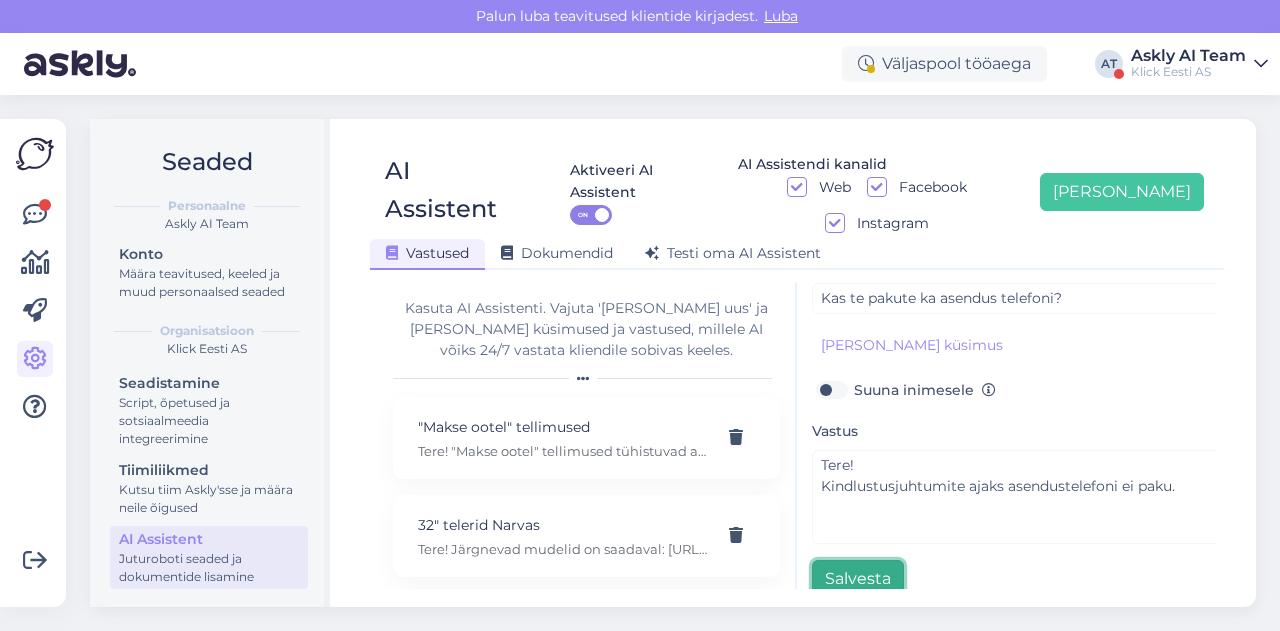 click on "Salvesta" at bounding box center [858, 579] 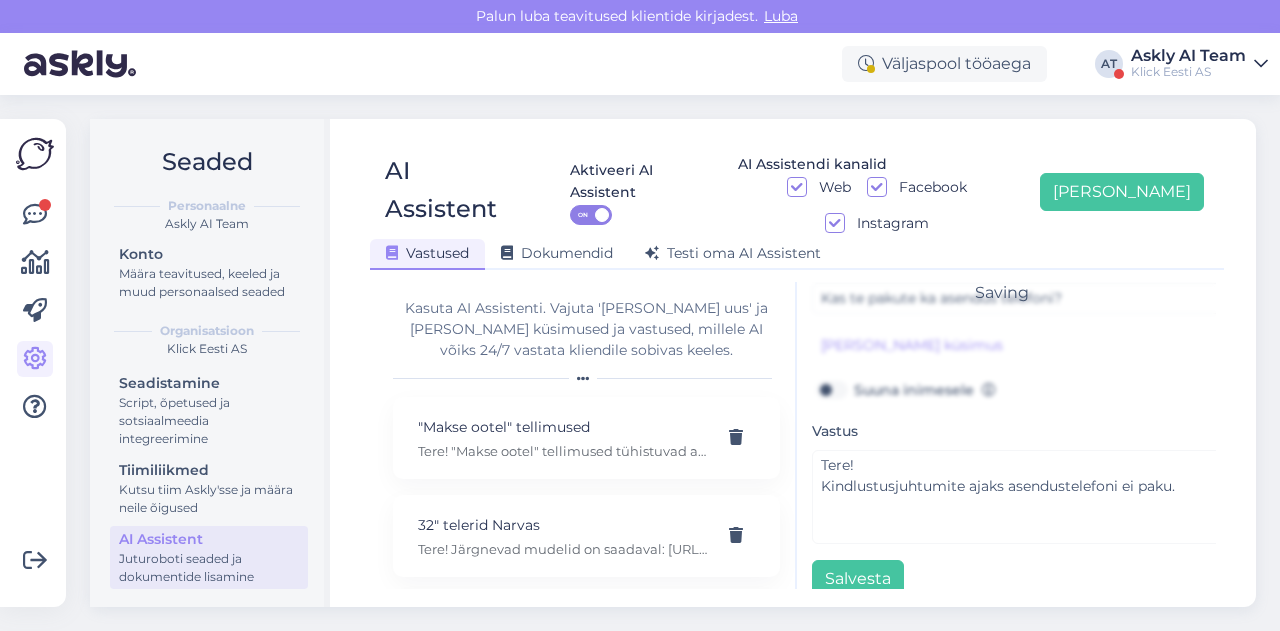 scroll, scrollTop: 42, scrollLeft: 0, axis: vertical 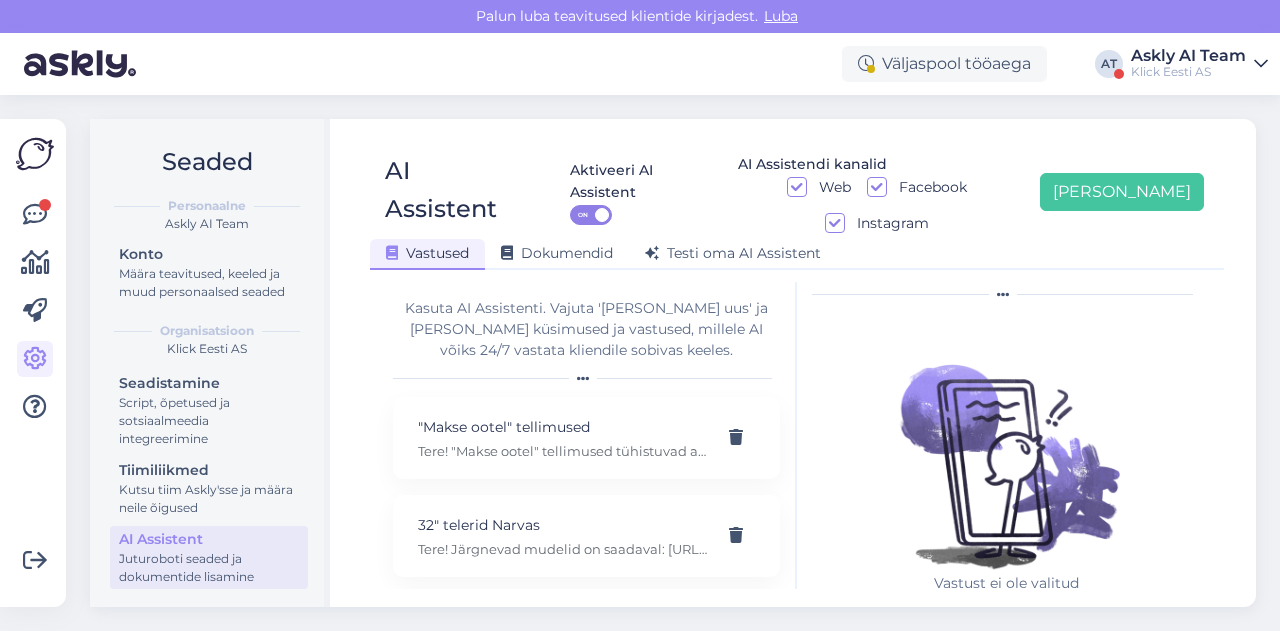 click on "AI Assistent Aktiveeri AI Assistent ON AI Assistendi kanalid Web Facebook Instagram [PERSON_NAME] uus Vastused Dokumendid [PERSON_NAME] oma AI Assistent [PERSON_NAME] AI Assistenti. Vajuta '[PERSON_NAME] uus' ja [PERSON_NAME] küsimused ja vastused, millele AI võiks 24/7 vastata kliendile sobivas keeles.  "Makse ootel" tellimused  Tere! "Makse ootel" tellimused tühistuvad automaatselt. Nende pärast ei pea muretsema. 32" telerid Narvas Tere! Järgnevad mudelid on saadaval: [URL][DOMAIN_NAME] 5G nuputelefon Tere! 5G nuputelefoni ei ole. 4G telefonid leiab siit: [URL][DOMAIN_NAME][PERSON_NAME] Acer swift laadijat 45W: 19V 2.37A Tere, seda laadijat ei [PERSON_NAME] pakkuda kahjuks.
Adapter Tere, mis ühendusega see USB-C adapter teiselt poolt peaks olema? Aku seisukord Tere! Uue ringi seadmete akud on testitud, kuid mitte vahetatud. Täpne seis ei [PERSON_NAME].
Aku vahetus Tere! Kahjuks ei paku seda teenust.
Akupanga soovitus" at bounding box center (797, 363) 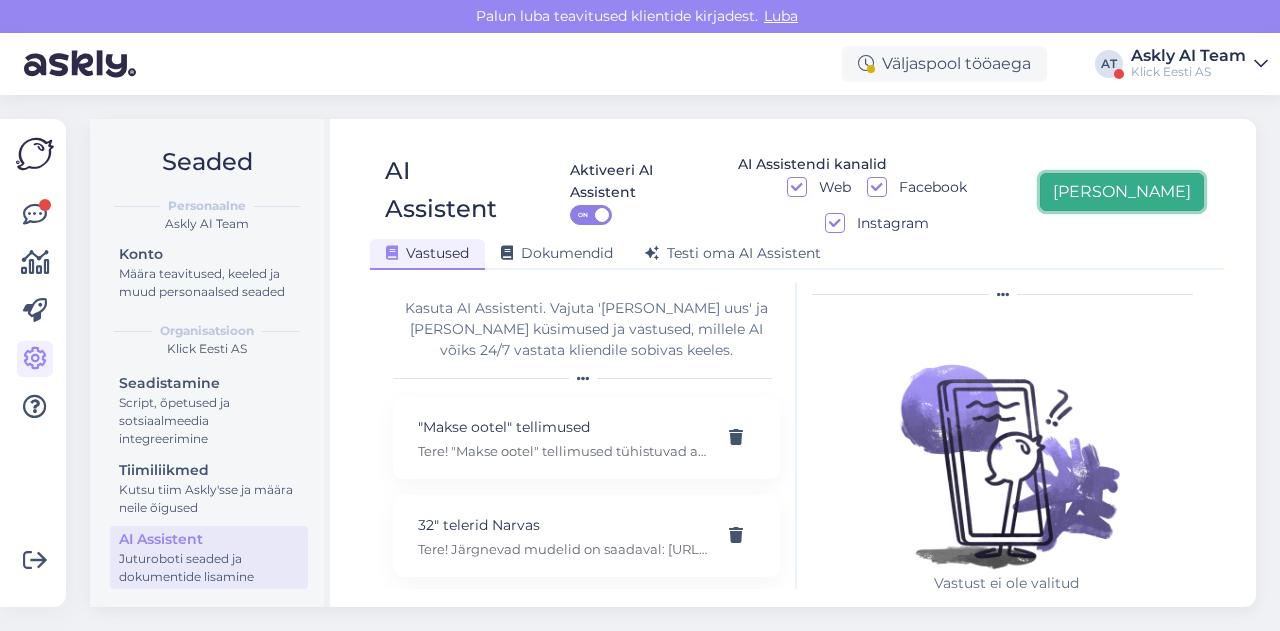 click on "[PERSON_NAME]" at bounding box center [1122, 192] 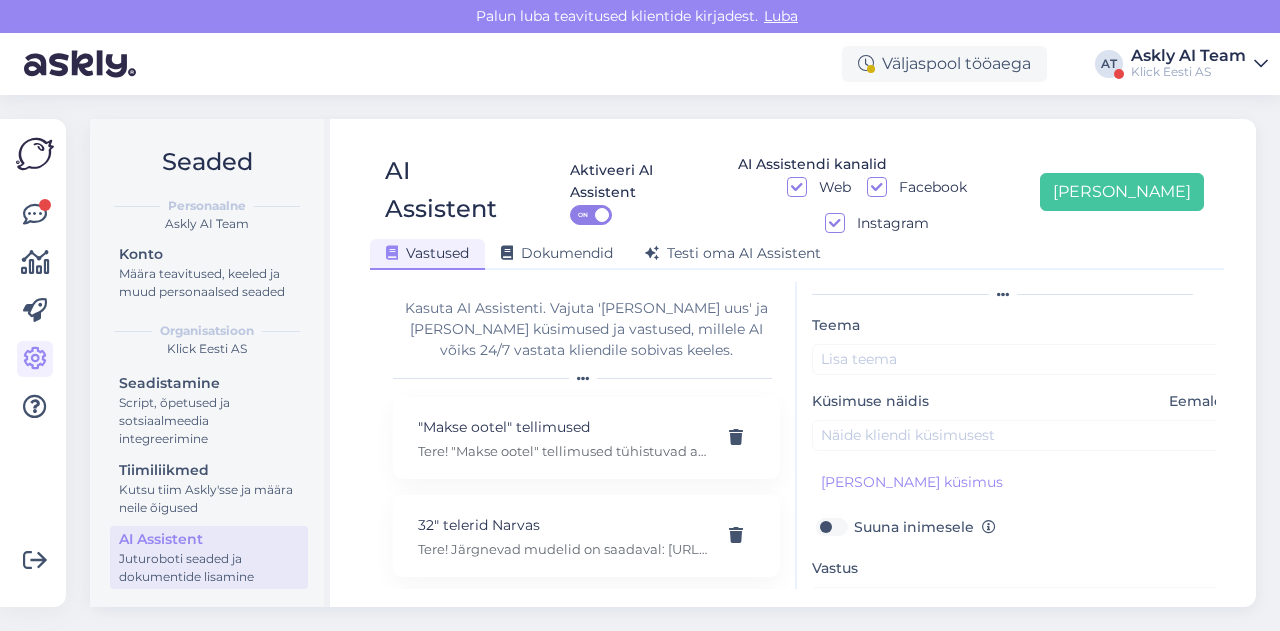 click on "Küsimuse näidis Eemalda" at bounding box center (1022, 421) 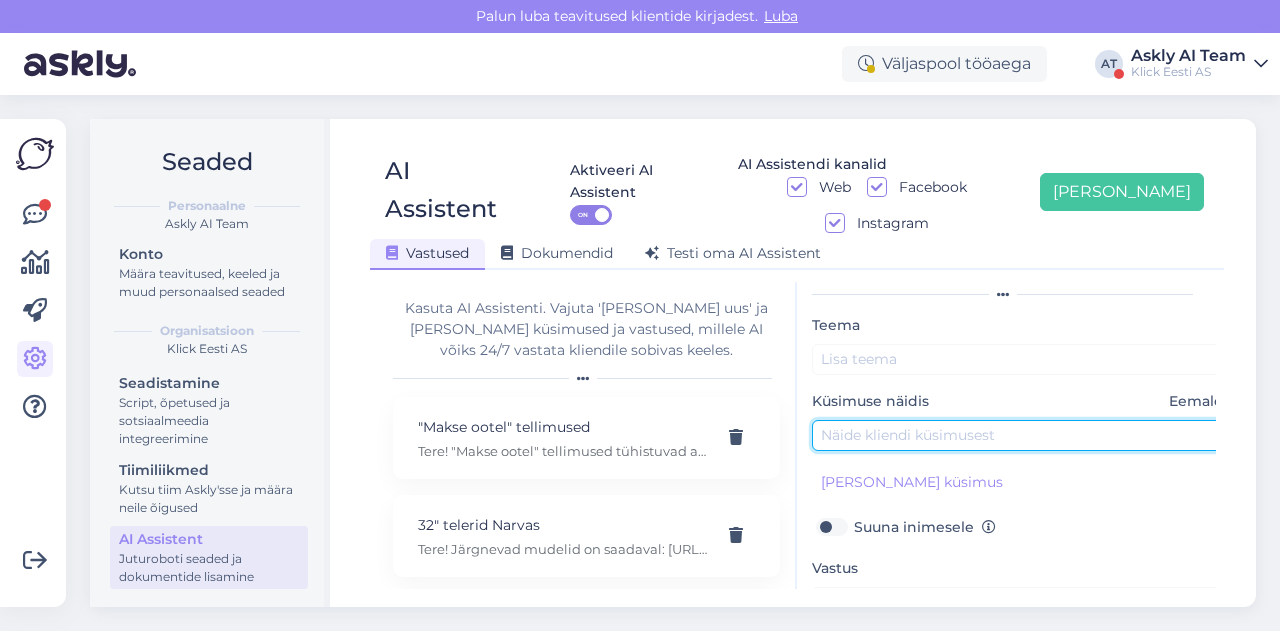 click at bounding box center [1022, 435] 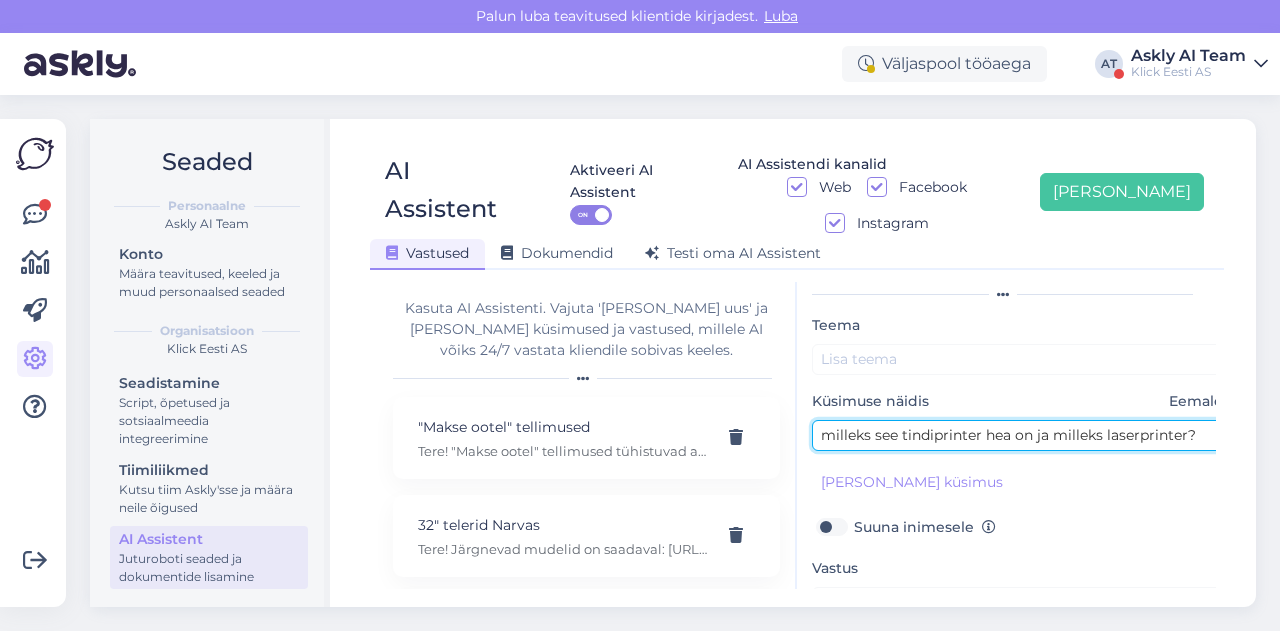 type on "milleks see tindiprinter hea on ja milleks laserprinter?" 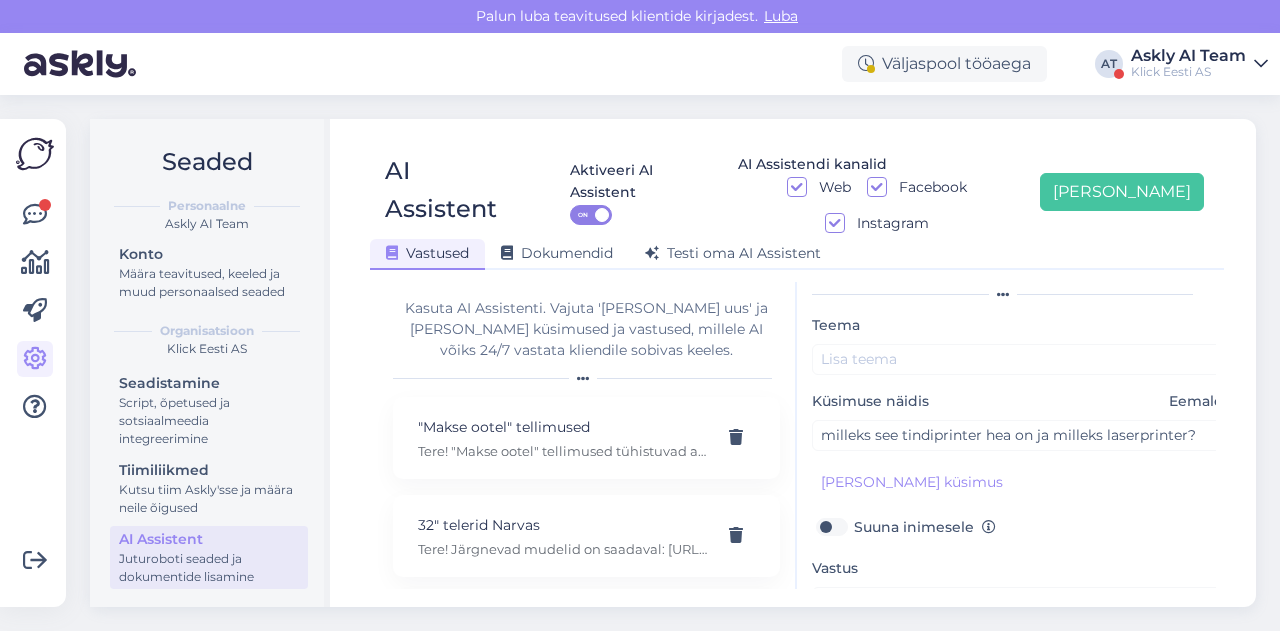 scroll, scrollTop: 179, scrollLeft: 0, axis: vertical 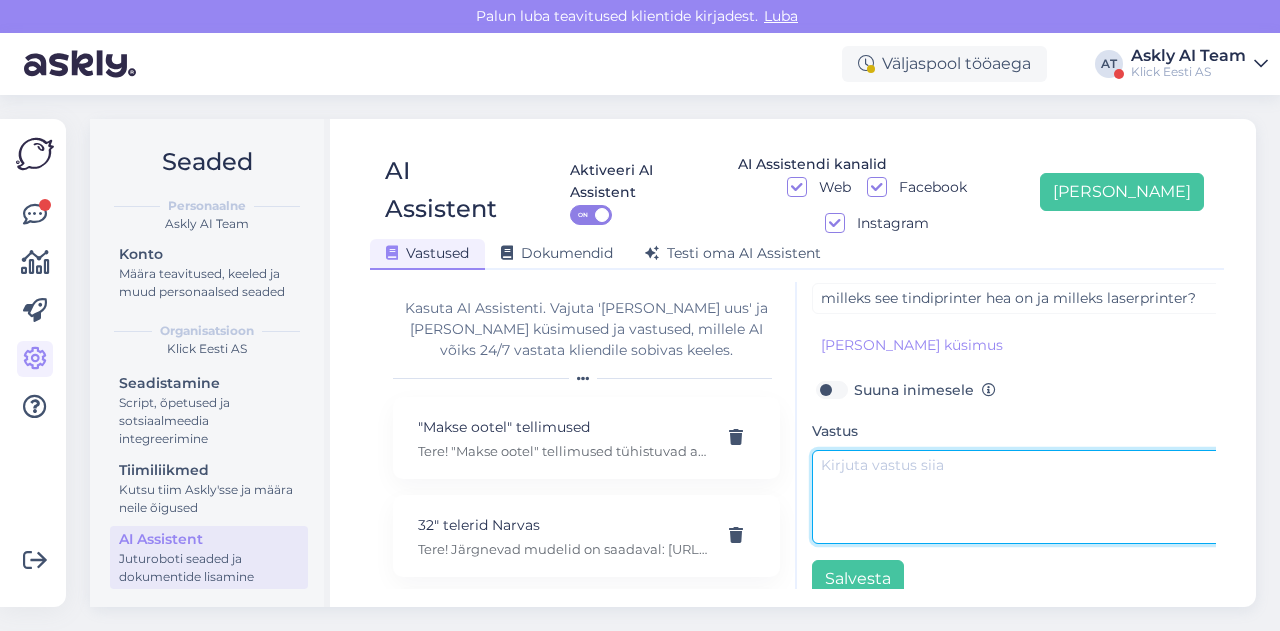 click at bounding box center [1022, 497] 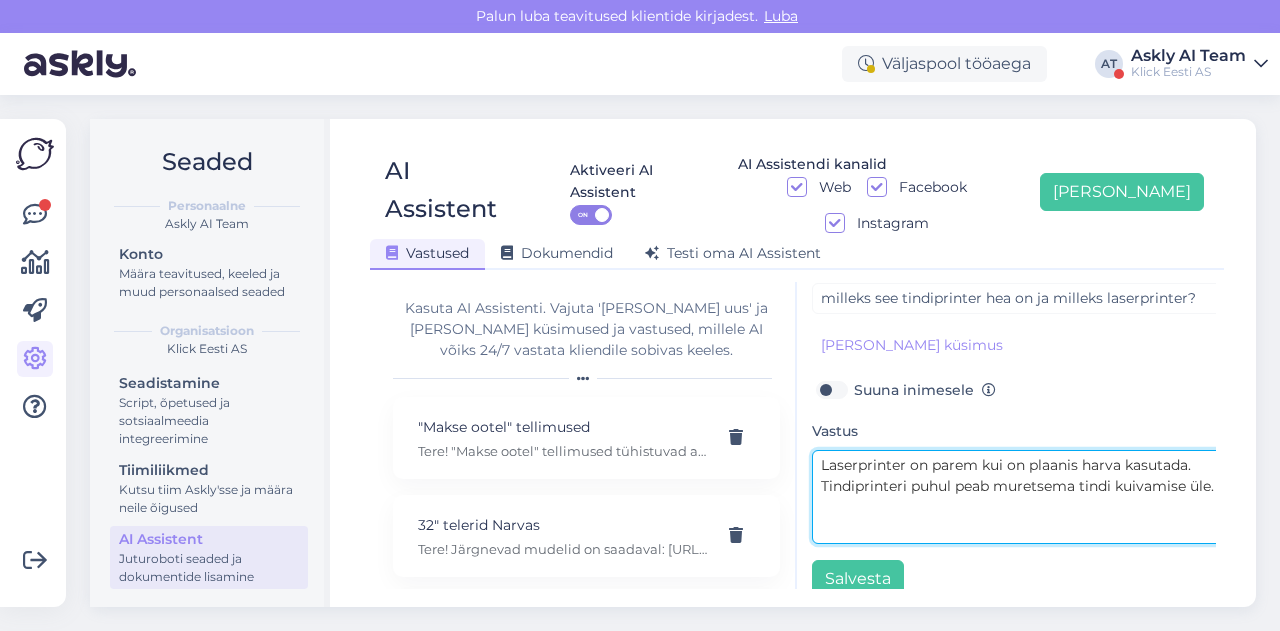 scroll, scrollTop: 0, scrollLeft: 0, axis: both 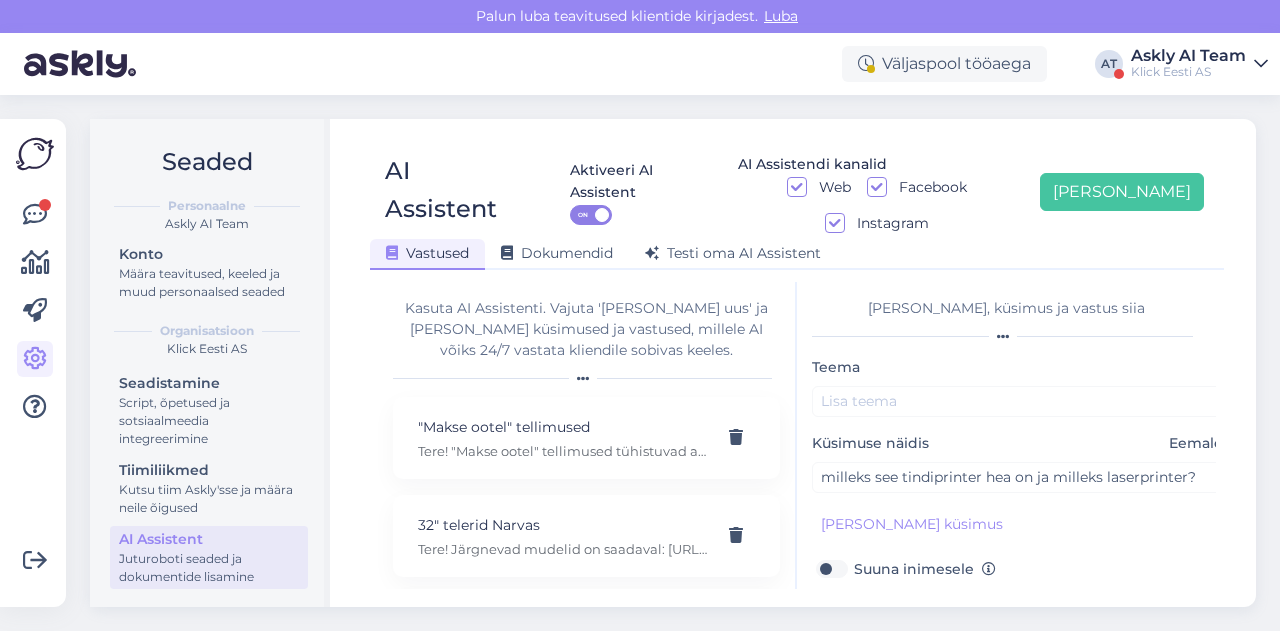 type on "Laserprinter on parem kui on plaanis harva kasutada. Tindiprinteri puhul peab muretsema tindi kuivamise üle." 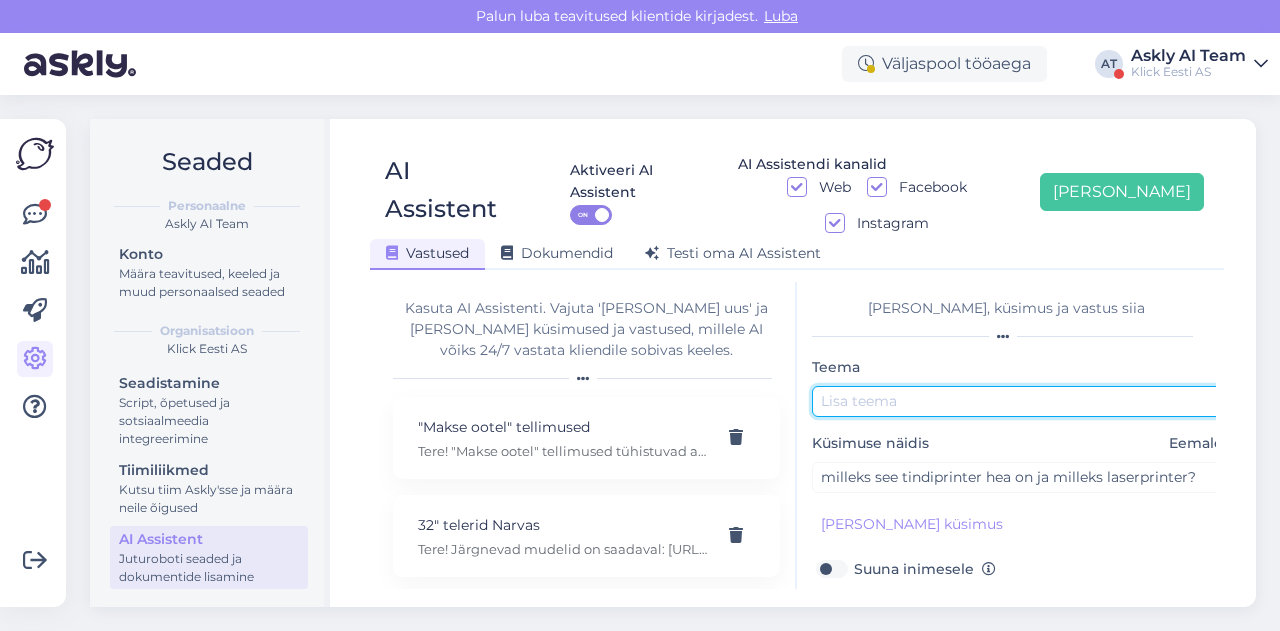 click at bounding box center (1022, 401) 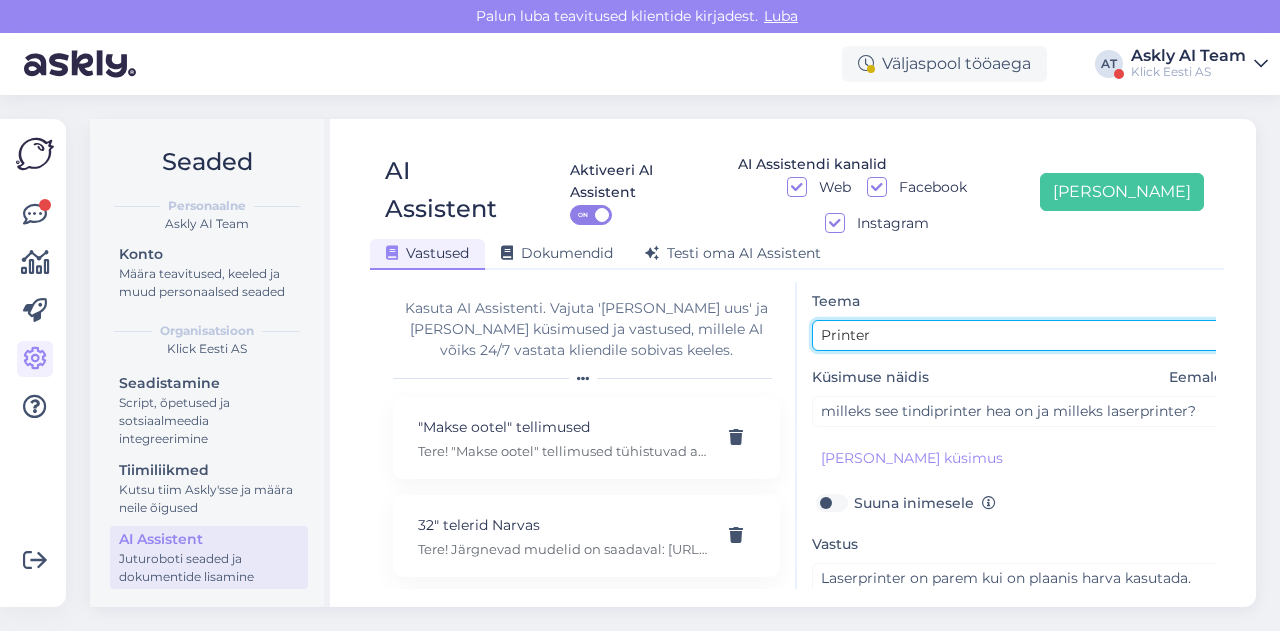 scroll, scrollTop: 179, scrollLeft: 0, axis: vertical 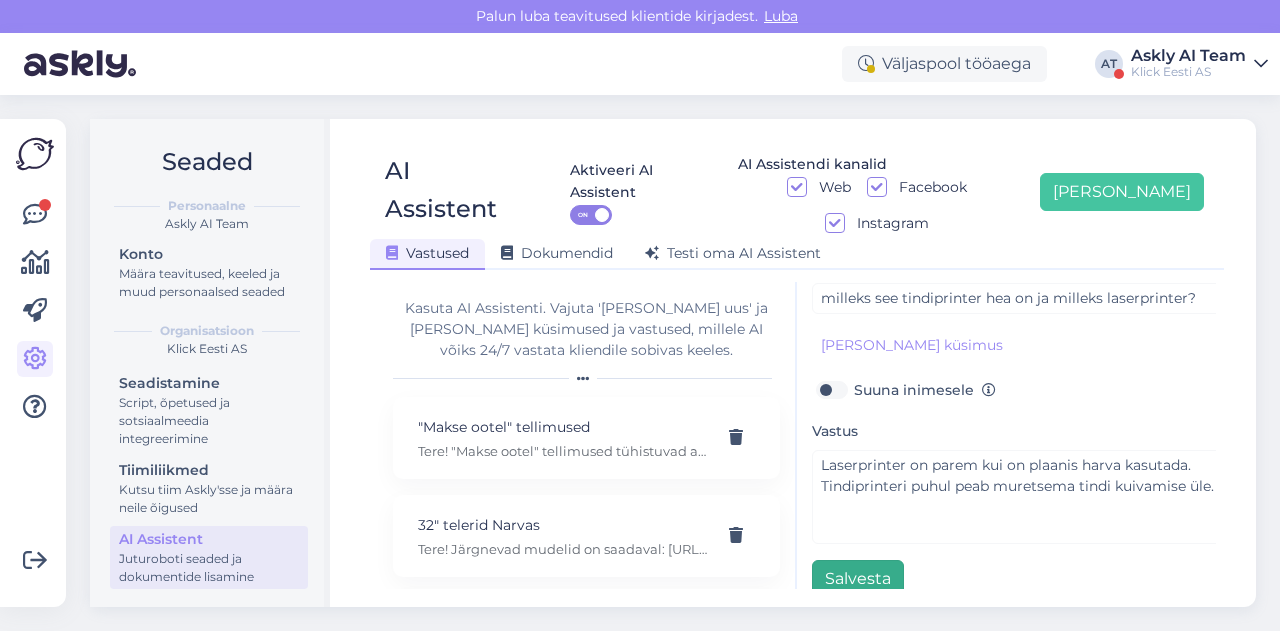 type on "Printer" 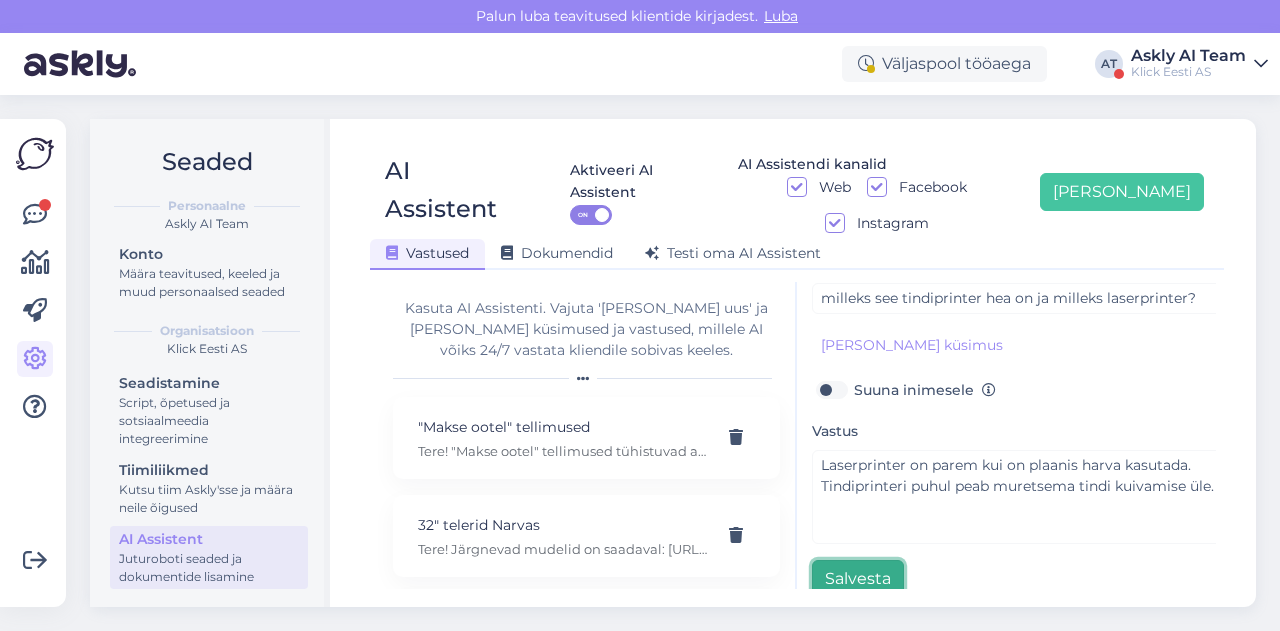 click on "Salvesta" at bounding box center [858, 579] 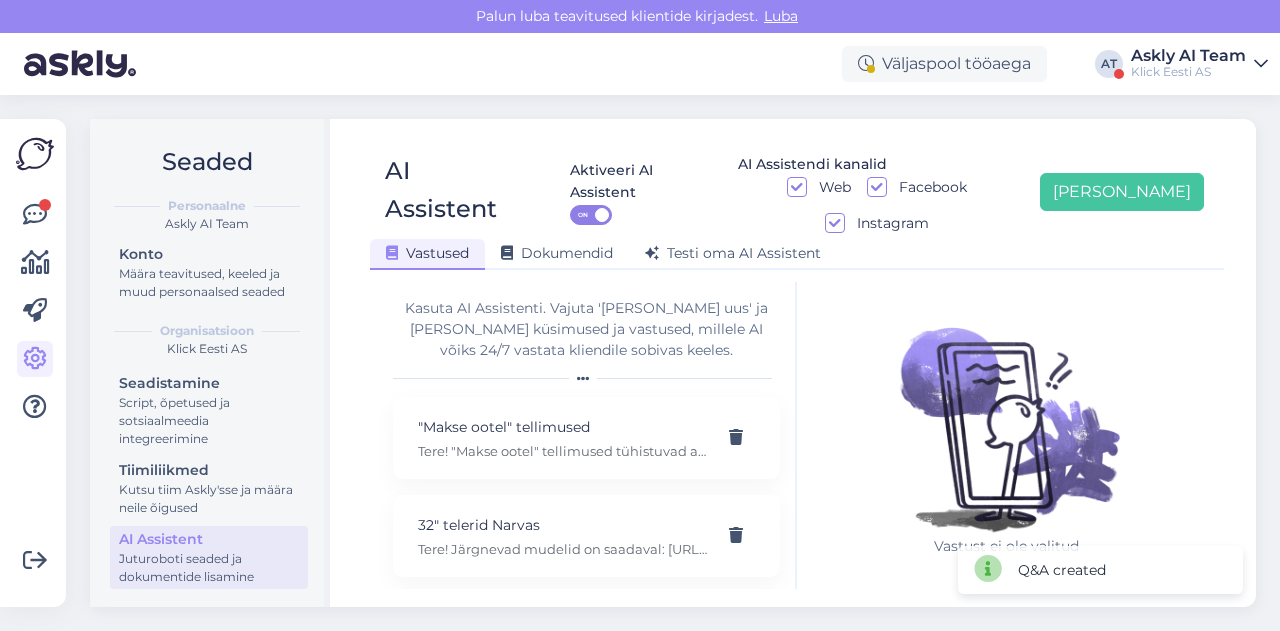 scroll, scrollTop: 42, scrollLeft: 0, axis: vertical 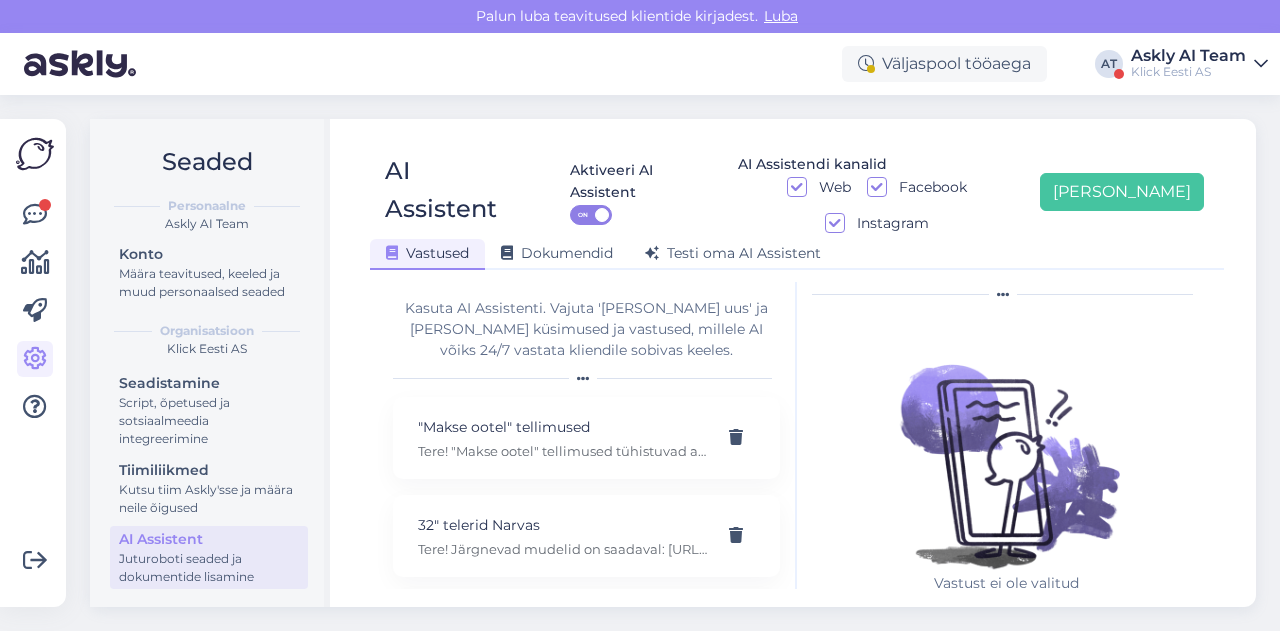 click on "Seaded Personaalne Askly AI Team Konto Määra teavitused, keeled ja muud personaalsed seaded Organisatsioon Klick Eesti AS Seadistamine Script, õpetused ja sotsiaalmeedia integreerimine Tiimiliikmed Kutsu tiim Askly'sse ja määra neile õigused AI Assistent Juturoboti seaded ja dokumentide lisamine AI Assistent Aktiveeri AI Assistent ON AI Assistendi kanalid Web Facebook Instagram [PERSON_NAME] uus Vastused Dokumendid [PERSON_NAME] oma AI Assistent Kasuta AI Assistenti. Vajuta '[PERSON_NAME] uus' ja [PERSON_NAME] küsimused ja vastused, millele AI võiks 24/7 vastata kliendile sobivas keeles.  "Makse ootel" tellimused  Tere! "Makse ootel" tellimused tühistuvad automaatselt. Nende pärast ei pea muretsema. 32" telerid Narvas Tere! Järgnevad mudelid on saadaval: [URL][DOMAIN_NAME] 5G nuputelefon Tere! 5G nuputelefoni ei ole. 4G telefonid leiab siit: [URL][DOMAIN_NAME][PERSON_NAME] Adapter Aku seisukord Arvuti W" at bounding box center [679, 363] 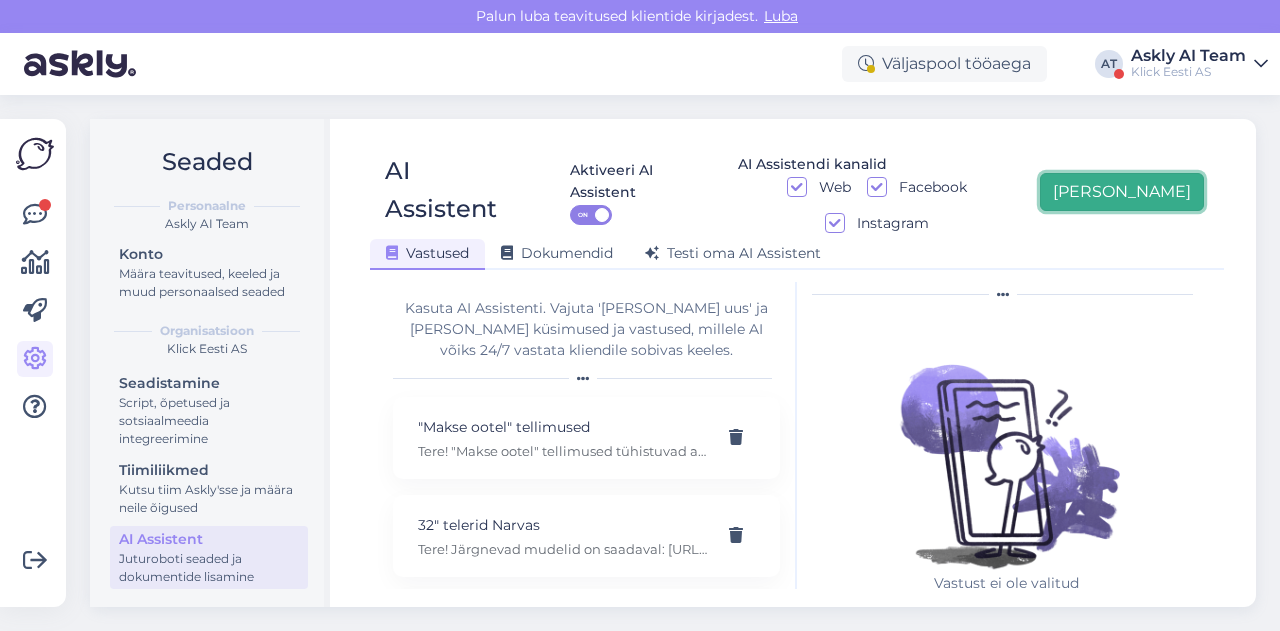 click on "[PERSON_NAME]" at bounding box center (1122, 192) 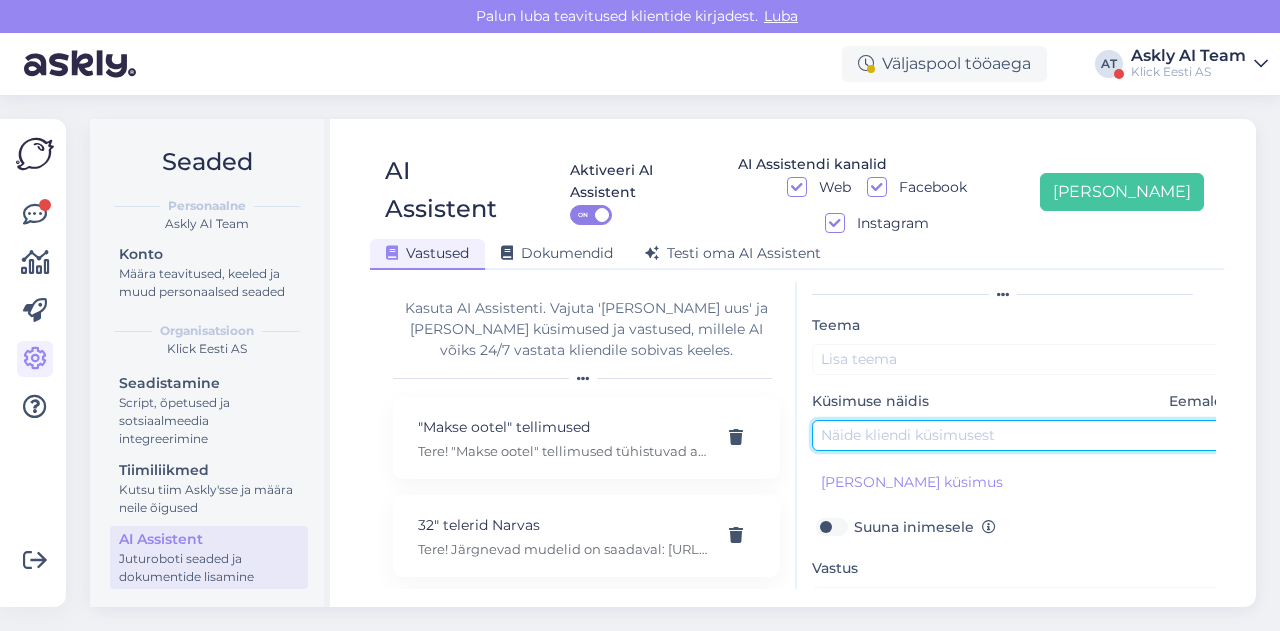 click at bounding box center (1022, 435) 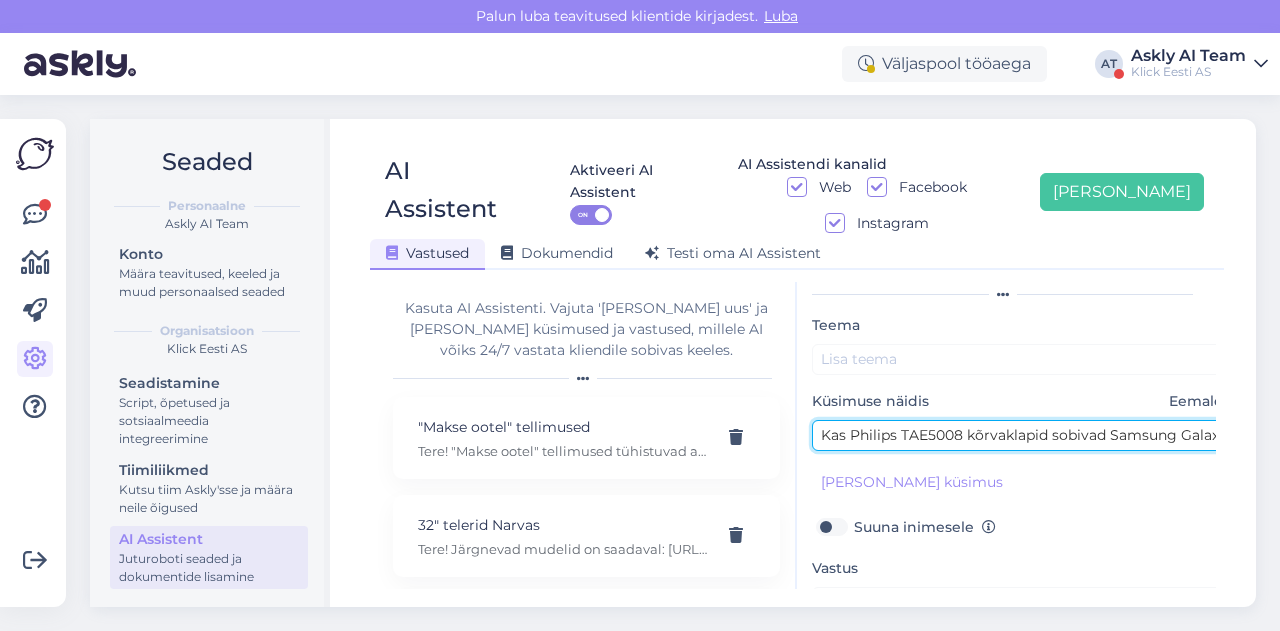 scroll, scrollTop: 0, scrollLeft: 101, axis: horizontal 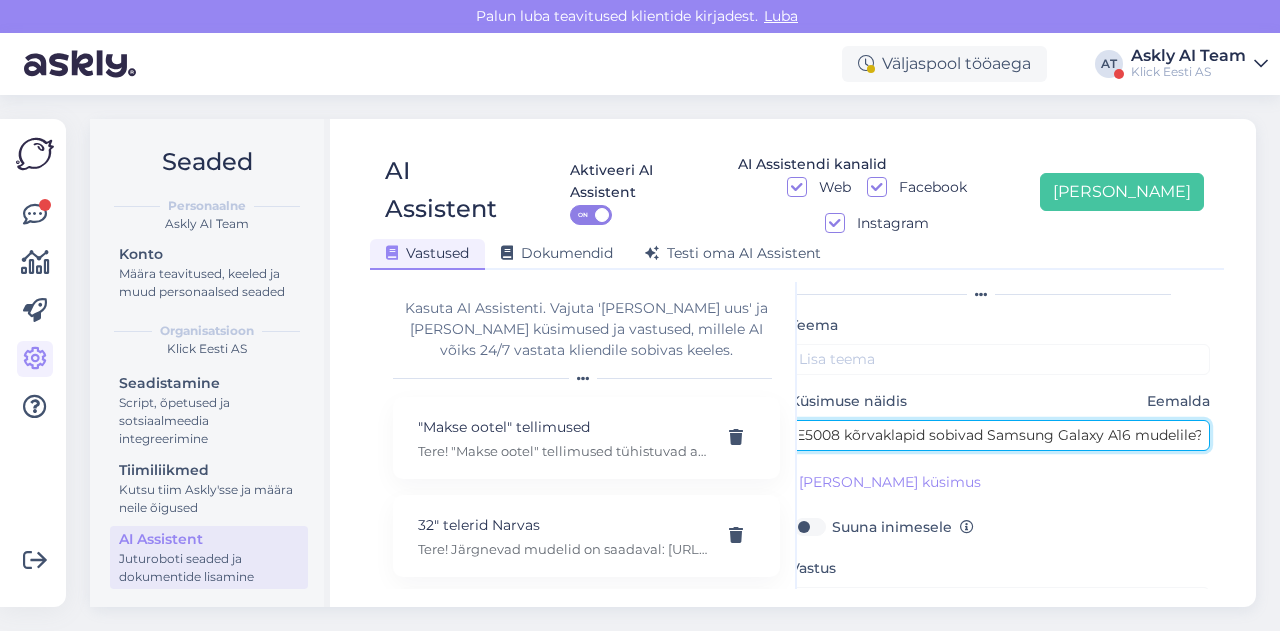 type on "Kas Philips TAE5008 kõrvaklapid sobivad Samsung Galaxy A16 mudelile?" 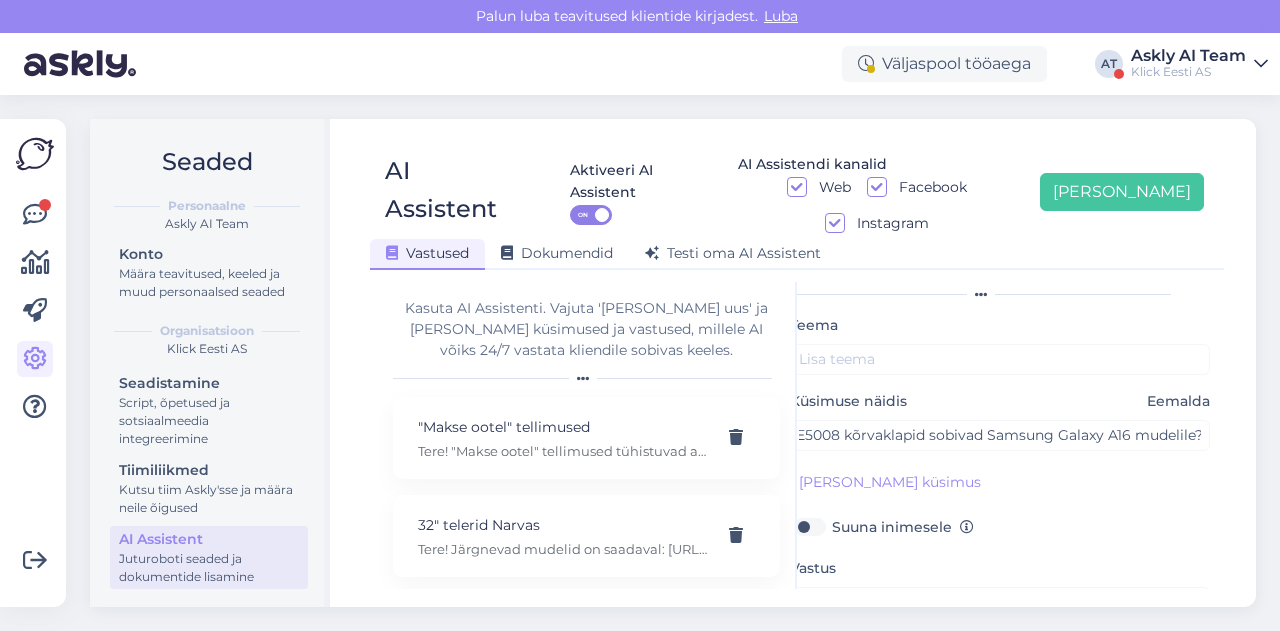 scroll, scrollTop: 0, scrollLeft: 0, axis: both 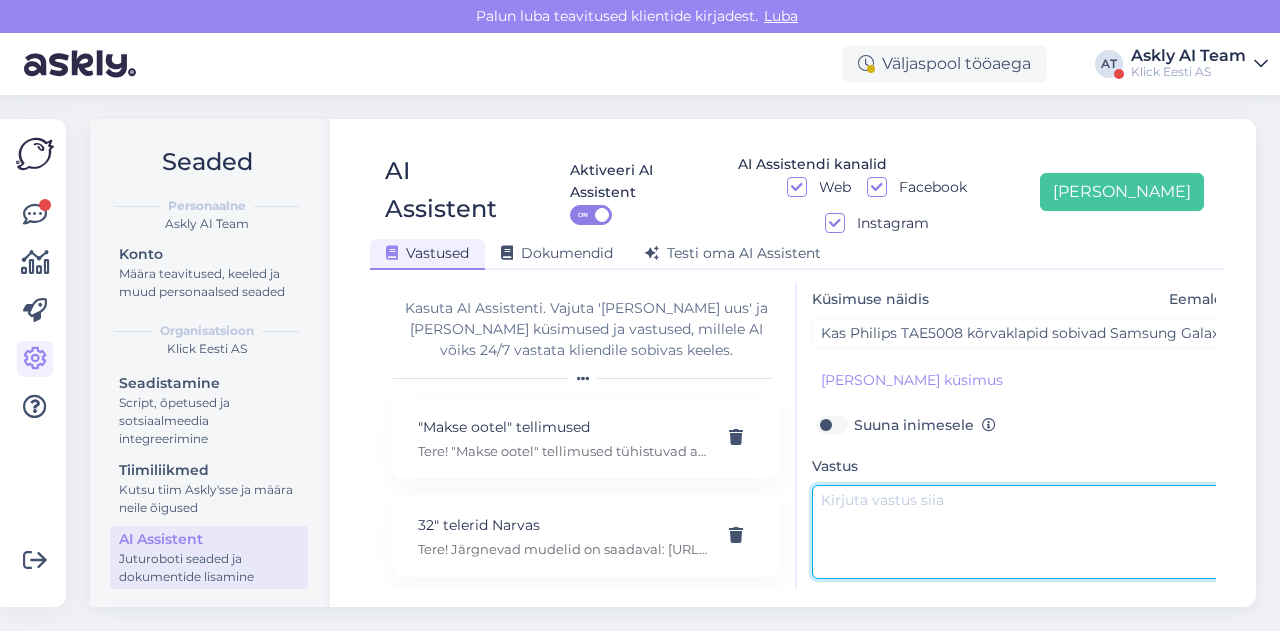 click at bounding box center [1022, 532] 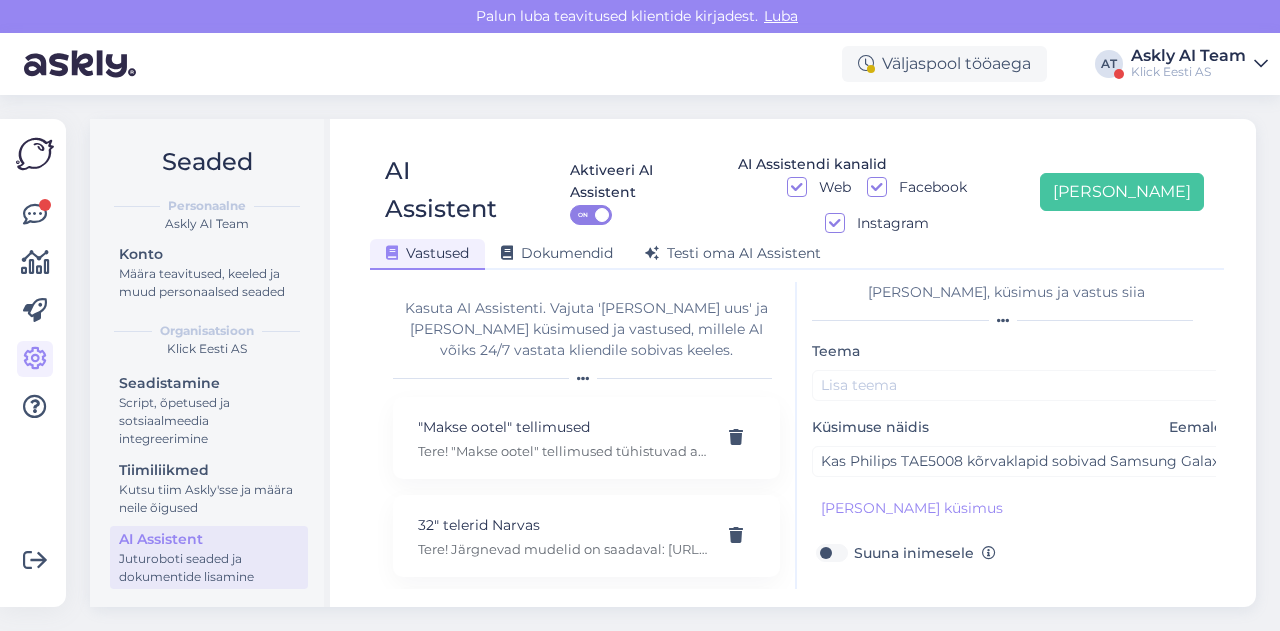 scroll, scrollTop: 0, scrollLeft: 0, axis: both 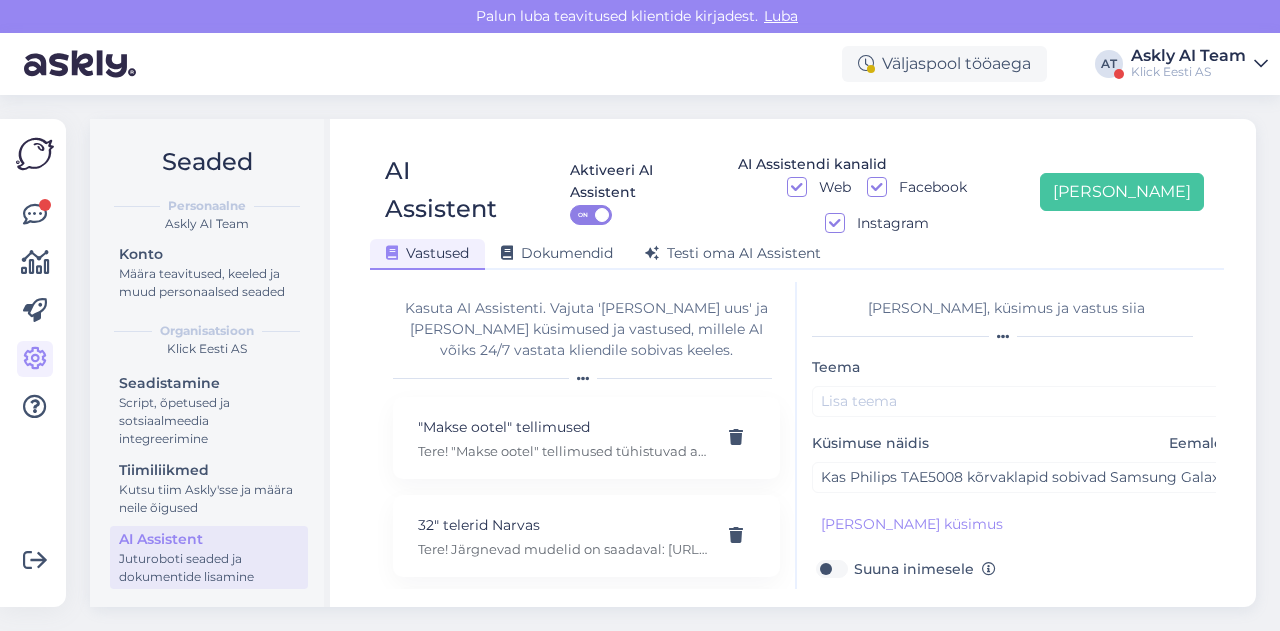 type on "Tere! Jah, need sobivad." 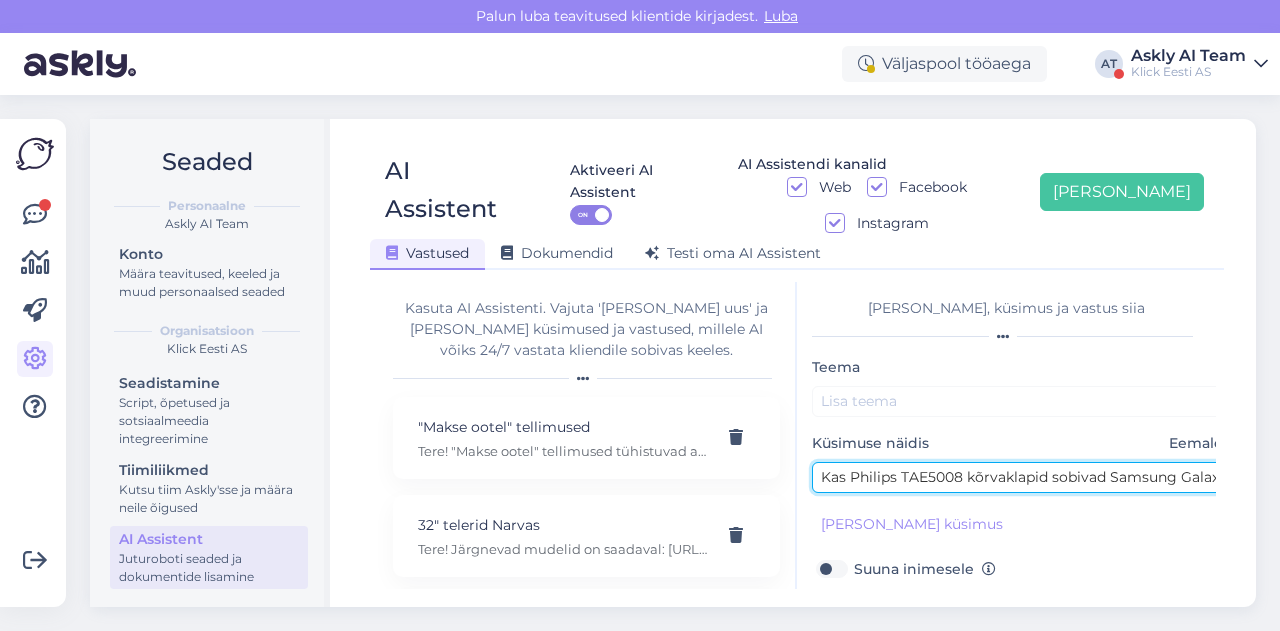 drag, startPoint x: 851, startPoint y: 442, endPoint x: 1044, endPoint y: 441, distance: 193.0026 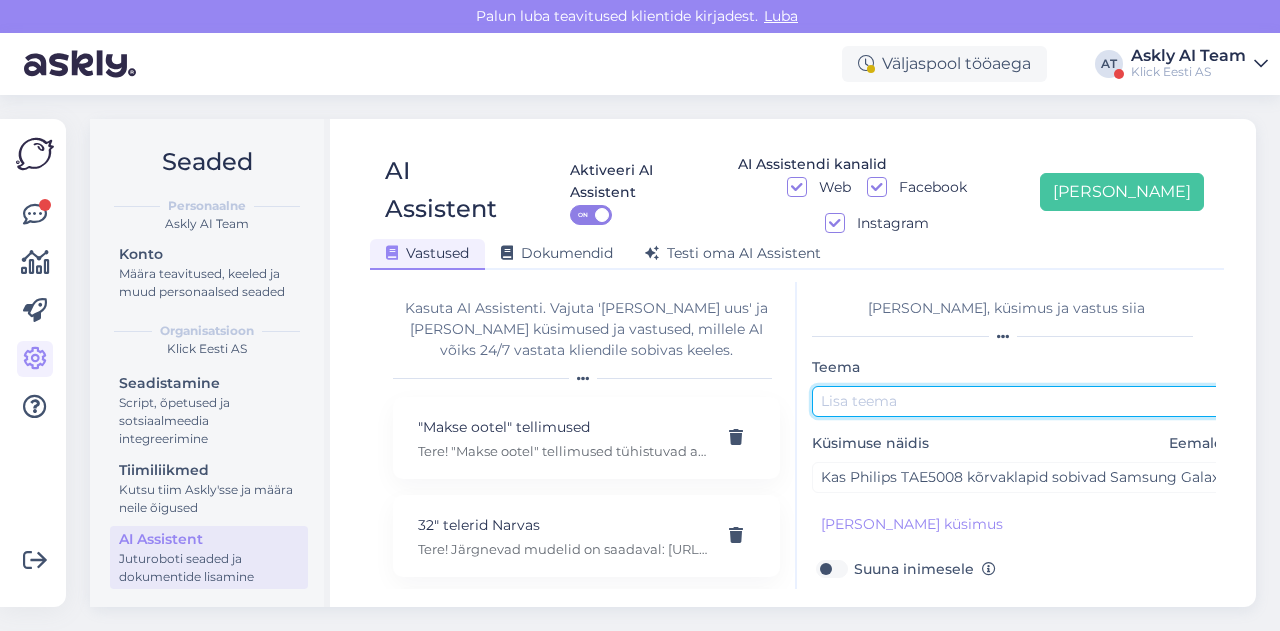 click at bounding box center (1022, 401) 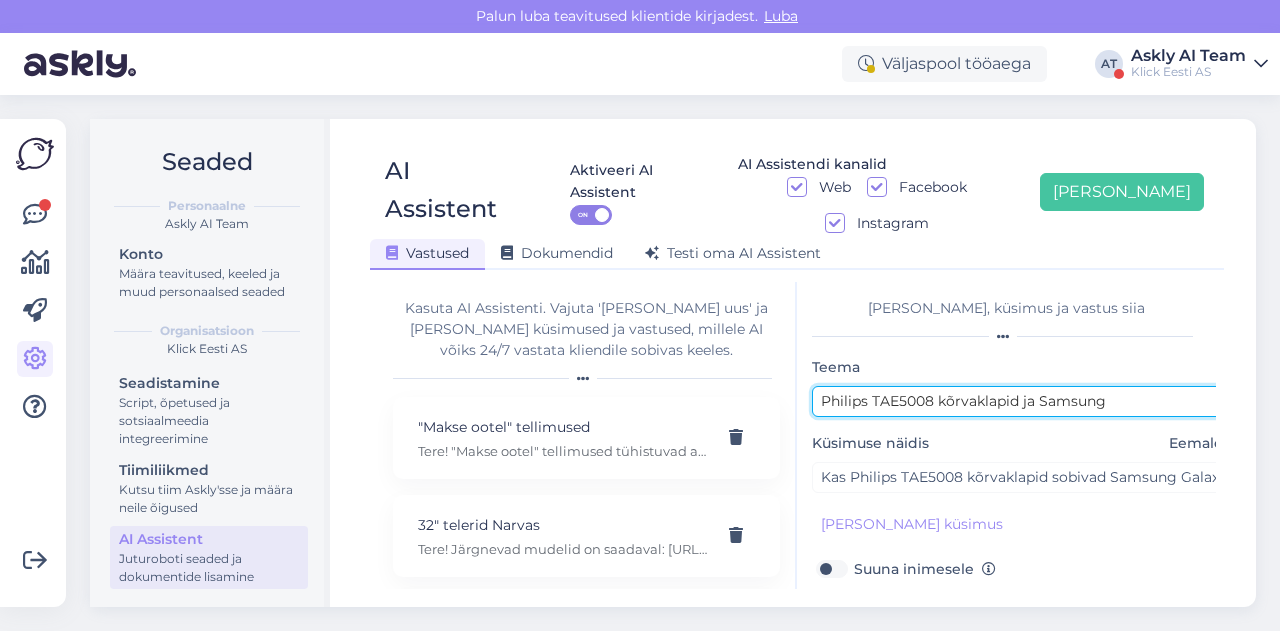 scroll, scrollTop: 179, scrollLeft: 0, axis: vertical 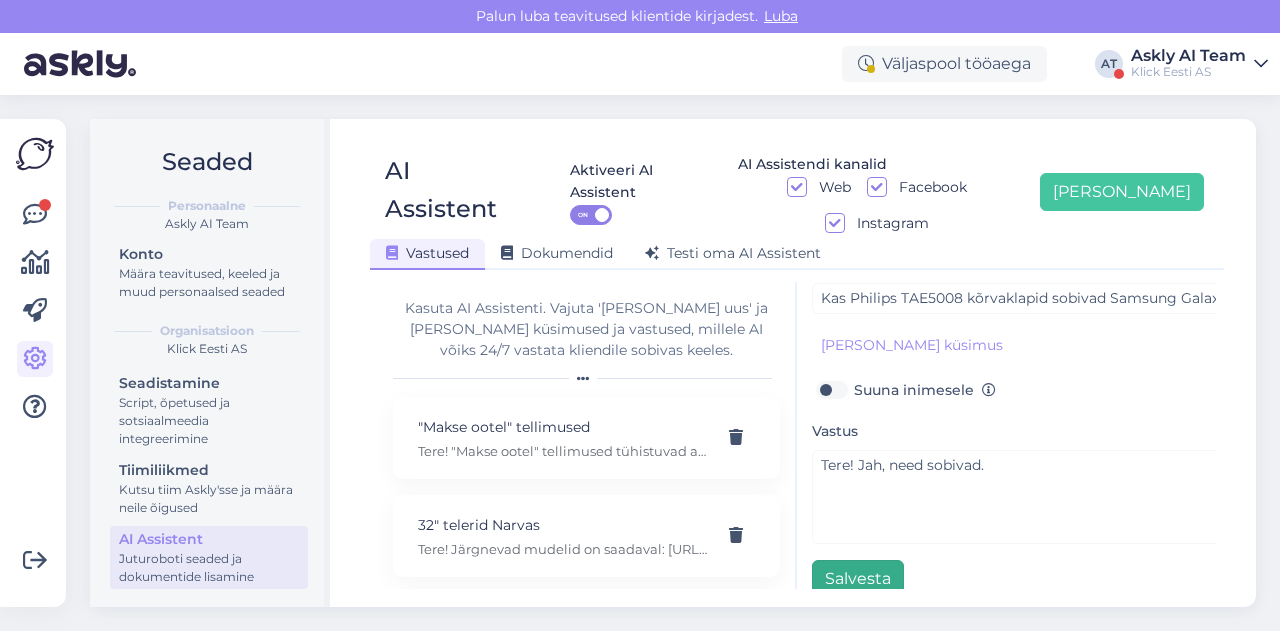 type on "Philips TAE5008 kõrvaklapid ja Samsung" 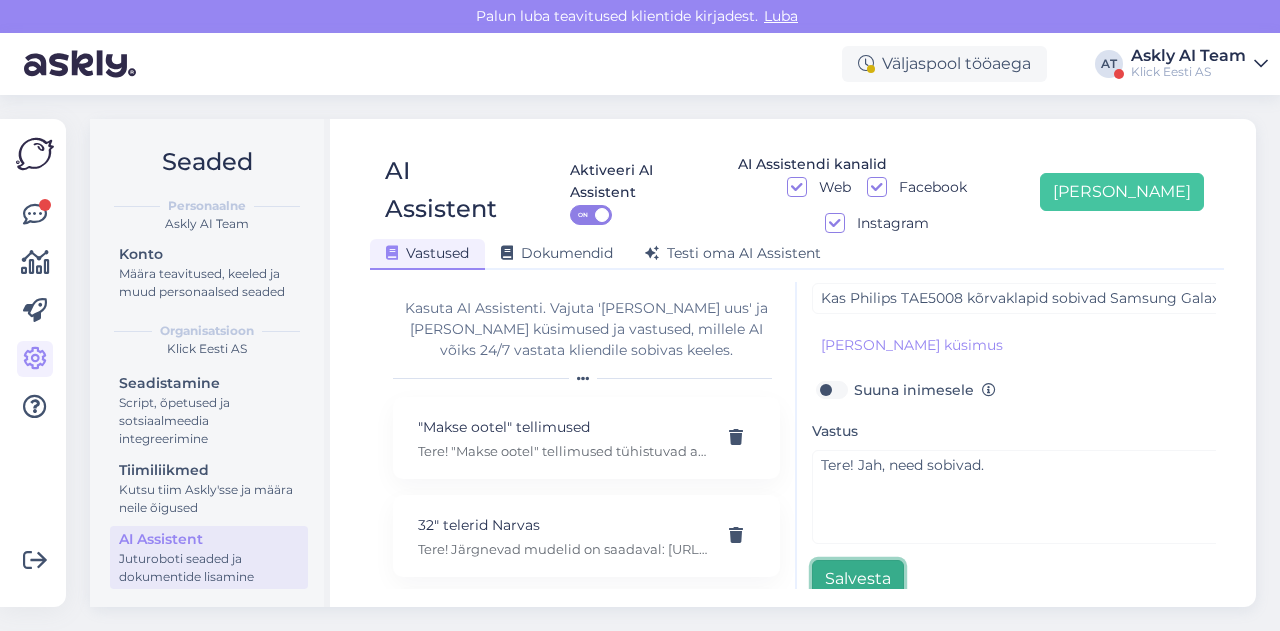 click on "Salvesta" at bounding box center (858, 579) 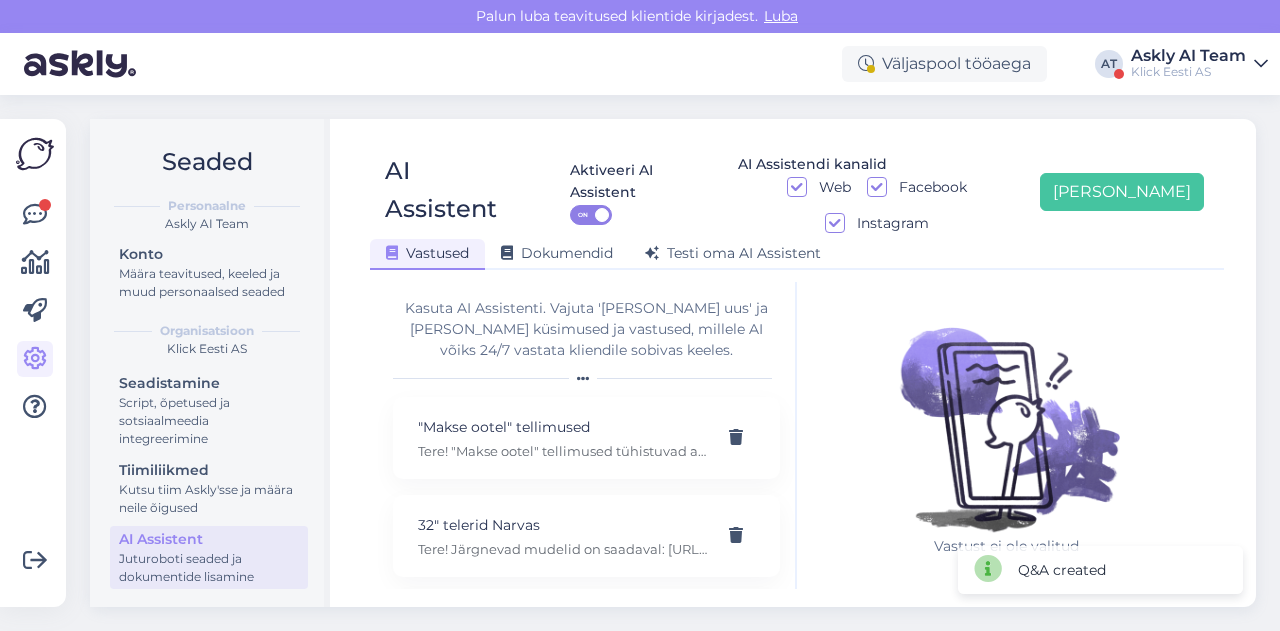 scroll, scrollTop: 42, scrollLeft: 0, axis: vertical 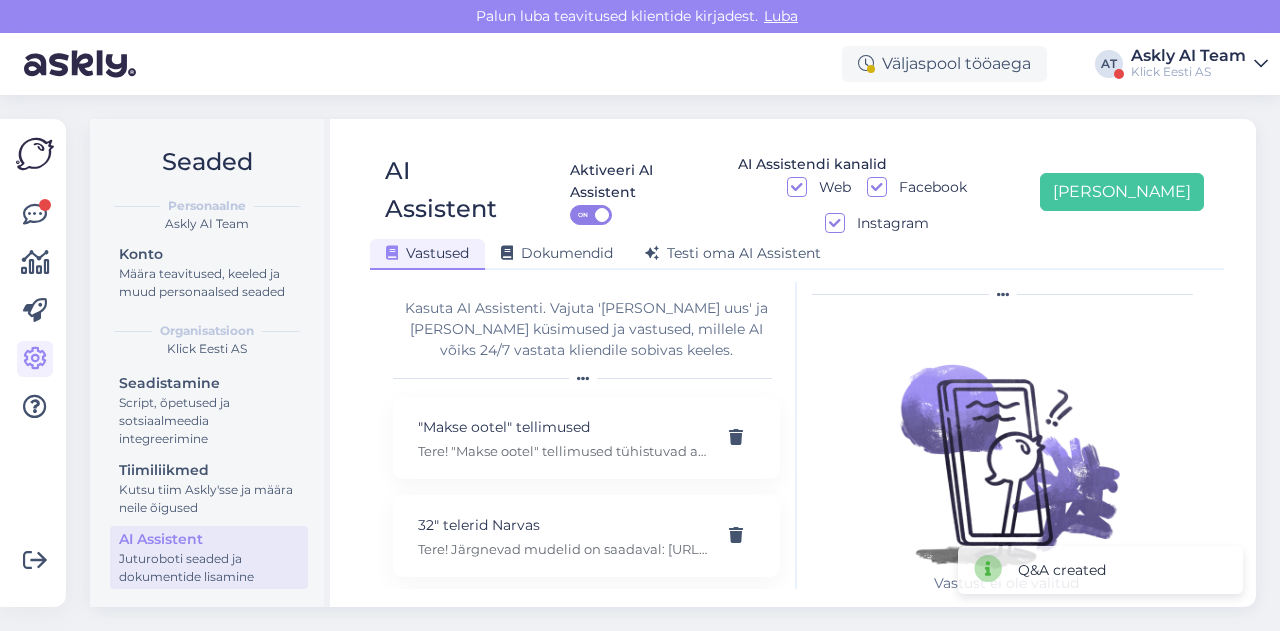 click on "AI Assistent Aktiveeri AI Assistent ON AI Assistendi kanalid Web Facebook Instagram [PERSON_NAME] uus Vastused Dokumendid [PERSON_NAME] oma AI Assistent [PERSON_NAME] AI Assistenti. Vajuta '[PERSON_NAME] uus' ja [PERSON_NAME] küsimused ja vastused, millele AI võiks 24/7 vastata kliendile sobivas keeles.  "Makse ootel" tellimused  Tere! "Makse ootel" tellimused tühistuvad automaatselt. Nende pärast ei pea muretsema. 32" telerid Narvas Tere! Järgnevad mudelid on saadaval: [URL][DOMAIN_NAME] 5G nuputelefon Tere! 5G nuputelefoni ei ole. 4G telefonid leiab siit: [URL][DOMAIN_NAME][PERSON_NAME] Acer swift laadijat 45W: 19V 2.37A Tere, seda laadijat ei [PERSON_NAME] pakkuda kahjuks.
Adapter Tere, mis ühendusega see USB-C adapter teiselt poolt peaks olema? Aku seisukord Tere! Uue ringi seadmete akud on testitud, kuid mitte vahetatud. Täpne seis ei [PERSON_NAME].
Aku vahetus Tere! Kahjuks ei paku seda teenust.
Akupanga soovitus" at bounding box center (797, 363) 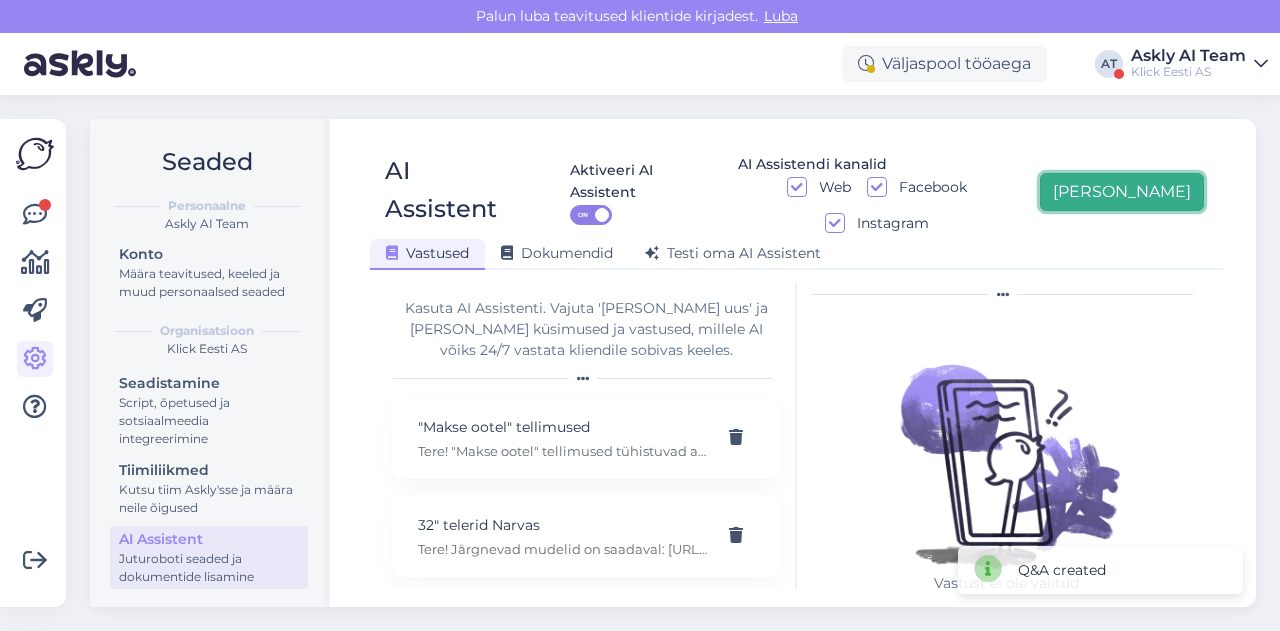 click on "[PERSON_NAME]" at bounding box center [1122, 192] 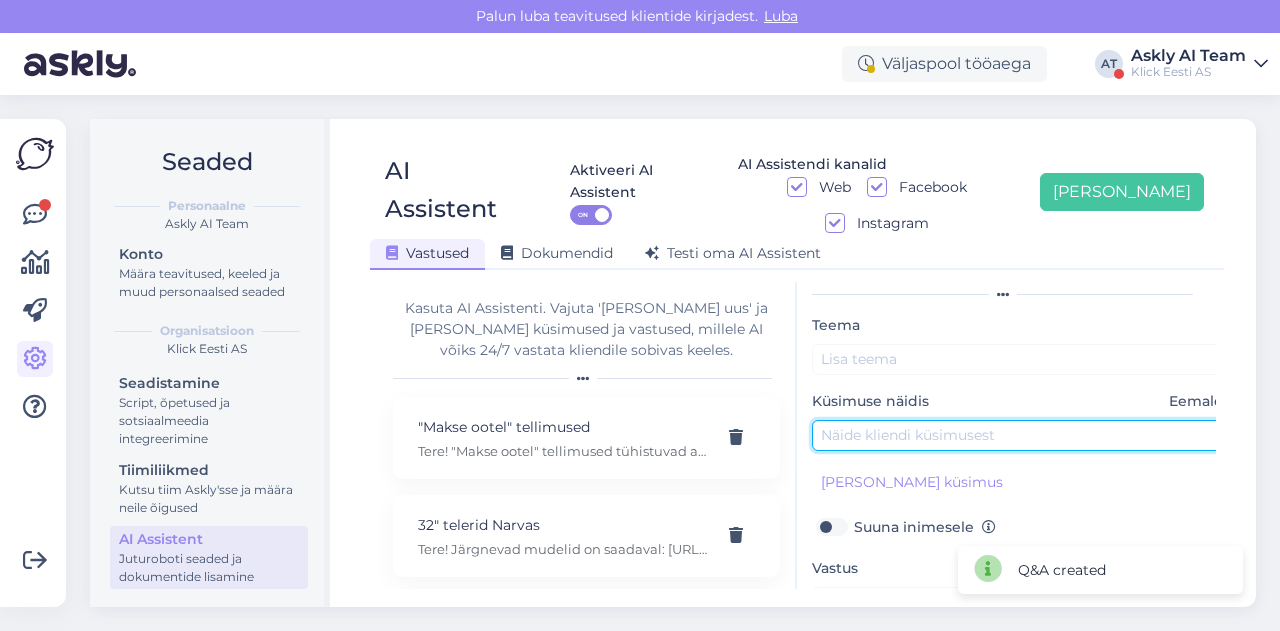 click at bounding box center [1022, 435] 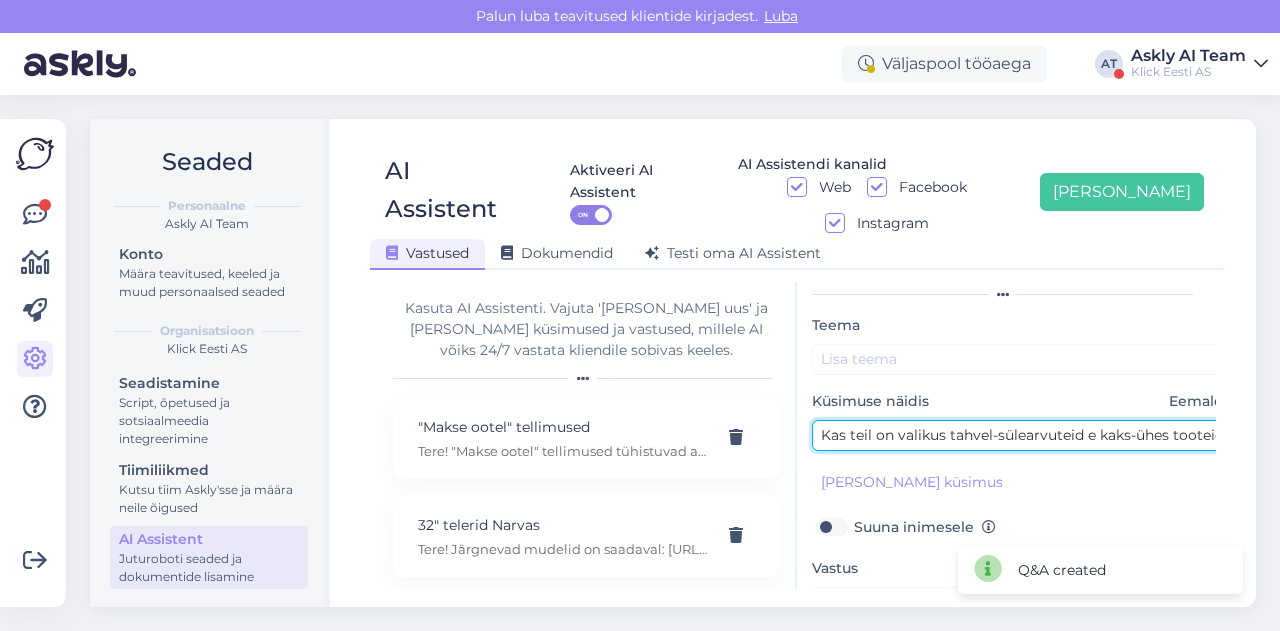 scroll, scrollTop: 0, scrollLeft: 6, axis: horizontal 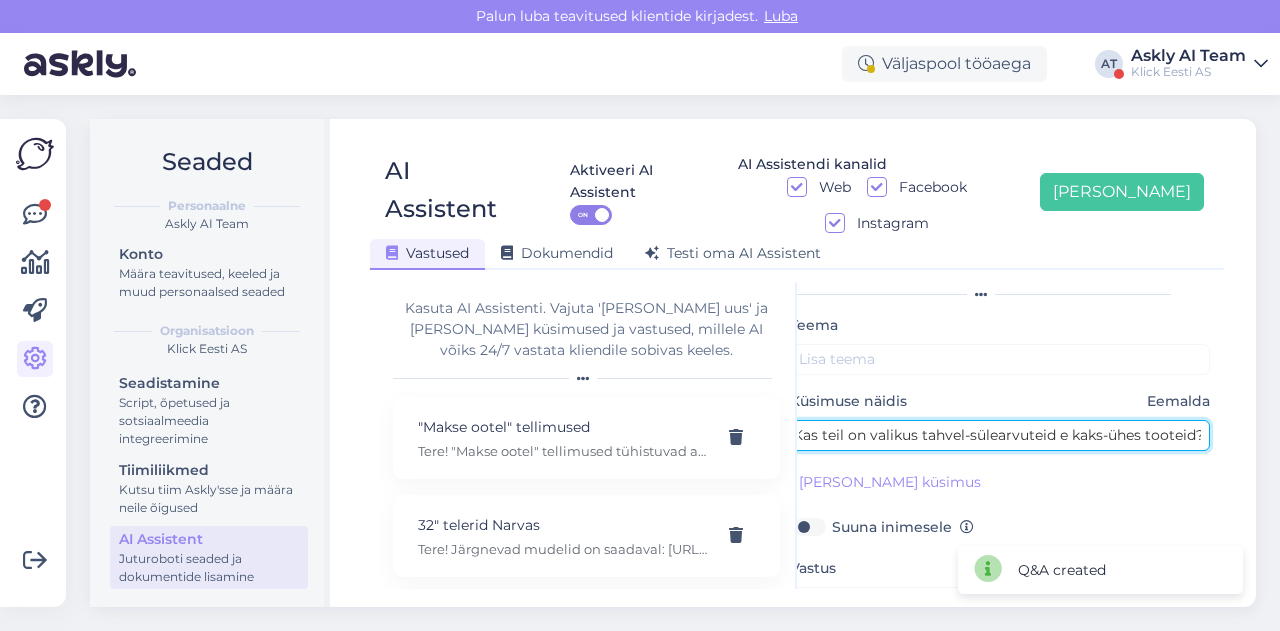 click on "Kas teil on valikus tahvel-sülearvuteid e kaks-ühes tooteid?" at bounding box center [1000, 435] 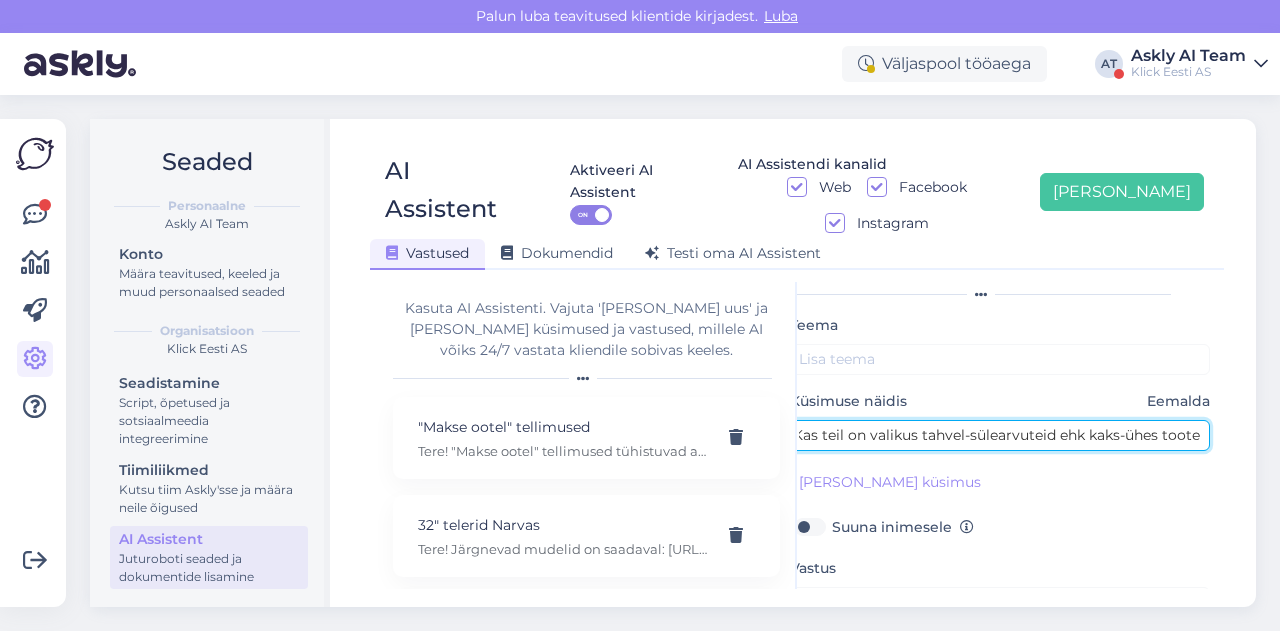 type on "Kas teil on valikus tahvel-sülearvuteid ehk kaks-ühes tooteid?" 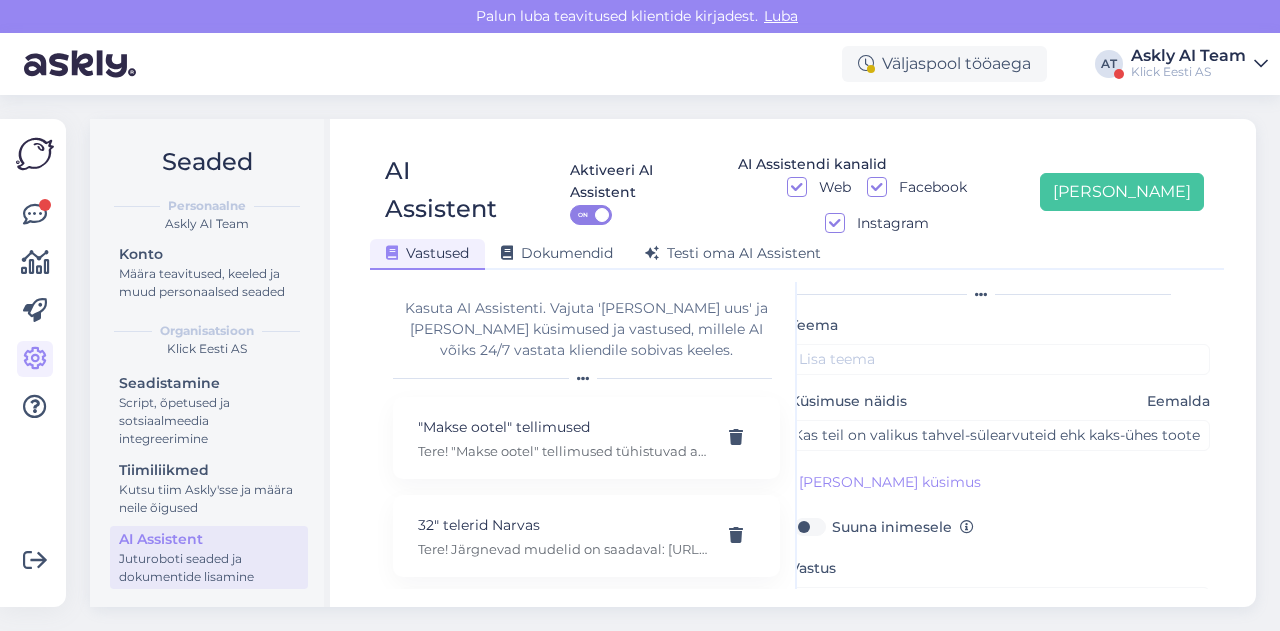 scroll, scrollTop: 0, scrollLeft: 0, axis: both 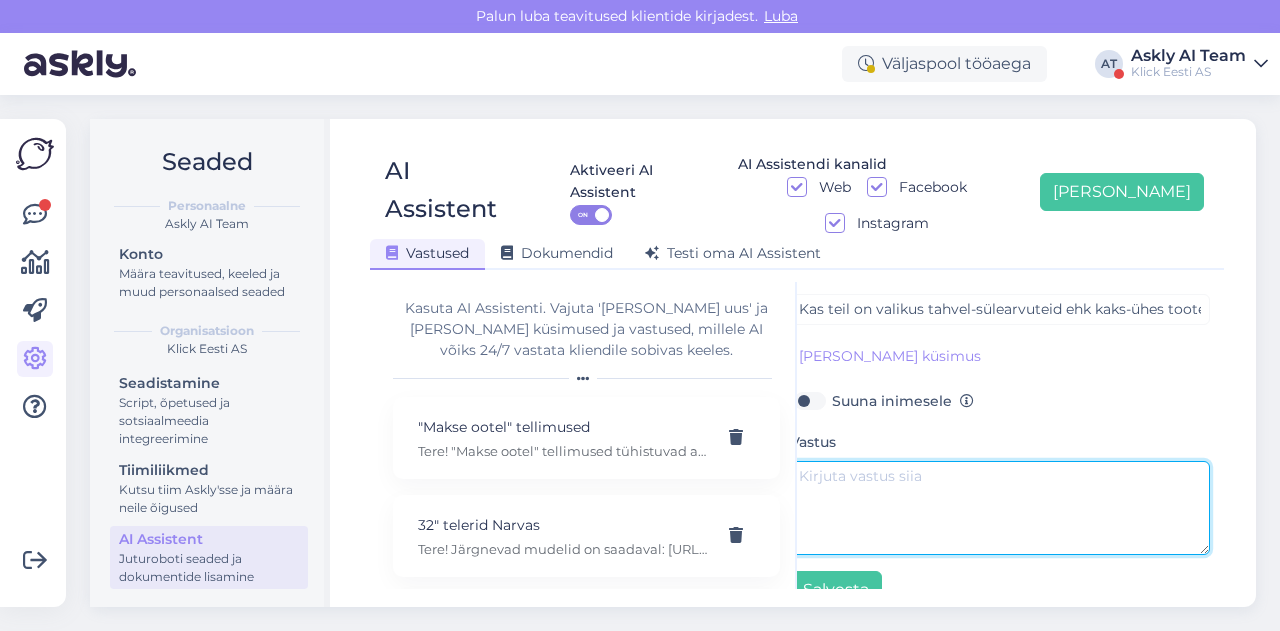 click at bounding box center (1000, 508) 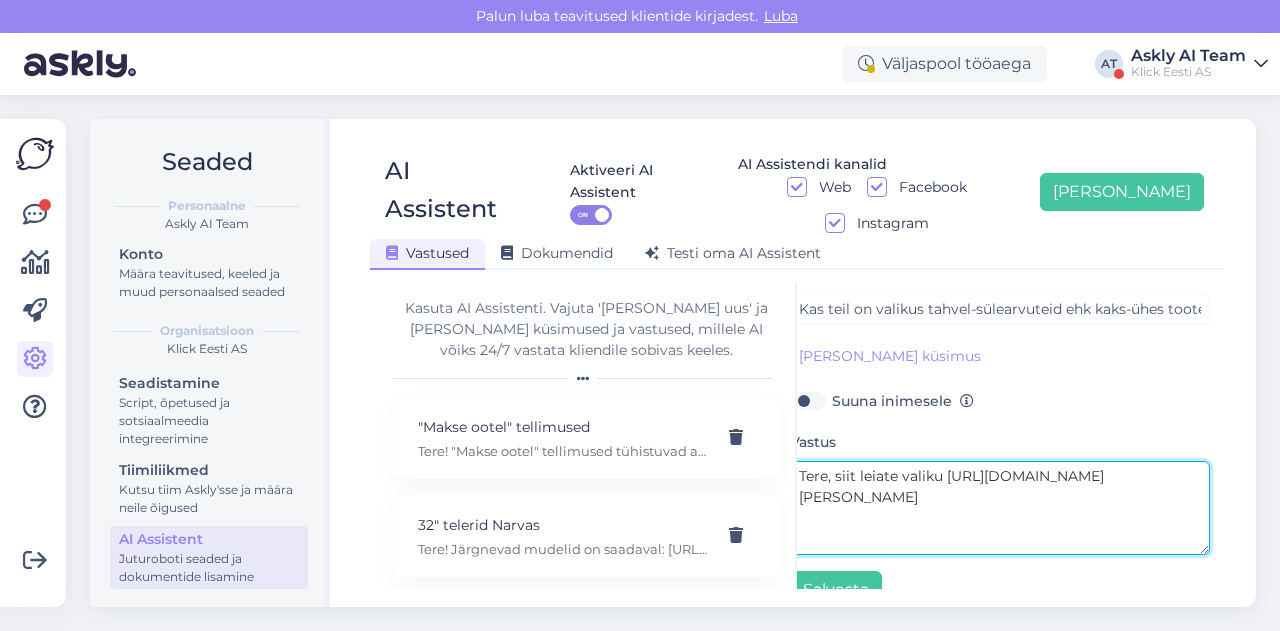 scroll, scrollTop: 0, scrollLeft: 0, axis: both 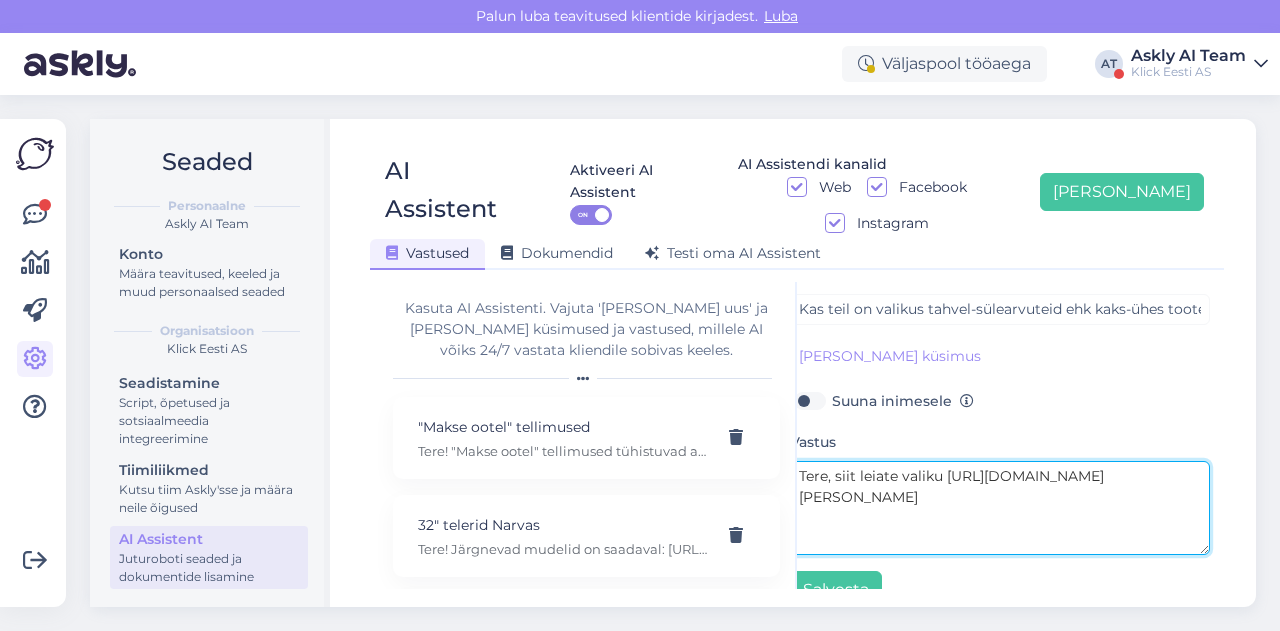 click on "Tere, siit leiate valiku [URL][DOMAIN_NAME][PERSON_NAME]" at bounding box center [1000, 508] 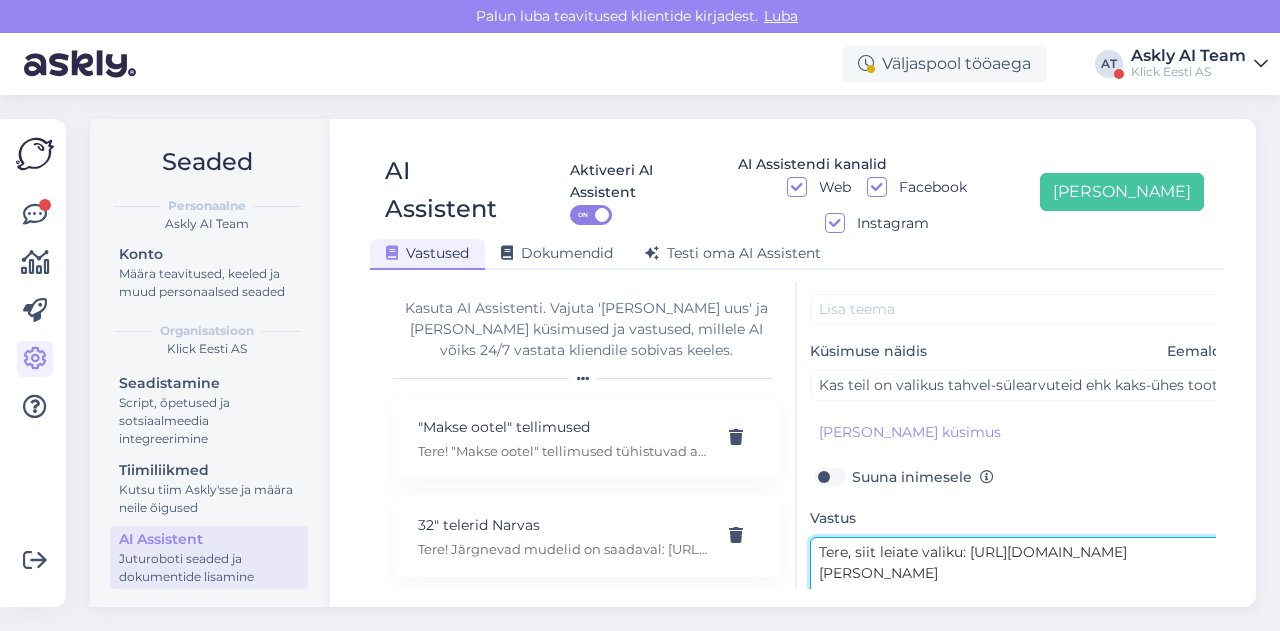 scroll, scrollTop: 66, scrollLeft: 2, axis: both 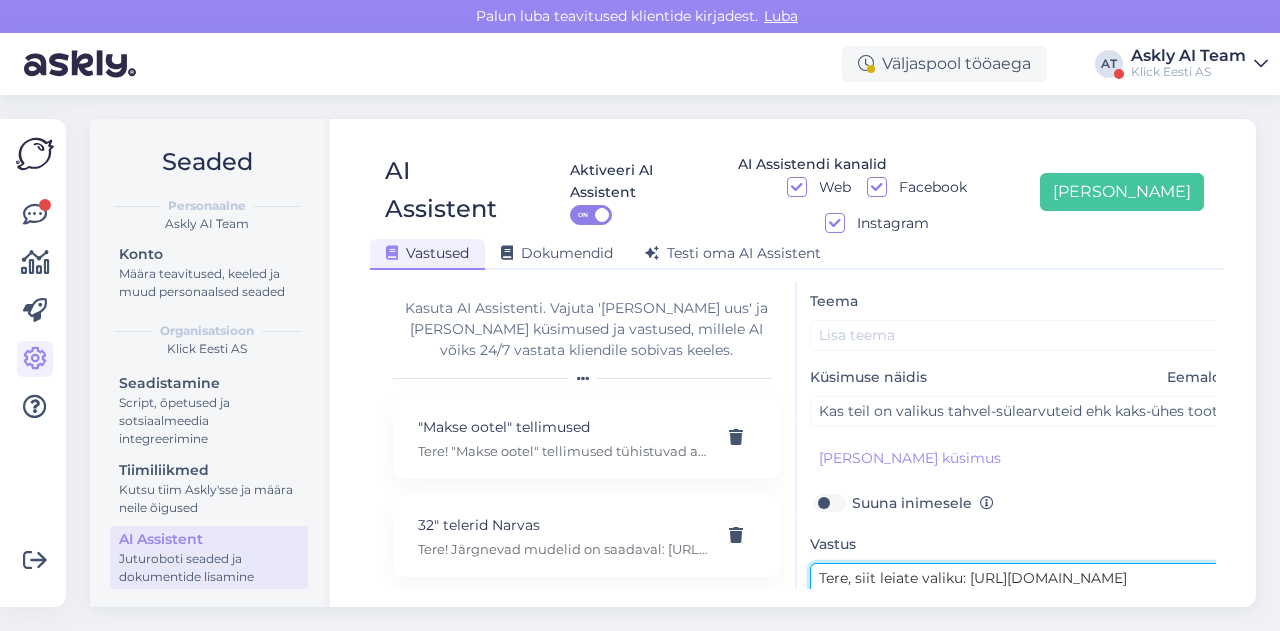 type on "Tere, siit leiate valiku: [URL][DOMAIN_NAME][PERSON_NAME]" 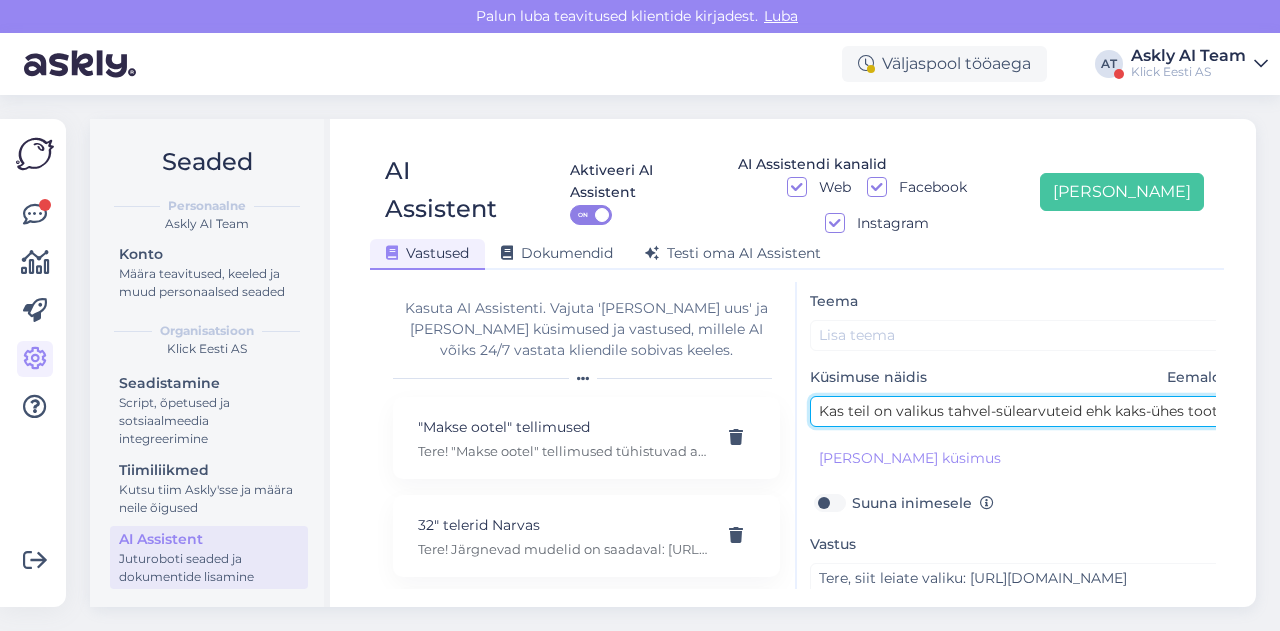 drag, startPoint x: 945, startPoint y: 375, endPoint x: 1081, endPoint y: 368, distance: 136.18002 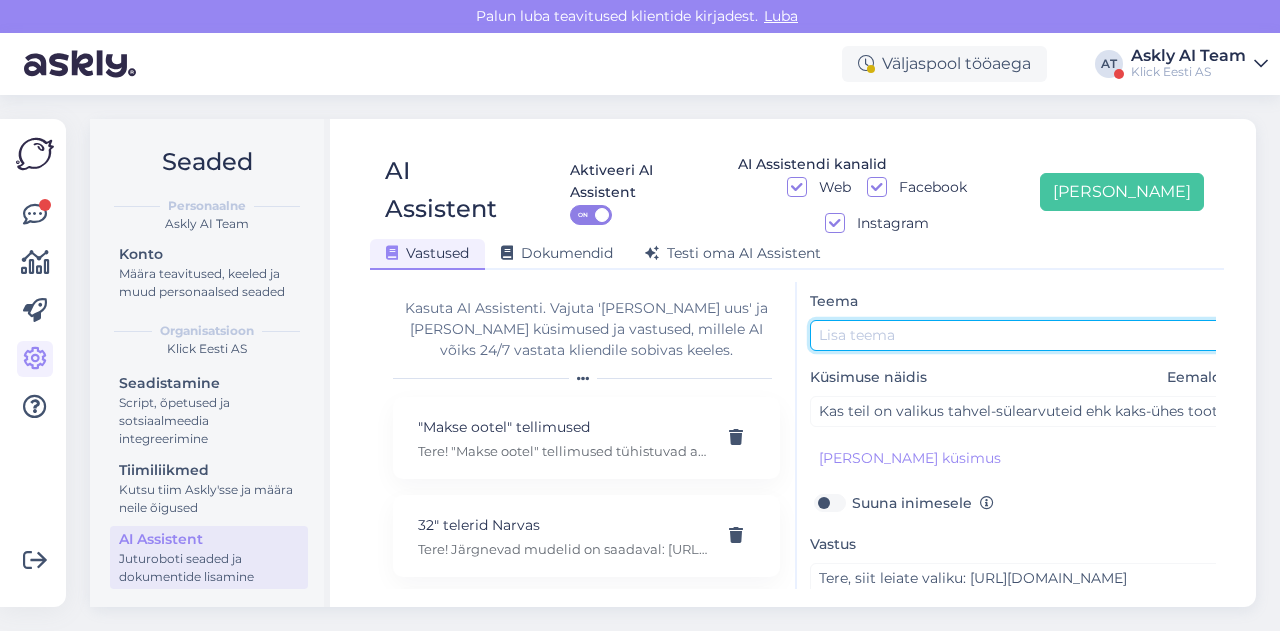 click at bounding box center [1020, 335] 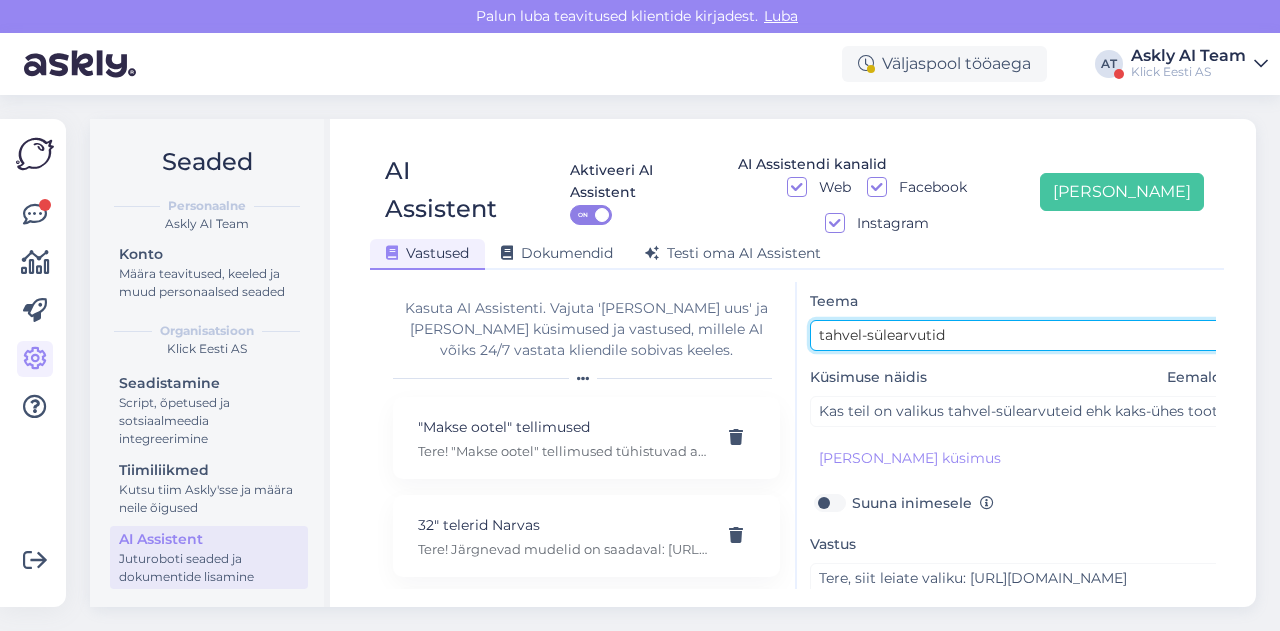 click on "tahvel-sülearvutid" at bounding box center [1020, 335] 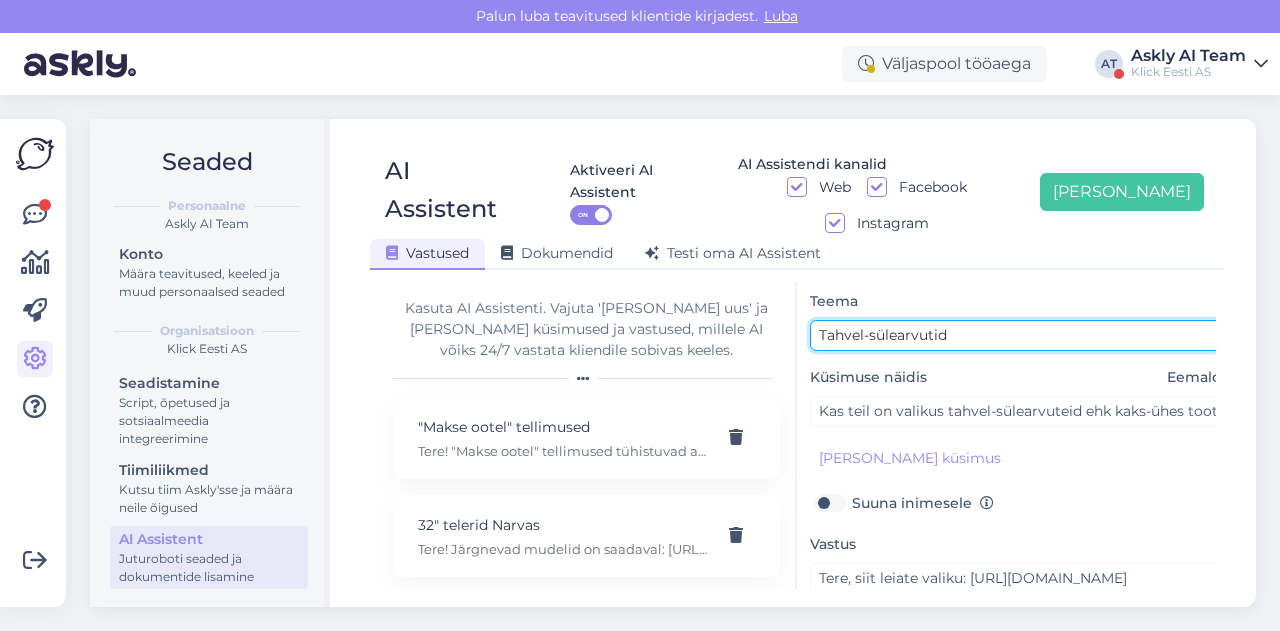 scroll, scrollTop: 179, scrollLeft: 2, axis: both 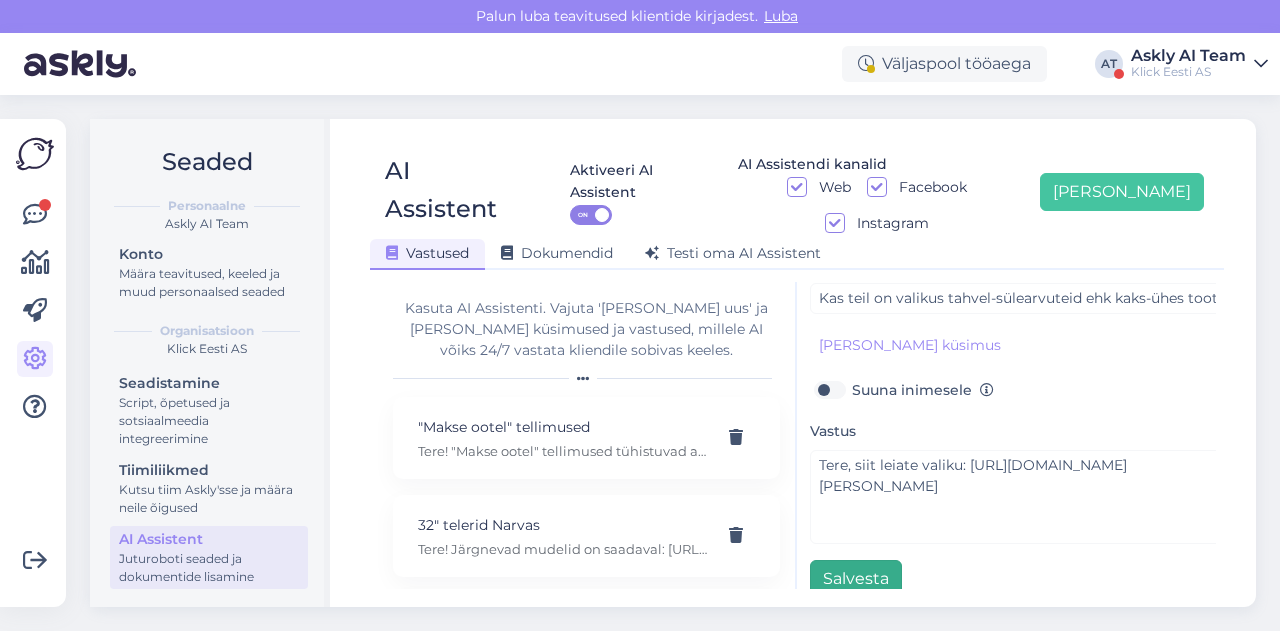 type on "Tahvel-sülearvutid" 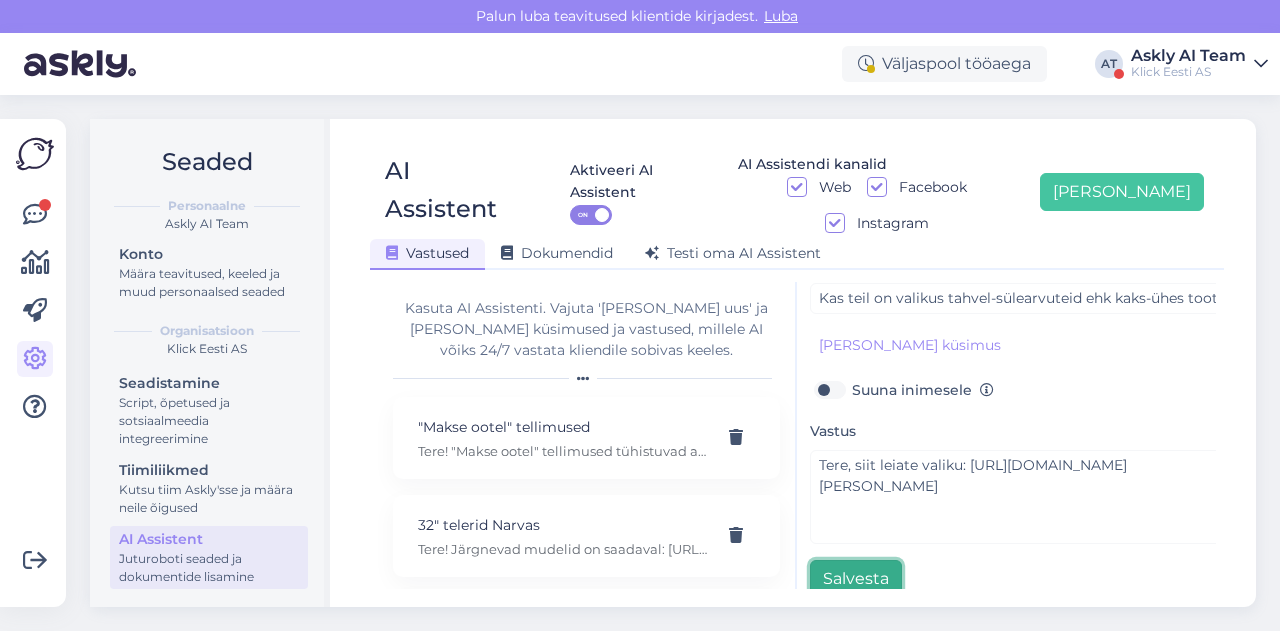 click on "Salvesta" at bounding box center (856, 579) 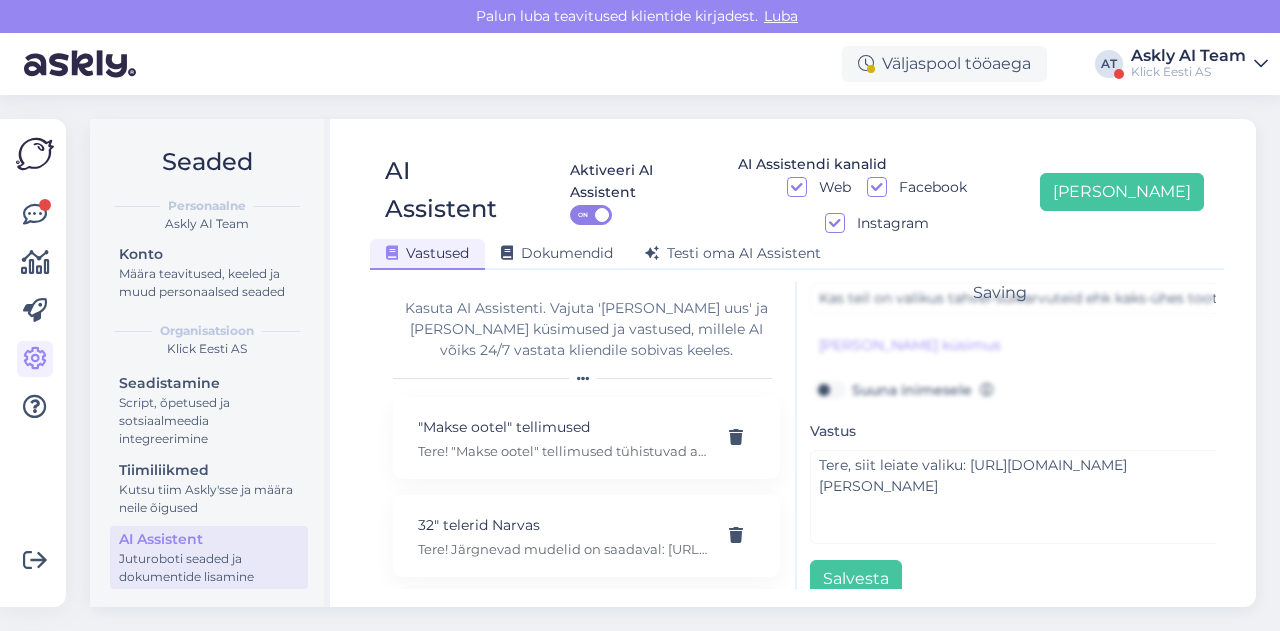scroll, scrollTop: 42, scrollLeft: 0, axis: vertical 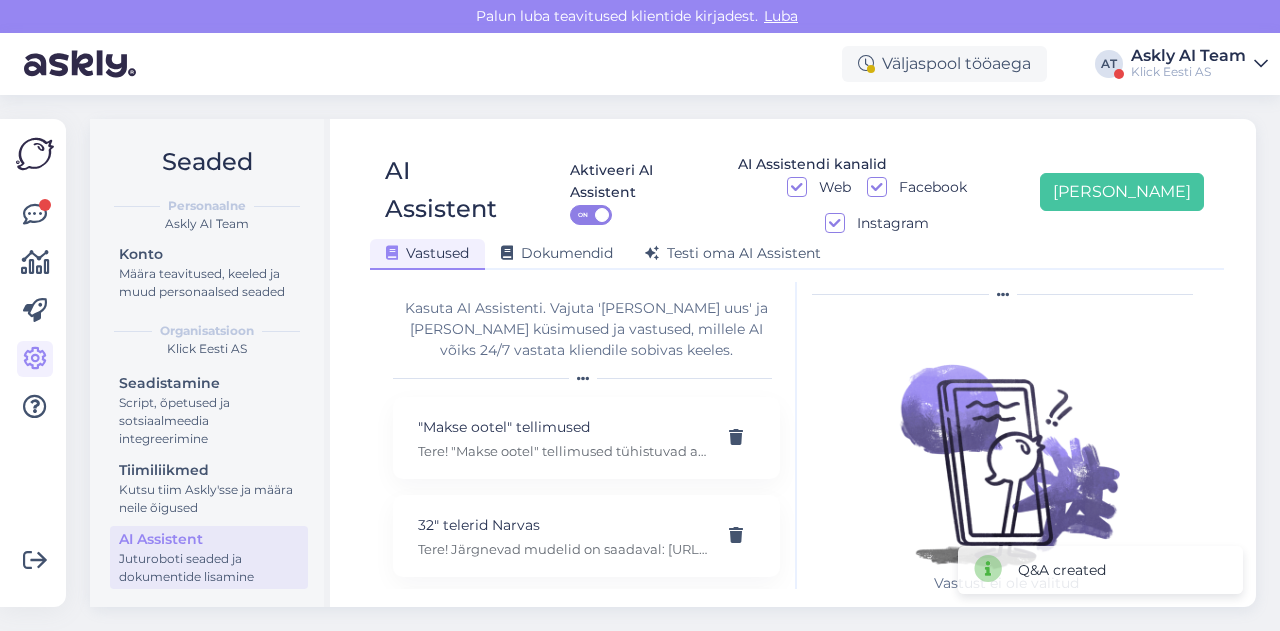 click on "Seaded Personaalne Askly AI Team Konto Määra teavitused, keeled ja muud personaalsed seaded Organisatsioon Klick Eesti AS Seadistamine Script, õpetused ja sotsiaalmeedia integreerimine Tiimiliikmed Kutsu tiim Askly'sse ja määra neile õigused AI Assistent Juturoboti seaded ja dokumentide lisamine AI Assistent Aktiveeri AI Assistent ON AI Assistendi kanalid Web Facebook Instagram [PERSON_NAME] uus Vastused Dokumendid [PERSON_NAME] oma AI Assistent Kasuta AI Assistenti. Vajuta '[PERSON_NAME] uus' ja [PERSON_NAME] küsimused ja vastused, millele AI võiks 24/7 vastata kliendile sobivas keeles.  "Makse ootel" tellimused  Tere! "Makse ootel" tellimused tühistuvad automaatselt. Nende pärast ei pea muretsema. 32" telerid Narvas Tere! Järgnevad mudelid on saadaval: [URL][DOMAIN_NAME] 5G nuputelefon Tere! 5G nuputelefoni ei ole. 4G telefonid leiab siit: [URL][DOMAIN_NAME][PERSON_NAME] Adapter Aku seisukord Arvuti W" at bounding box center [679, 363] 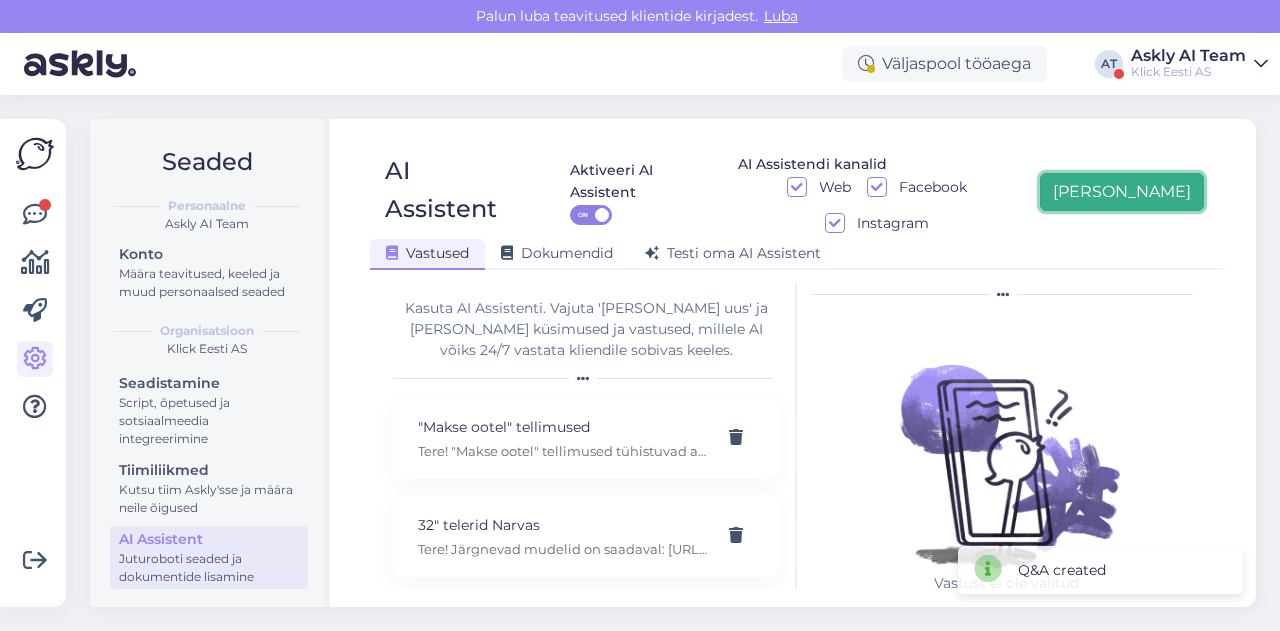 click on "[PERSON_NAME]" at bounding box center (1122, 192) 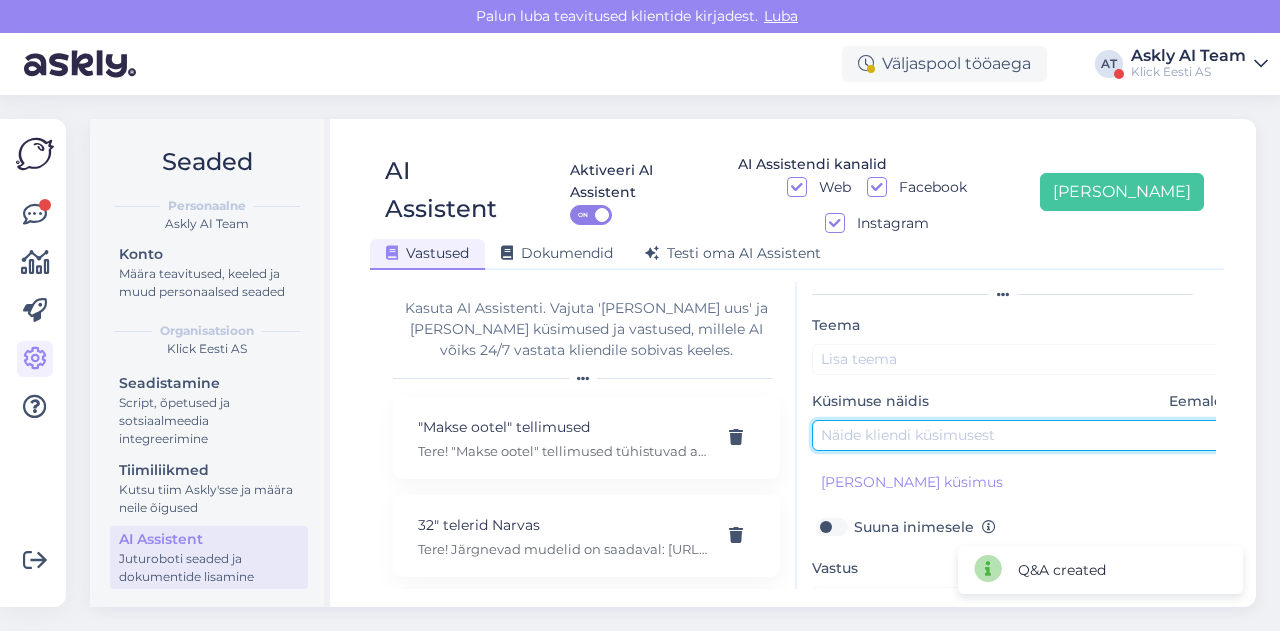 click at bounding box center (1022, 435) 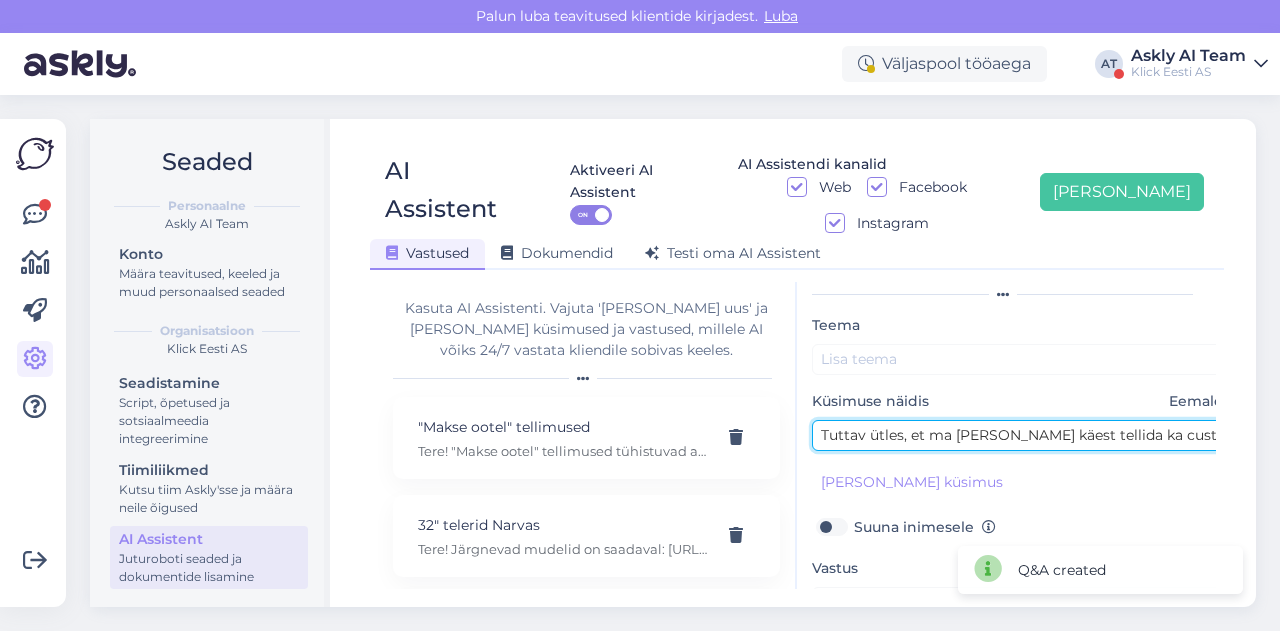 scroll, scrollTop: 0, scrollLeft: 39, axis: horizontal 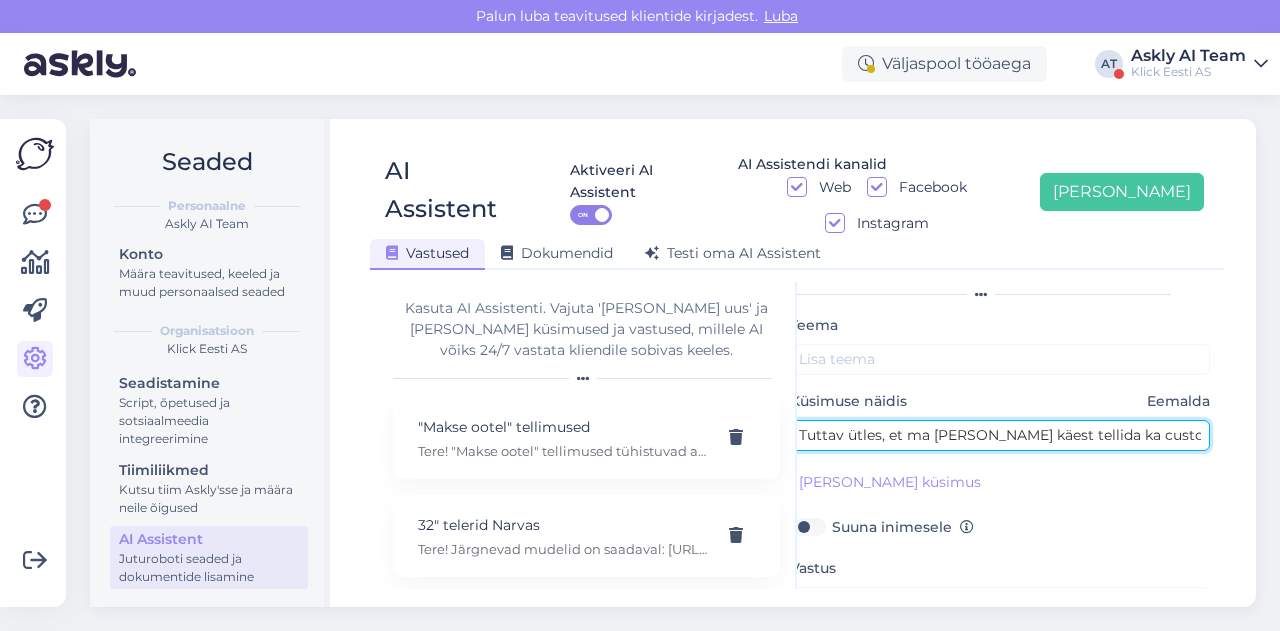 click on "Tuttav ütles, et ma [PERSON_NAME] käest tellida ka custom lauaarvuti?" at bounding box center [1000, 435] 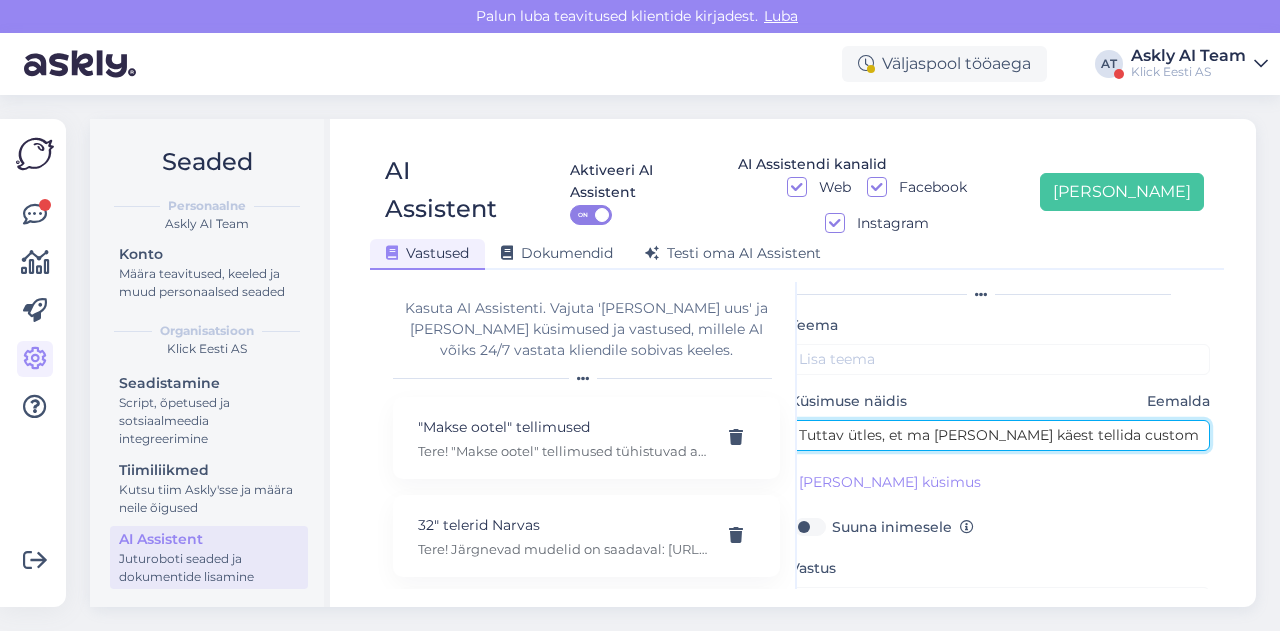 scroll, scrollTop: 42, scrollLeft: 0, axis: vertical 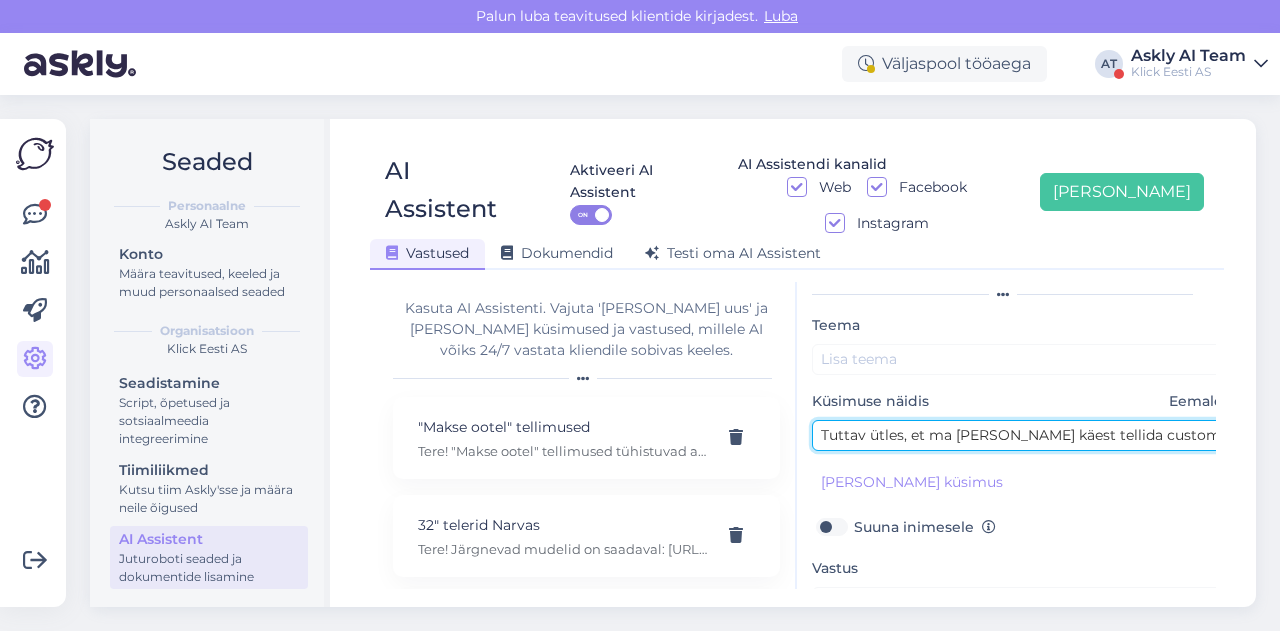 drag, startPoint x: 928, startPoint y: 401, endPoint x: 802, endPoint y: 407, distance: 126.14278 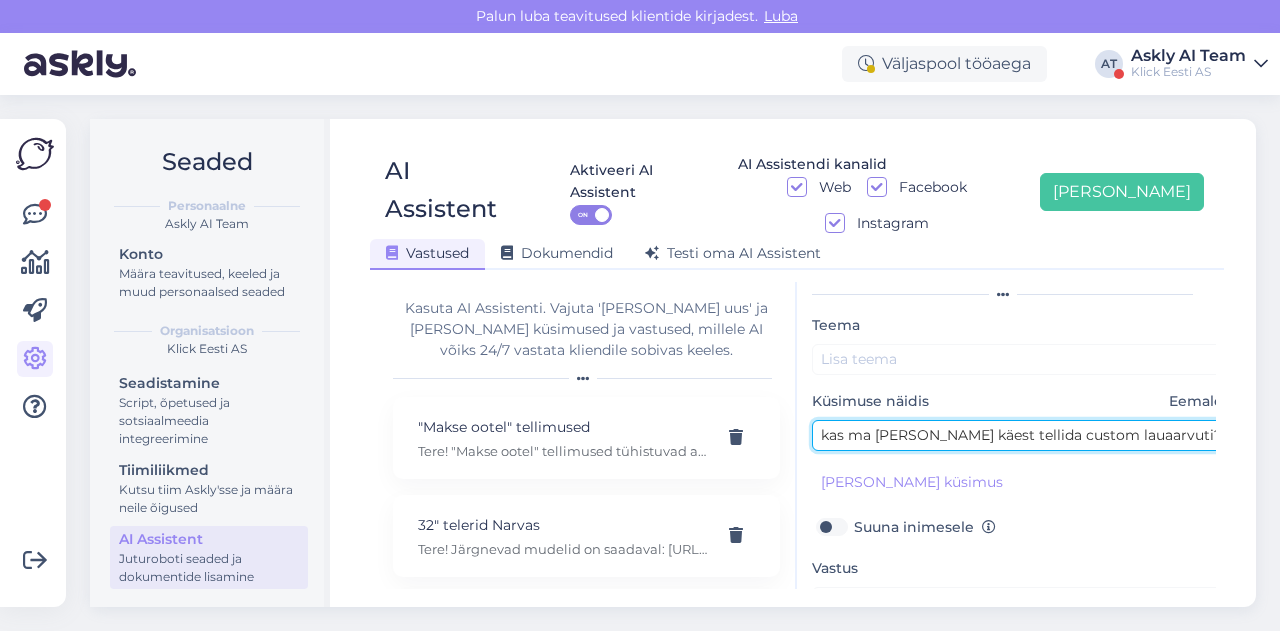 scroll, scrollTop: 42, scrollLeft: 46, axis: both 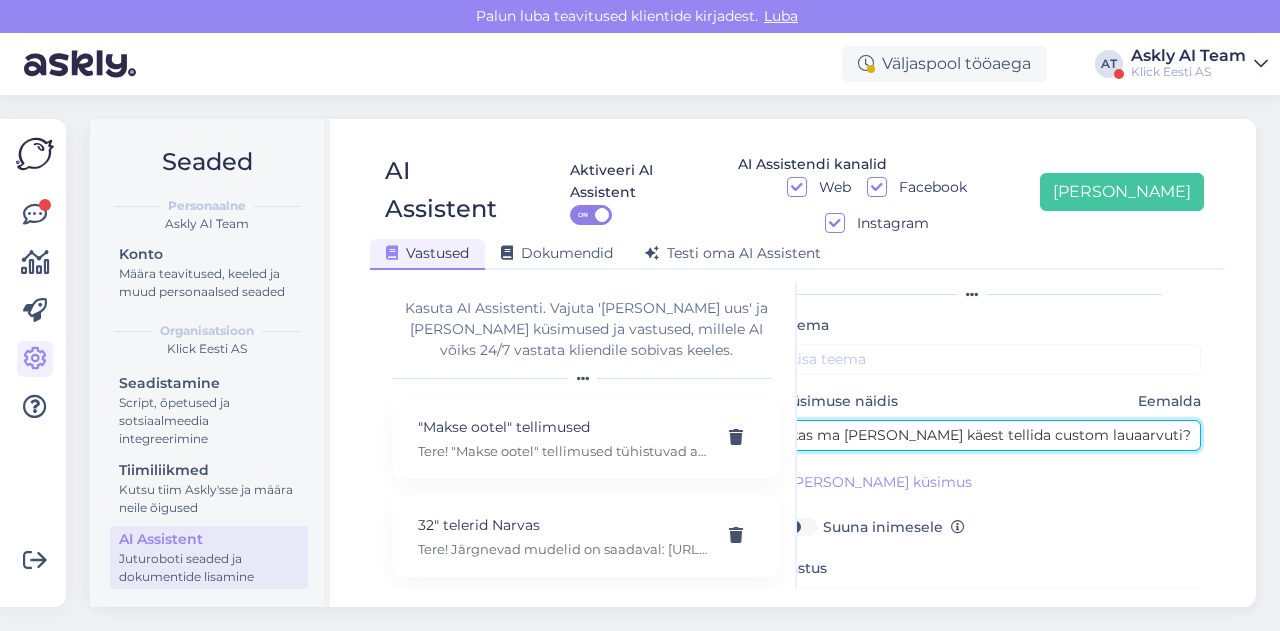 click on "kas ma [PERSON_NAME] käest tellida custom lauaarvuti?" at bounding box center (991, 435) 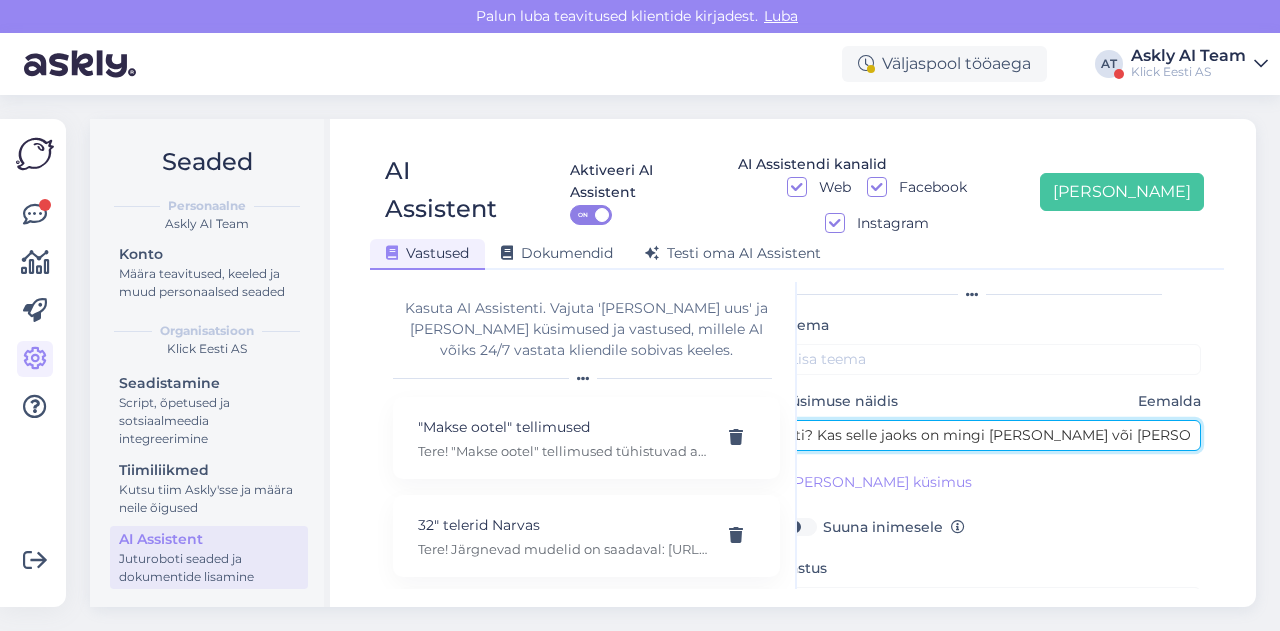 type on "kas ma [PERSON_NAME] käest tellida custom lauaarvuti? Kas selle jaoks on mingi [PERSON_NAME] või [PERSON_NAME], kodukalt ei leia" 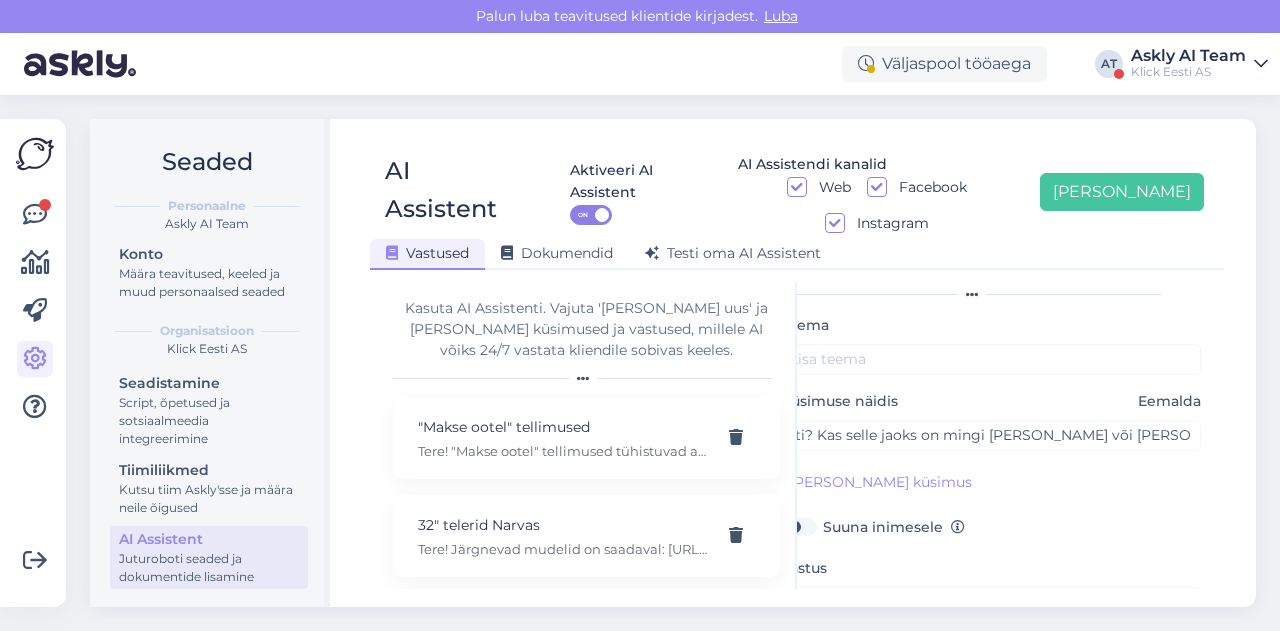 scroll, scrollTop: 0, scrollLeft: 0, axis: both 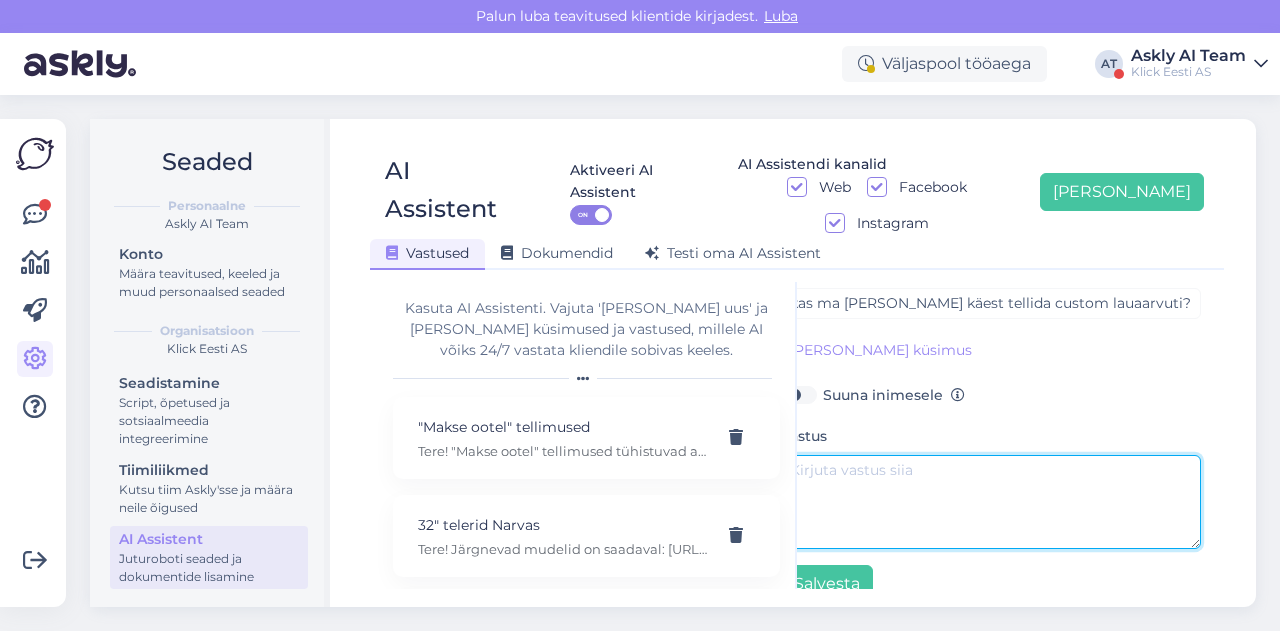 click at bounding box center (991, 502) 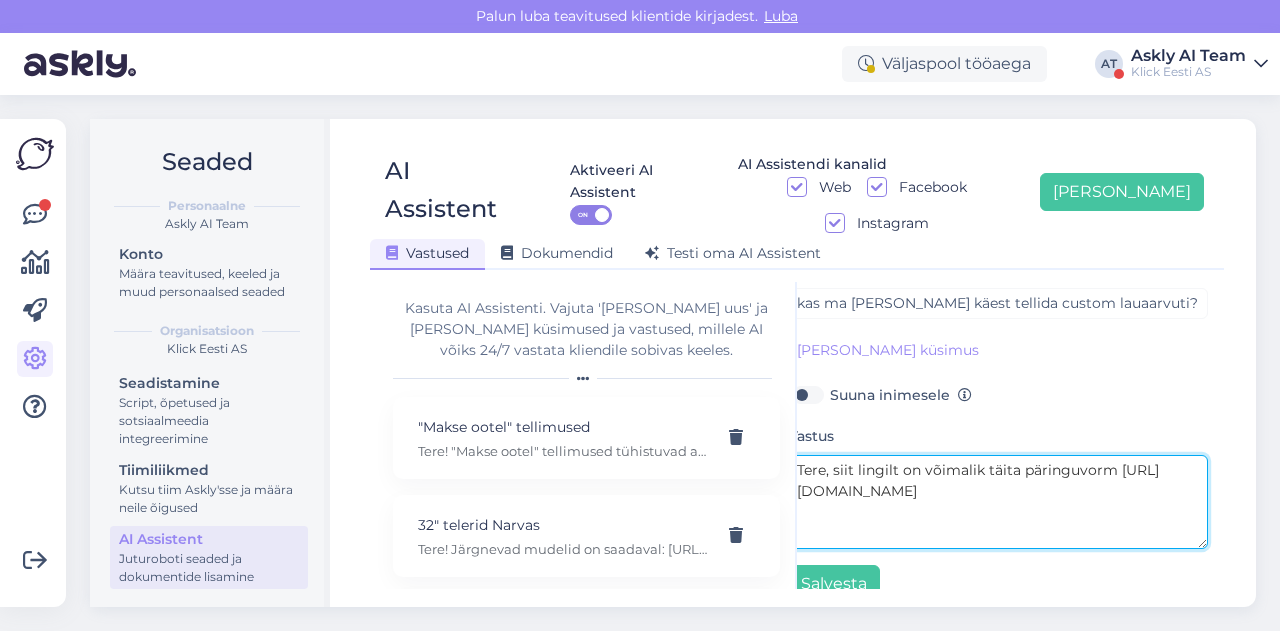 scroll, scrollTop: 174, scrollLeft: 0, axis: vertical 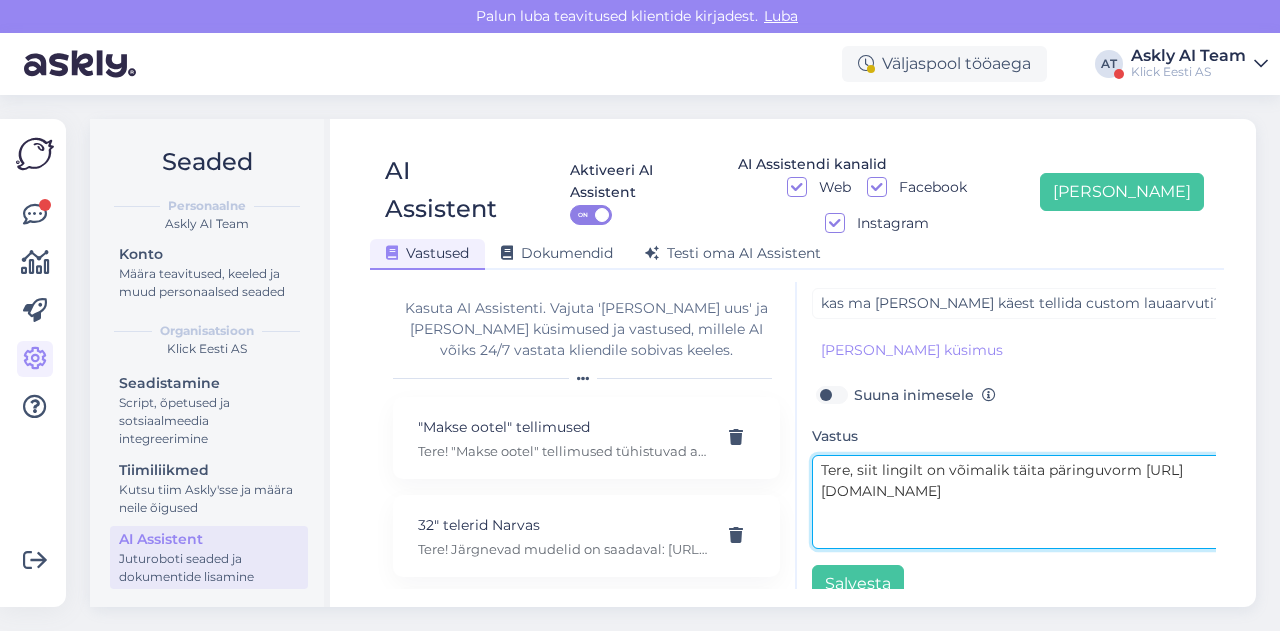 click on "Tere, siit lingilt on võimalik täita päringuvorm [URL][DOMAIN_NAME]" at bounding box center [1022, 502] 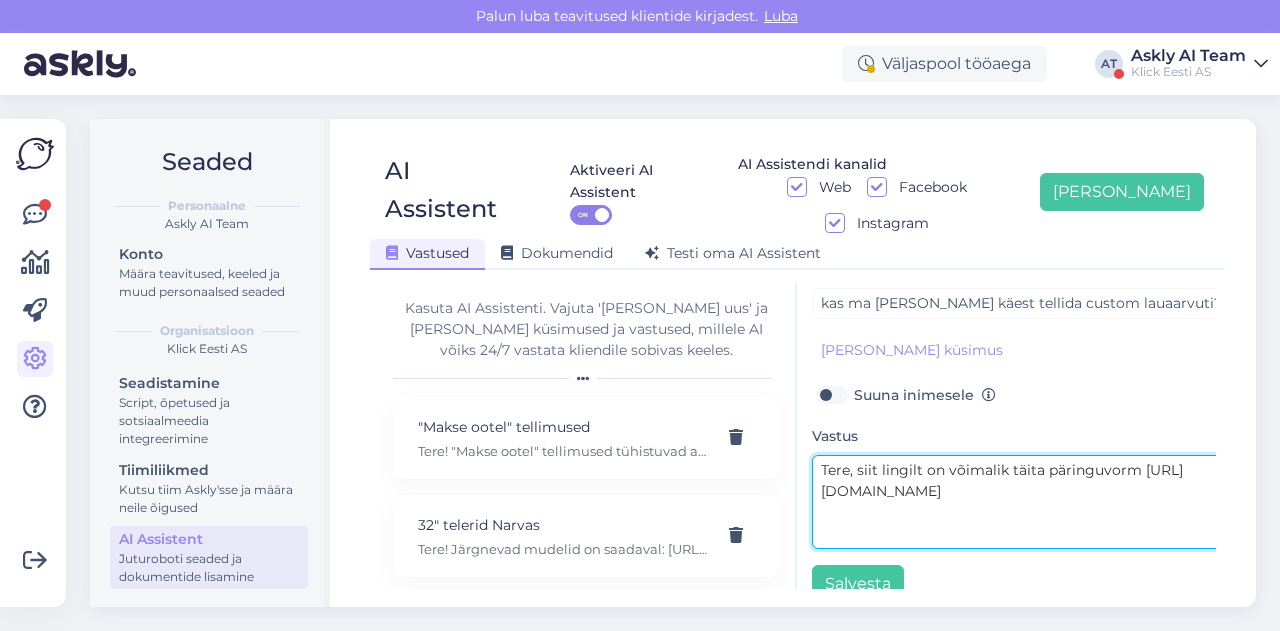 click on "Tere, siit lingilt on võimalik täita päringuvorm [URL][DOMAIN_NAME]" at bounding box center (1022, 502) 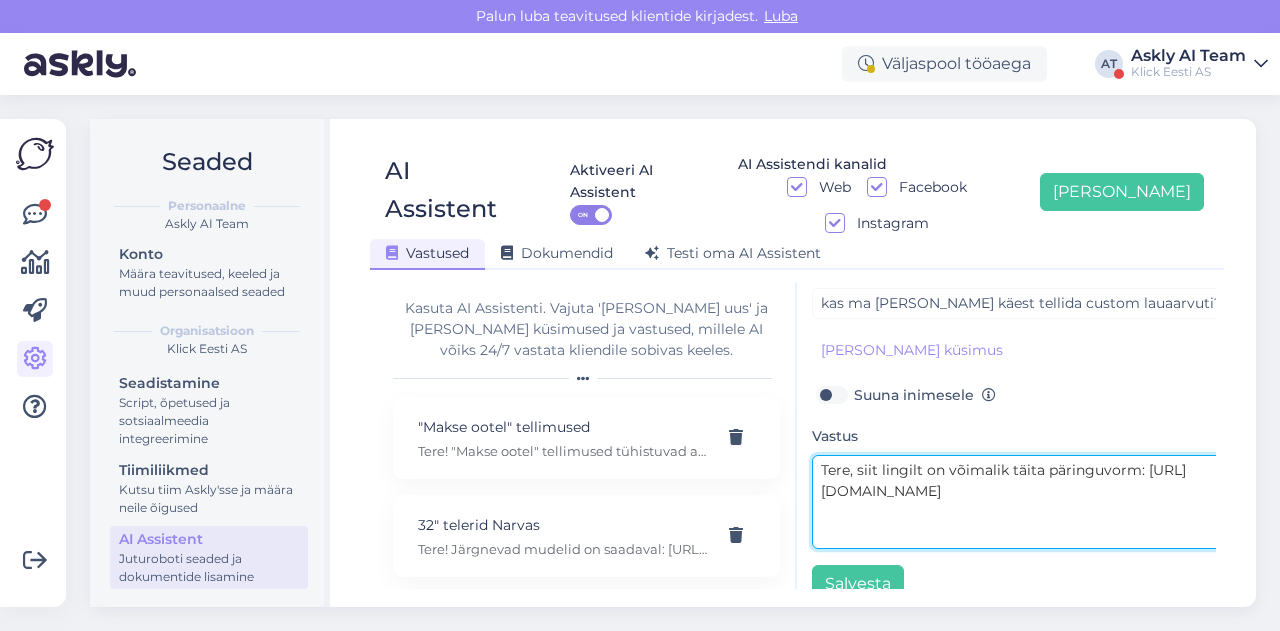 scroll, scrollTop: 0, scrollLeft: 0, axis: both 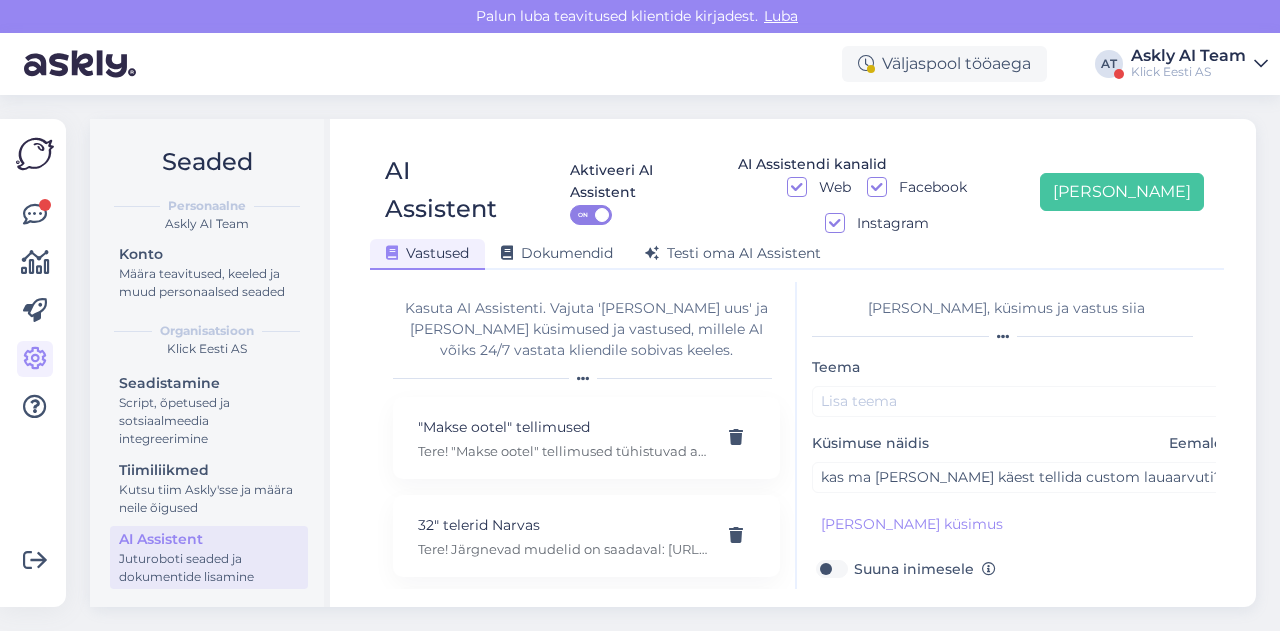 type on "Tere, siit lingilt on võimalik täita päringuvorm: [URL][DOMAIN_NAME]" 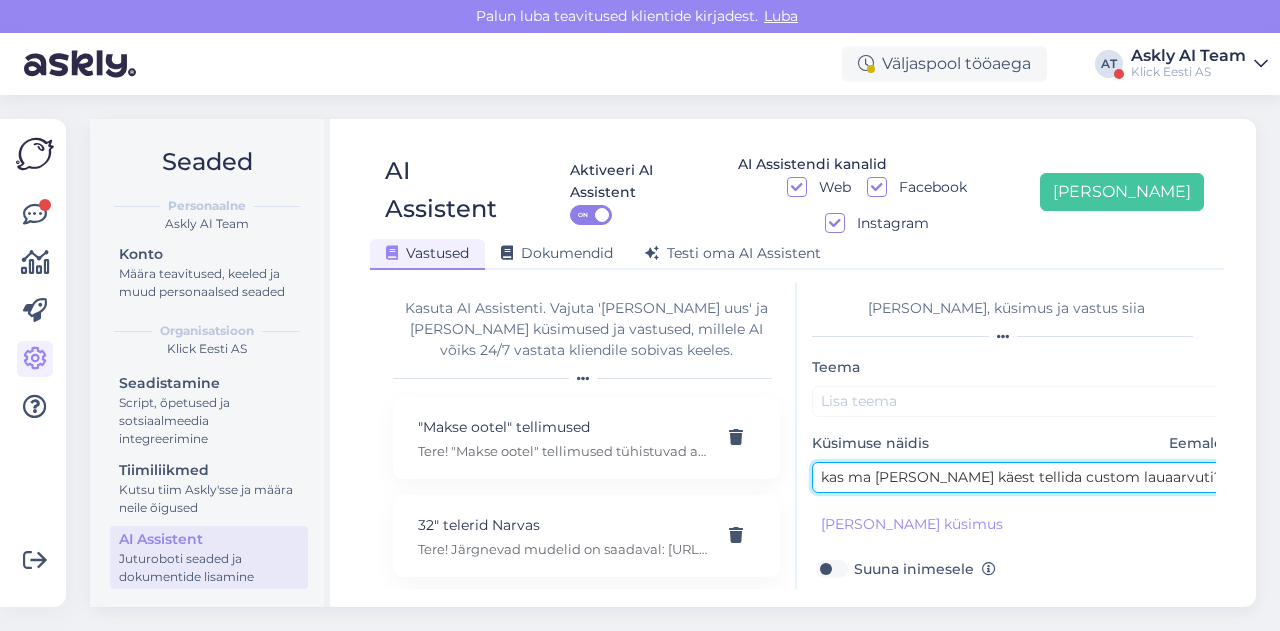 drag, startPoint x: 1031, startPoint y: 437, endPoint x: 1156, endPoint y: 437, distance: 125 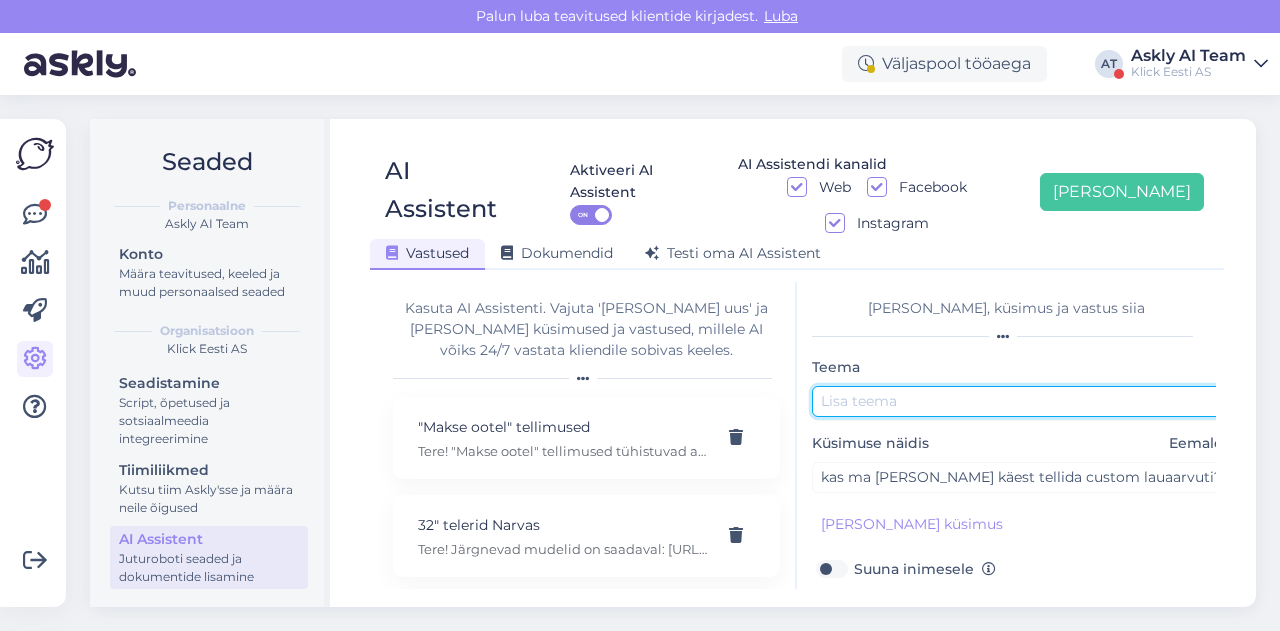click at bounding box center (1022, 401) 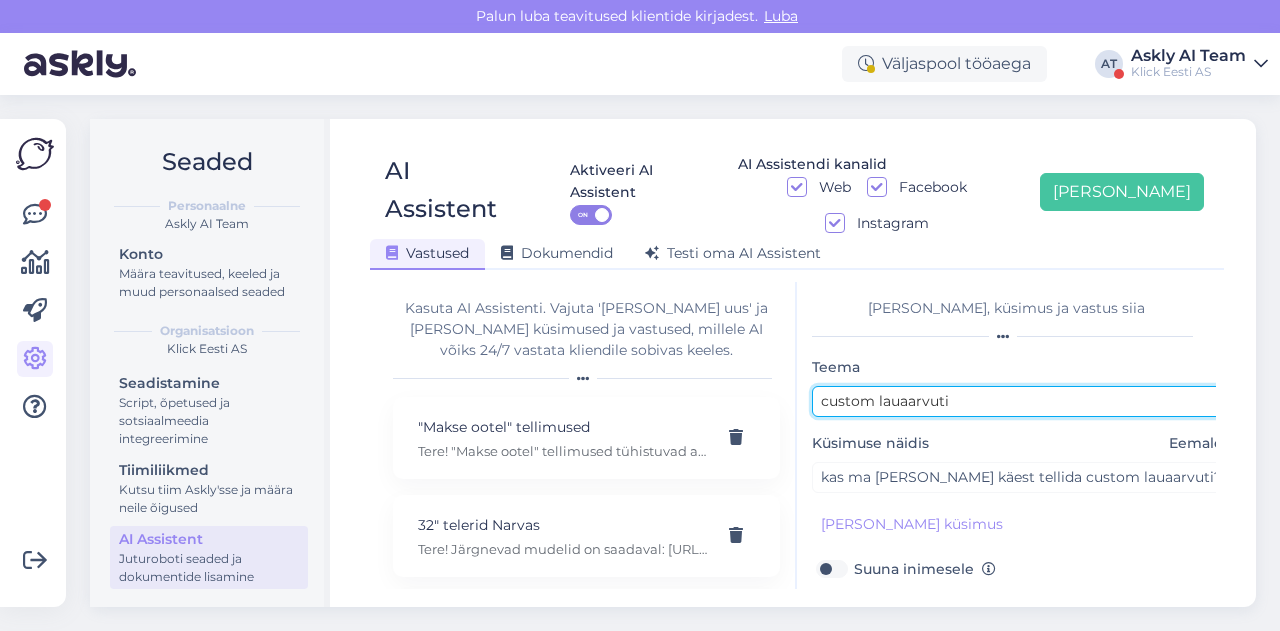 click on "custom lauaarvuti" at bounding box center (1022, 401) 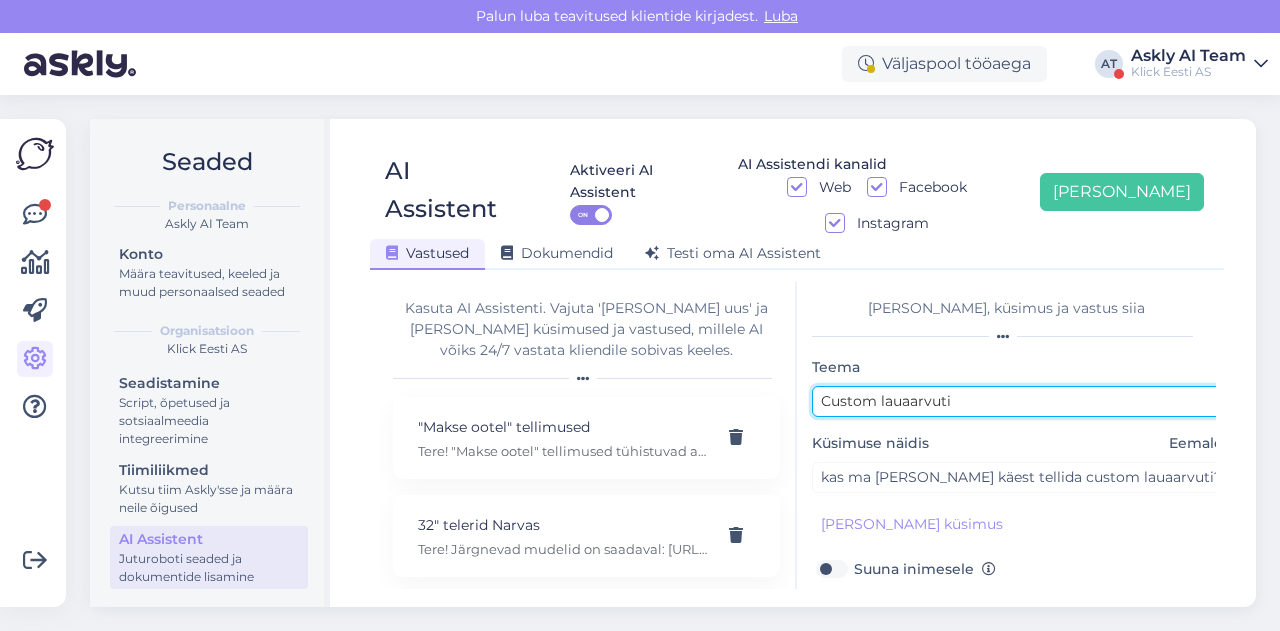 click on "Custom lauaarvuti" at bounding box center [1022, 401] 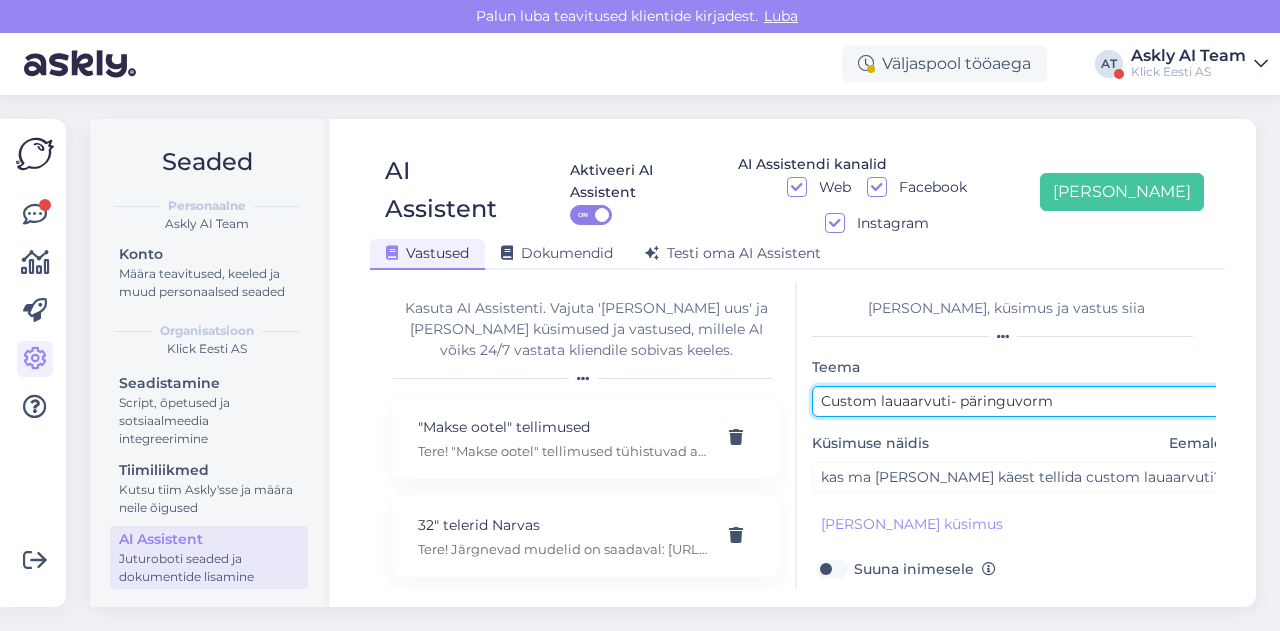 scroll, scrollTop: 179, scrollLeft: 0, axis: vertical 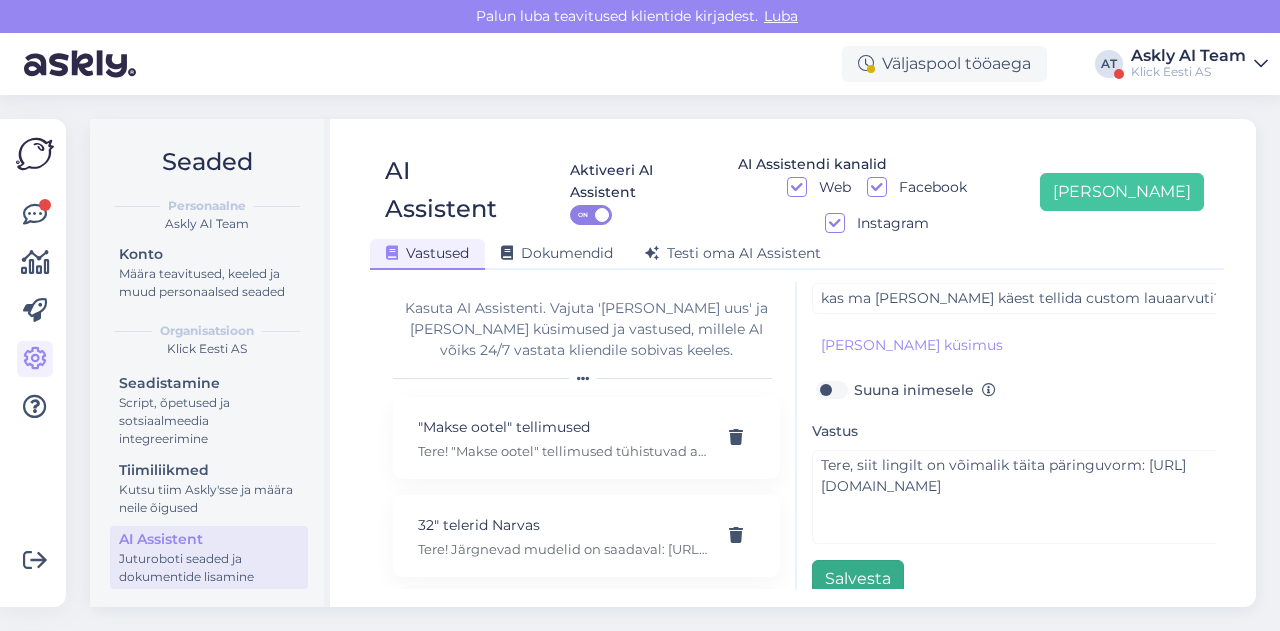 type on "Custom lauaarvuti- päringuvorm" 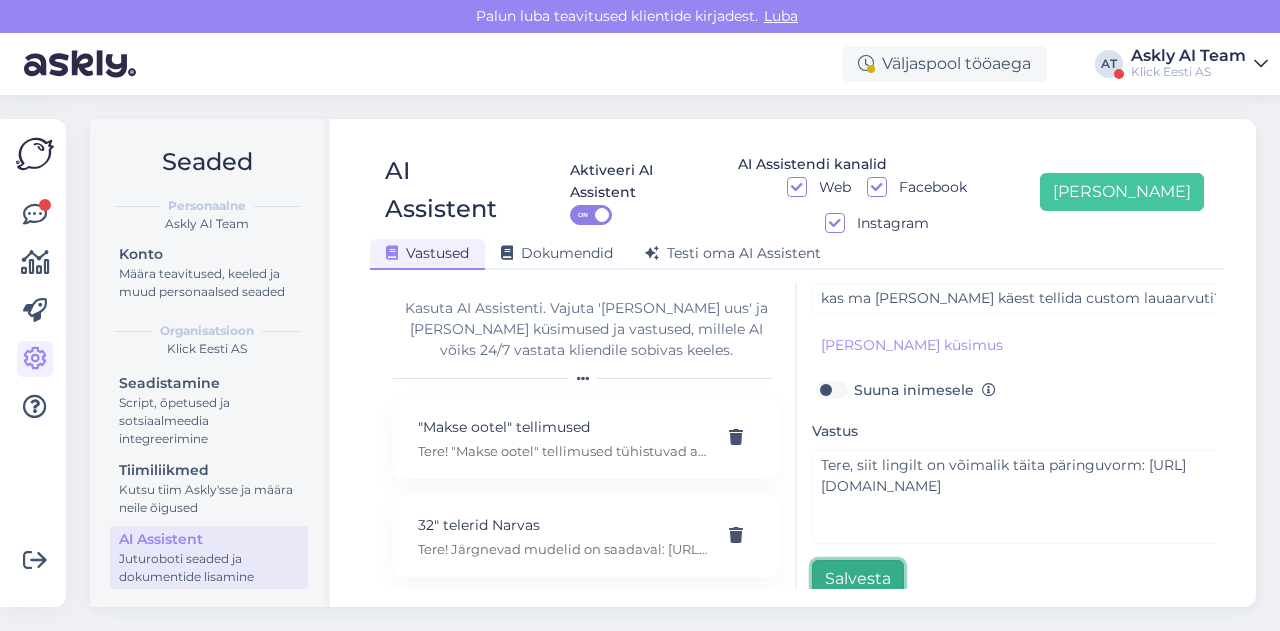 click on "Salvesta" at bounding box center (858, 579) 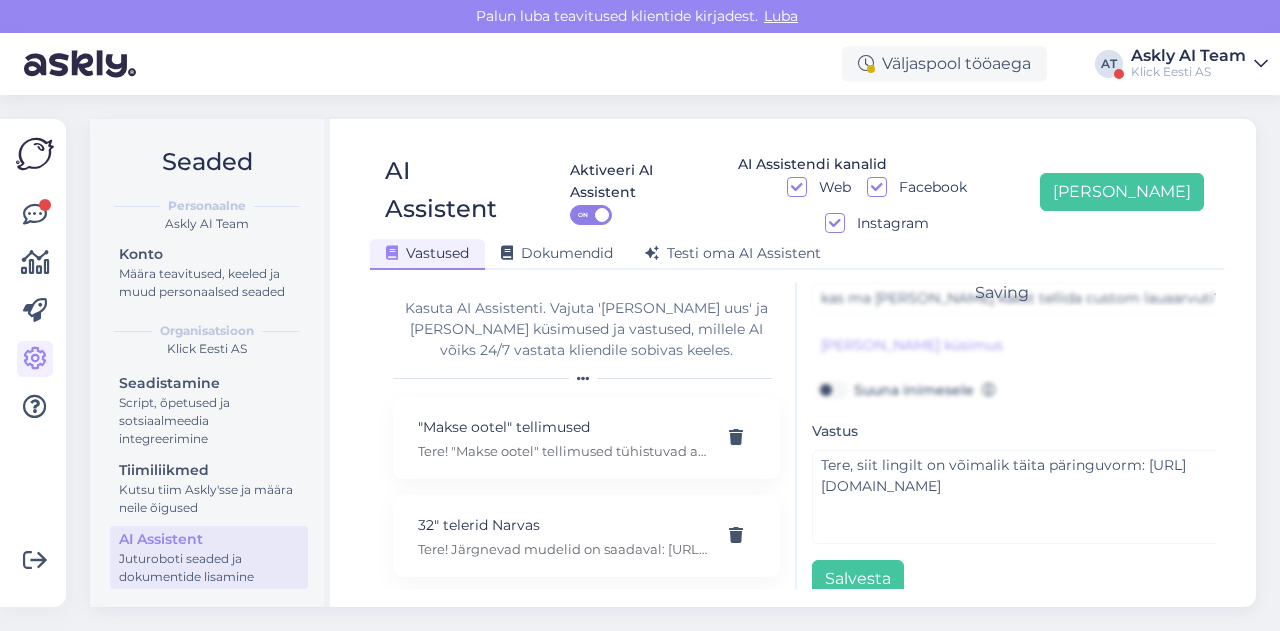 scroll, scrollTop: 42, scrollLeft: 0, axis: vertical 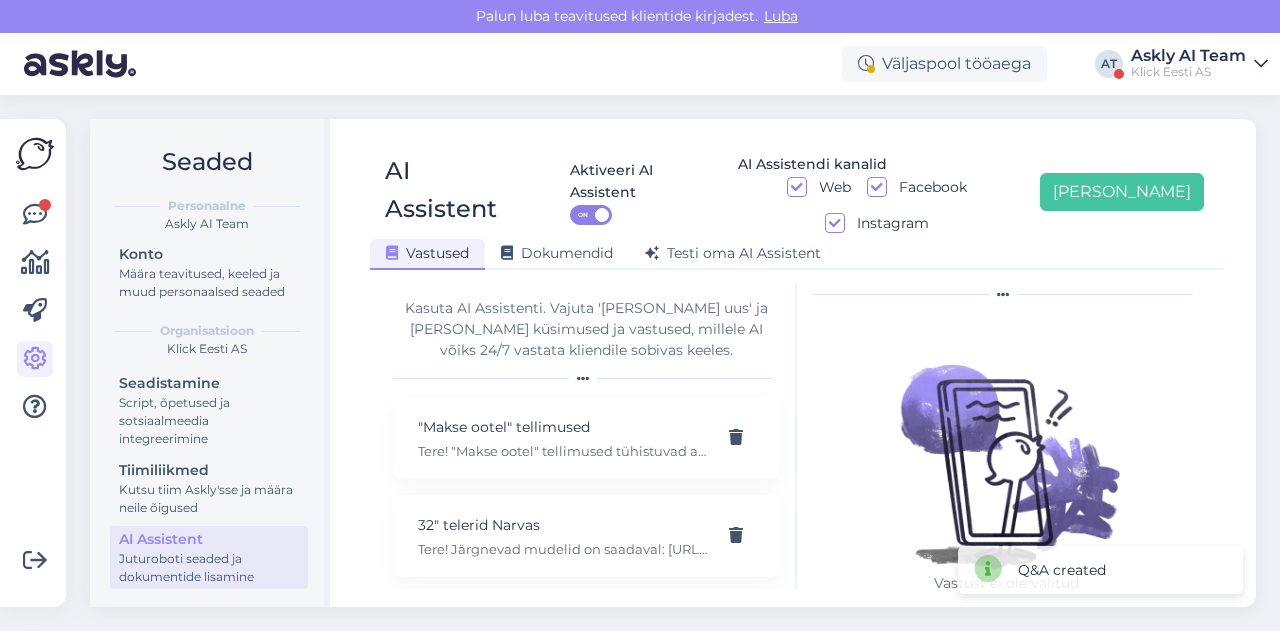 click on "AI Assistent Aktiveeri AI Assistent ON AI Assistendi kanalid Web Facebook Instagram [PERSON_NAME] uus Vastused Dokumendid [PERSON_NAME] oma AI Assistent [PERSON_NAME] AI Assistenti. Vajuta '[PERSON_NAME] uus' ja [PERSON_NAME] küsimused ja vastused, millele AI võiks 24/7 vastata kliendile sobivas keeles.  "Makse ootel" tellimused  Tere! "Makse ootel" tellimused tühistuvad automaatselt. Nende pärast ei pea muretsema. 32" telerid Narvas Tere! Järgnevad mudelid on saadaval: [URL][DOMAIN_NAME] 5G nuputelefon Tere! 5G nuputelefoni ei ole. 4G telefonid leiab siit: [URL][DOMAIN_NAME][PERSON_NAME] Acer swift laadijat 45W: 19V 2.37A Tere, seda laadijat ei [PERSON_NAME] pakkuda kahjuks.
Adapter Tere, mis ühendusega see USB-C adapter teiselt poolt peaks olema? Aku seisukord Tere! Uue ringi seadmete akud on testitud, kuid mitte vahetatud. Täpne seis ei [PERSON_NAME].
Aku vahetus Tere! Kahjuks ei paku seda teenust.
Akupanga soovitus" at bounding box center (797, 363) 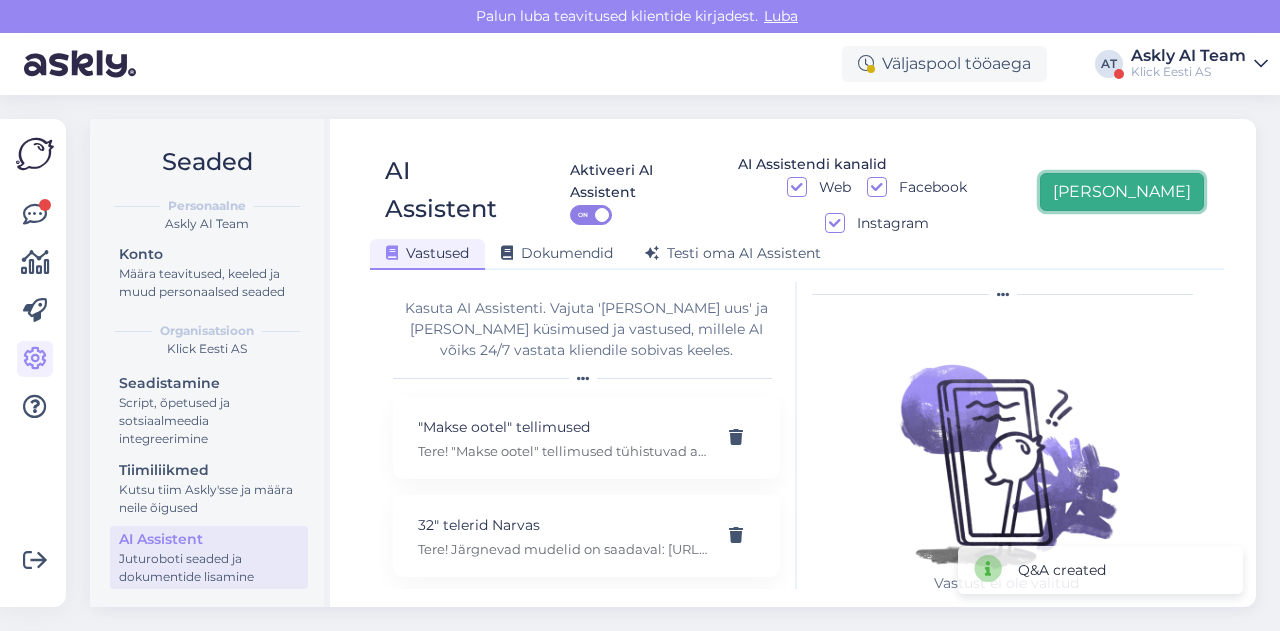 click on "[PERSON_NAME]" at bounding box center (1122, 192) 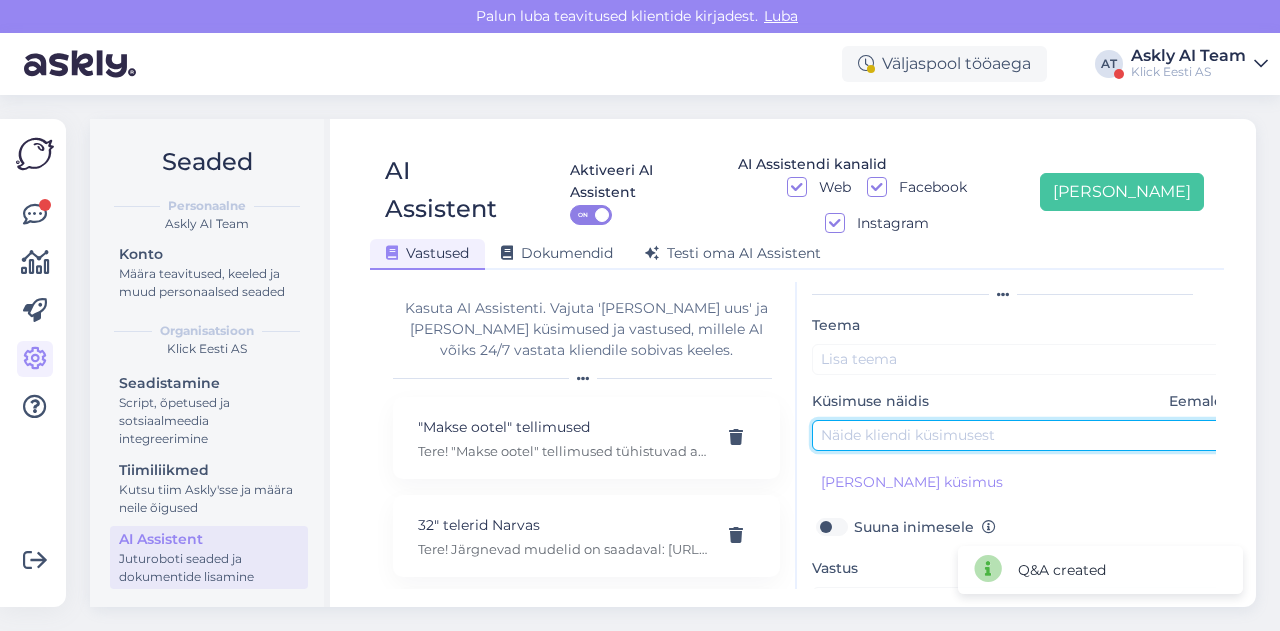 click at bounding box center [1022, 435] 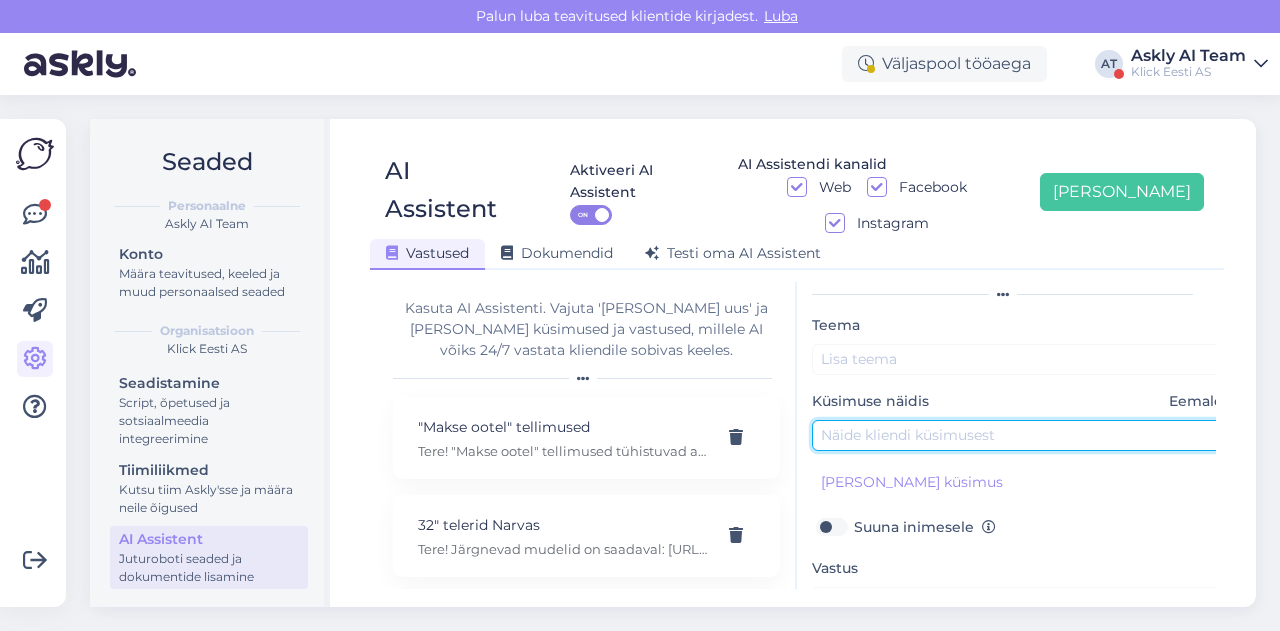 paste on "Ostsin e-poest Lenovo V15 G4, Ryzen5 8GB 512GB G3a arvuti. Kas sellega on kaasas mingi programm millega saab tekstifaile kirjutada?" 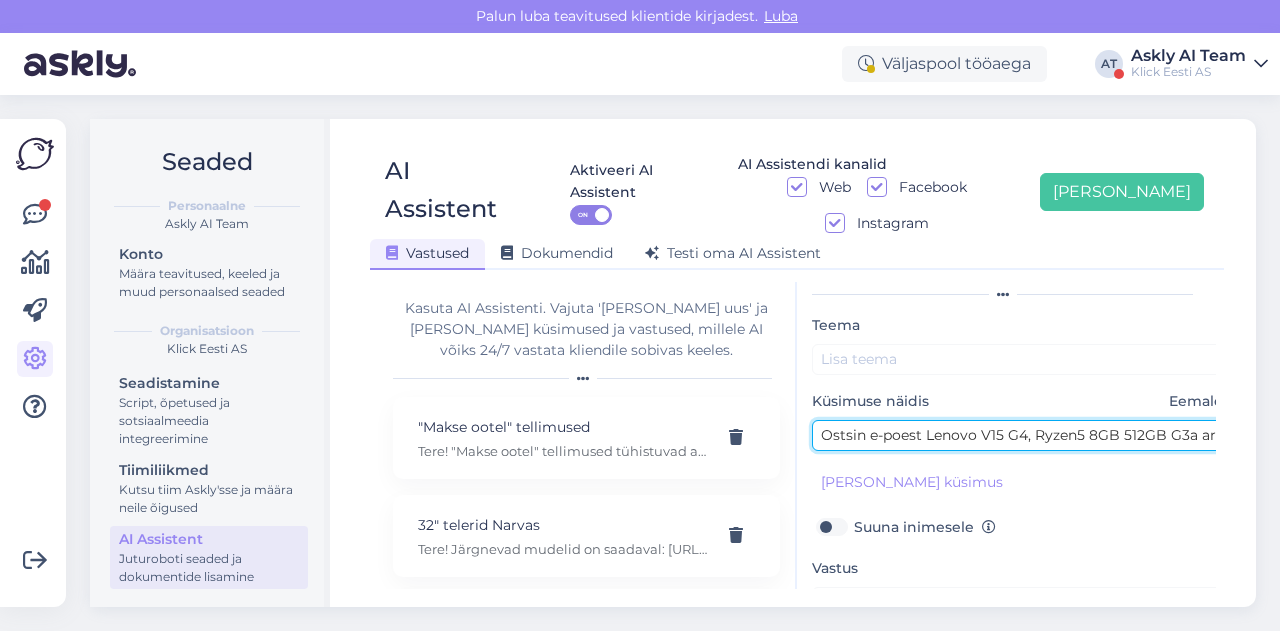 scroll, scrollTop: 0, scrollLeft: 538, axis: horizontal 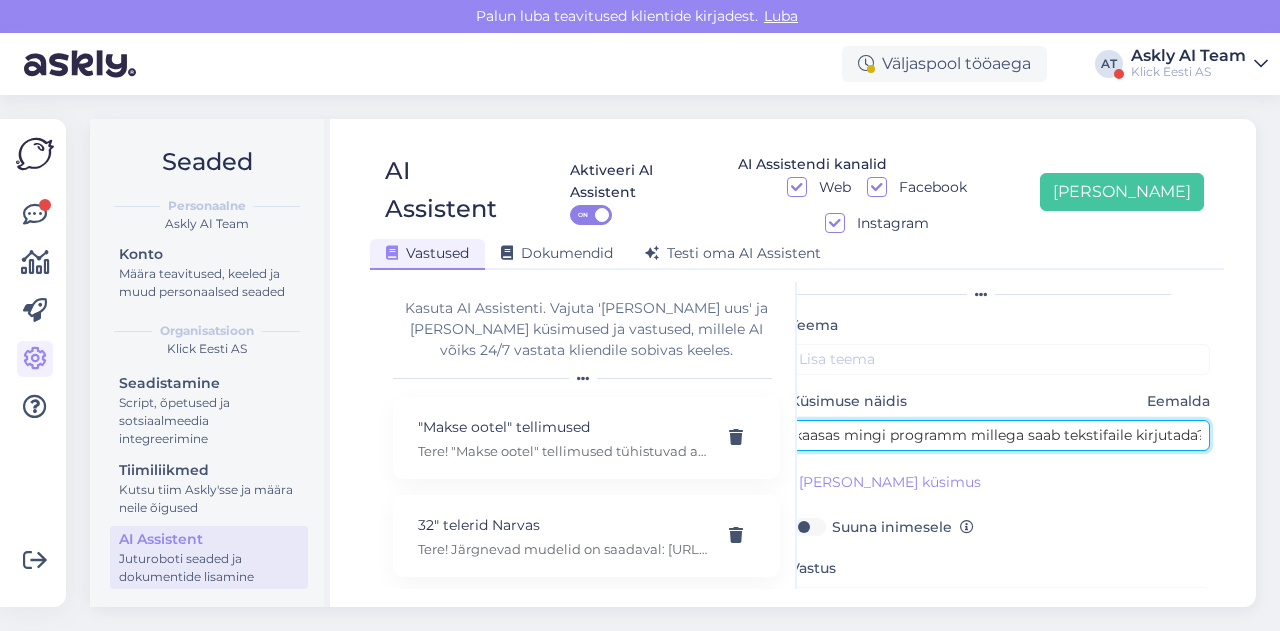 type on "Ostsin e-poest Lenovo V15 G4, Ryzen5 8GB 512GB G3a arvuti. Kas sellega on kaasas mingi programm millega saab tekstifaile kirjutada?" 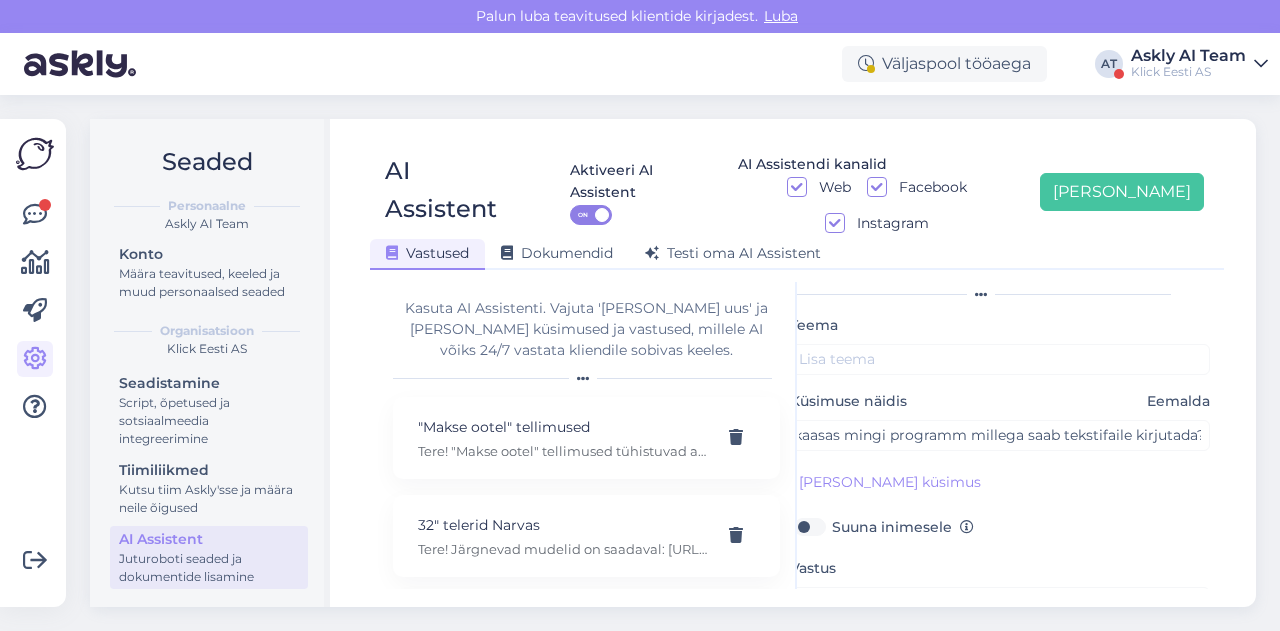 scroll, scrollTop: 0, scrollLeft: 0, axis: both 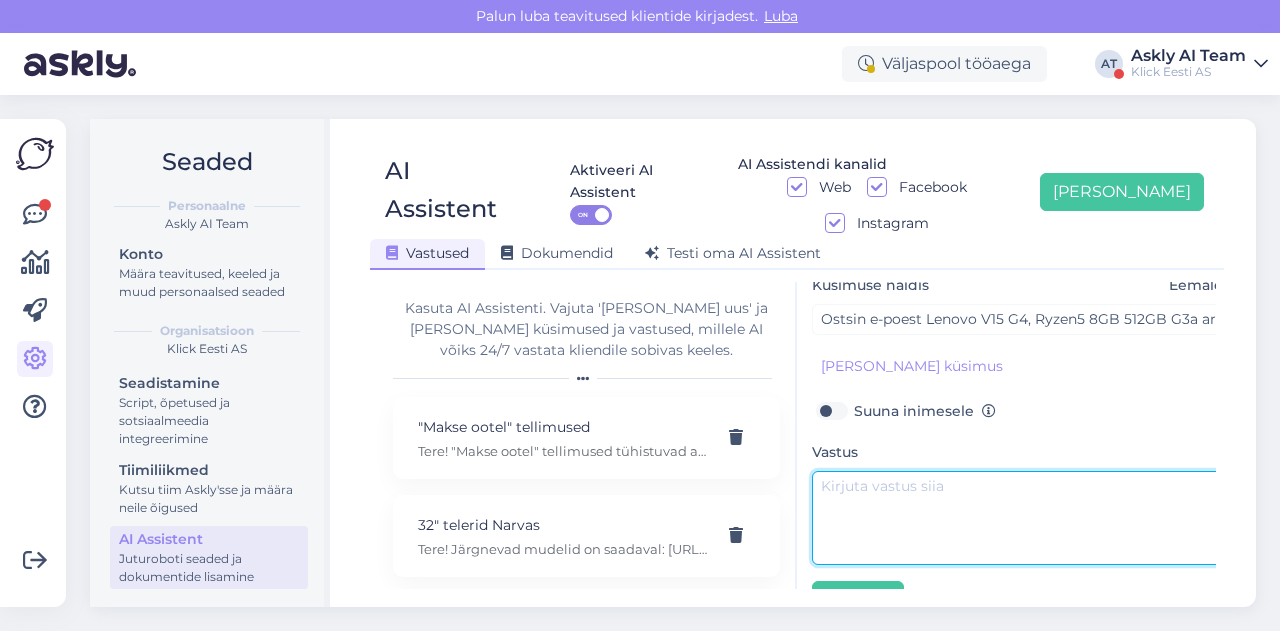 click at bounding box center (1022, 518) 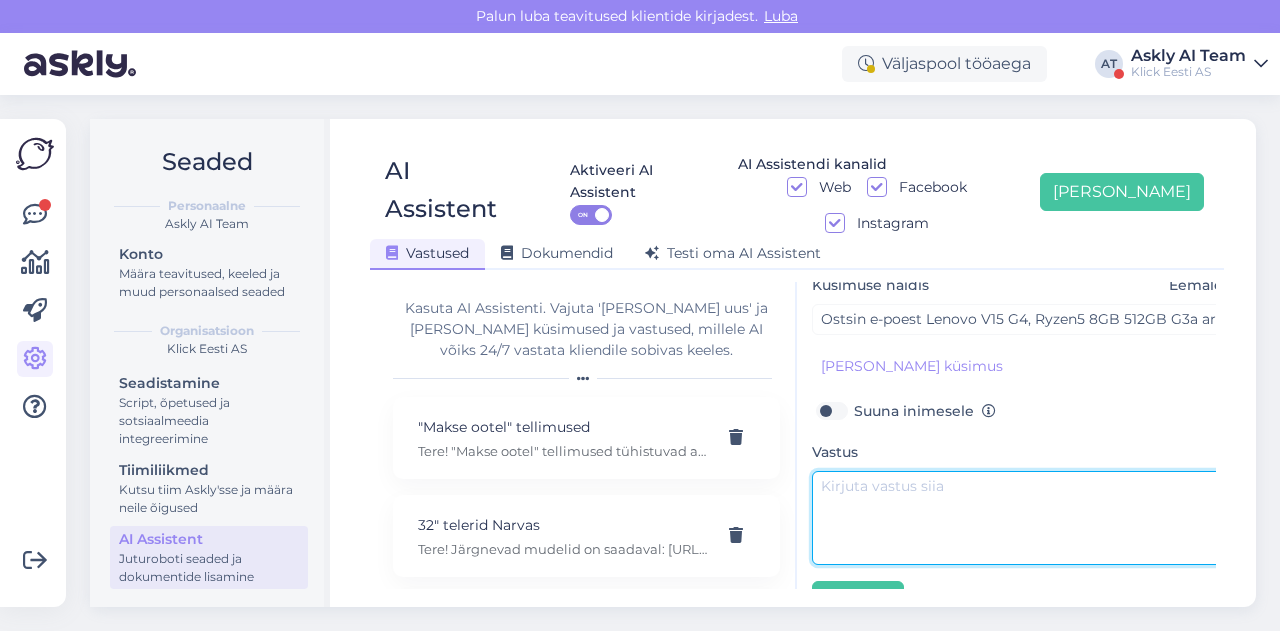 paste on "Tere, Office programmide Windowsiga tasuta kaasas ei ole. Kui tahate otseselt selleks mõeldud programmi kasutada, näiteks wordi tuleks eraldi office soetada.
Windowsil endal saab kasutada [PERSON_NAME] notepadi rakendust kuhu kirjutada." 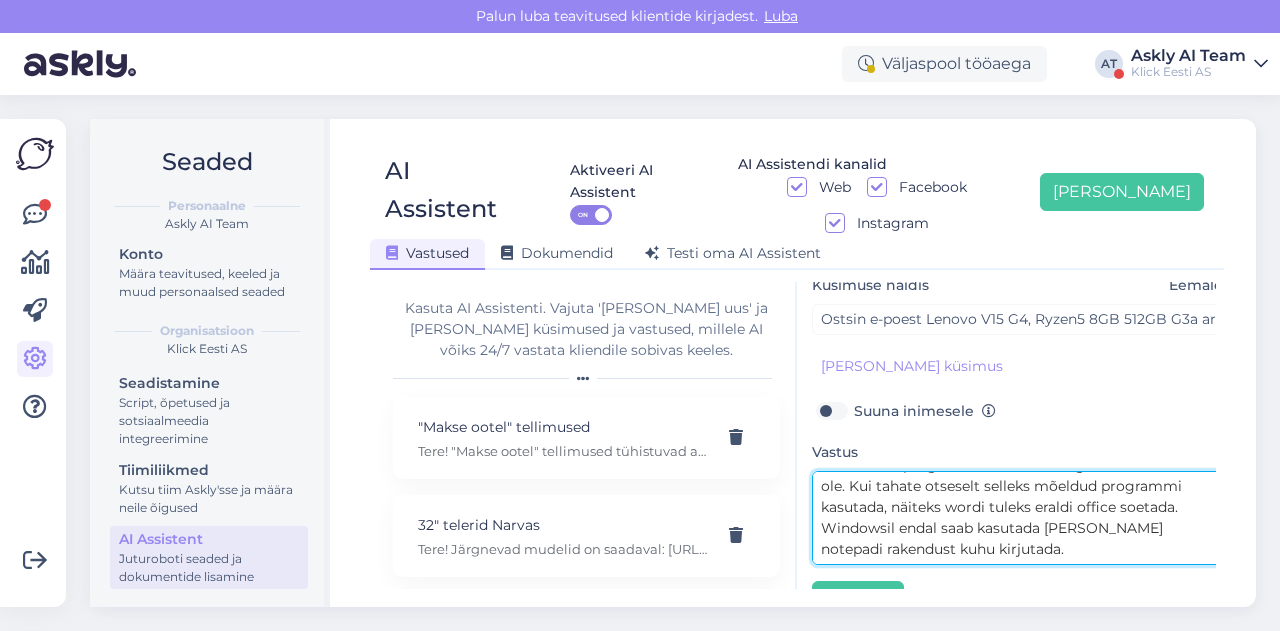 scroll, scrollTop: 4, scrollLeft: 0, axis: vertical 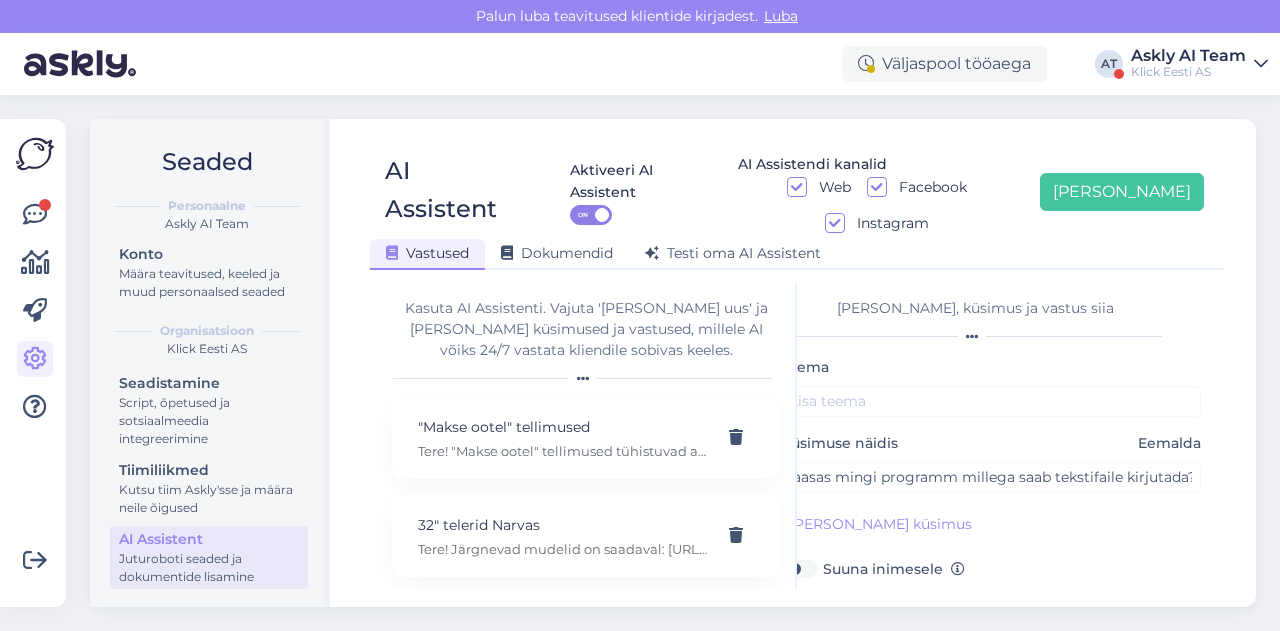 type on "Tere, Office programmide Windowsiga tasuta kaasas ei ole. Kui tahate otseselt selleks mõeldud programmi kasutada, näiteks wordi tuleks eraldi office soetada.
Windowsil endal saab kasutada [PERSON_NAME] notepadi rakendust kuhu kirjutada." 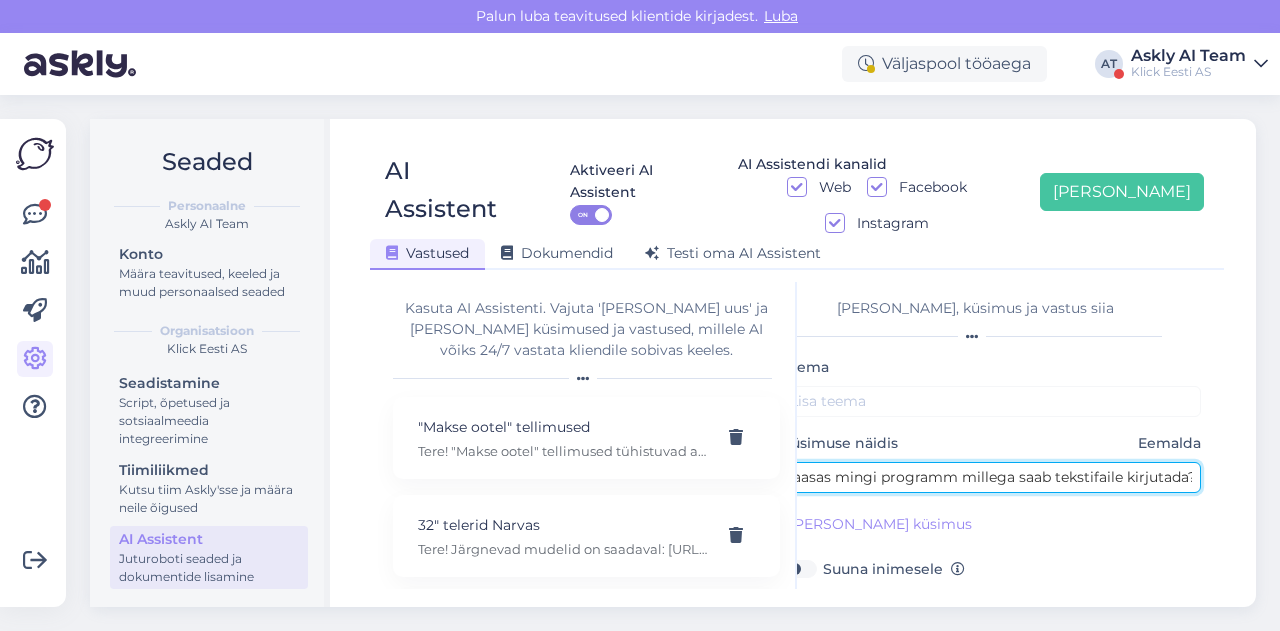 drag, startPoint x: 1033, startPoint y: 440, endPoint x: 1156, endPoint y: 439, distance: 123.00407 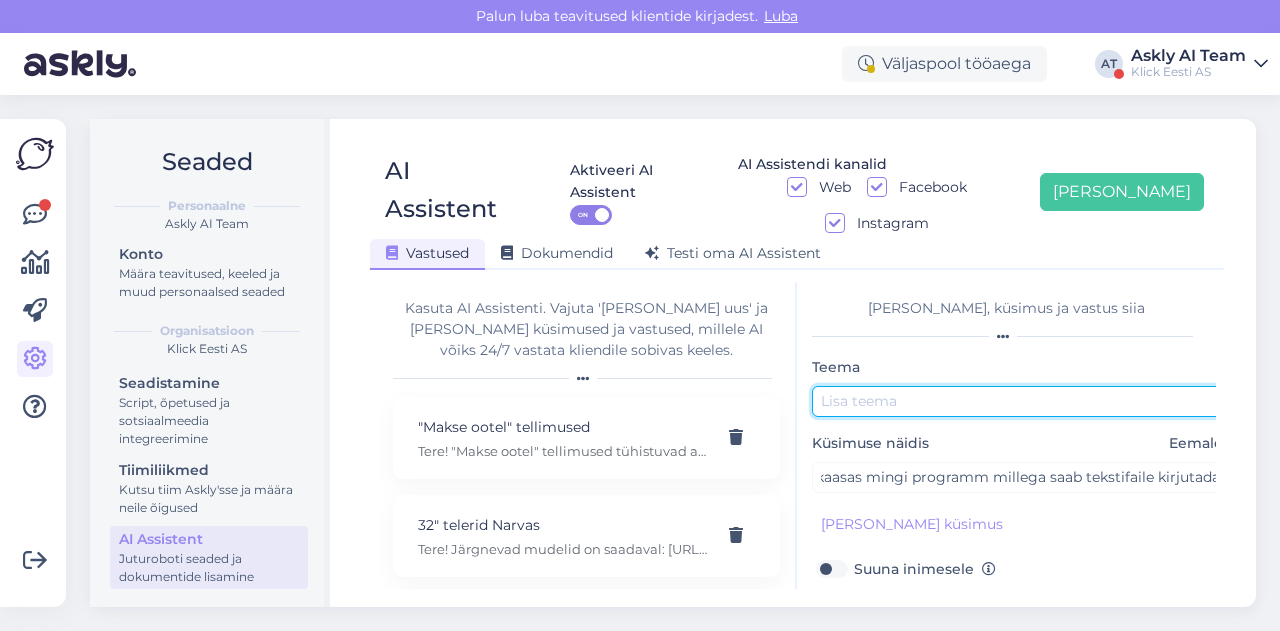 click at bounding box center [1022, 401] 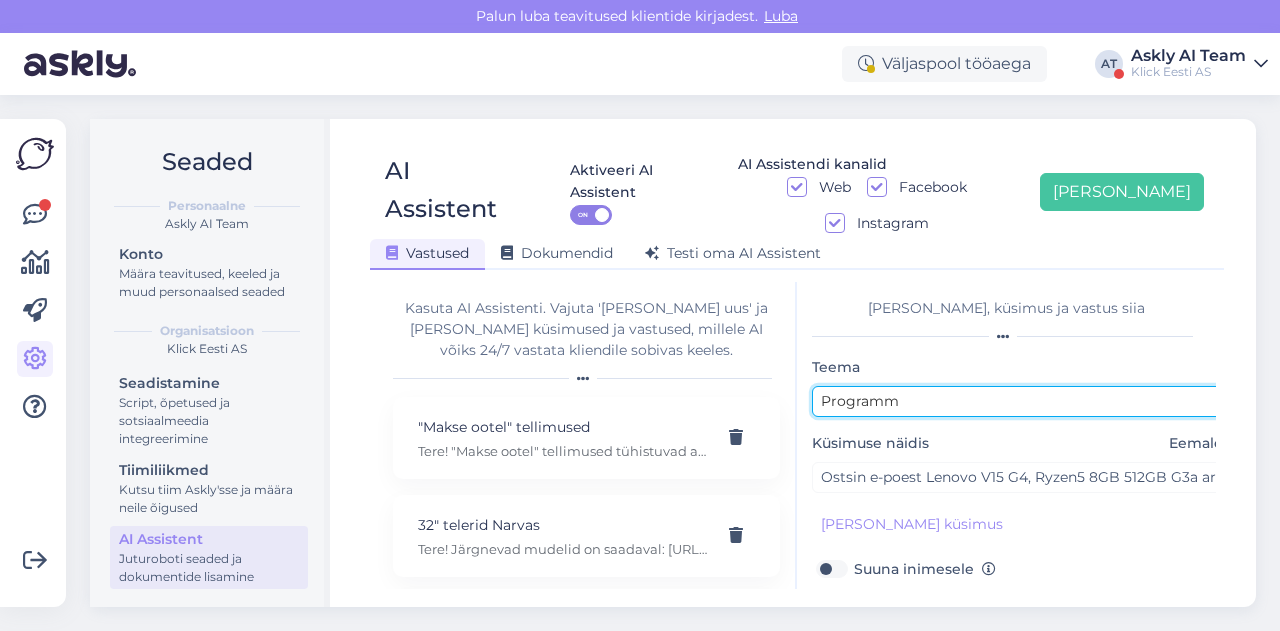 paste on "tekstifaile kirjutad" 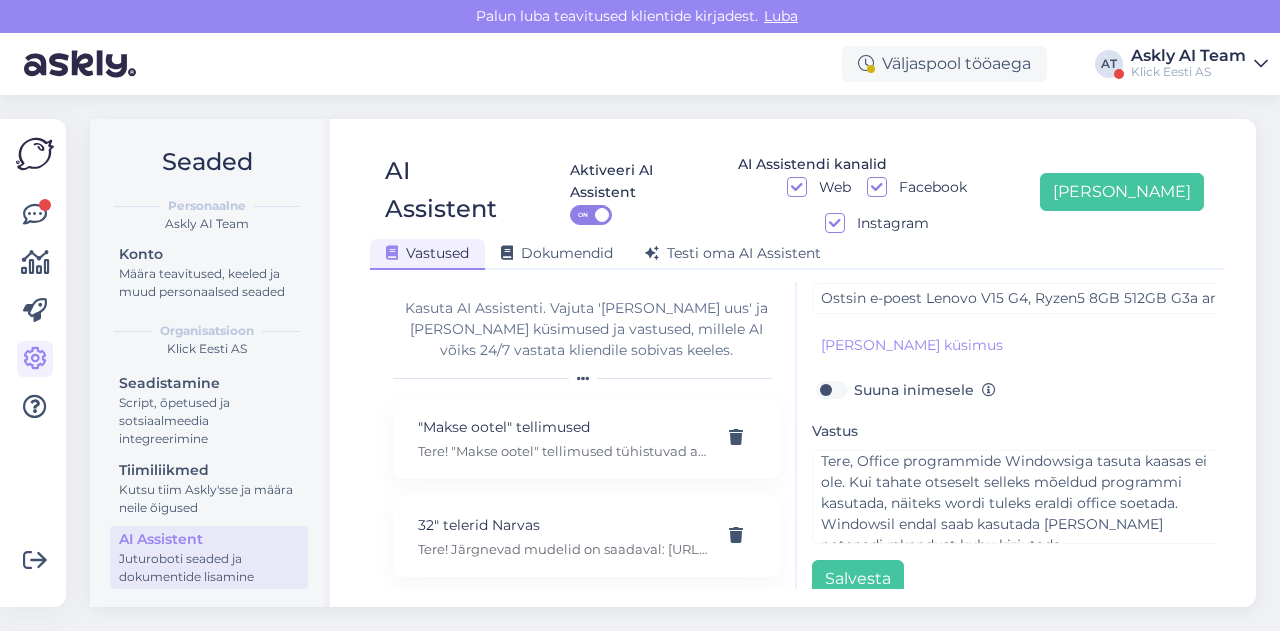 scroll, scrollTop: 0, scrollLeft: 44, axis: horizontal 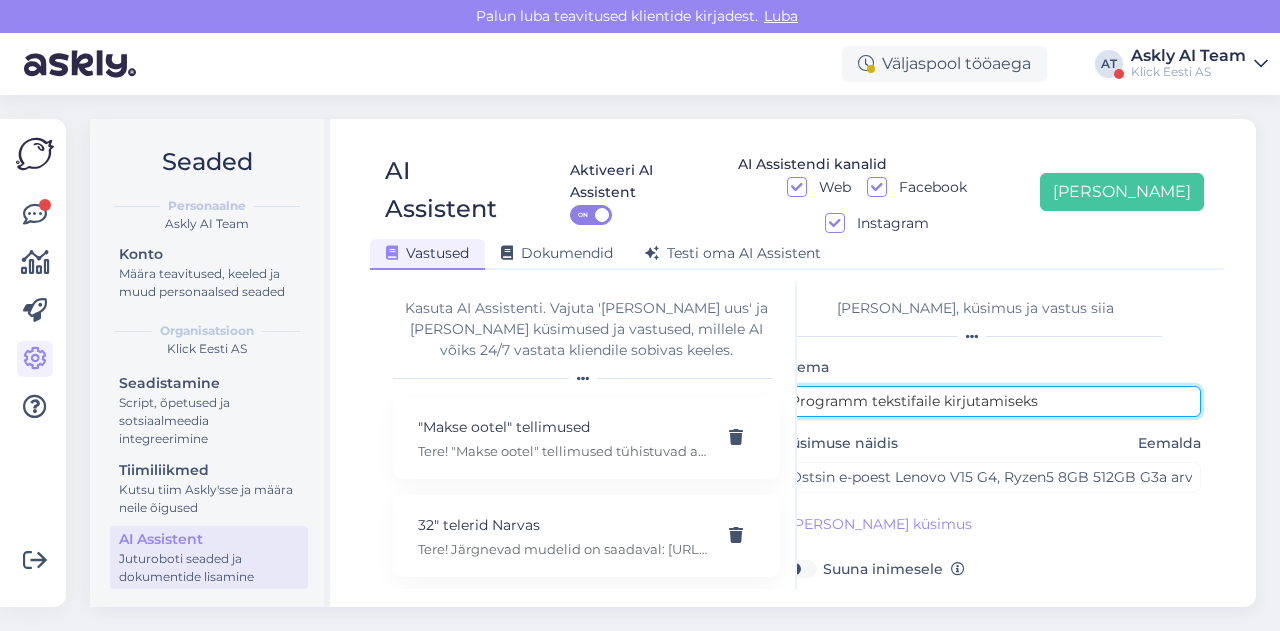 click on "Programm tekstifaile kirjutamiseks" at bounding box center [991, 401] 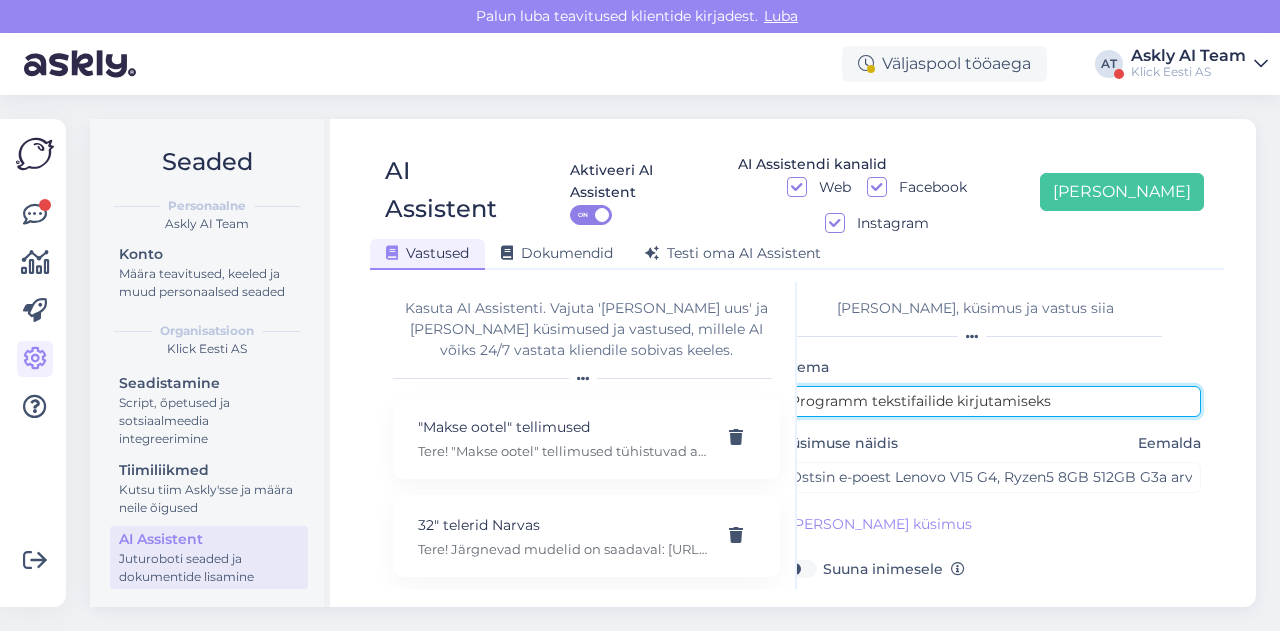 scroll, scrollTop: 179, scrollLeft: 44, axis: both 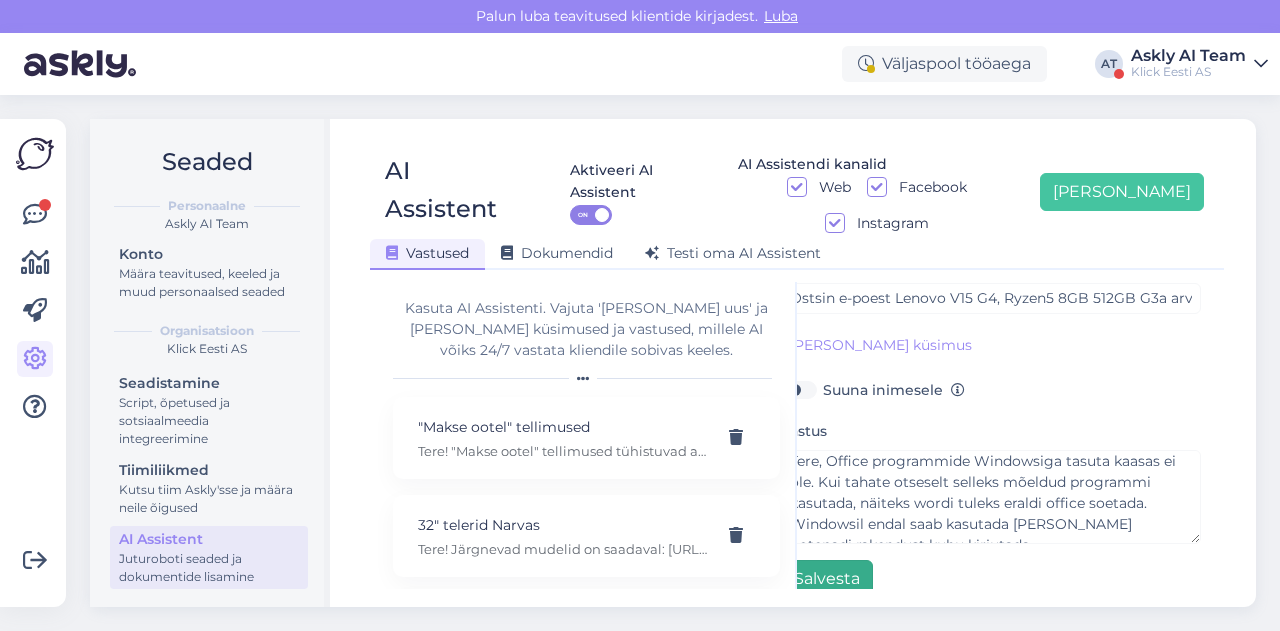 type on "Programm tekstifailide kirjutamiseks" 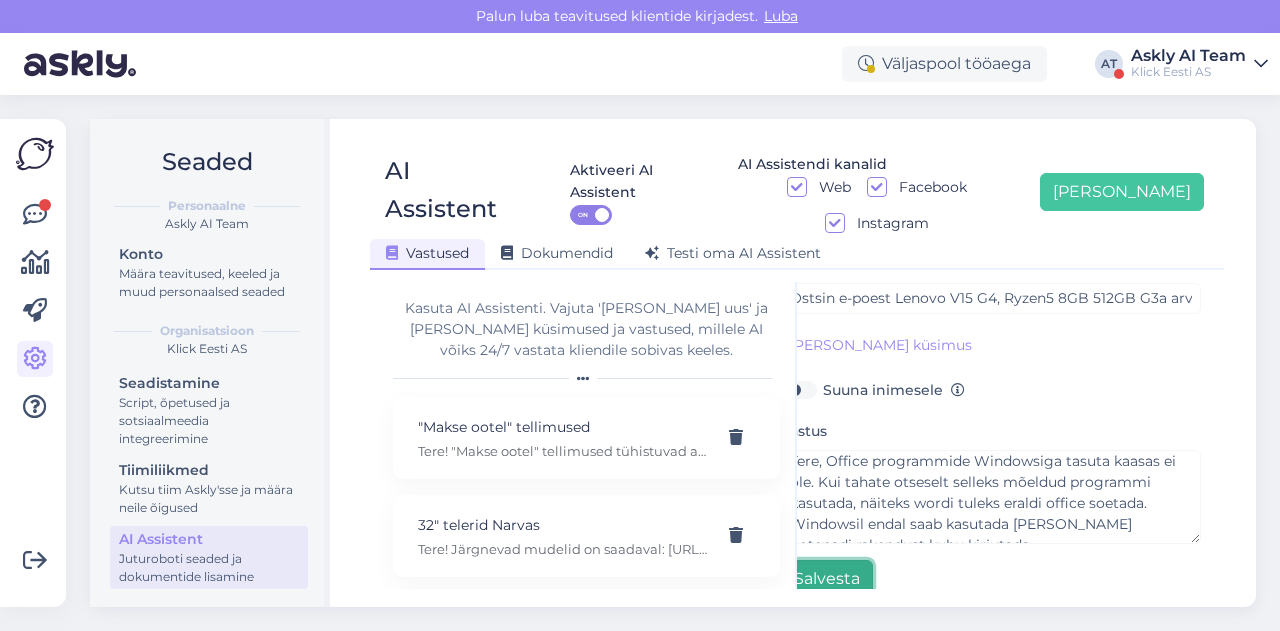 click on "Salvesta" at bounding box center (827, 579) 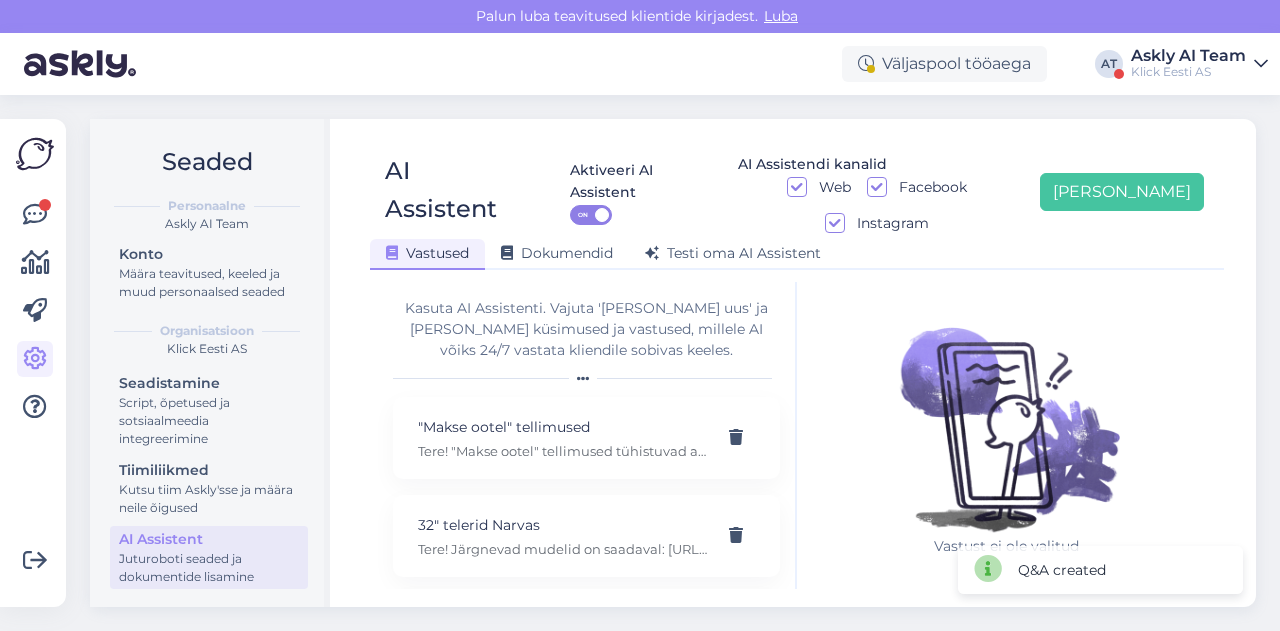 scroll, scrollTop: 42, scrollLeft: 0, axis: vertical 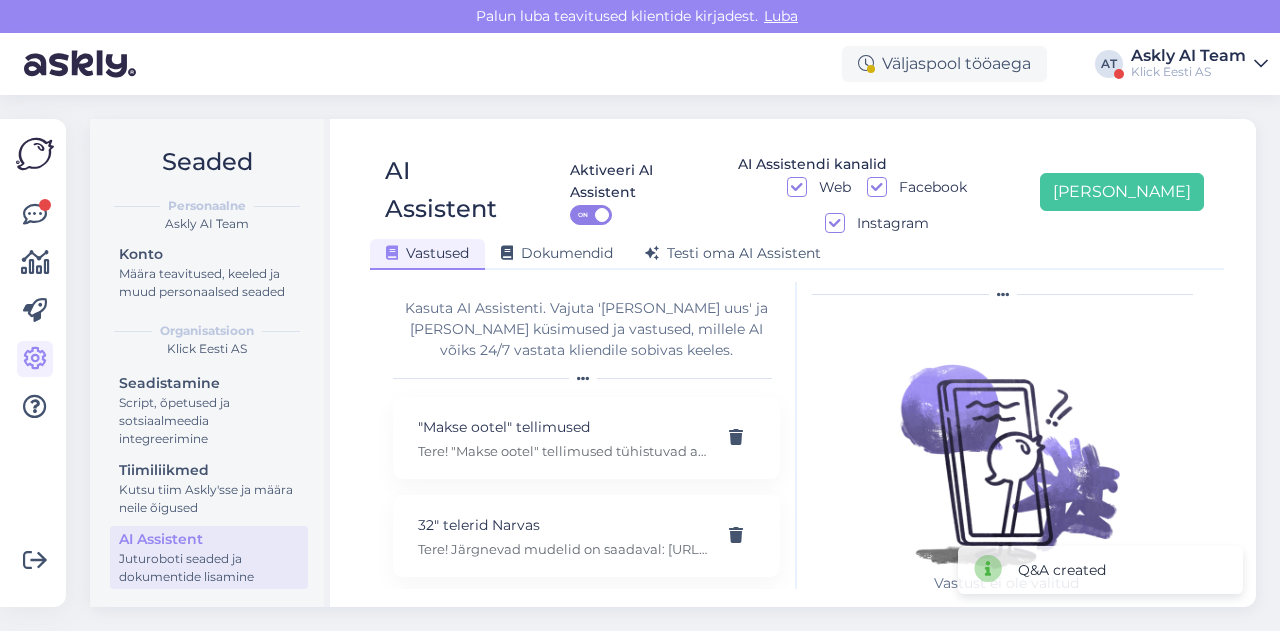 click on "Seaded Personaalne Askly AI Team Konto Määra teavitused, keeled ja muud personaalsed seaded Organisatsioon Klick Eesti AS Seadistamine Script, õpetused ja sotsiaalmeedia integreerimine Tiimiliikmed Kutsu tiim Askly'sse ja määra neile õigused AI Assistent Juturoboti seaded ja dokumentide lisamine AI Assistent Aktiveeri AI Assistent ON AI Assistendi kanalid Web Facebook Instagram [PERSON_NAME] uus Vastused Dokumendid [PERSON_NAME] oma AI Assistent Kasuta AI Assistenti. Vajuta '[PERSON_NAME] uus' ja [PERSON_NAME] küsimused ja vastused, millele AI võiks 24/7 vastata kliendile sobivas keeles.  "Makse ootel" tellimused  Tere! "Makse ootel" tellimused tühistuvad automaatselt. Nende pärast ei pea muretsema. 32" telerid Narvas Tere! Järgnevad mudelid on saadaval: [URL][DOMAIN_NAME] 5G nuputelefon Tere! 5G nuputelefoni ei ole. 4G telefonid leiab siit: [URL][DOMAIN_NAME][PERSON_NAME] Adapter Aku seisukord Arvuti W" at bounding box center (679, 363) 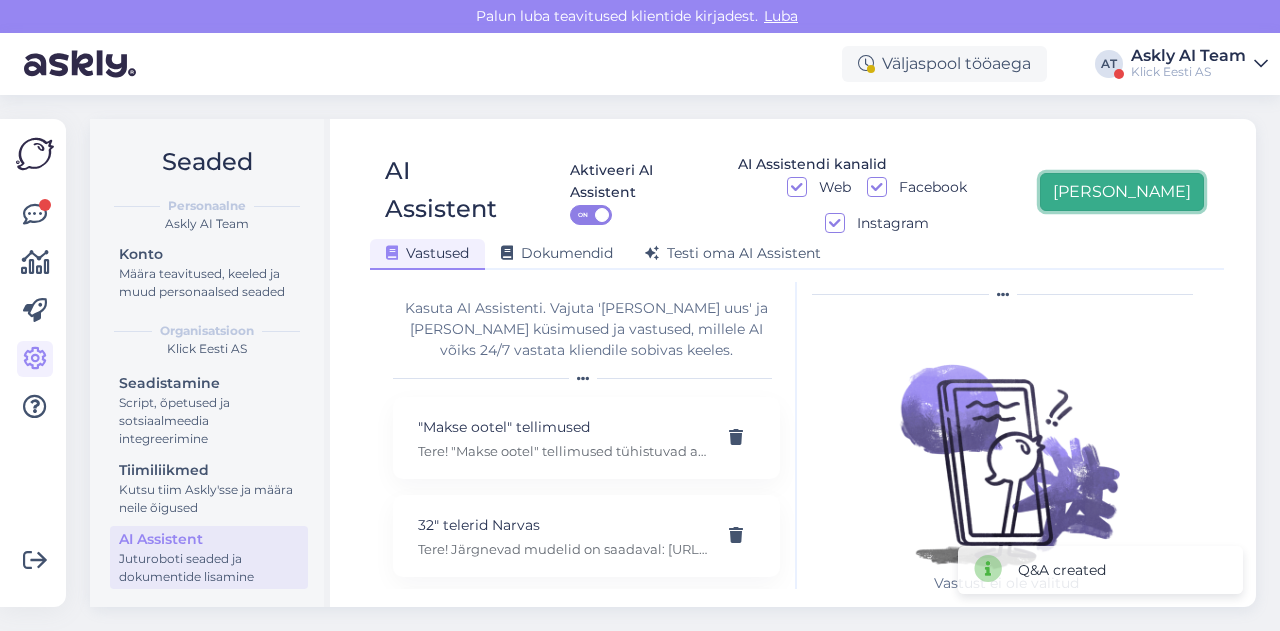 click on "[PERSON_NAME]" at bounding box center [1122, 192] 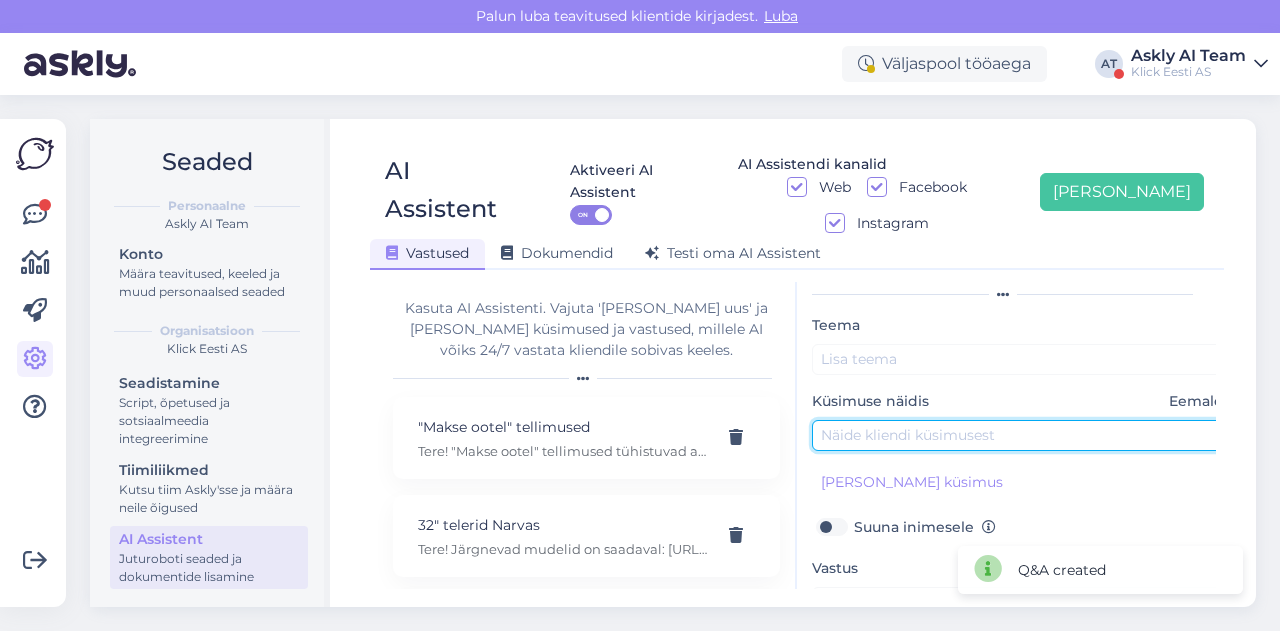 click at bounding box center [1022, 435] 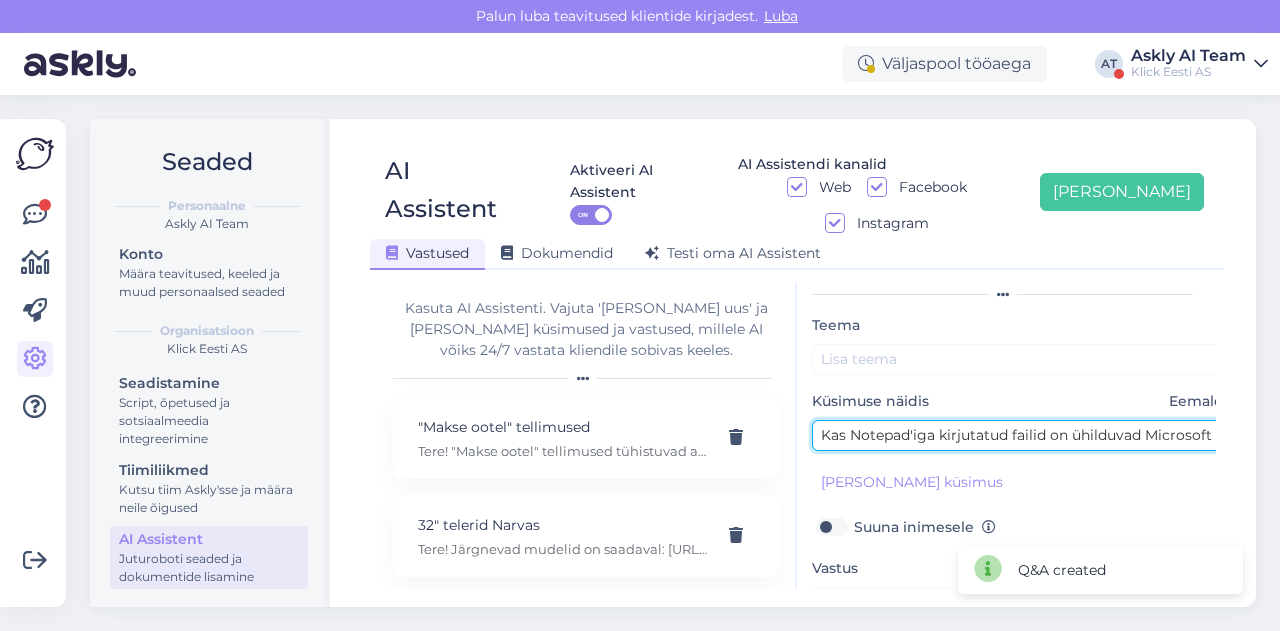 scroll, scrollTop: 0, scrollLeft: 576, axis: horizontal 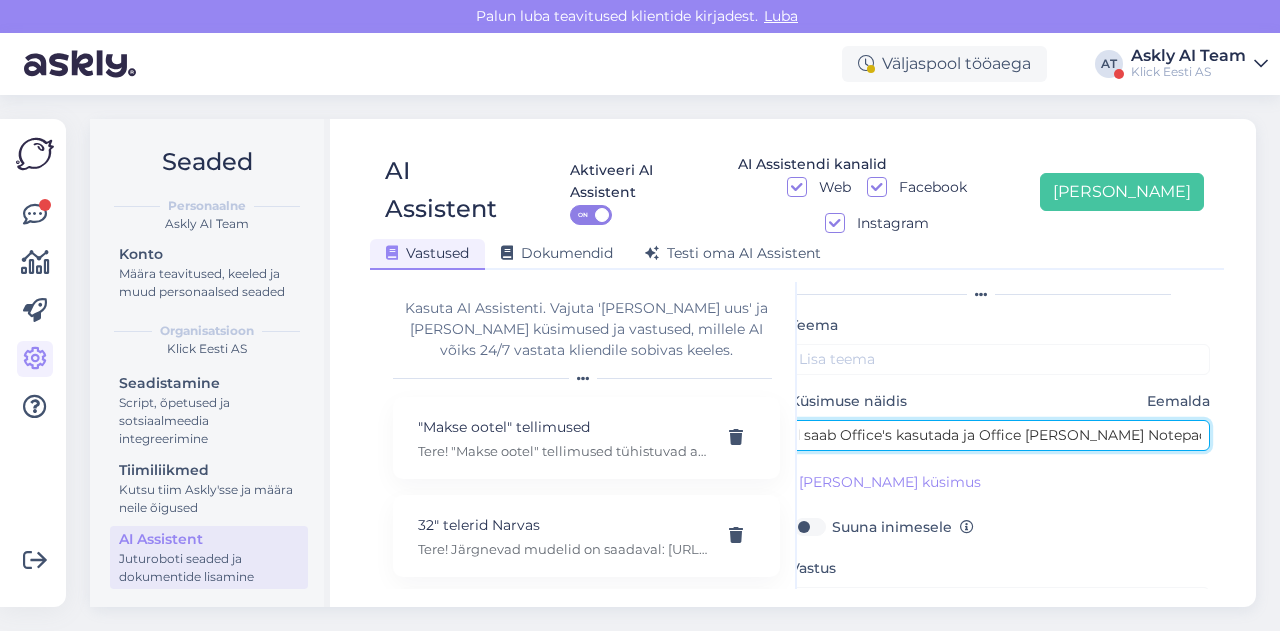 type on "Kas Notepad'iga kirjutatud failid on ühilduvad Microsoft Office failidega, nii et neid saab Office's kasutada ja Office [PERSON_NAME] Notepad'is kasutada?" 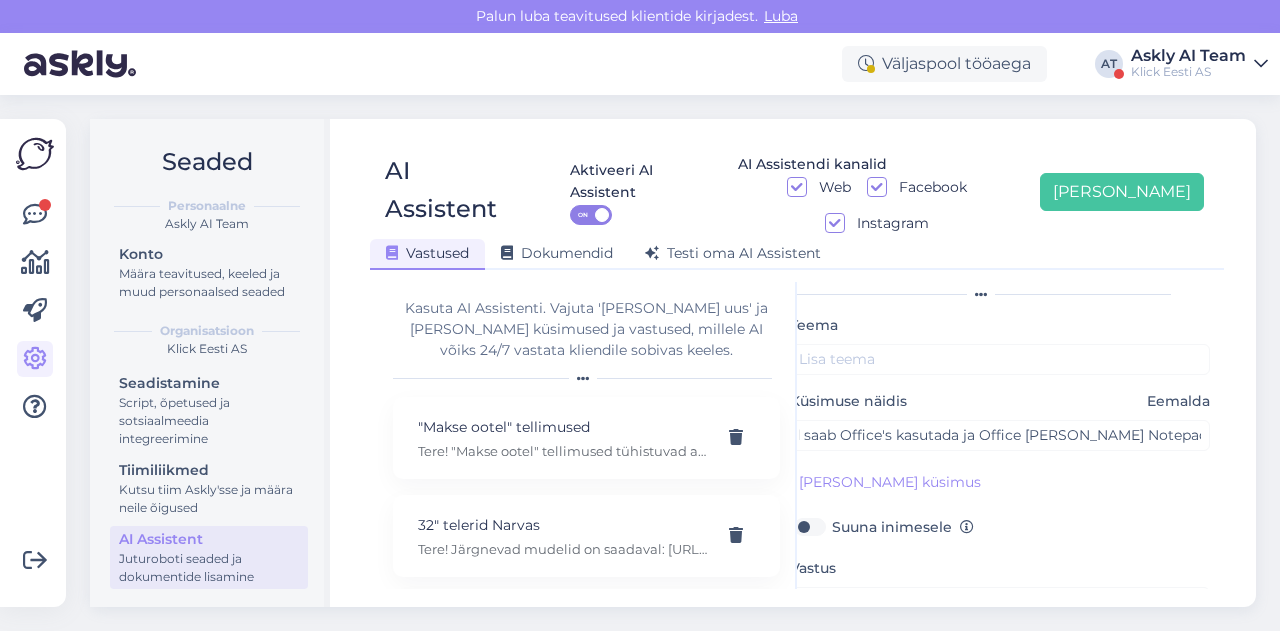 scroll, scrollTop: 0, scrollLeft: 0, axis: both 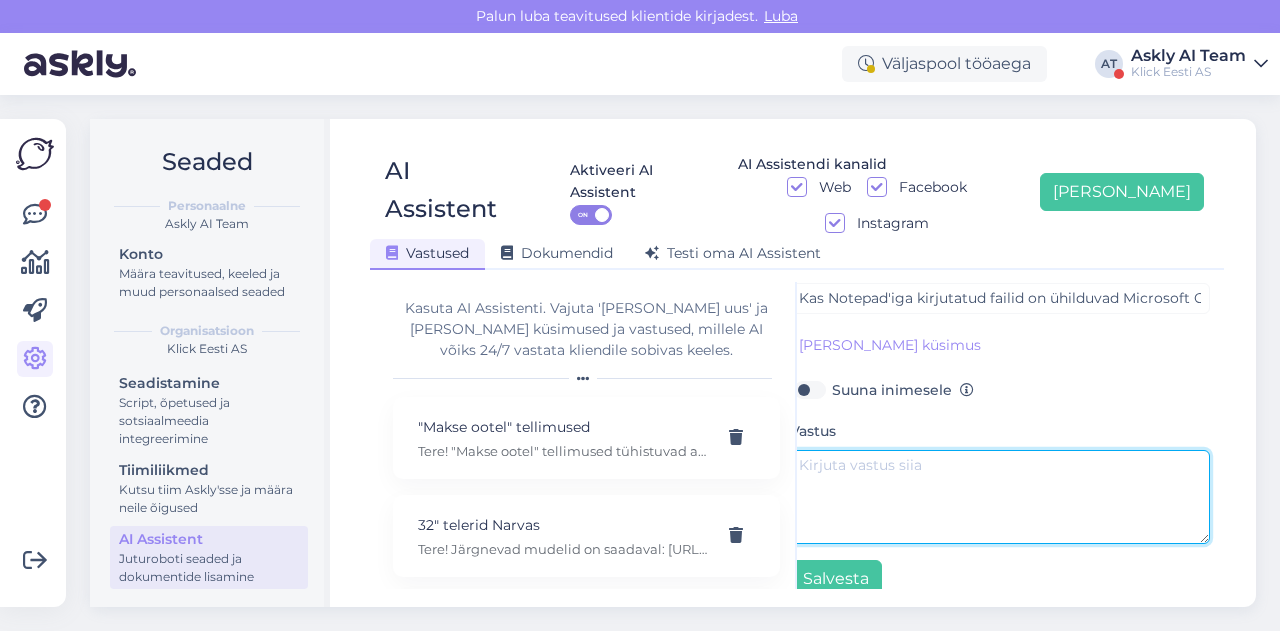 click at bounding box center [1000, 497] 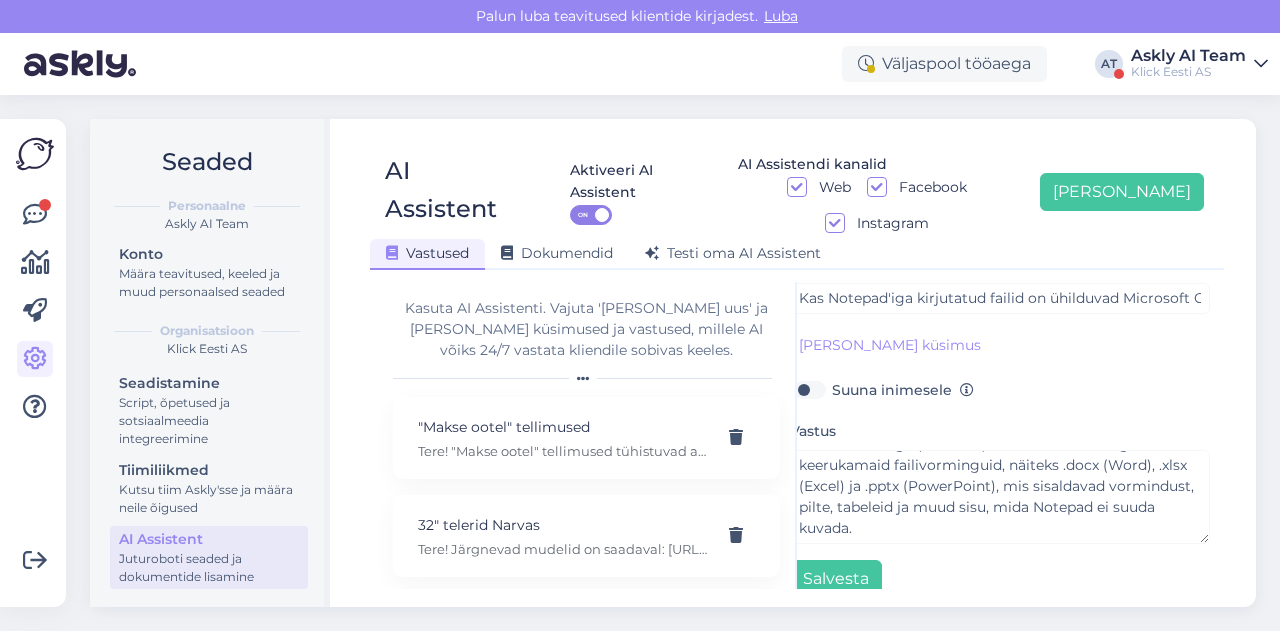 scroll, scrollTop: 63, scrollLeft: 0, axis: vertical 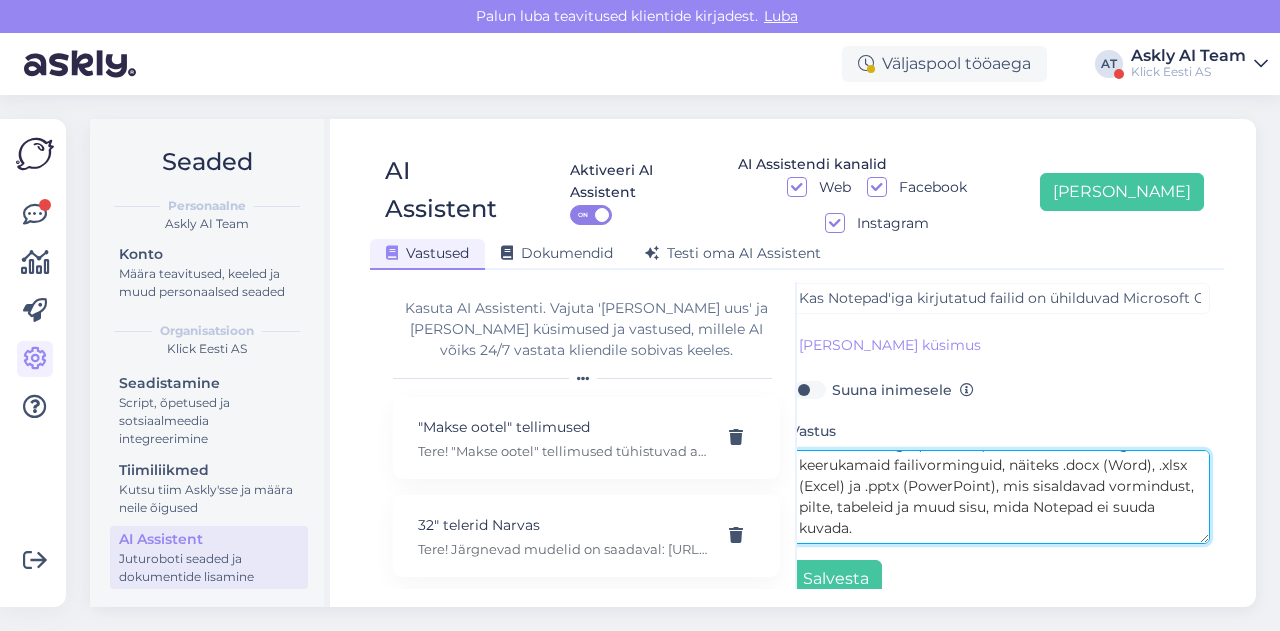 click on "Notepad on lihtne tekstiredaktor, mis töötab ainult tavalise tekstiga (.txt failid). Microsoft Office aga kasutab keerukamaid failivorminguid, näiteks .docx (Word), .xlsx (Excel) ja .pptx (PowerPoint), mis sisaldavad vormindust, pilte, tabeleid ja muud sisu, mida Notepad ei suuda kuvada." at bounding box center [1000, 497] 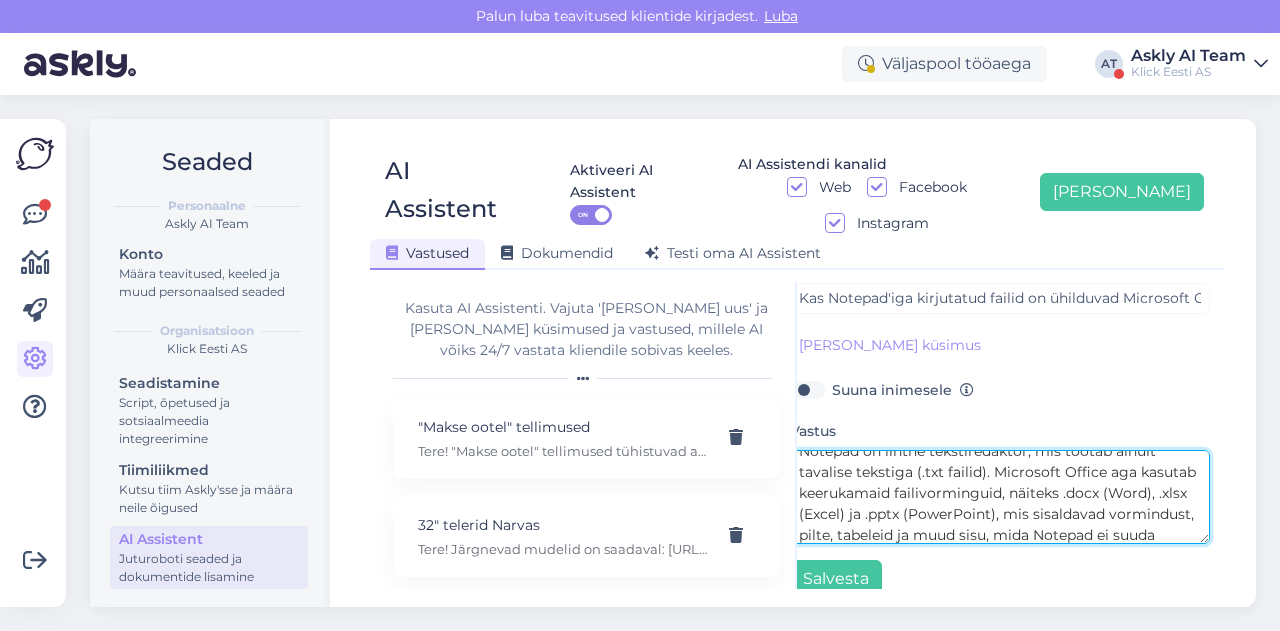 scroll, scrollTop: 0, scrollLeft: 0, axis: both 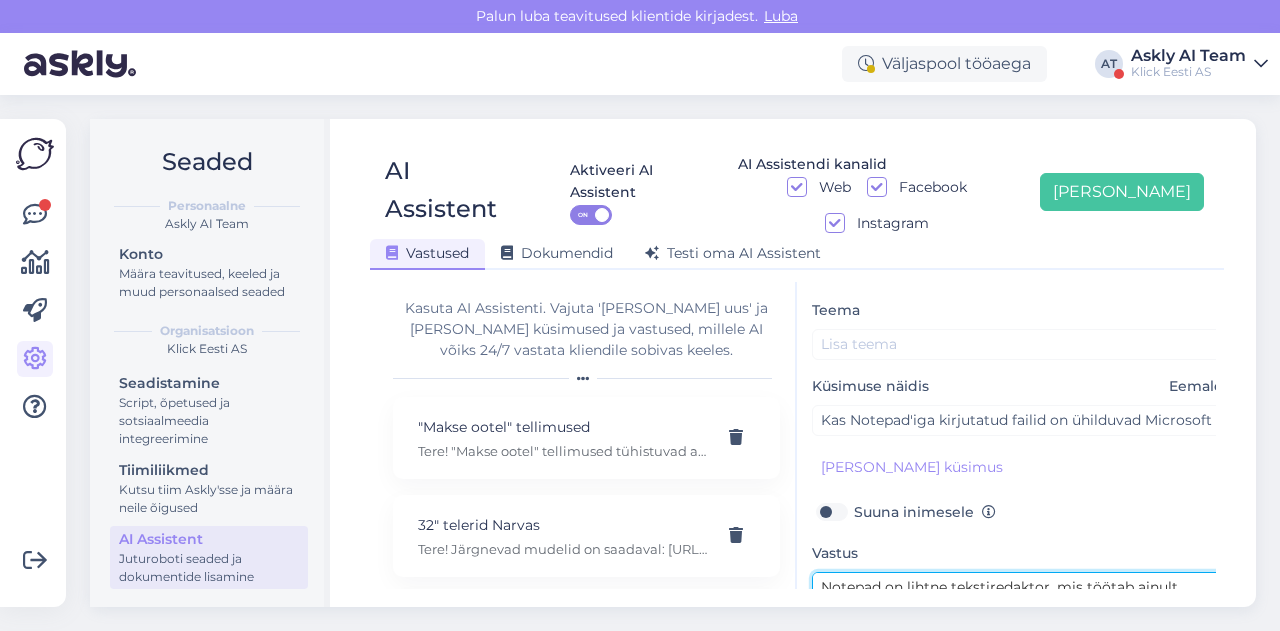 type on "Notepad on lihtne tekstiredaktor, mis töötab ainult tavalise tekstiga (.txt failid). Microsoft Office aga kasutab keerukamaid failivorminguid, näiteks .docx (Word), .xlsx (Excel) ja .pptx (PowerPoint), mis sisaldavad vormindust, pilte, tabeleid ja muud sisu, mida Notepad ei suuda kuvada.
Notepad'is kirjutatud .txt [PERSON_NAME] saab avada Office'is, näiteks Wordis. Word avab need kui lihttekstidokumente.
Office'is loodud [PERSON_NAME] avada Notepad'is, kui salvestada need lihttekstina (.txt) või avada näiteks Wordi fail otse Notepad'is—aga sellisel juhul kaotatakse kogu vormindus.
Kui soovid töötada Office'i failidega ja säilitada nende vorminduse, on parem kasutada vastavaid Office'i rakendusi või teisi tekstiredaktoreid, mis toetavad Office'i failivorminguid." 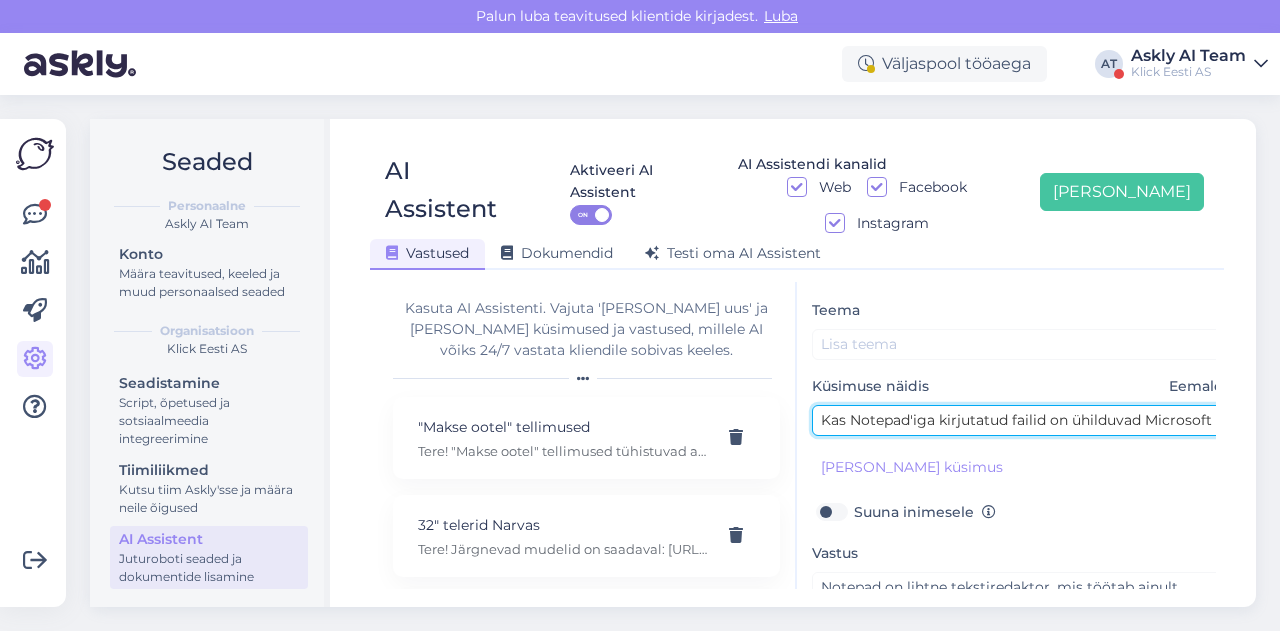drag, startPoint x: 854, startPoint y: 379, endPoint x: 908, endPoint y: 381, distance: 54.037025 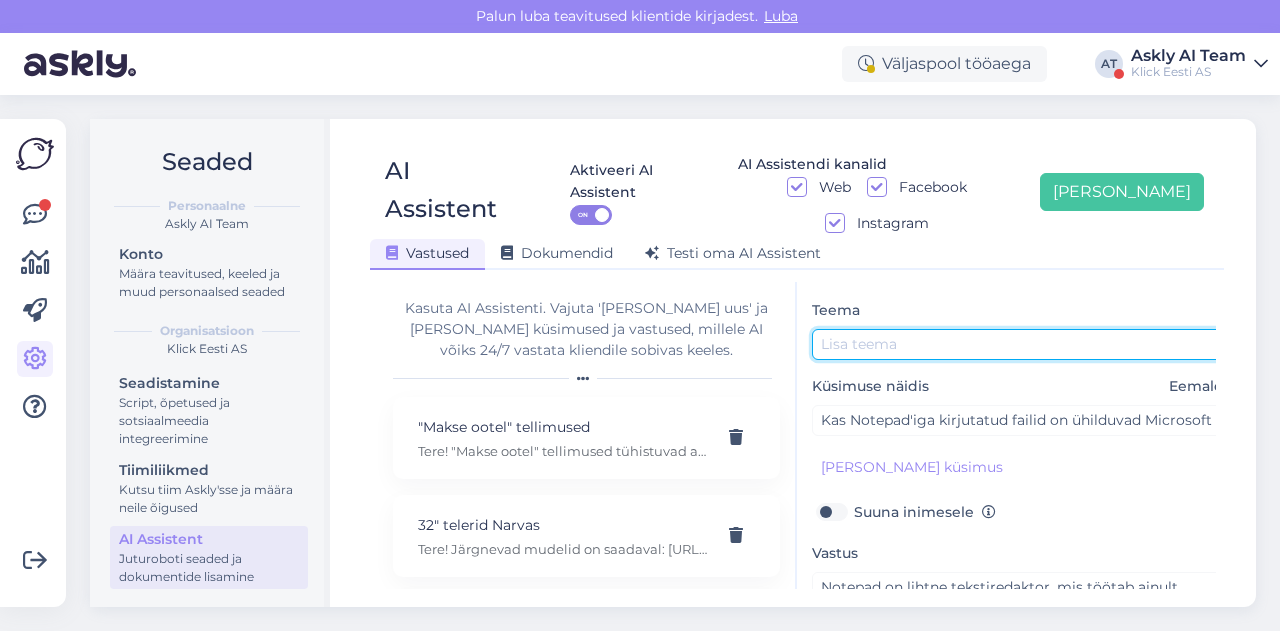 click at bounding box center (1022, 344) 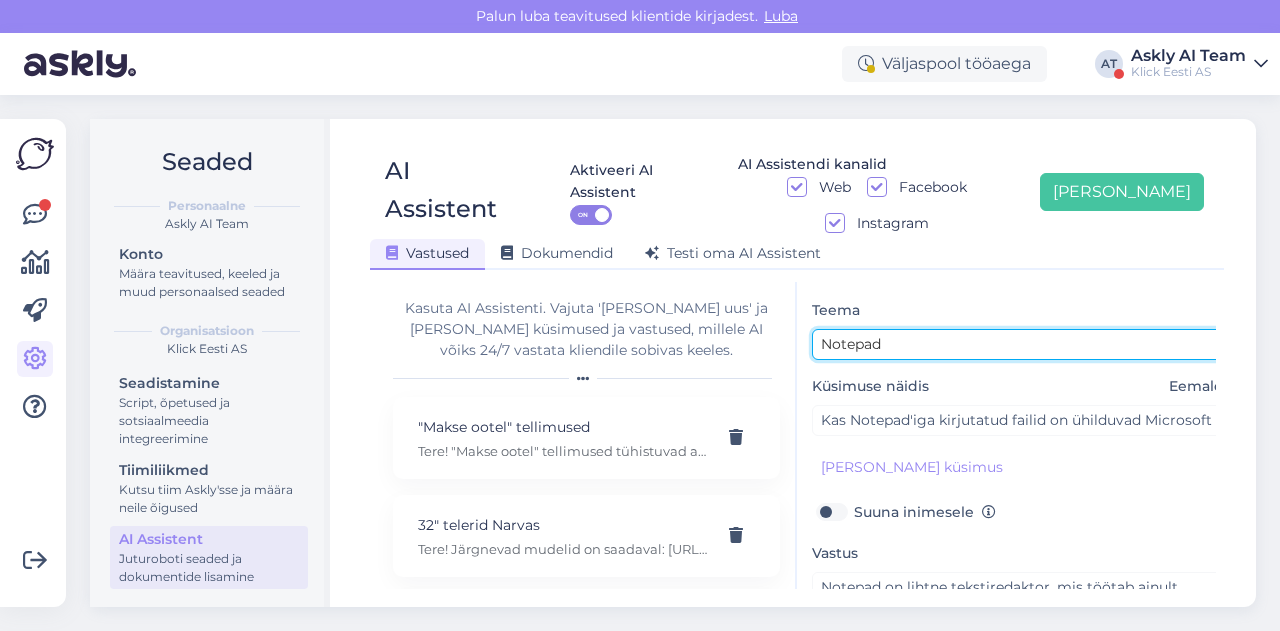 scroll, scrollTop: 179, scrollLeft: 0, axis: vertical 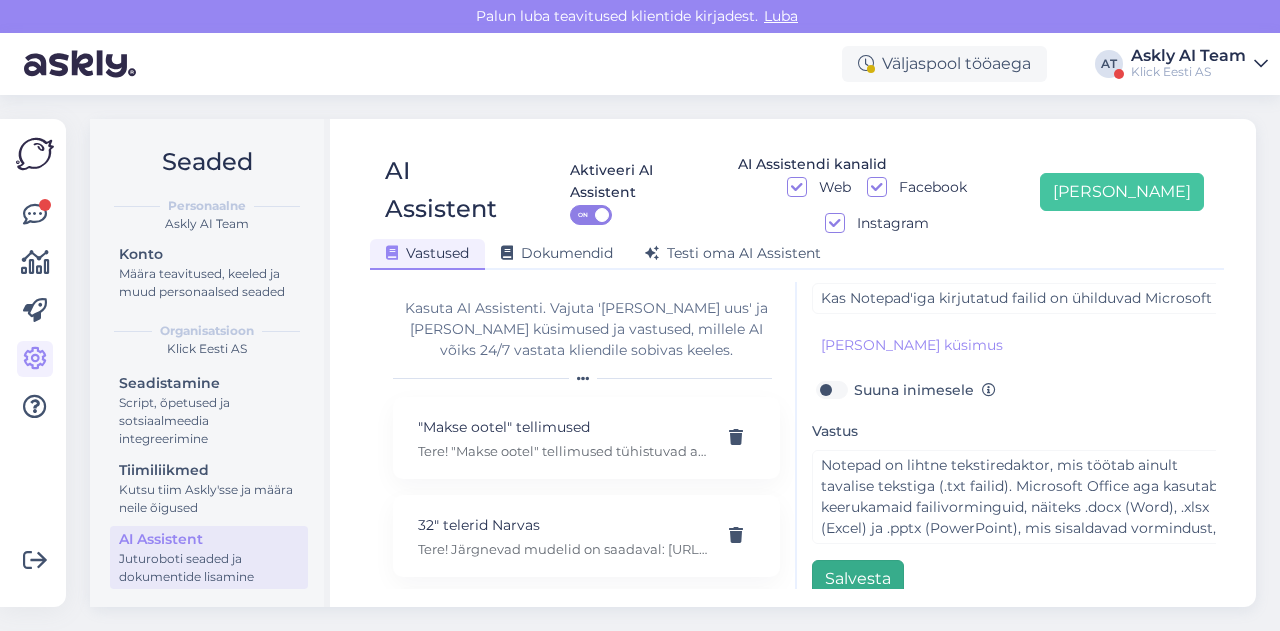 type on "Notepad" 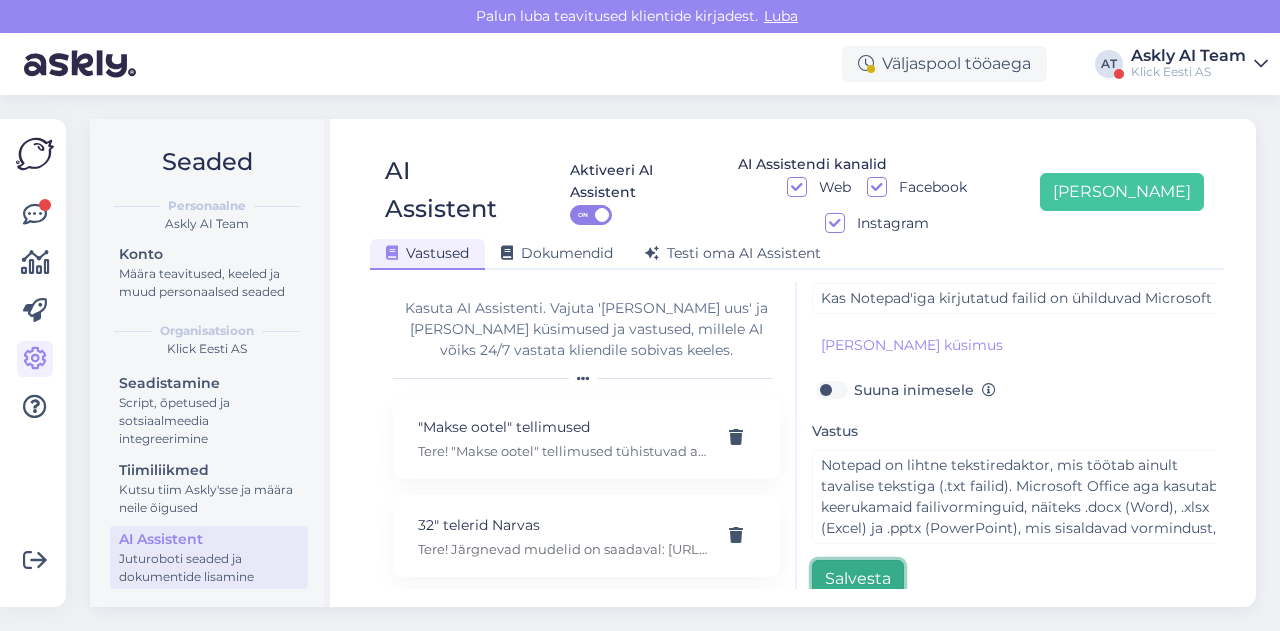 click on "Salvesta" at bounding box center [858, 579] 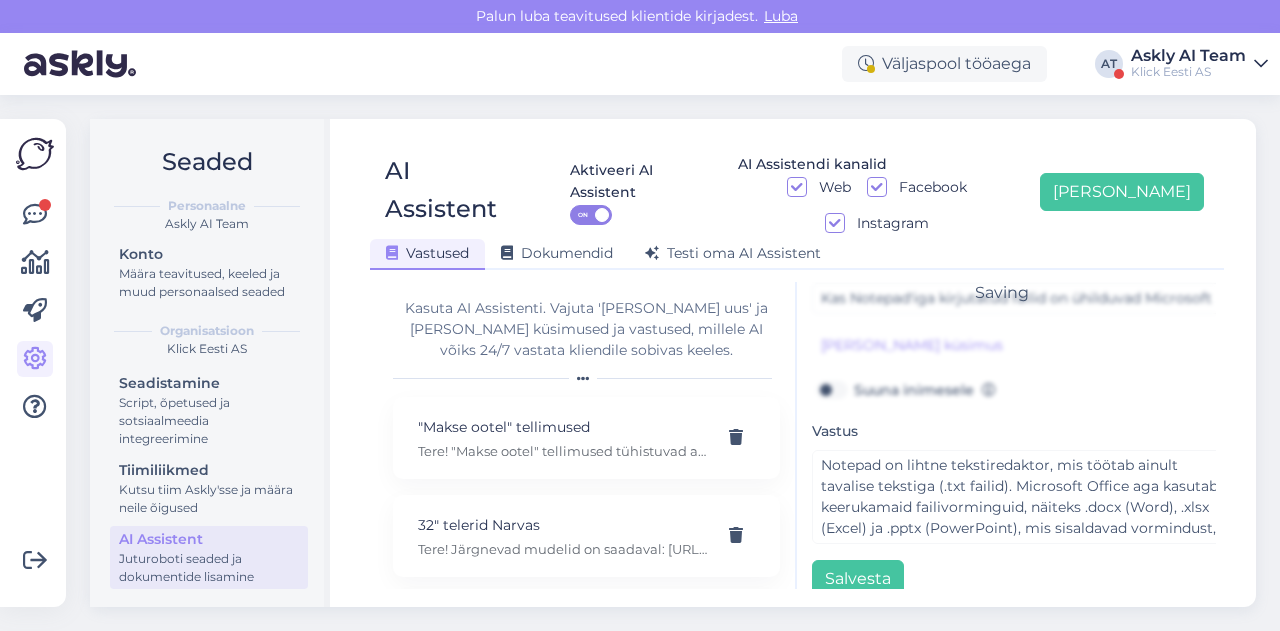 scroll, scrollTop: 42, scrollLeft: 0, axis: vertical 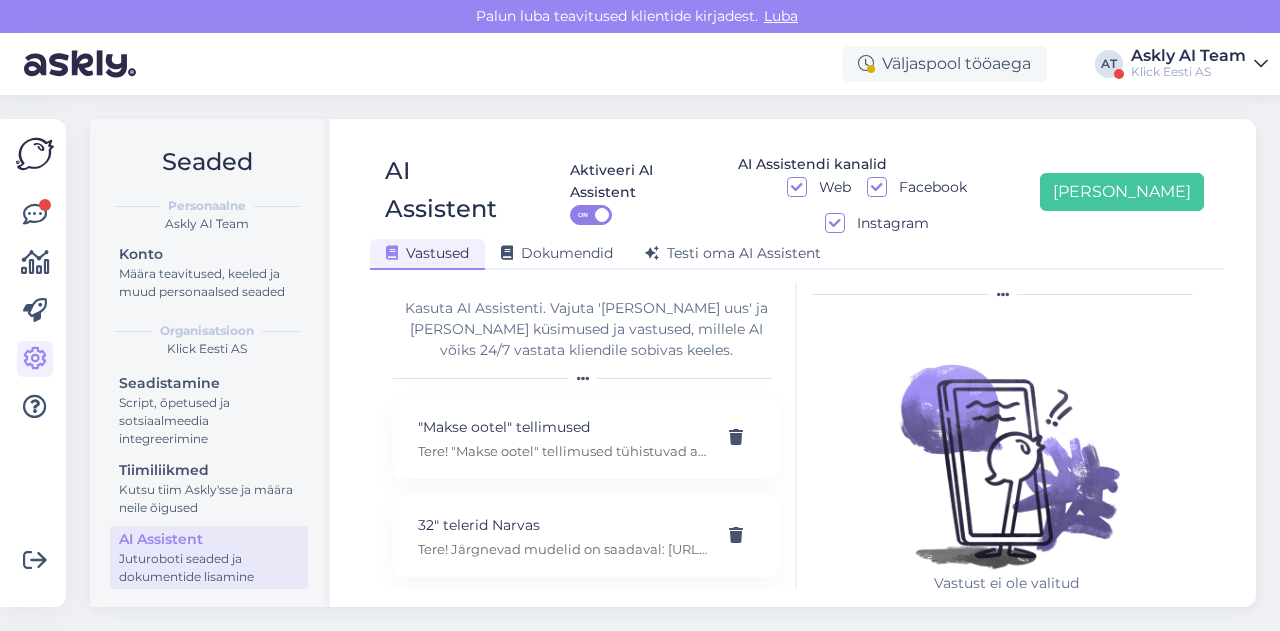 click on "Seaded Personaalne Askly AI Team Konto Määra teavitused, keeled ja muud personaalsed seaded Organisatsioon Klick Eesti AS Seadistamine Script, õpetused ja sotsiaalmeedia integreerimine Tiimiliikmed Kutsu tiim Askly'sse ja määra neile õigused AI Assistent Juturoboti seaded ja dokumentide lisamine AI Assistent Aktiveeri AI Assistent ON AI Assistendi kanalid Web Facebook Instagram [PERSON_NAME] uus Vastused Dokumendid [PERSON_NAME] oma AI Assistent Kasuta AI Assistenti. Vajuta '[PERSON_NAME] uus' ja [PERSON_NAME] küsimused ja vastused, millele AI võiks 24/7 vastata kliendile sobivas keeles.  "Makse ootel" tellimused  Tere! "Makse ootel" tellimused tühistuvad automaatselt. Nende pärast ei pea muretsema. 32" telerid Narvas Tere! Järgnevad mudelid on saadaval: [URL][DOMAIN_NAME] 5G nuputelefon Tere! 5G nuputelefoni ei ole. 4G telefonid leiab siit: [URL][DOMAIN_NAME][PERSON_NAME] Adapter Aku seisukord Arvuti W" at bounding box center [679, 363] 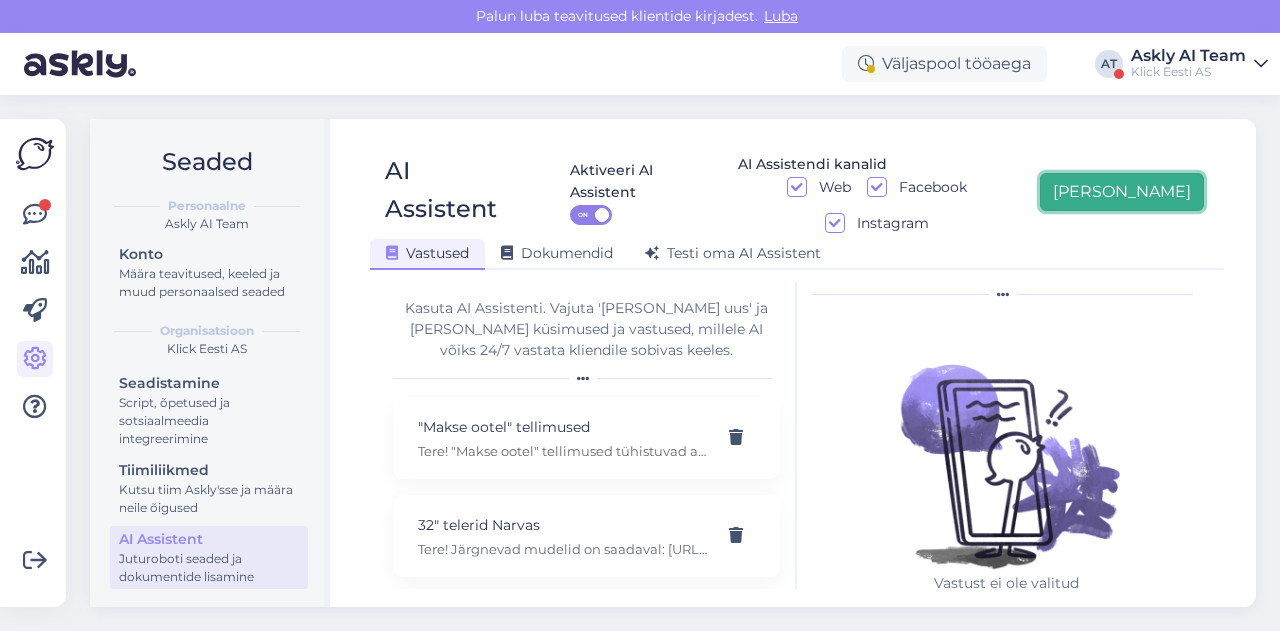 click on "[PERSON_NAME]" at bounding box center (1122, 192) 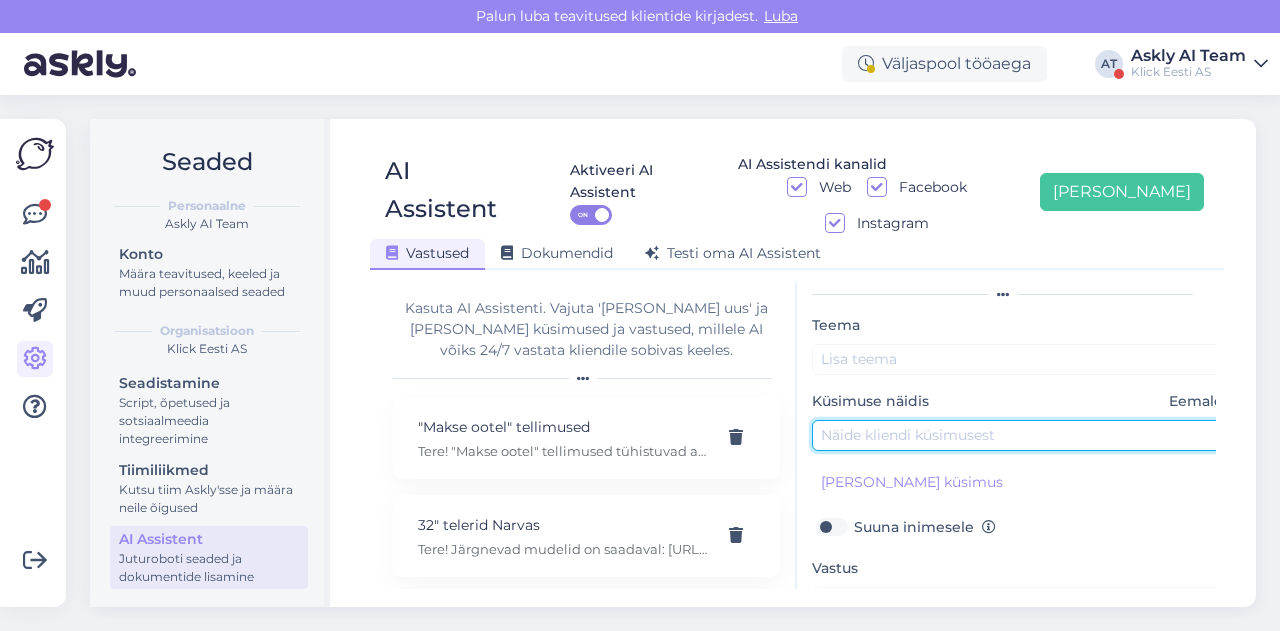 click at bounding box center [1022, 435] 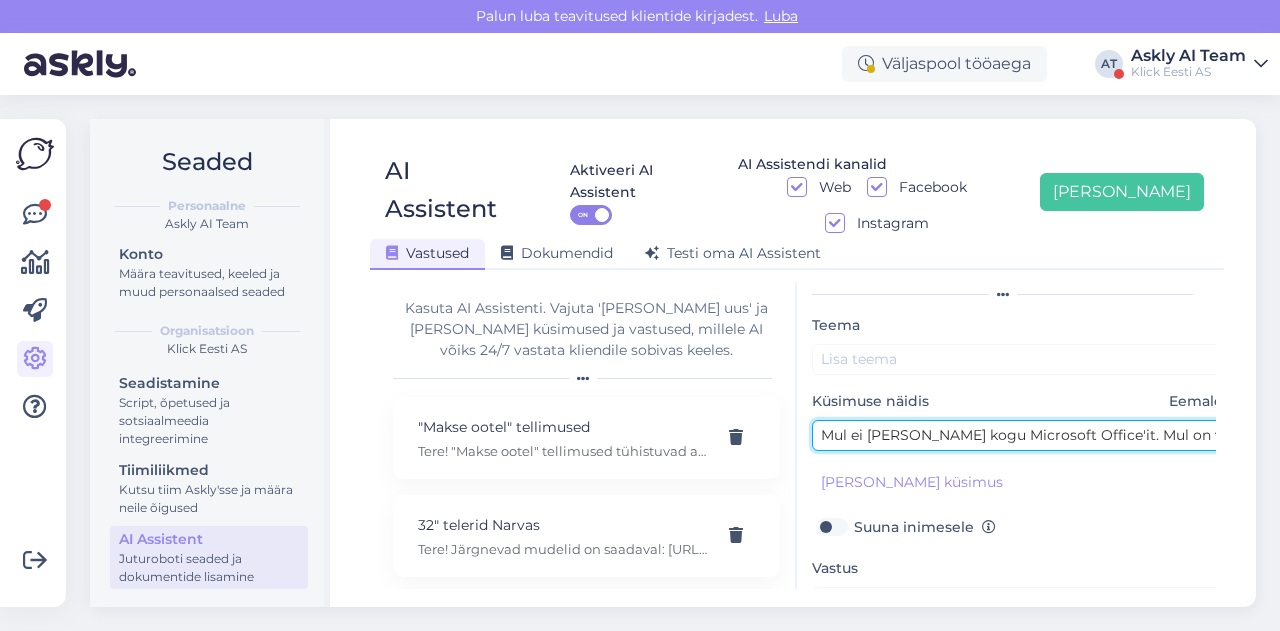 scroll, scrollTop: 0, scrollLeft: 202, axis: horizontal 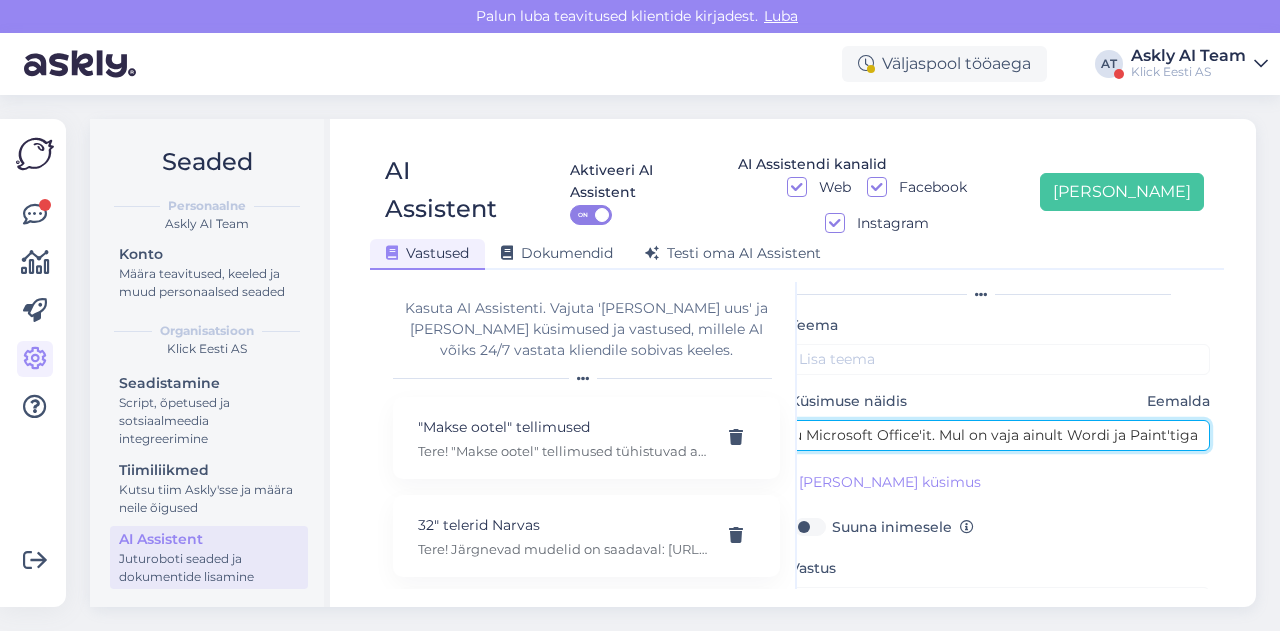 type on "Mul ei [PERSON_NAME] kogu Microsoft Office'it. Mul on vaja ainult Wordi ja Paint'tiga [PERSON_NAME]." 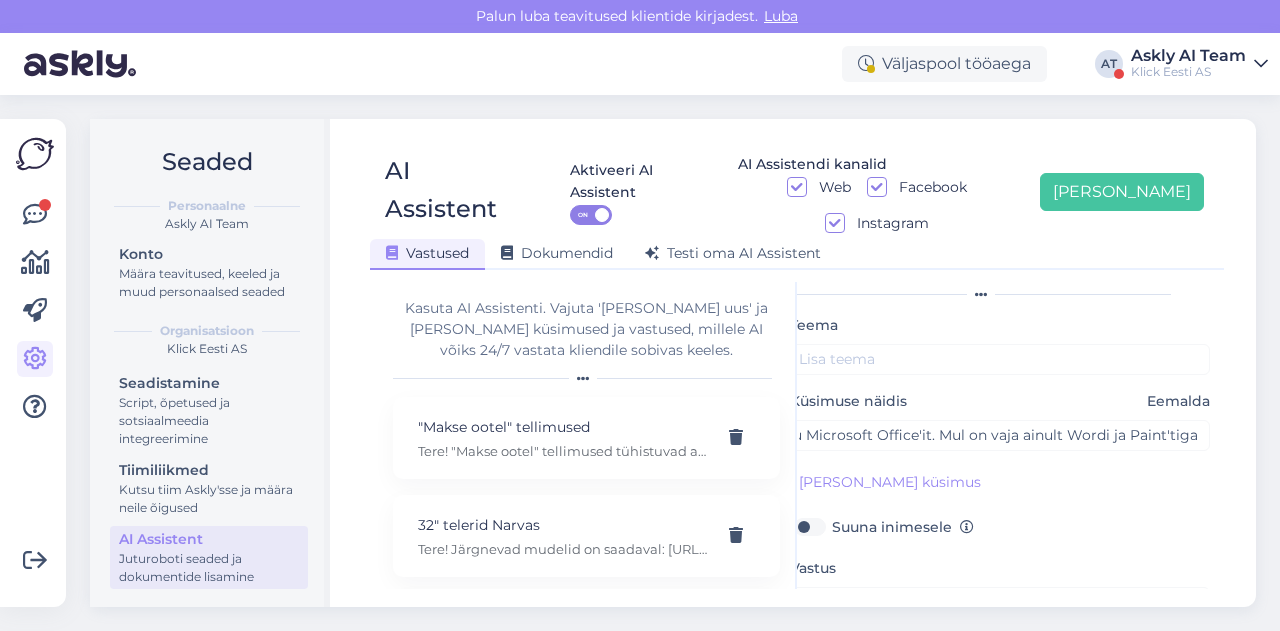 scroll, scrollTop: 0, scrollLeft: 0, axis: both 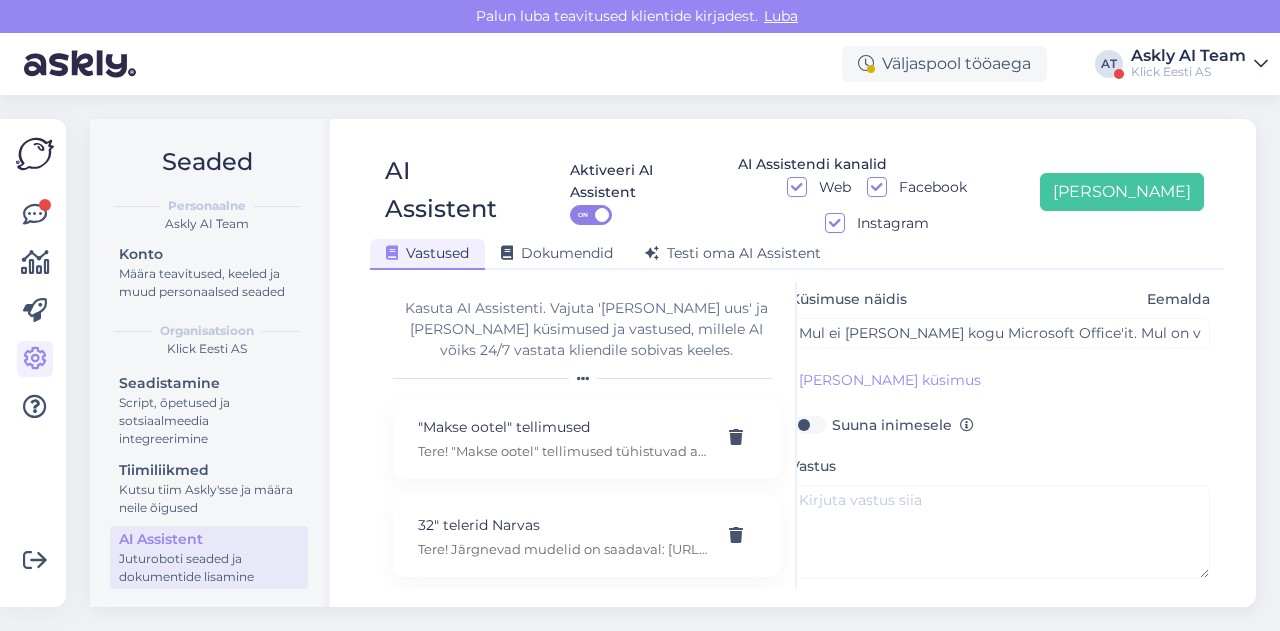 click on "Vastus" at bounding box center [1000, 516] 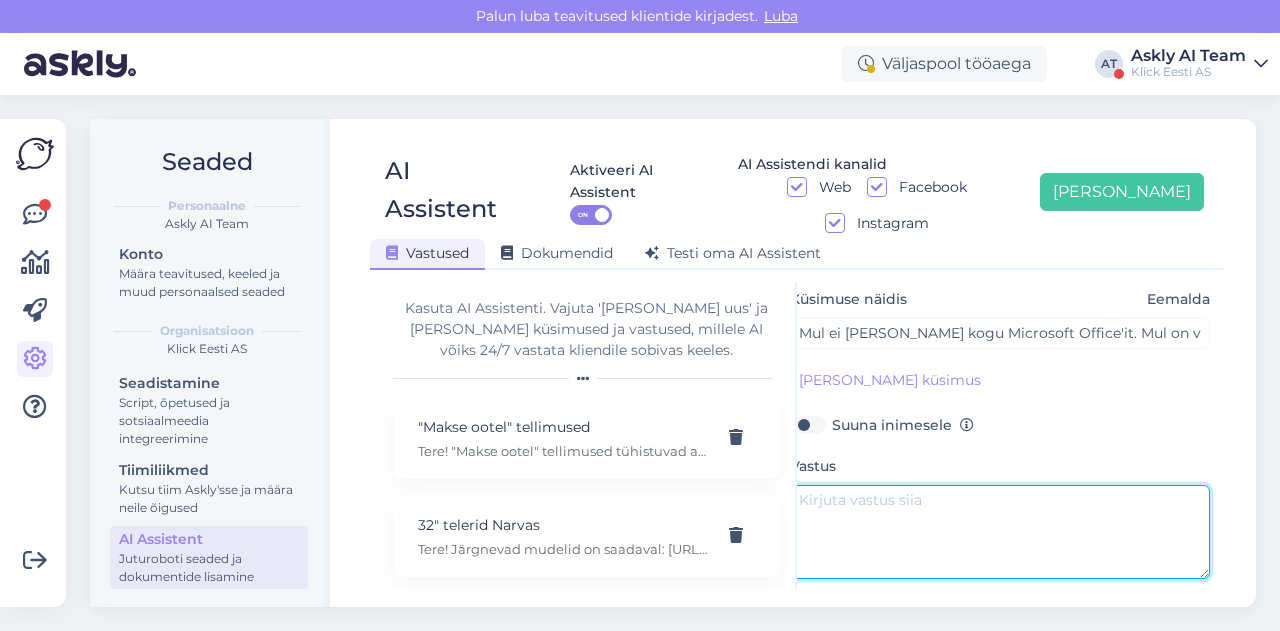 click at bounding box center (1000, 532) 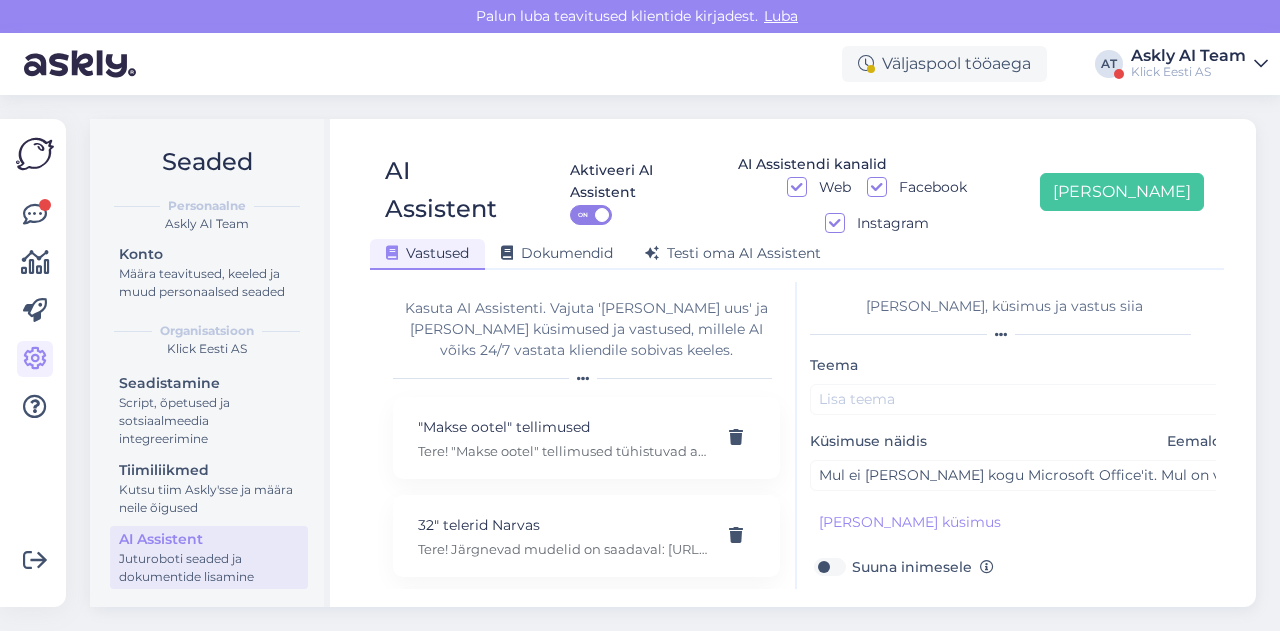 scroll, scrollTop: 0, scrollLeft: 2, axis: horizontal 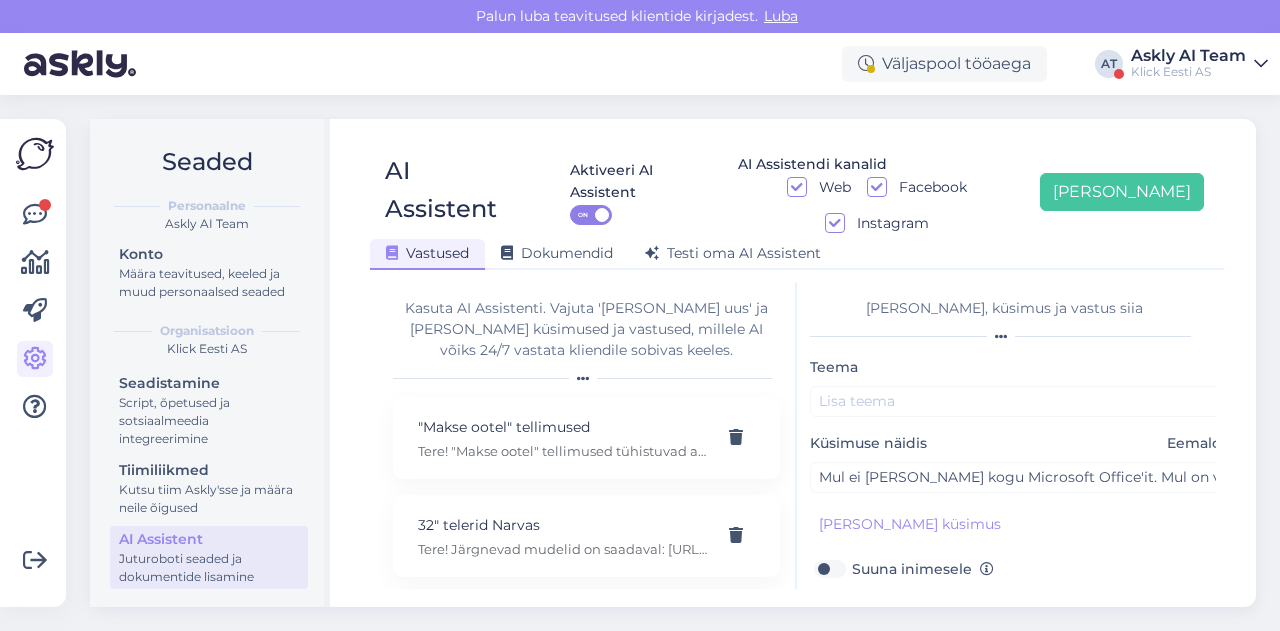 type on "Wordi on võimalik näiteks [PERSON_NAME] brauseri outlookis kasutada tasuta. On ka tasuta alternatiive officele nagu näiteks openoffice, libreoffice [PERSON_NAME] on olemas tekstitöötlus programm." 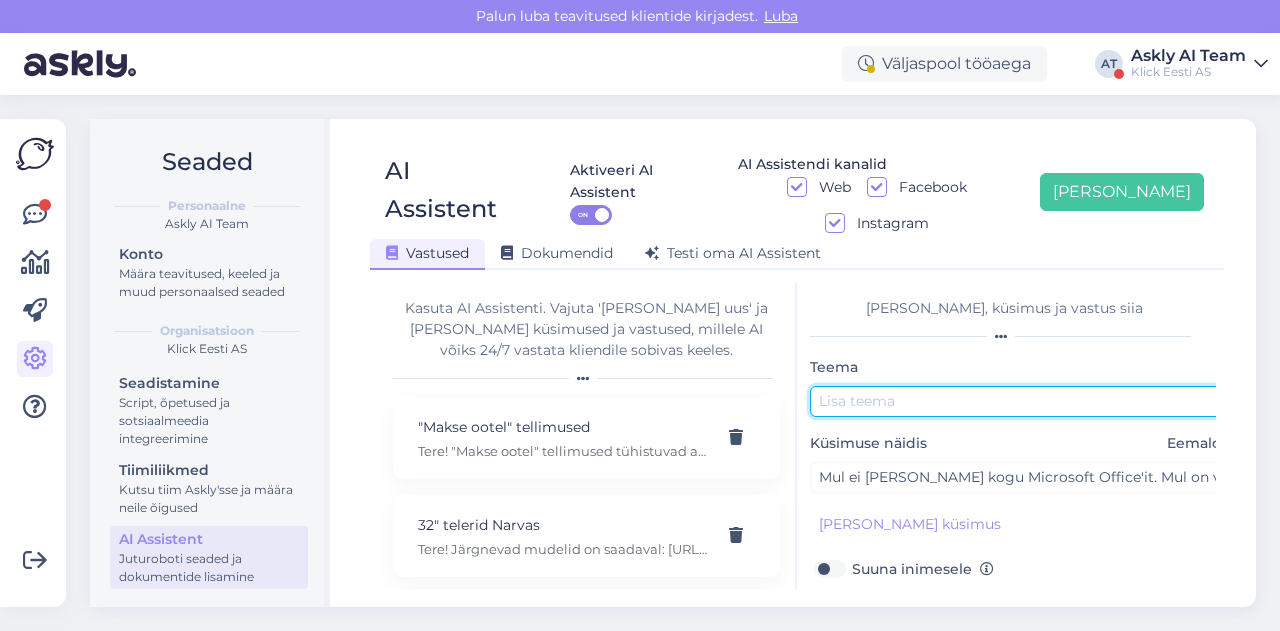 click at bounding box center (1020, 401) 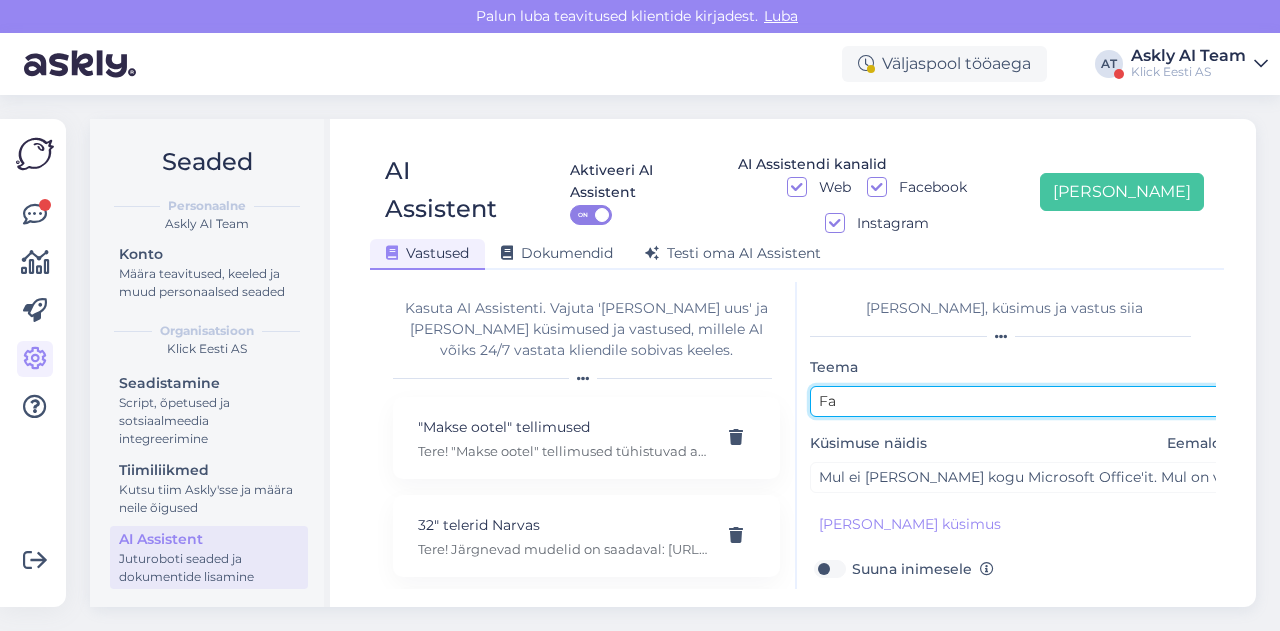 type on "F" 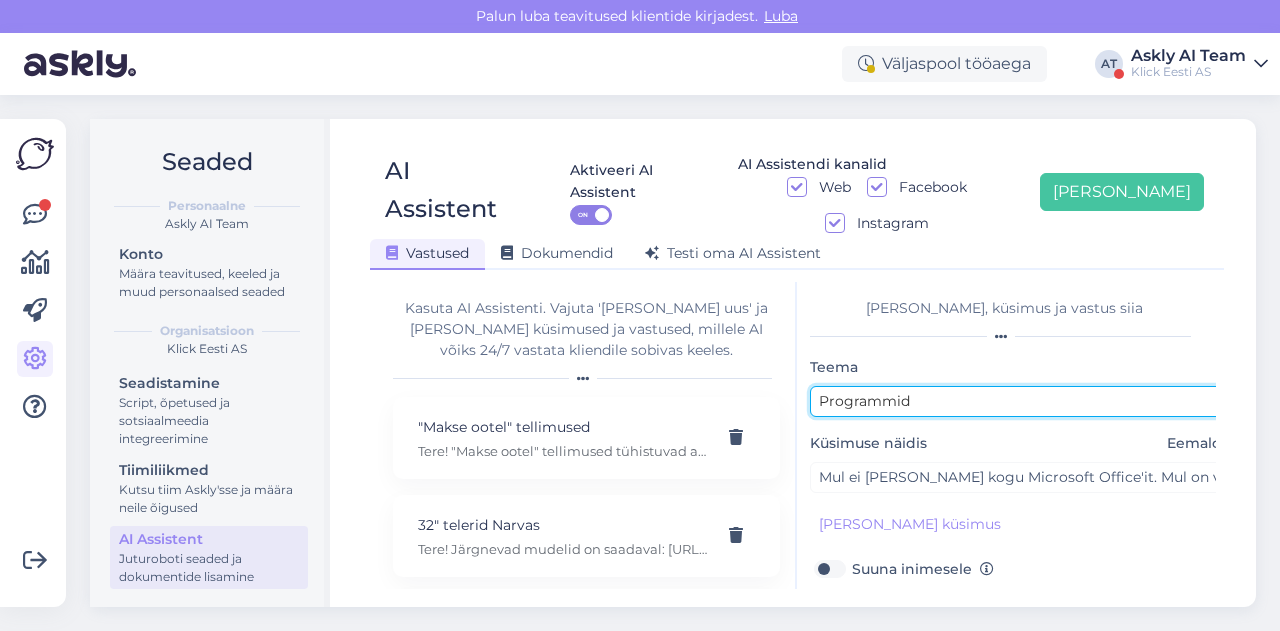 scroll, scrollTop: 179, scrollLeft: 2, axis: both 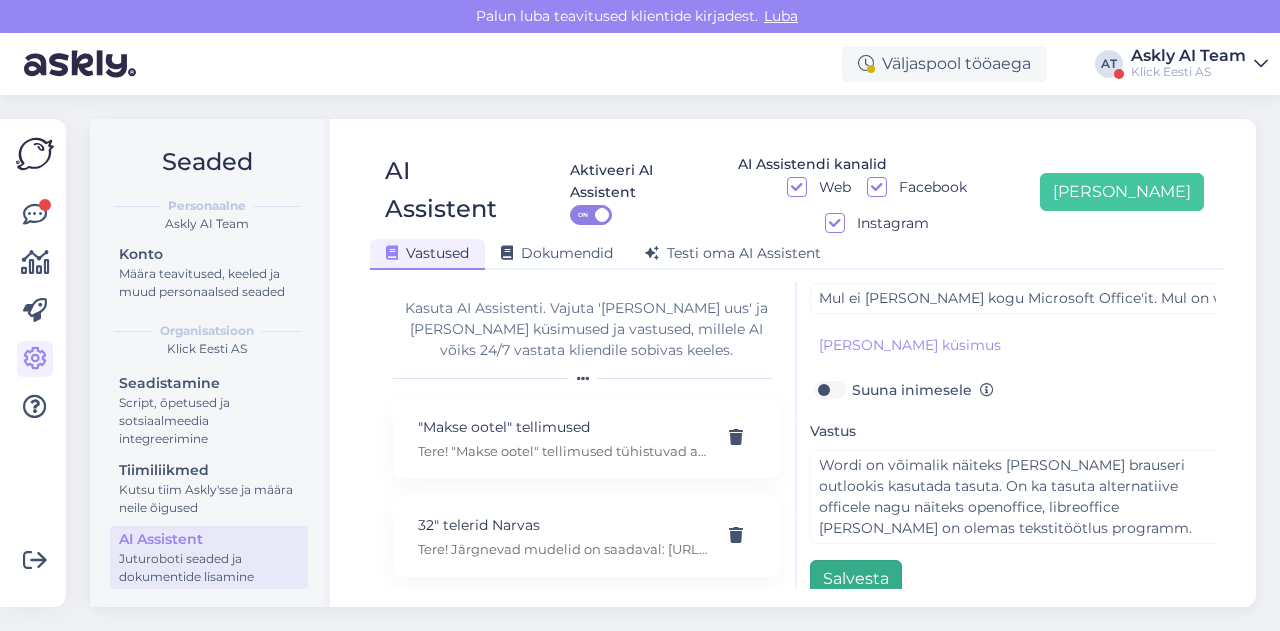 type on "Programmid" 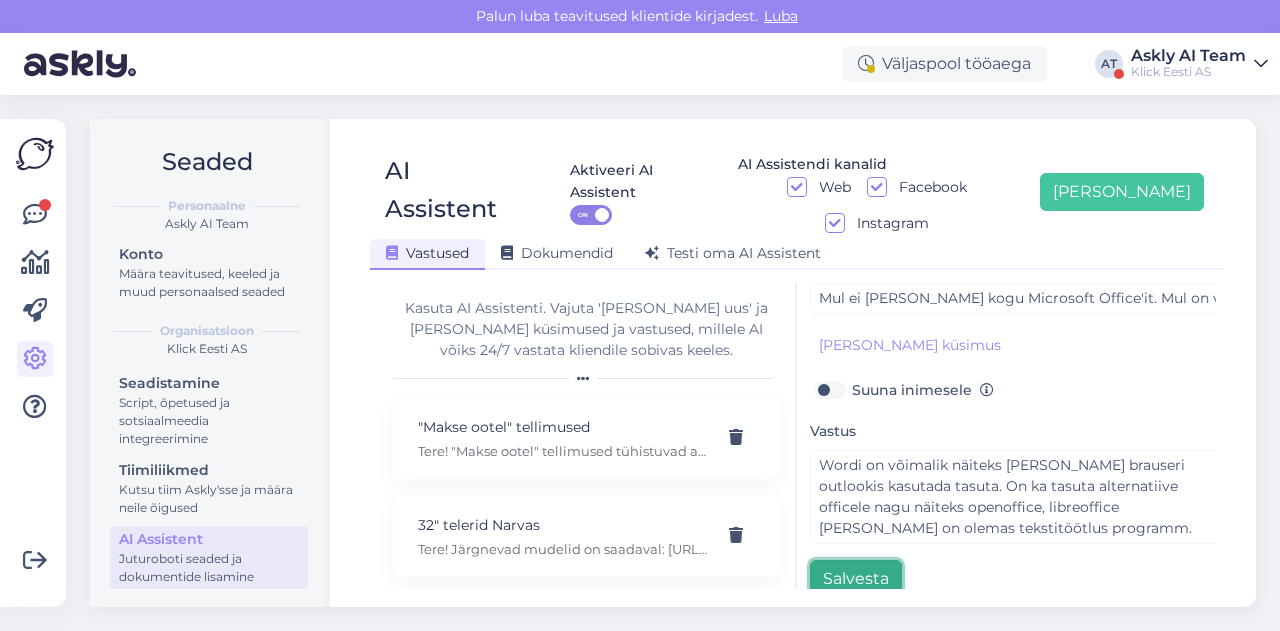 click on "Salvesta" at bounding box center [856, 579] 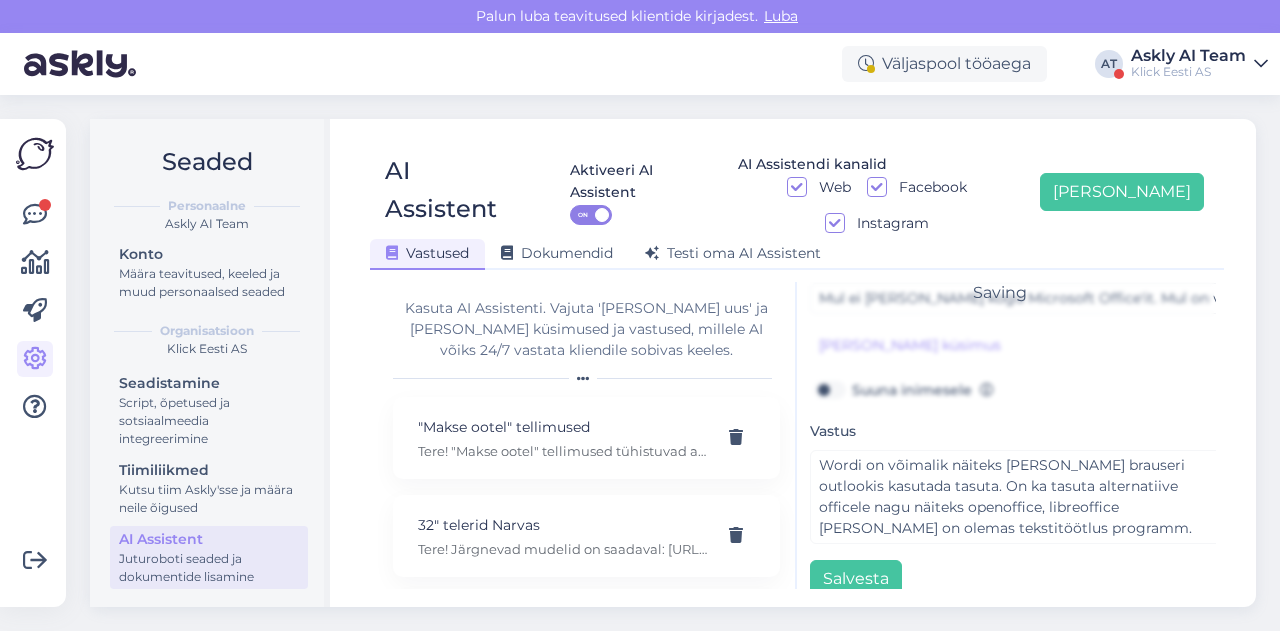 scroll, scrollTop: 42, scrollLeft: 0, axis: vertical 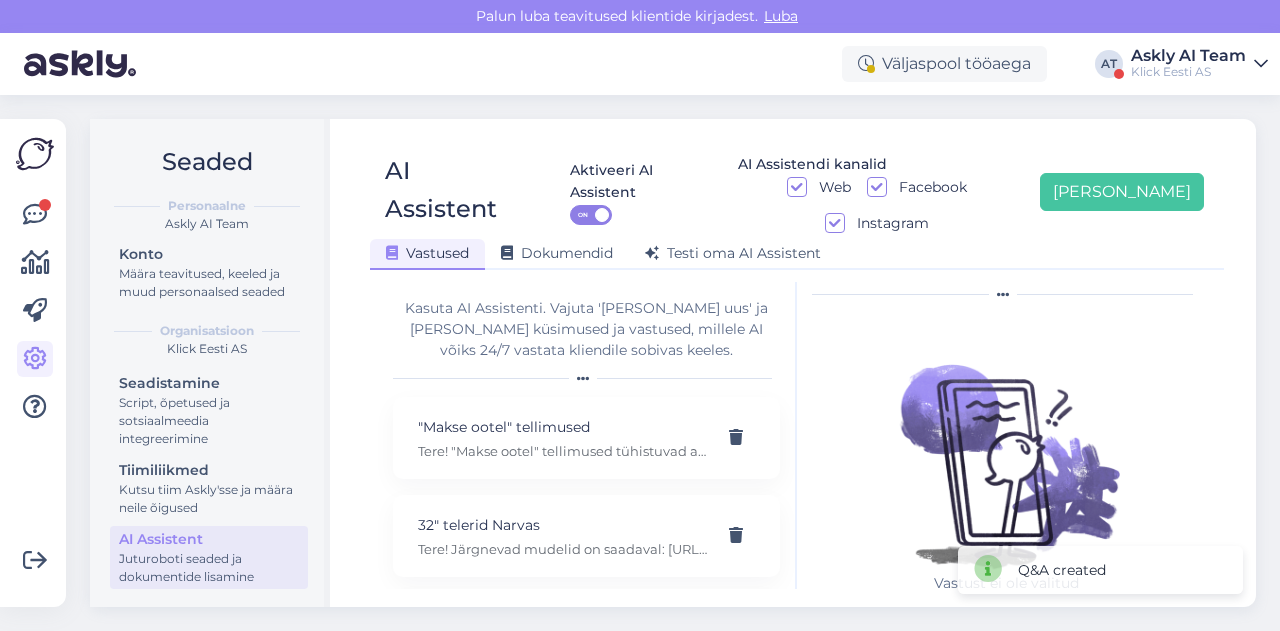 click on "Seaded Personaalne Askly AI Team Konto Määra teavitused, keeled ja muud personaalsed seaded Organisatsioon Klick Eesti AS Seadistamine Script, õpetused ja sotsiaalmeedia integreerimine Tiimiliikmed Kutsu tiim Askly'sse ja määra neile õigused AI Assistent Juturoboti seaded ja dokumentide lisamine AI Assistent Aktiveeri AI Assistent ON AI Assistendi kanalid Web Facebook Instagram [PERSON_NAME] uus Vastused Dokumendid [PERSON_NAME] oma AI Assistent Kasuta AI Assistenti. Vajuta '[PERSON_NAME] uus' ja [PERSON_NAME] küsimused ja vastused, millele AI võiks 24/7 vastata kliendile sobivas keeles.  "Makse ootel" tellimused  Tere! "Makse ootel" tellimused tühistuvad automaatselt. Nende pärast ei pea muretsema. 32" telerid Narvas Tere! Järgnevad mudelid on saadaval: [URL][DOMAIN_NAME] 5G nuputelefon Tere! 5G nuputelefoni ei ole. 4G telefonid leiab siit: [URL][DOMAIN_NAME][PERSON_NAME] Adapter Aku seisukord Arvuti W" at bounding box center [679, 363] 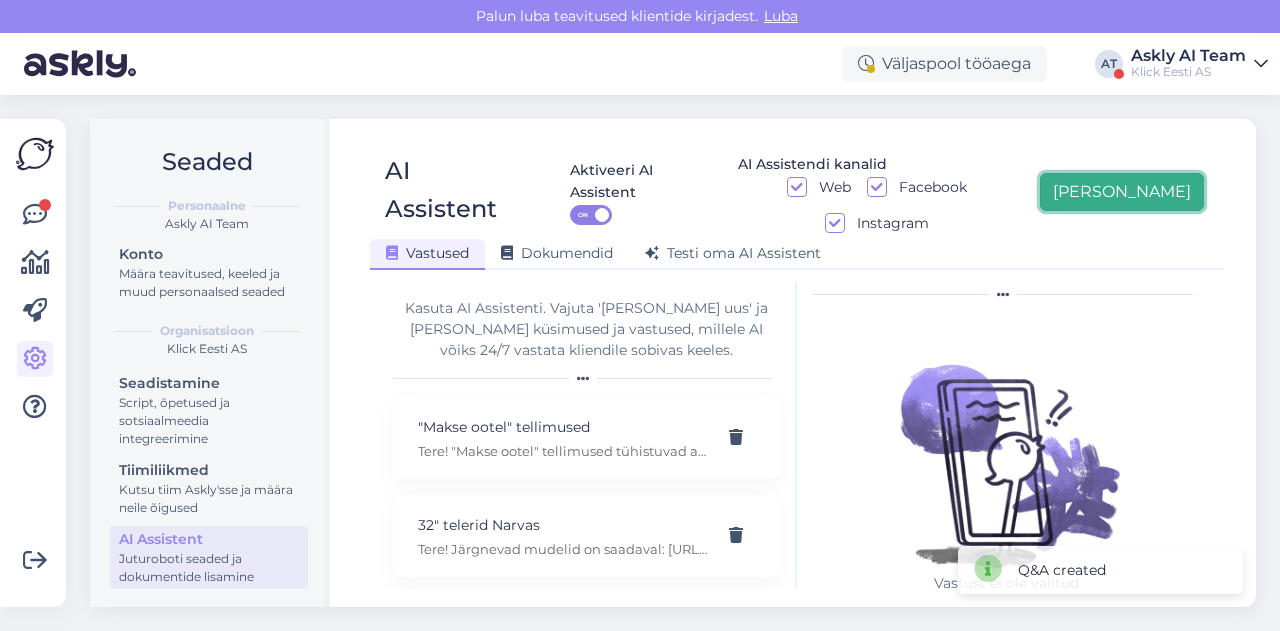 click on "[PERSON_NAME]" at bounding box center (1122, 192) 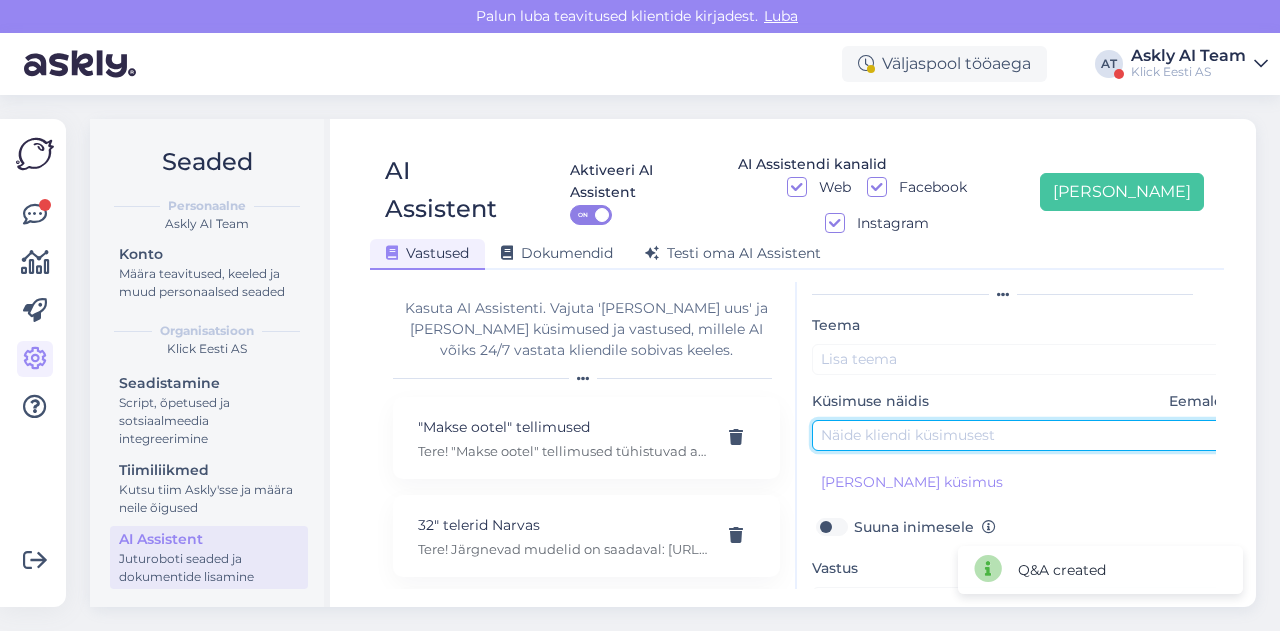 click at bounding box center (1022, 435) 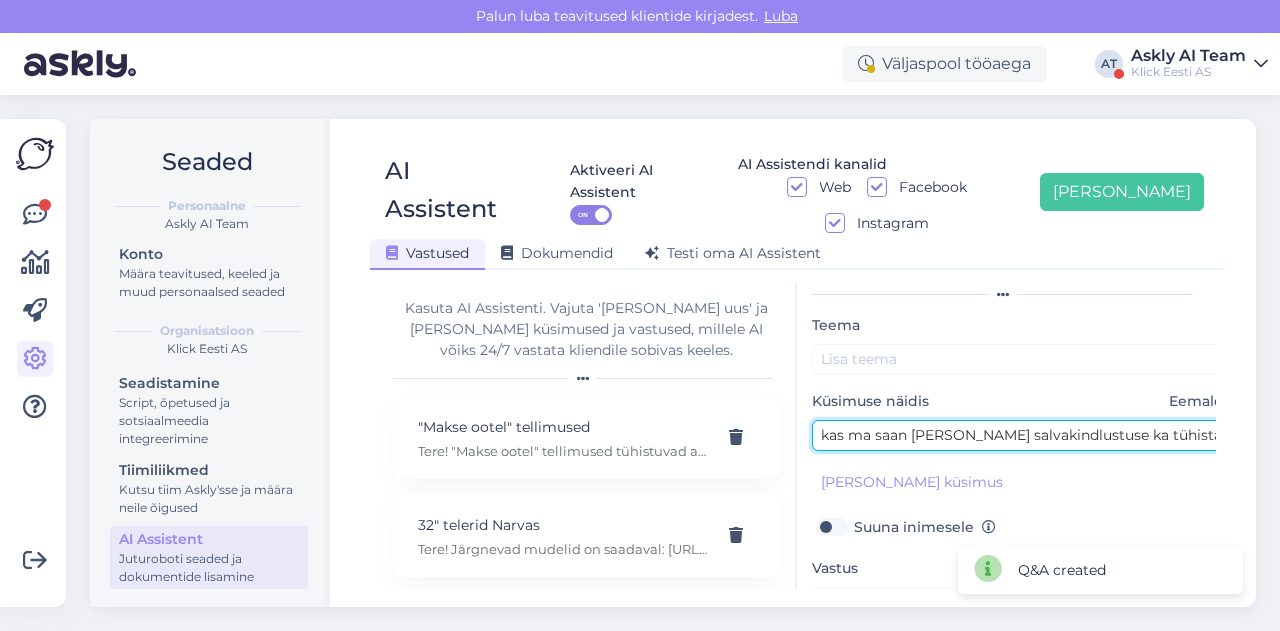 scroll, scrollTop: 0, scrollLeft: 139, axis: horizontal 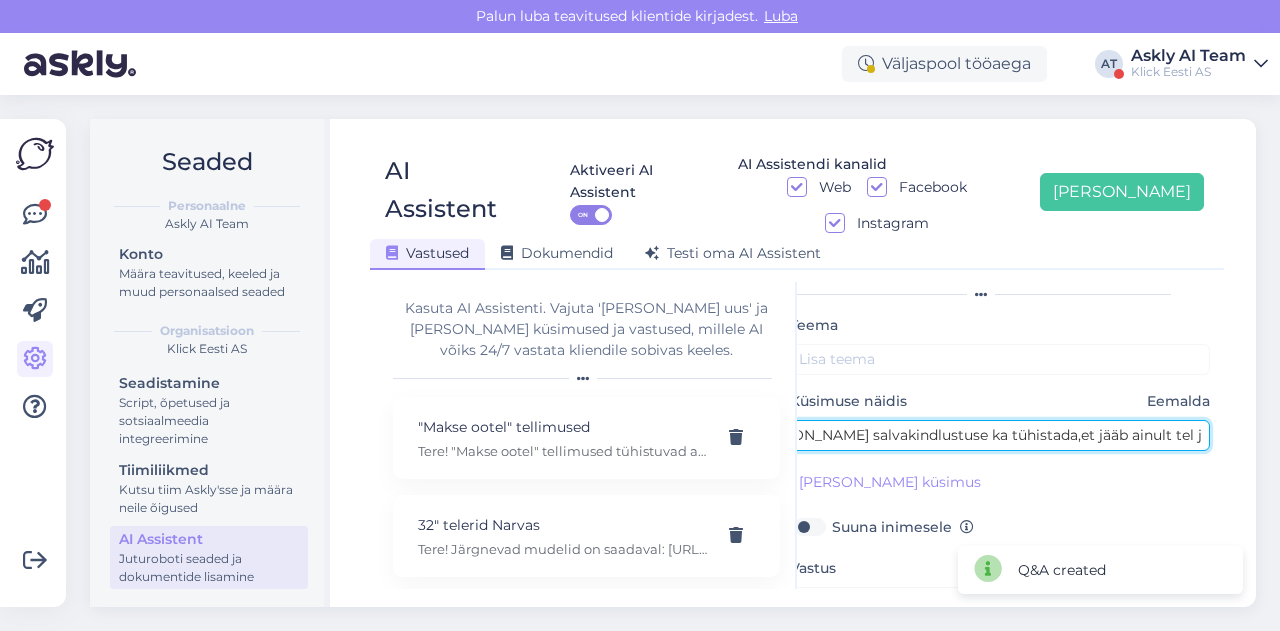 type on "kas ma saan [PERSON_NAME] salvakindlustuse ka tühistada,et jääb ainult tel järelmaks." 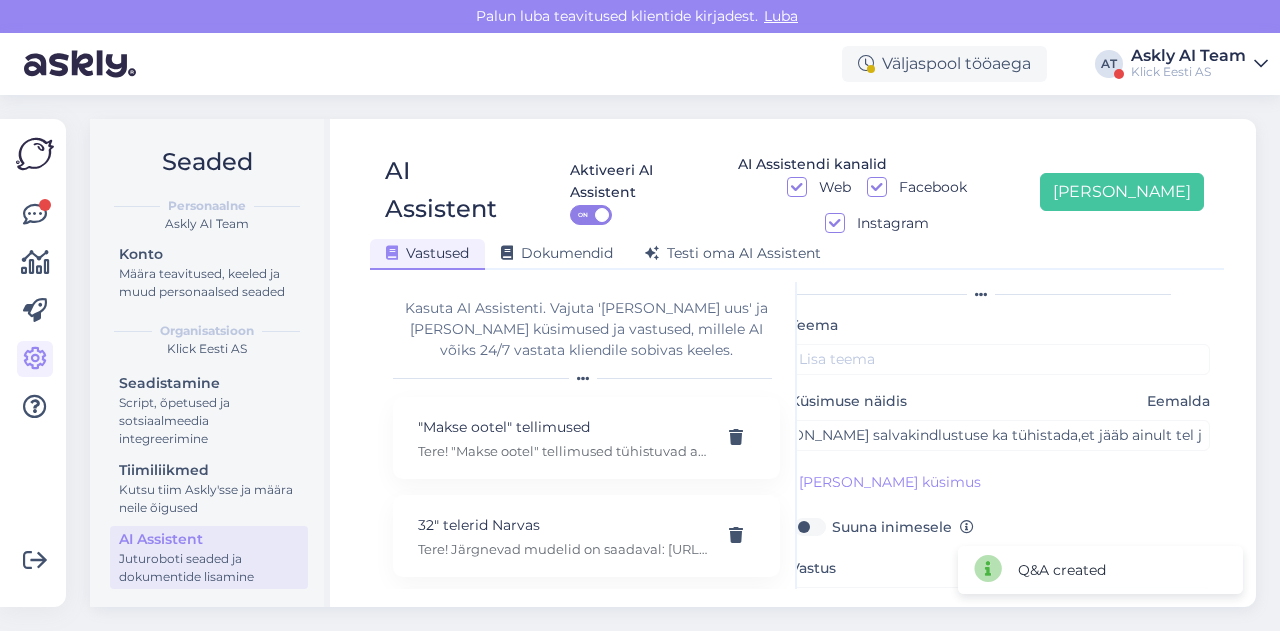 scroll, scrollTop: 0, scrollLeft: 0, axis: both 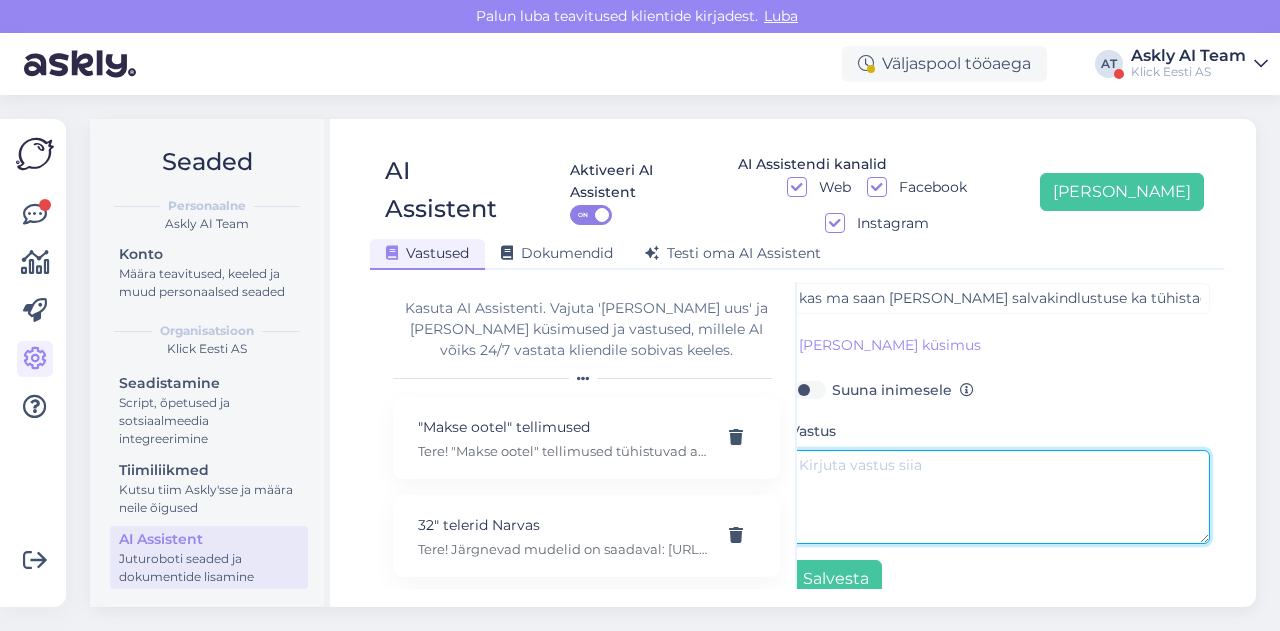 click at bounding box center [1000, 497] 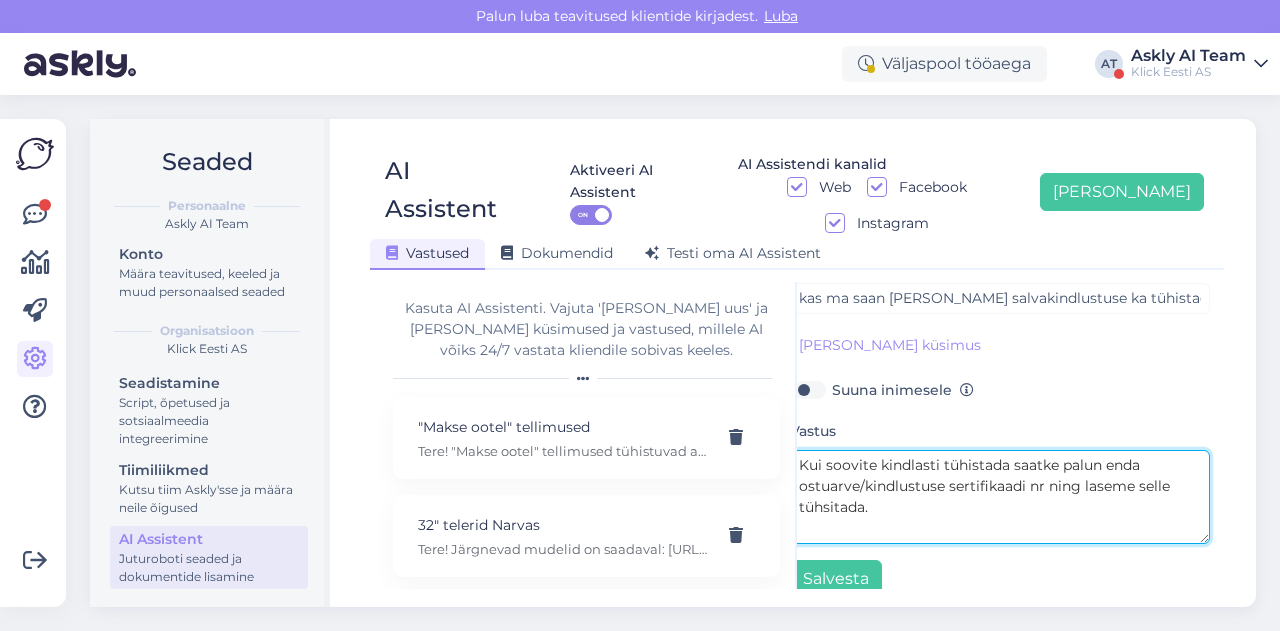 scroll, scrollTop: 0, scrollLeft: 22, axis: horizontal 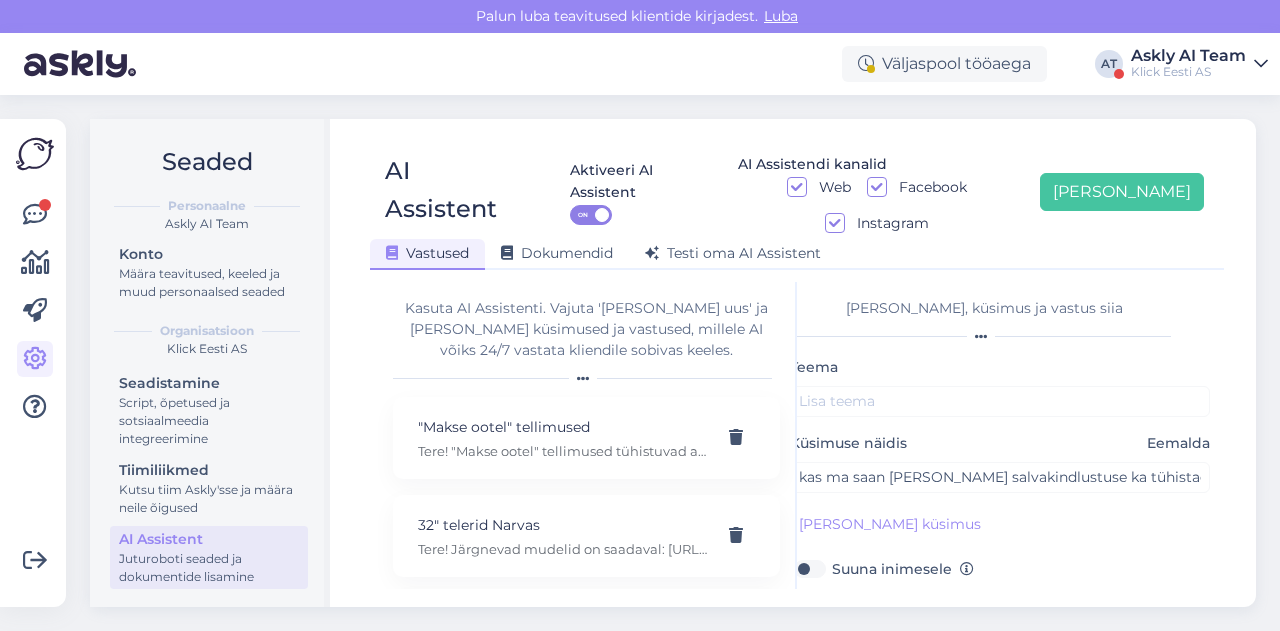 type on "Kui soovite kindlasti tühistada saatke palun enda ostuarve/kindlustuse sertifikaadi nr ning laseme selle tühsitada." 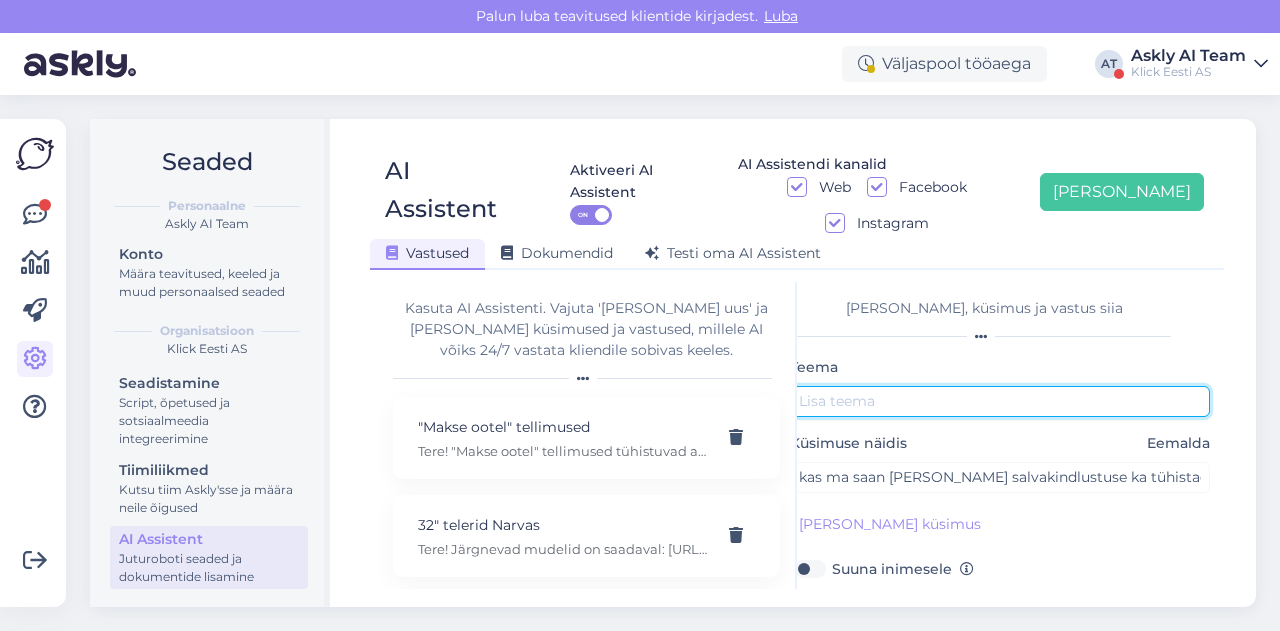click at bounding box center (1000, 401) 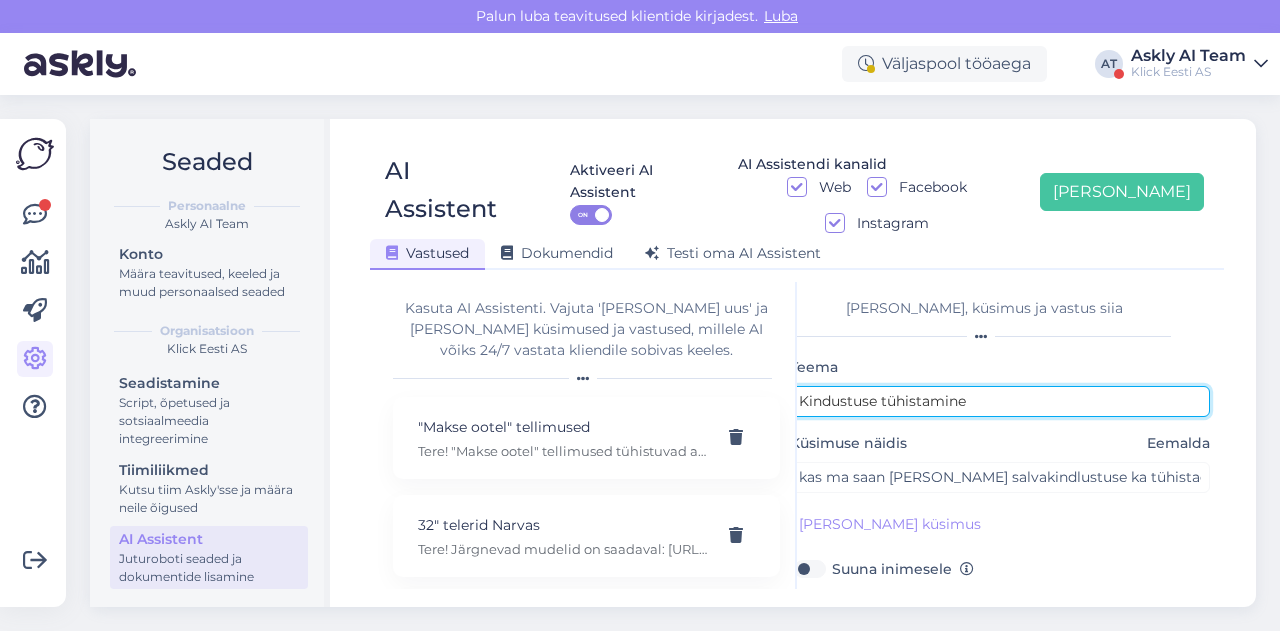 scroll, scrollTop: 179, scrollLeft: 22, axis: both 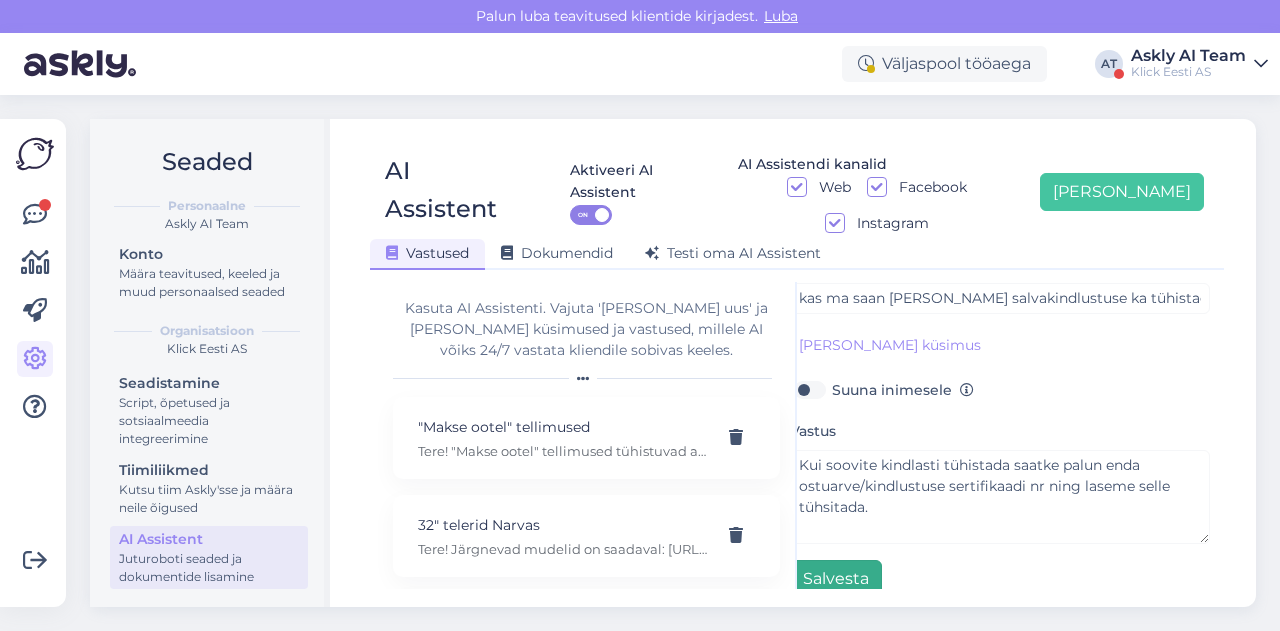 type on "Kindustuse tühistamine" 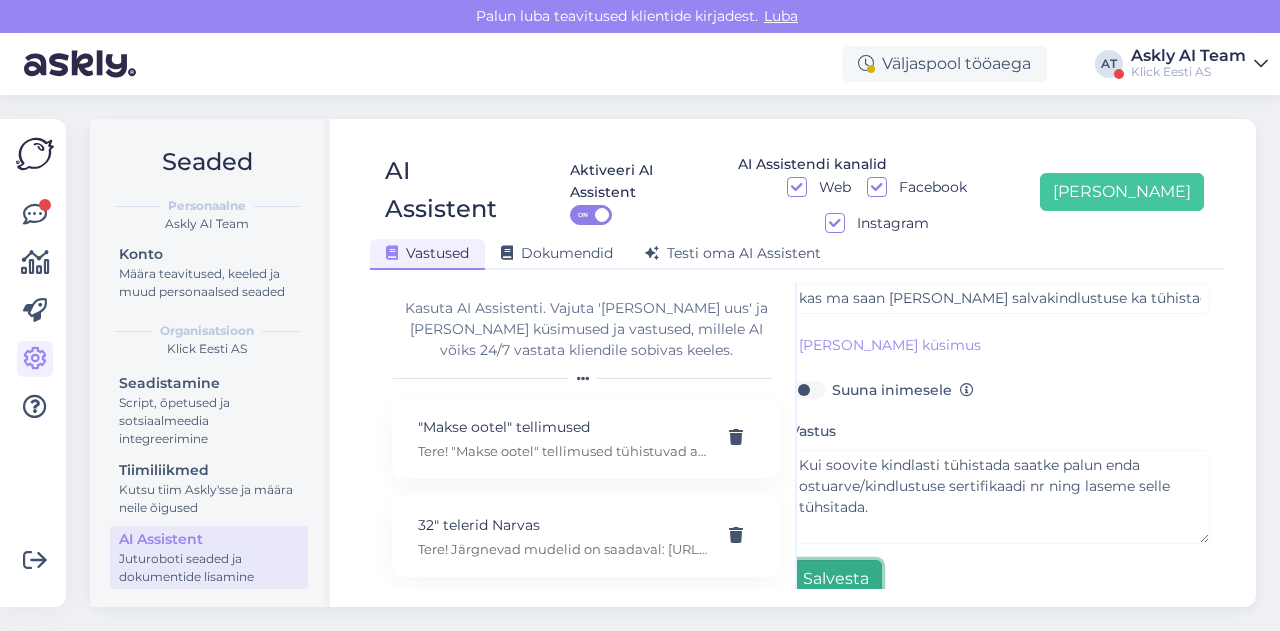 click on "Salvesta" at bounding box center (836, 579) 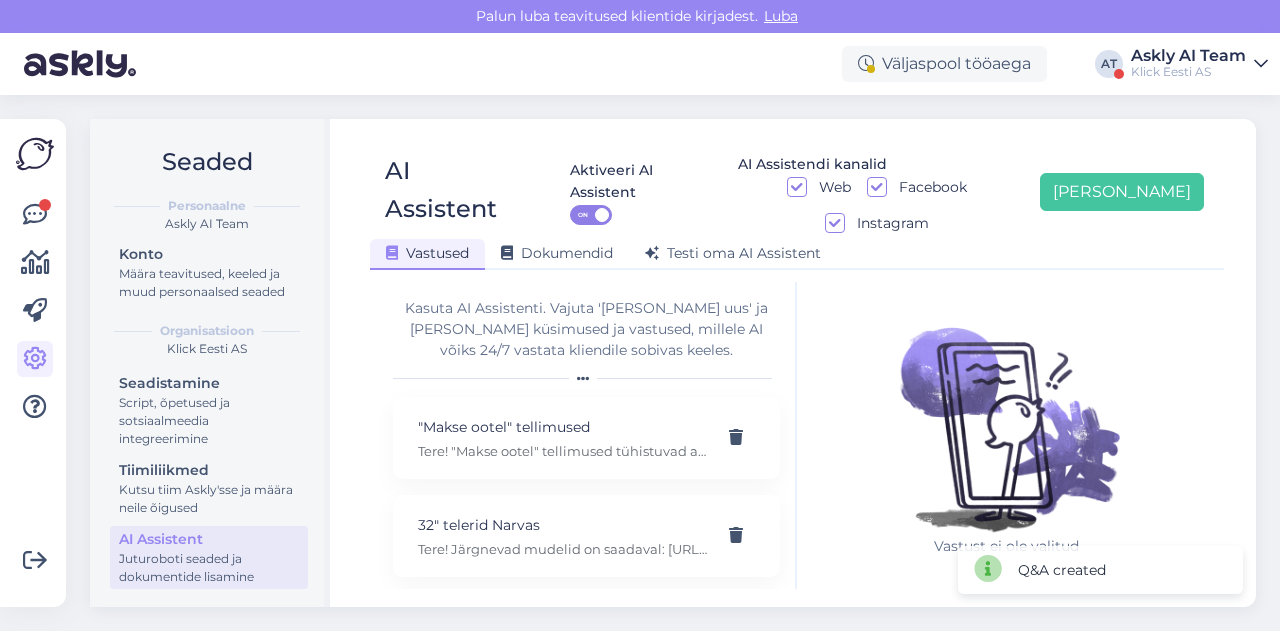 scroll, scrollTop: 42, scrollLeft: 0, axis: vertical 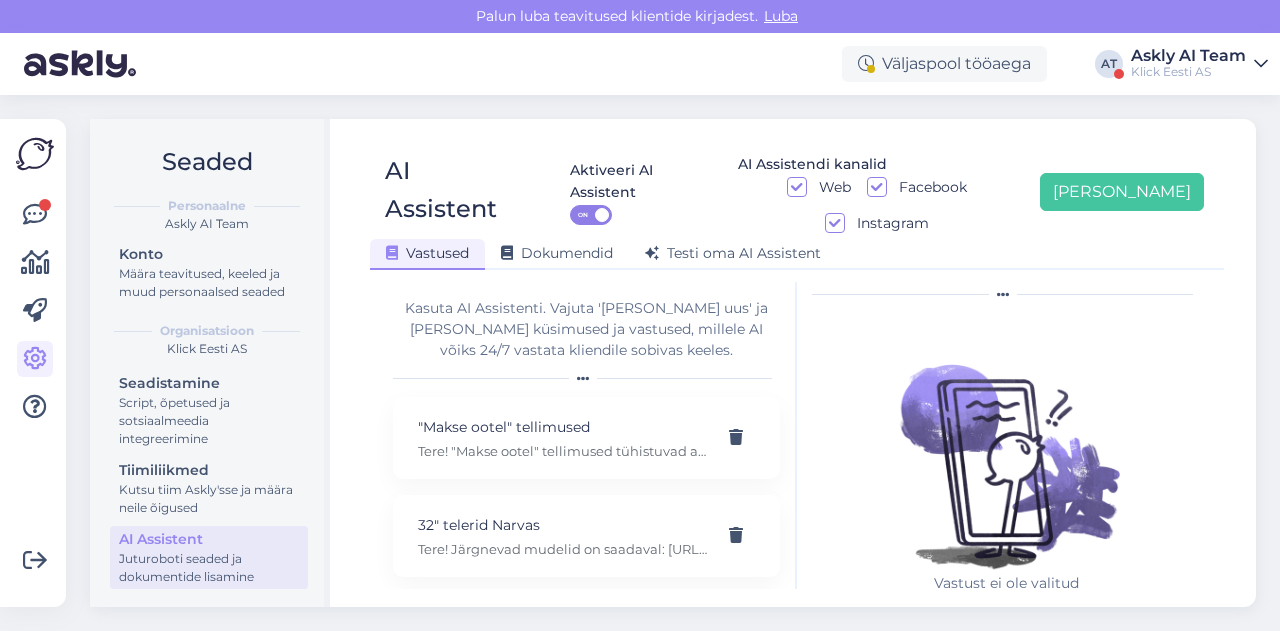 click on "AI Assistent Aktiveeri AI Assistent ON AI Assistendi kanalid Web Facebook Instagram [PERSON_NAME] uus Vastused Dokumendid [PERSON_NAME] oma AI Assistent" at bounding box center (797, 203) 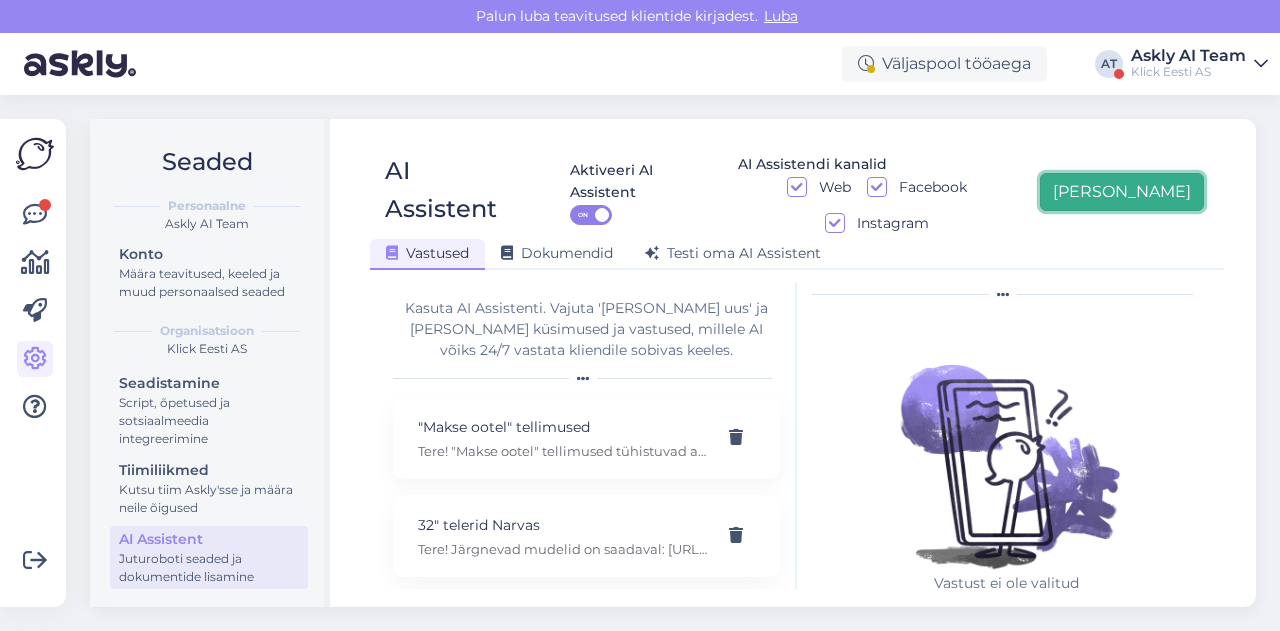 click on "[PERSON_NAME]" at bounding box center [1122, 192] 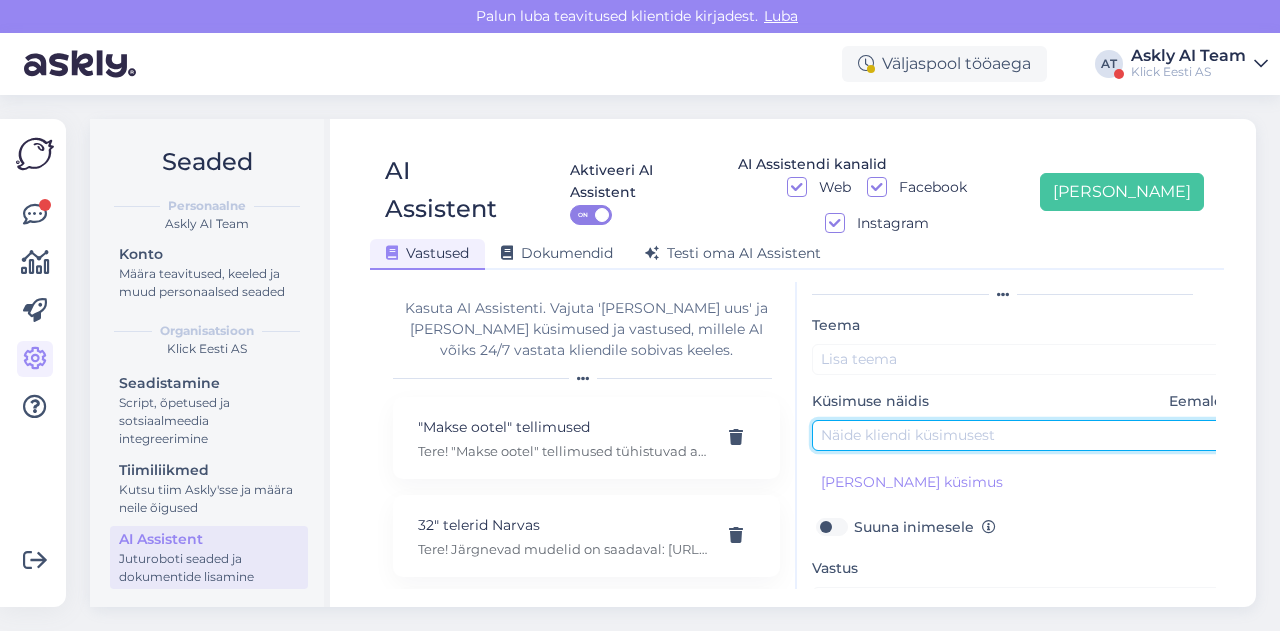 click at bounding box center [1022, 435] 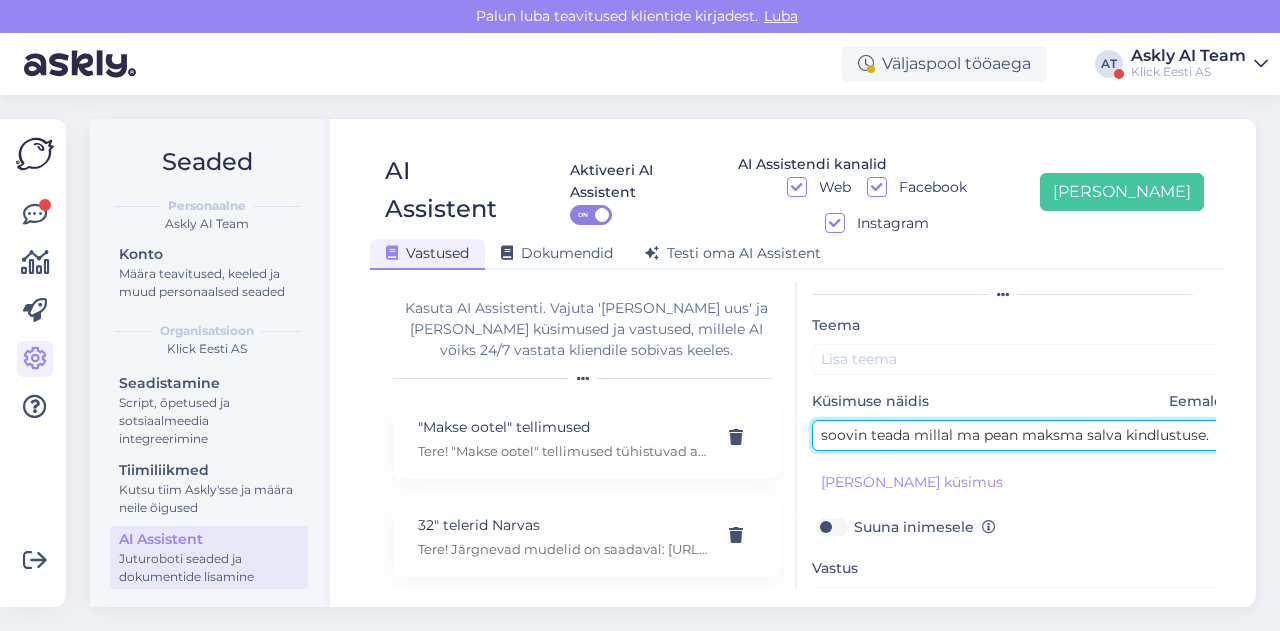 scroll, scrollTop: 42, scrollLeft: 8, axis: both 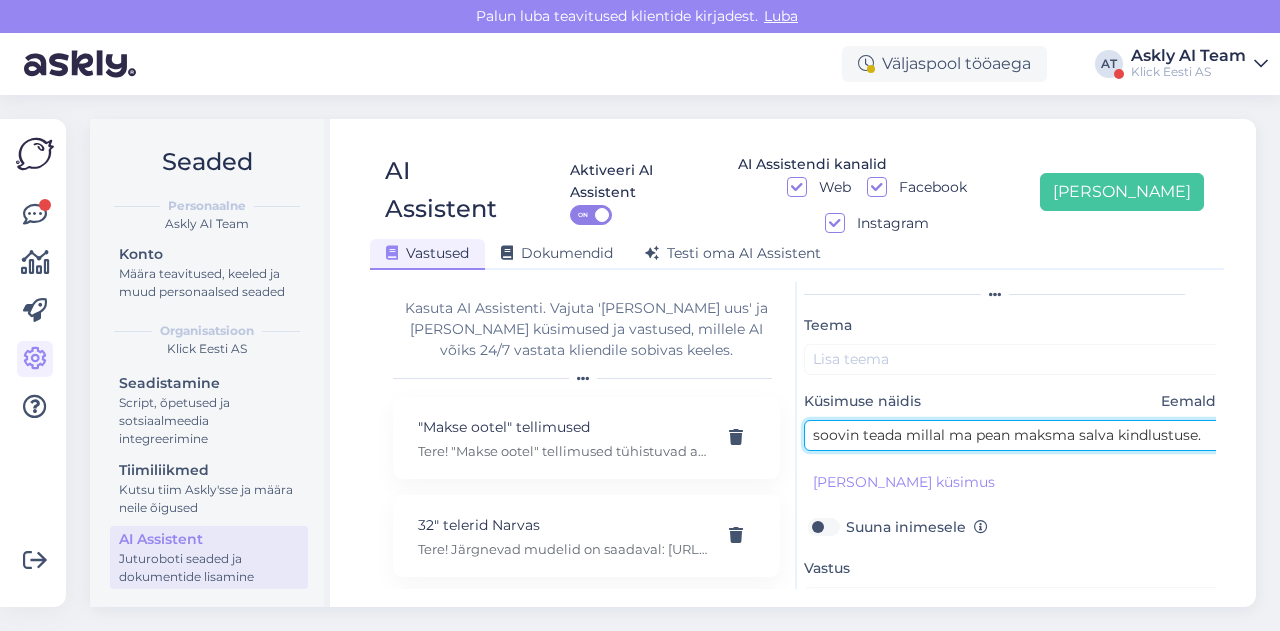 type on "soovin teada millal ma pean maksma salva kindlustuse." 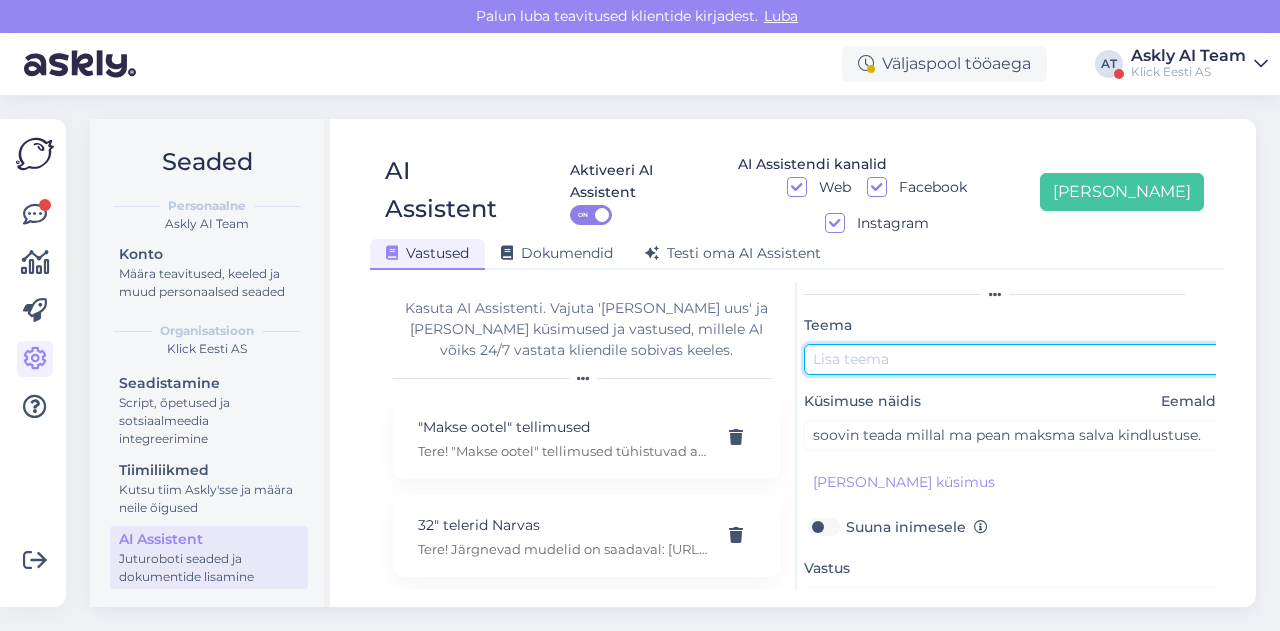 click at bounding box center [1014, 359] 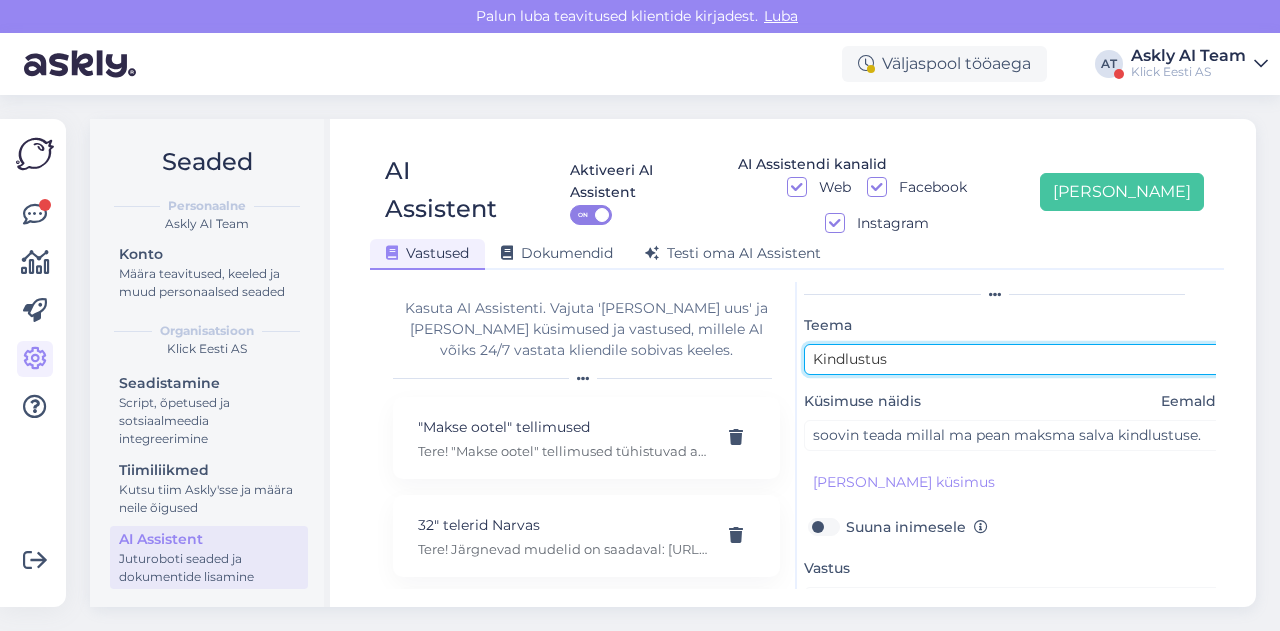 type on "Kindlustus" 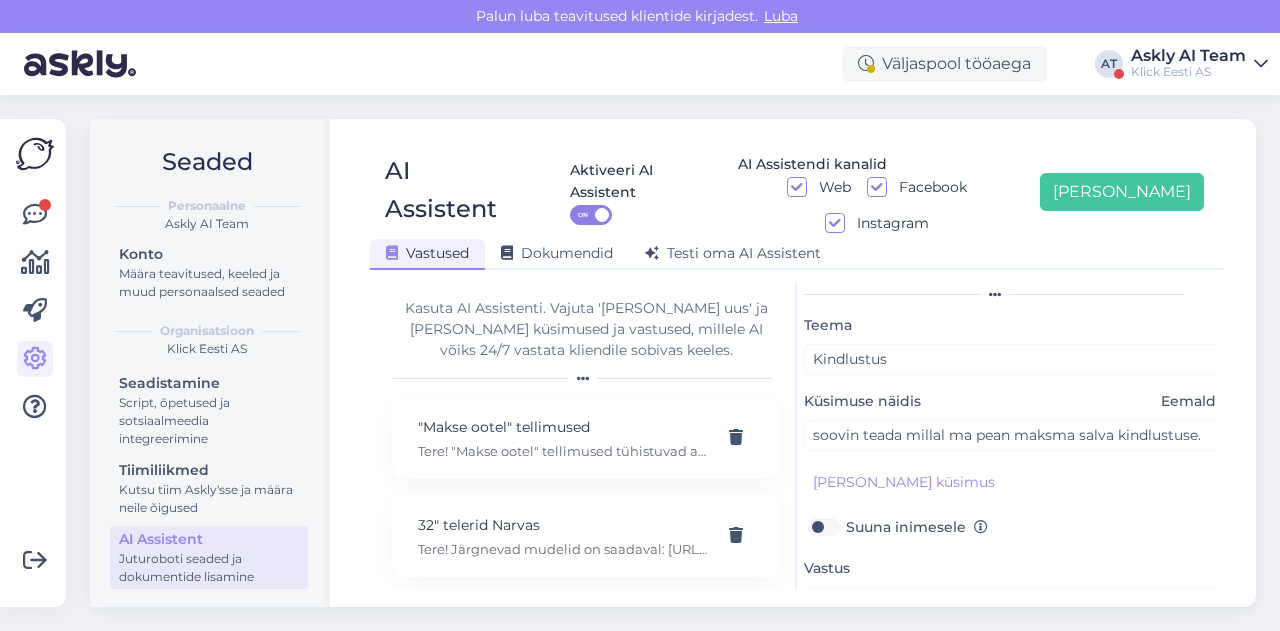 scroll, scrollTop: 179, scrollLeft: 8, axis: both 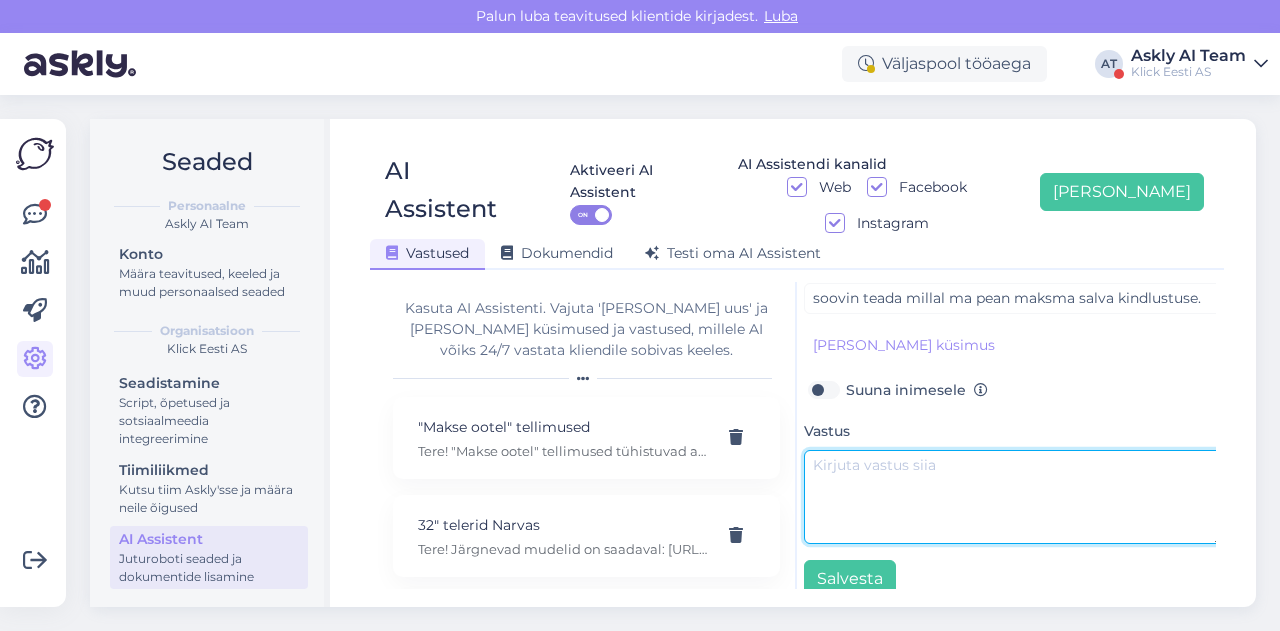 click at bounding box center [1014, 497] 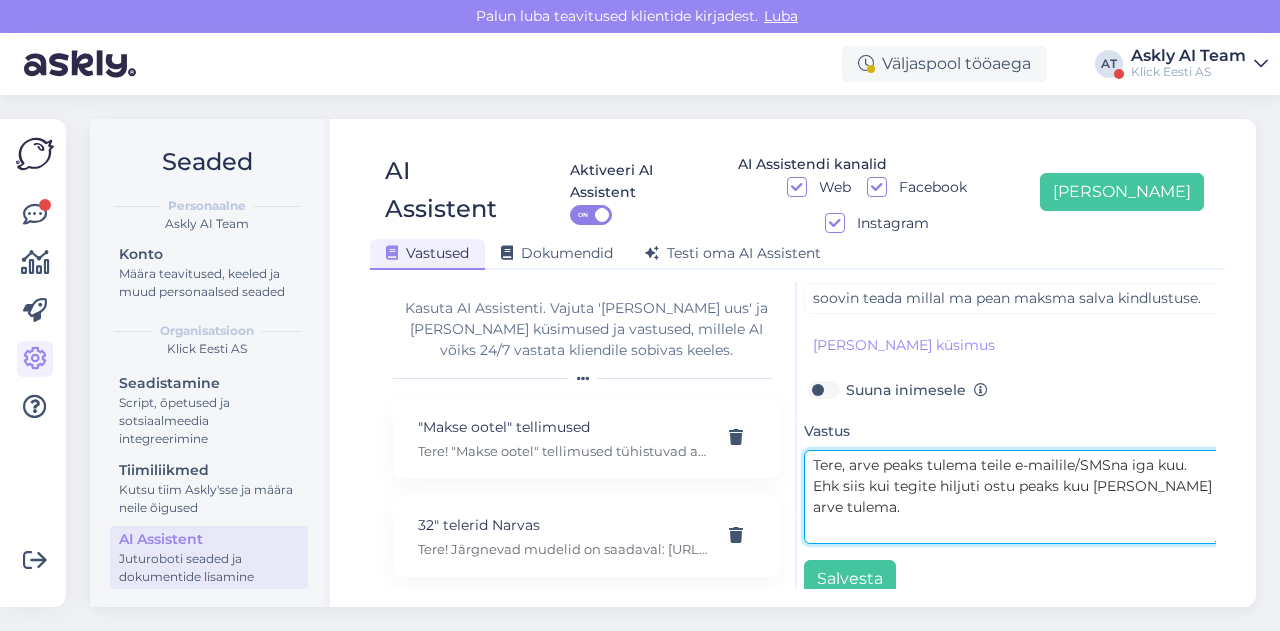 scroll, scrollTop: 0, scrollLeft: 8, axis: horizontal 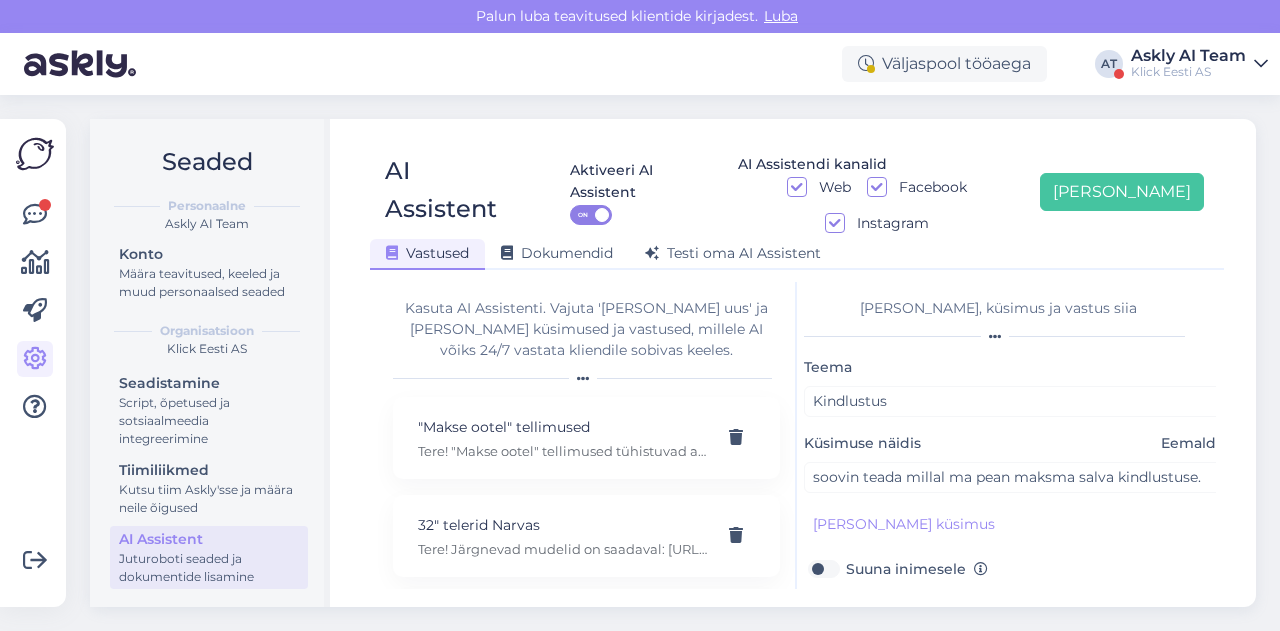 type on "Tere, arve peaks tulema teile e-mailile/SMSna iga kuu. Ehk siis kui tegite hiljuti ostu peaks kuu [PERSON_NAME] arve tulema." 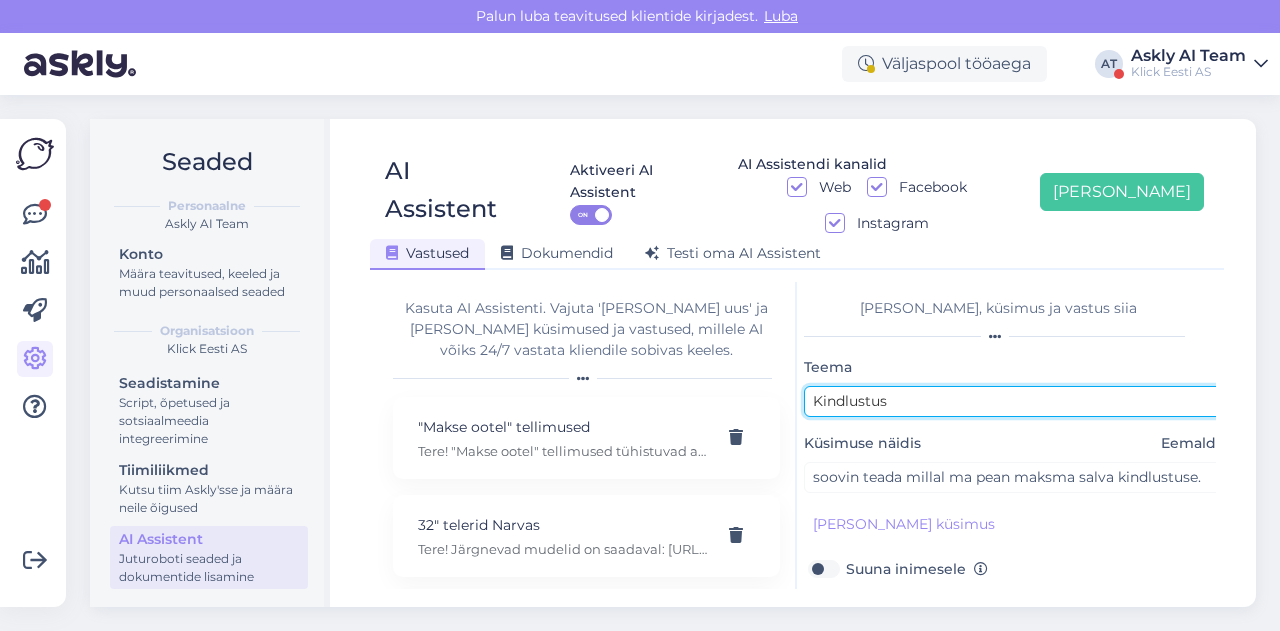 click on "Kindlustus" at bounding box center [1014, 401] 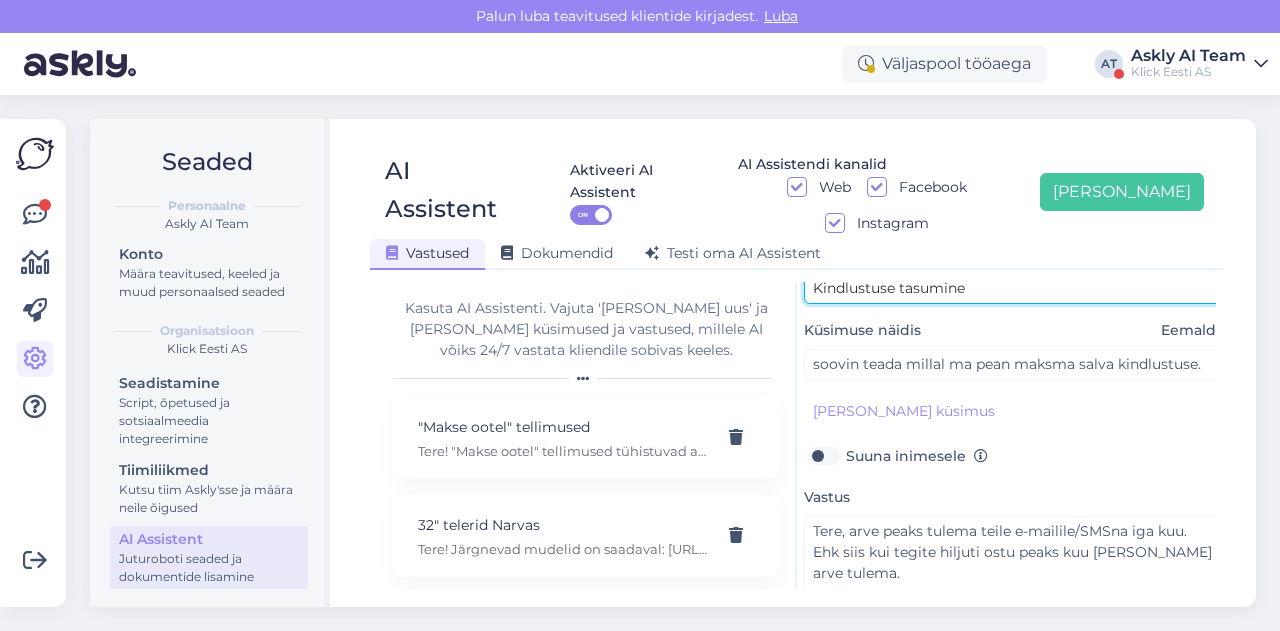 scroll, scrollTop: 148, scrollLeft: 8, axis: both 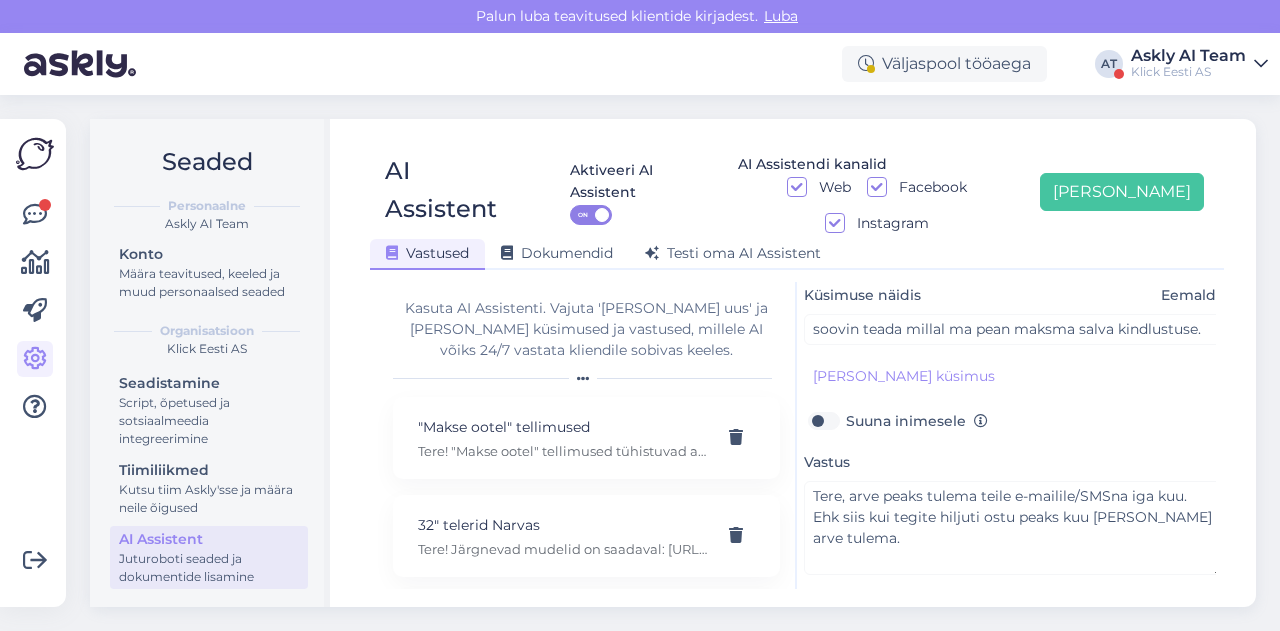 type on "Kindlustuse tasumine" 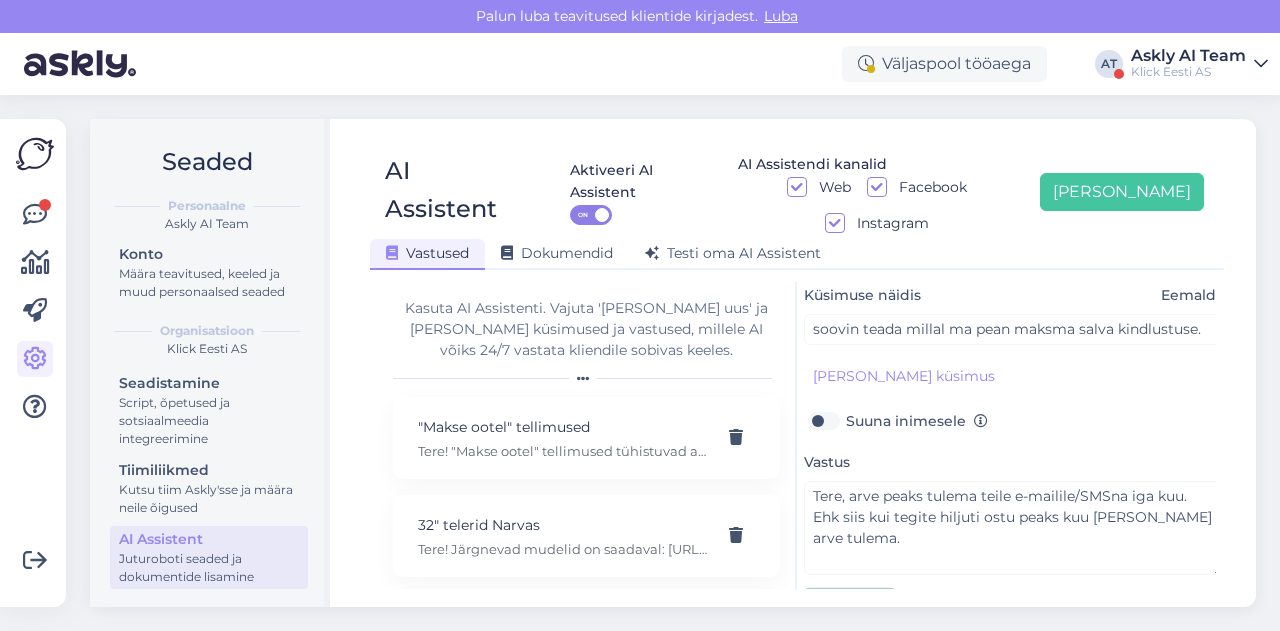 click on "Salvesta" at bounding box center [850, 610] 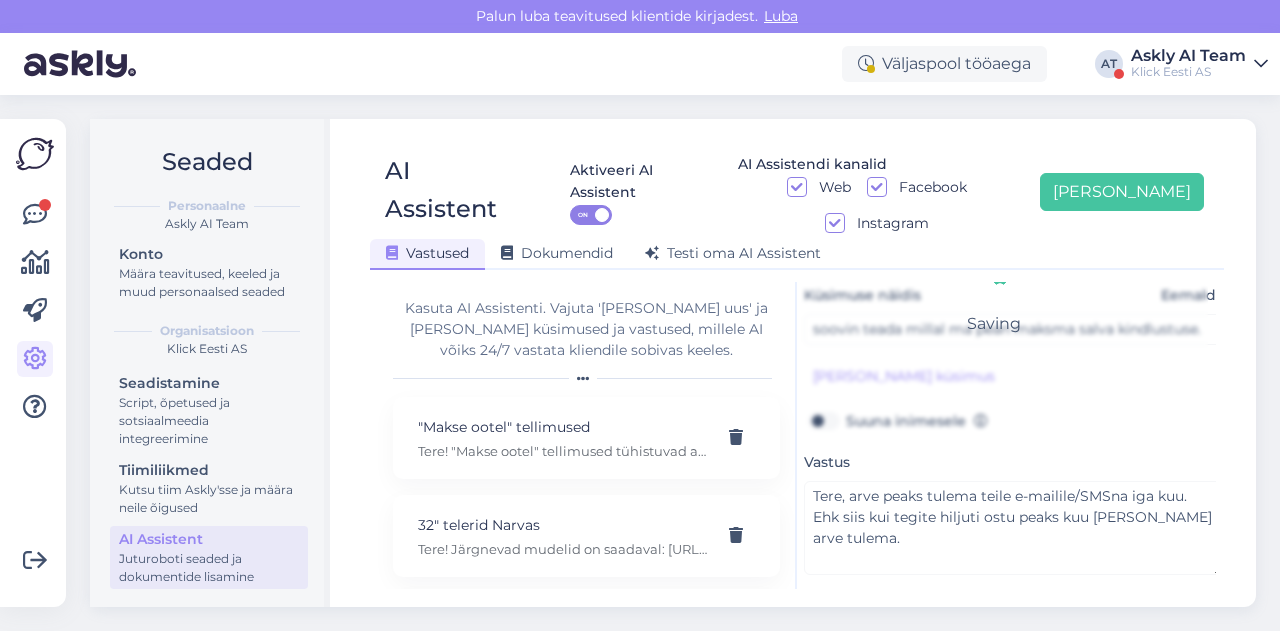 scroll, scrollTop: 42, scrollLeft: 0, axis: vertical 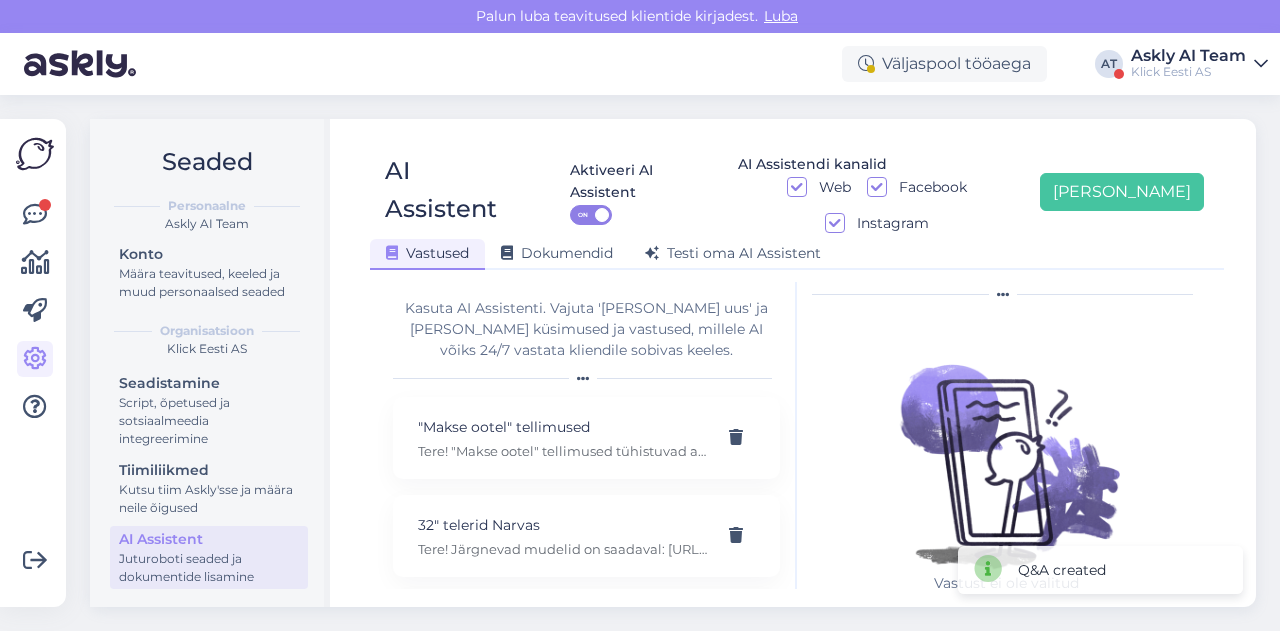 click on "AI Assistent Aktiveeri AI Assistent ON AI Assistendi kanalid Web Facebook Instagram [PERSON_NAME] uus Vastused Dokumendid [PERSON_NAME] oma AI Assistent [PERSON_NAME] AI Assistenti. Vajuta '[PERSON_NAME] uus' ja [PERSON_NAME] küsimused ja vastused, millele AI võiks 24/7 vastata kliendile sobivas keeles.  "Makse ootel" tellimused  Tere! "Makse ootel" tellimused tühistuvad automaatselt. Nende pärast ei pea muretsema. 32" telerid Narvas Tere! Järgnevad mudelid on saadaval: [URL][DOMAIN_NAME] 5G nuputelefon Tere! 5G nuputelefoni ei ole. 4G telefonid leiab siit: [URL][DOMAIN_NAME][PERSON_NAME] Acer swift laadijat 45W: 19V 2.37A Tere, seda laadijat ei [PERSON_NAME] pakkuda kahjuks.
Adapter Tere, mis ühendusega see USB-C adapter teiselt poolt peaks olema? Aku seisukord Tere! Uue ringi seadmete akud on testitud, kuid mitte vahetatud. Täpne seis ei [PERSON_NAME].
Aku vahetus Tere! Kahjuks ei paku seda teenust.
Akupanga soovitus" at bounding box center [797, 363] 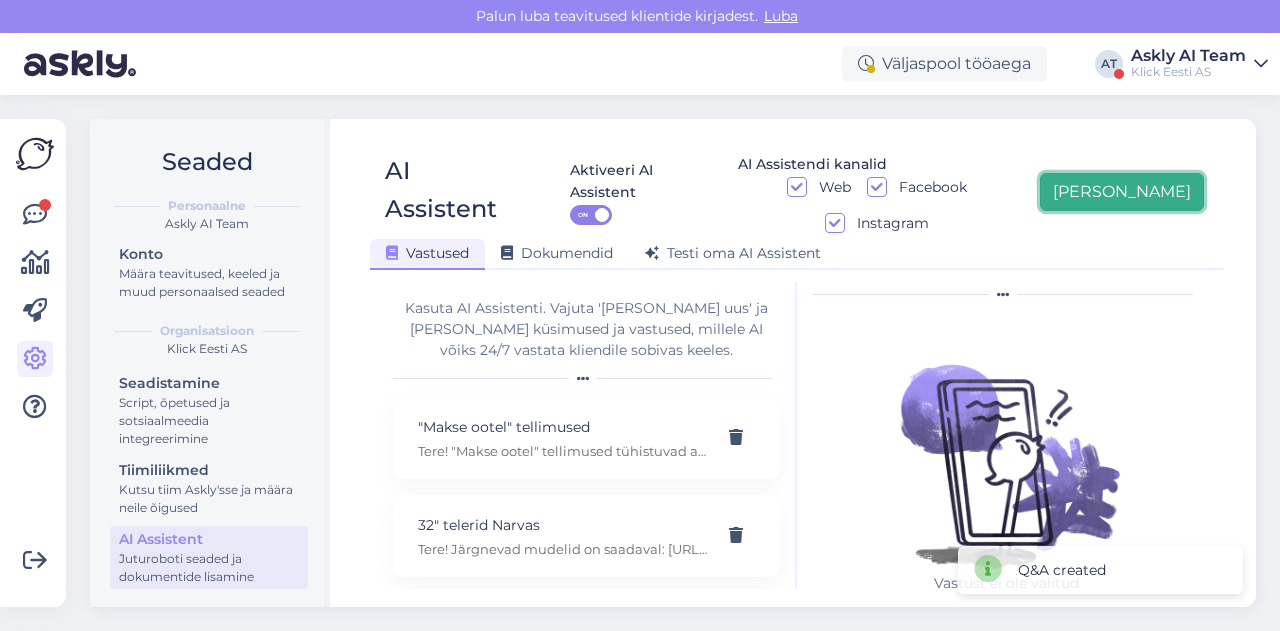 click on "[PERSON_NAME]" at bounding box center [1122, 192] 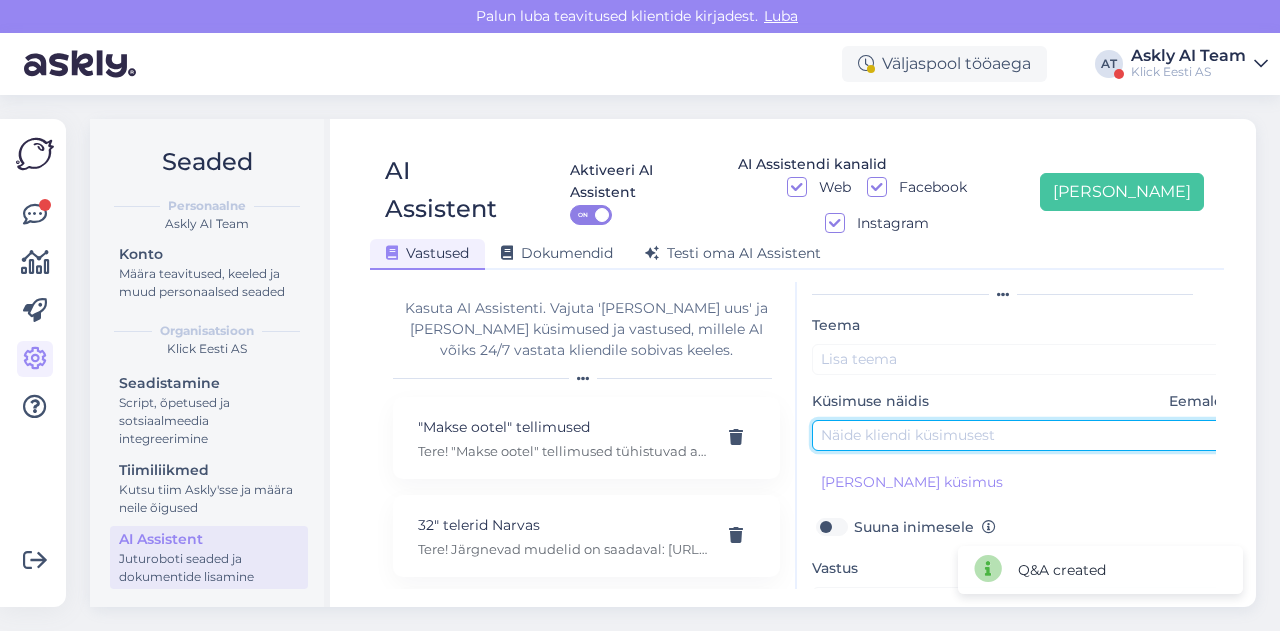 click at bounding box center (1022, 435) 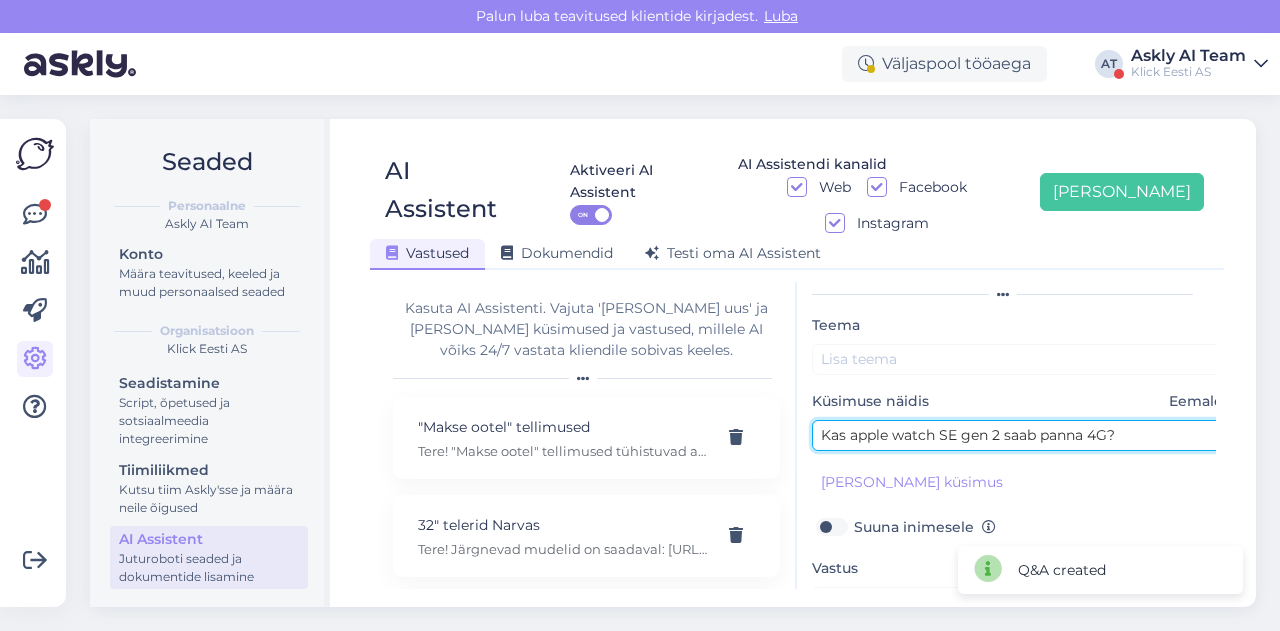 type on "Kas apple watch SE gen 2 saab panna 4G?" 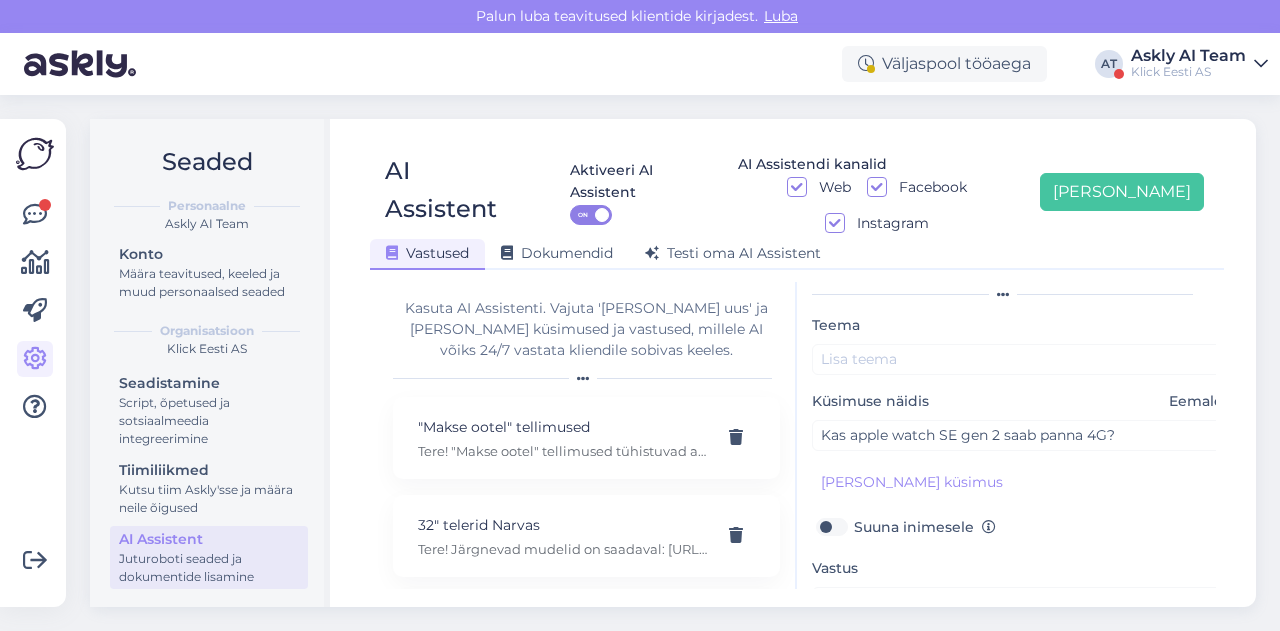 scroll, scrollTop: 179, scrollLeft: 0, axis: vertical 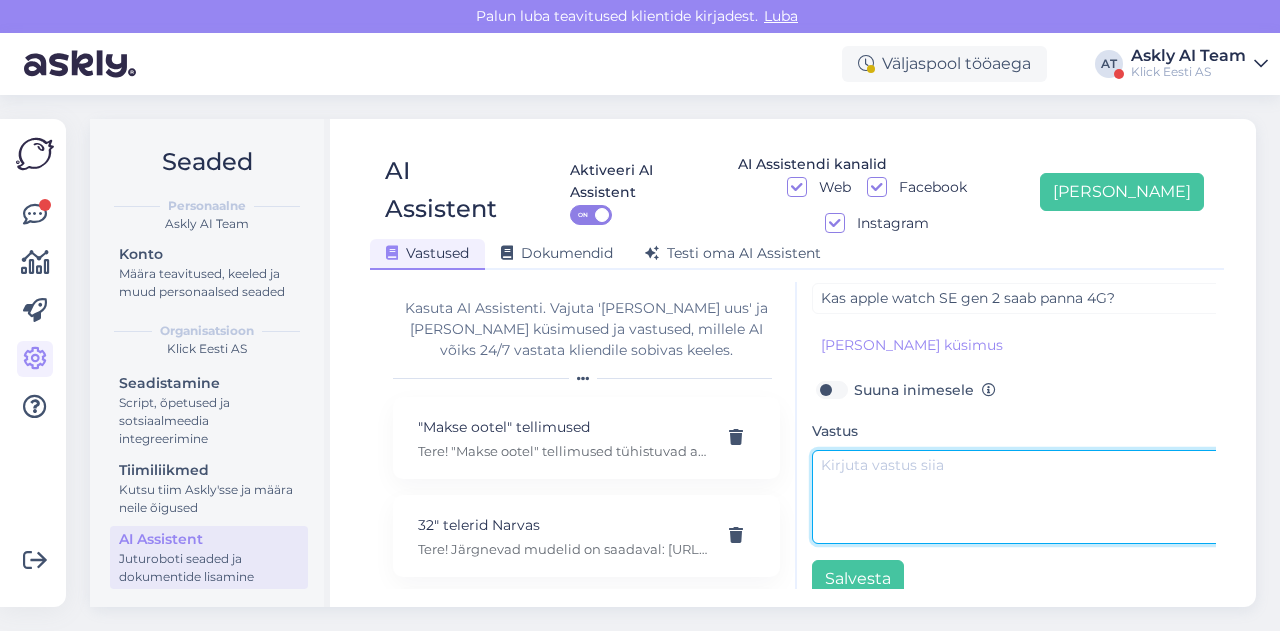 click at bounding box center (1022, 497) 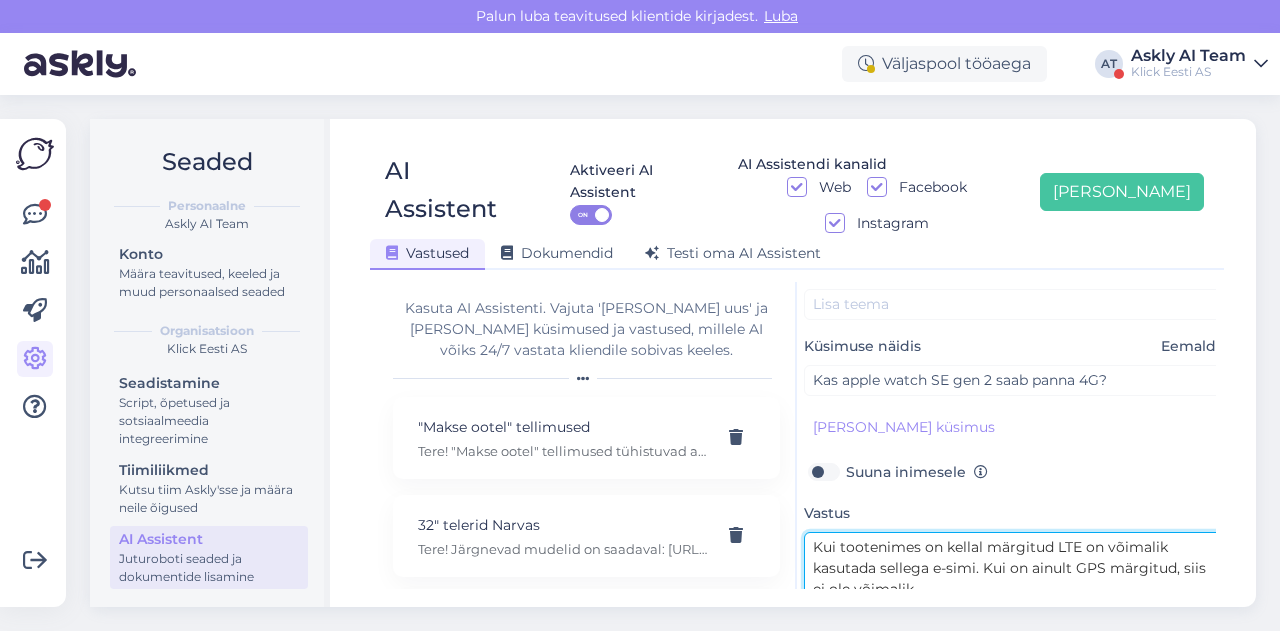 scroll, scrollTop: 0, scrollLeft: 8, axis: horizontal 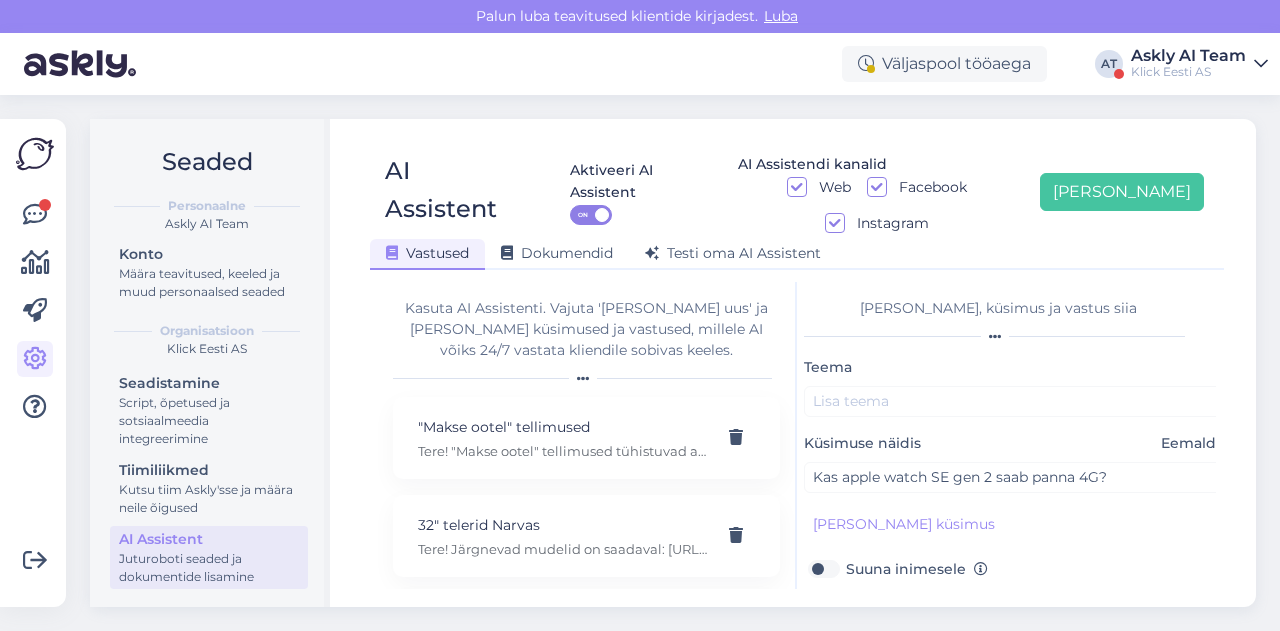 type on "Kui tootenimes on kellal märgitud LTE on võimalik kasutada sellega e-simi. Kui on ainult GPS märgitud, siis ei ole võimalik." 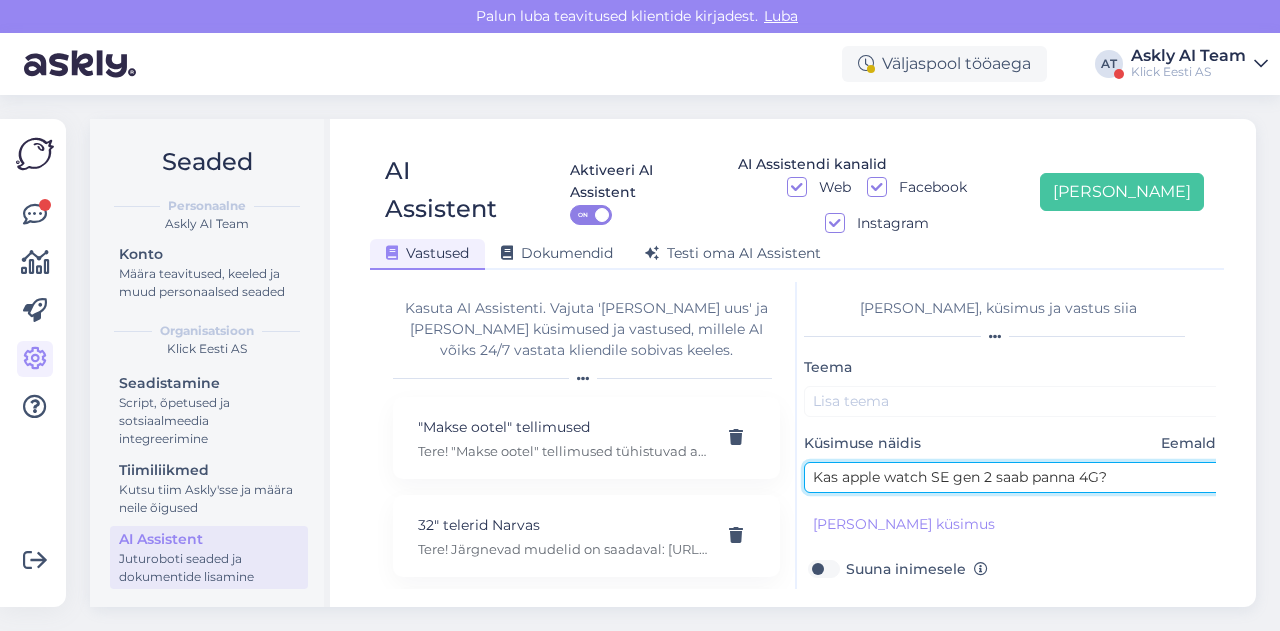 drag, startPoint x: 844, startPoint y: 434, endPoint x: 987, endPoint y: 438, distance: 143.05594 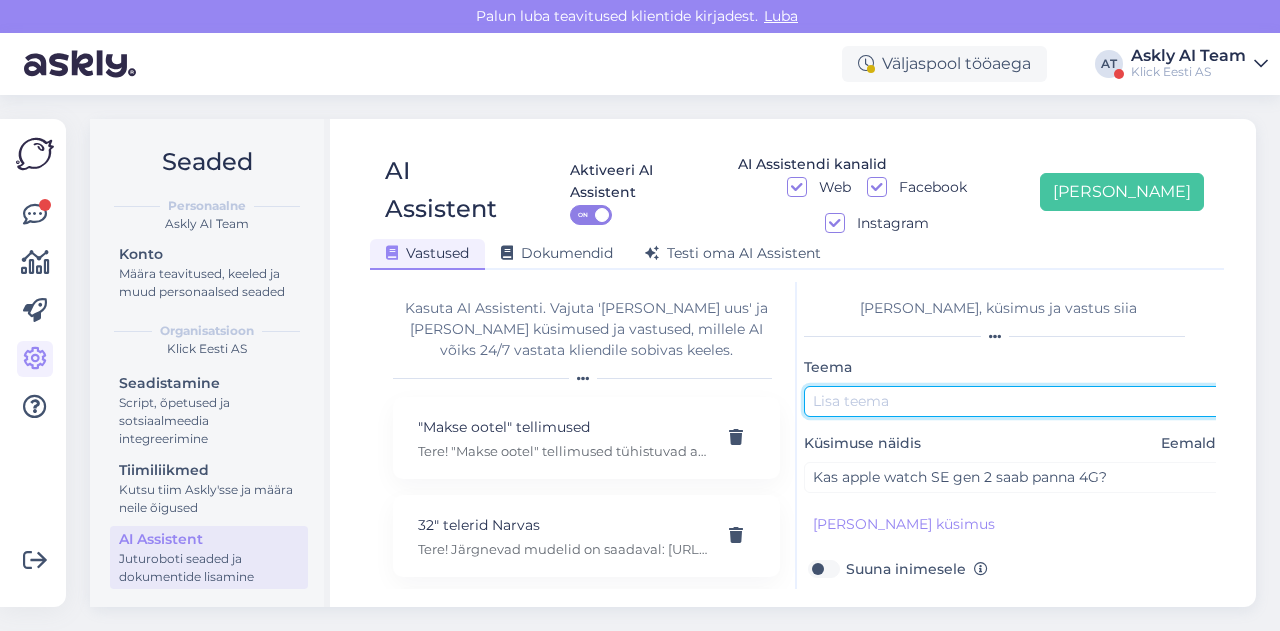 click at bounding box center [1014, 401] 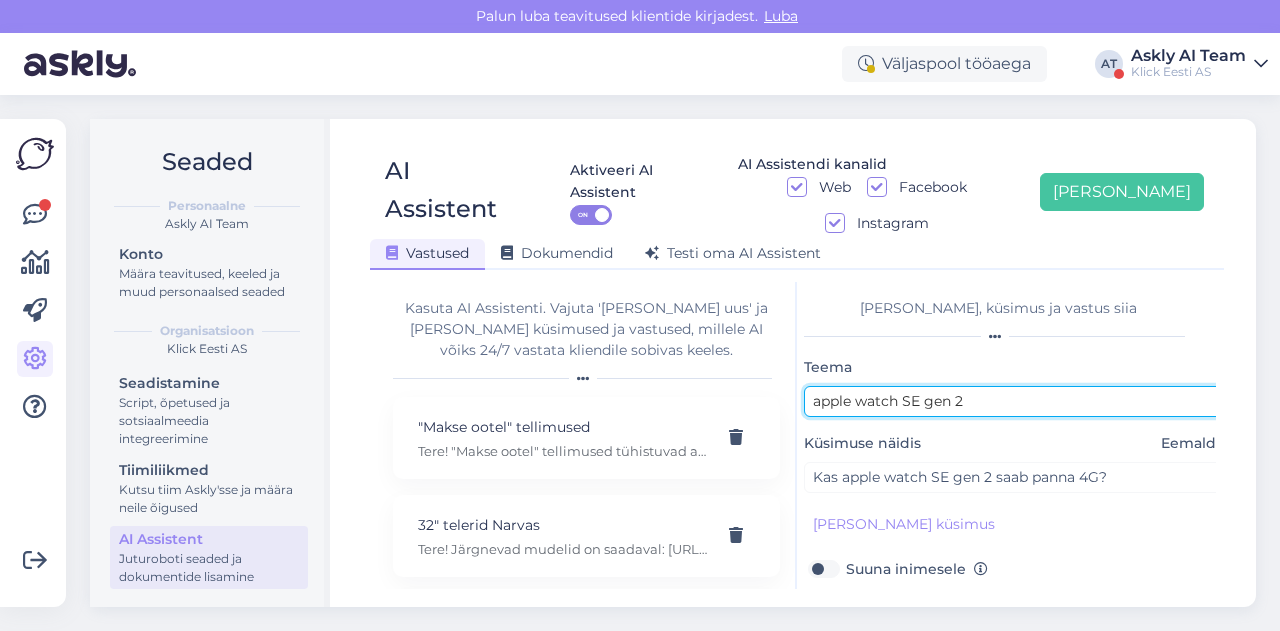 click on "apple watch SE gen 2" at bounding box center [1014, 401] 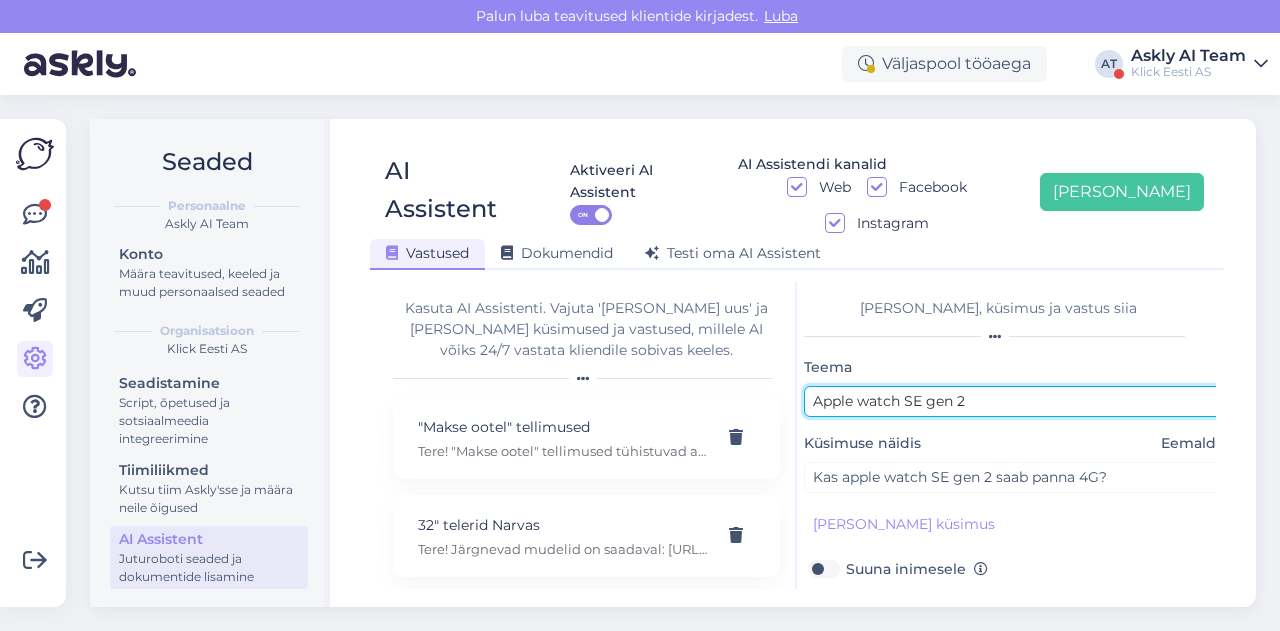 scroll, scrollTop: 179, scrollLeft: 8, axis: both 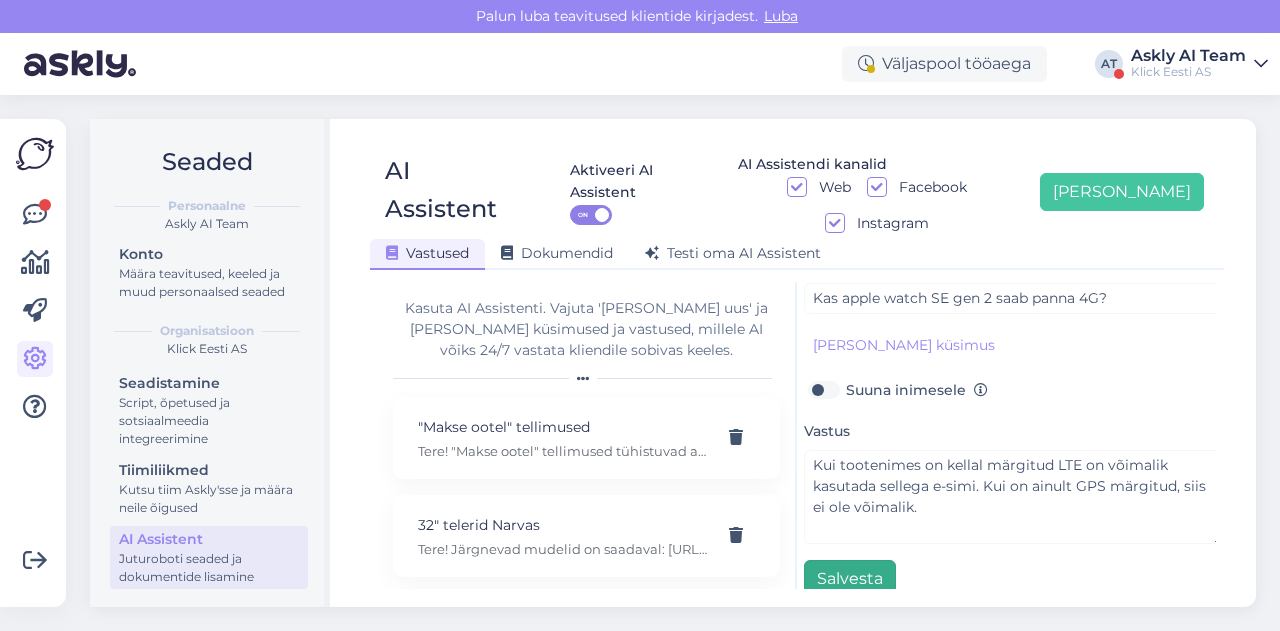 type on "Apple watch SE gen 2" 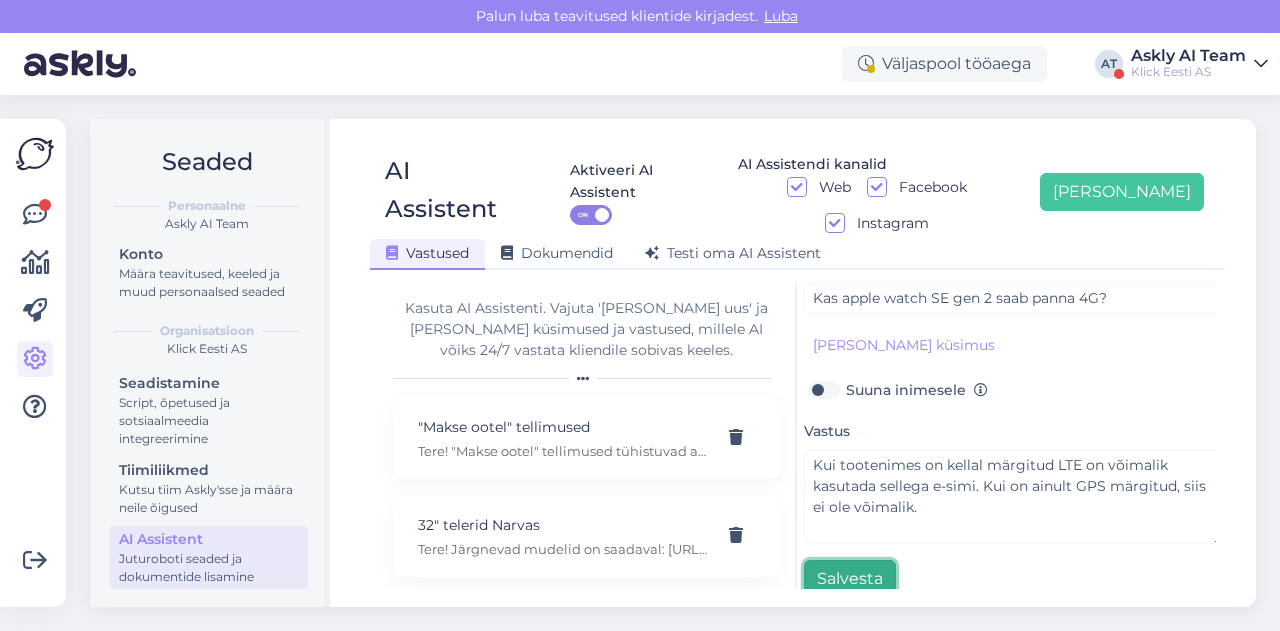 click on "Salvesta" at bounding box center (850, 579) 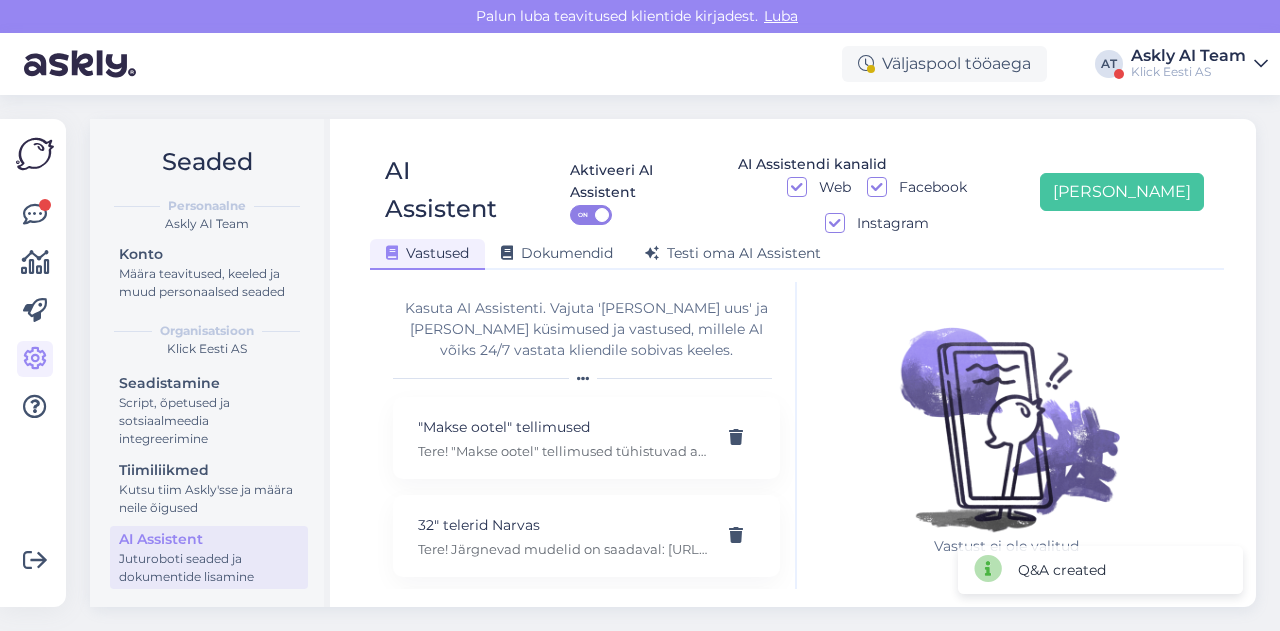 scroll, scrollTop: 42, scrollLeft: 0, axis: vertical 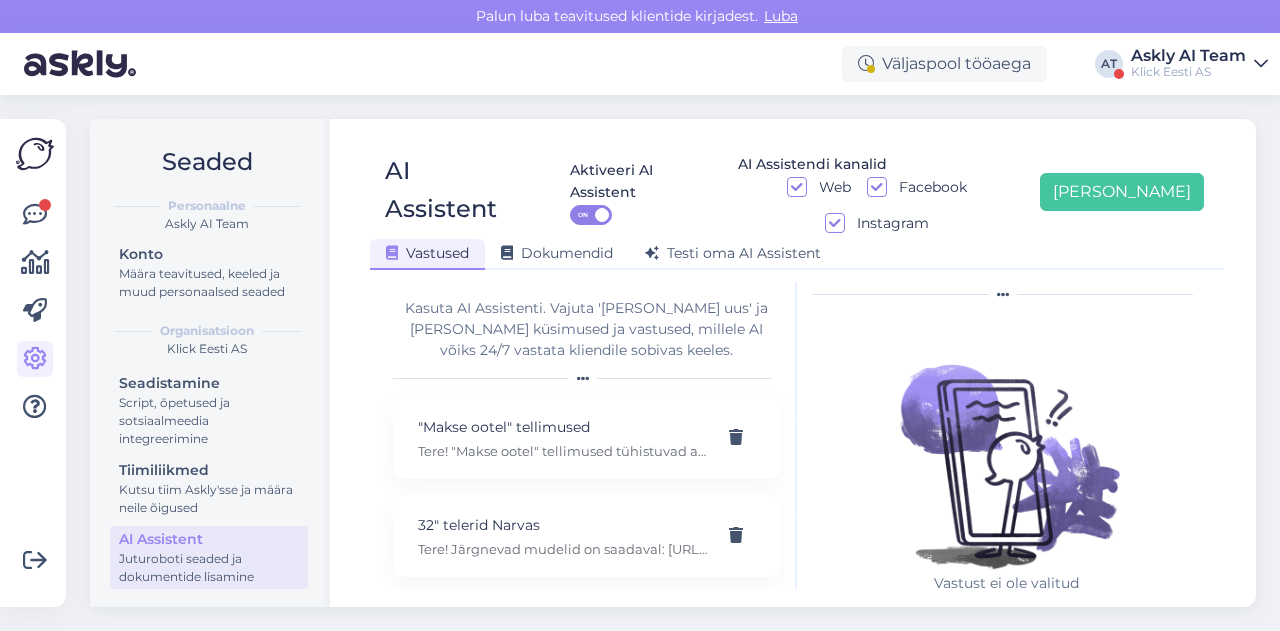click on "AI Assistent Aktiveeri AI Assistent ON AI Assistendi kanalid Web Facebook Instagram [PERSON_NAME] uus Vastused Dokumendid [PERSON_NAME] oma AI Assistent [PERSON_NAME] AI Assistenti. Vajuta '[PERSON_NAME] uus' ja [PERSON_NAME] küsimused ja vastused, millele AI võiks 24/7 vastata kliendile sobivas keeles.  "Makse ootel" tellimused  Tere! "Makse ootel" tellimused tühistuvad automaatselt. Nende pärast ei pea muretsema. 32" telerid Narvas Tere! Järgnevad mudelid on saadaval: [URL][DOMAIN_NAME] 5G nuputelefon Tere! 5G nuputelefoni ei ole. 4G telefonid leiab siit: [URL][DOMAIN_NAME][PERSON_NAME] Acer swift laadijat 45W: 19V 2.37A Tere, seda laadijat ei [PERSON_NAME] pakkuda kahjuks.
Adapter Tere, mis ühendusega see USB-C adapter teiselt poolt peaks olema? Aku seisukord Tere! Uue ringi seadmete akud on testitud, kuid mitte vahetatud. Täpne seis ei [PERSON_NAME].
Aku vahetus Tere! Kahjuks ei paku seda teenust.
Akupanga soovitus" at bounding box center (797, 363) 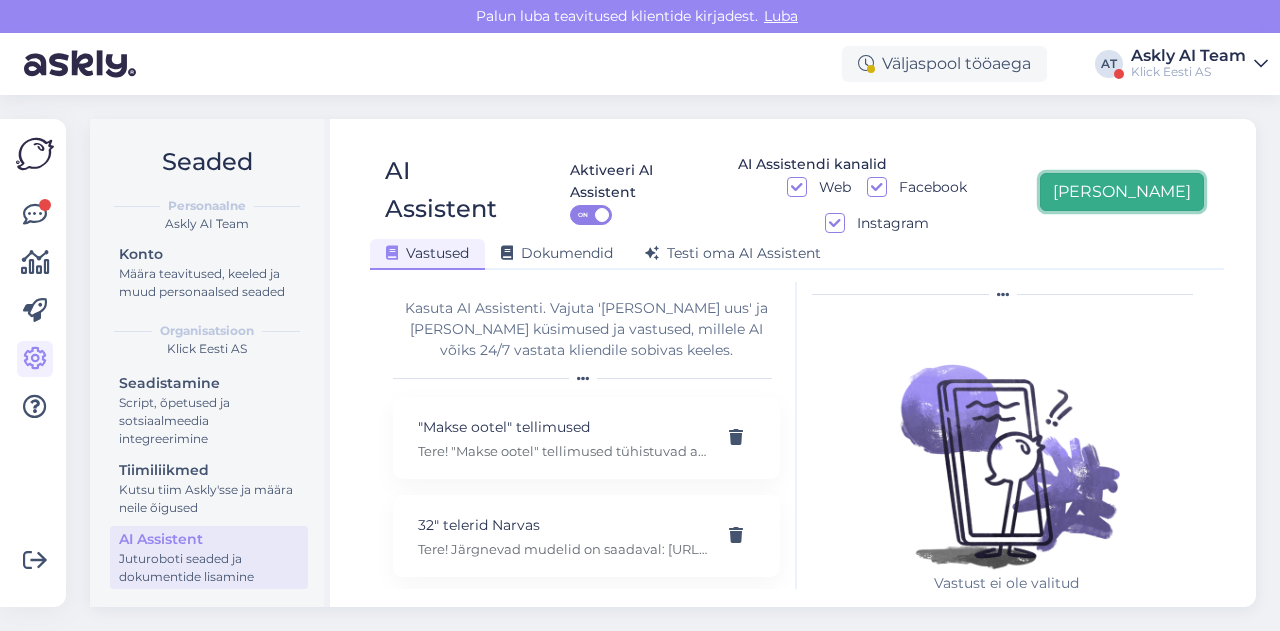 click on "[PERSON_NAME]" at bounding box center [1122, 192] 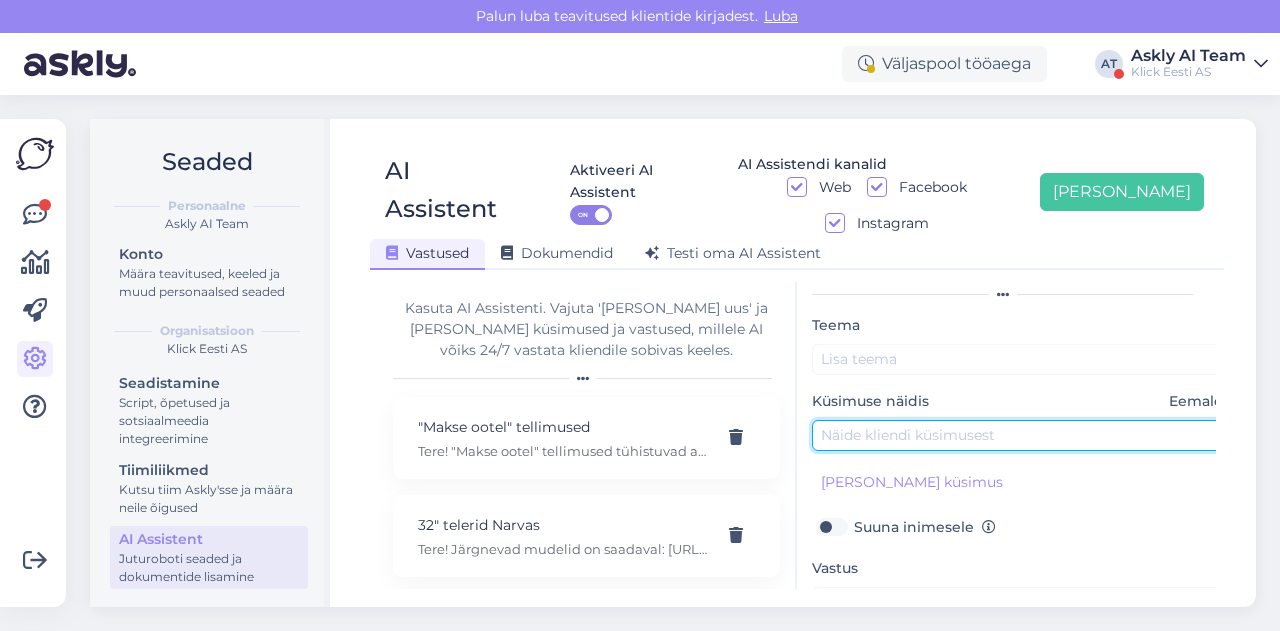 click at bounding box center [1022, 435] 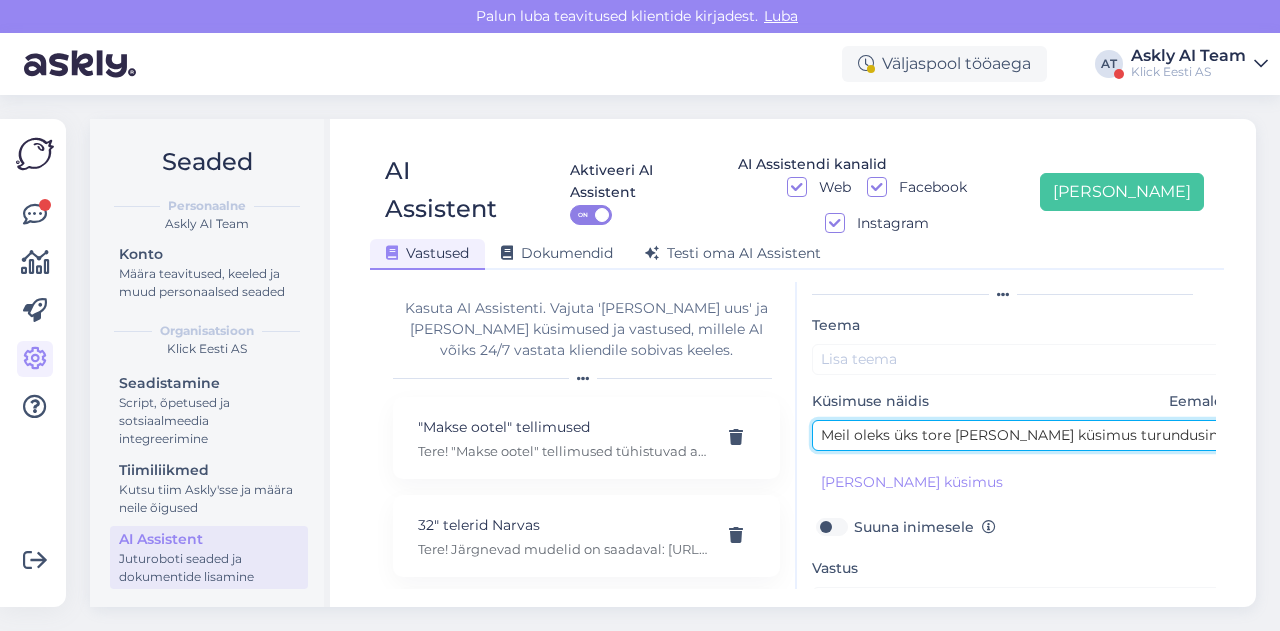 scroll, scrollTop: 0, scrollLeft: 338, axis: horizontal 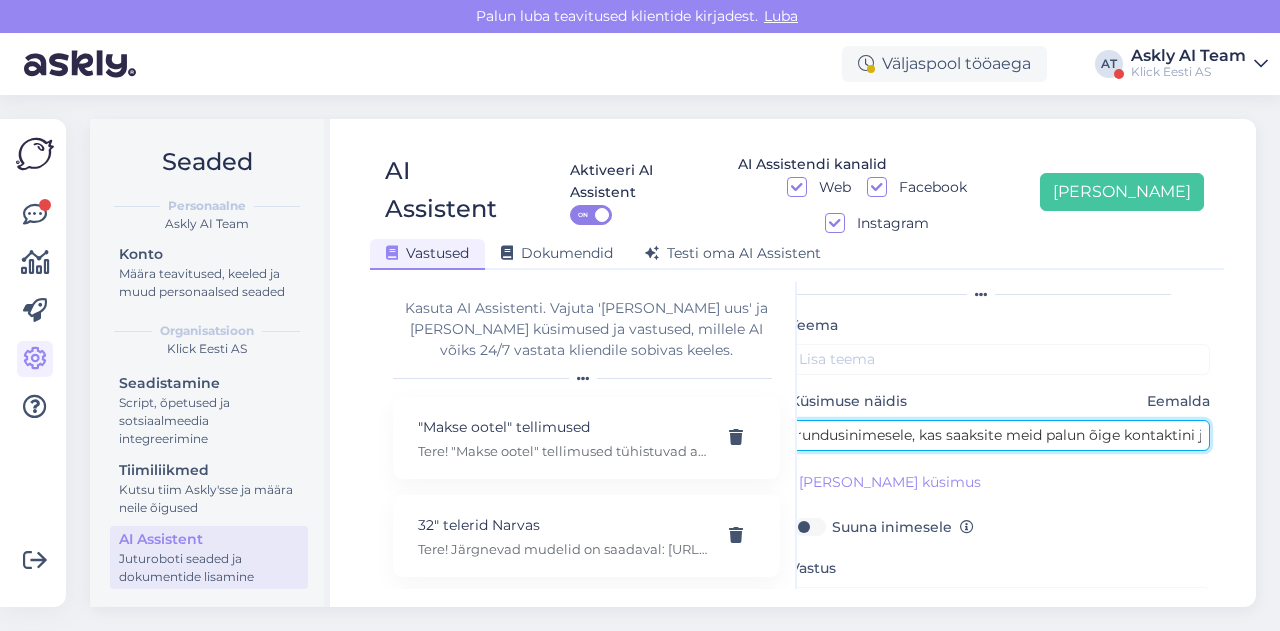 type on "Meil oleks üks tore [PERSON_NAME] küsimus turundusinimesele, kas saaksite meid palun õige kontaktini juhatada?" 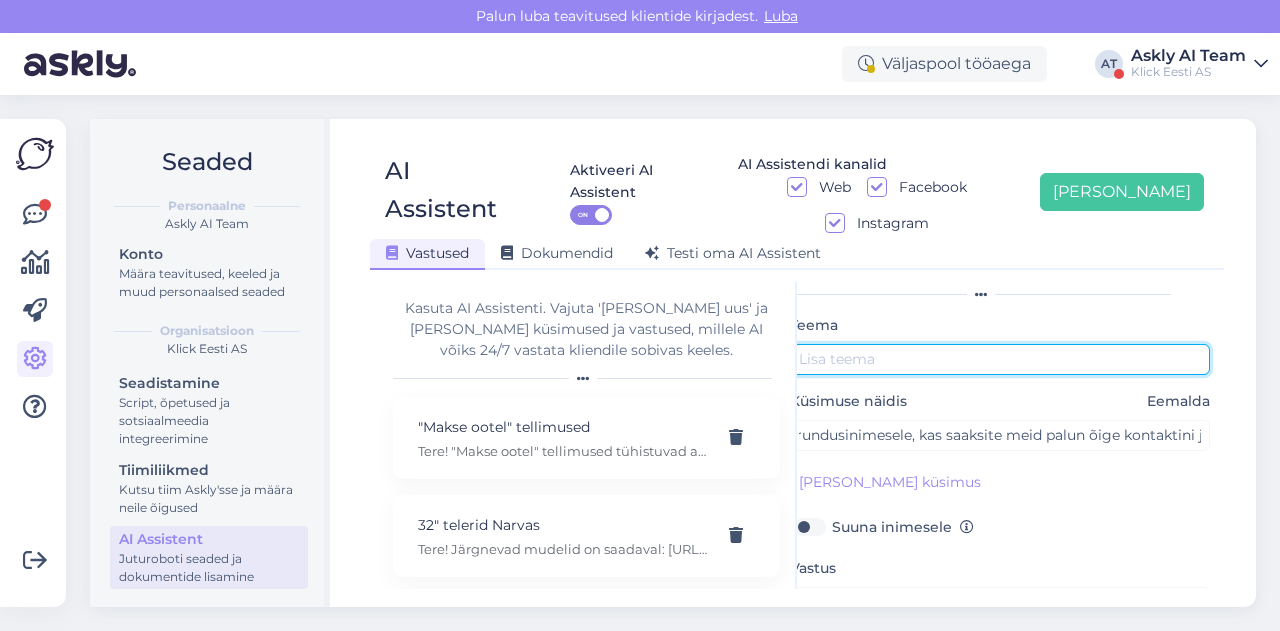 click at bounding box center (1000, 359) 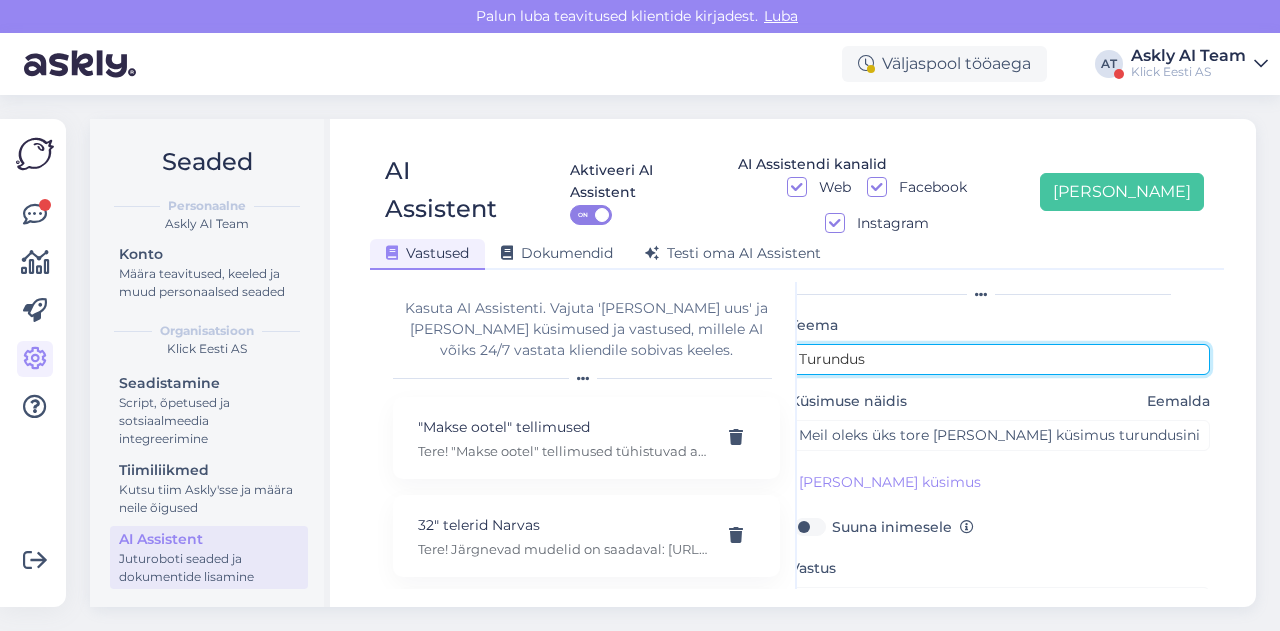type on "Turundus" 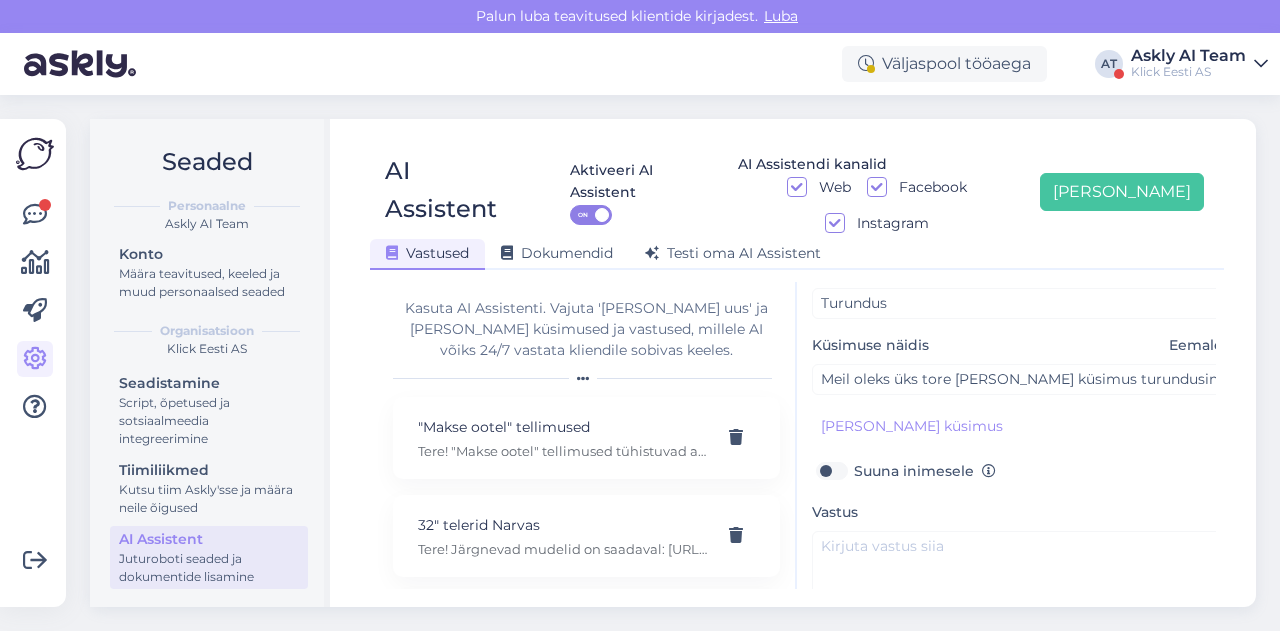 scroll, scrollTop: 100, scrollLeft: 0, axis: vertical 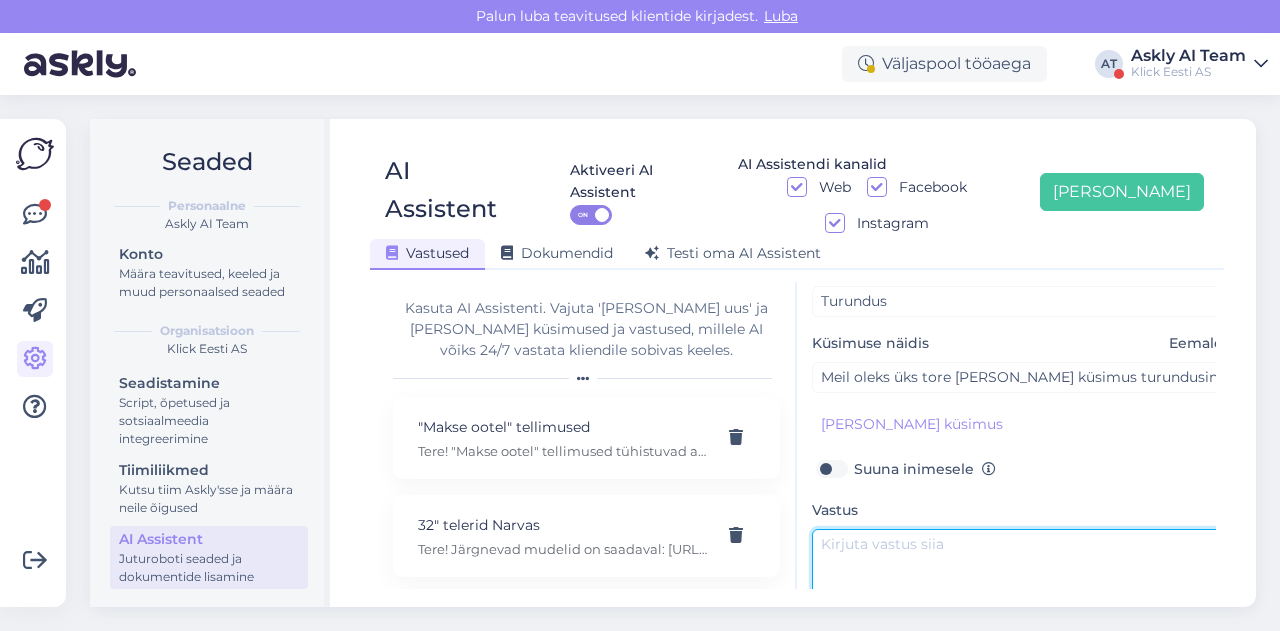 click at bounding box center [1022, 576] 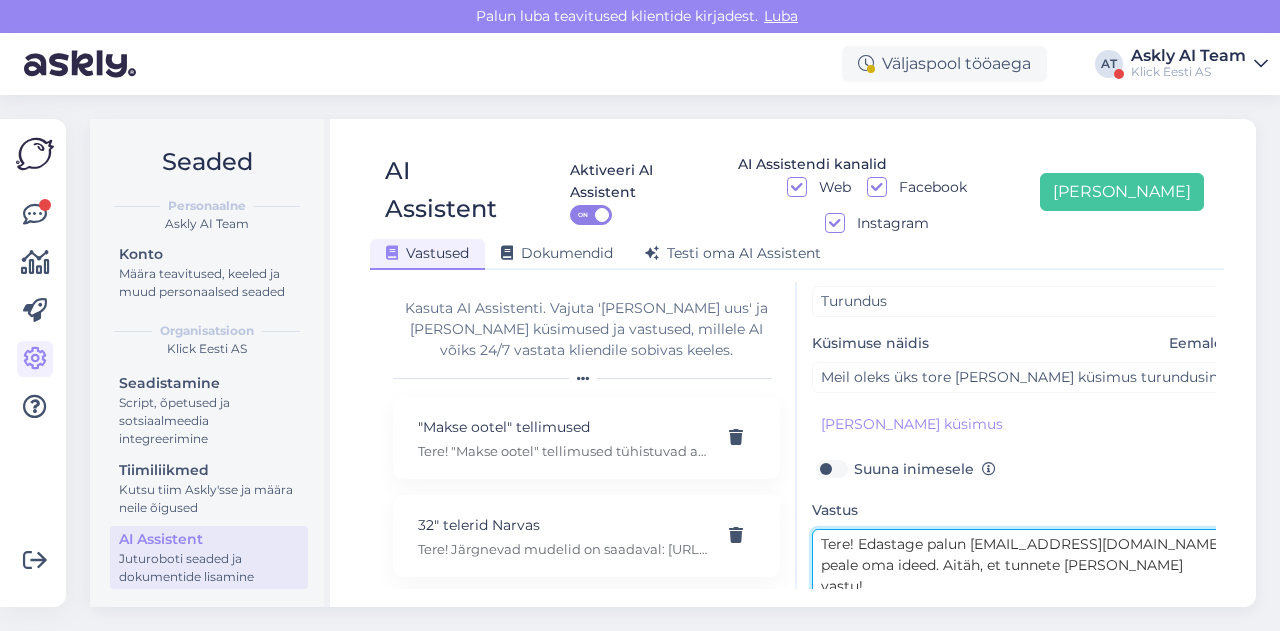 scroll, scrollTop: 179, scrollLeft: 0, axis: vertical 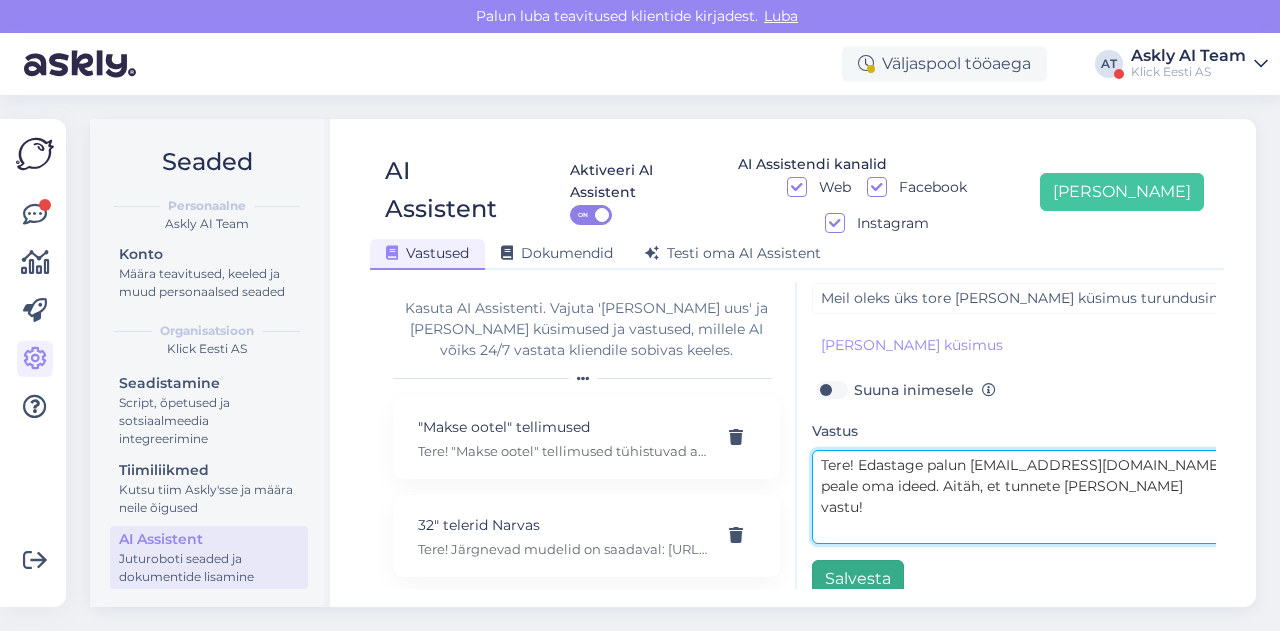type on "Tere! Edastage palun [EMAIL_ADDRESS][DOMAIN_NAME] peale oma ideed. Aitäh, et tunnete [PERSON_NAME] vastu!" 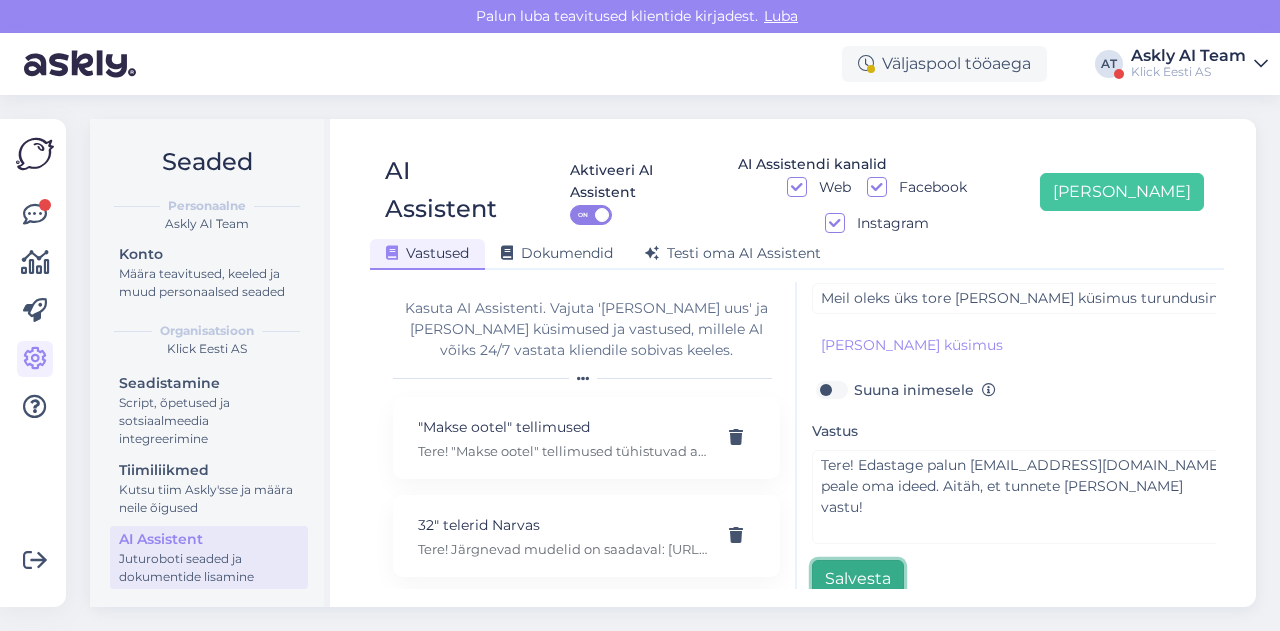 click on "Salvesta" at bounding box center [858, 579] 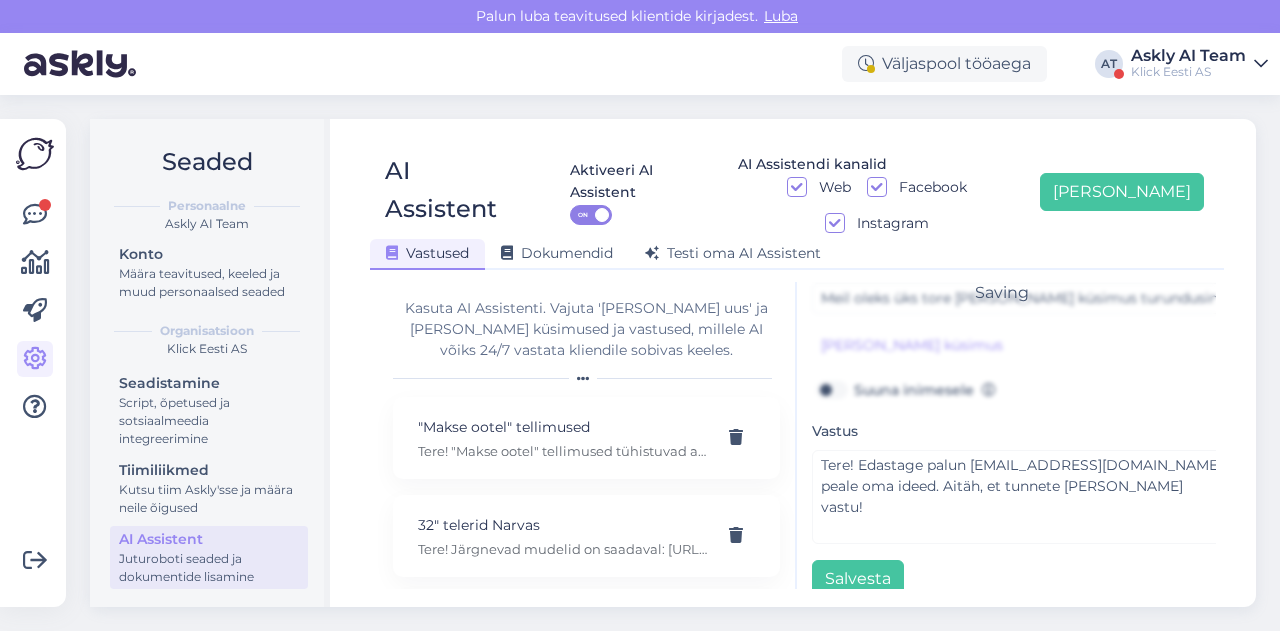 click on "AI Assistent Aktiveeri AI Assistent ON AI Assistendi kanalid Web Facebook Instagram [PERSON_NAME] uus Vastused Dokumendid [PERSON_NAME] oma AI Assistent [PERSON_NAME] AI Assistenti. Vajuta '[PERSON_NAME] uus' ja [PERSON_NAME] küsimused ja vastused, millele AI võiks 24/7 vastata kliendile sobivas keeles.  "Makse ootel" tellimused  Tere! "Makse ootel" tellimused tühistuvad automaatselt. Nende pärast ei pea muretsema. 32" telerid Narvas Tere! Järgnevad mudelid on saadaval: [URL][DOMAIN_NAME] 5G nuputelefon Tere! 5G nuputelefoni ei ole. 4G telefonid leiab siit: [URL][DOMAIN_NAME][PERSON_NAME] Acer swift laadijat 45W: 19V 2.37A Tere, seda laadijat ei [PERSON_NAME] pakkuda kahjuks.
Adapter Tere, mis ühendusega see USB-C adapter teiselt poolt peaks olema? Aku seisukord Tere! Uue ringi seadmete akud on testitud, kuid mitte vahetatud. Täpne seis ei [PERSON_NAME].
Aku vahetus Tere! Kahjuks ei paku seda teenust.
Akupanga soovitus ." at bounding box center [797, 363] 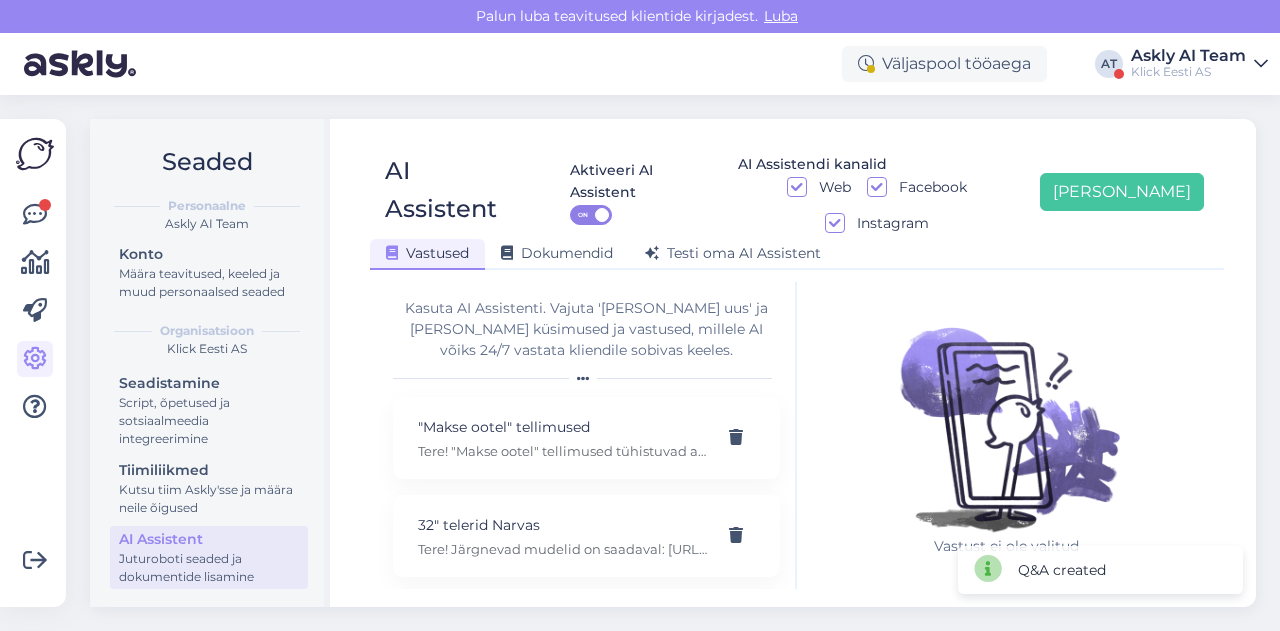 scroll, scrollTop: 42, scrollLeft: 0, axis: vertical 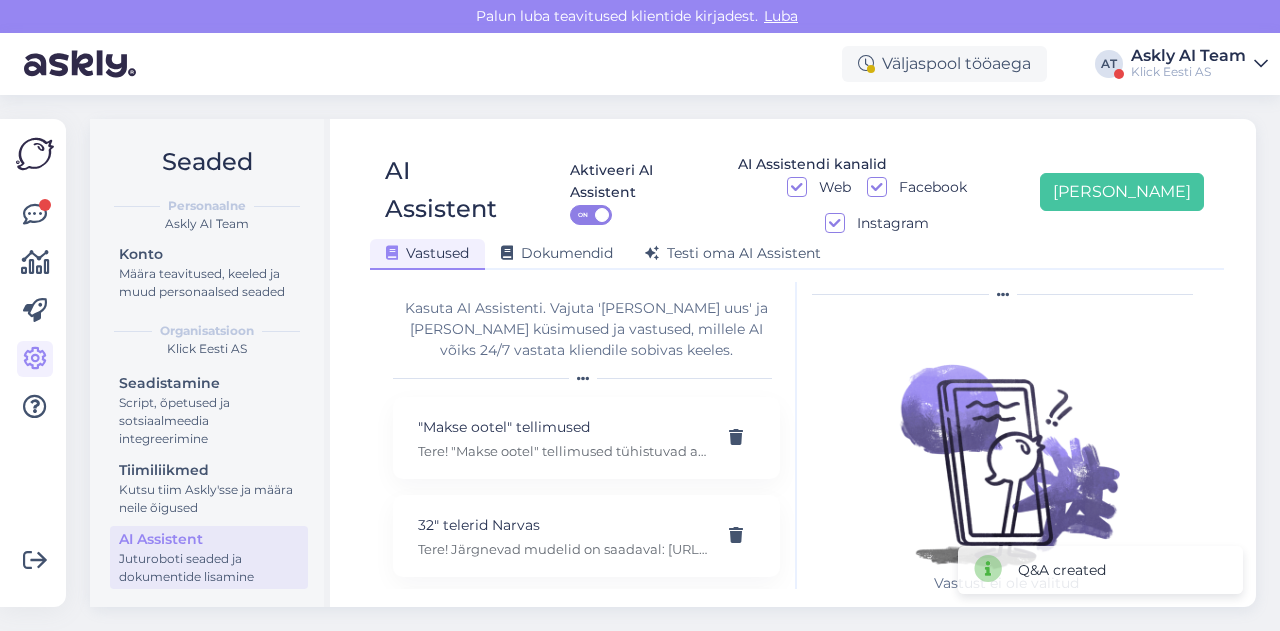 click on "Vastused Dokumendid [PERSON_NAME] oma AI Assistent" at bounding box center [787, 250] 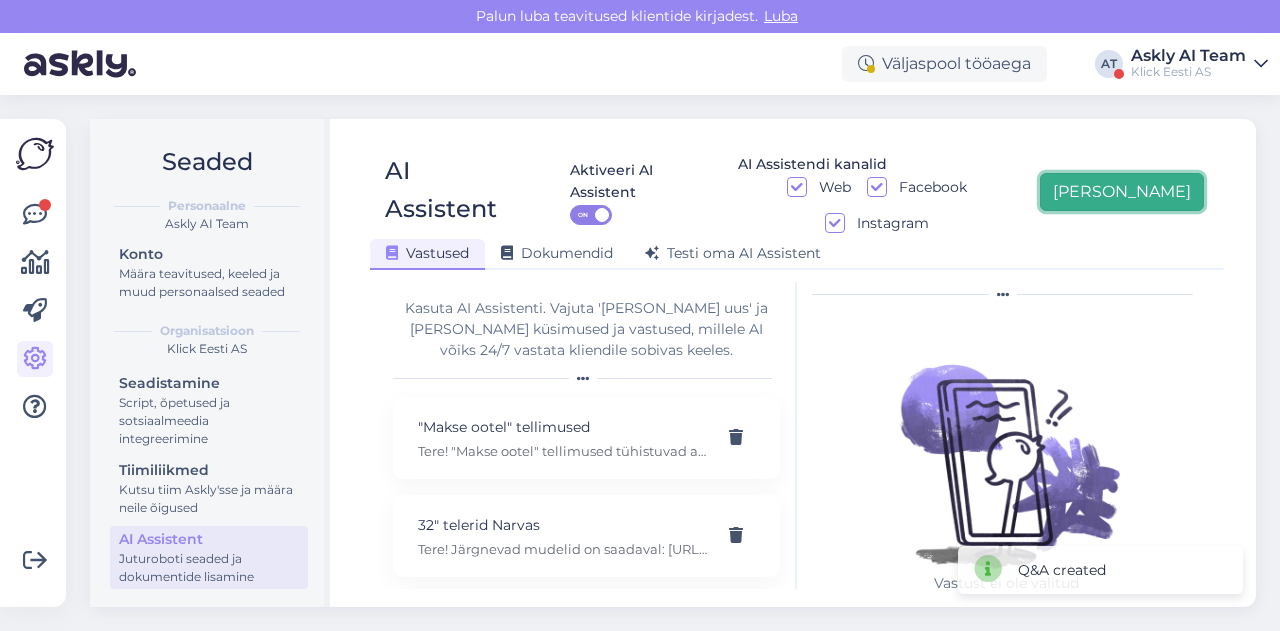 click on "[PERSON_NAME]" at bounding box center [1122, 192] 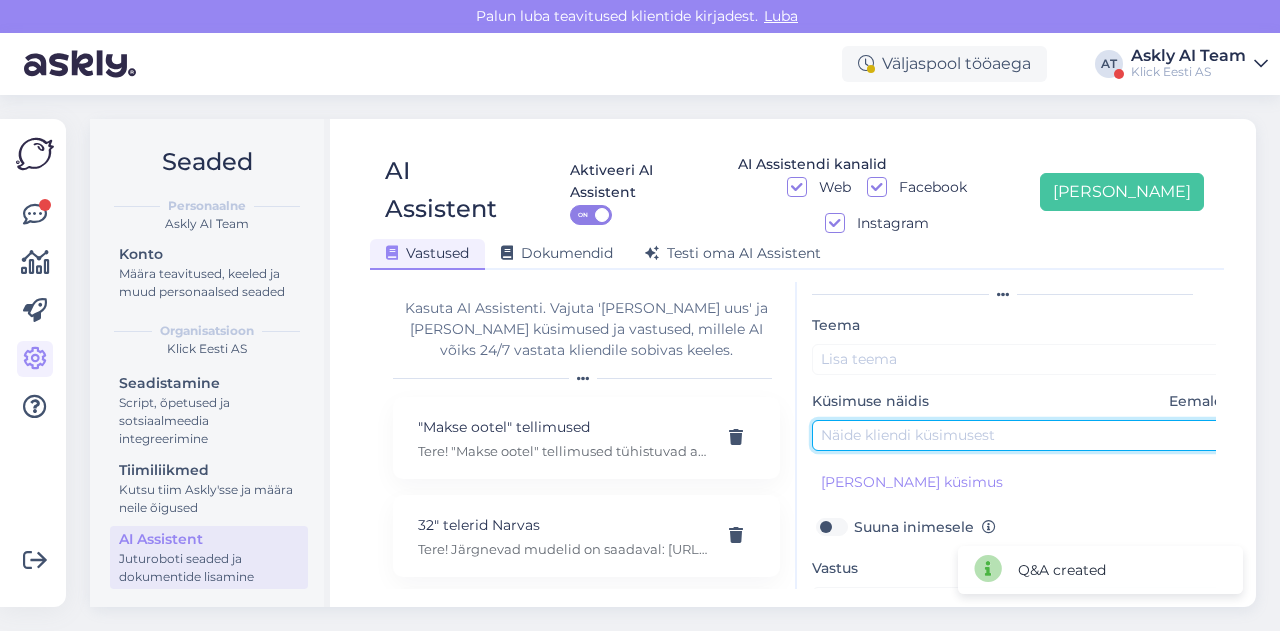 click at bounding box center [1022, 435] 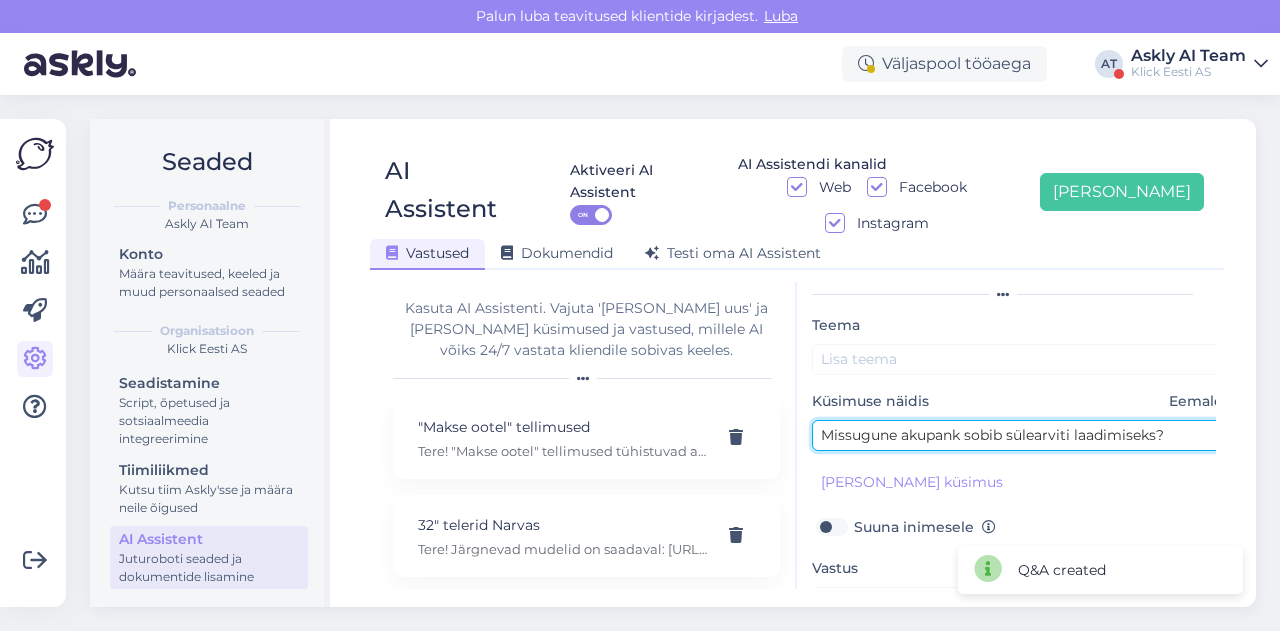 type on "Missugune akupank sobib sülearviti laadimiseks?" 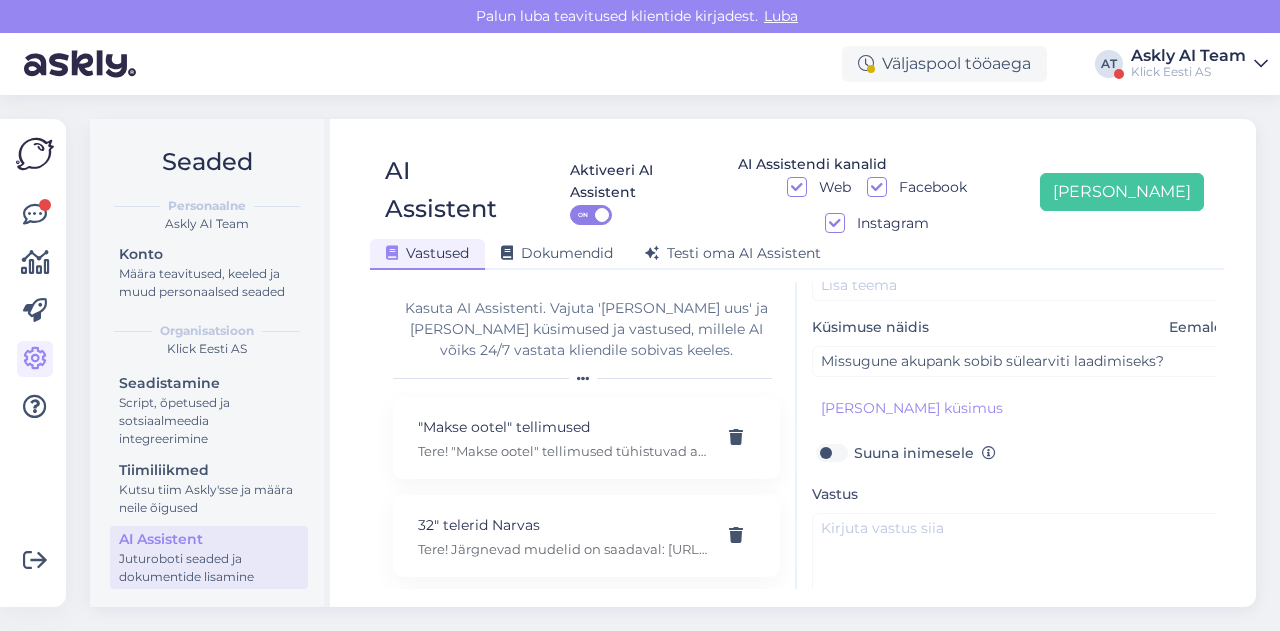 scroll, scrollTop: 116, scrollLeft: 0, axis: vertical 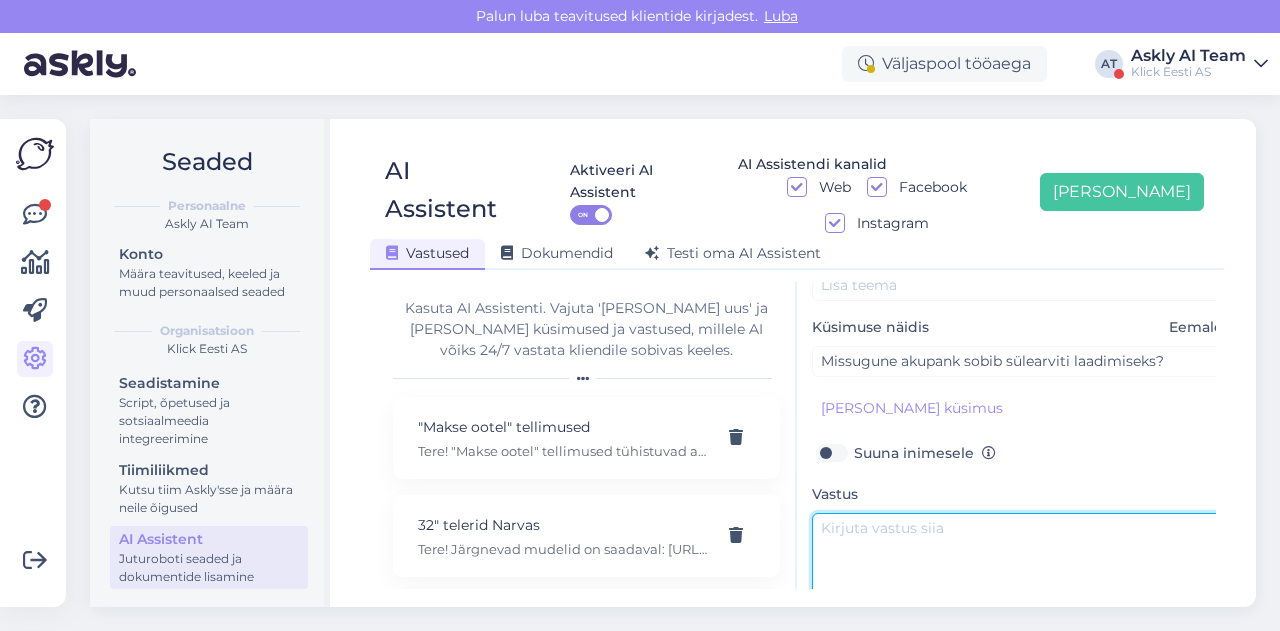 click at bounding box center (1022, 560) 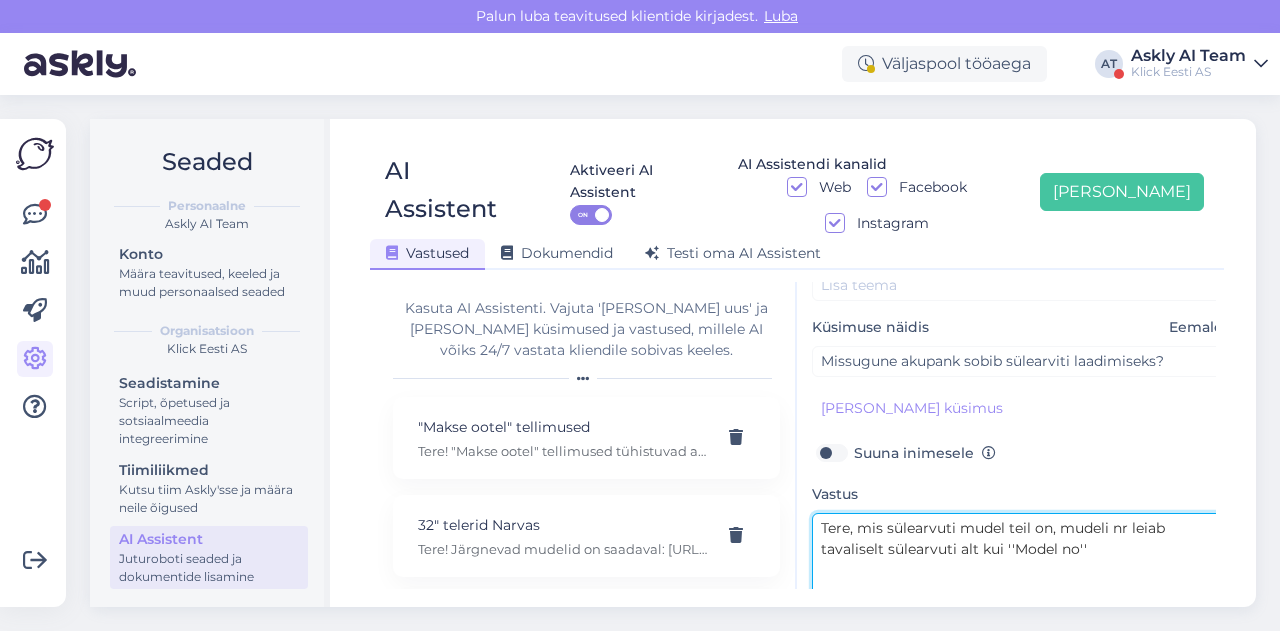 type on "Tere, mis sülearvuti mudel teil on, mudeli nr leiab tavaliselt sülearvuti alt kui ''Model no''" 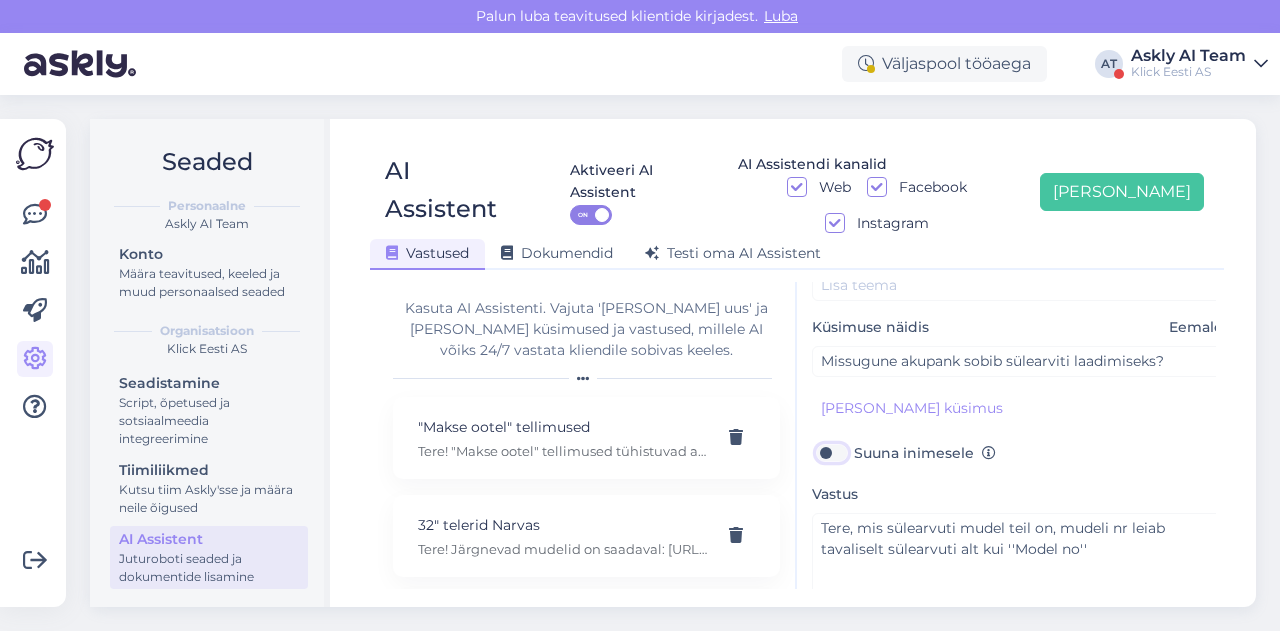 click on "Suuna inimesele" at bounding box center [831, 453] 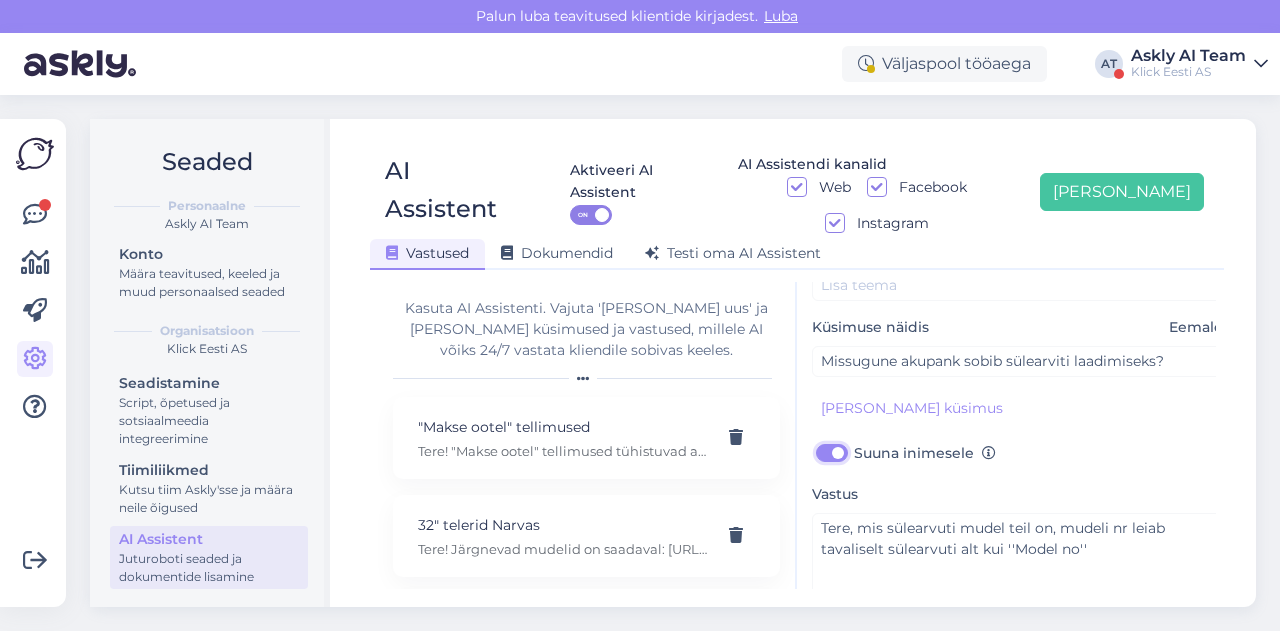 checkbox on "true" 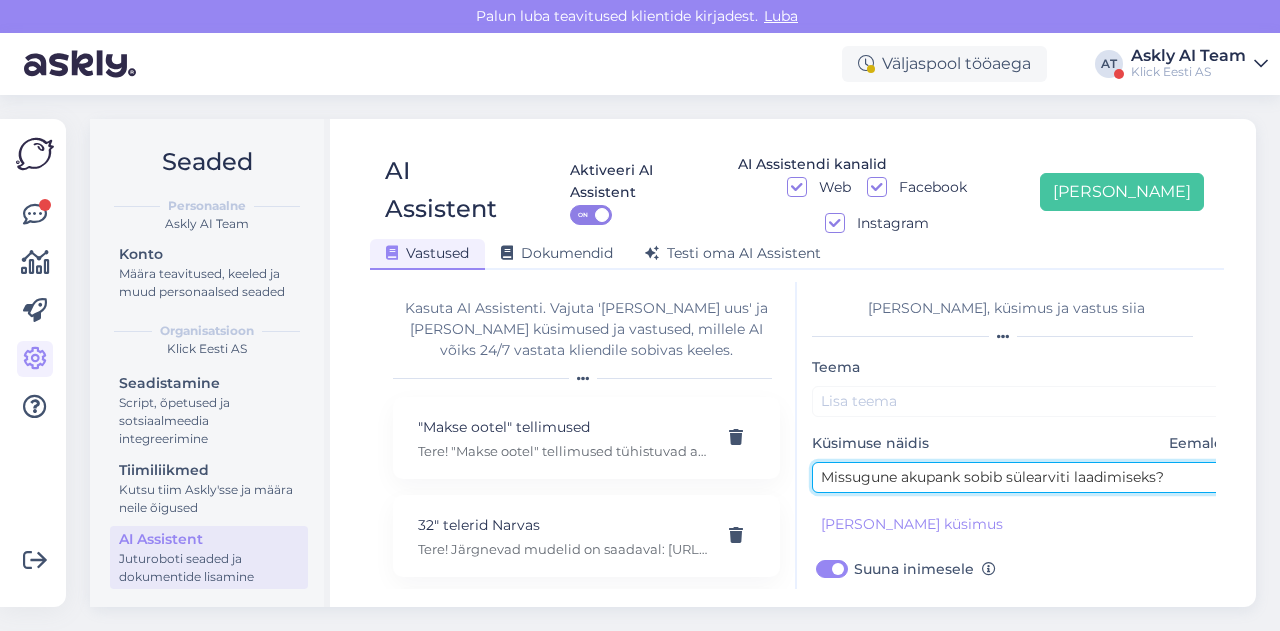 drag, startPoint x: 902, startPoint y: 441, endPoint x: 1155, endPoint y: 435, distance: 253.07114 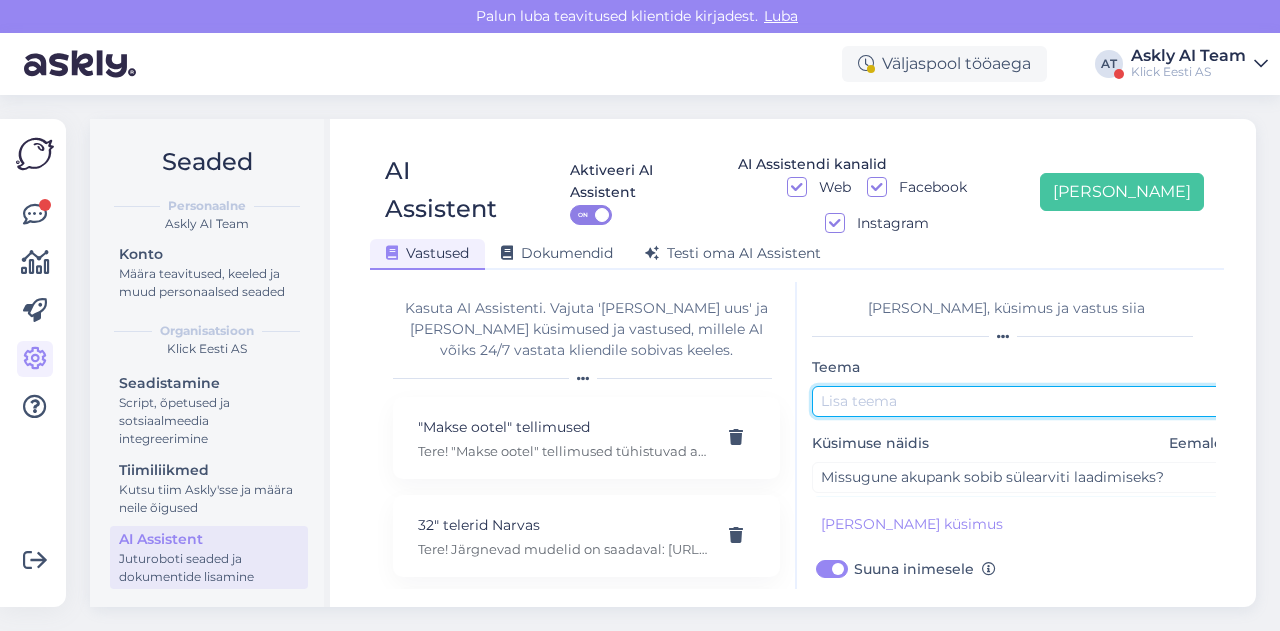 click at bounding box center (1022, 401) 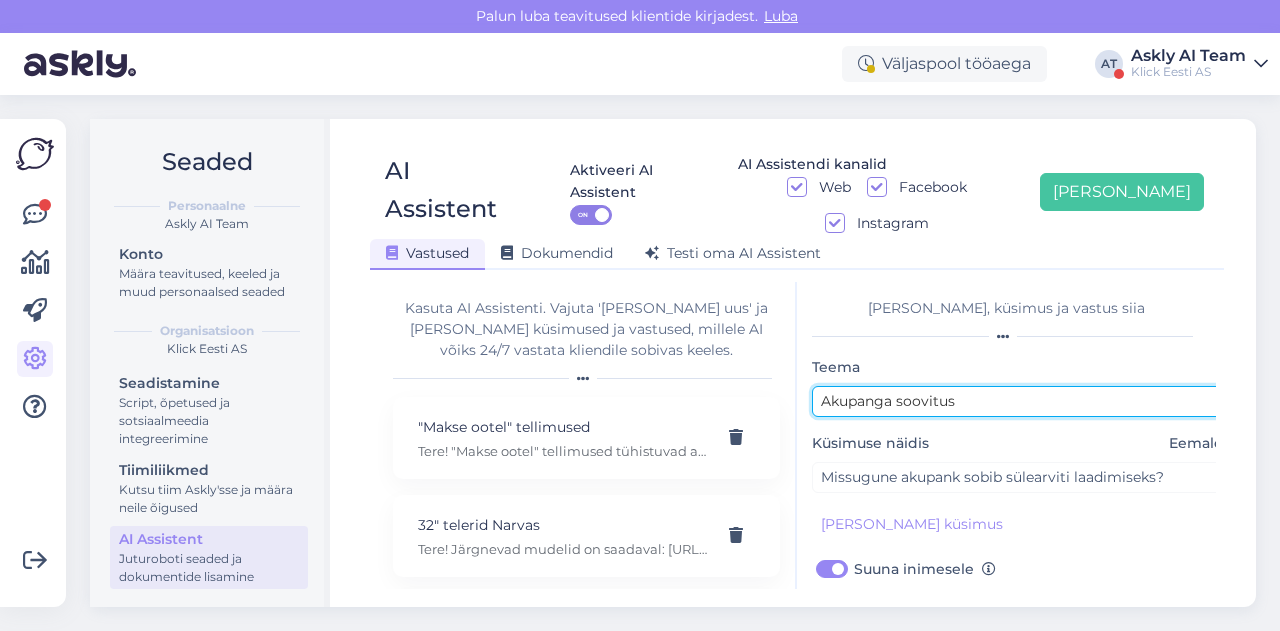 scroll, scrollTop: 179, scrollLeft: 0, axis: vertical 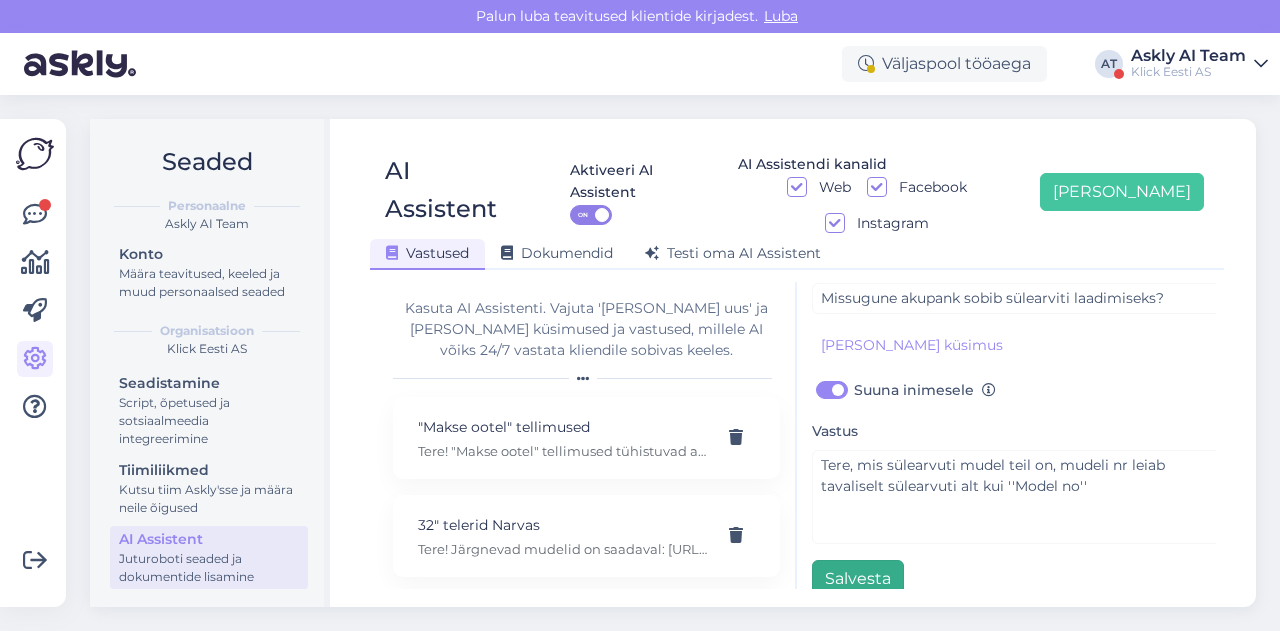 type on "Akupanga soovitus" 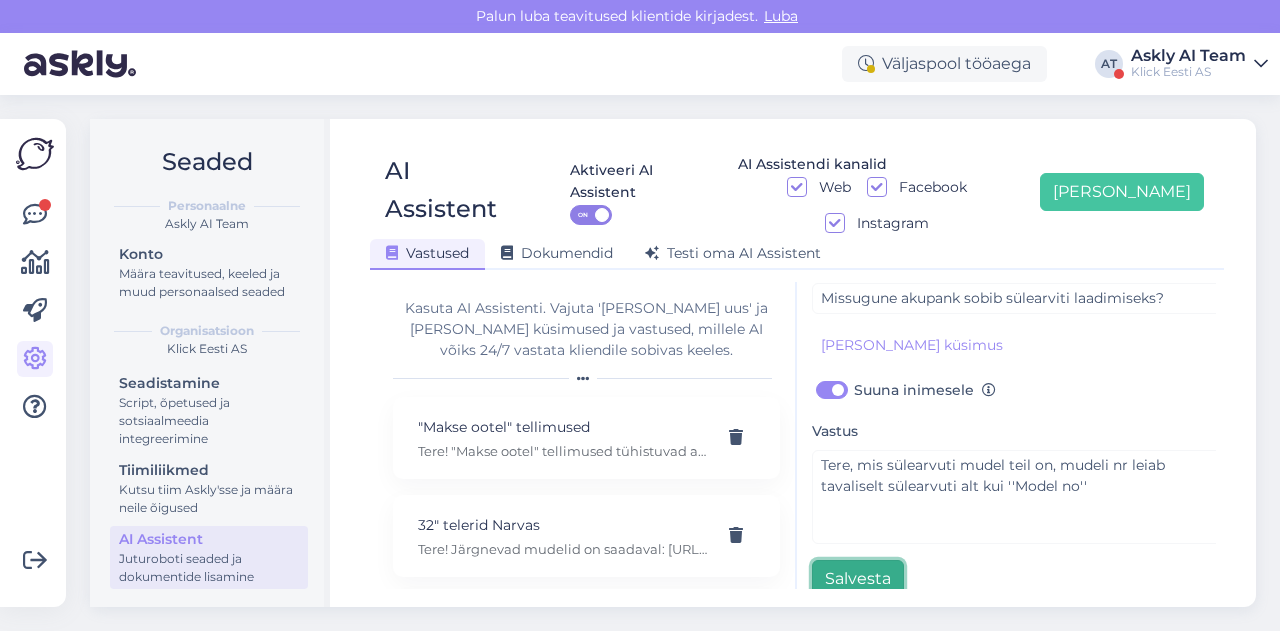 click on "Salvesta" at bounding box center [858, 579] 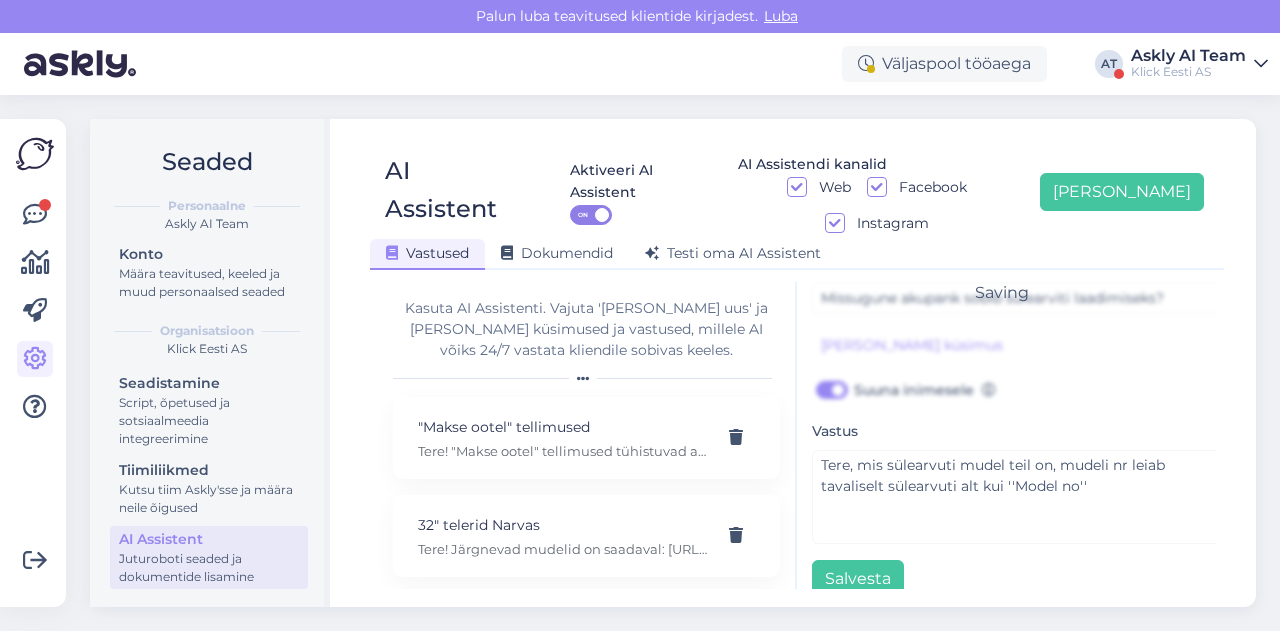 scroll, scrollTop: 42, scrollLeft: 0, axis: vertical 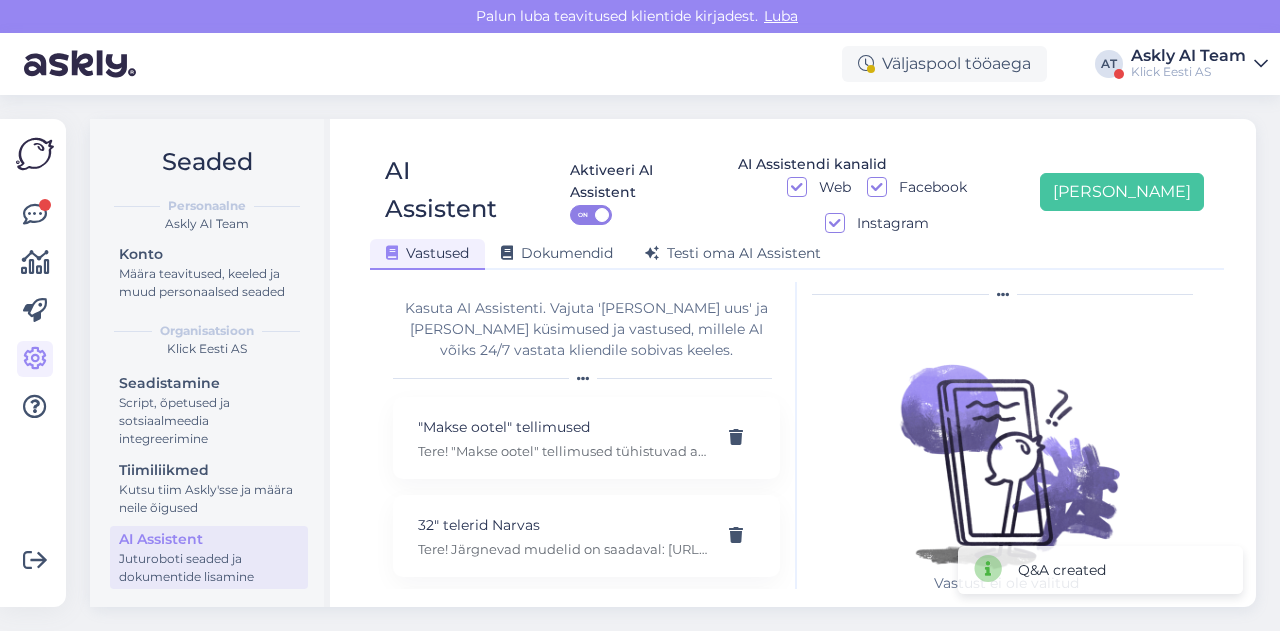 click on "AI Assistent Aktiveeri AI Assistent ON AI Assistendi kanalid Web Facebook Instagram [PERSON_NAME] uus Vastused Dokumendid [PERSON_NAME] oma AI Assistent [PERSON_NAME] AI Assistenti. Vajuta '[PERSON_NAME] uus' ja [PERSON_NAME] küsimused ja vastused, millele AI võiks 24/7 vastata kliendile sobivas keeles.  "Makse ootel" tellimused  Tere! "Makse ootel" tellimused tühistuvad automaatselt. Nende pärast ei pea muretsema. 32" telerid Narvas Tere! Järgnevad mudelid on saadaval: [URL][DOMAIN_NAME] 5G nuputelefon Tere! 5G nuputelefoni ei ole. 4G telefonid leiab siit: [URL][DOMAIN_NAME][PERSON_NAME] Acer swift laadijat 45W: 19V 2.37A Tere, seda laadijat ei [PERSON_NAME] pakkuda kahjuks.
Adapter Tere, mis ühendusega see USB-C adapter teiselt poolt peaks olema? Aku seisukord Tere! Uue ringi seadmete akud on testitud, kuid mitte vahetatud. Täpne seis ei [PERSON_NAME].
Aku vahetus Tere! Kahjuks ei paku seda teenust.
Akupanga soovitus" at bounding box center (797, 363) 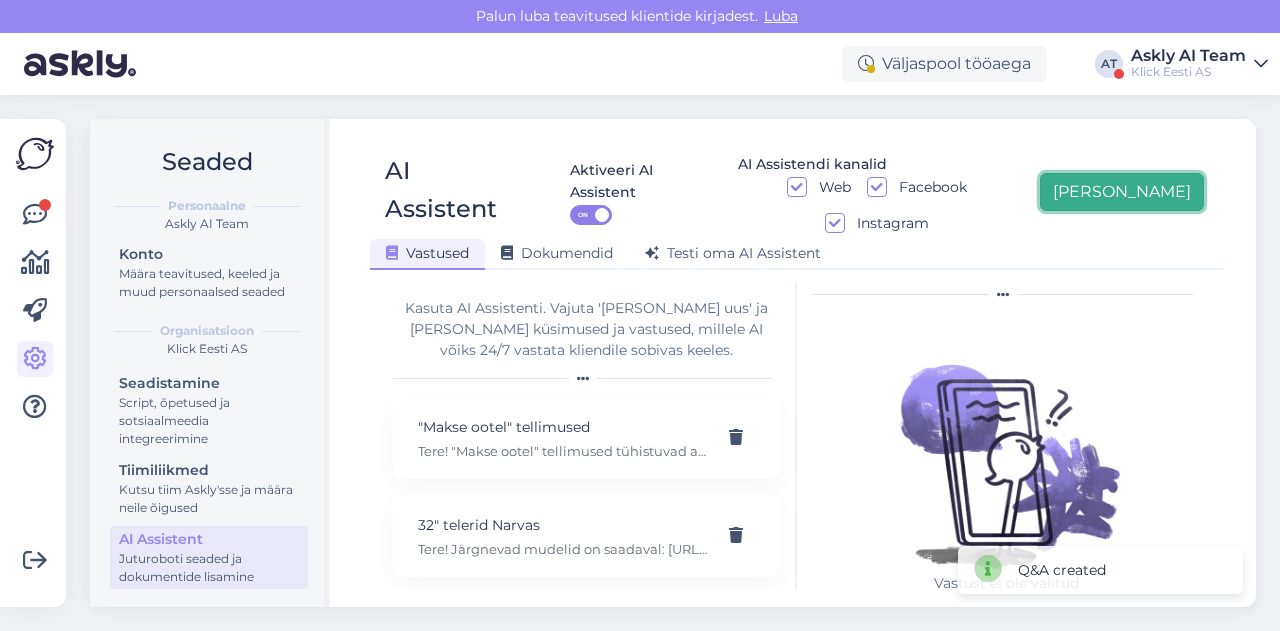 click on "[PERSON_NAME]" at bounding box center [1122, 192] 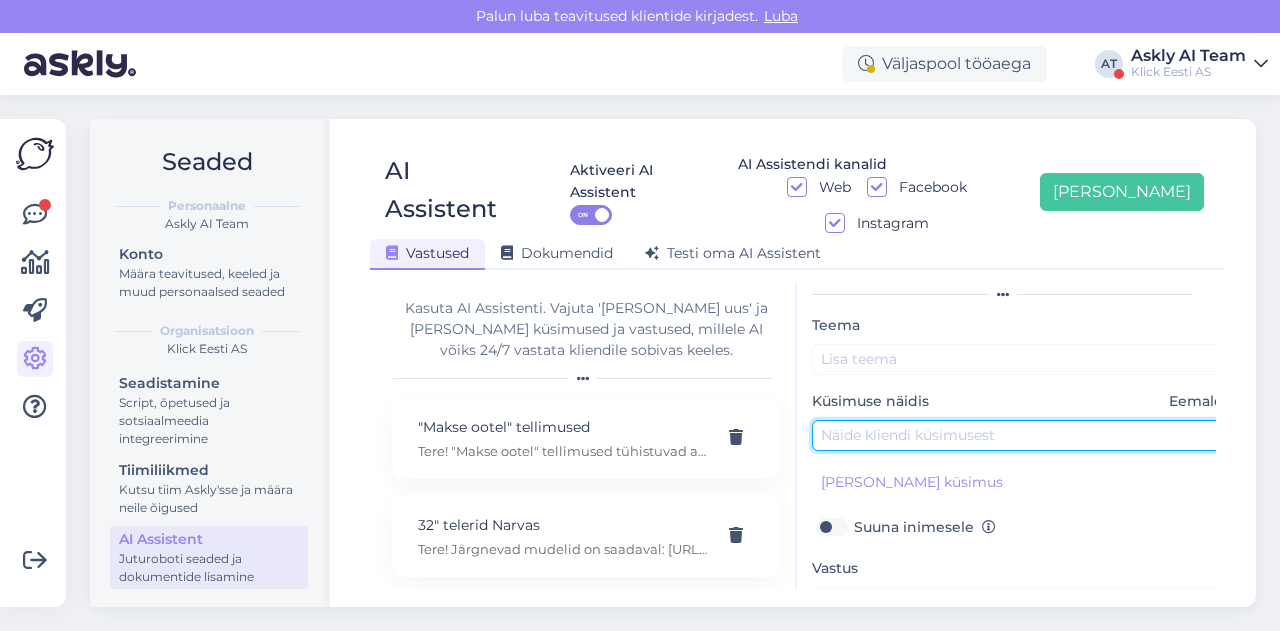 click at bounding box center (1022, 435) 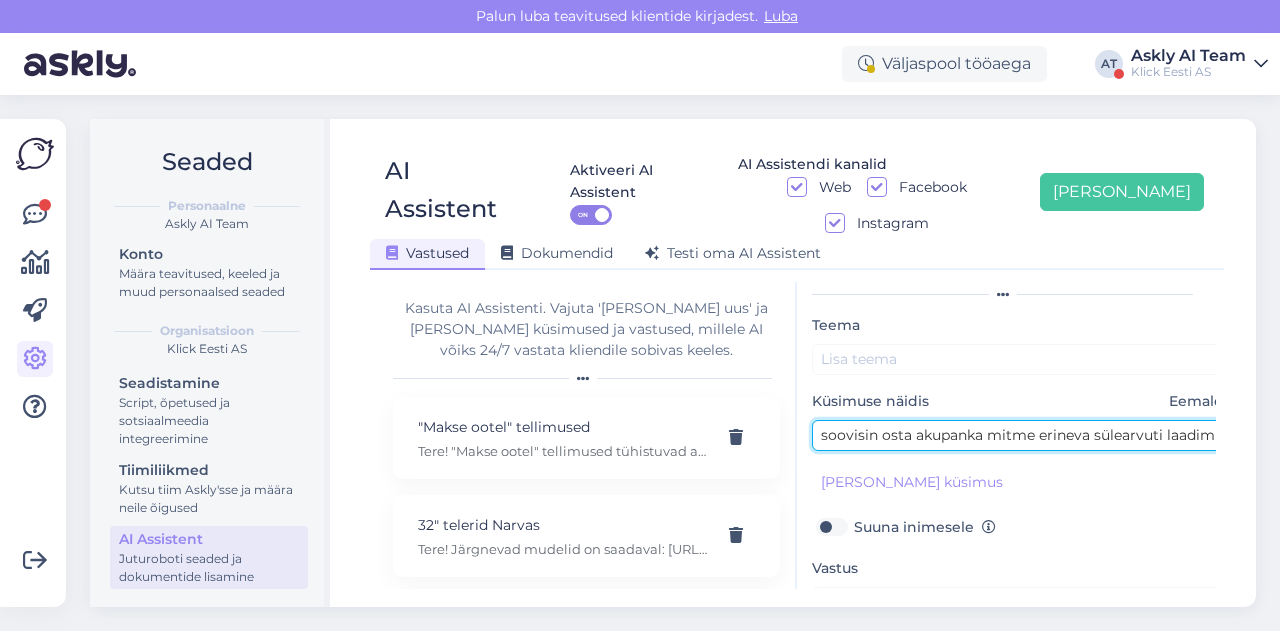 scroll, scrollTop: 0, scrollLeft: 372, axis: horizontal 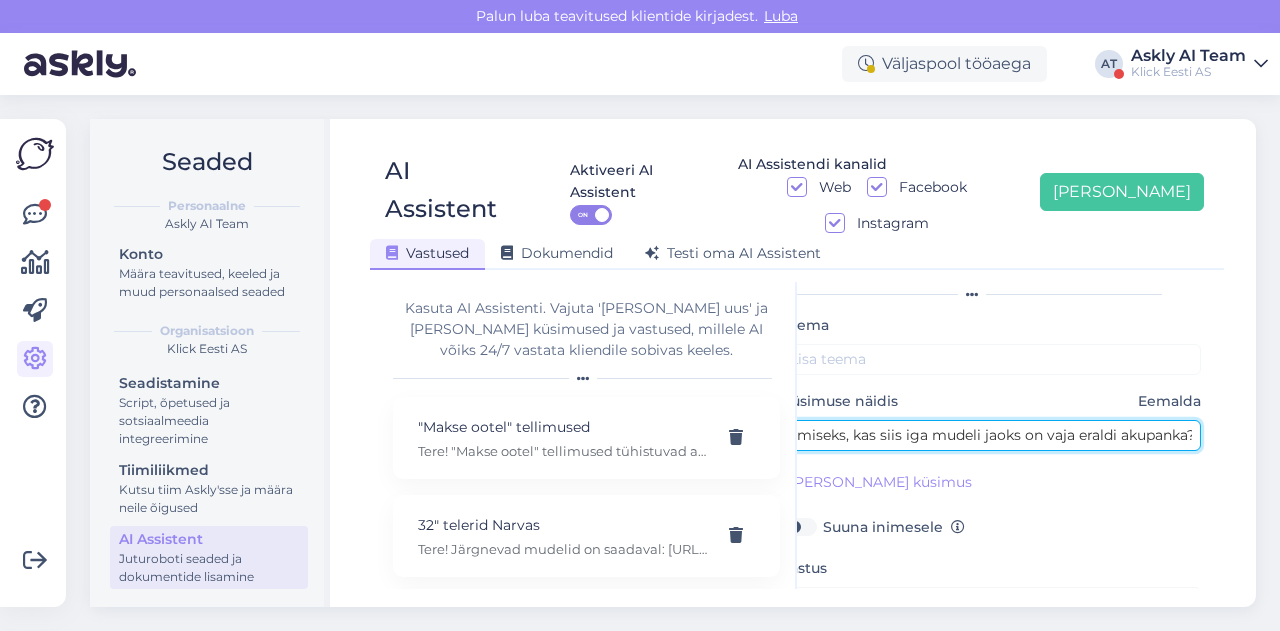 type on "soovisin osta akupanka mitme erineva sülearvuti laadimiseks, kas siis iga mudeli jaoks on vaja eraldi akupanka?" 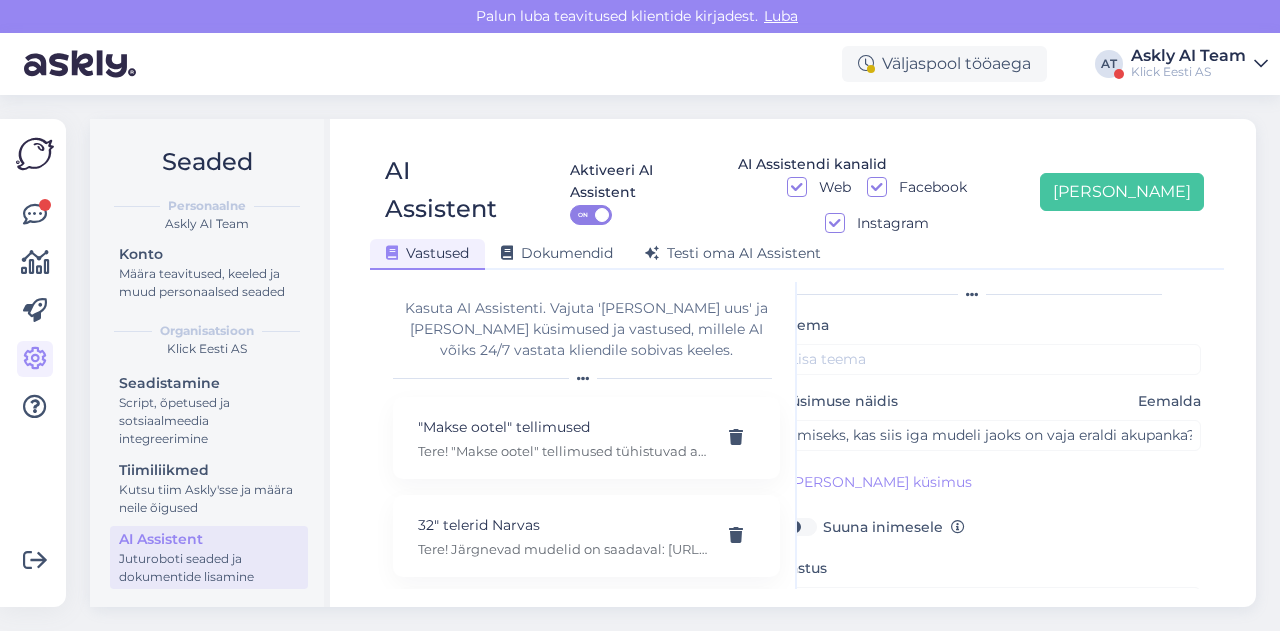 scroll, scrollTop: 0, scrollLeft: 0, axis: both 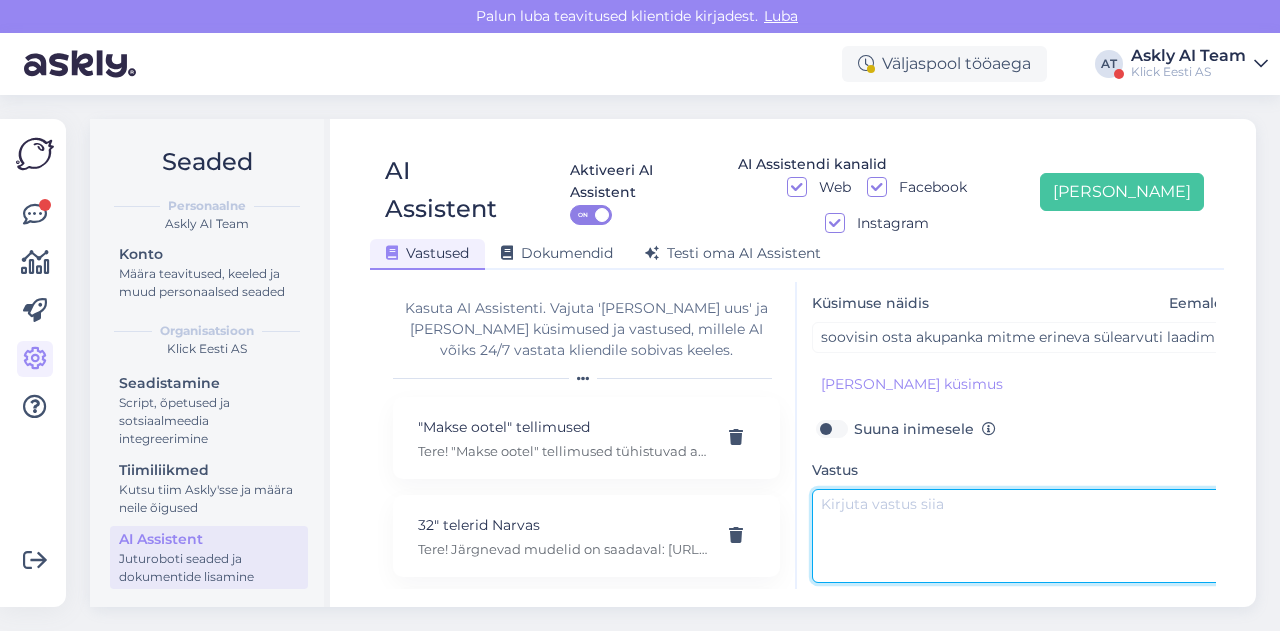 click at bounding box center (1022, 536) 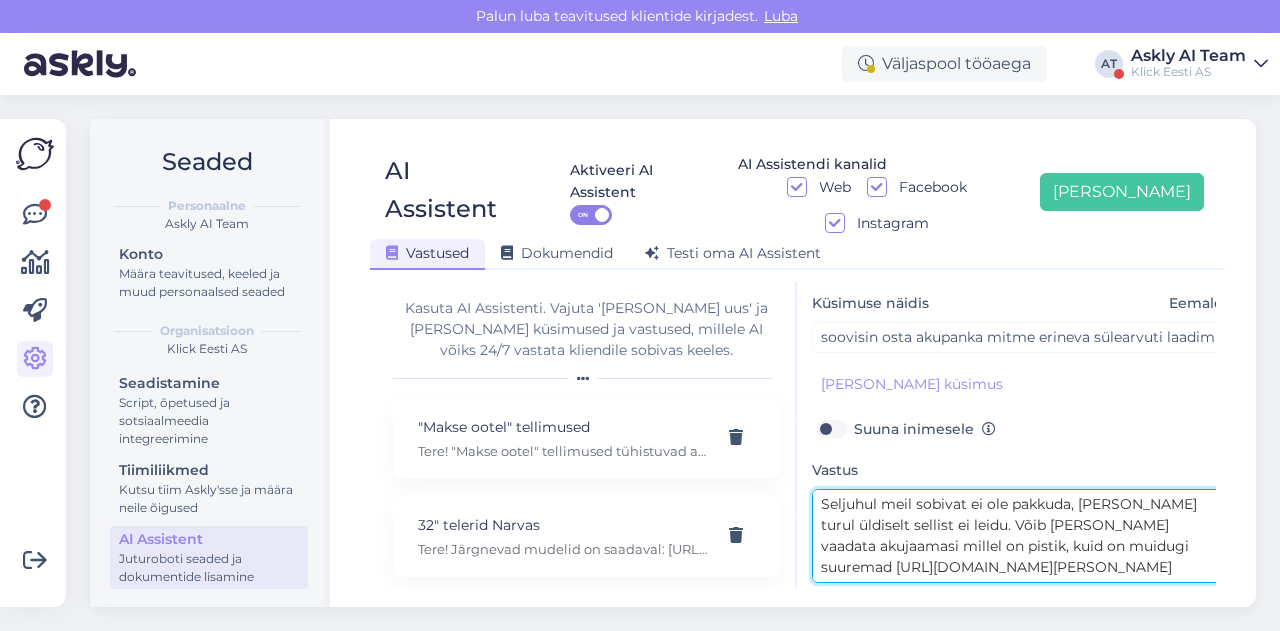 scroll, scrollTop: 0, scrollLeft: 0, axis: both 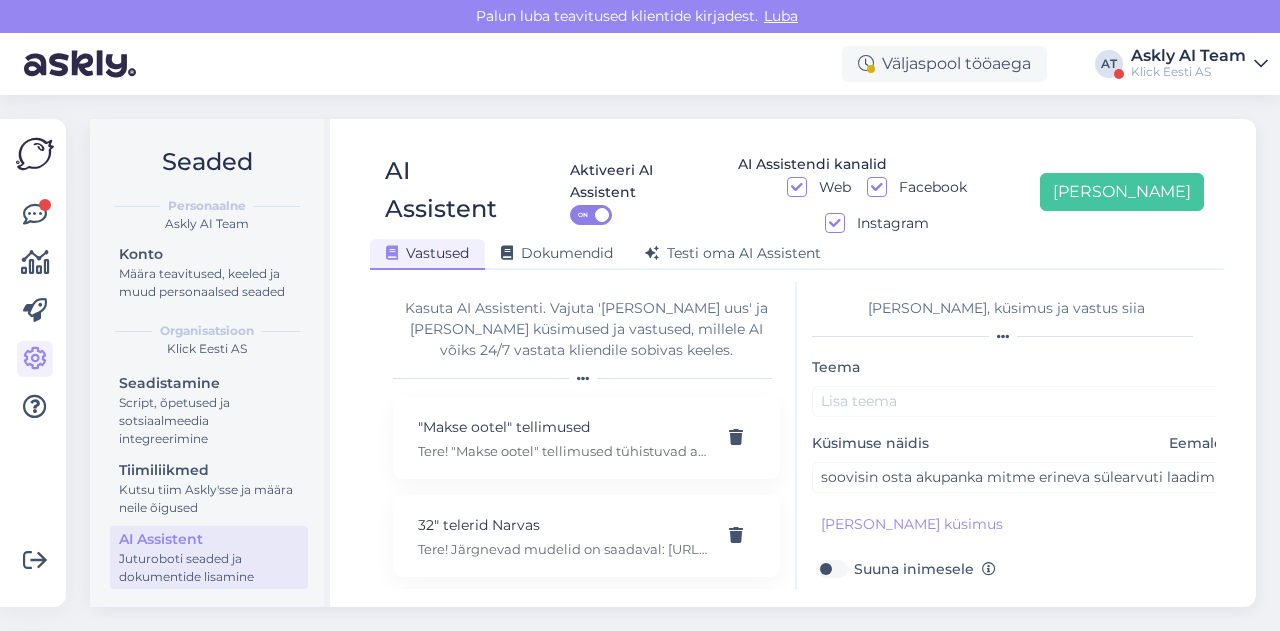 type on "Tere, eeldusel, et igal sülearvutil on ka olemas USB-C pesa mis toetab selle laadimist [PERSON_NAME] suurema võimsusega akupanga millega peaks saama neid laadida. Üldiselt võiks sobida need:
1. [URL][DOMAIN_NAME]
2. [URL][DOMAIN_NAME]
3. [URL][DOMAIN_NAME]
4. [URL][DOMAIN_NAME]
Et kui sülearvuti on vanem, [PERSON_NAME] usb c [PERSON_NAME], siis akupanga kaudu ei saaks seda laadida?
Seljuhul meil sobivat ei ole pakkuda, [PERSON_NAME] turul üldiselt sellist ei leidu. Võib [PERSON_NAME] vaadata akujaamasi millel on pistik, kuid on muidugi suuremad [URL][DOMAIN_NAME][PERSON_NAME]" 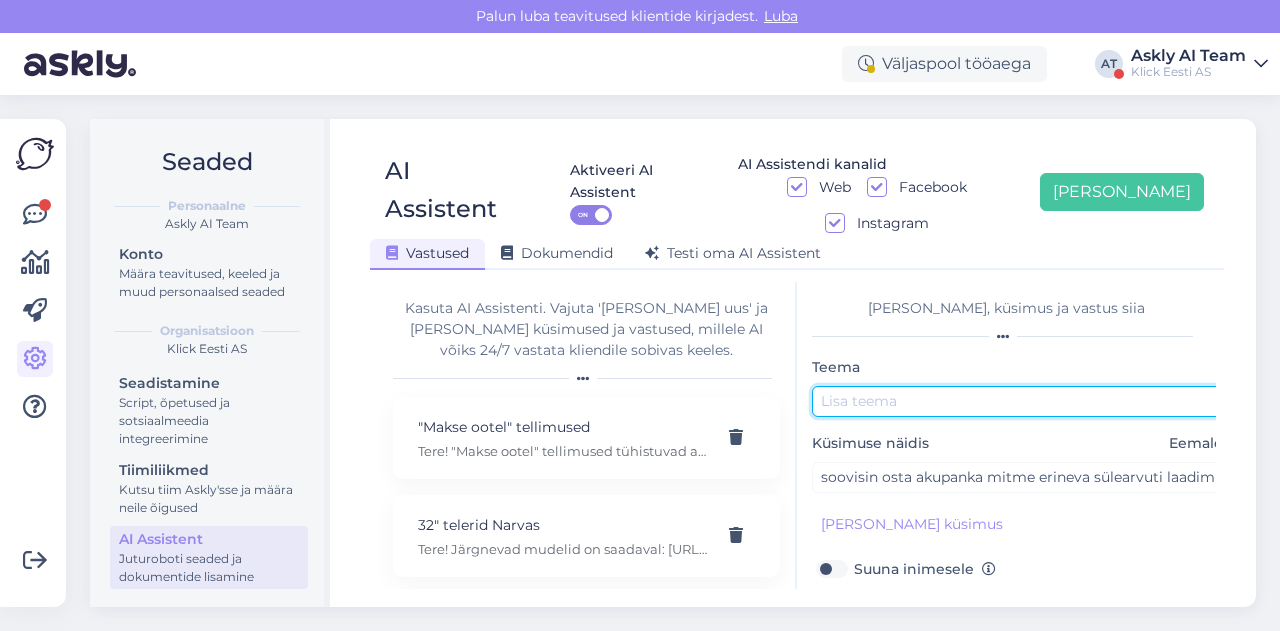 click at bounding box center [1022, 401] 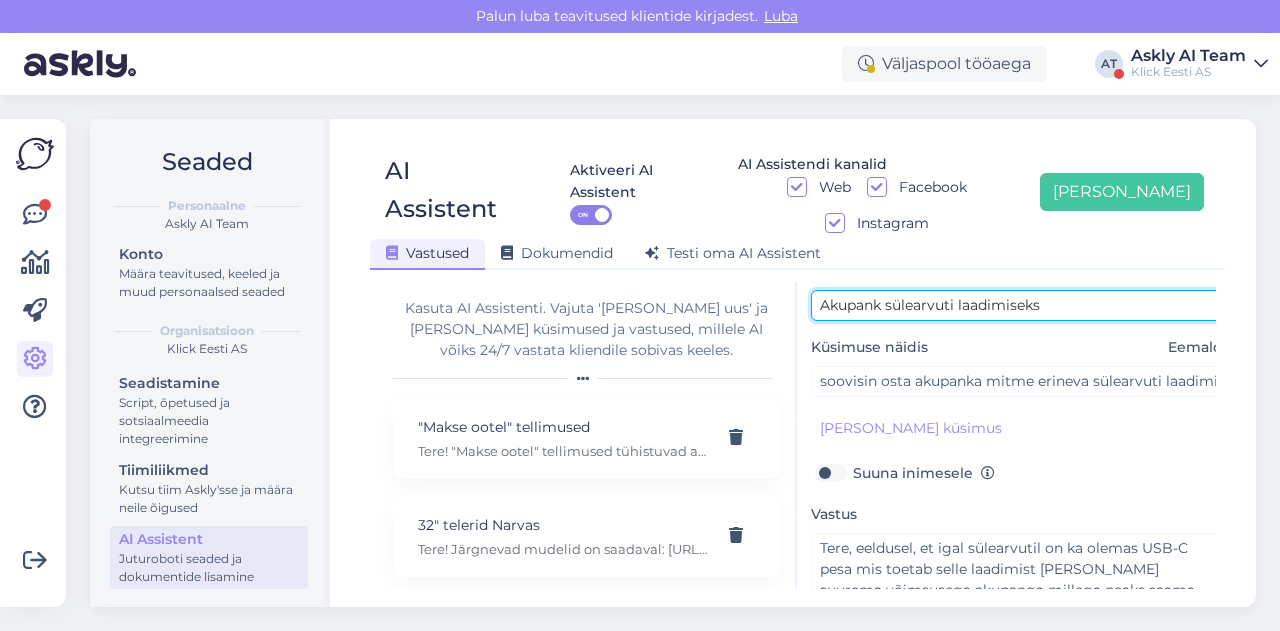 scroll, scrollTop: 179, scrollLeft: 1, axis: both 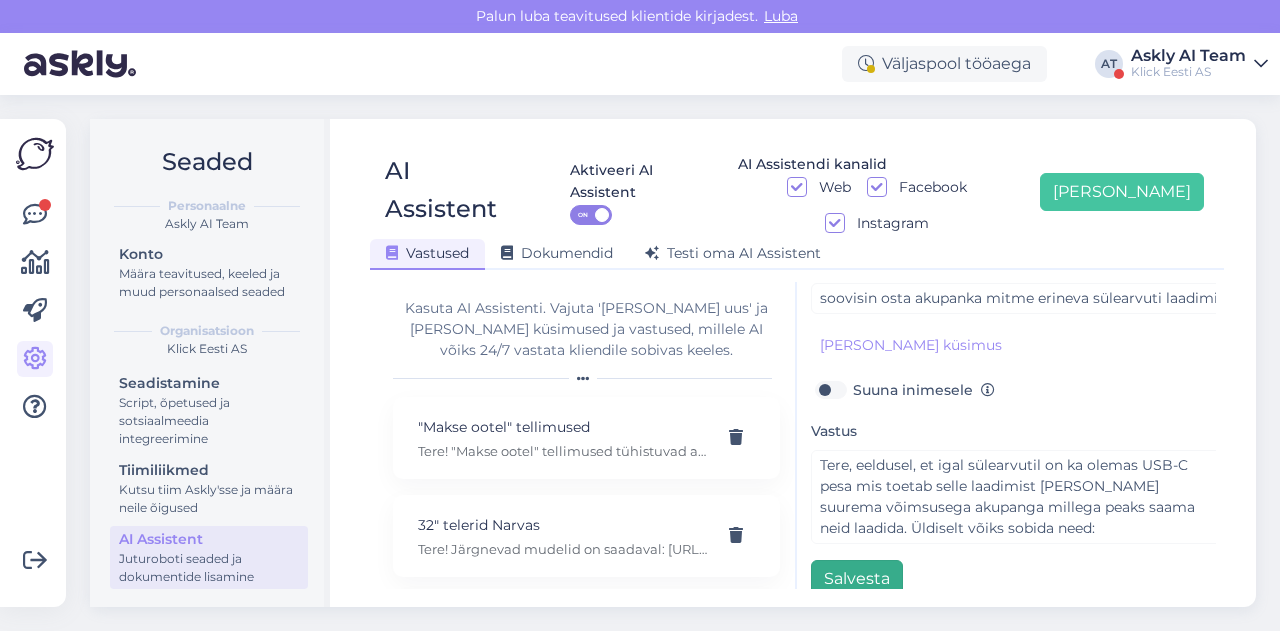 type on "Akupank sülearvuti laadimiseks" 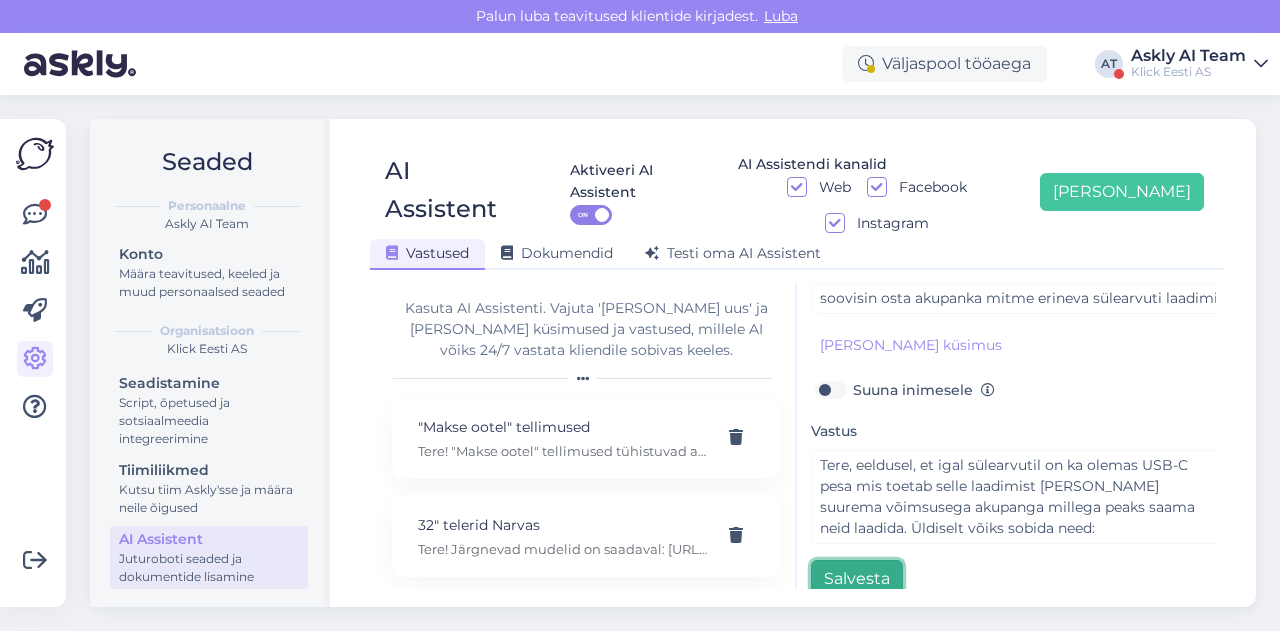 click on "Salvesta" at bounding box center (857, 579) 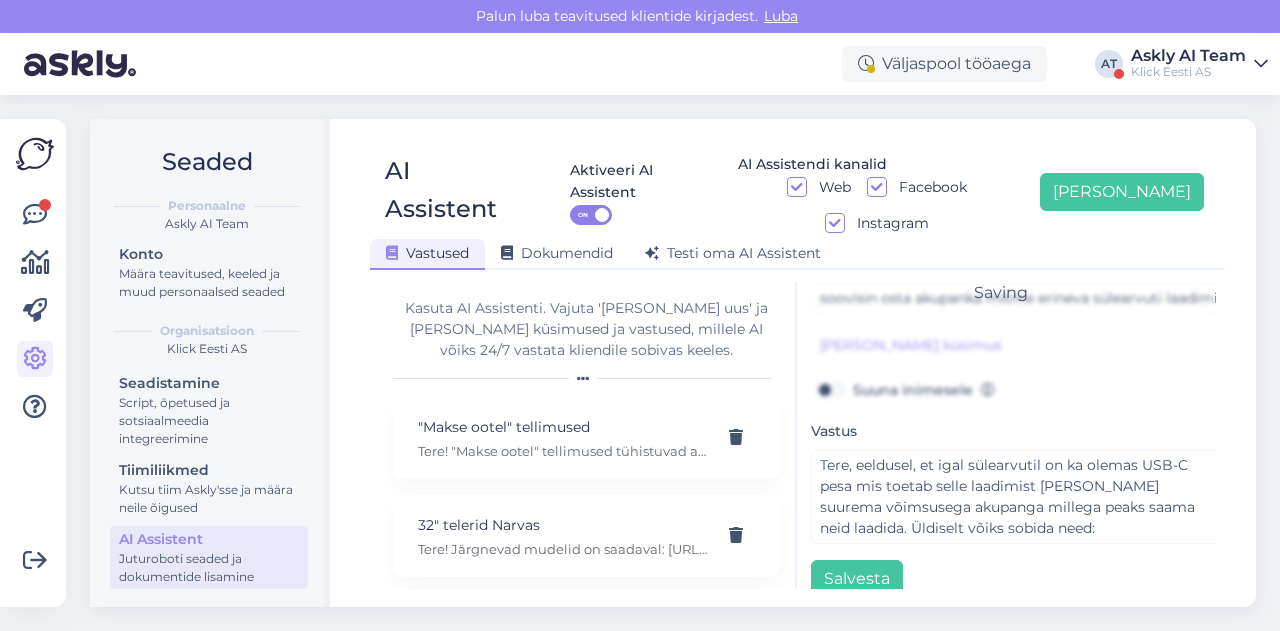 scroll, scrollTop: 42, scrollLeft: 0, axis: vertical 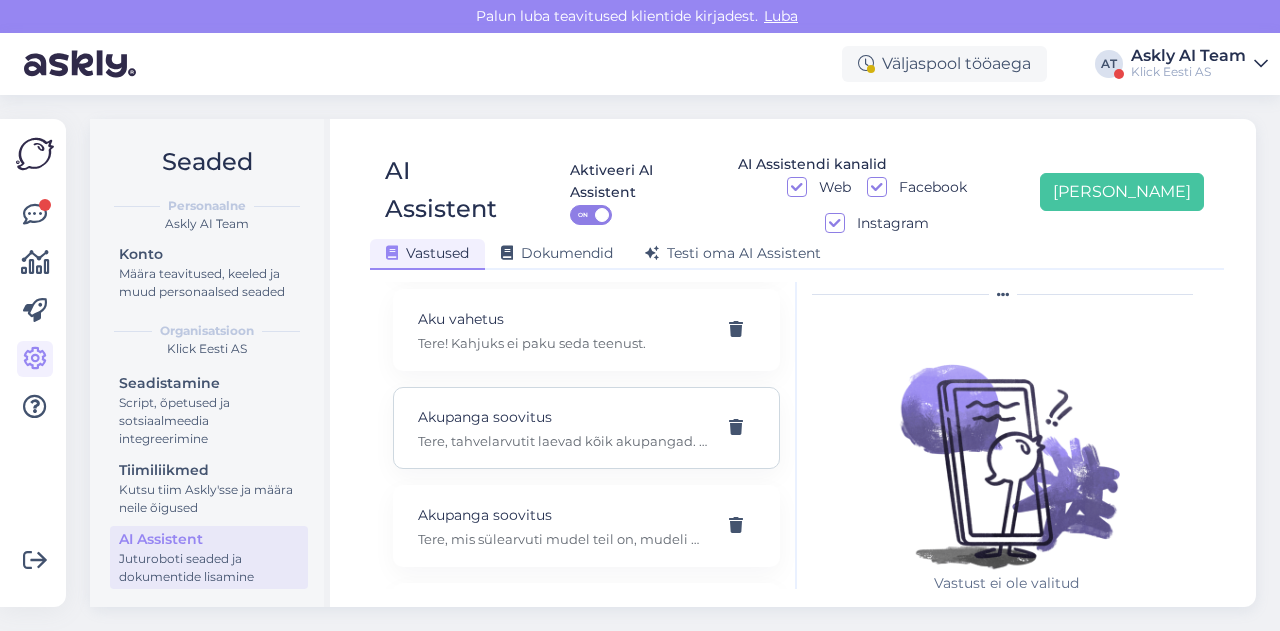 click on "Tere, tahvelarvutit laevad kõik akupangad.
Sülearvuti jaoks tuleks kontrollida järgi kas sülearvuti toetab USB-C kaudu laadimist ning mitu W võimsust sülearvuti tahab.
Tahvelarvuti laadimiseks tasuks ka vaadata järgi mitu W maksimaalselt tahvelarvuti toetab, siis saaks valida võimalikult kiire laadimisega akupanga.
Sülearvutile üldiselt võiks see sobida see, annab 100W välja läbi USB-C:
[URL][DOMAIN_NAME] mis on üldjuhul piisav tavakasutuseks mõeldud arvutite töös hoidmiseks/laadimiseks." at bounding box center (562, 441) 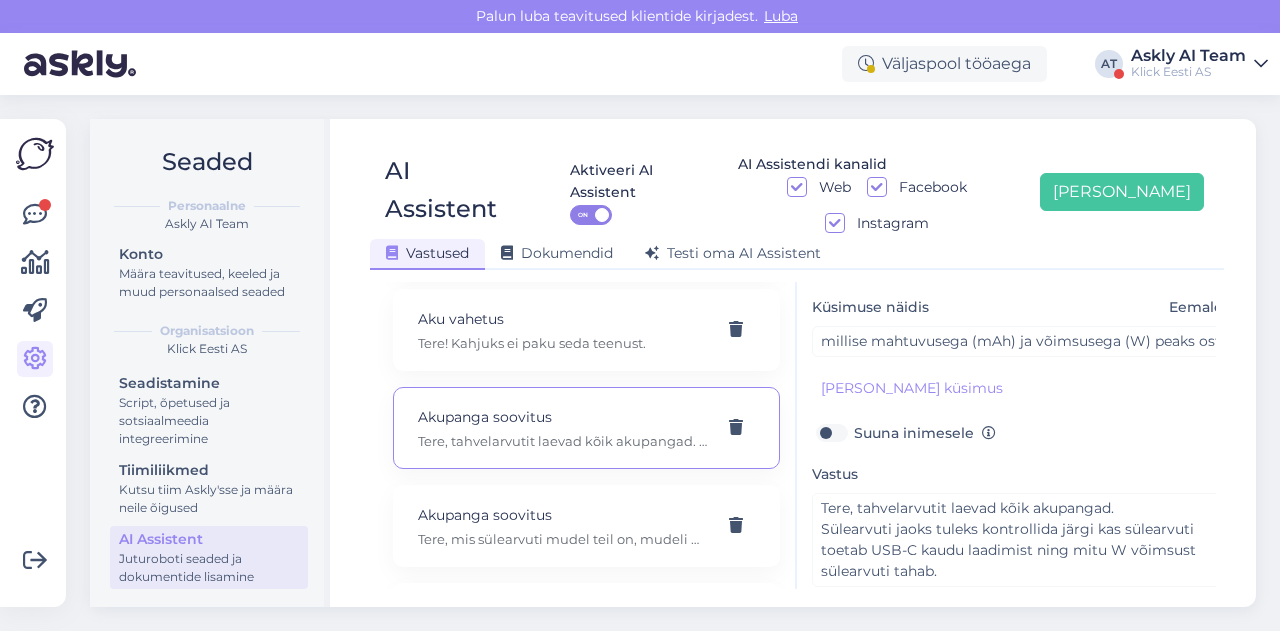 scroll, scrollTop: 212, scrollLeft: 0, axis: vertical 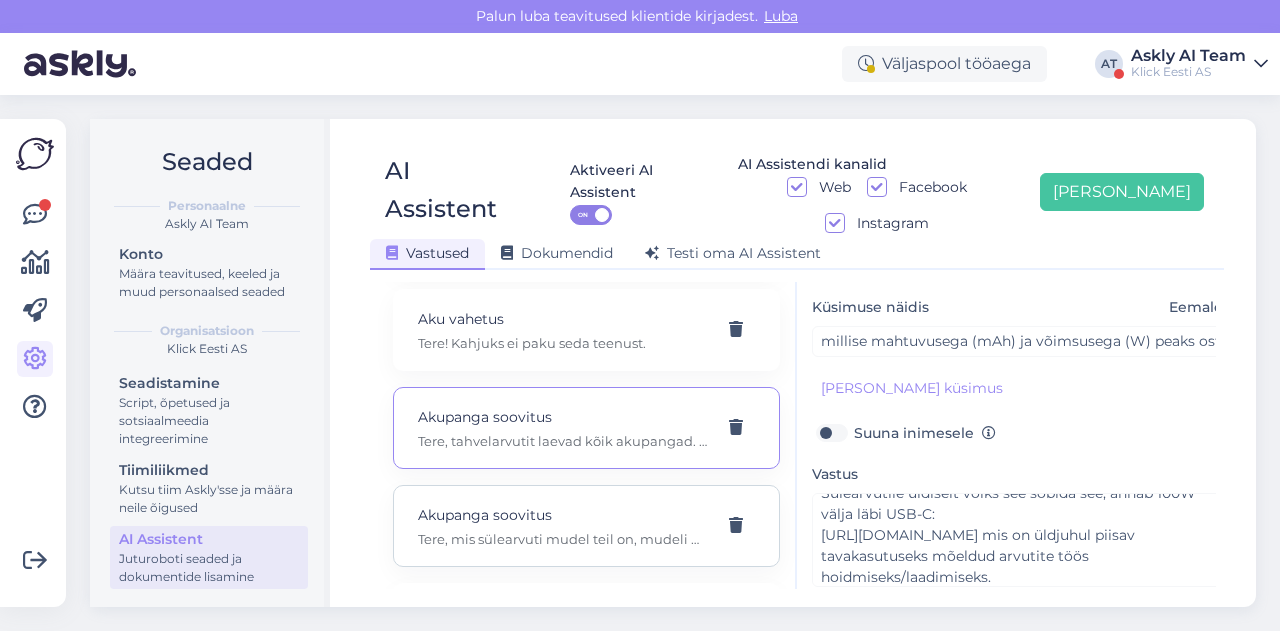 click on "Akupanga soovitus" at bounding box center [562, 515] 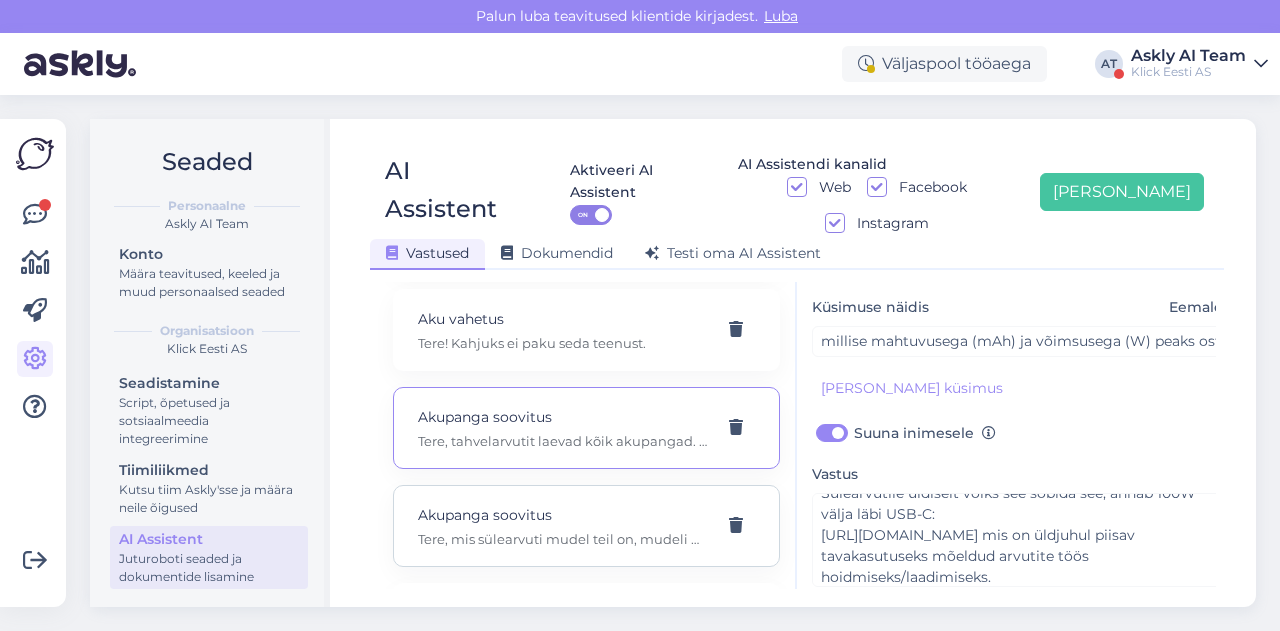 type on "Missugune akupank sobib sülearviti laadimiseks?" 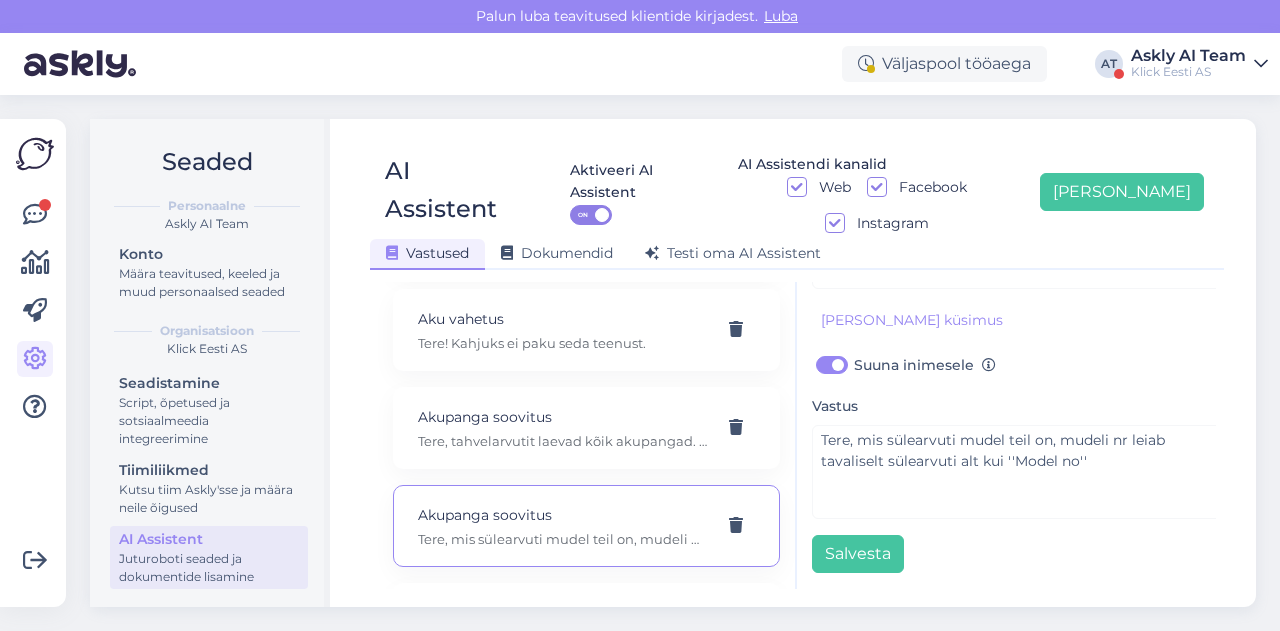 scroll, scrollTop: 0, scrollLeft: 0, axis: both 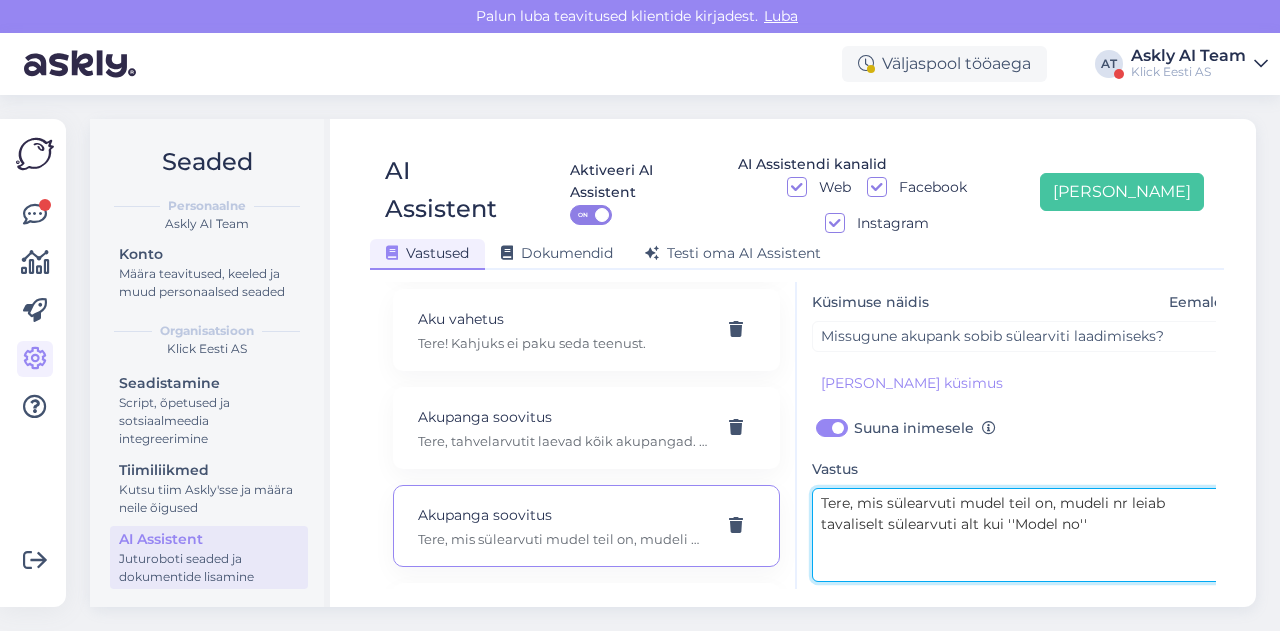 drag, startPoint x: 1088, startPoint y: 493, endPoint x: 810, endPoint y: 471, distance: 278.86914 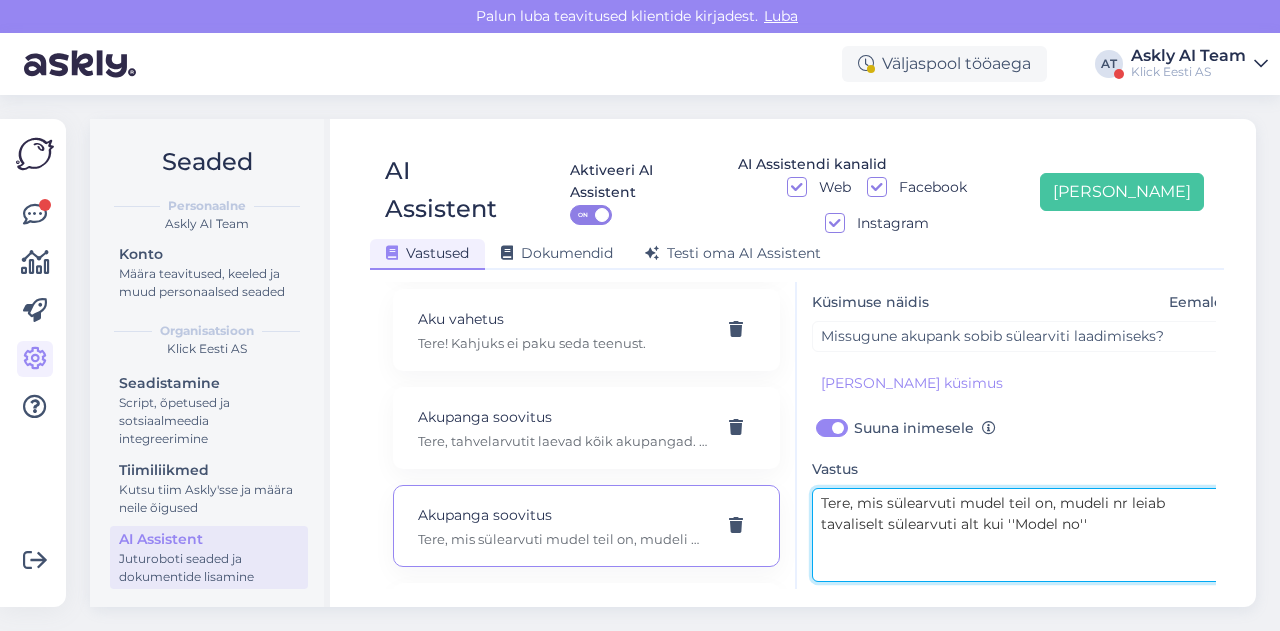click on "[PERSON_NAME], küsimus ja vastus siia Teema Akupanga soovitus Küsimuse näidis Eemalda Missugune akupank sobib sülearviti laadimiseks? [PERSON_NAME] kliendi küsimus Suuna inimesele Vastus Tere, mis sülearvuti mudel teil on, mudeli nr leiab tavaliselt sülearvuti alt kui ''Model no''
Salvesta" at bounding box center [1006, 435] 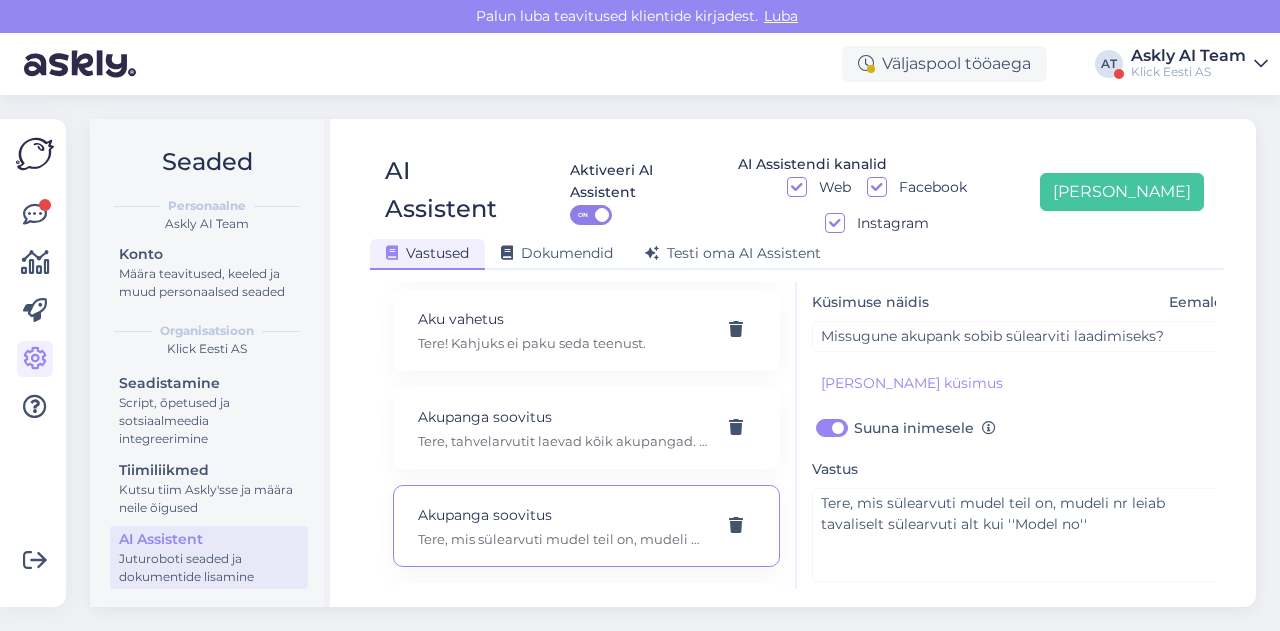 scroll, scrollTop: 97, scrollLeft: 0, axis: vertical 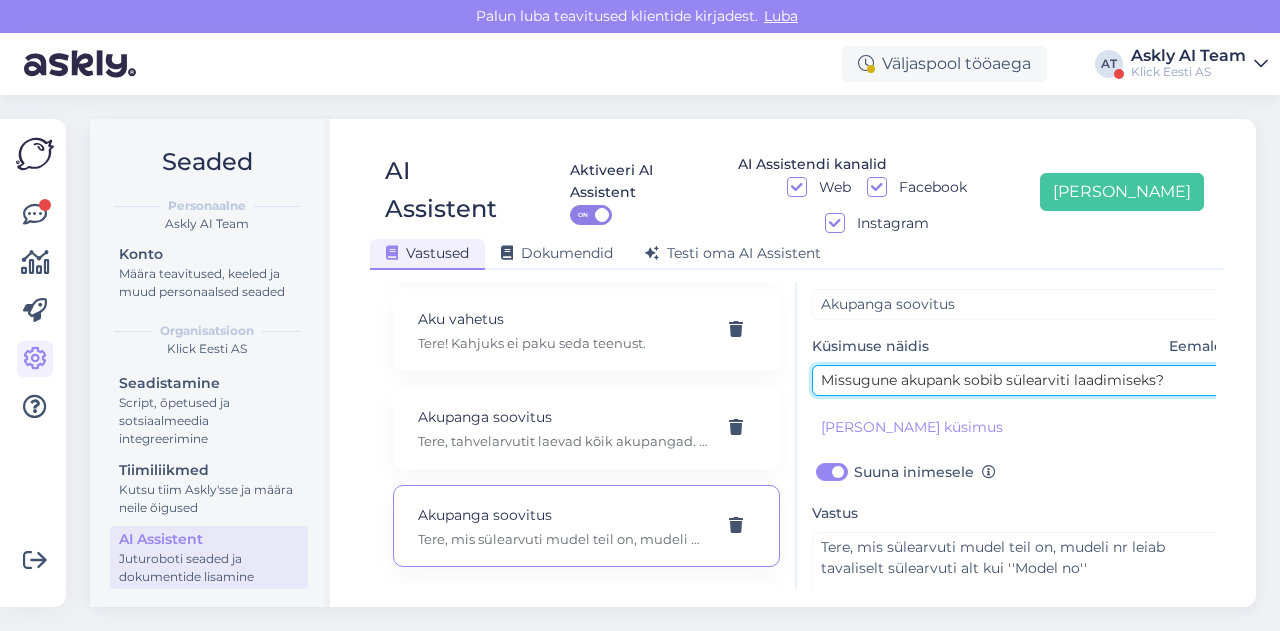 drag, startPoint x: 1174, startPoint y: 343, endPoint x: 788, endPoint y: 336, distance: 386.06348 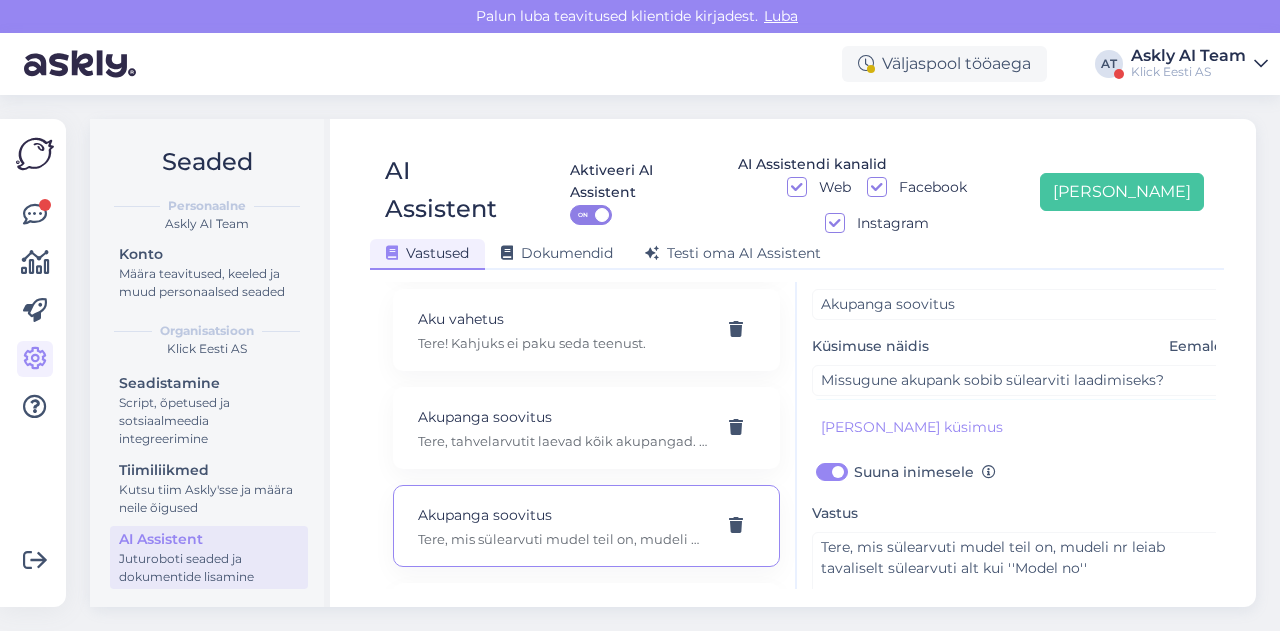 click on "AI Assistent Aktiveeri AI Assistent ON AI Assistendi kanalid Web Facebook Instagram [PERSON_NAME] uus Vastused Dokumendid [PERSON_NAME] oma AI Assistent [PERSON_NAME] AI Assistenti. Vajuta '[PERSON_NAME] uus' ja [PERSON_NAME] küsimused ja vastused, millele AI võiks 24/7 vastata kliendile sobivas keeles.  "Makse ootel" tellimused  Tere! "Makse ootel" tellimused tühistuvad automaatselt. Nende pärast ei pea muretsema. 32" telerid Narvas Tere! Järgnevad mudelid on saadaval: [URL][DOMAIN_NAME] 5G nuputelefon Tere! 5G nuputelefoni ei ole. 4G telefonid leiab siit: [URL][DOMAIN_NAME][PERSON_NAME] Acer swift laadijat 45W: 19V 2.37A Tere, seda laadijat ei [PERSON_NAME] pakkuda kahjuks.
Adapter Tere, mis ühendusega see USB-C adapter teiselt poolt peaks olema? Aku seisukord Tere! Uue ringi seadmete akud on testitud, kuid mitte vahetatud. Täpne seis ei [PERSON_NAME].
Aku vahetus Tere! Kahjuks ei paku seda teenust.
Akupanga soovitus" at bounding box center (797, 363) 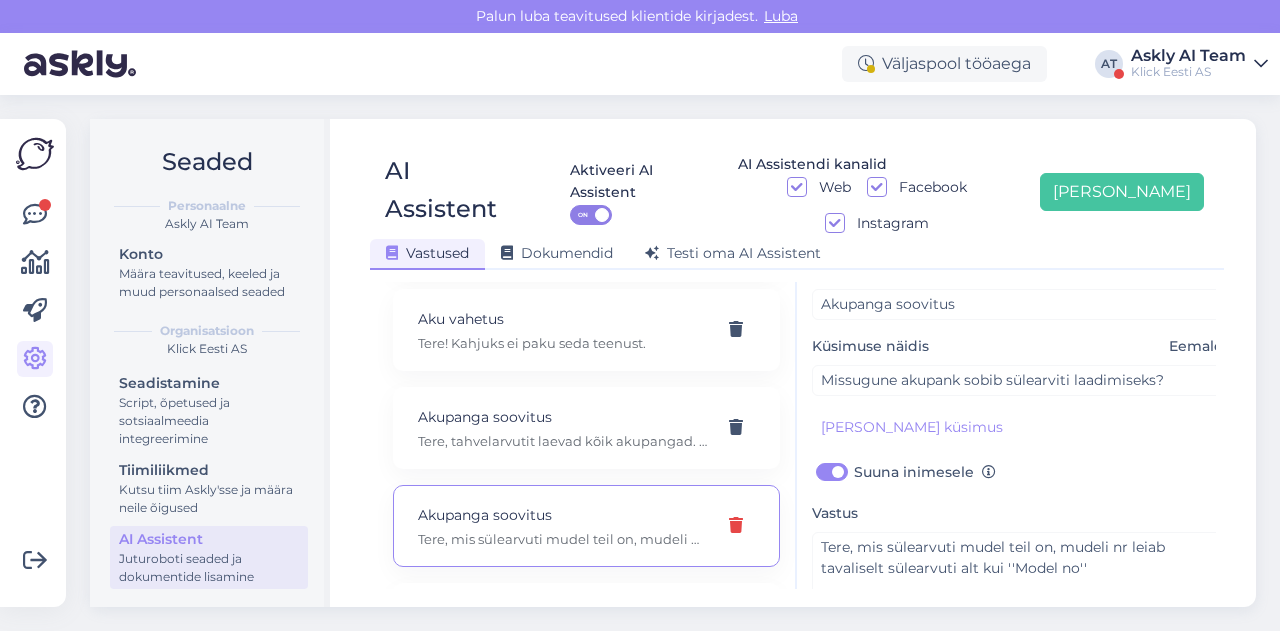 click at bounding box center (736, 526) 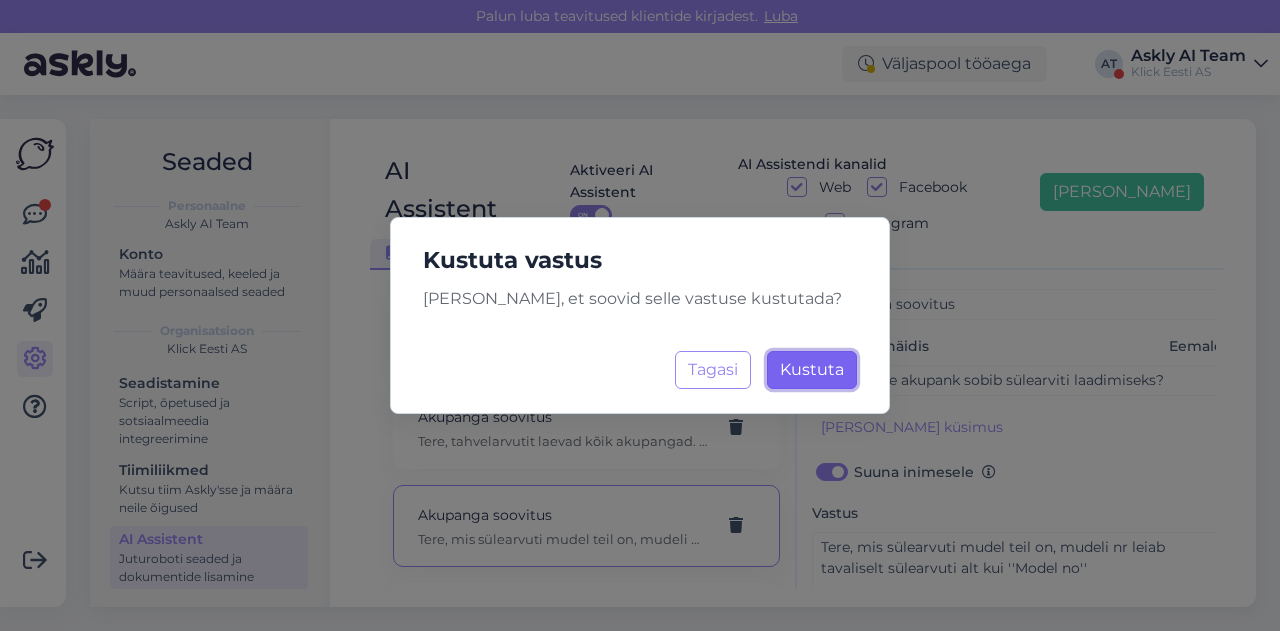 click on "Kustuta" at bounding box center (812, 369) 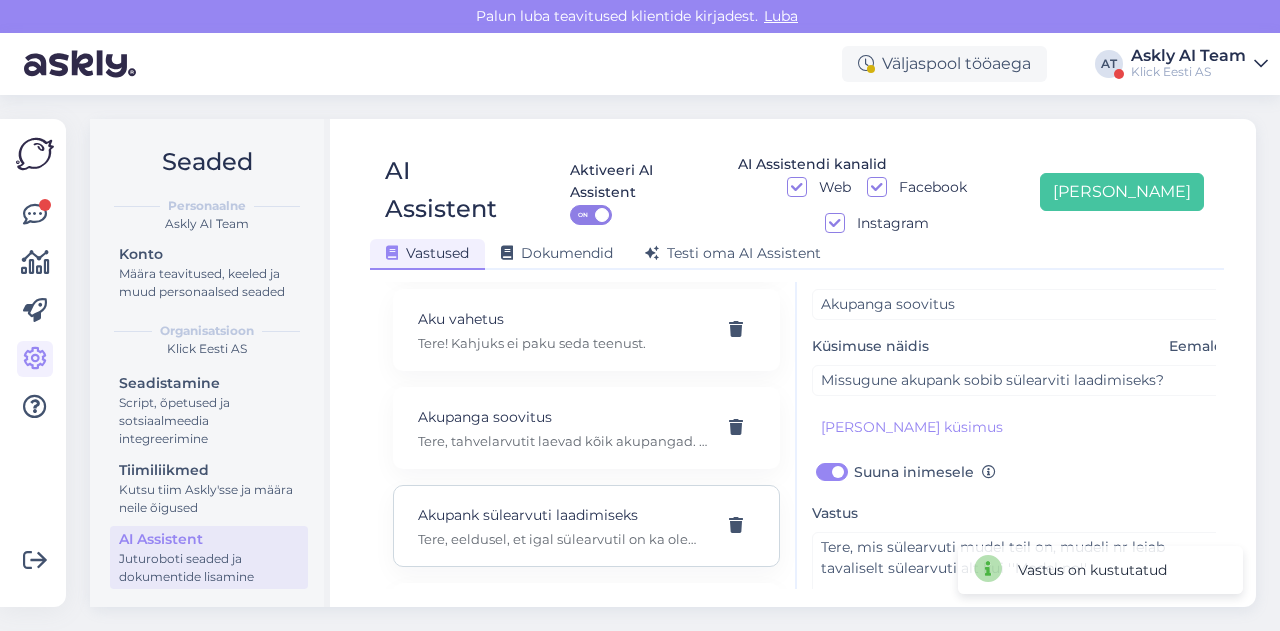 click on "Akupank sülearvuti laadimiseks" at bounding box center [562, 515] 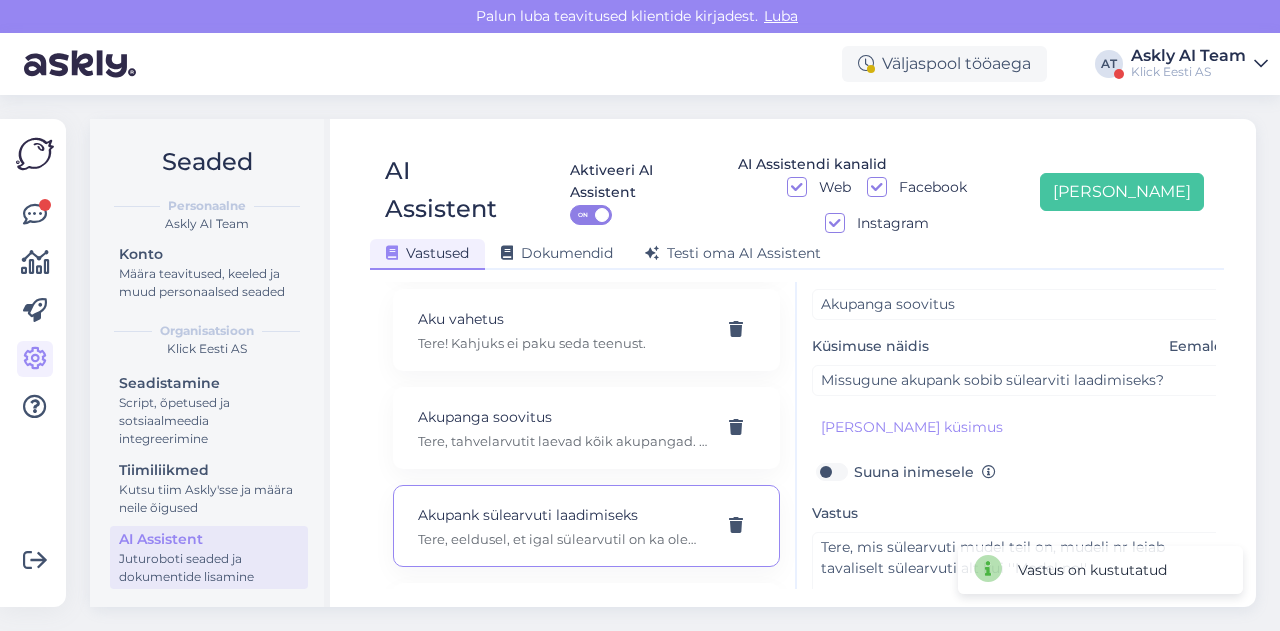 type on "Akupank sülearvuti laadimiseks" 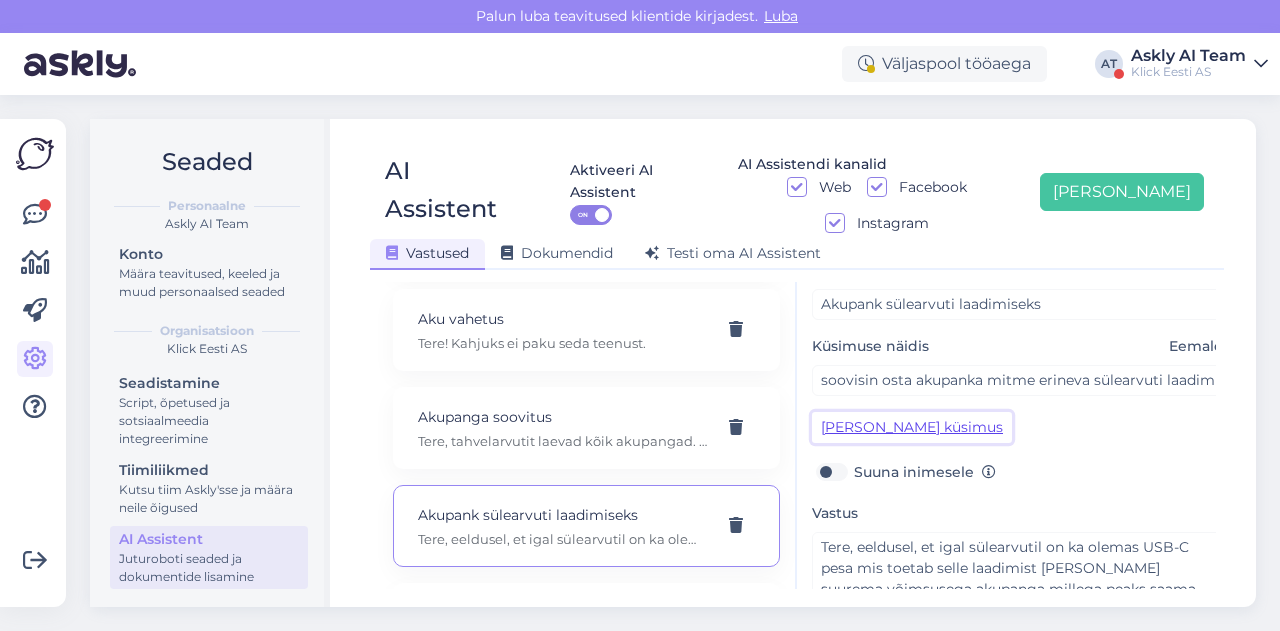 click on "[PERSON_NAME] küsimus" at bounding box center (912, 427) 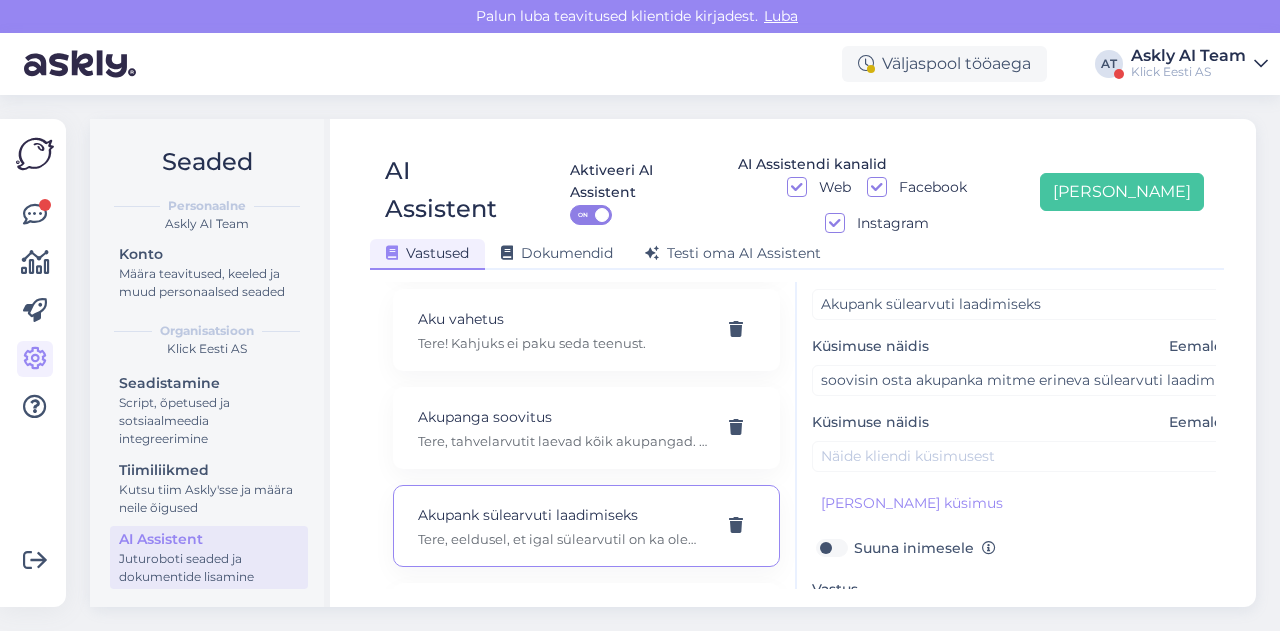 click on "Küsimuse näidis Eemalda" at bounding box center (1022, 442) 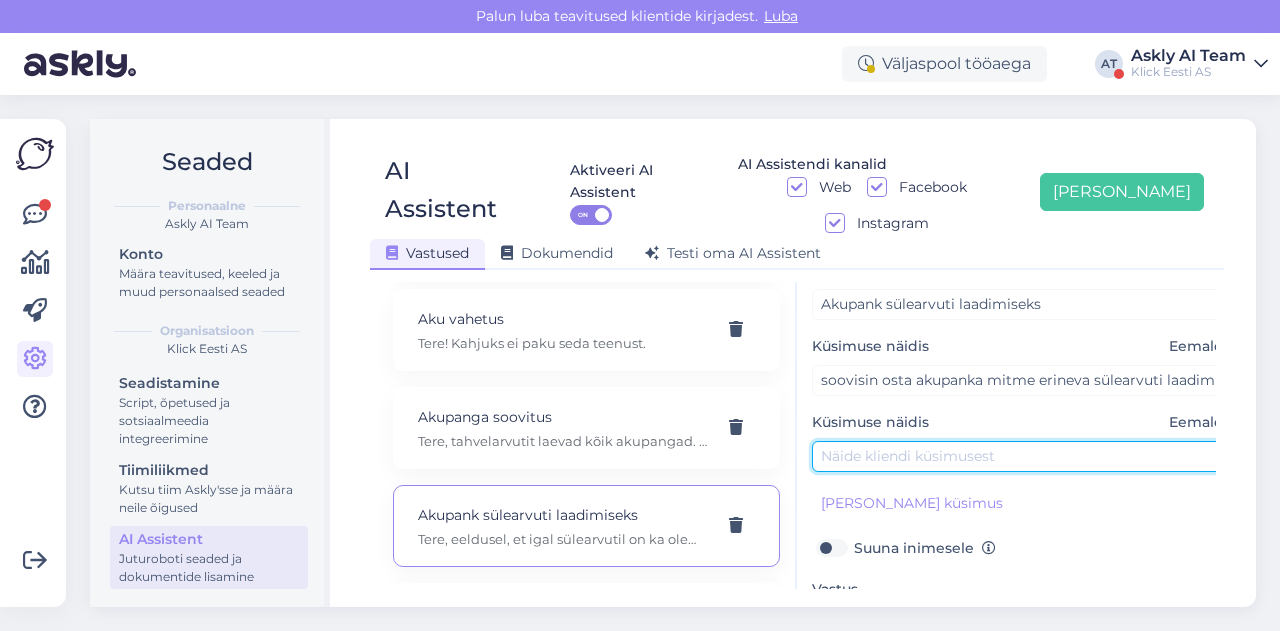 click at bounding box center [1022, 456] 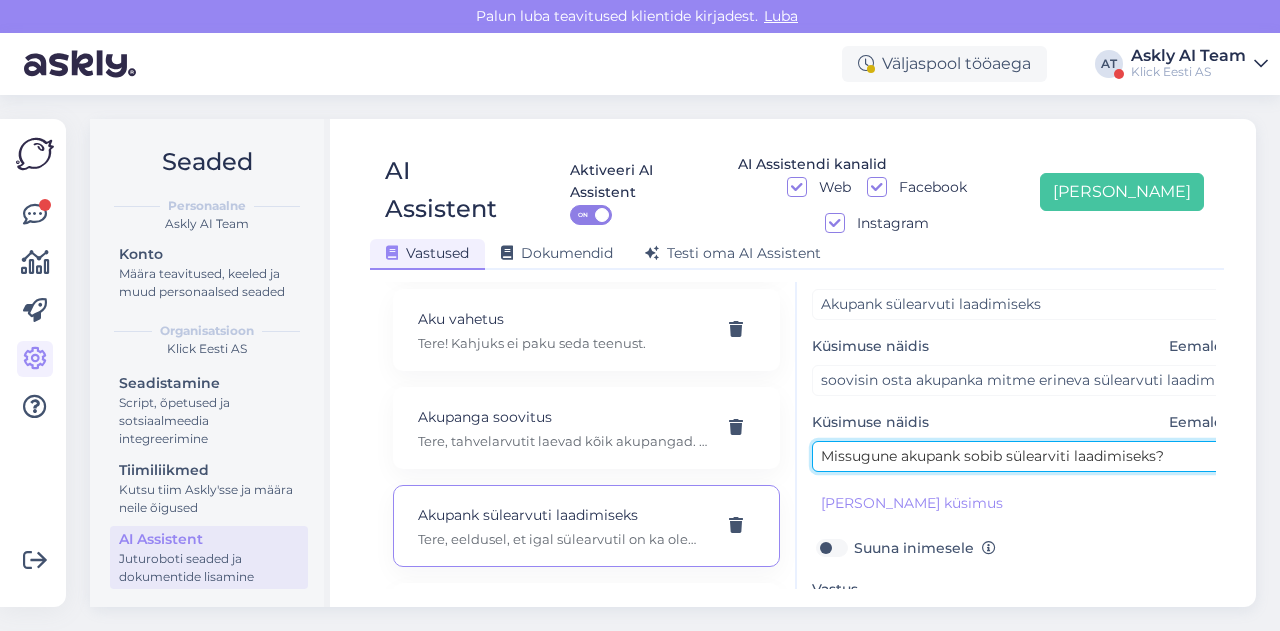 type on "Missugune akupank sobib sülearviti laadimiseks?" 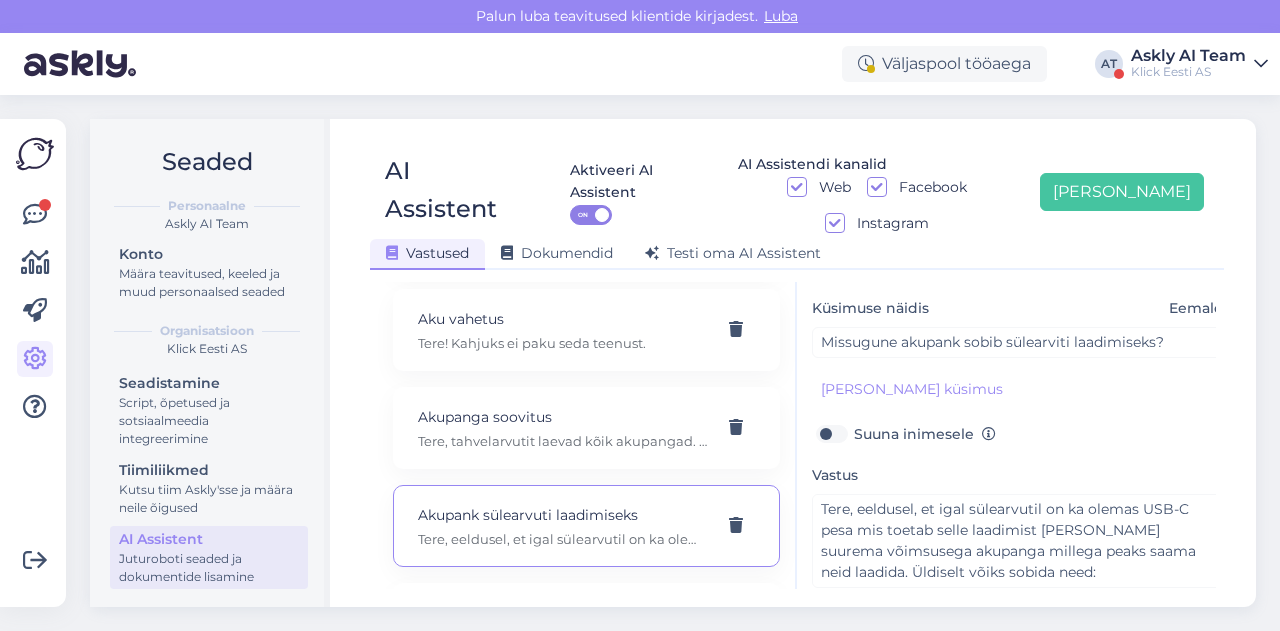 scroll, scrollTop: 216, scrollLeft: 0, axis: vertical 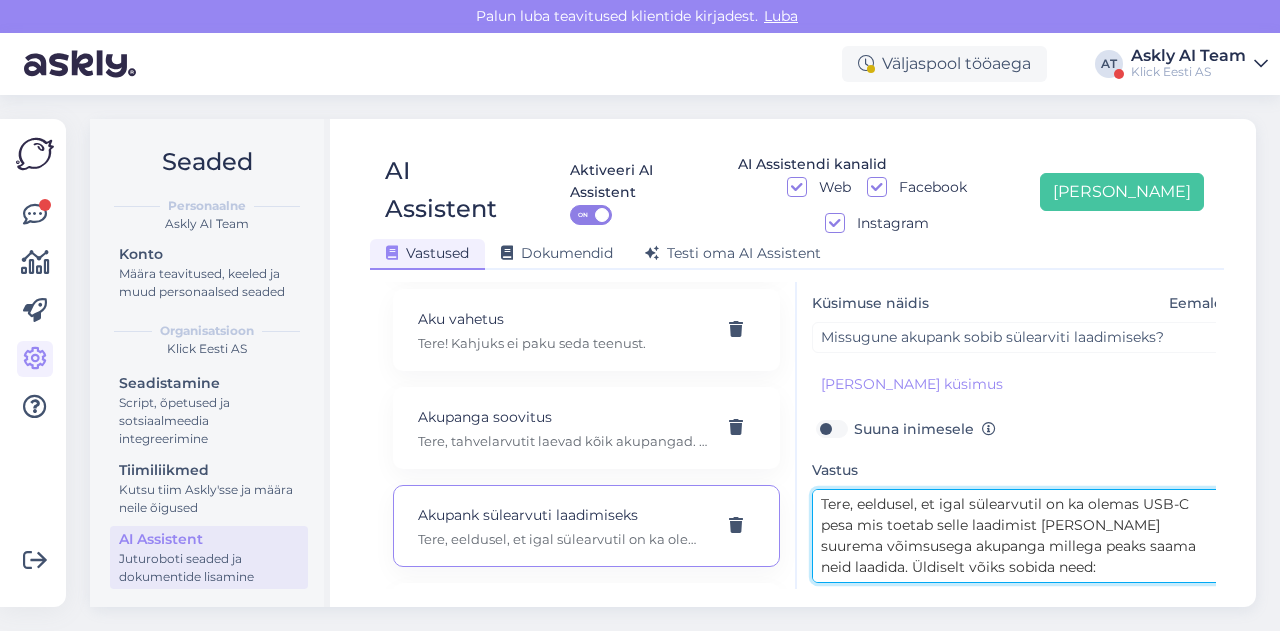 click on "Tere, eeldusel, et igal sülearvutil on ka olemas USB-C pesa mis toetab selle laadimist [PERSON_NAME] suurema võimsusega akupanga millega peaks saama neid laadida. Üldiselt võiks sobida need:
1. [URL][DOMAIN_NAME]
2. [URL][DOMAIN_NAME]
3. [URL][DOMAIN_NAME]
4. [URL][DOMAIN_NAME]
Et kui sülearvuti on vanem, [PERSON_NAME] usb c [PERSON_NAME], siis akupanga kaudu ei saaks seda laadida?
Seljuhul meil sobivat ei ole pakkuda, [PERSON_NAME] turul üldiselt sellist ei leidu. Võib [PERSON_NAME] vaadata akujaamasi millel on pistik, kuid on muidugi suuremad [URL][DOMAIN_NAME][PERSON_NAME]" at bounding box center [1022, 536] 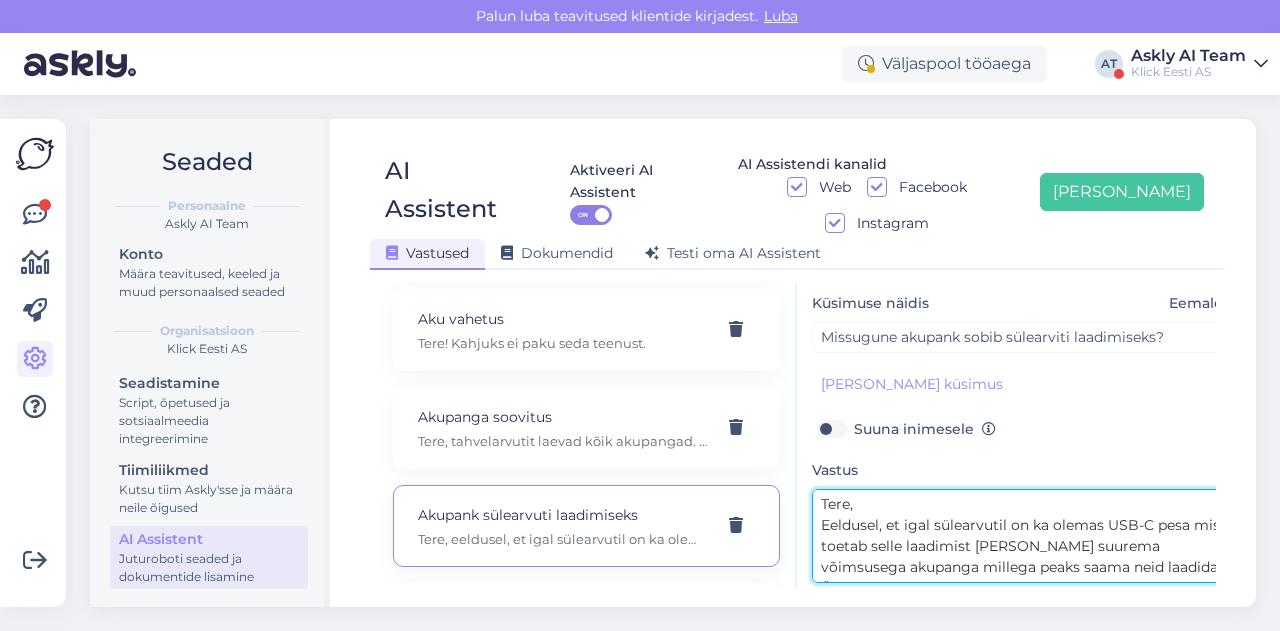 drag, startPoint x: 866, startPoint y: 467, endPoint x: 806, endPoint y: 465, distance: 60.033325 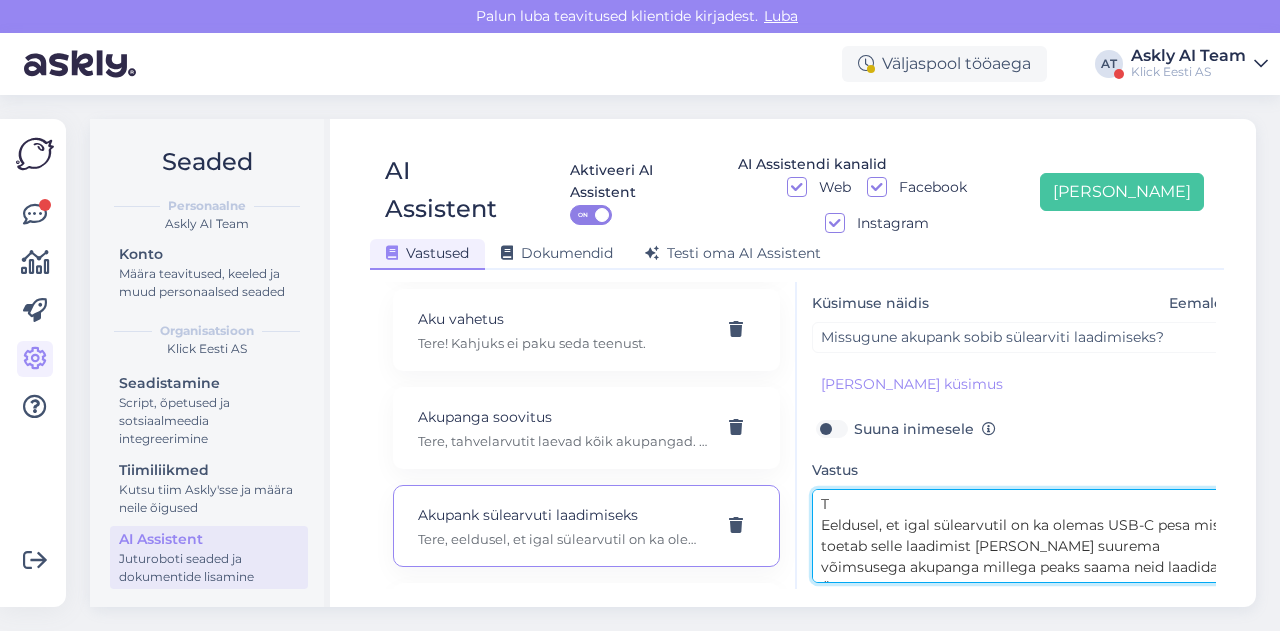 paste on "ere, mis sülearvuti mudel teil on, mudeli nr leiab tavaliselt sülearvuti alt kui ''Model no''" 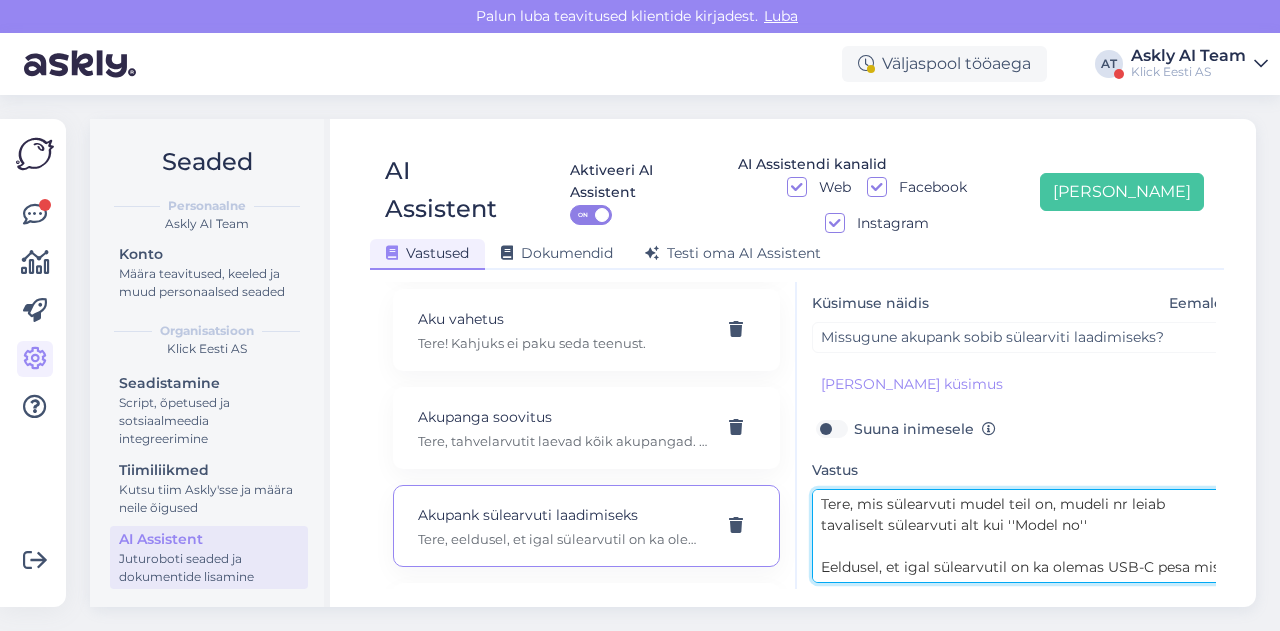 click on "Tere, mis sülearvuti mudel teil on, mudeli nr leiab tavaliselt sülearvuti alt kui ''Model no''
Eeldusel, et igal sülearvutil on ka olemas USB-C pesa mis toetab selle laadimist [PERSON_NAME] suurema võimsusega akupanga millega peaks saama neid laadida. Üldiselt võiks sobida need:
1. [URL][DOMAIN_NAME]
2. [URL][DOMAIN_NAME]
3. [URL][DOMAIN_NAME]
4. [URL][DOMAIN_NAME]
Et kui sülearvuti on vanem, [PERSON_NAME] usb c [PERSON_NAME], siis akupanga kaudu ei saaks seda laadida?
Seljuhul meil sobivat ei ole pakkuda, [PERSON_NAME] turul üldiselt sellist ei leidu. Võib [PERSON_NAME] vaadata akujaamasi millel on pistik, kuid on muidugi suuremad [URL][DOMAIN_NAME][PERSON_NAME]" at bounding box center (1022, 536) 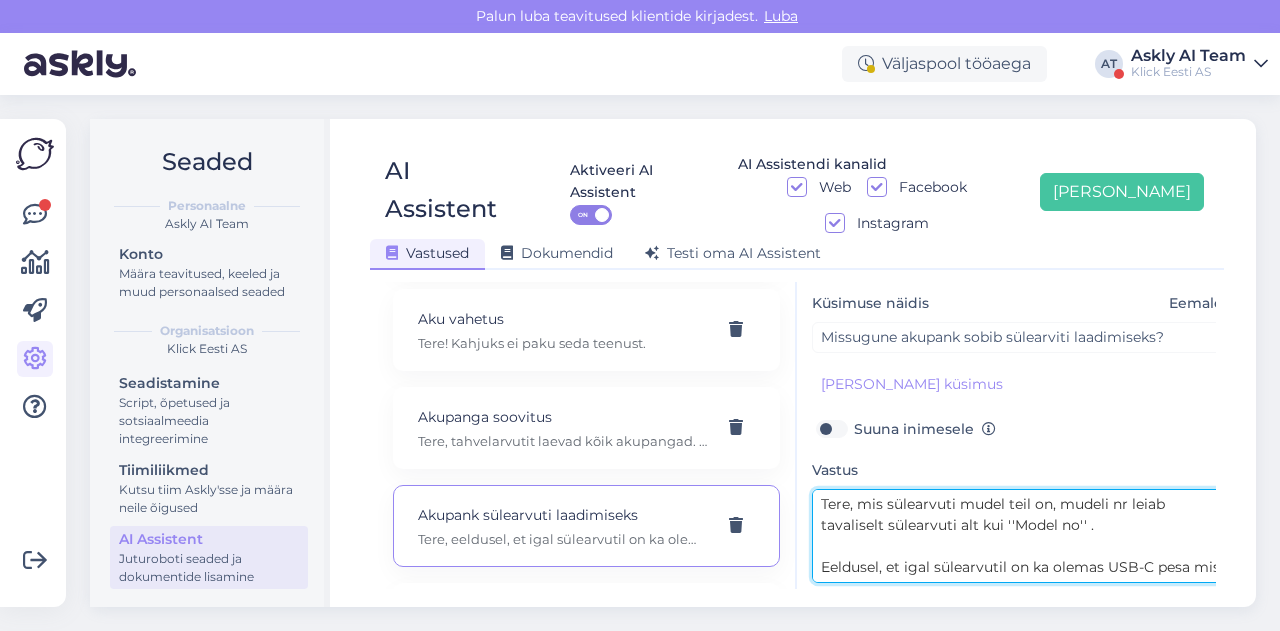 type on "Tere, mis sülearvuti mudel teil on, mudeli nr leiab tavaliselt sülearvuti alt kui ''Model no'' .
Eeldusel, et igal sülearvutil on ka olemas USB-C pesa mis toetab selle laadimist [PERSON_NAME] suurema võimsusega akupanga millega peaks saama neid laadida. Üldiselt võiks sobida need:
1. [URL][DOMAIN_NAME]
2. [URL][DOMAIN_NAME]
3. [URL][DOMAIN_NAME]
4. [URL][DOMAIN_NAME]
Et kui sülearvuti on vanem, [PERSON_NAME] usb c [PERSON_NAME], siis akupanga kaudu ei saaks seda laadida?
Seljuhul meil sobivat ei ole pakkuda, [PERSON_NAME] turul üldiselt sellist ei leidu. Võib [PERSON_NAME] vaadata akujaamasi millel on pistik, kuid on muidugi suuremad [URL][DOMAIN_NAME][PERSON_NAME]" 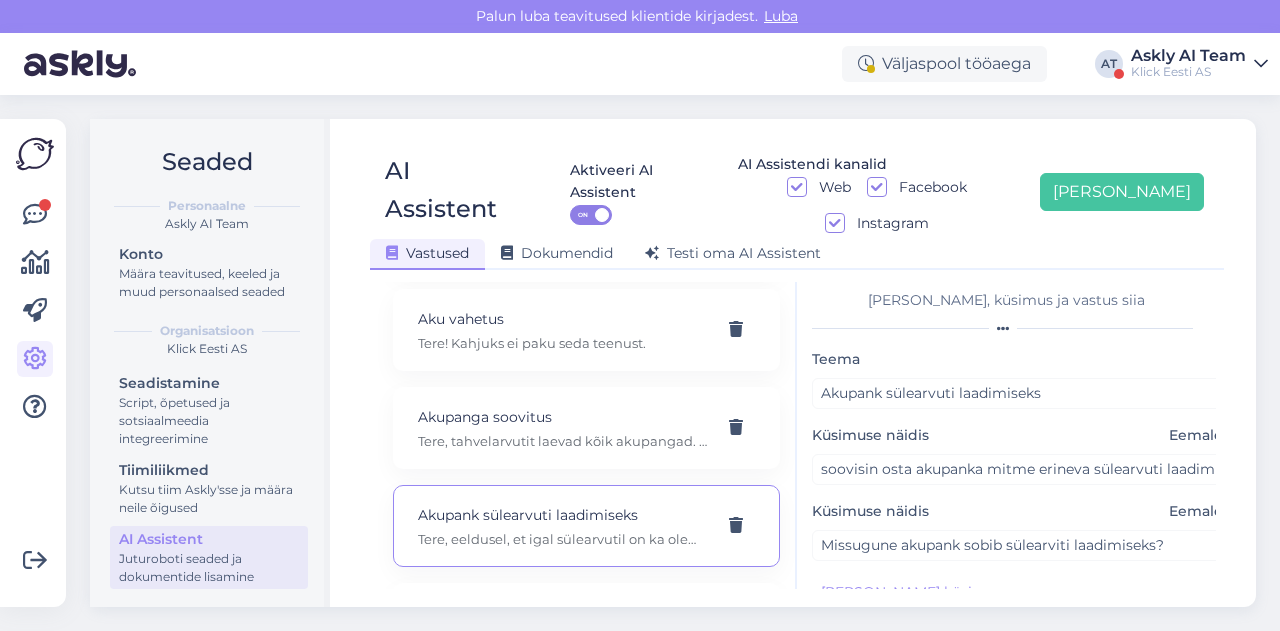 scroll, scrollTop: 254, scrollLeft: 0, axis: vertical 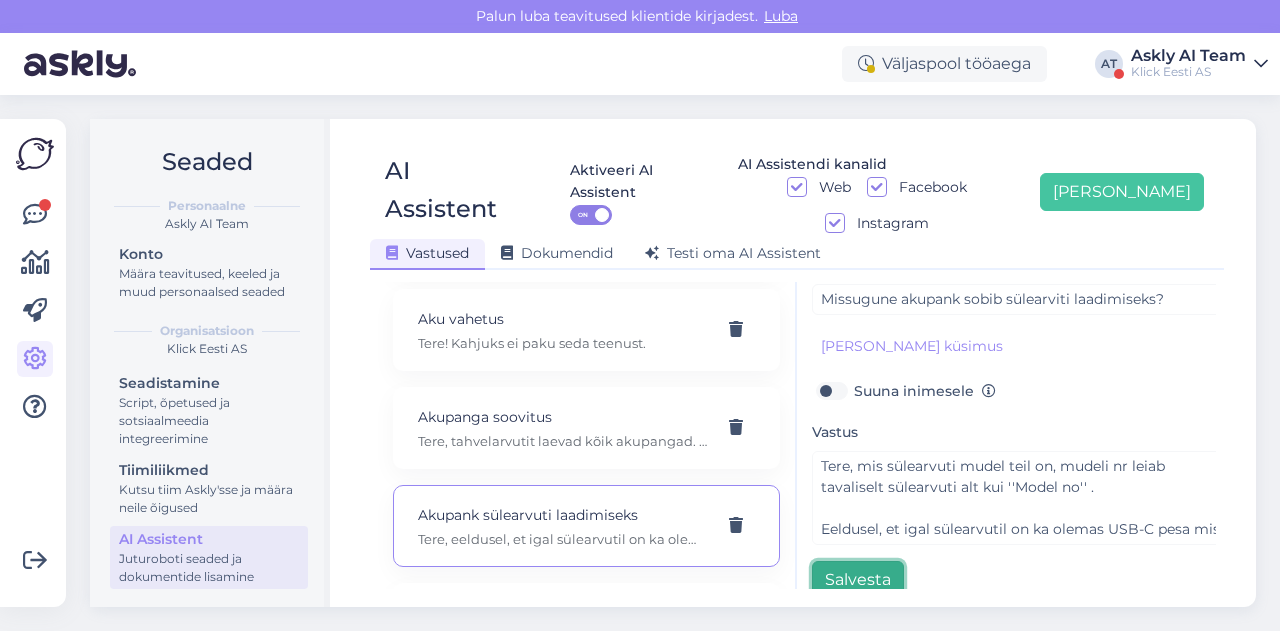click on "Salvesta" at bounding box center [858, 580] 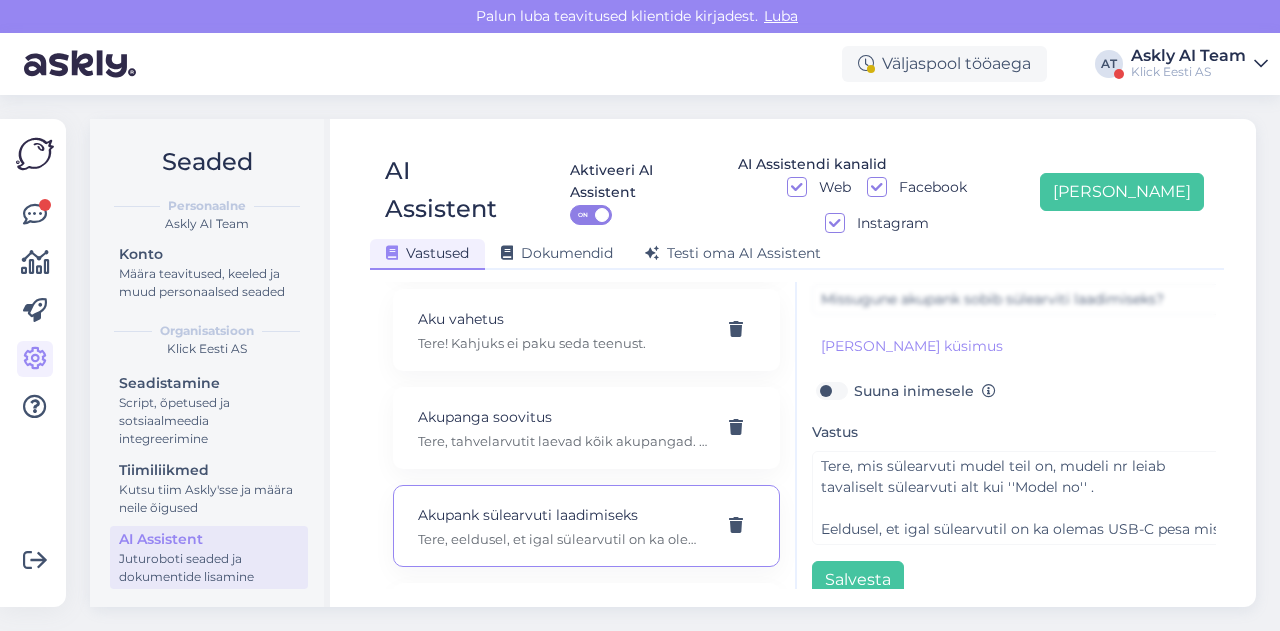 type on "Missugune akupank sobib sülearviti laadimiseks?" 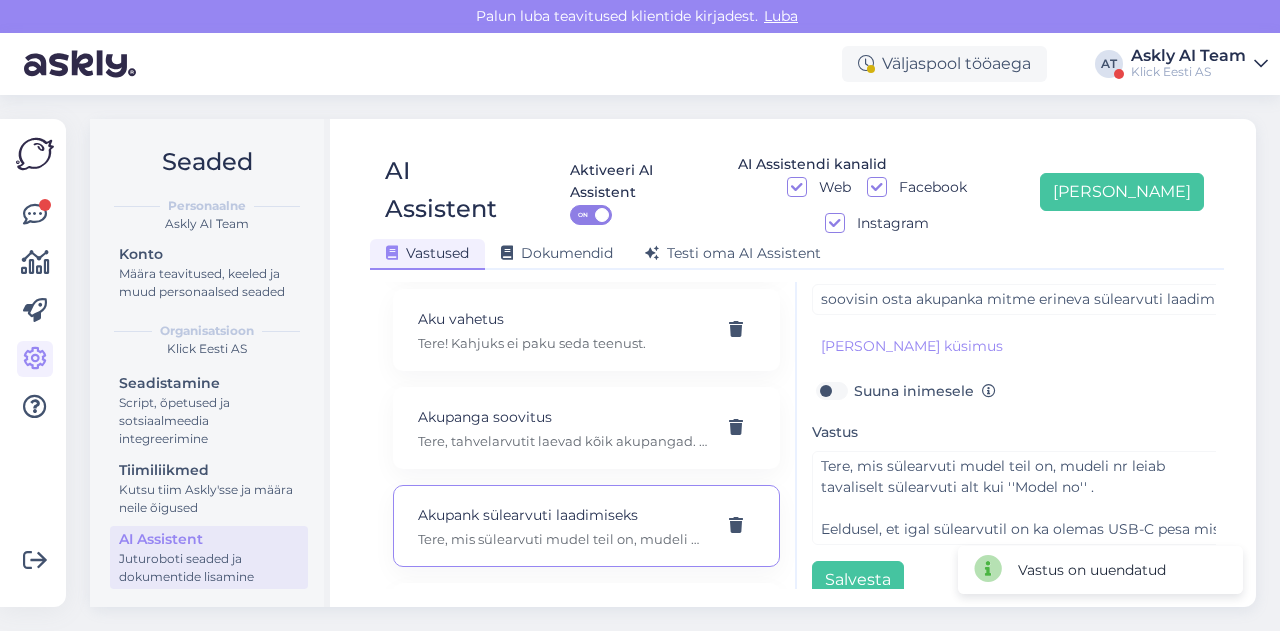 click on "AI Assistent Aktiveeri AI Assistent ON AI Assistendi kanalid Web Facebook Instagram [PERSON_NAME] uus Vastused Dokumendid [PERSON_NAME] oma AI Assistent [PERSON_NAME] AI Assistenti. Vajuta '[PERSON_NAME] uus' ja [PERSON_NAME] küsimused ja vastused, millele AI võiks 24/7 vastata kliendile sobivas keeles.  "Makse ootel" tellimused  Tere! "Makse ootel" tellimused tühistuvad automaatselt. Nende pärast ei pea muretsema. 32" telerid Narvas Tere! Järgnevad mudelid on saadaval: [URL][DOMAIN_NAME] 5G nuputelefon Tere! 5G nuputelefoni ei ole. 4G telefonid leiab siit: [URL][DOMAIN_NAME][PERSON_NAME] Acer swift laadijat 45W: 19V 2.37A Tere, seda laadijat ei [PERSON_NAME] pakkuda kahjuks.
Adapter Tere, mis ühendusega see USB-C adapter teiselt poolt peaks olema? Aku seisukord Tere! Uue ringi seadmete akud on testitud, kuid mitte vahetatud. Täpne seis ei [PERSON_NAME].
Aku vahetus Tere! Kahjuks ei paku seda teenust.
Akupanga soovitus" at bounding box center [797, 363] 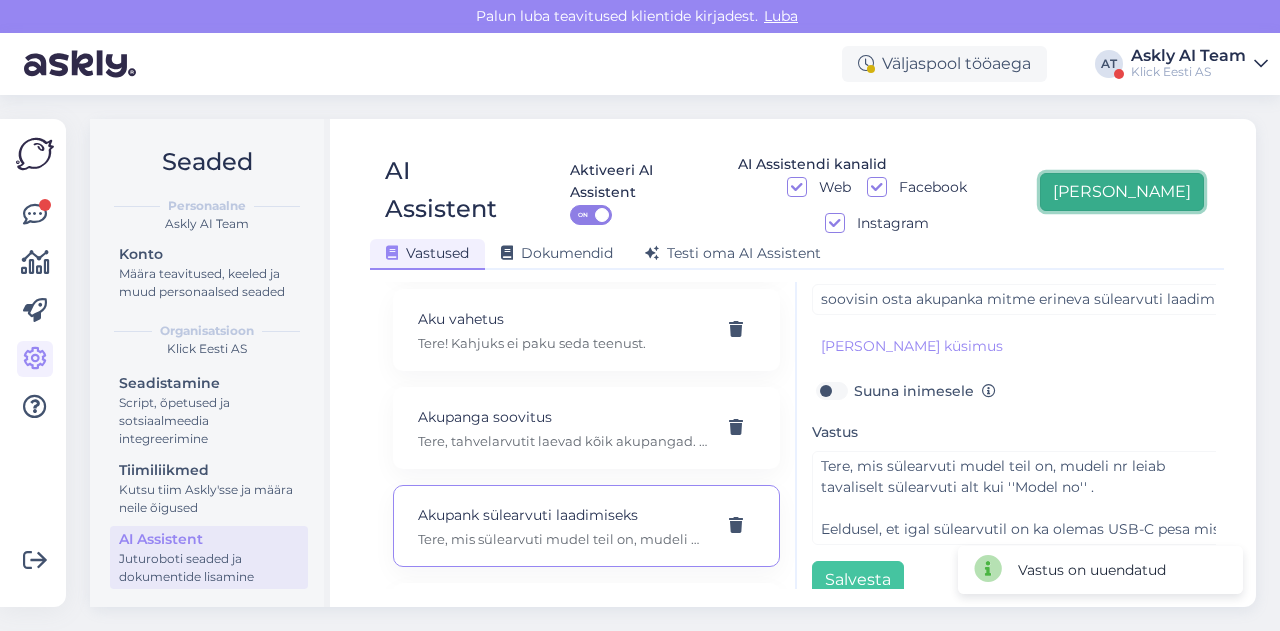 click on "[PERSON_NAME]" at bounding box center (1122, 192) 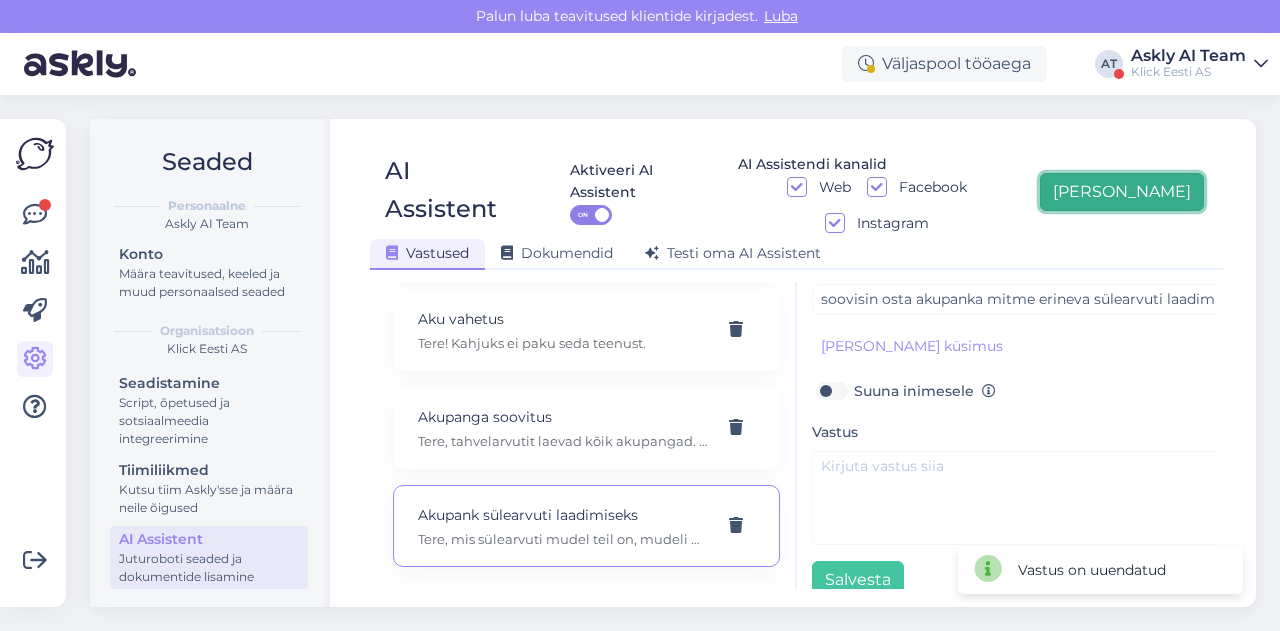 scroll, scrollTop: 179, scrollLeft: 0, axis: vertical 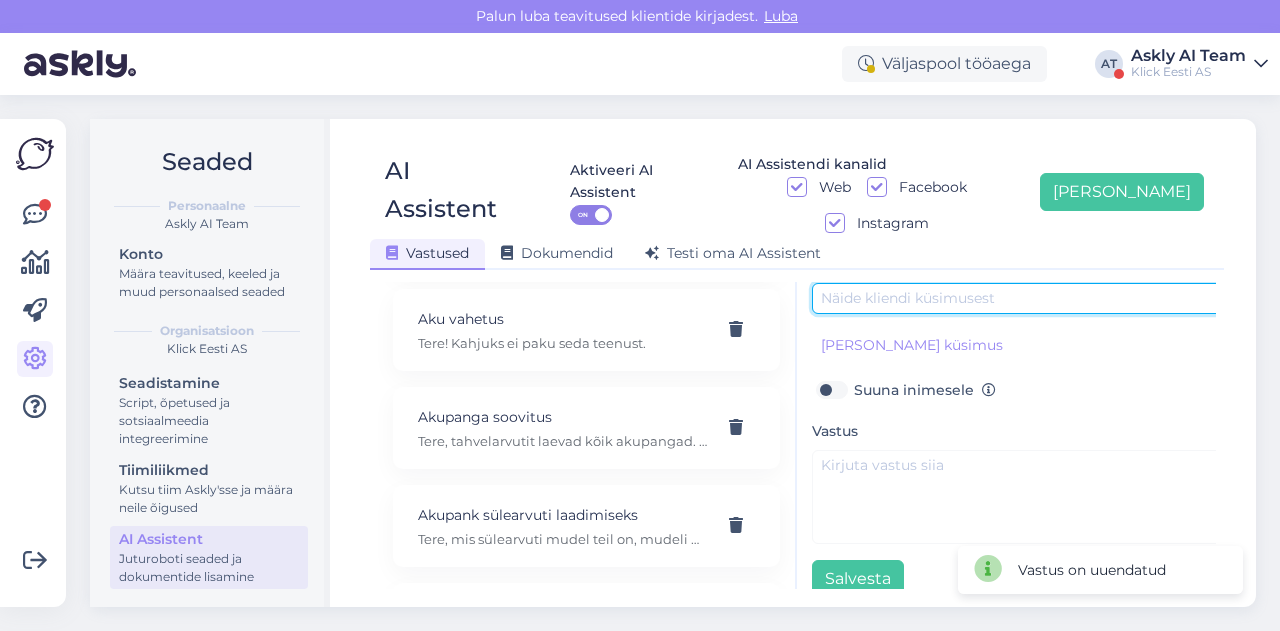 click at bounding box center [1022, 298] 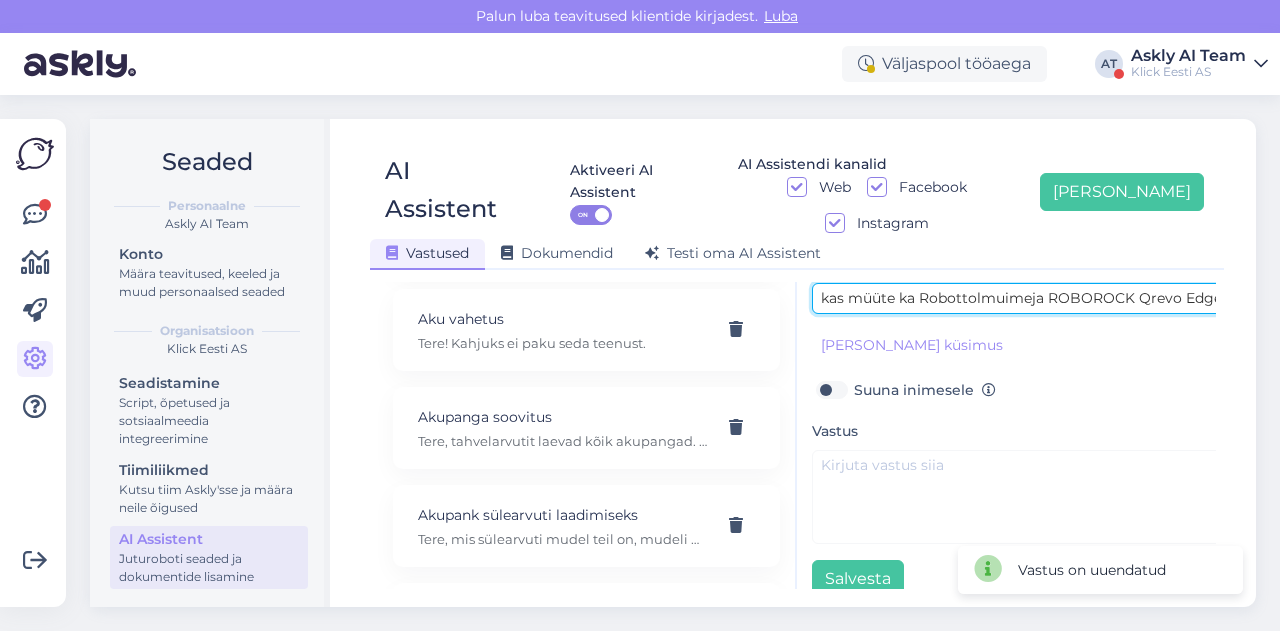 scroll, scrollTop: 0, scrollLeft: 70, axis: horizontal 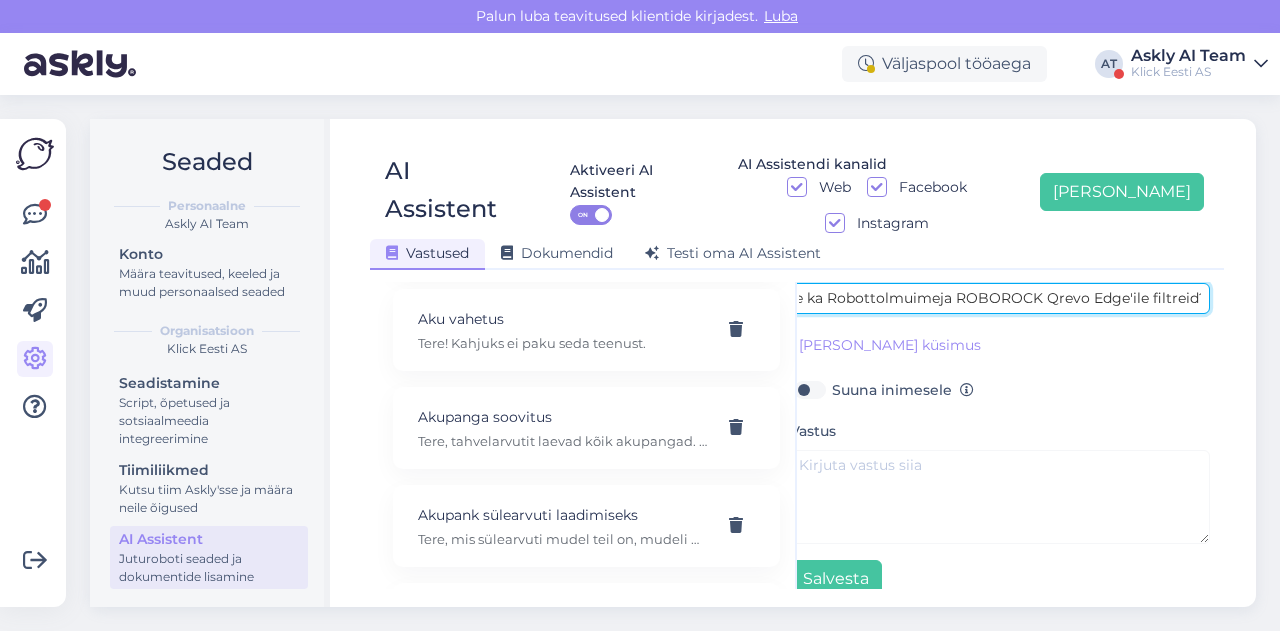 type on "kas müüte ka Robottolmuimeja ROBOROCK Qrevo Edge'ile filtreid?" 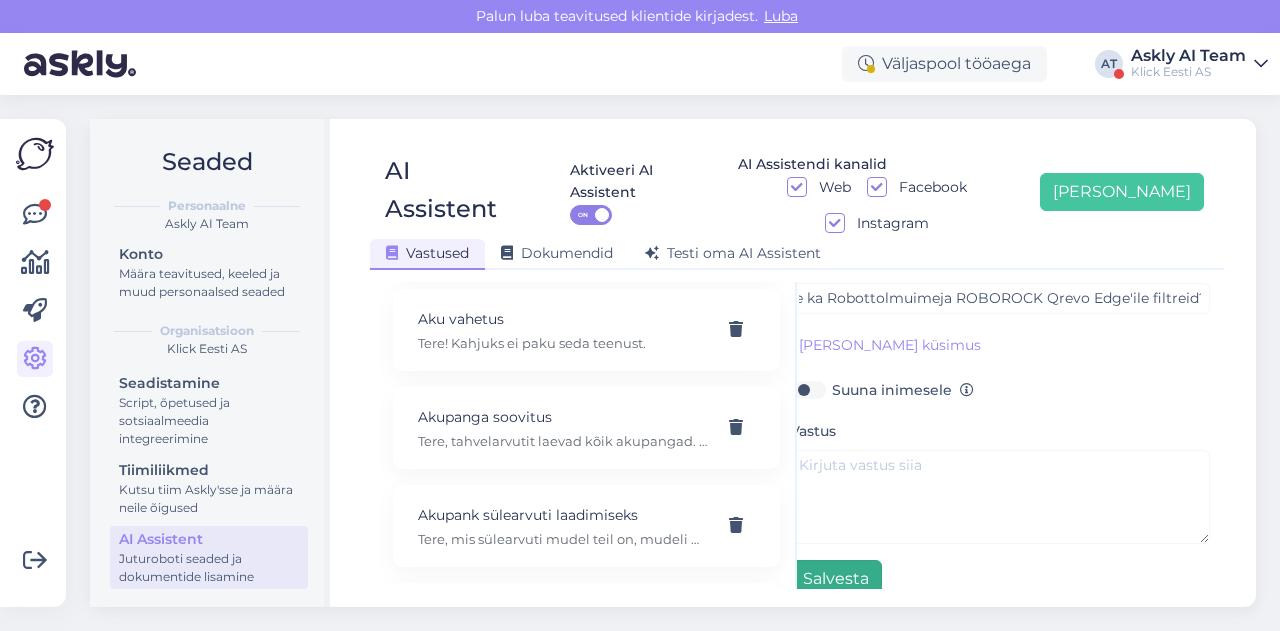scroll, scrollTop: 0, scrollLeft: 0, axis: both 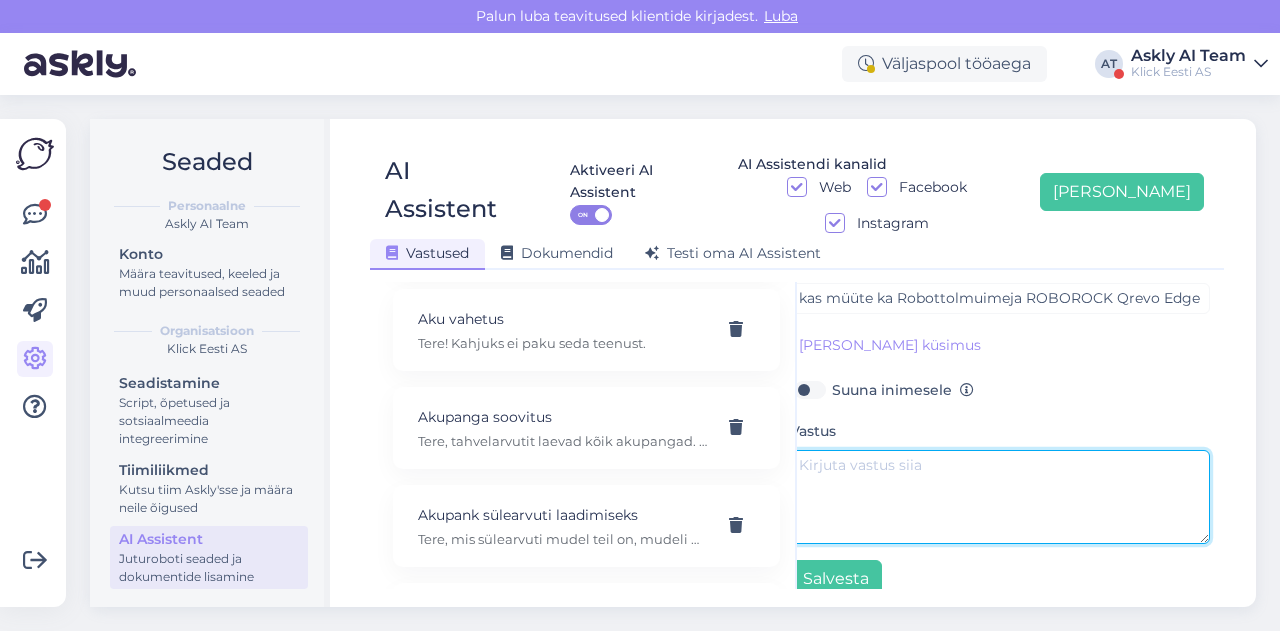 click at bounding box center (1000, 497) 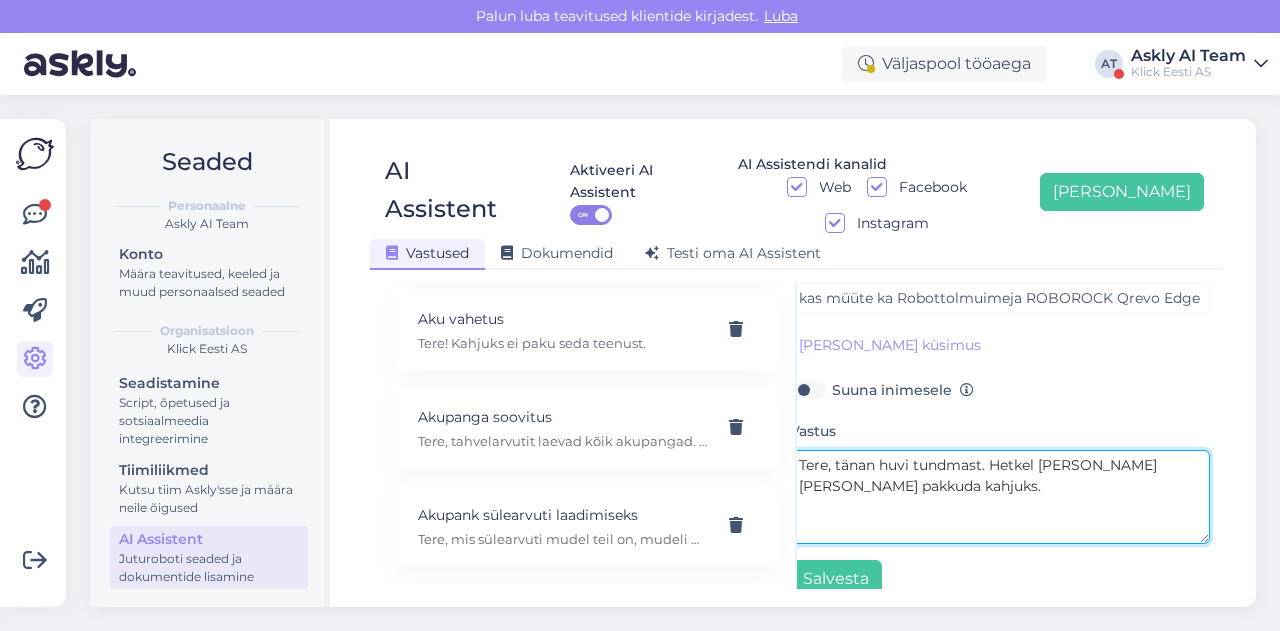 type on "Tere, tänan huvi tundmast. Hetkel [PERSON_NAME] [PERSON_NAME] pakkuda kahjuks." 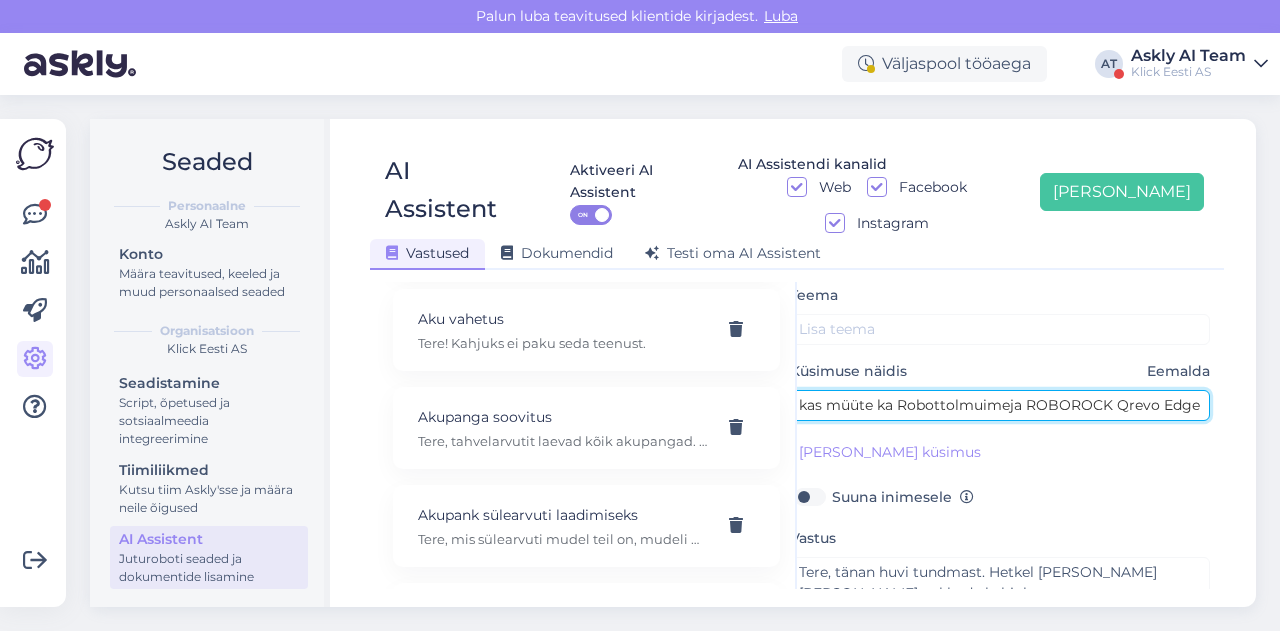 scroll, scrollTop: 46, scrollLeft: 22, axis: both 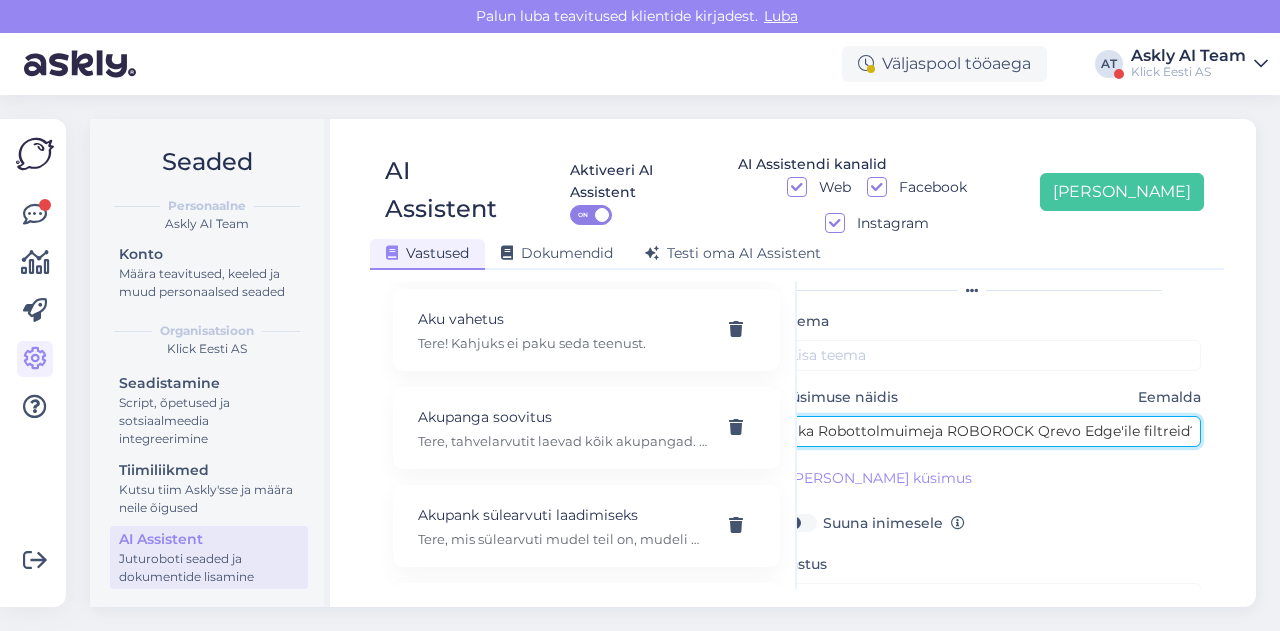 drag, startPoint x: 900, startPoint y: 259, endPoint x: 1176, endPoint y: 385, distance: 303.40073 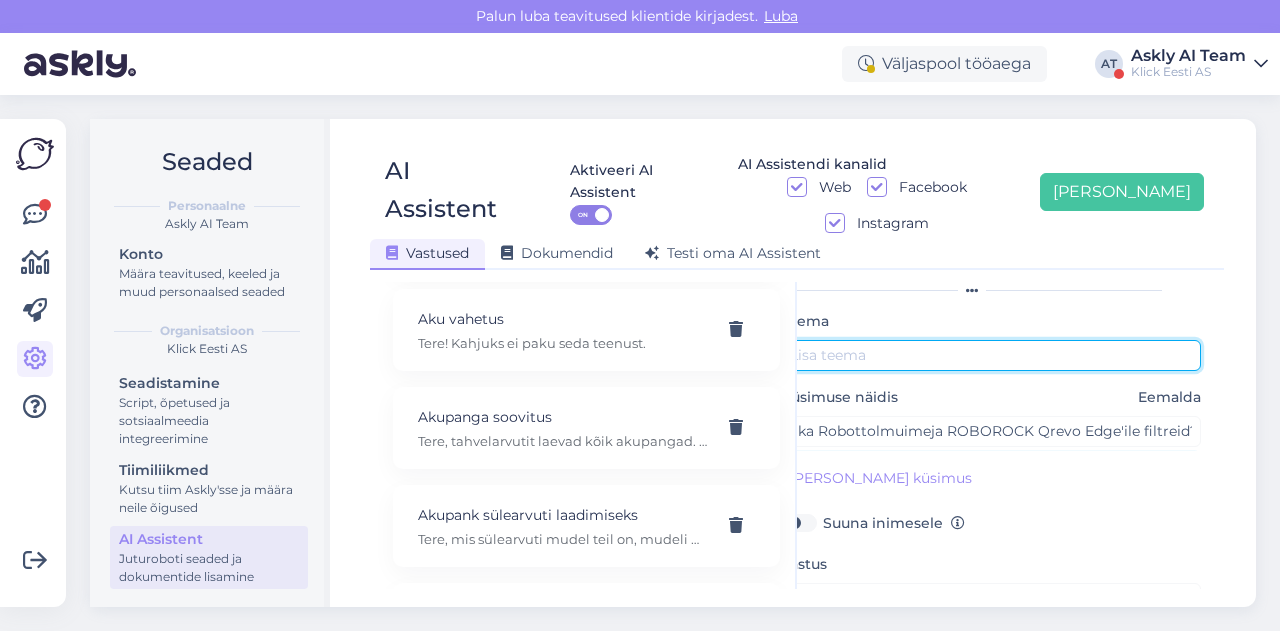 click at bounding box center (991, 355) 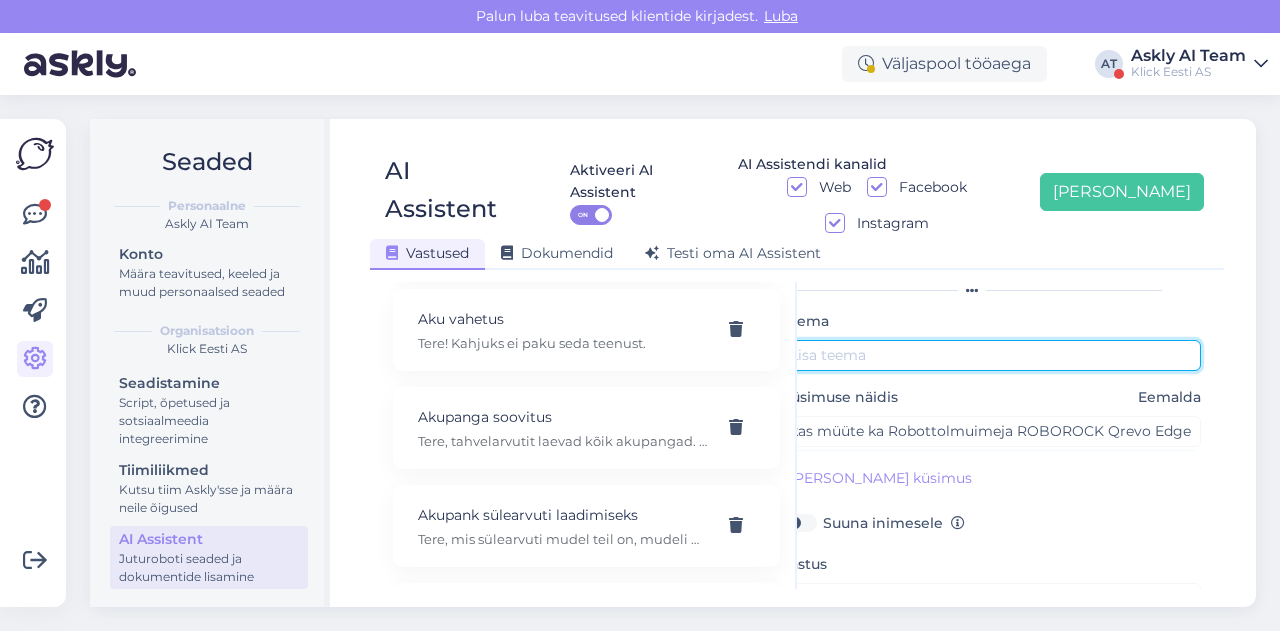 paste on "Robottolmuimeja ROBOROCK Qrevo Edge'ile filtreid?" 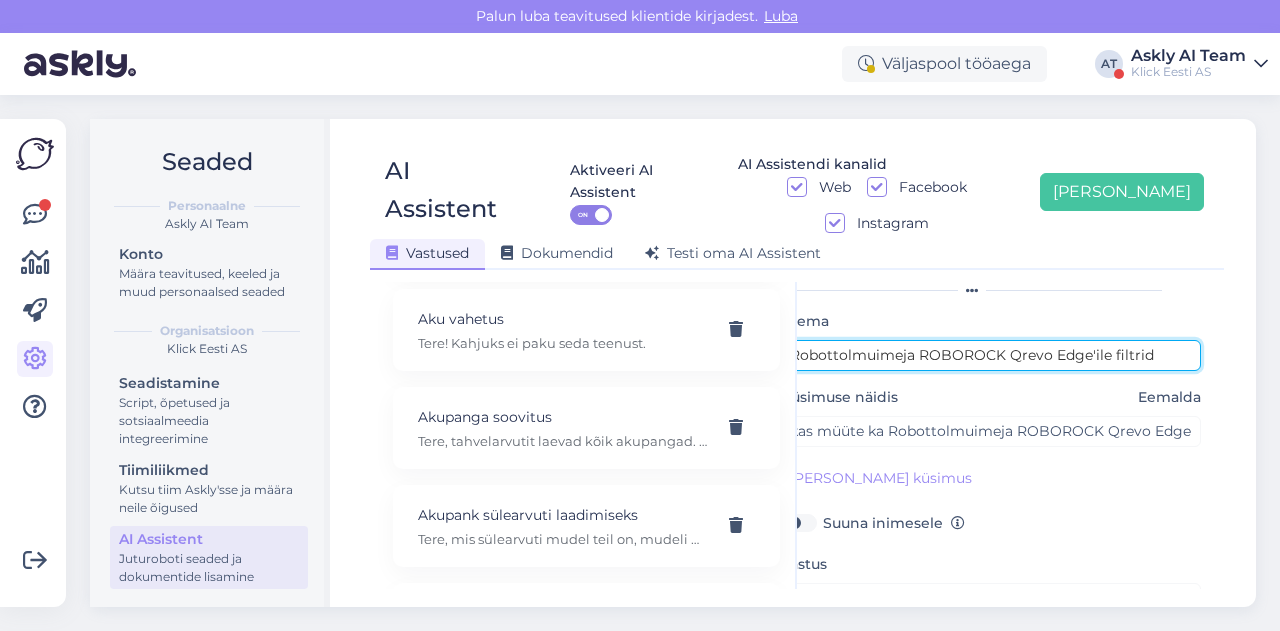 drag, startPoint x: 1097, startPoint y: 319, endPoint x: 906, endPoint y: 318, distance: 191.00262 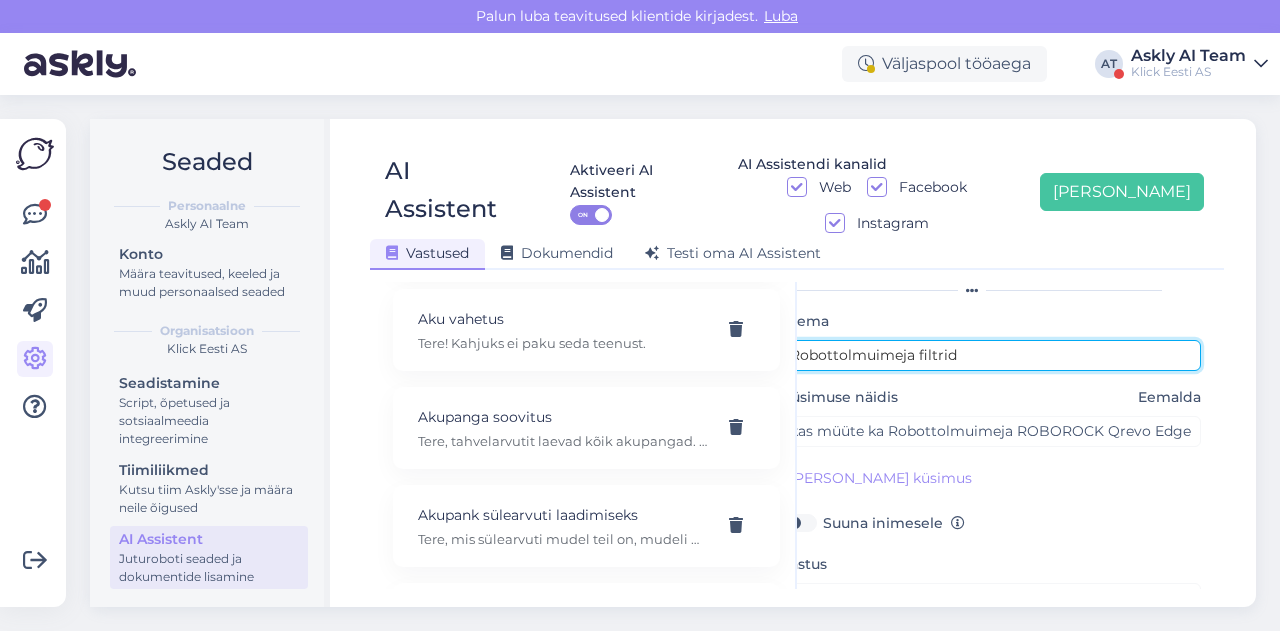scroll, scrollTop: 179, scrollLeft: 0, axis: vertical 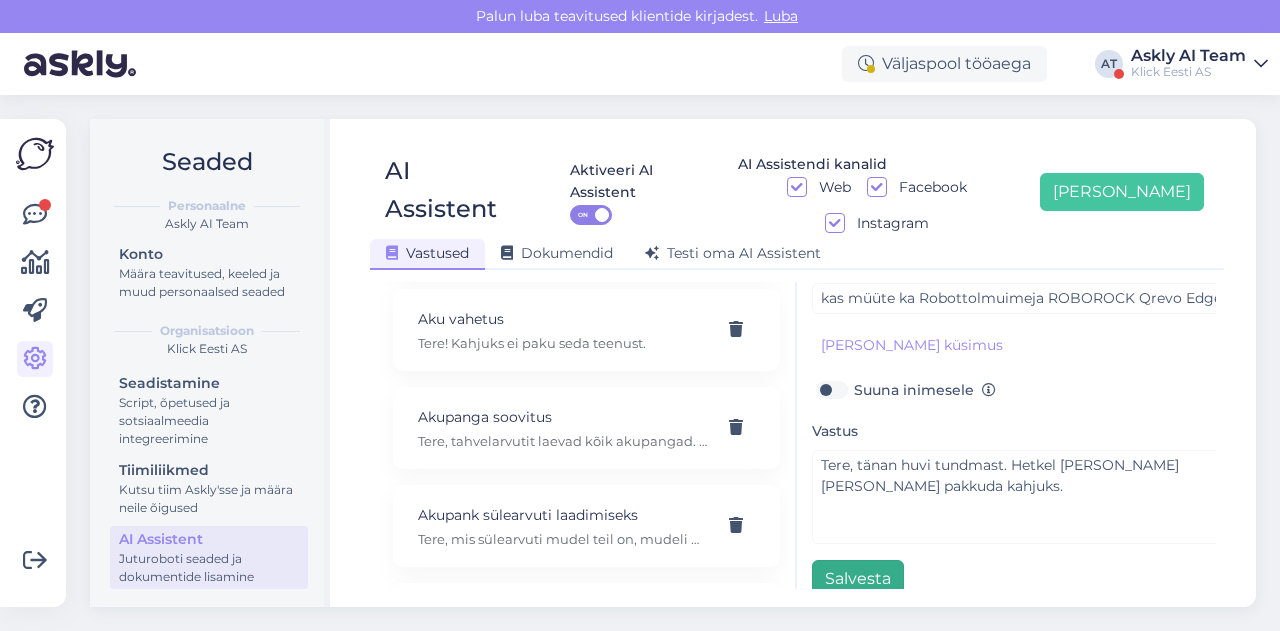 type on "Robottolmuimeja filtrid" 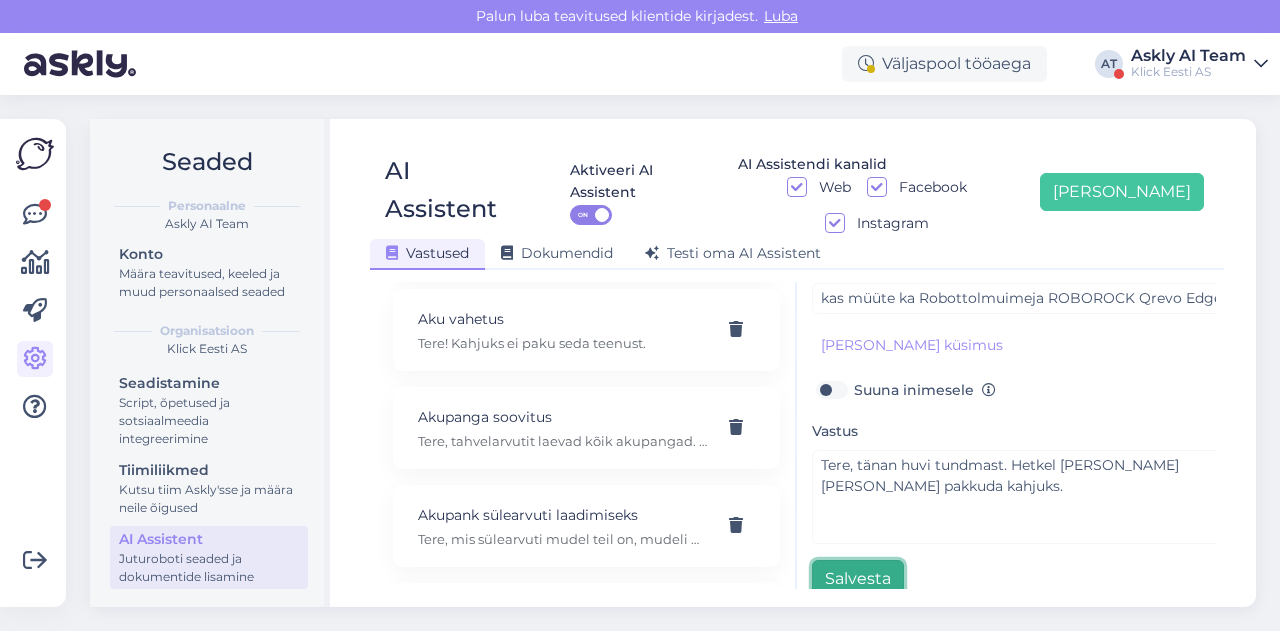 click on "Salvesta" at bounding box center [858, 579] 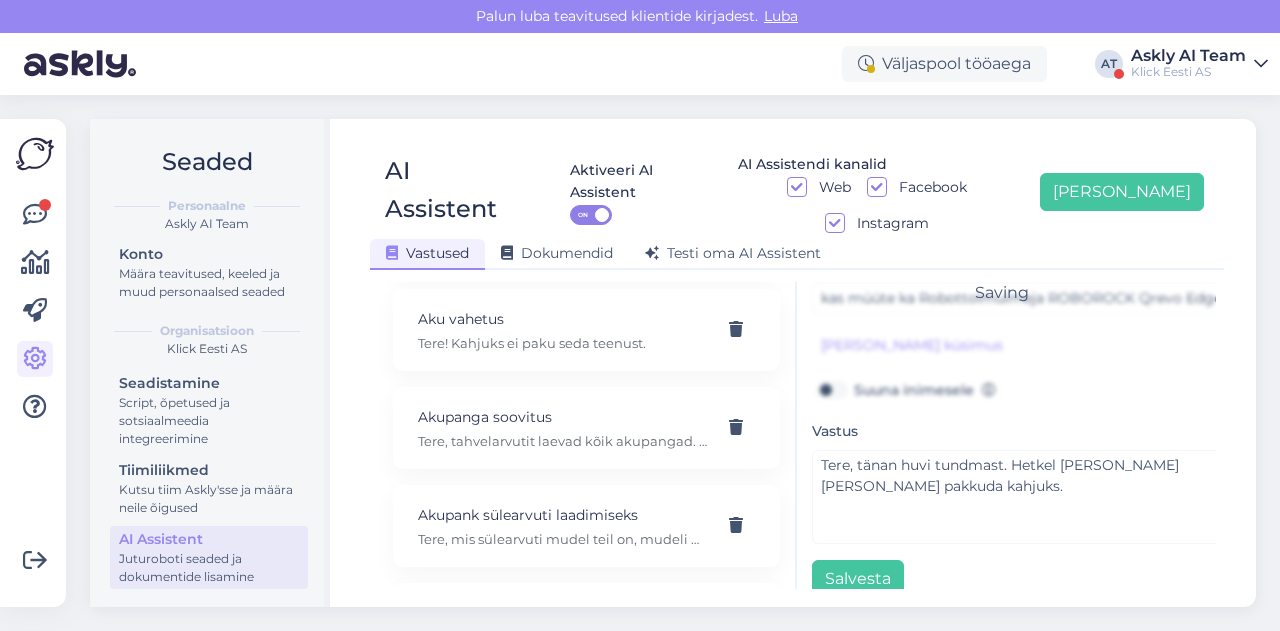 click on "Seaded Personaalne Askly AI Team Konto Määra teavitused, keeled ja muud personaalsed seaded Organisatsioon Klick Eesti AS Seadistamine Script, õpetused ja sotsiaalmeedia integreerimine Tiimiliikmed Kutsu tiim Askly'sse ja määra neile õigused AI Assistent Juturoboti seaded ja dokumentide lisamine AI Assistent Aktiveeri AI Assistent ON AI Assistendi kanalid Web Facebook Instagram [PERSON_NAME] uus Vastused Dokumendid [PERSON_NAME] oma AI Assistent Kasuta AI Assistenti. Vajuta '[PERSON_NAME] uus' ja [PERSON_NAME] küsimused ja vastused, millele AI võiks 24/7 vastata kliendile sobivas keeles.  "Makse ootel" tellimused  Tere! "Makse ootel" tellimused tühistuvad automaatselt. Nende pärast ei pea muretsema. 32" telerid Narvas Tere! Järgnevad mudelid on saadaval: [URL][DOMAIN_NAME] 5G nuputelefon Tere! 5G nuputelefoni ei ole. 4G telefonid leiab siit: [URL][DOMAIN_NAME][PERSON_NAME] Adapter Aku seisukord Arvuti W ." at bounding box center [679, 363] 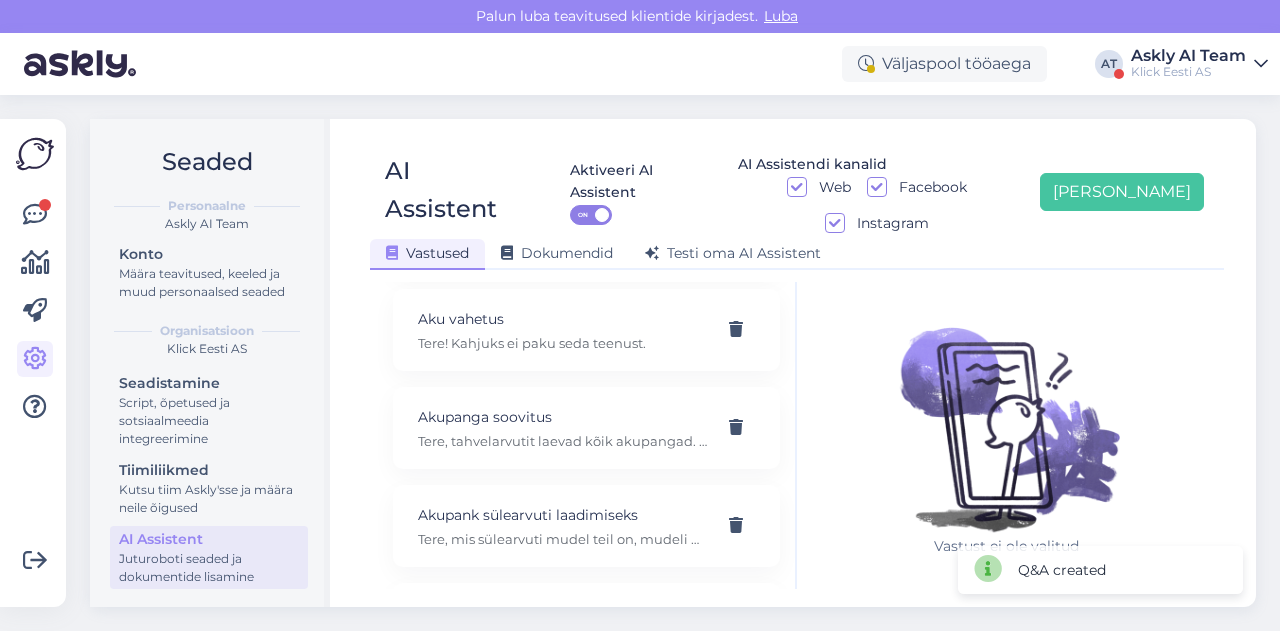 scroll, scrollTop: 42, scrollLeft: 0, axis: vertical 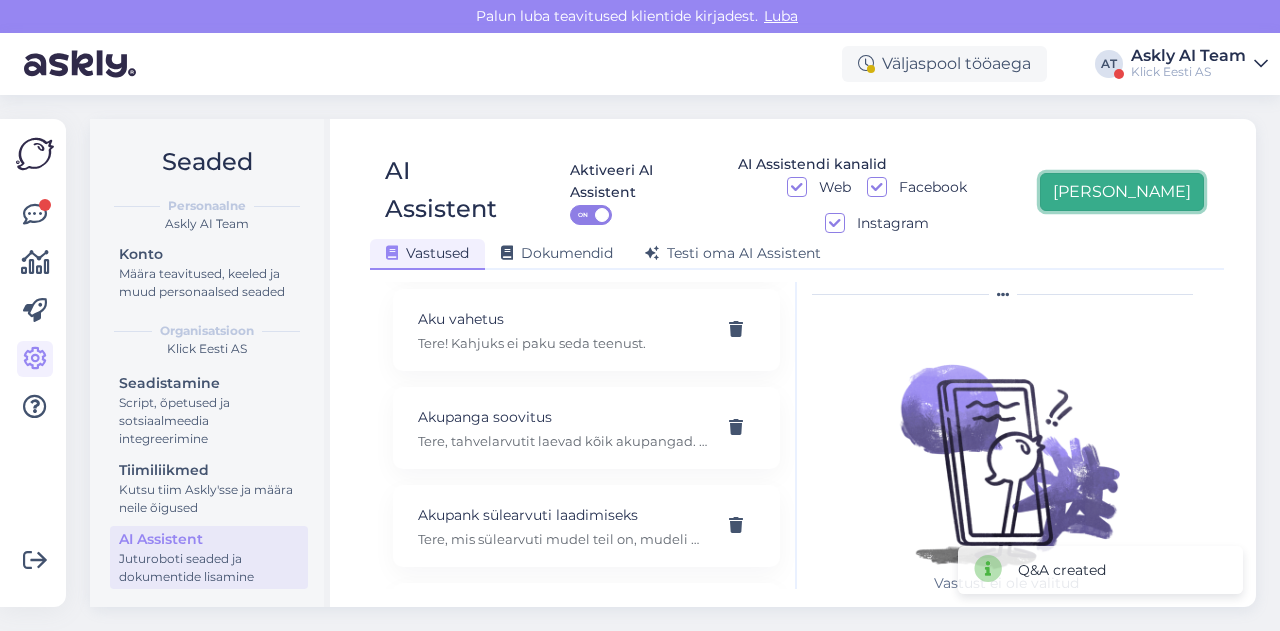click on "[PERSON_NAME]" at bounding box center [1122, 192] 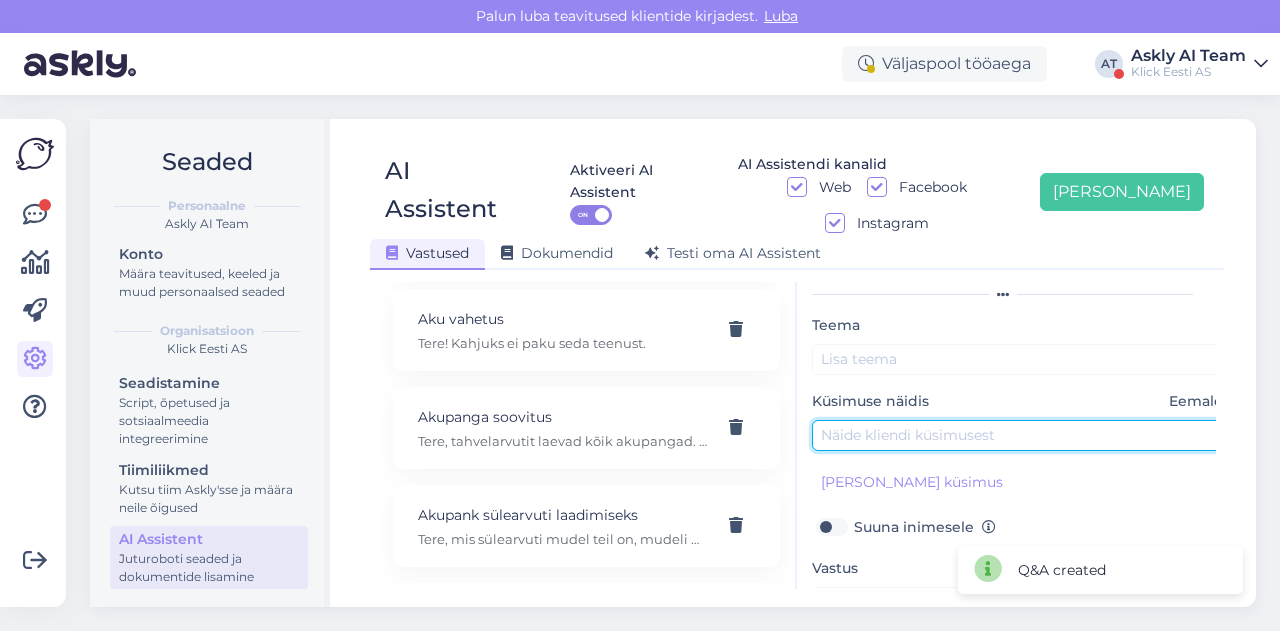 click at bounding box center [1022, 435] 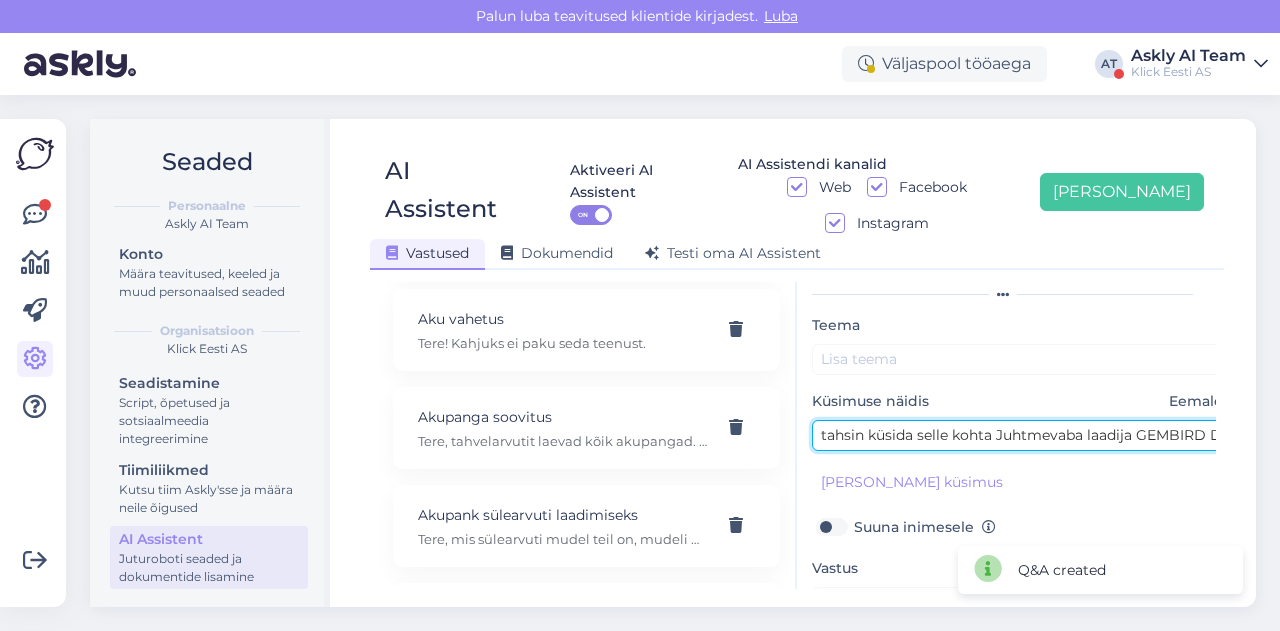 scroll, scrollTop: 0, scrollLeft: 504, axis: horizontal 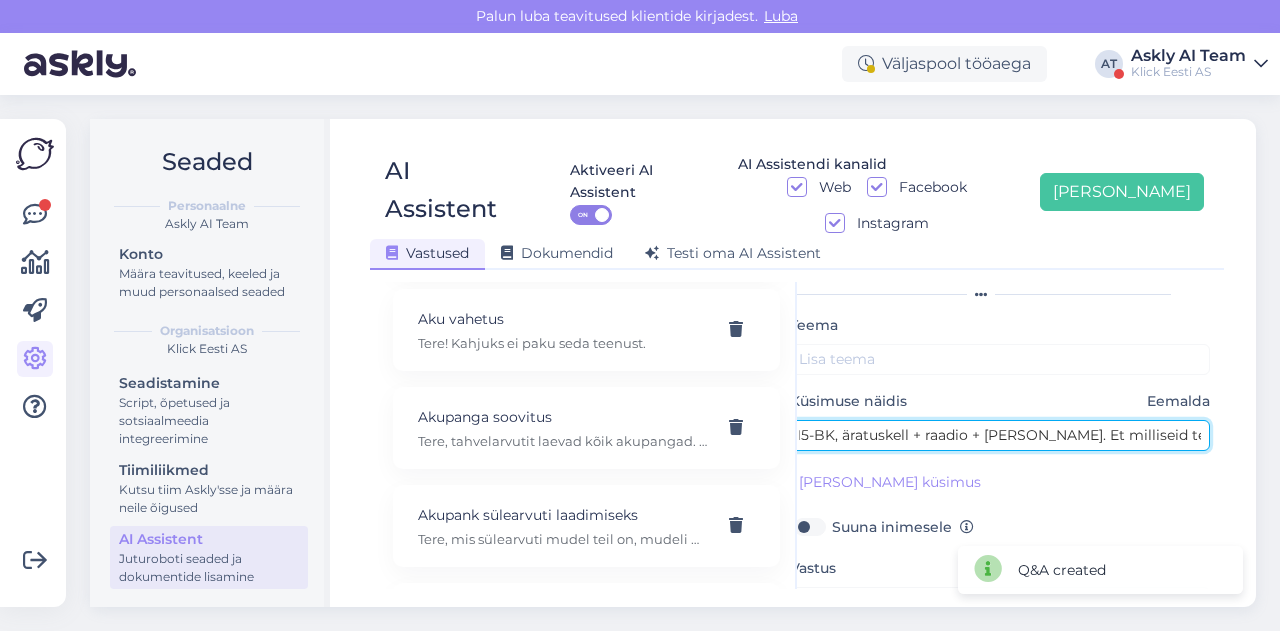 type on "tahsin küsida selle kohta Juhtmevaba laadija GEMBIRD DAC-SPKBT-QC15-BK, äratuskell + raadio + [PERSON_NAME]. Et milliseid telefone laeb?" 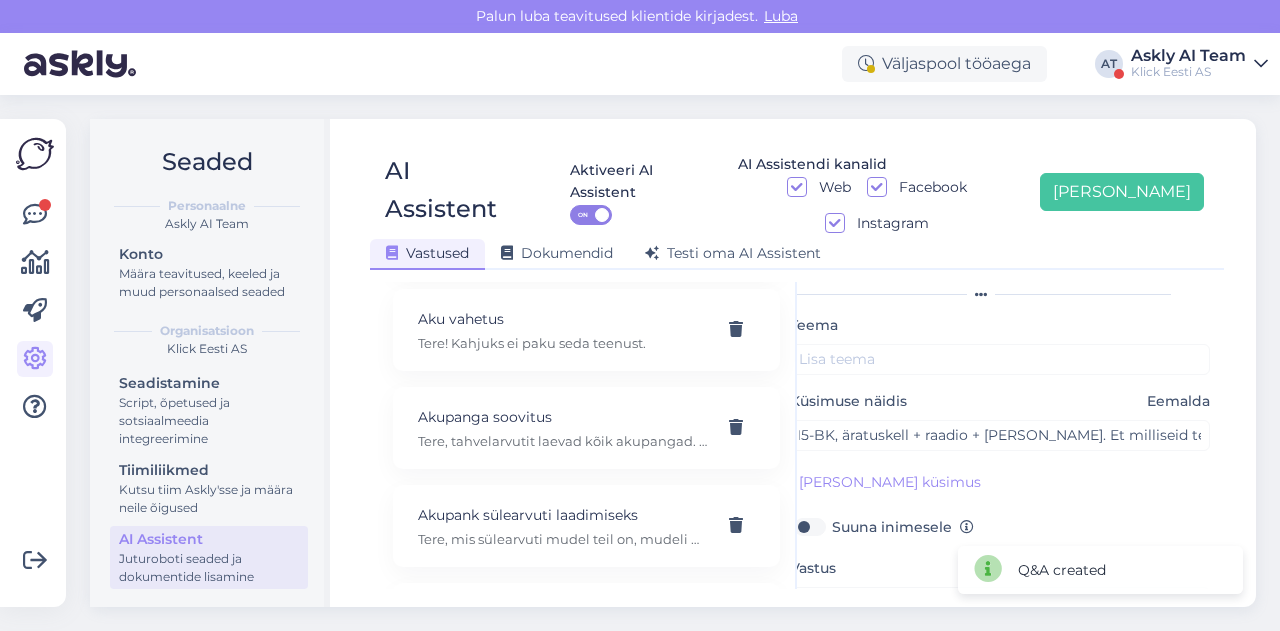 scroll, scrollTop: 0, scrollLeft: 0, axis: both 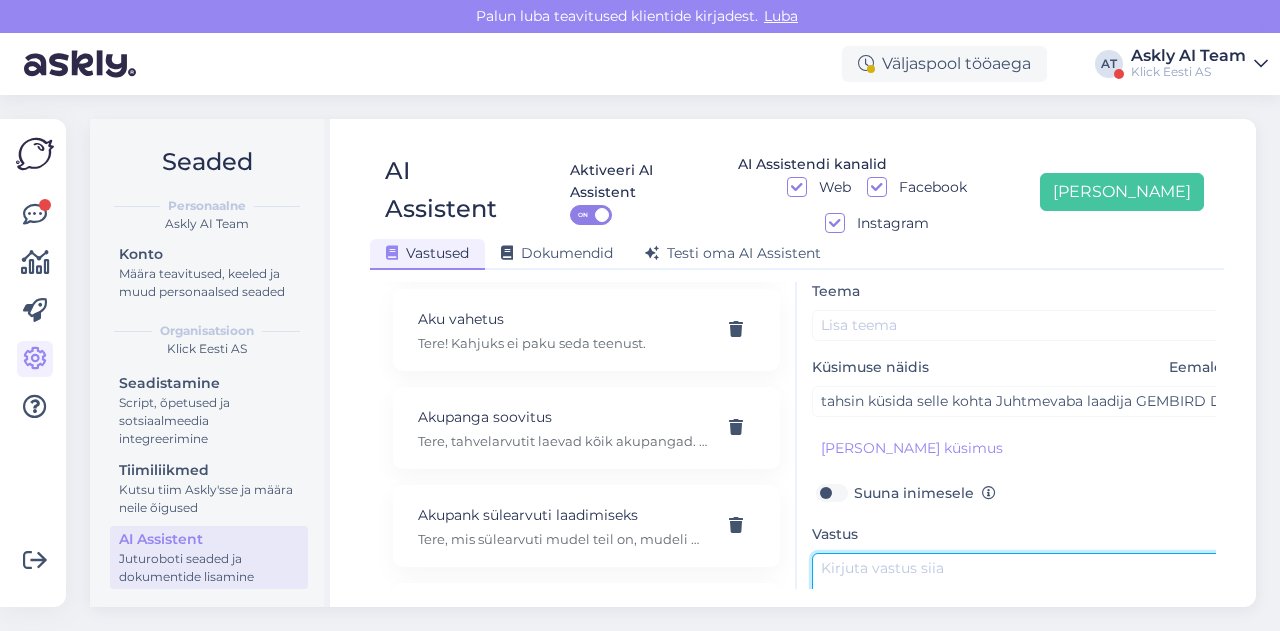 click at bounding box center (1022, 600) 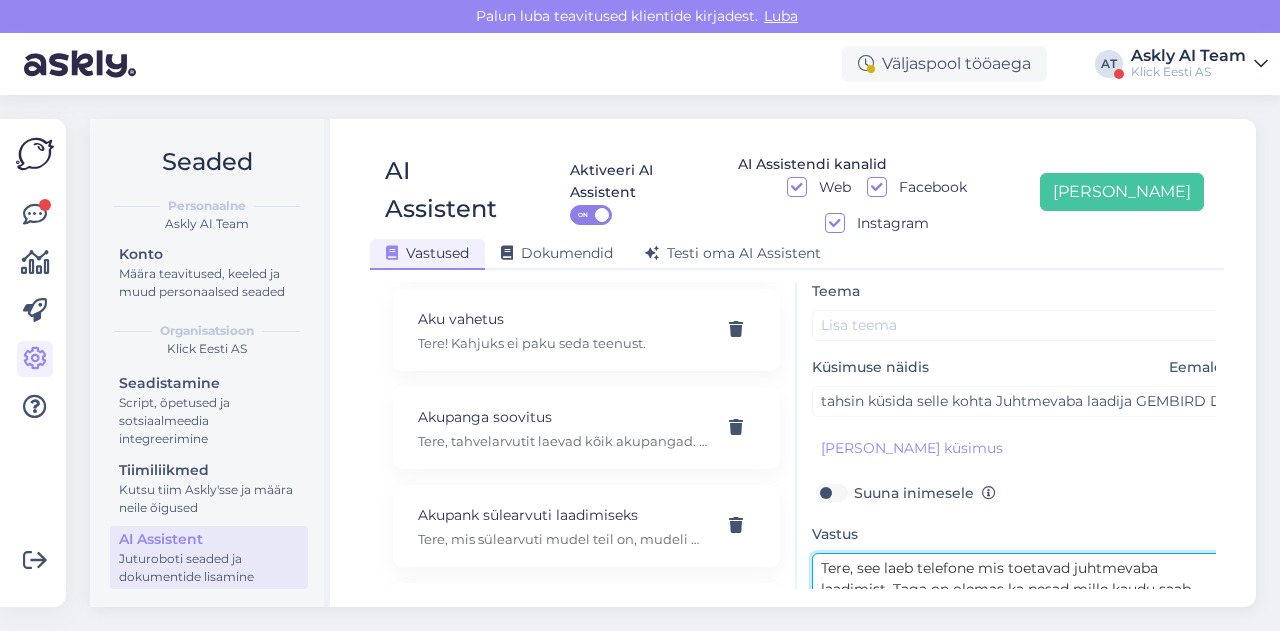 scroll, scrollTop: 82, scrollLeft: 0, axis: vertical 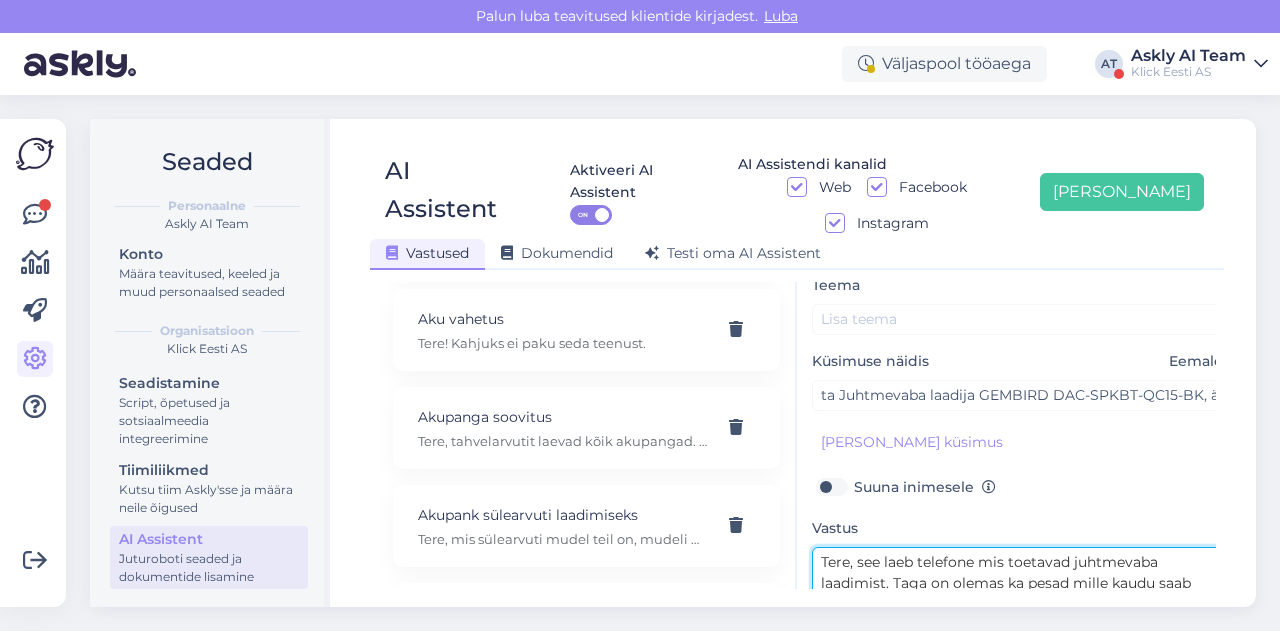 type on "Tere, see laeb telefone mis toetavad juhtmevaba laadimist. Taga on olemas ka pesad mille kaudu saab juhtmega vajadusel telefoni laadida." 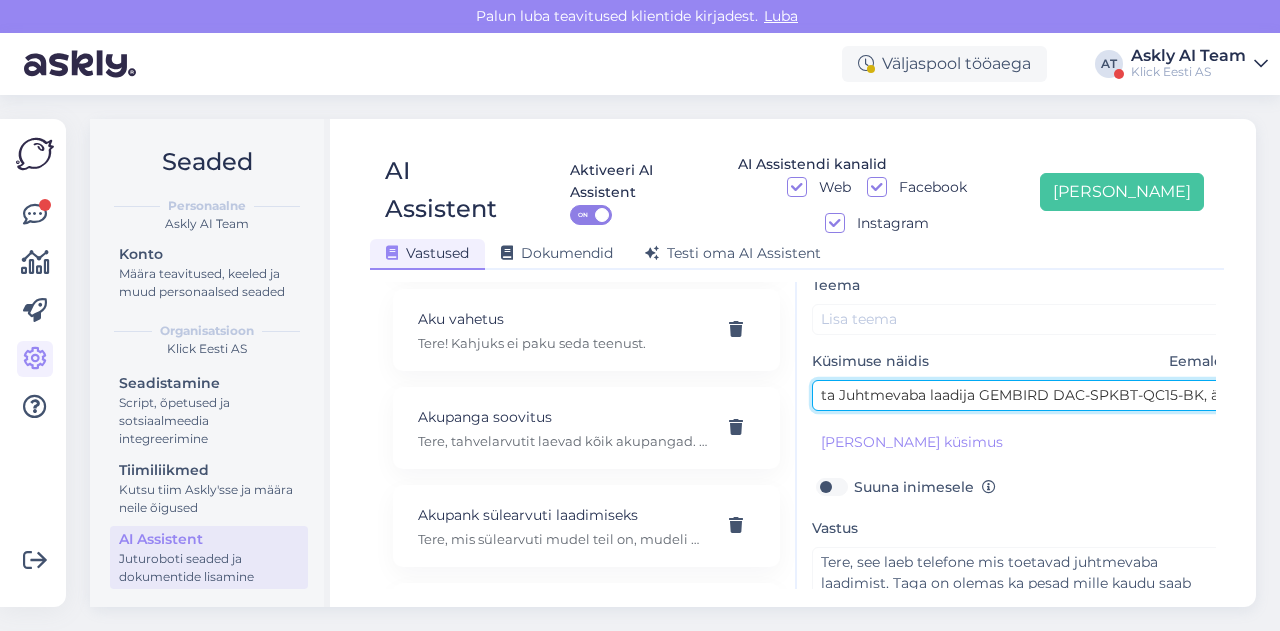 scroll, scrollTop: 82, scrollLeft: 22, axis: both 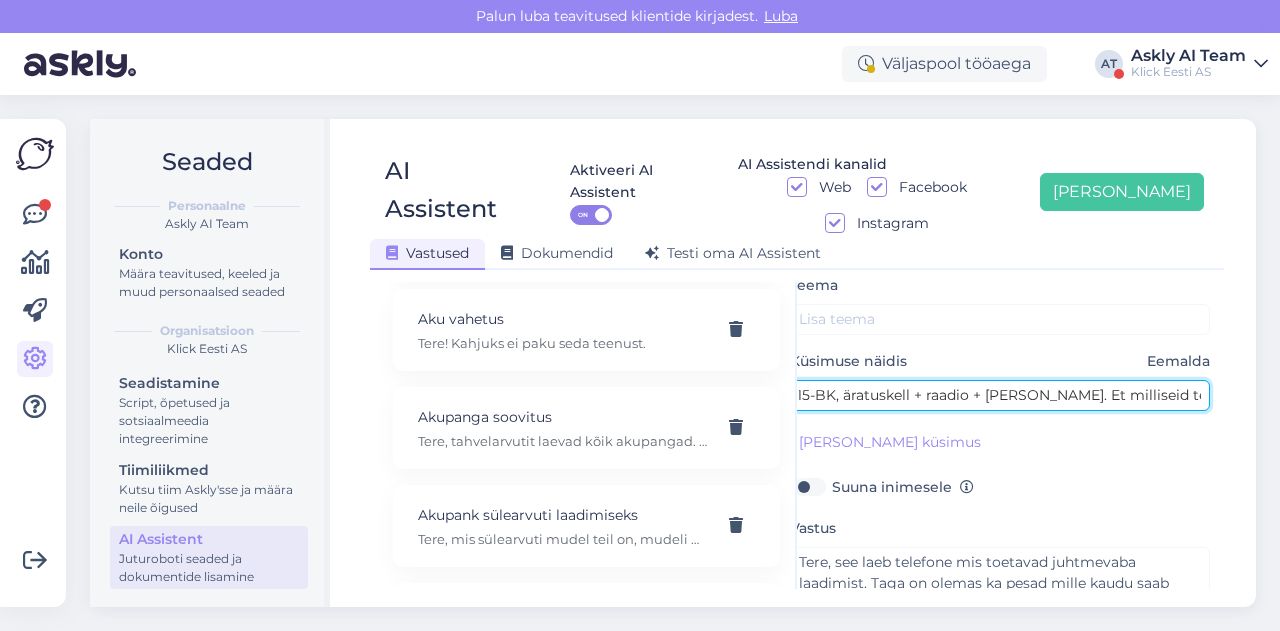 drag, startPoint x: 840, startPoint y: 355, endPoint x: 832, endPoint y: 368, distance: 15.264338 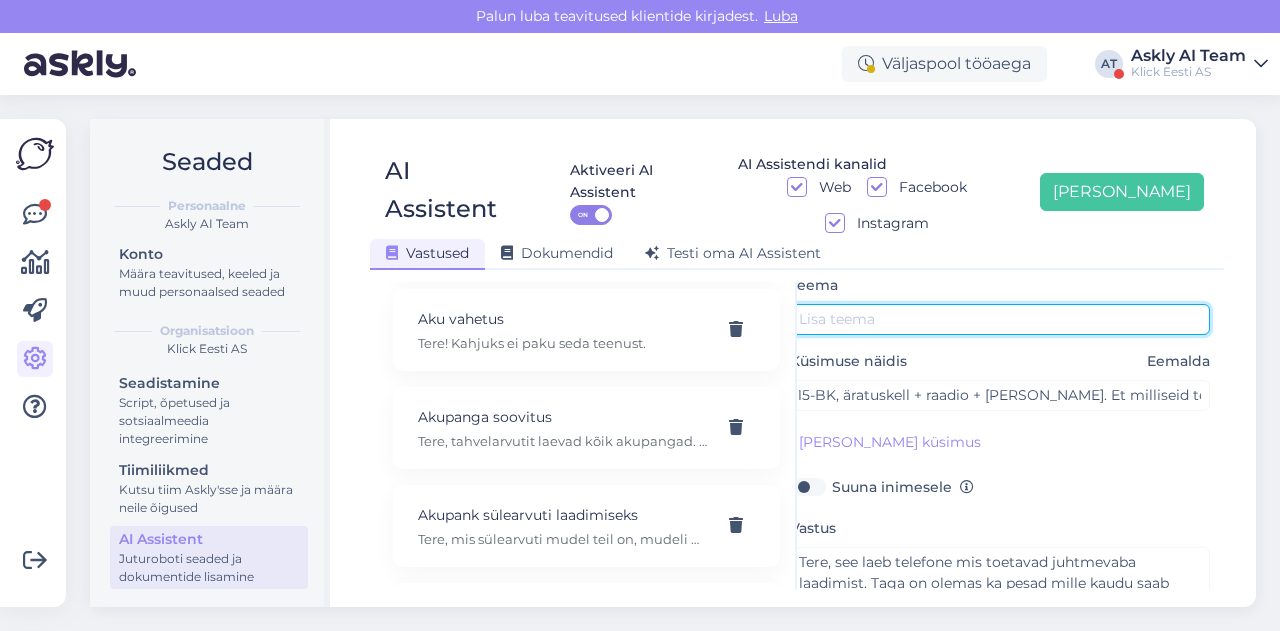 scroll, scrollTop: 0, scrollLeft: 0, axis: both 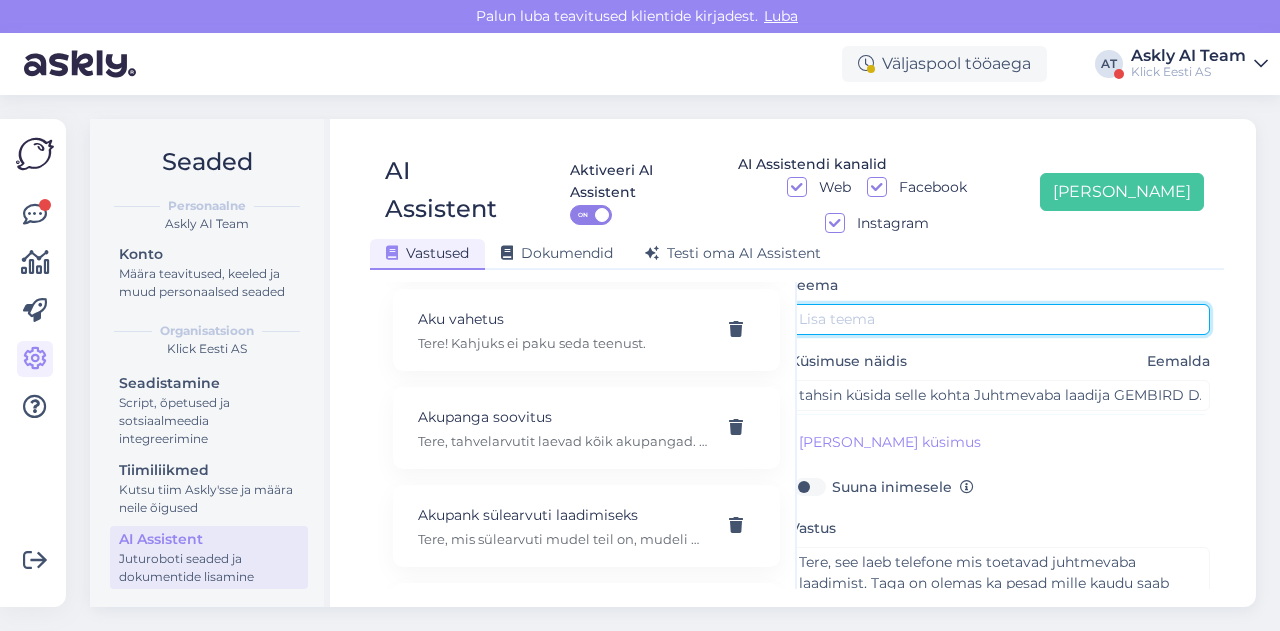 click at bounding box center [1000, 319] 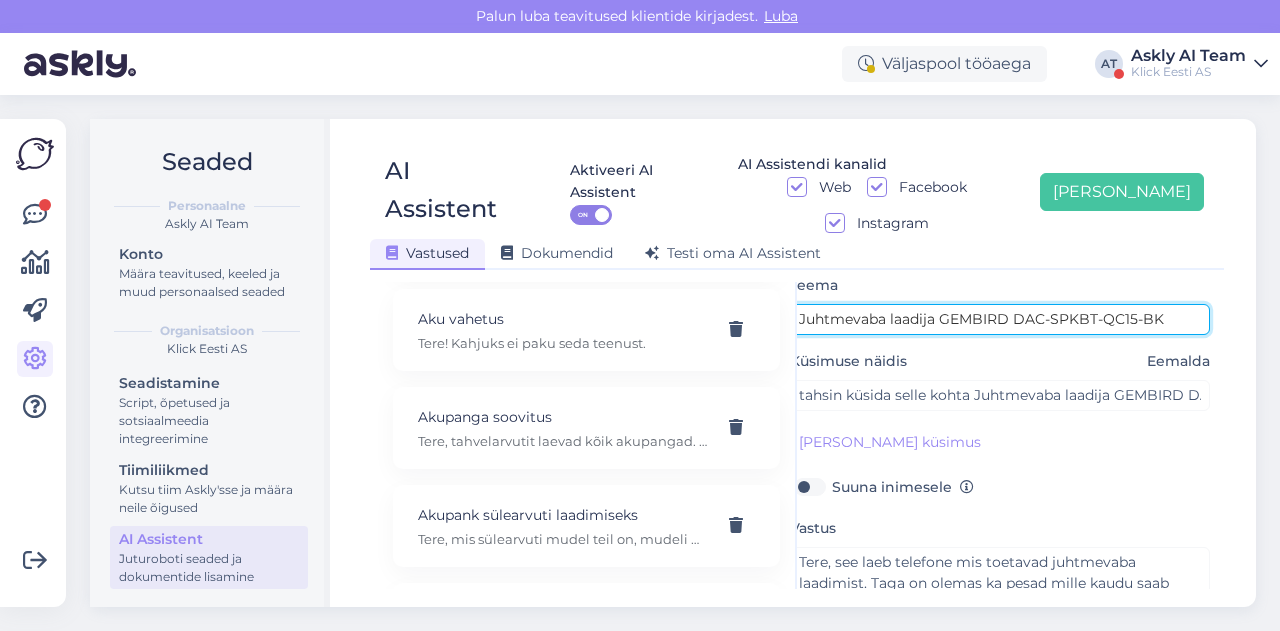 scroll, scrollTop: 179, scrollLeft: 0, axis: vertical 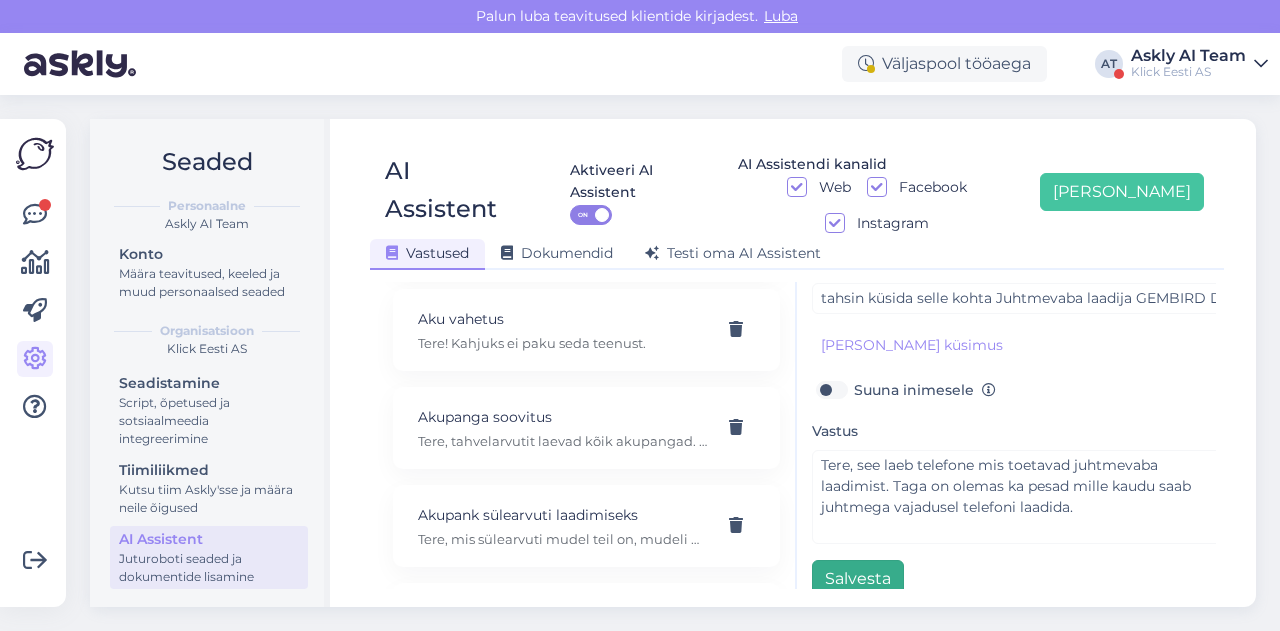 type on "Juhtmevaba laadija GEMBIRD DAC-SPKBT-QC15-BK" 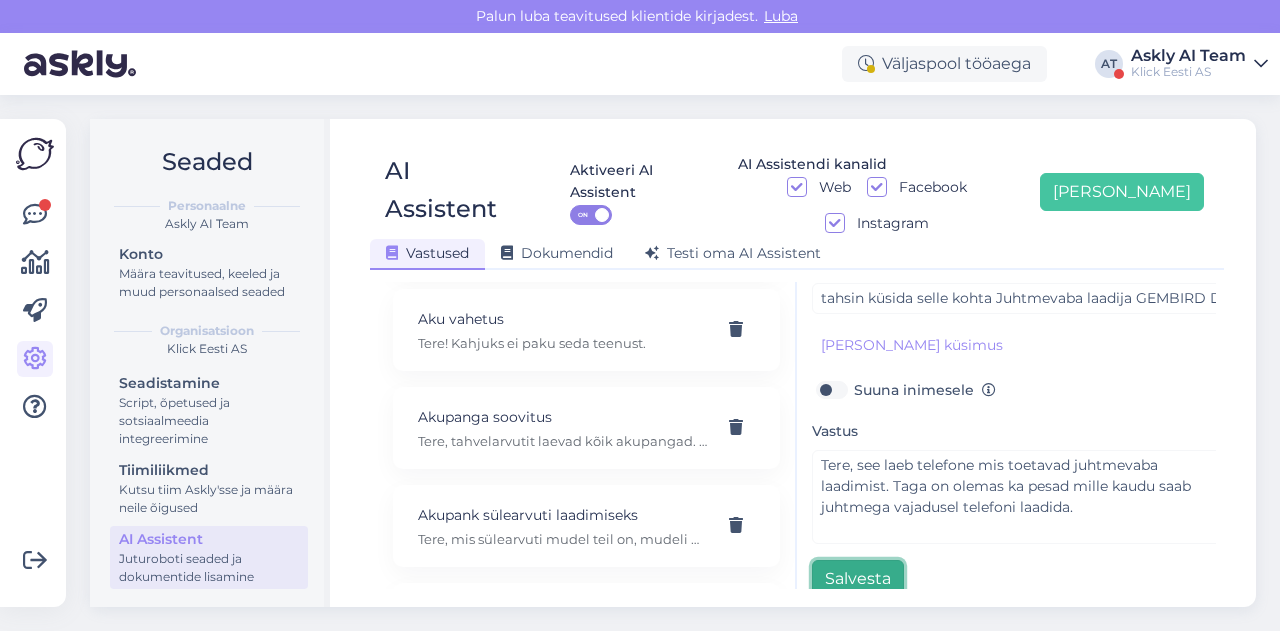 click on "Salvesta" at bounding box center [858, 579] 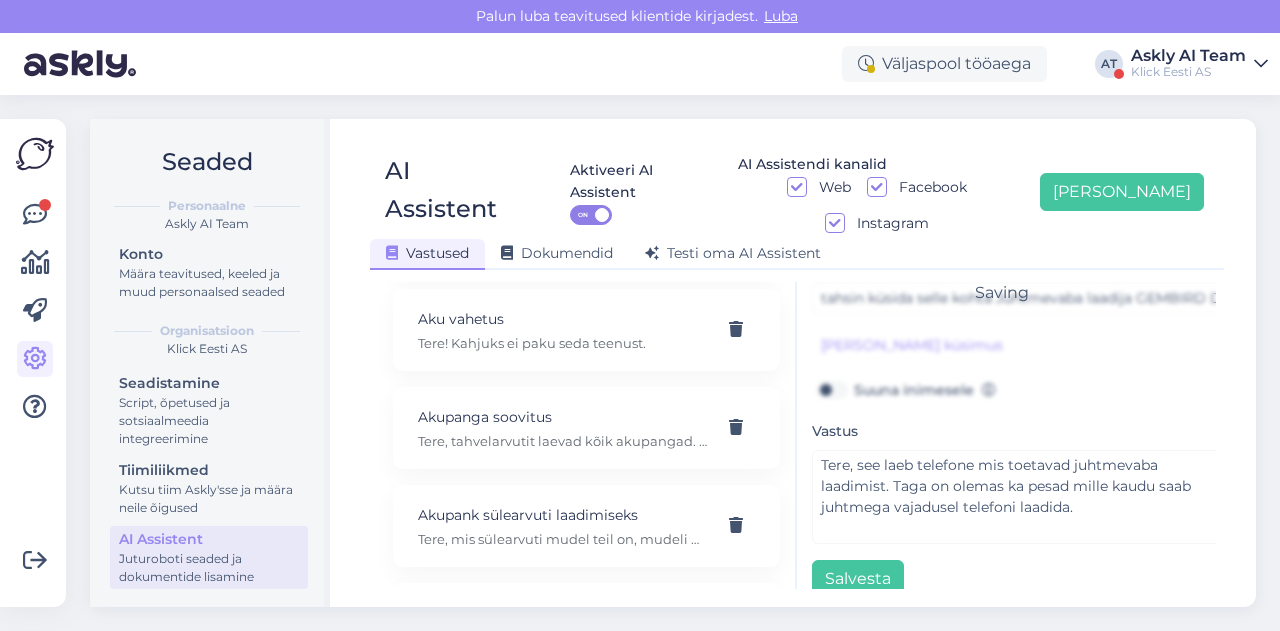 scroll, scrollTop: 42, scrollLeft: 0, axis: vertical 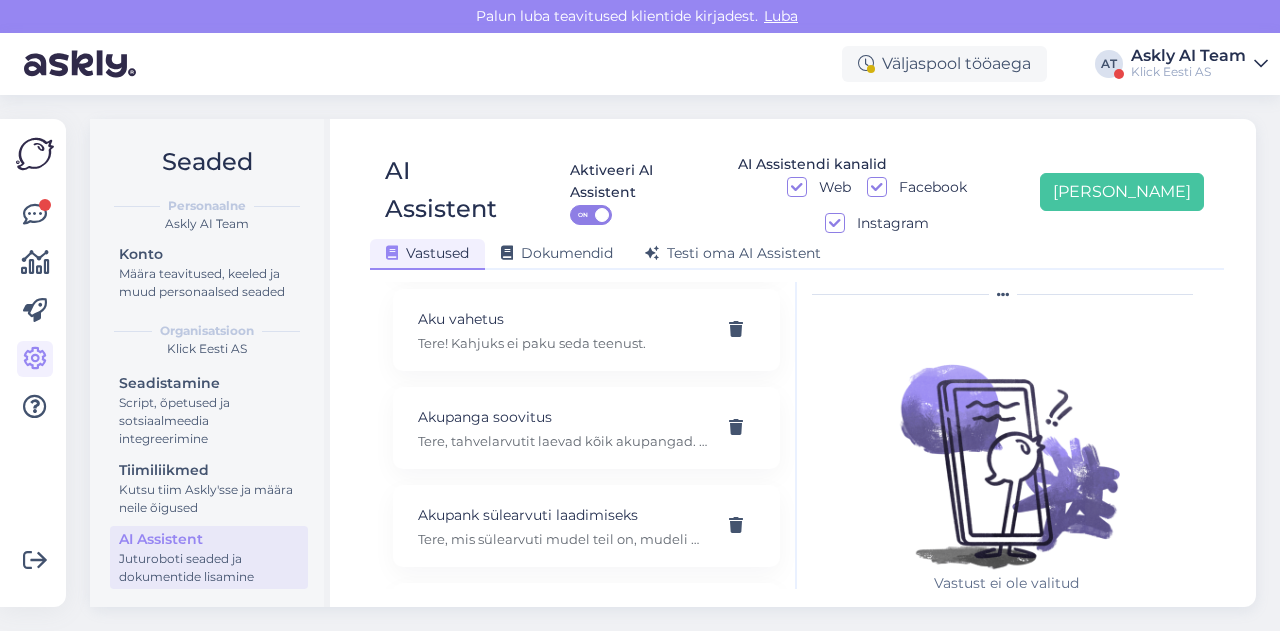 click on "Seaded Personaalne Askly AI Team Konto Määra teavitused, keeled ja muud personaalsed seaded Organisatsioon Klick Eesti AS Seadistamine Script, õpetused ja sotsiaalmeedia integreerimine Tiimiliikmed Kutsu tiim Askly'sse ja määra neile õigused AI Assistent Juturoboti seaded ja dokumentide lisamine AI Assistent Aktiveeri AI Assistent ON AI Assistendi kanalid Web Facebook Instagram [PERSON_NAME] uus Vastused Dokumendid [PERSON_NAME] oma AI Assistent Kasuta AI Assistenti. Vajuta '[PERSON_NAME] uus' ja [PERSON_NAME] küsimused ja vastused, millele AI võiks 24/7 vastata kliendile sobivas keeles.  "Makse ootel" tellimused  Tere! "Makse ootel" tellimused tühistuvad automaatselt. Nende pärast ei pea muretsema. 32" telerid Narvas Tere! Järgnevad mudelid on saadaval: [URL][DOMAIN_NAME] 5G nuputelefon Tere! 5G nuputelefoni ei ole. 4G telefonid leiab siit: [URL][DOMAIN_NAME][PERSON_NAME] Adapter Aku seisukord Arvuti W" at bounding box center [679, 363] 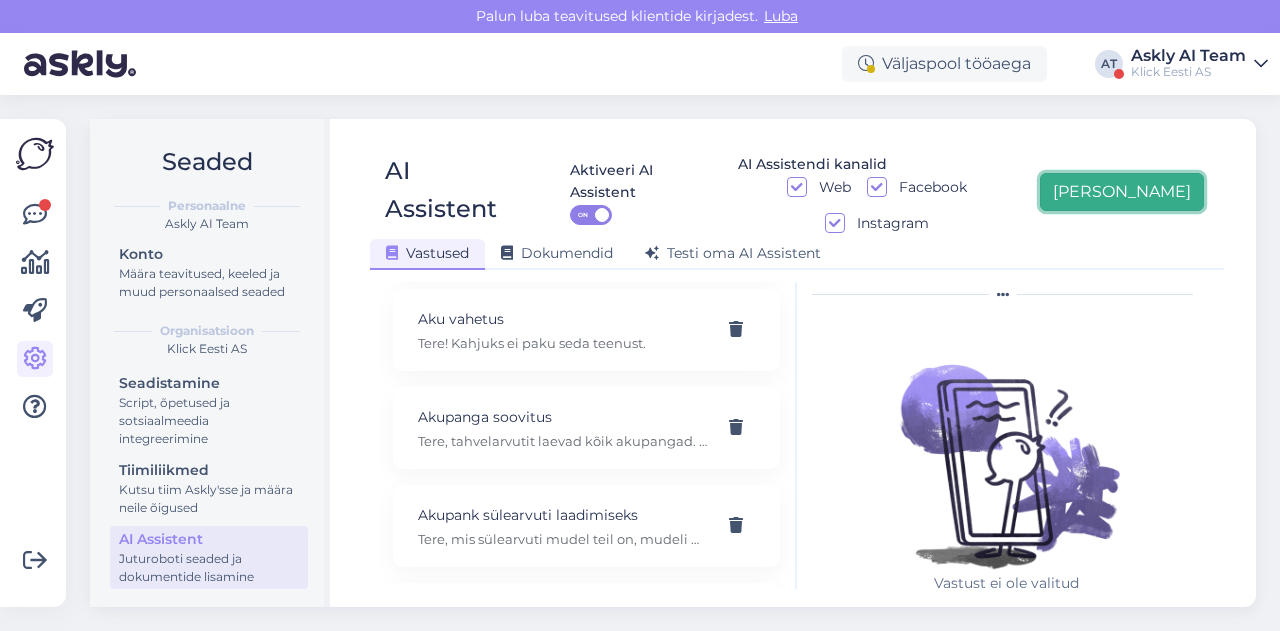 click on "[PERSON_NAME]" at bounding box center (1122, 192) 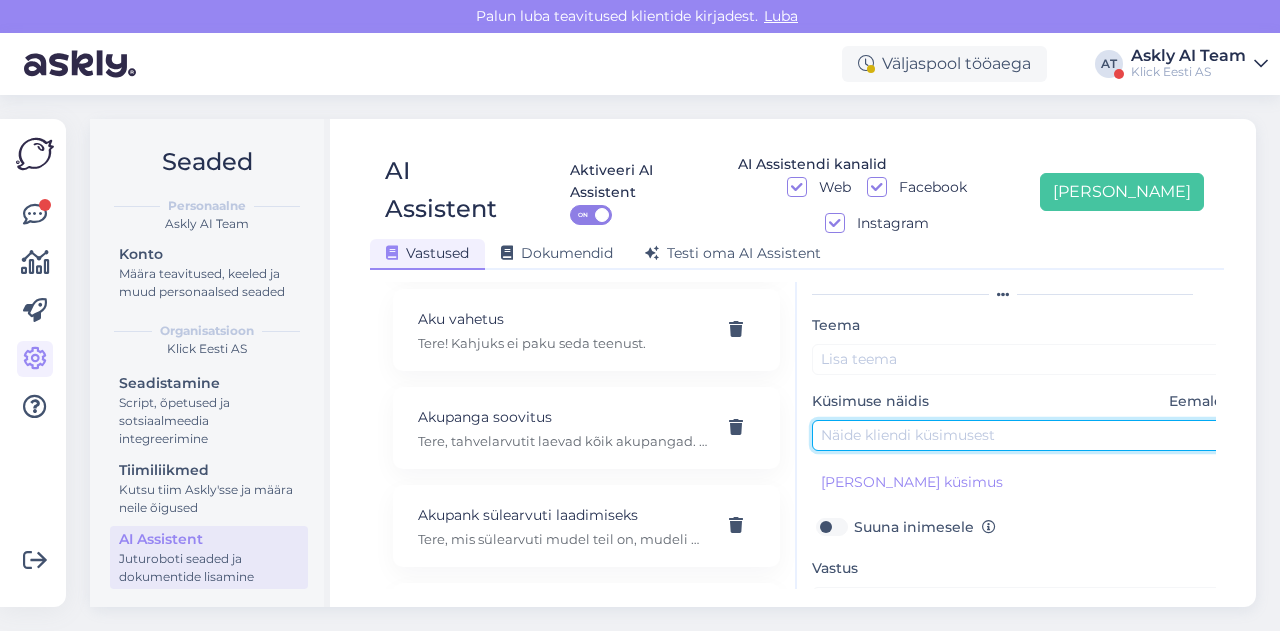 click at bounding box center [1022, 435] 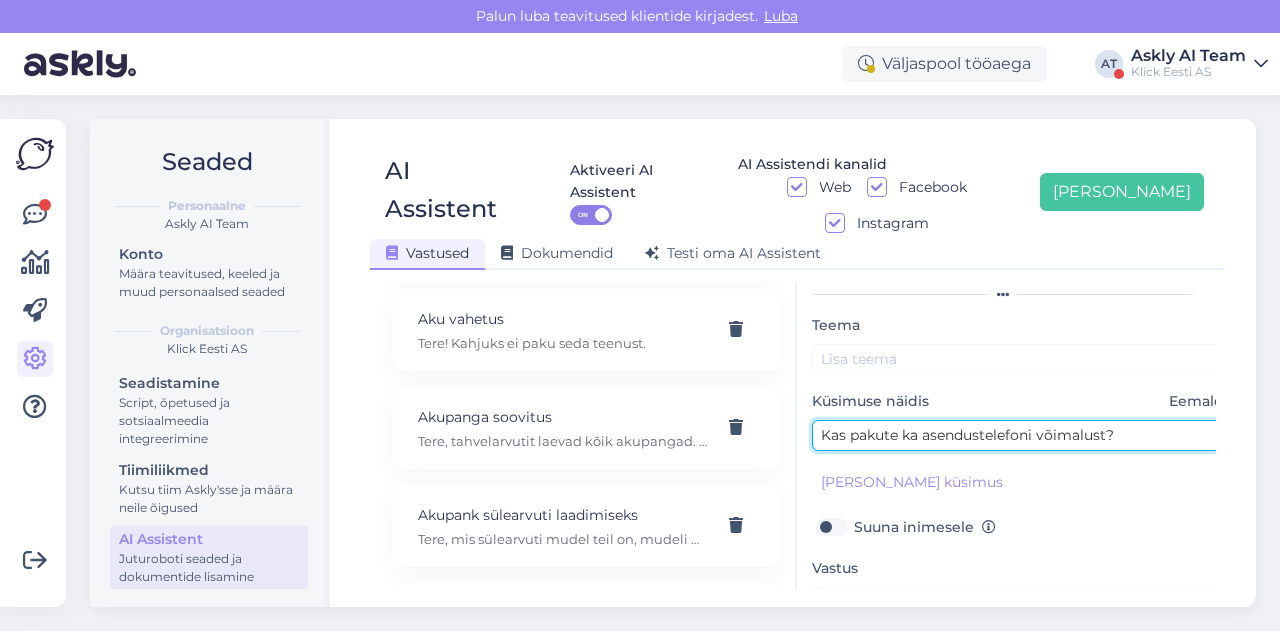 type on "Kas pakute ka asendustelefoni võimalust?" 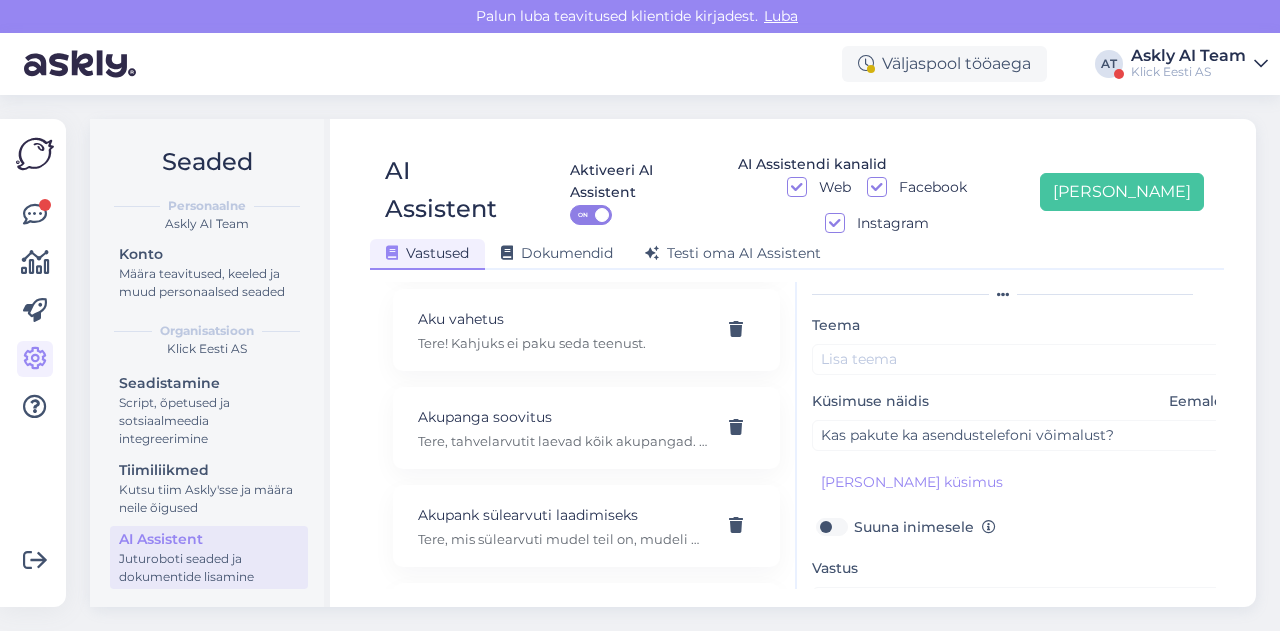 scroll, scrollTop: 160, scrollLeft: 0, axis: vertical 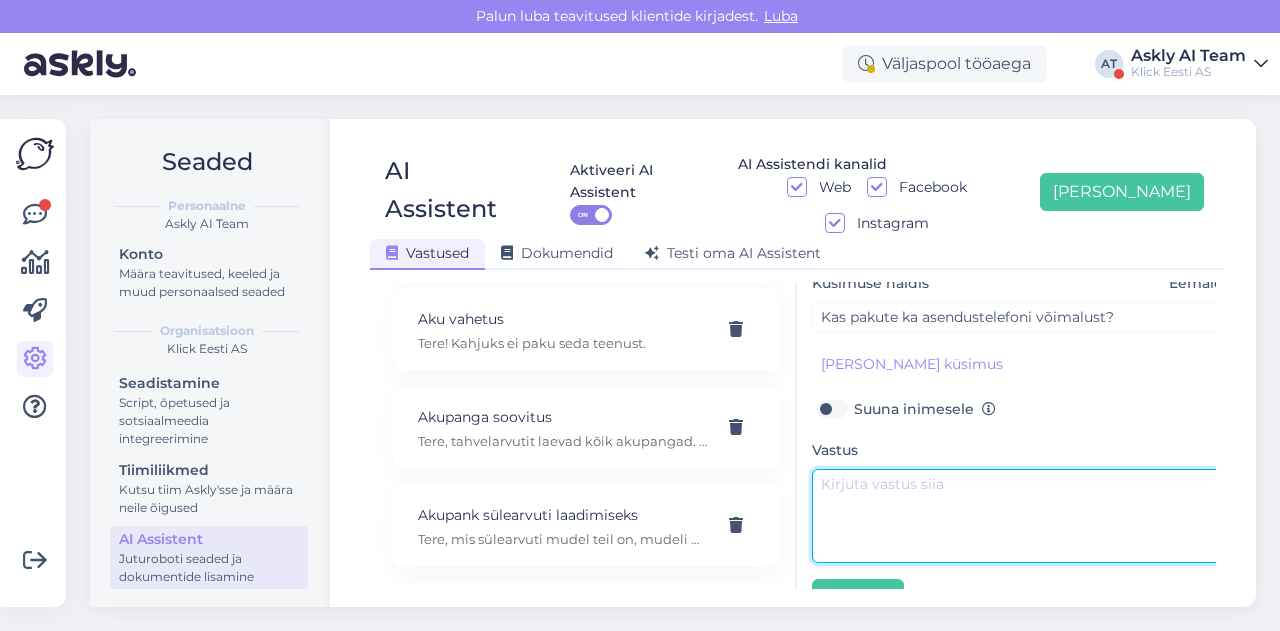 click at bounding box center (1022, 516) 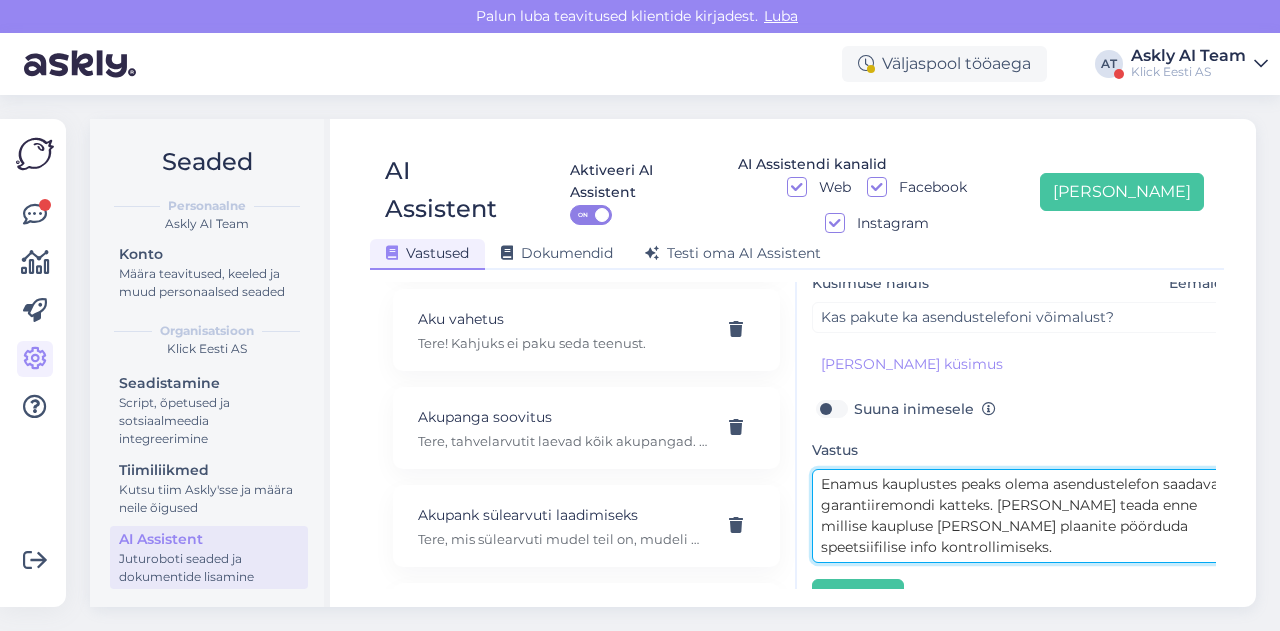 click on "Enamus kauplustes peaks olema asendustelefon saadaval garantiiremondi katteks. [PERSON_NAME] teada enne millise kaupluse [PERSON_NAME] plaanite pöörduda speetsiifilise info kontrollimiseks." at bounding box center [1022, 516] 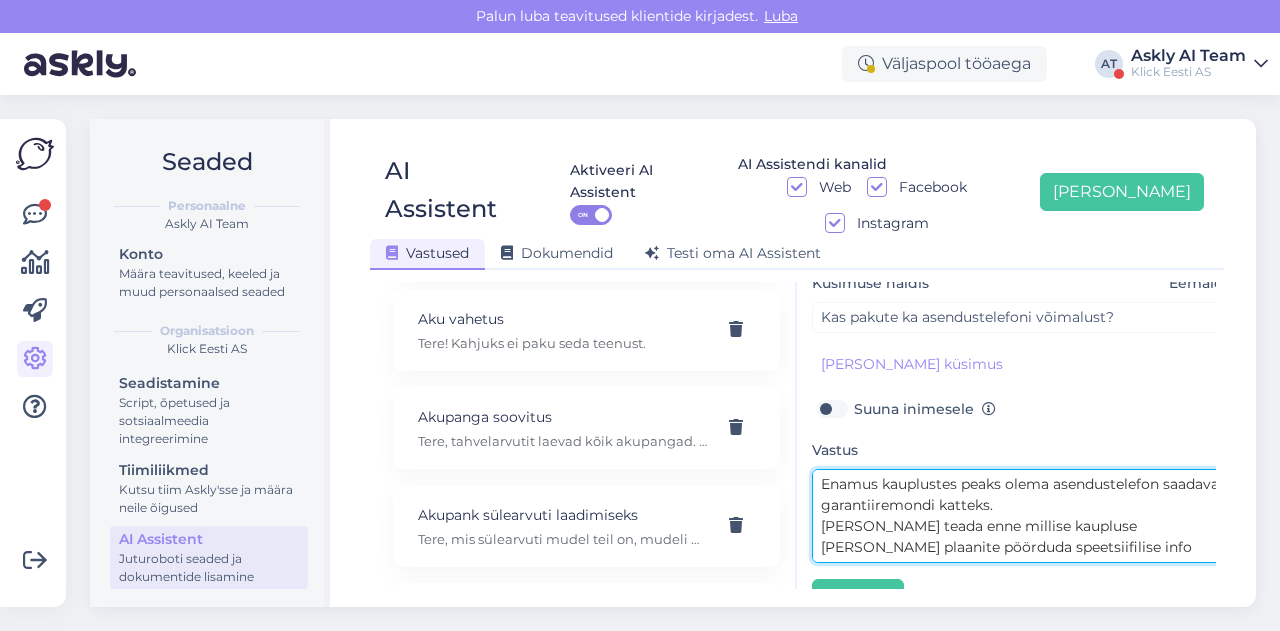 type on "Enamus kauplustes peaks olema asendustelefon saadaval garantiiremondi katteks.
[PERSON_NAME] teada enne millise kaupluse [PERSON_NAME] plaanite pöörduda speetsiifilise info kontrollimiseks." 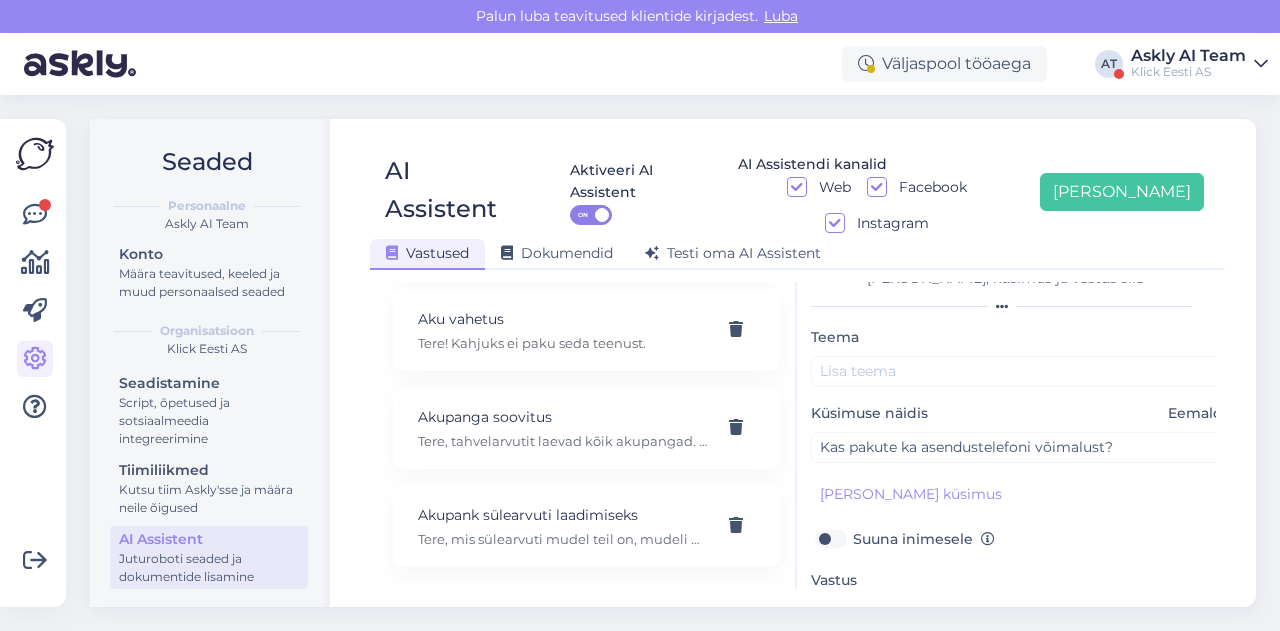 scroll, scrollTop: 28, scrollLeft: 1, axis: both 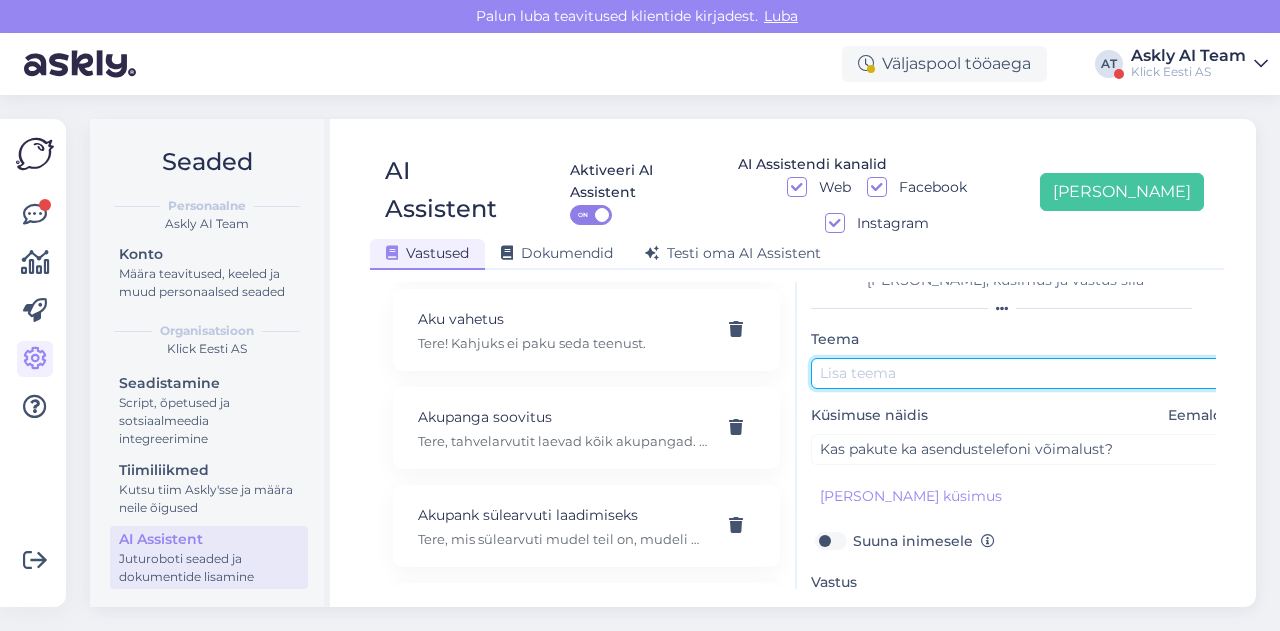 click at bounding box center (1021, 373) 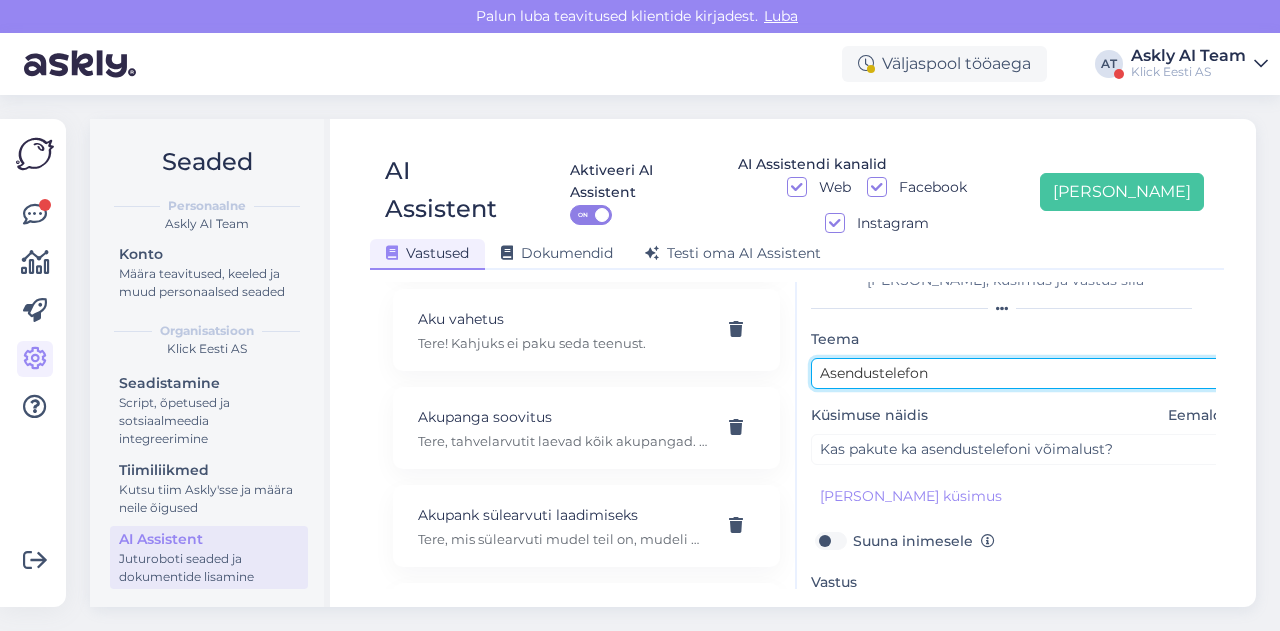 scroll, scrollTop: 179, scrollLeft: 1, axis: both 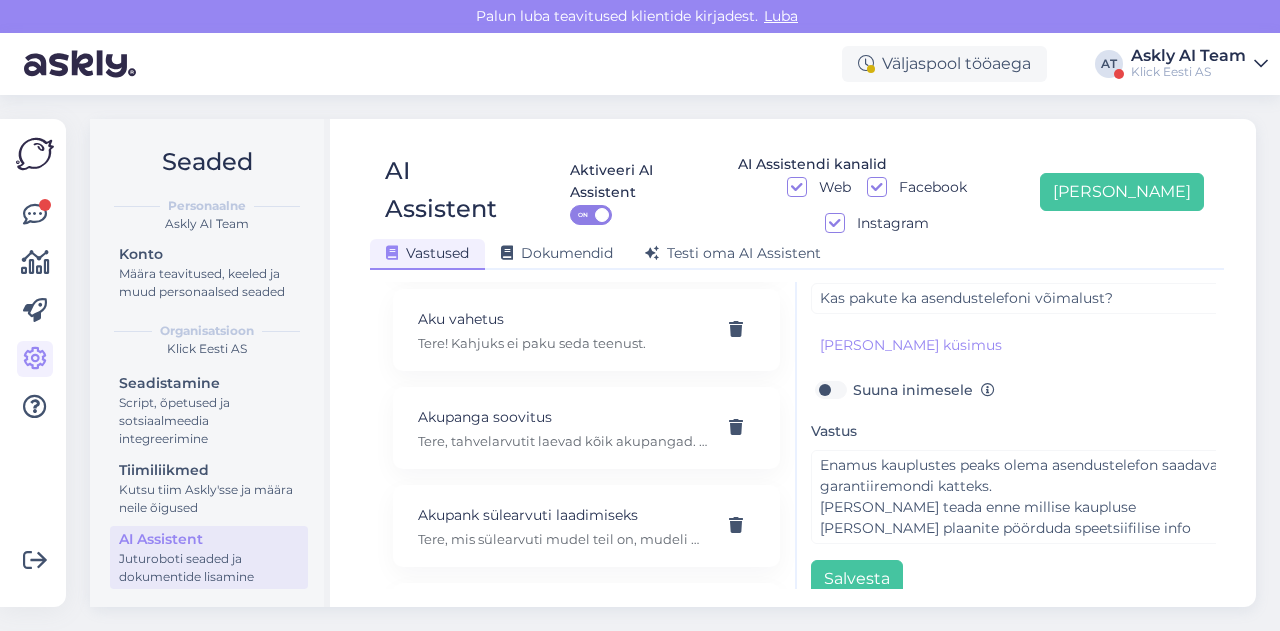 type on "Asendustelefon" 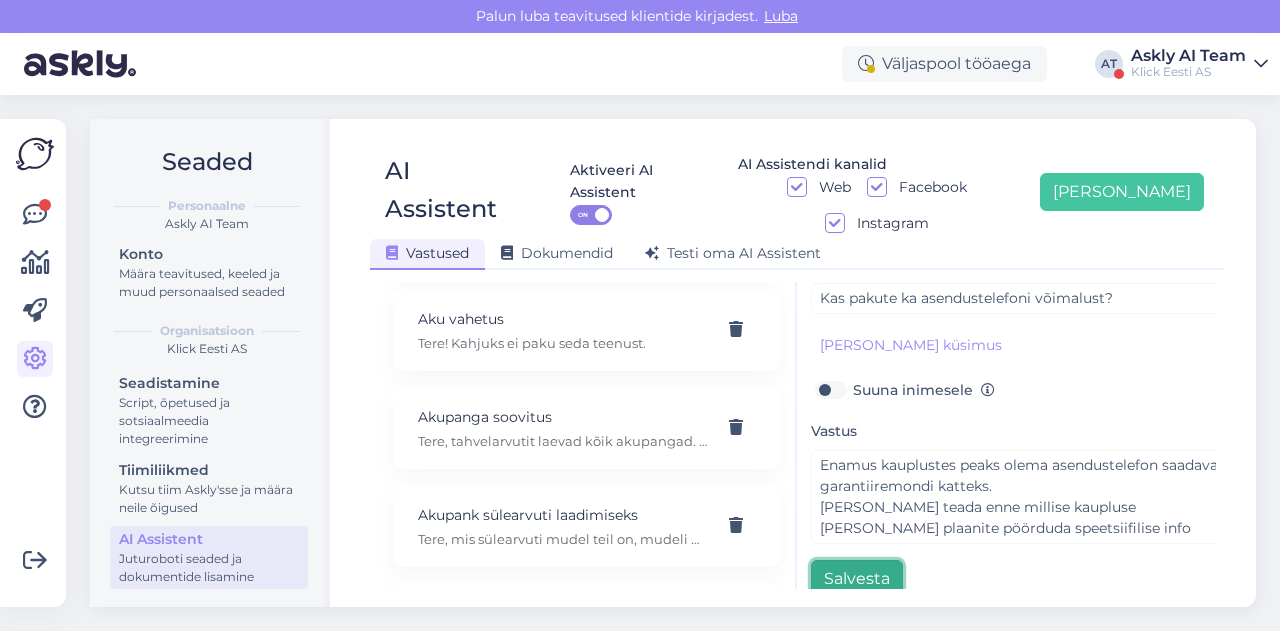 click on "Salvesta" at bounding box center (857, 579) 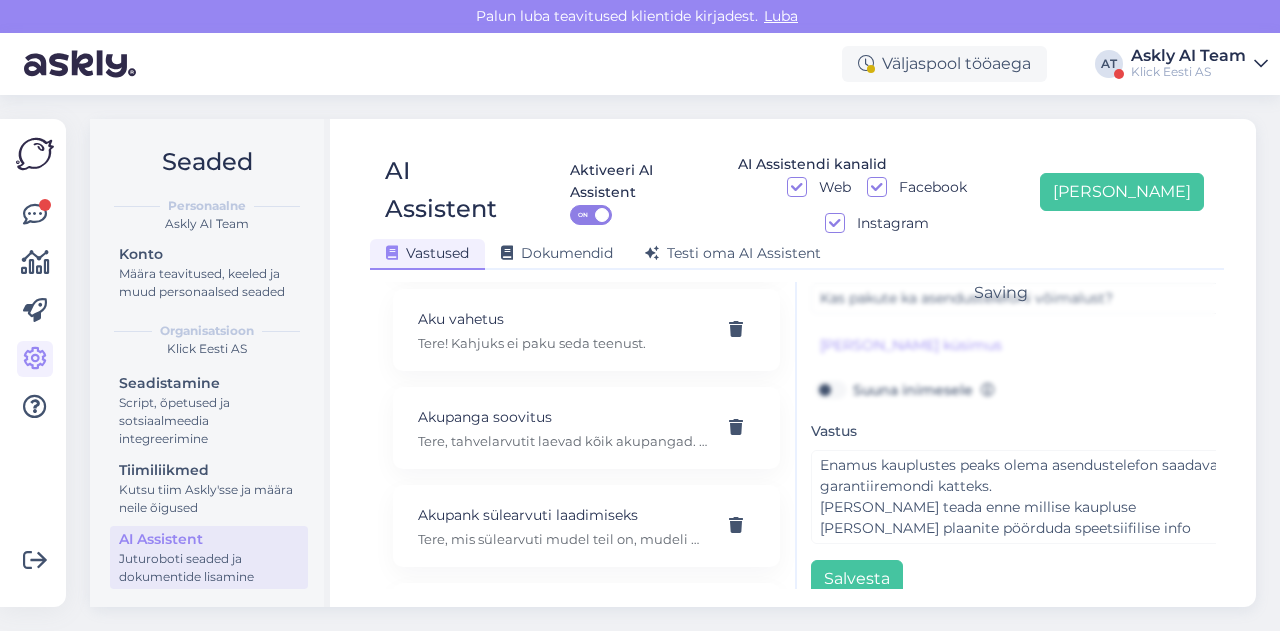 scroll, scrollTop: 42, scrollLeft: 0, axis: vertical 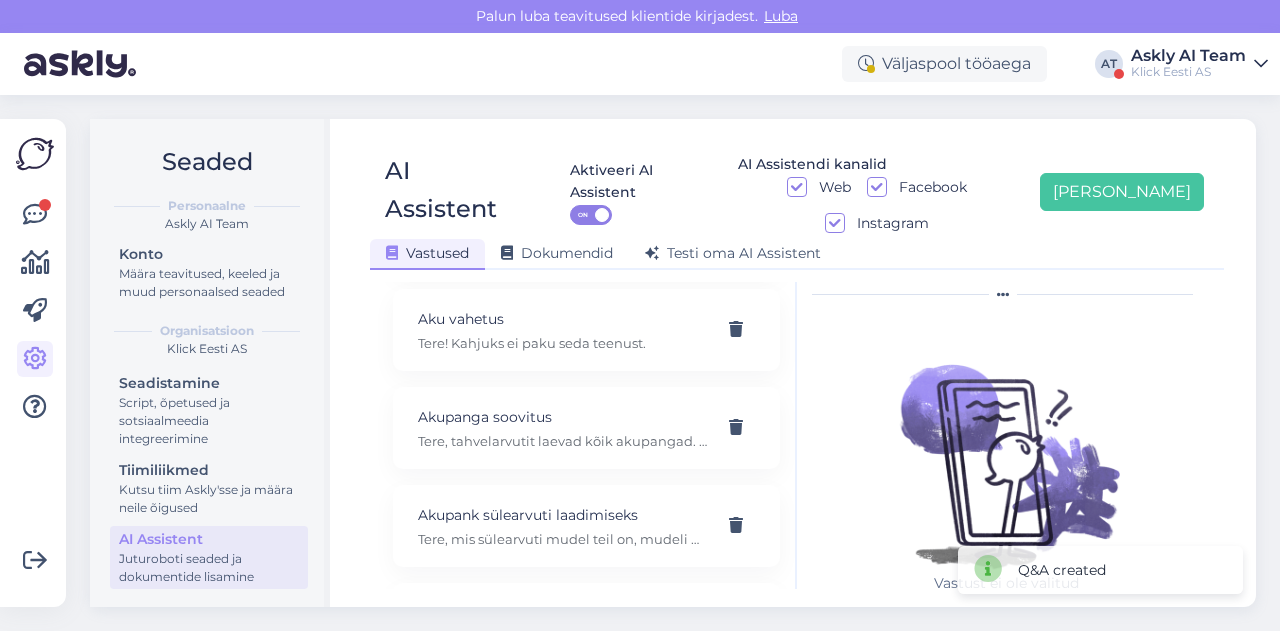 click on "AI Assistent Aktiveeri AI Assistent ON AI Assistendi kanalid Web Facebook Instagram [PERSON_NAME] uus Vastused Dokumendid [PERSON_NAME] oma AI Assistent [PERSON_NAME] AI Assistenti. Vajuta '[PERSON_NAME] uus' ja [PERSON_NAME] küsimused ja vastused, millele AI võiks 24/7 vastata kliendile sobivas keeles.  "Makse ootel" tellimused  Tere! "Makse ootel" tellimused tühistuvad automaatselt. Nende pärast ei pea muretsema. 32" telerid Narvas Tere! Järgnevad mudelid on saadaval: [URL][DOMAIN_NAME] 5G nuputelefon Tere! 5G nuputelefoni ei ole. 4G telefonid leiab siit: [URL][DOMAIN_NAME][PERSON_NAME] Acer swift laadijat 45W: 19V 2.37A Tere, seda laadijat ei [PERSON_NAME] pakkuda kahjuks.
Adapter Tere, mis ühendusega see USB-C adapter teiselt poolt peaks olema? Aku seisukord Tere! Uue ringi seadmete akud on testitud, kuid mitte vahetatud. Täpne seis ei [PERSON_NAME].
Aku vahetus Tere! Kahjuks ei paku seda teenust.
Akupanga soovitus" at bounding box center (797, 363) 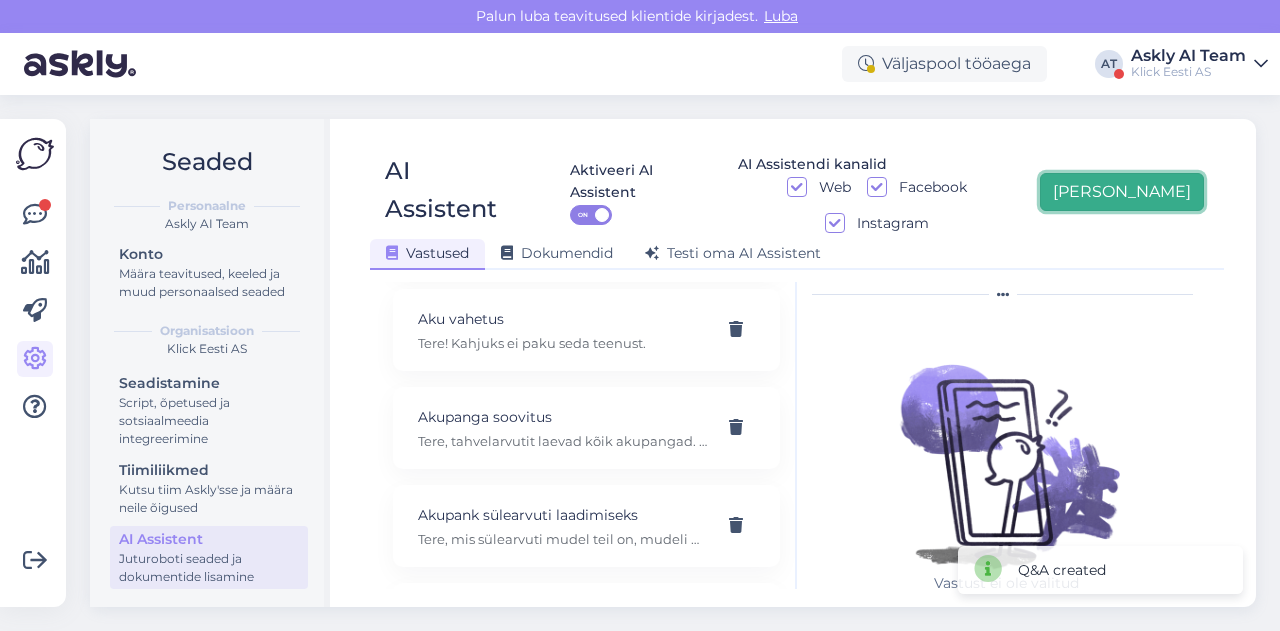 click on "[PERSON_NAME]" at bounding box center [1122, 192] 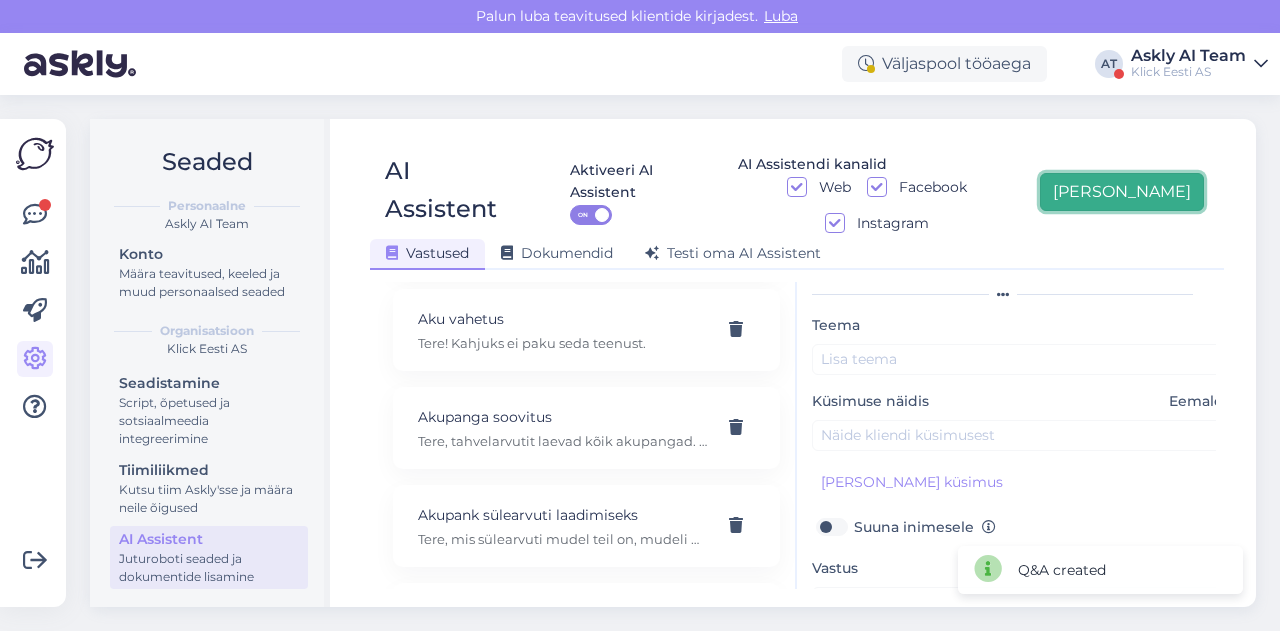 scroll, scrollTop: 42, scrollLeft: 0, axis: vertical 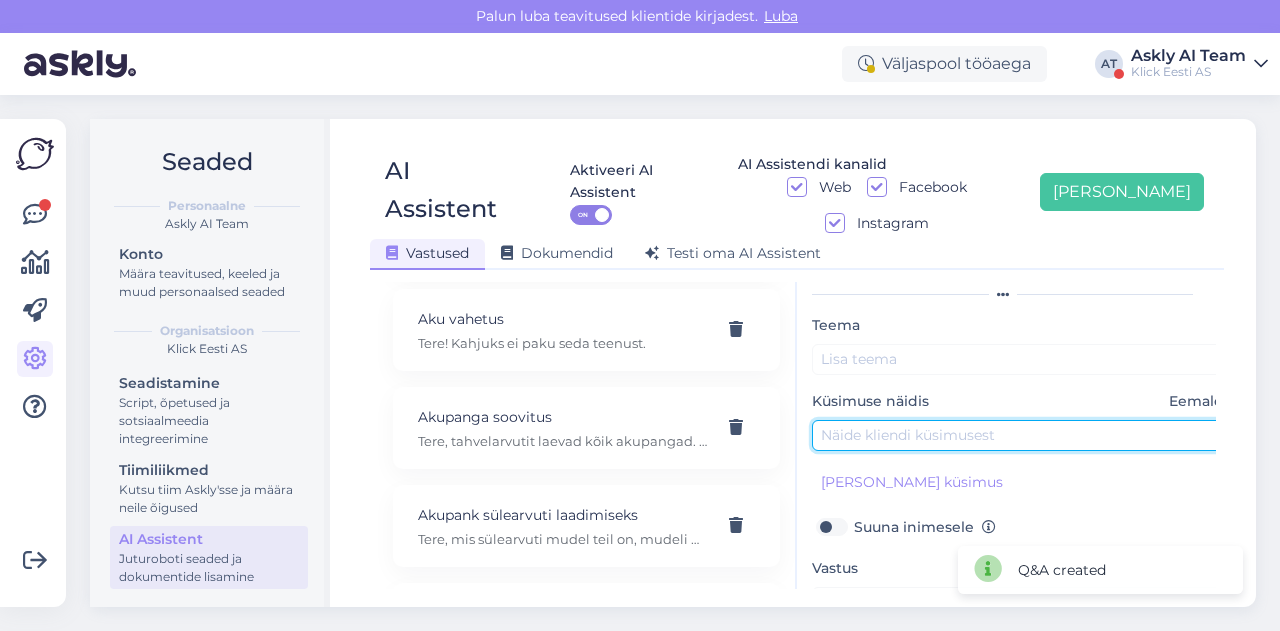 click at bounding box center [1022, 435] 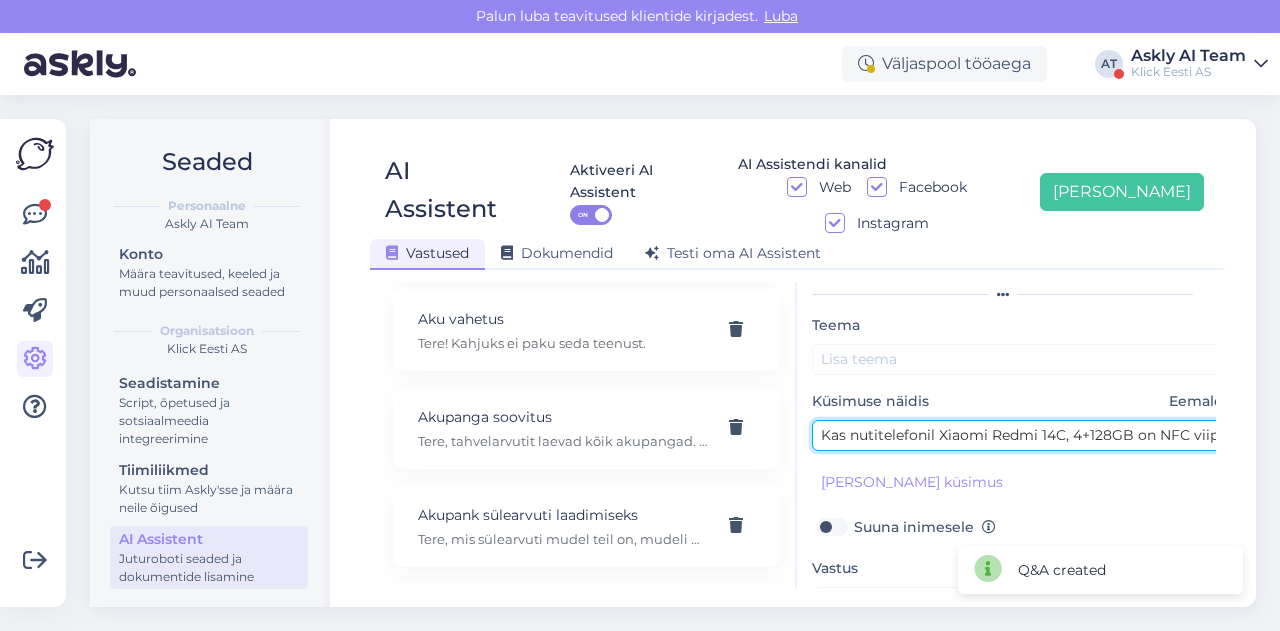scroll, scrollTop: 0, scrollLeft: 126, axis: horizontal 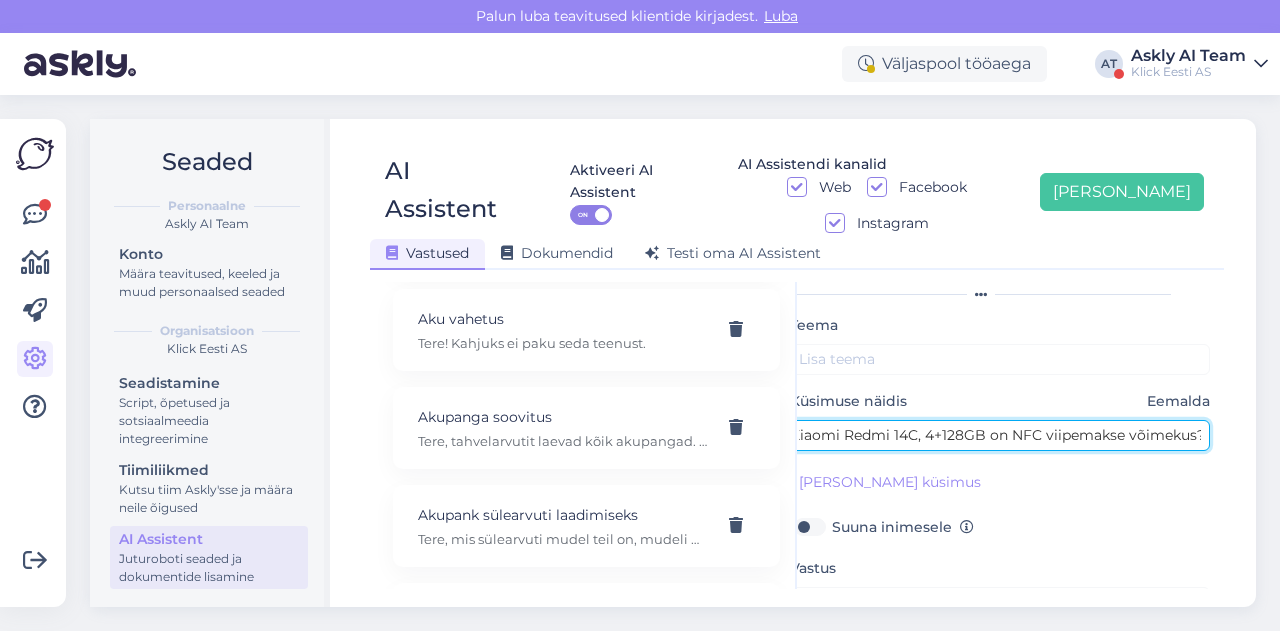 type on "Kas nutitelefonil Xiaomi Redmi 14C, 4+128GB on NFC viipemakse võimekus?" 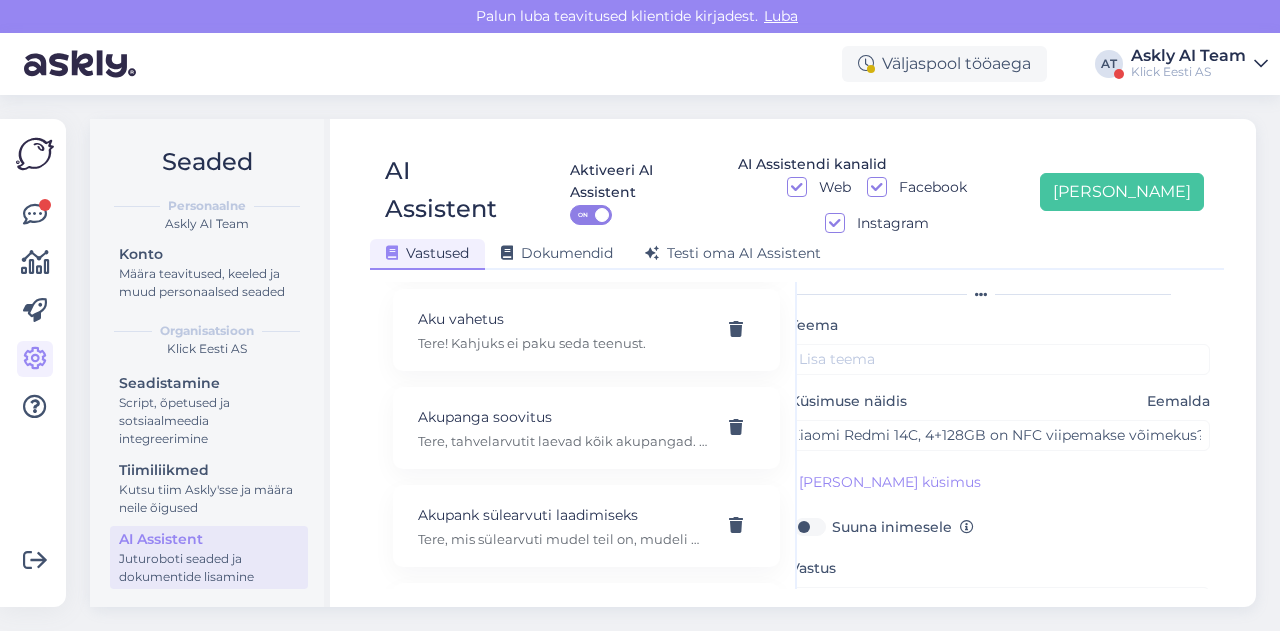 scroll, scrollTop: 0, scrollLeft: 0, axis: both 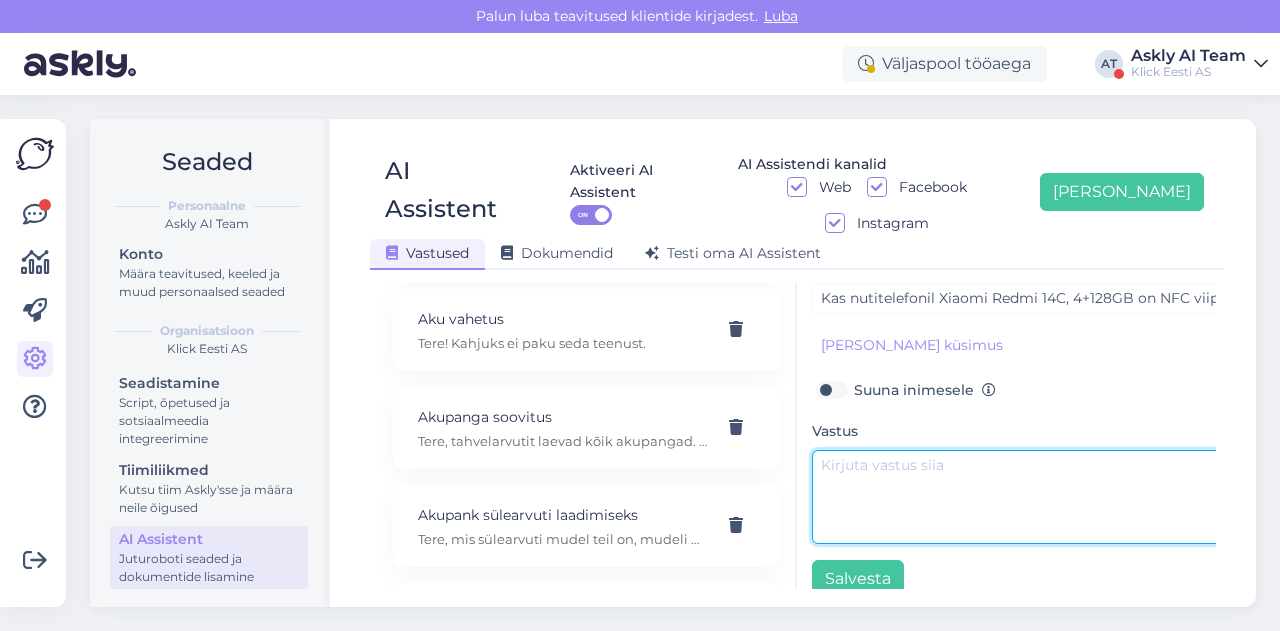 click at bounding box center [1022, 497] 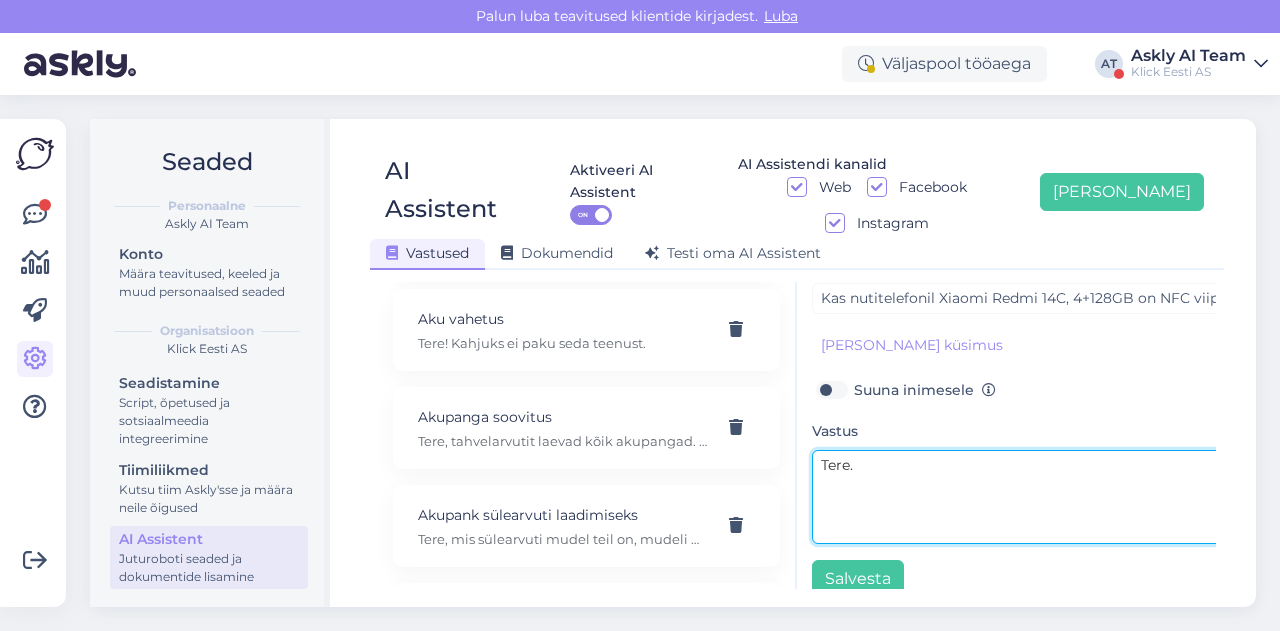 paste on "Panga äpi kaudu on võimalik." 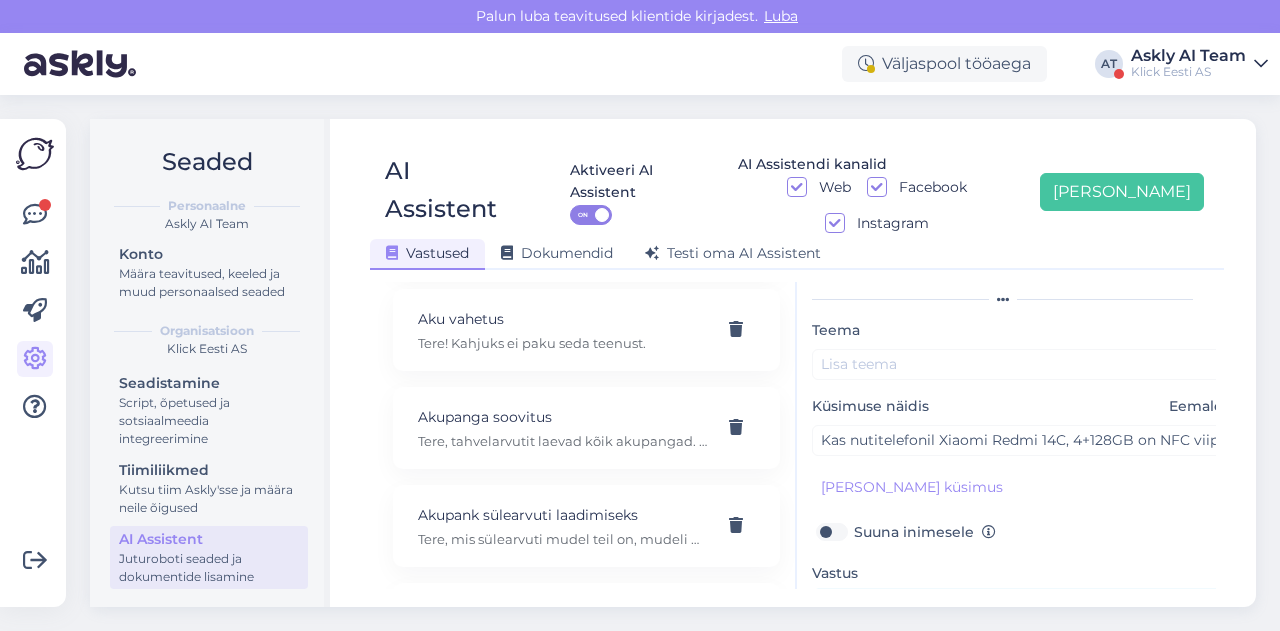 scroll, scrollTop: 179, scrollLeft: 0, axis: vertical 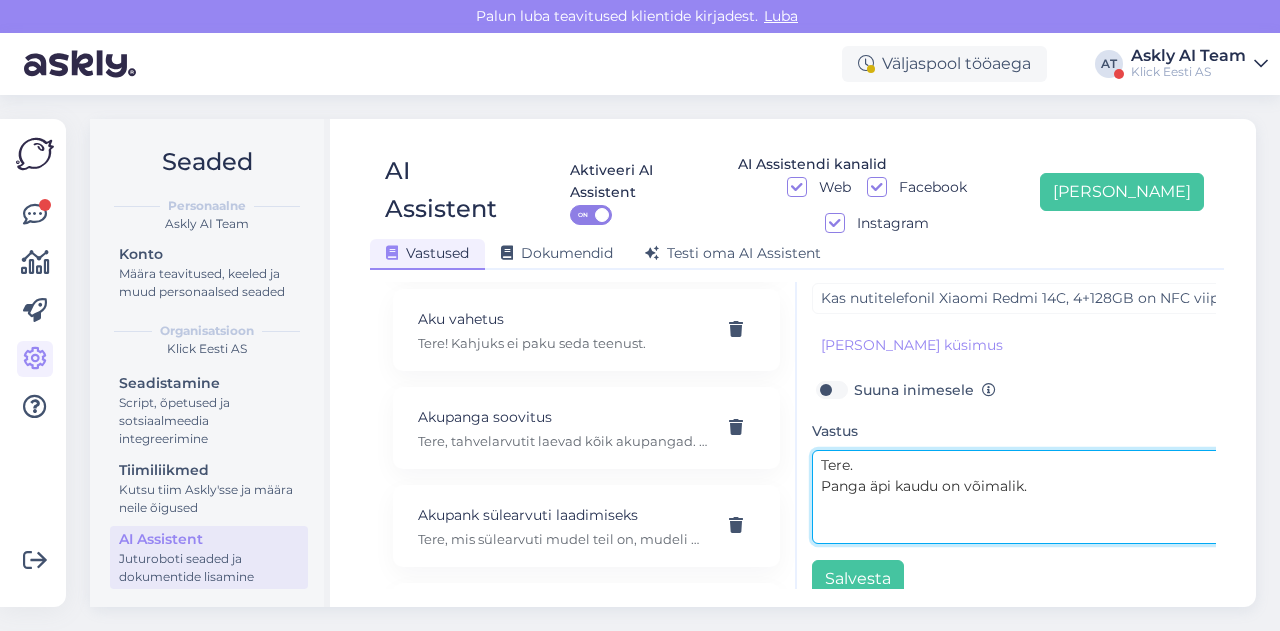 click on "Tere.
Panga äpi kaudu on võimalik." at bounding box center [1022, 497] 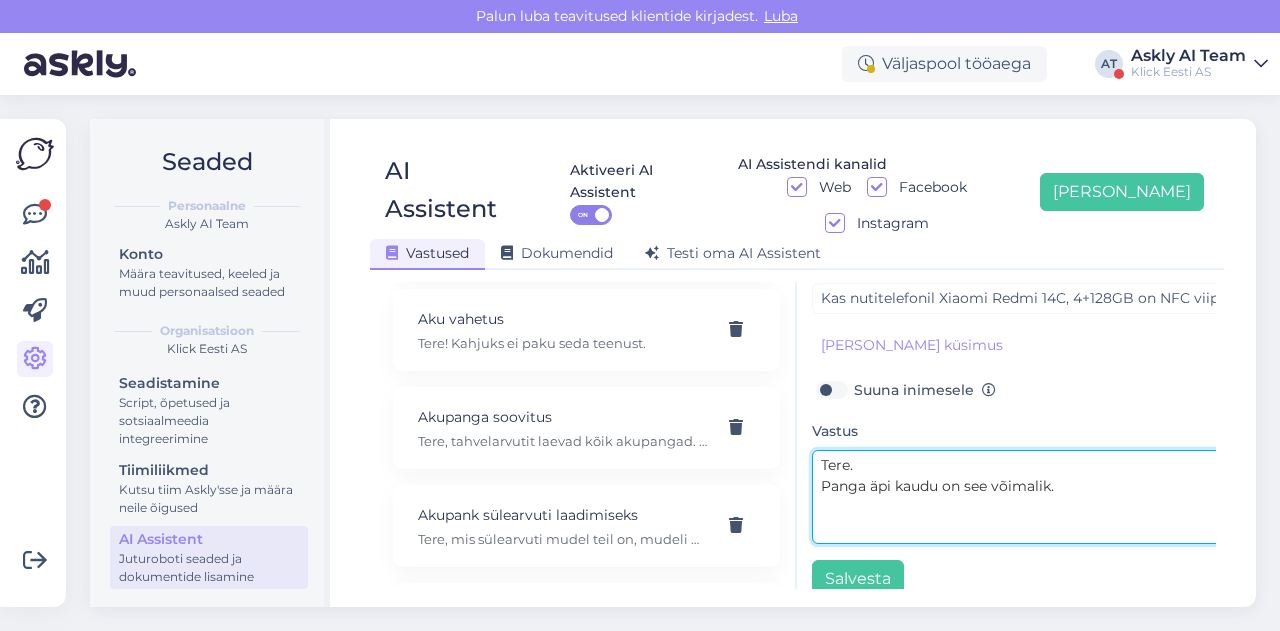 scroll, scrollTop: 0, scrollLeft: 0, axis: both 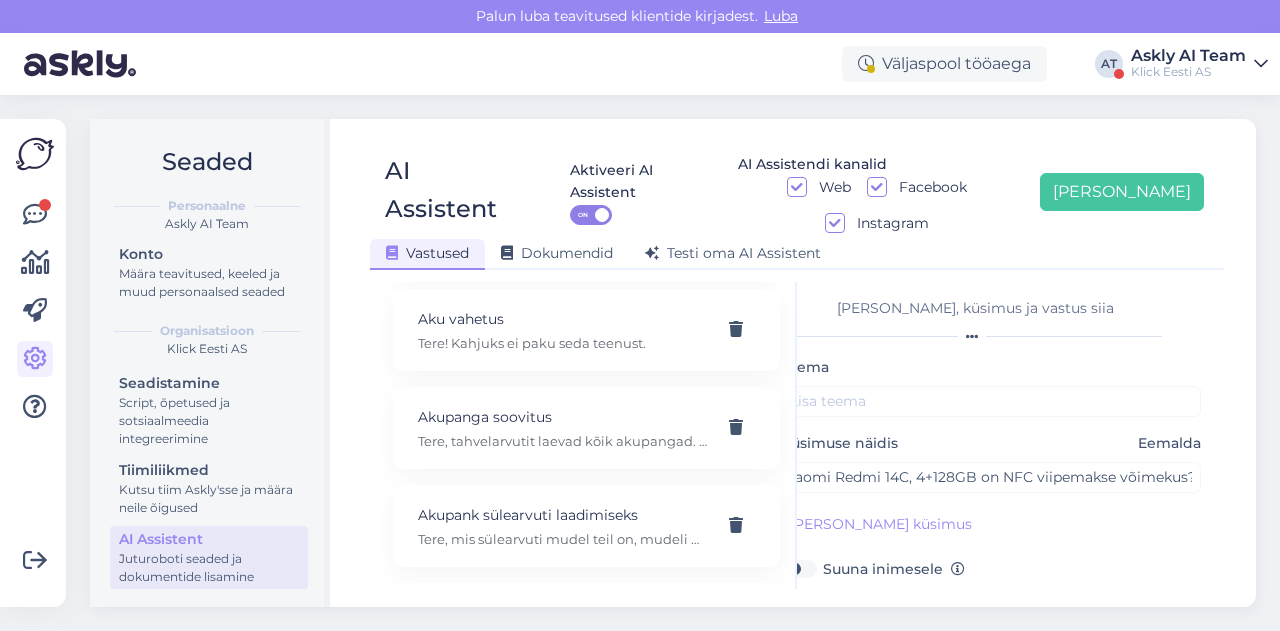 type on "Tere.
Panga äpi kaudu on see võimalik." 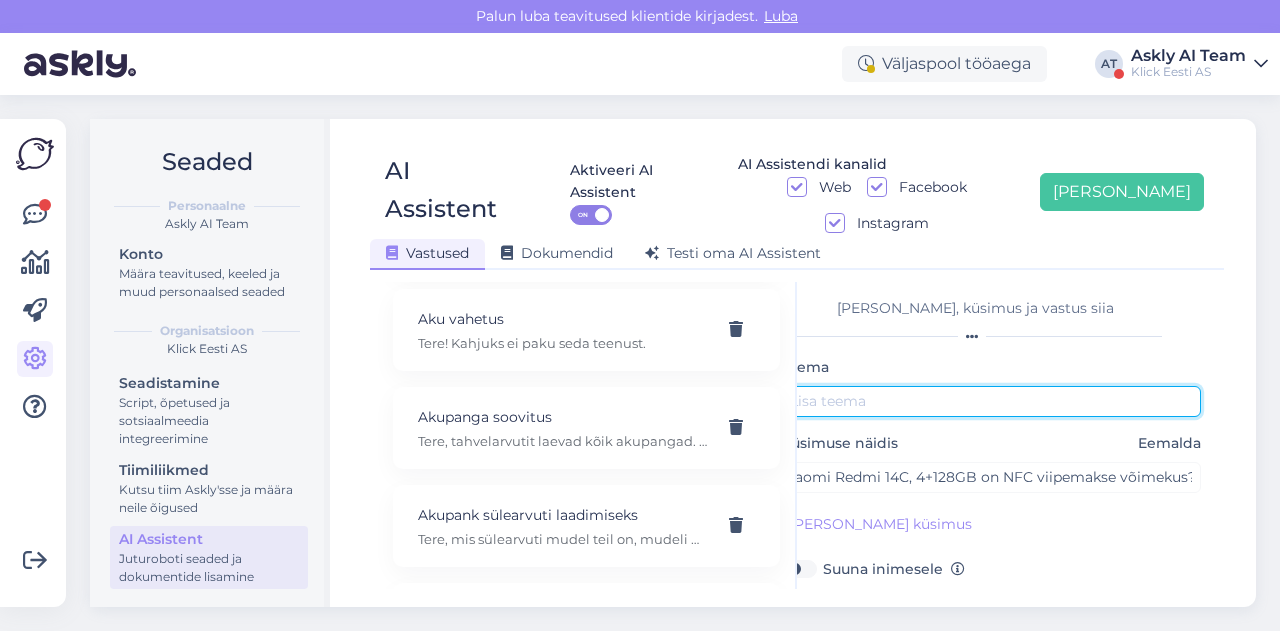 click at bounding box center (991, 401) 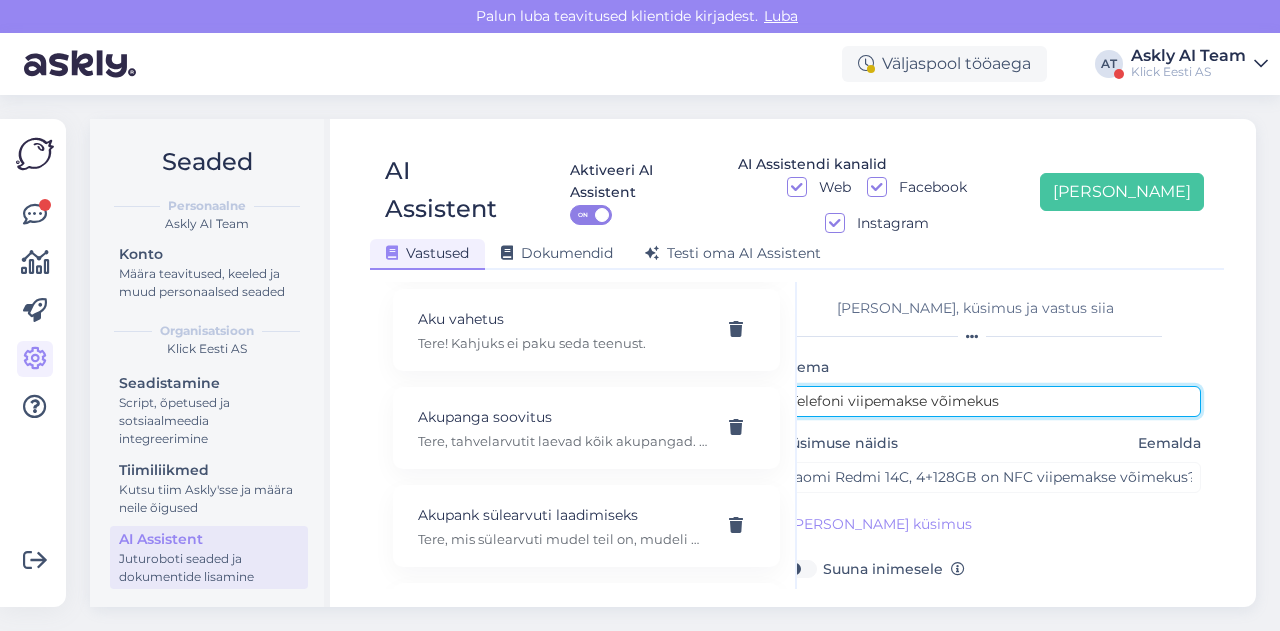 scroll, scrollTop: 179, scrollLeft: 31, axis: both 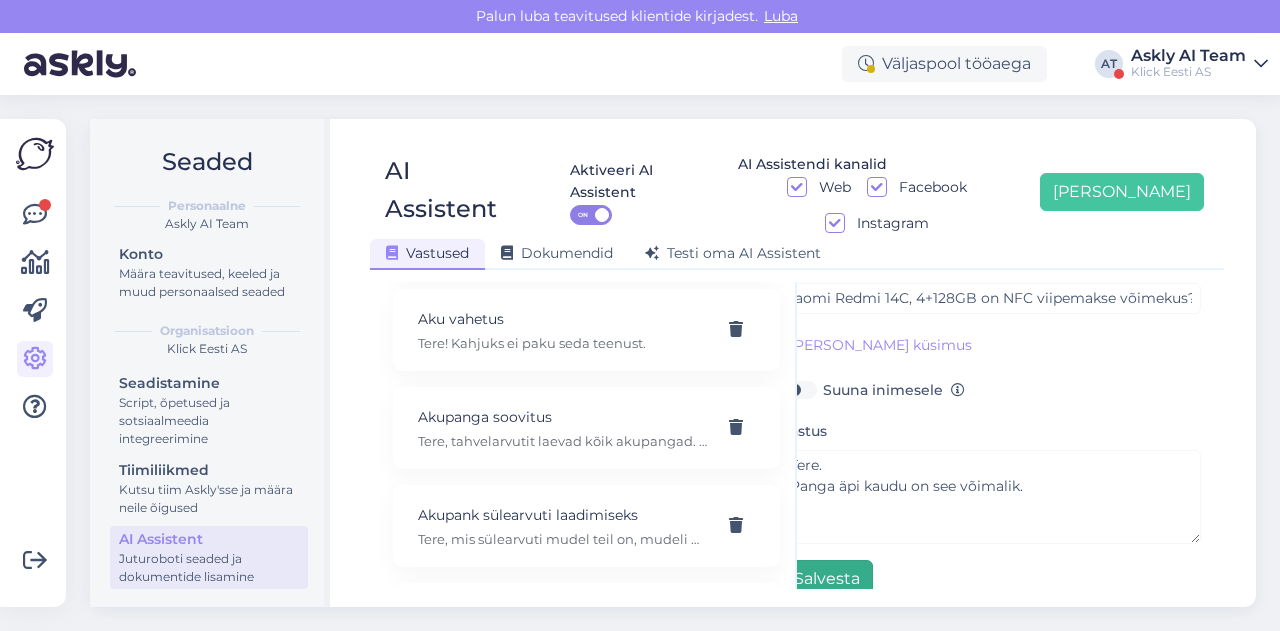 type on "Telefoni viipemakse võimekus" 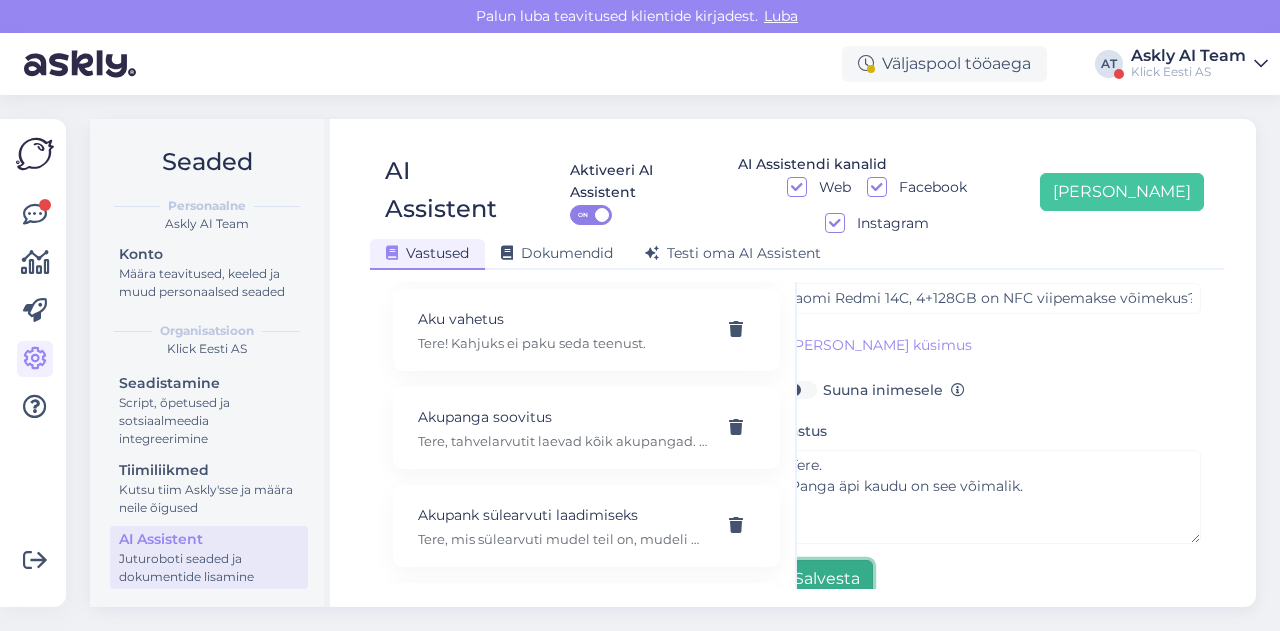 click on "Salvesta" at bounding box center [827, 579] 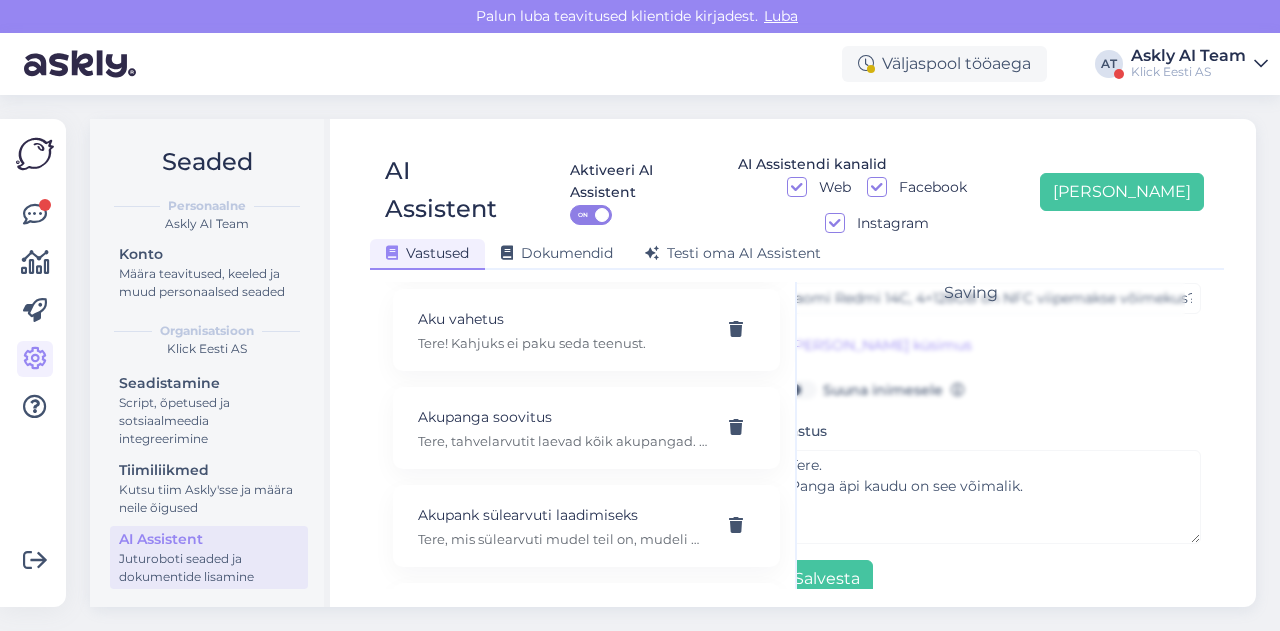 click on "AI Assistent Aktiveeri AI Assistent ON AI Assistendi kanalid Web Facebook Instagram [PERSON_NAME] uus Vastused Dokumendid [PERSON_NAME] oma AI Assistent [PERSON_NAME] AI Assistenti. Vajuta '[PERSON_NAME] uus' ja [PERSON_NAME] küsimused ja vastused, millele AI võiks 24/7 vastata kliendile sobivas keeles.  "Makse ootel" tellimused  Tere! "Makse ootel" tellimused tühistuvad automaatselt. Nende pärast ei pea muretsema. 32" telerid Narvas Tere! Järgnevad mudelid on saadaval: [URL][DOMAIN_NAME] 5G nuputelefon Tere! 5G nuputelefoni ei ole. 4G telefonid leiab siit: [URL][DOMAIN_NAME][PERSON_NAME] Acer swift laadijat 45W: 19V 2.37A Tere, seda laadijat ei [PERSON_NAME] pakkuda kahjuks.
Adapter Tere, mis ühendusega see USB-C adapter teiselt poolt peaks olema? Aku seisukord Tere! Uue ringi seadmete akud on testitud, kuid mitte vahetatud. Täpne seis ei [PERSON_NAME].
Aku vahetus Tere! Kahjuks ei paku seda teenust.
Akupanga soovitus ." at bounding box center [797, 363] 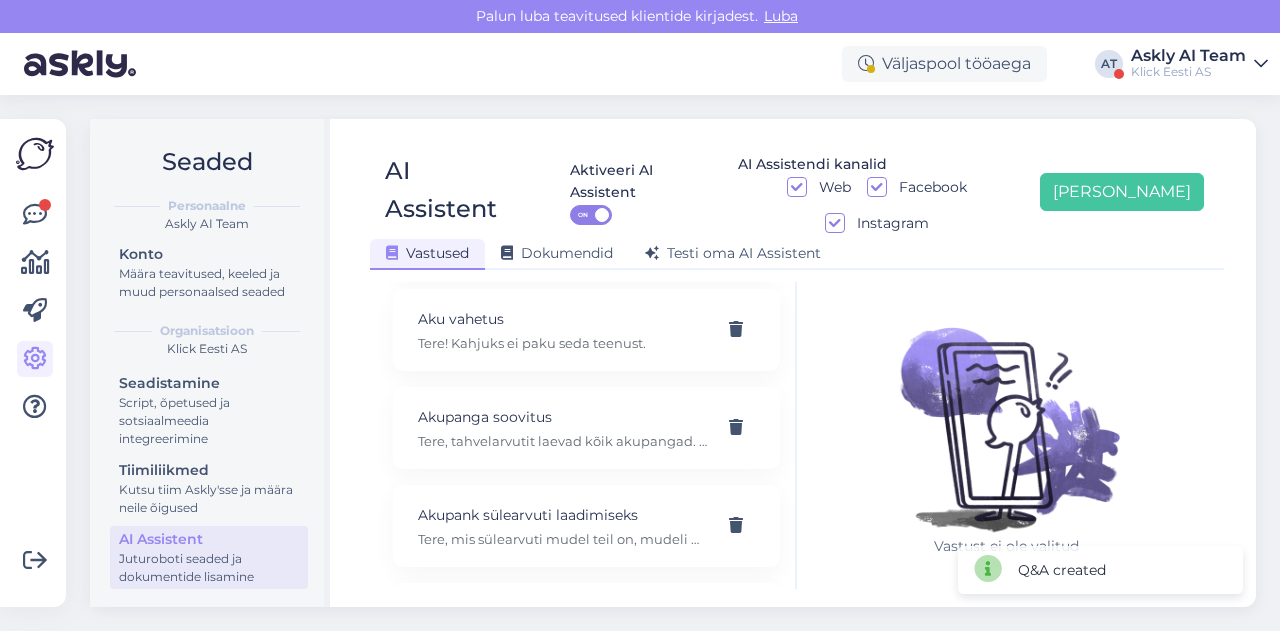 scroll, scrollTop: 42, scrollLeft: 0, axis: vertical 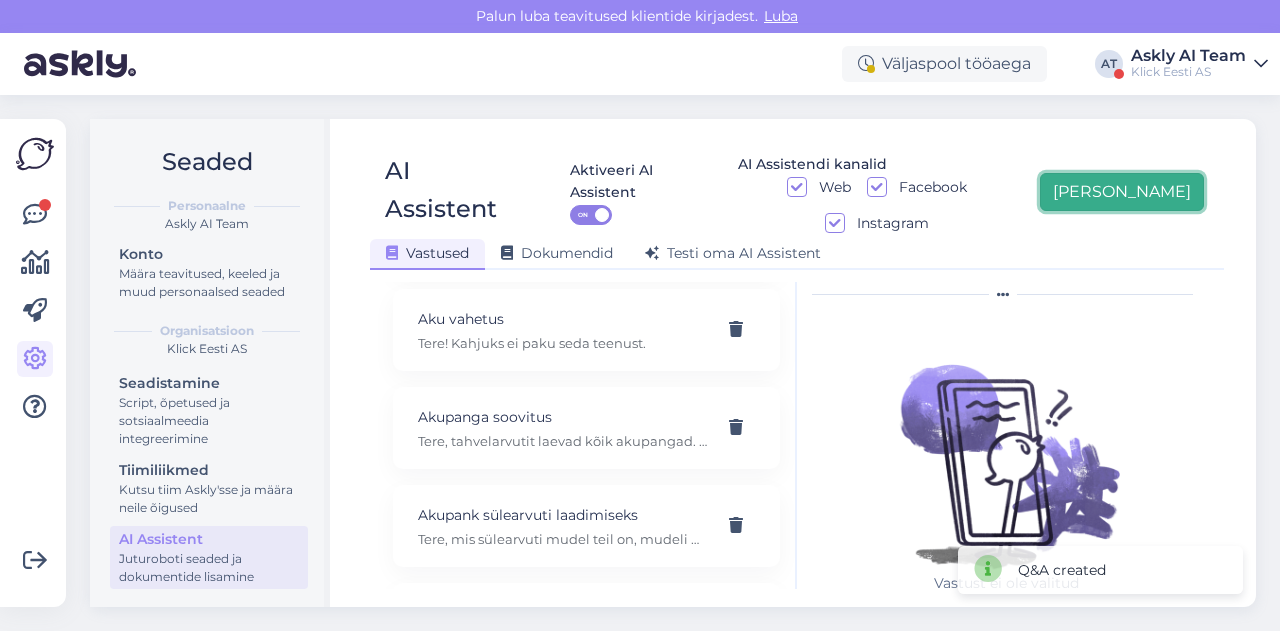 click on "[PERSON_NAME]" at bounding box center (1122, 192) 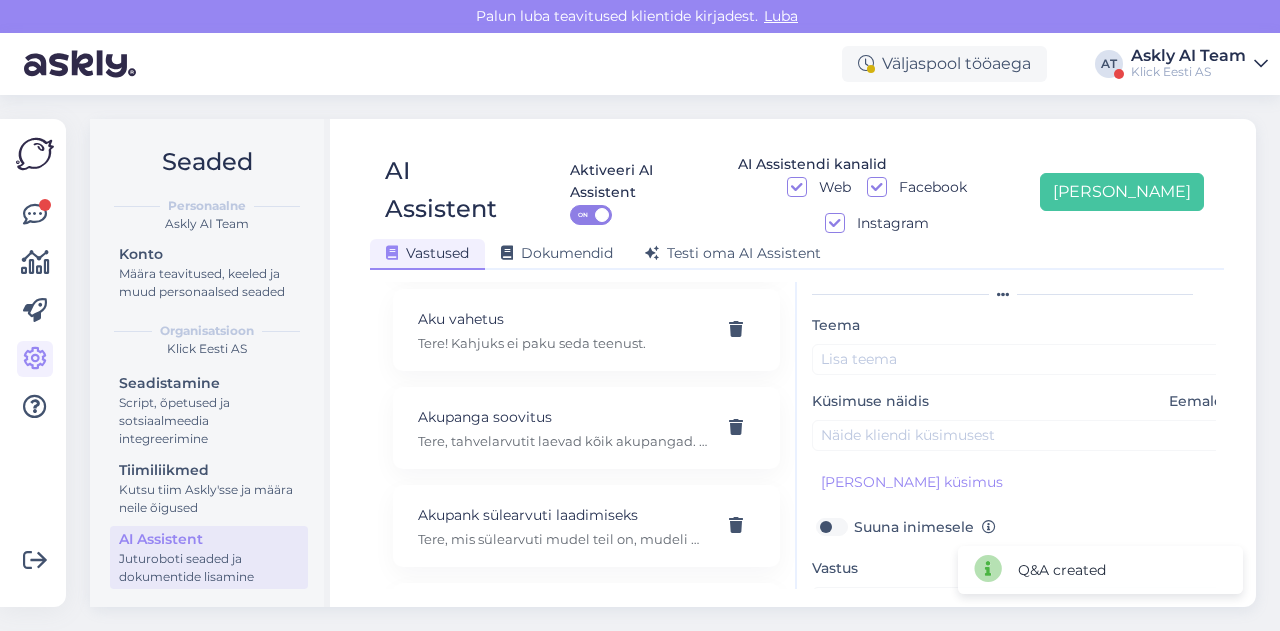 click on "Teema Küsimuse näidis Eemalda [PERSON_NAME] kliendi küsimus Suuna inimesele Vastus Salvesta" at bounding box center [1022, 524] 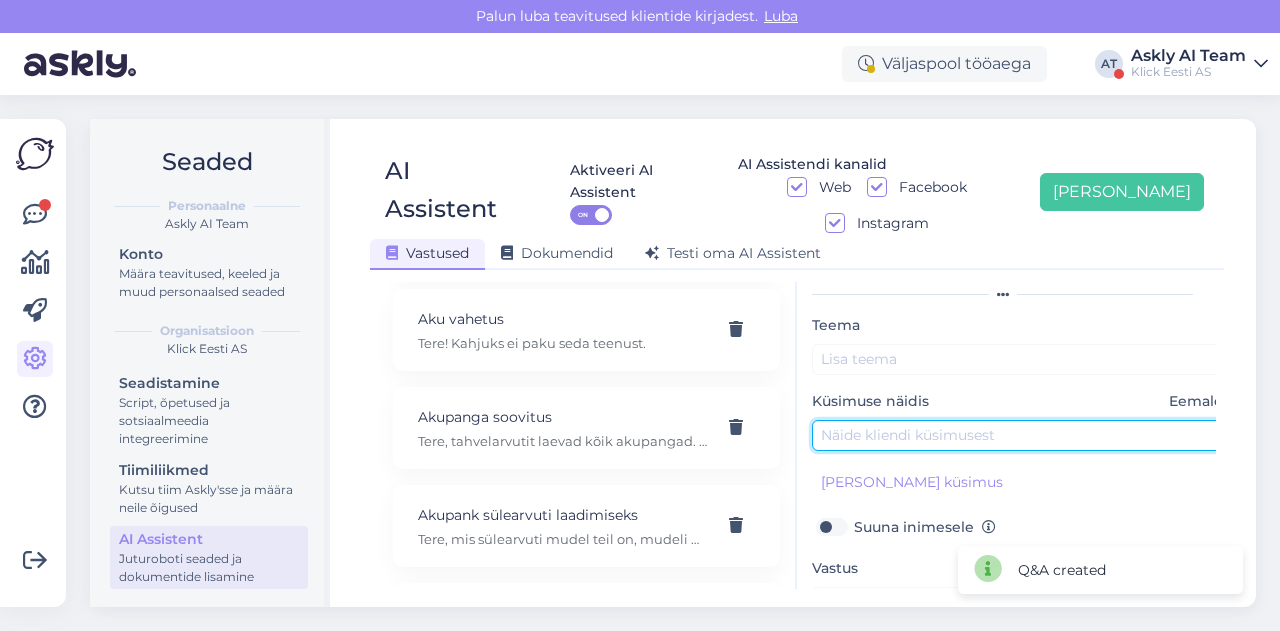 click at bounding box center (1022, 435) 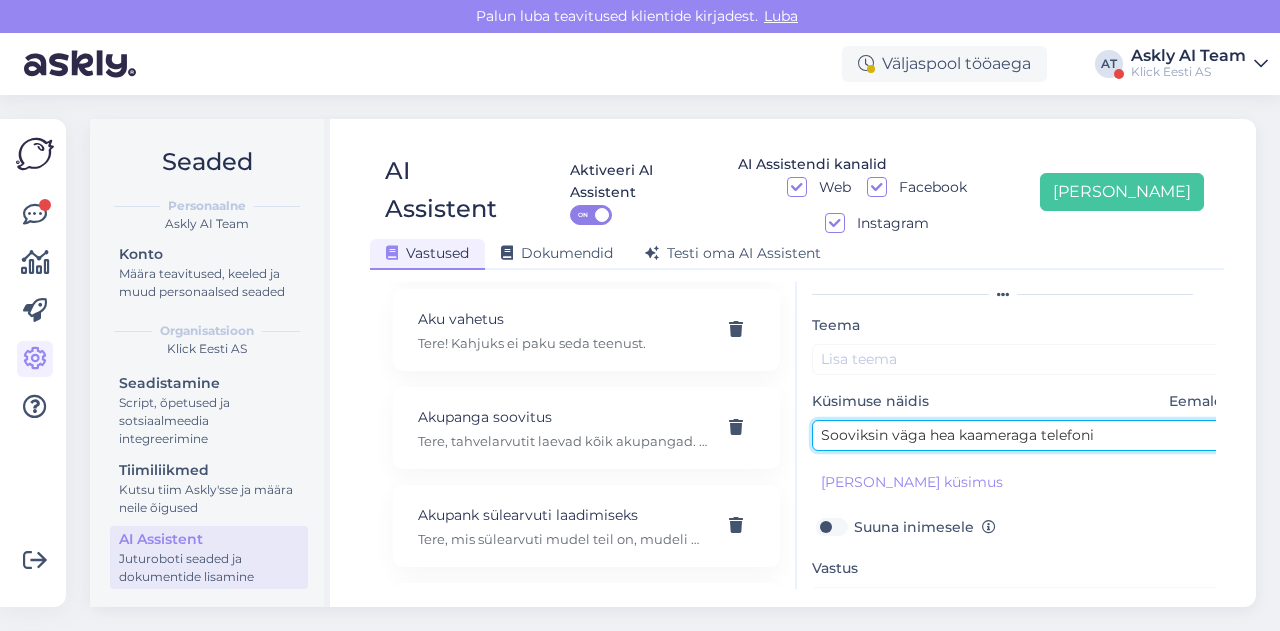drag, startPoint x: 929, startPoint y: 401, endPoint x: 1085, endPoint y: 400, distance: 156.0032 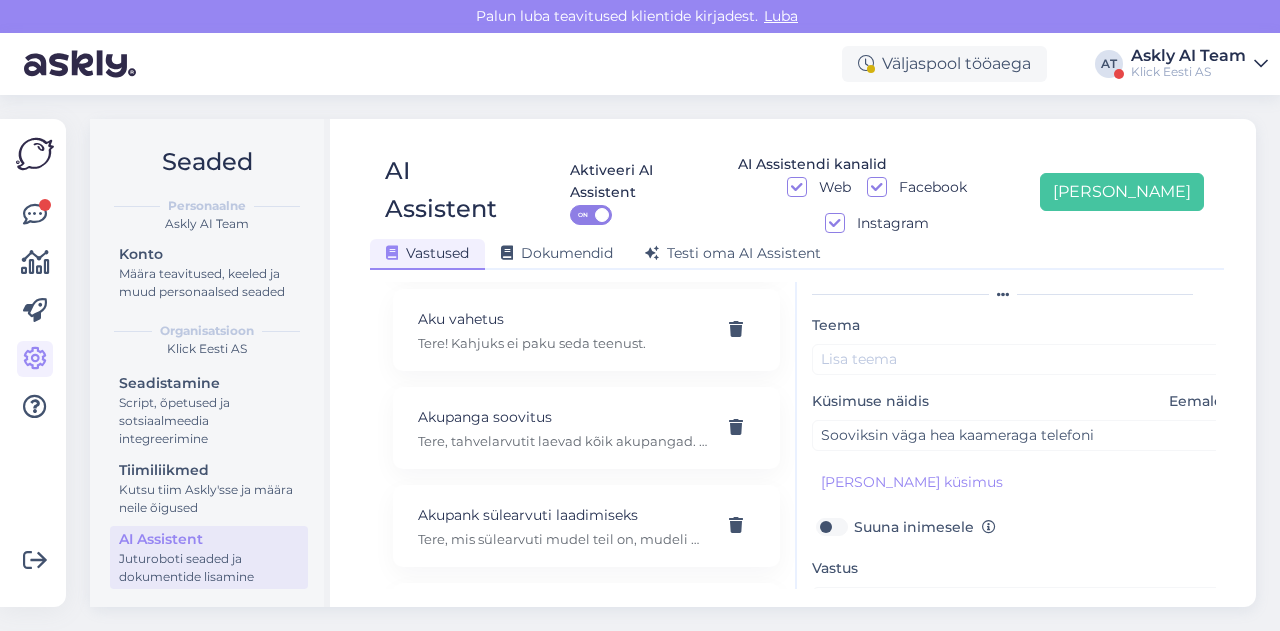 click on "Teema Küsimuse näidis Eemalda Sooviksin väga hea kaameraga [PERSON_NAME] kliendi küsimus Suuna inimesele Vastus Salvesta" at bounding box center [1022, 524] 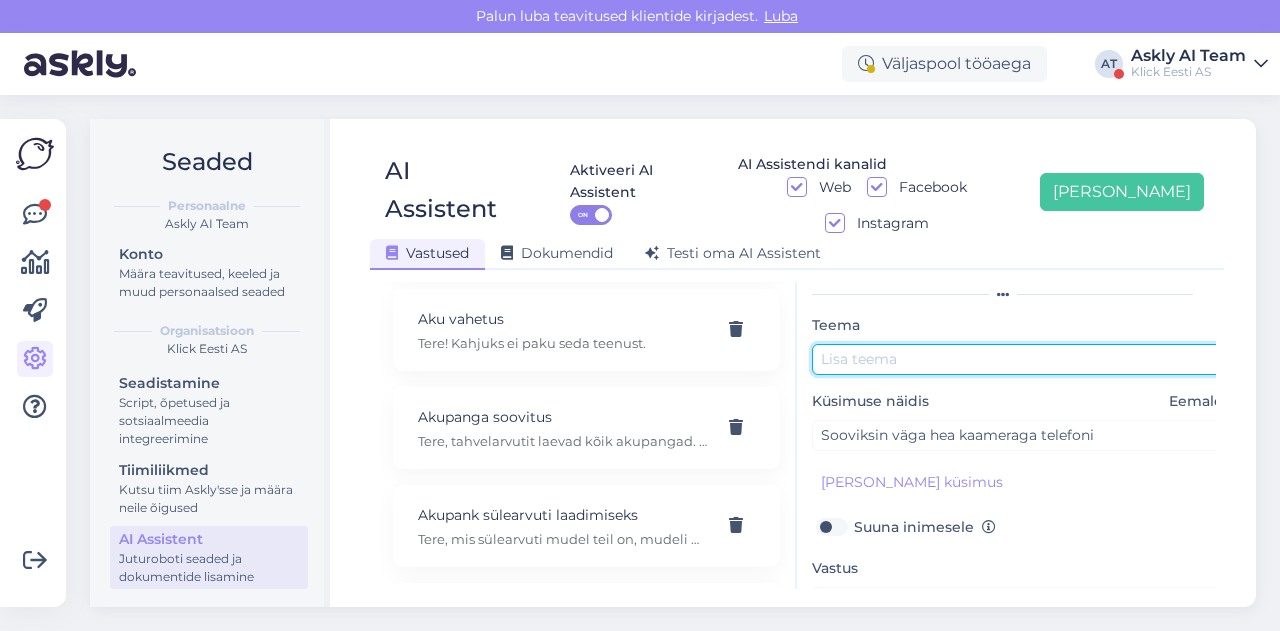 click at bounding box center (1022, 359) 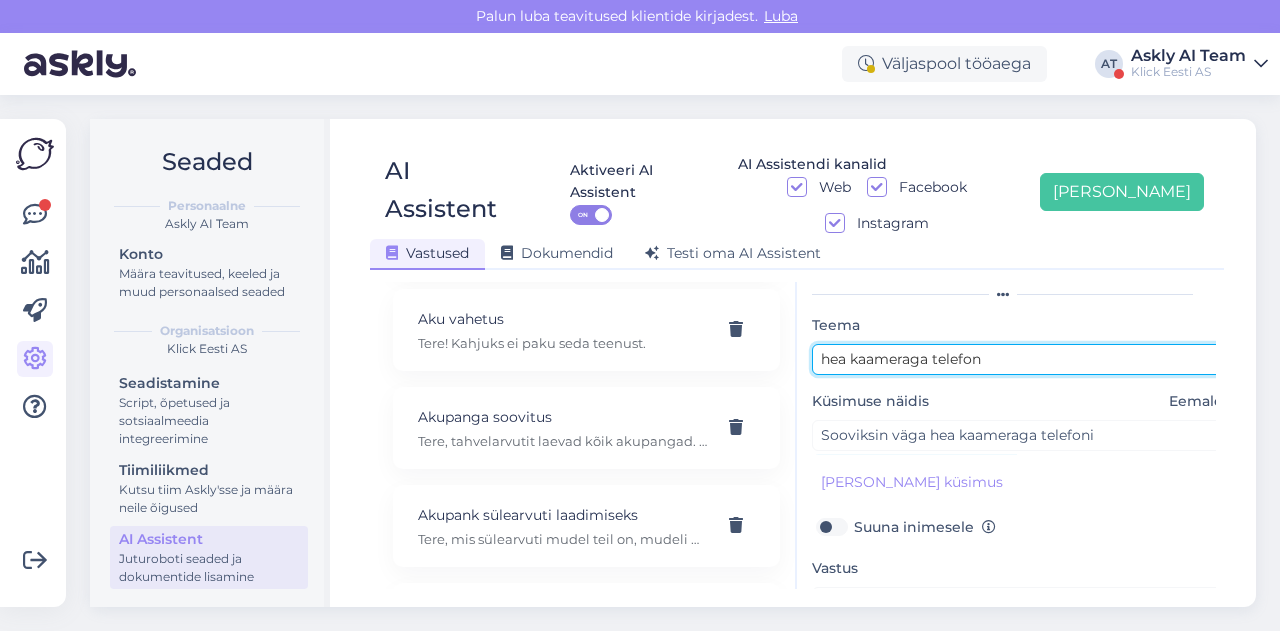 click on "hea kaameraga telefon" at bounding box center [1022, 359] 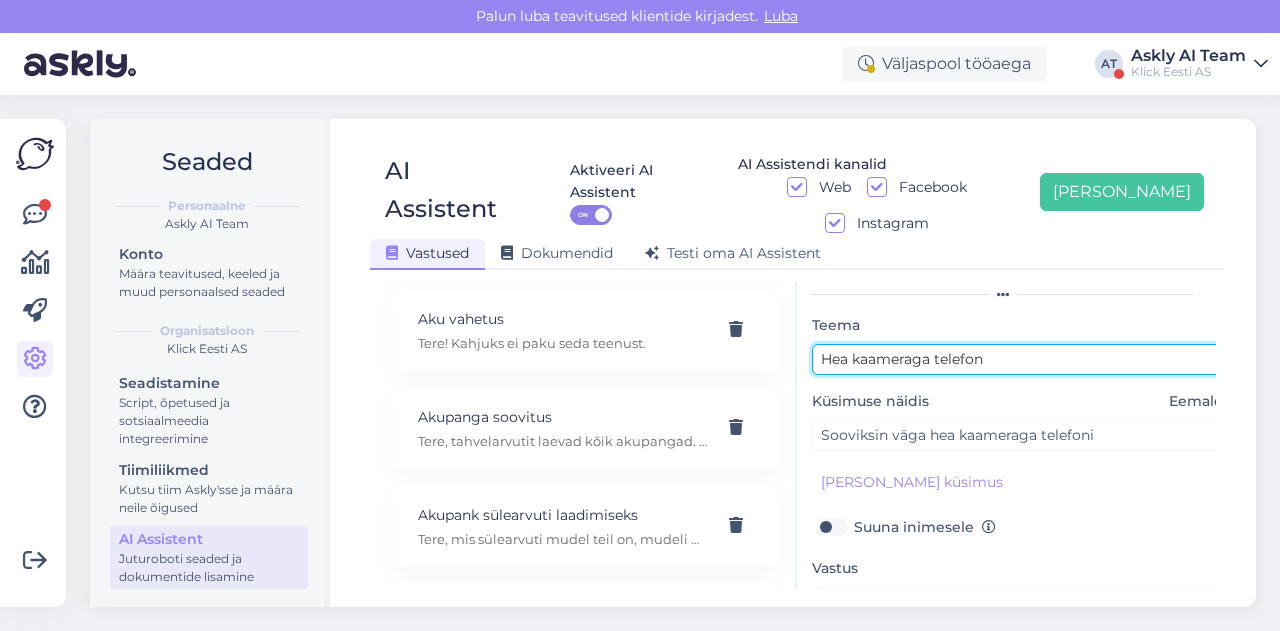 type on "Hea kaameraga telefon" 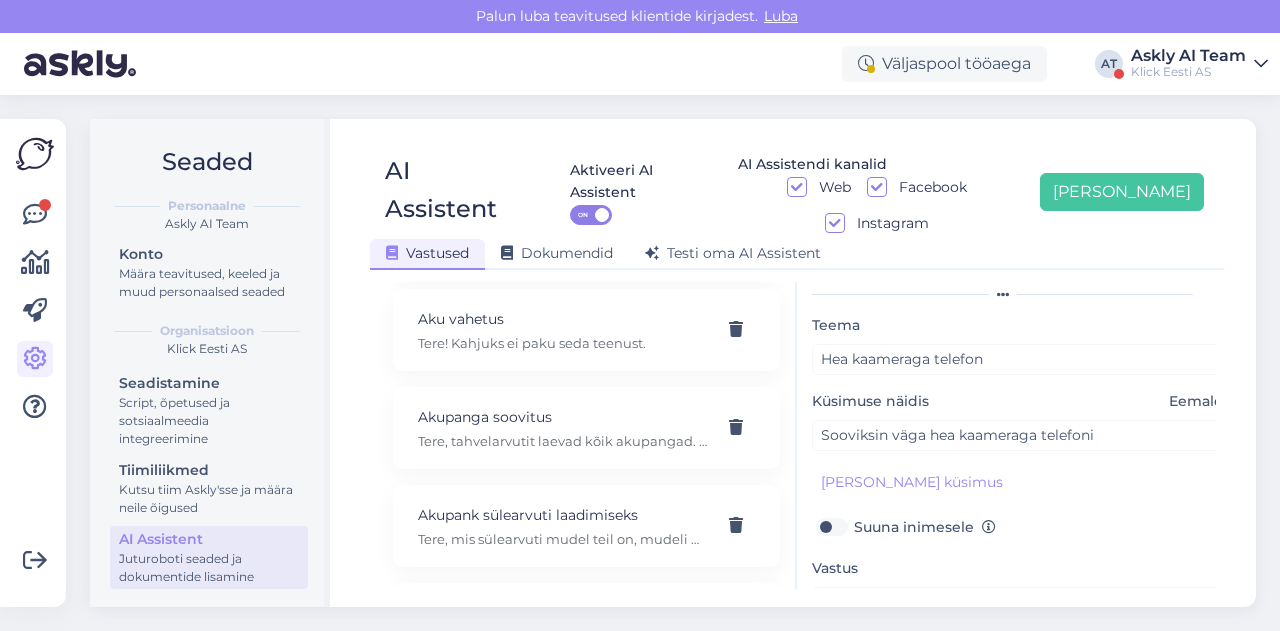 scroll, scrollTop: 179, scrollLeft: 0, axis: vertical 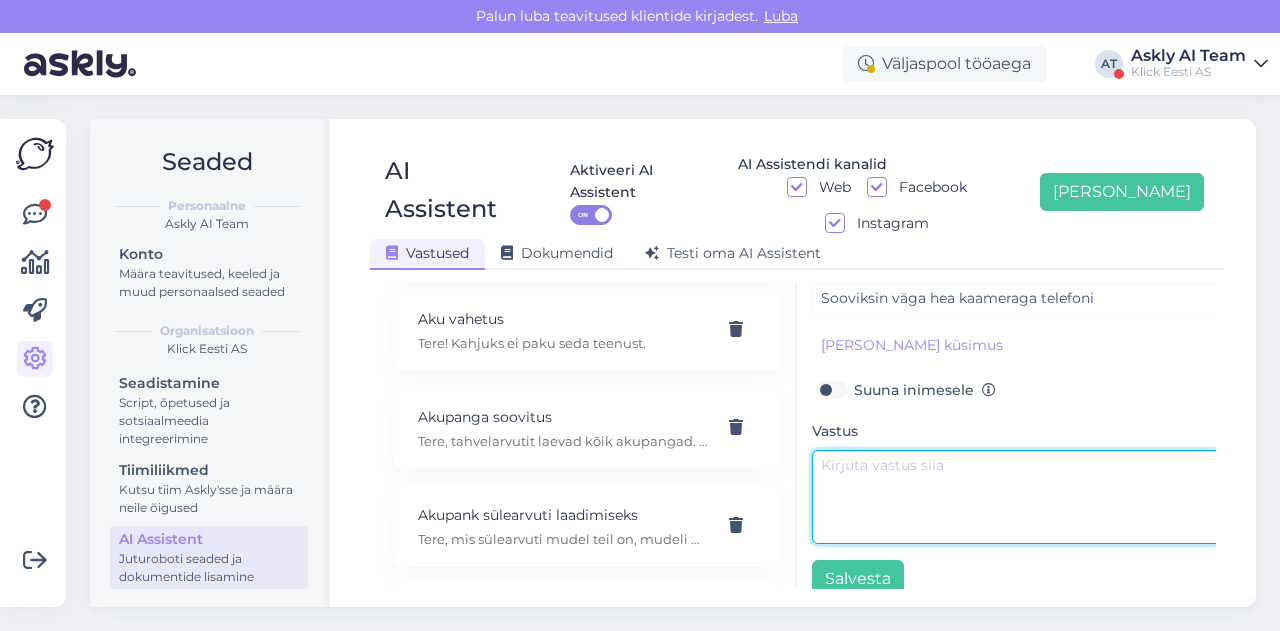 click at bounding box center (1022, 497) 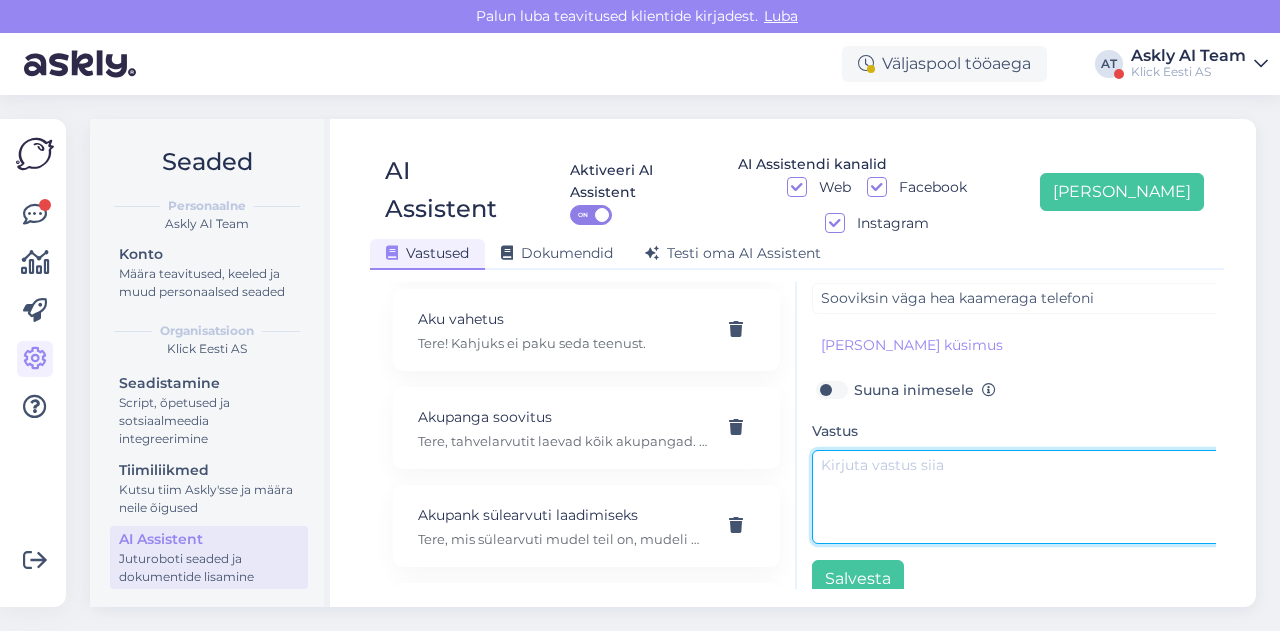 paste on "Hea kaameraga oleksid järgnevad: [URL][DOMAIN_NAME]" 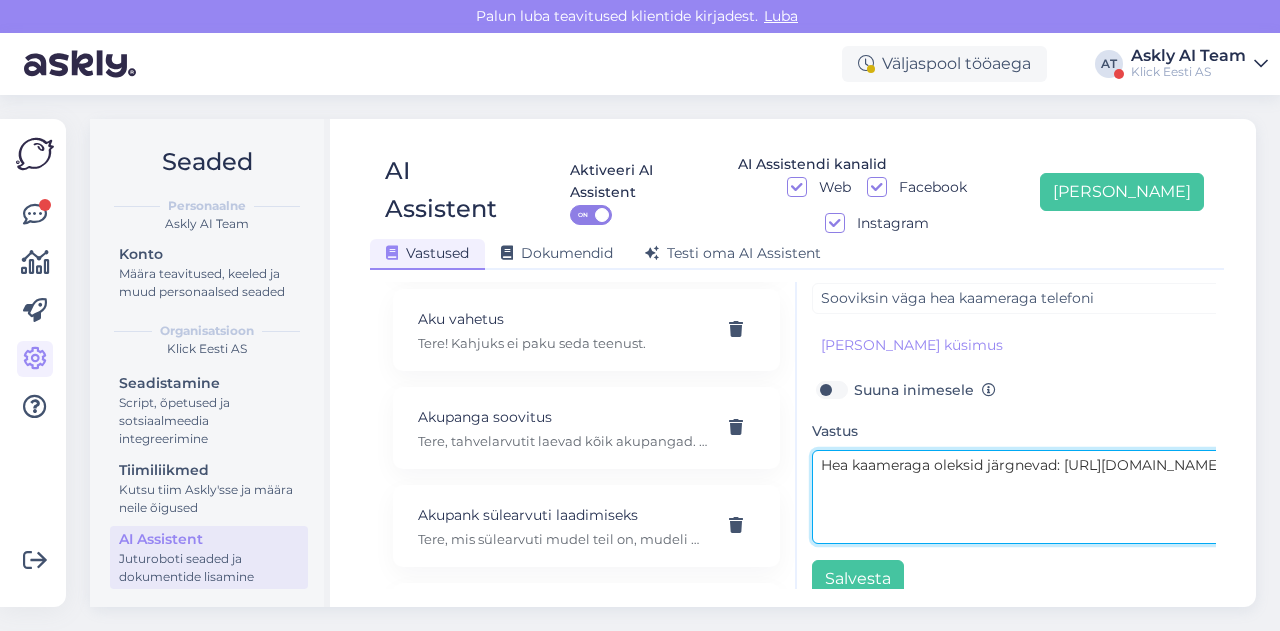 click on "Hea kaameraga oleksid järgnevad: [URL][DOMAIN_NAME]" at bounding box center (1022, 497) 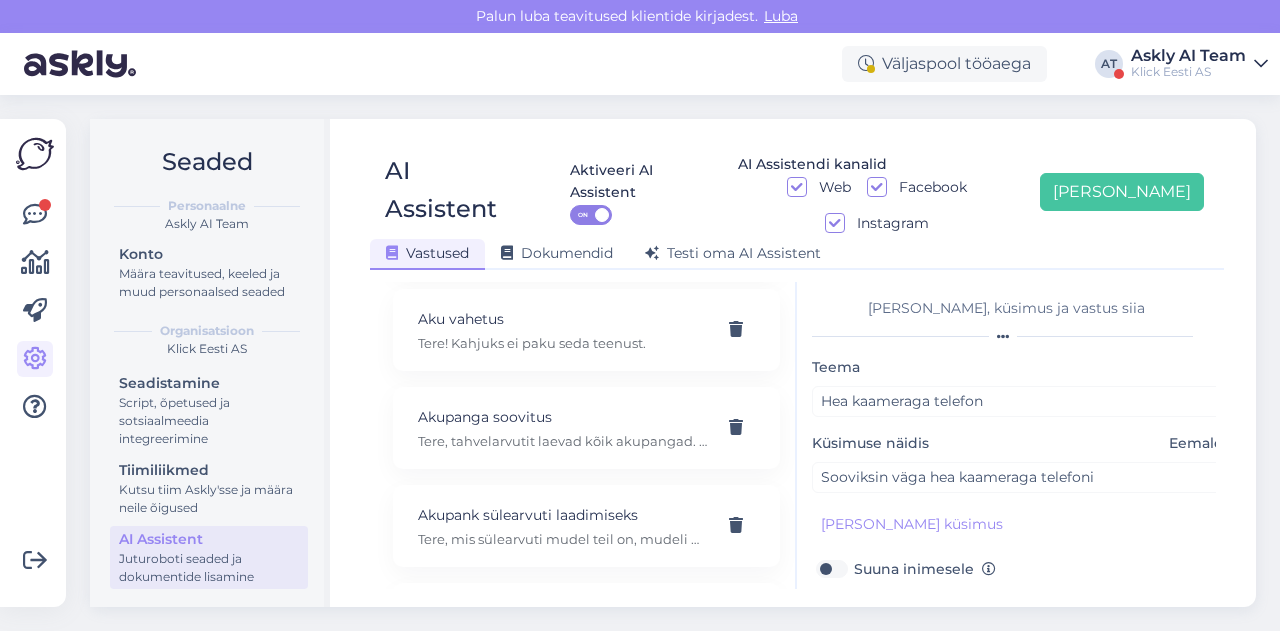 scroll, scrollTop: 179, scrollLeft: 0, axis: vertical 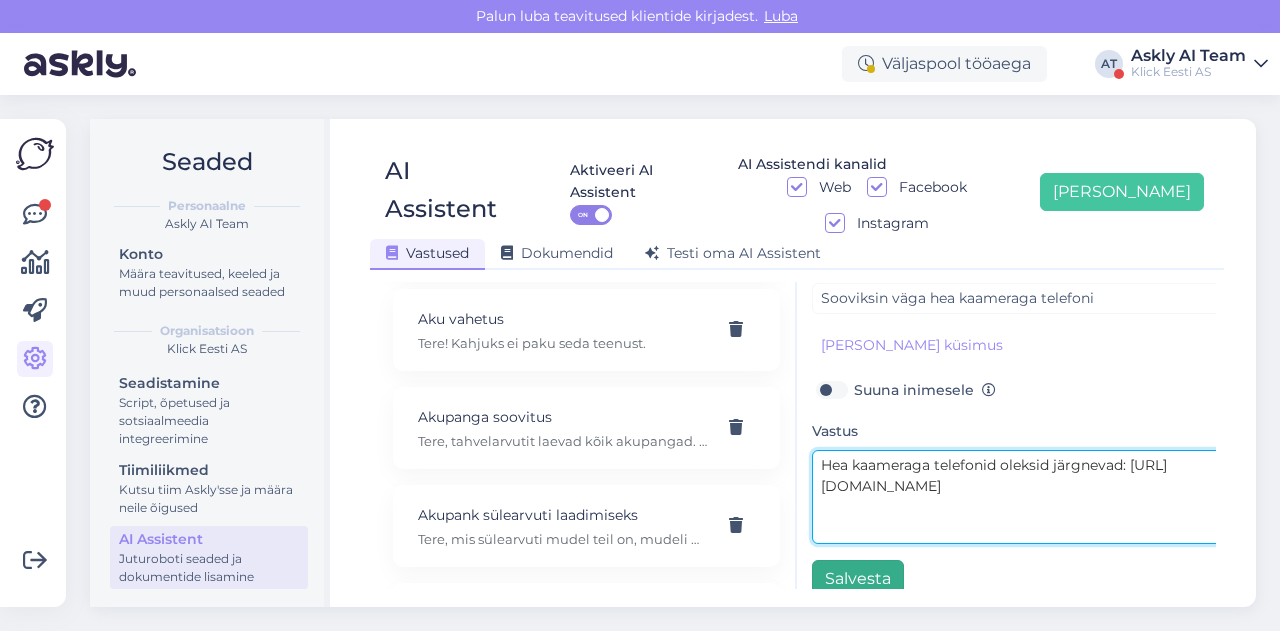 type on "Hea kaameraga telefonid oleksid järgnevad: [URL][DOMAIN_NAME]" 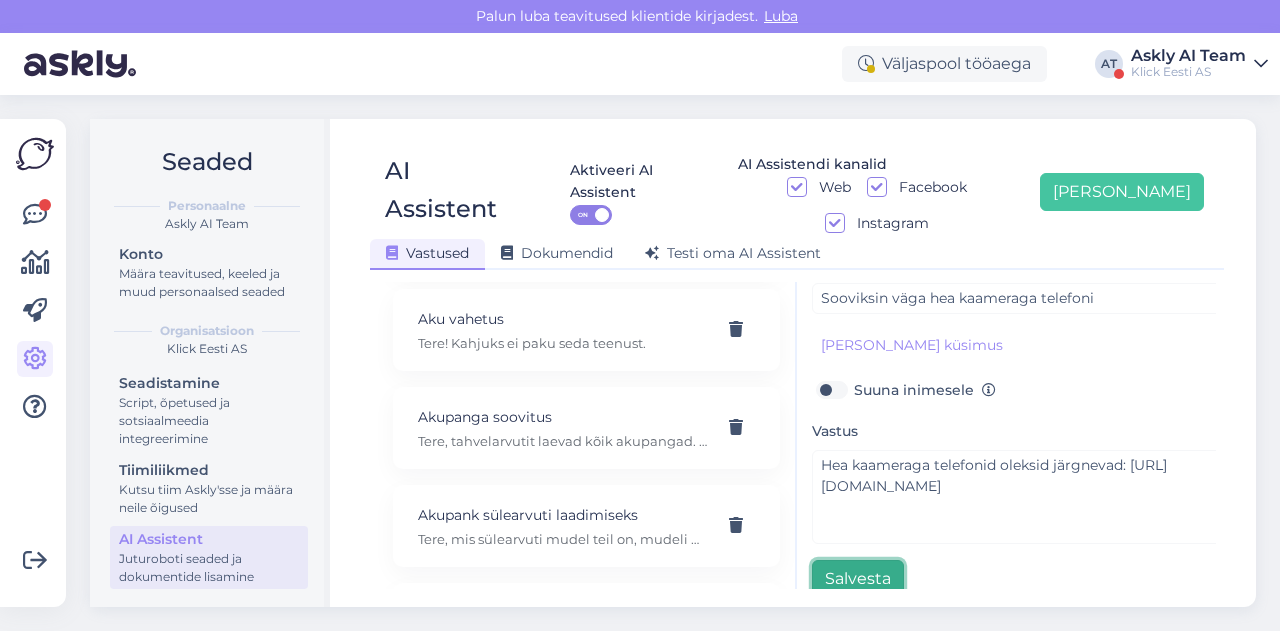 click on "Salvesta" at bounding box center (858, 579) 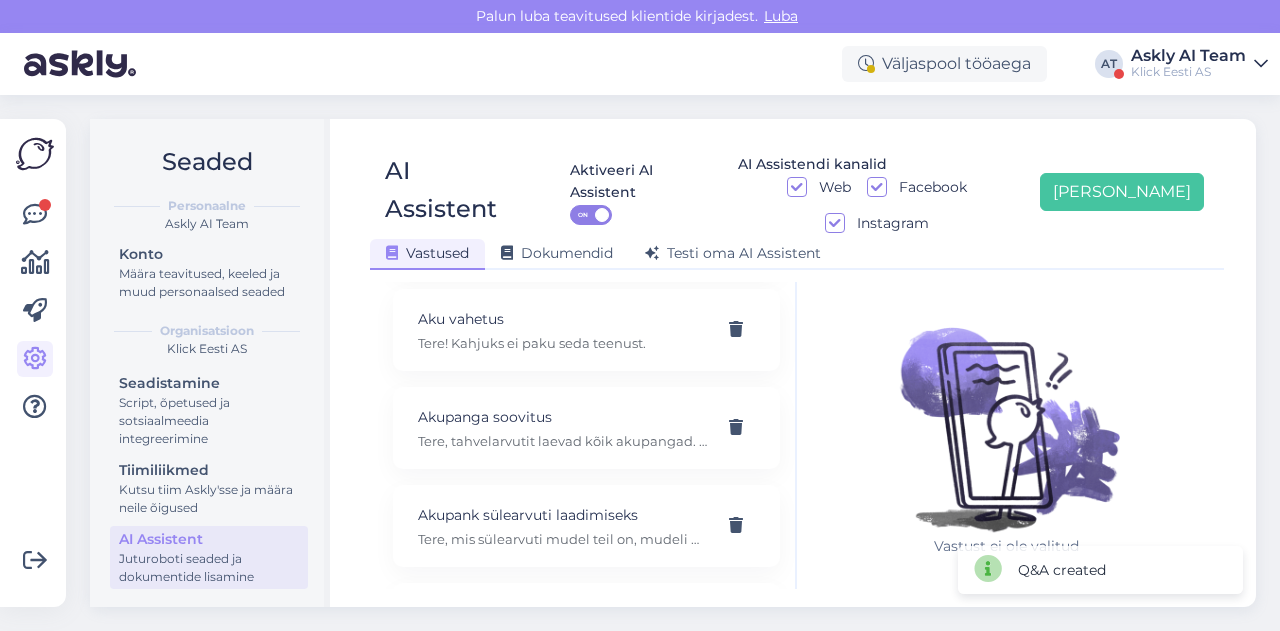 scroll, scrollTop: 42, scrollLeft: 0, axis: vertical 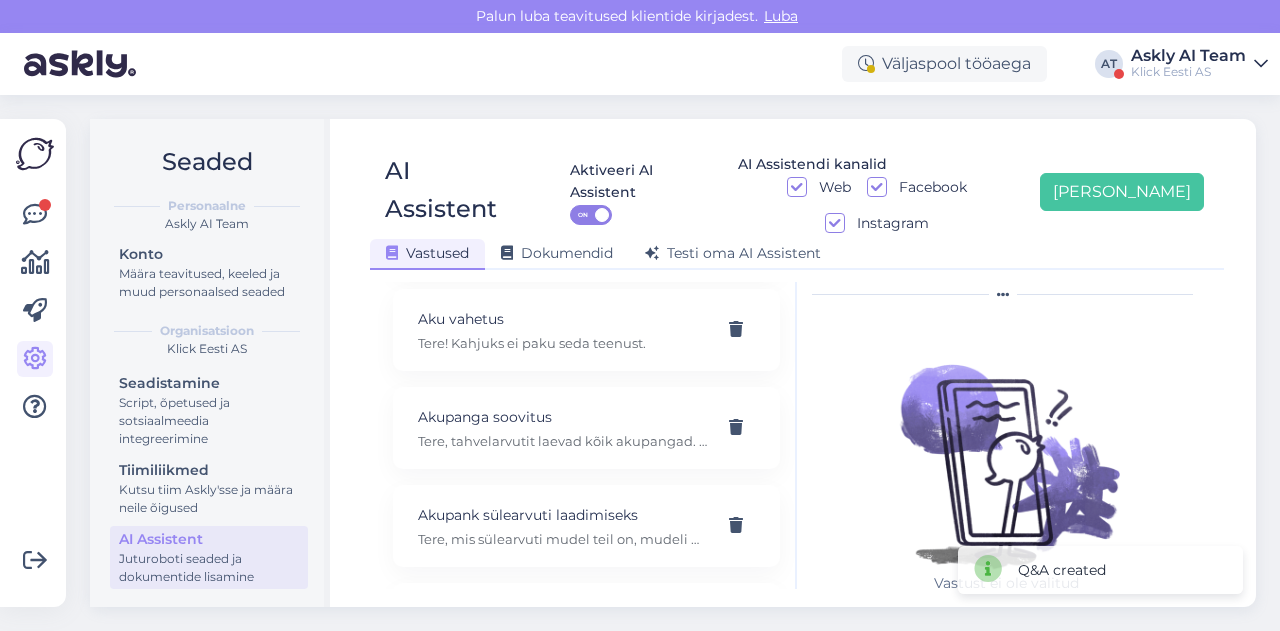 click on "AI Assistent Aktiveeri AI Assistent ON AI Assistendi kanalid Web Facebook Instagram [PERSON_NAME] uus Vastused Dokumendid [PERSON_NAME] oma AI Assistent" at bounding box center [797, 203] 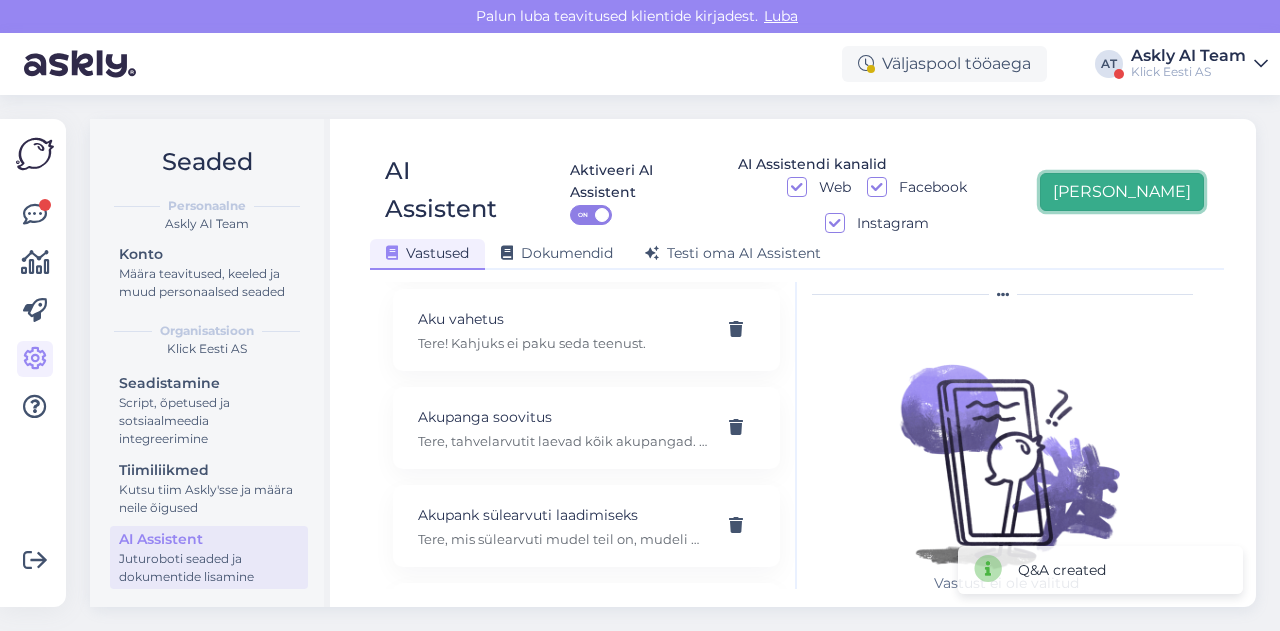 click on "[PERSON_NAME]" at bounding box center (1122, 192) 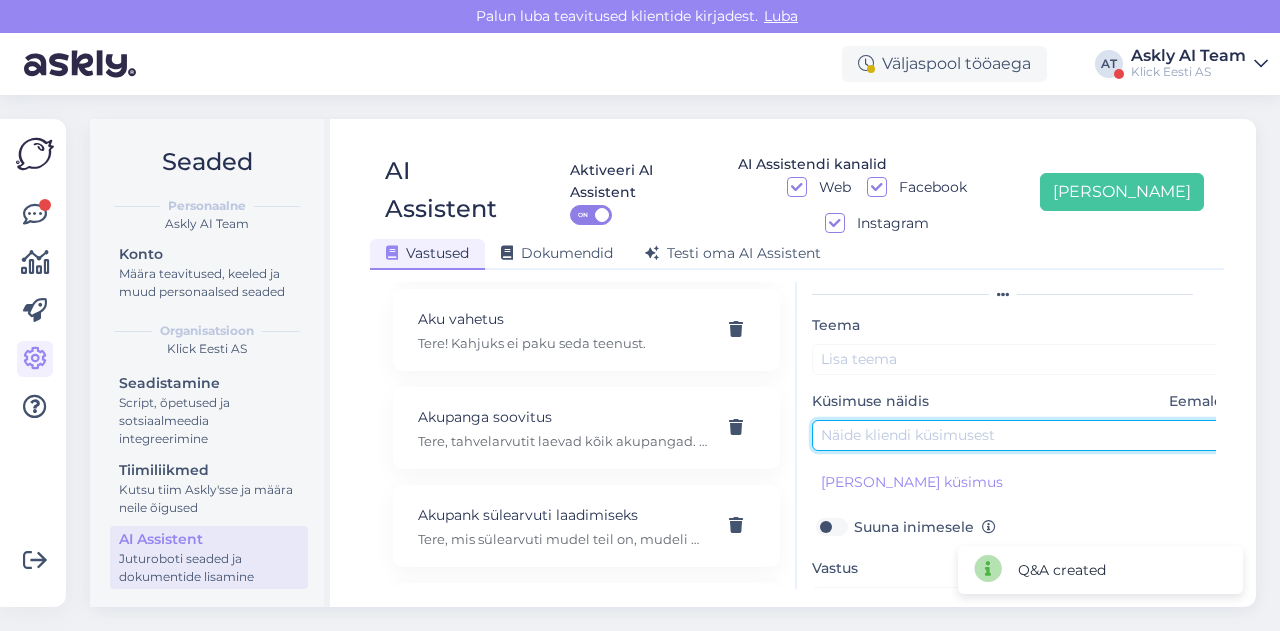 click at bounding box center [1022, 435] 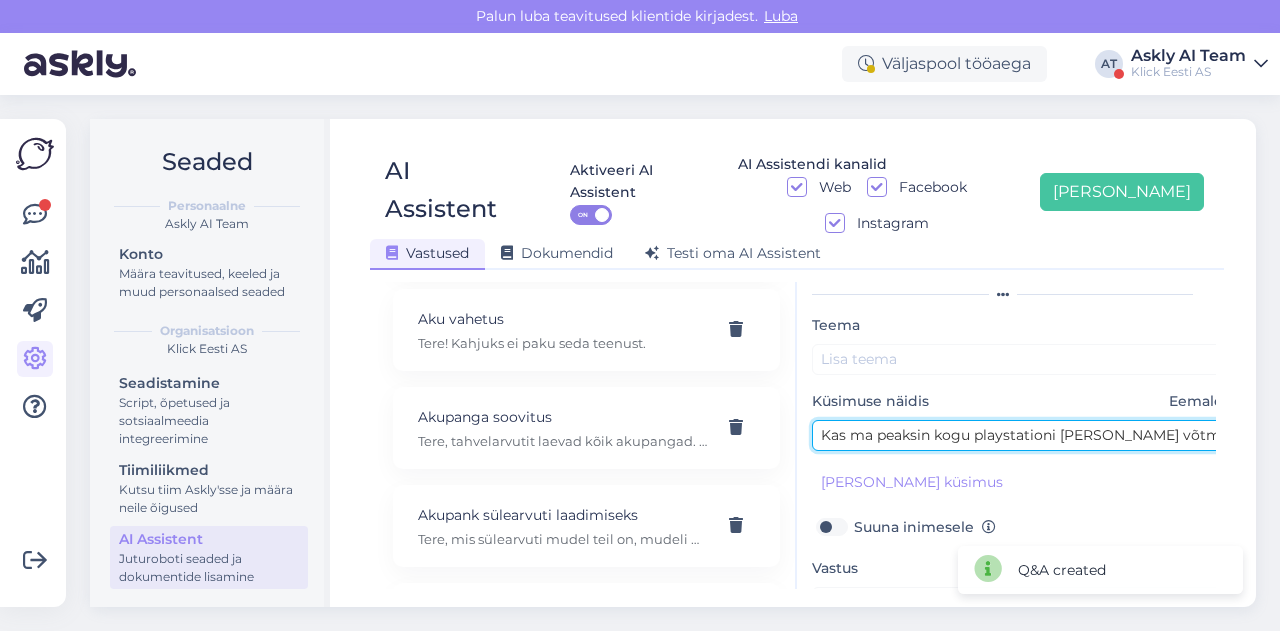 scroll, scrollTop: 0, scrollLeft: 194, axis: horizontal 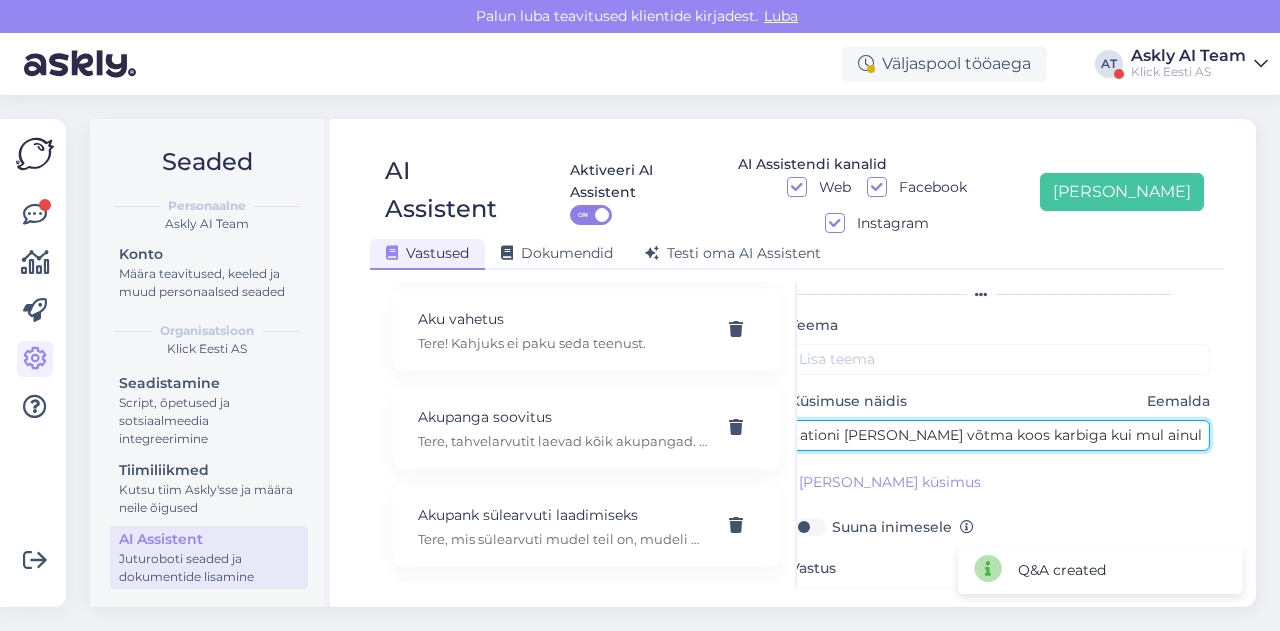 type on "Kas ma peaksin kogu playstationi [PERSON_NAME] võtma koos karbiga kui mul ainult pult katki?" 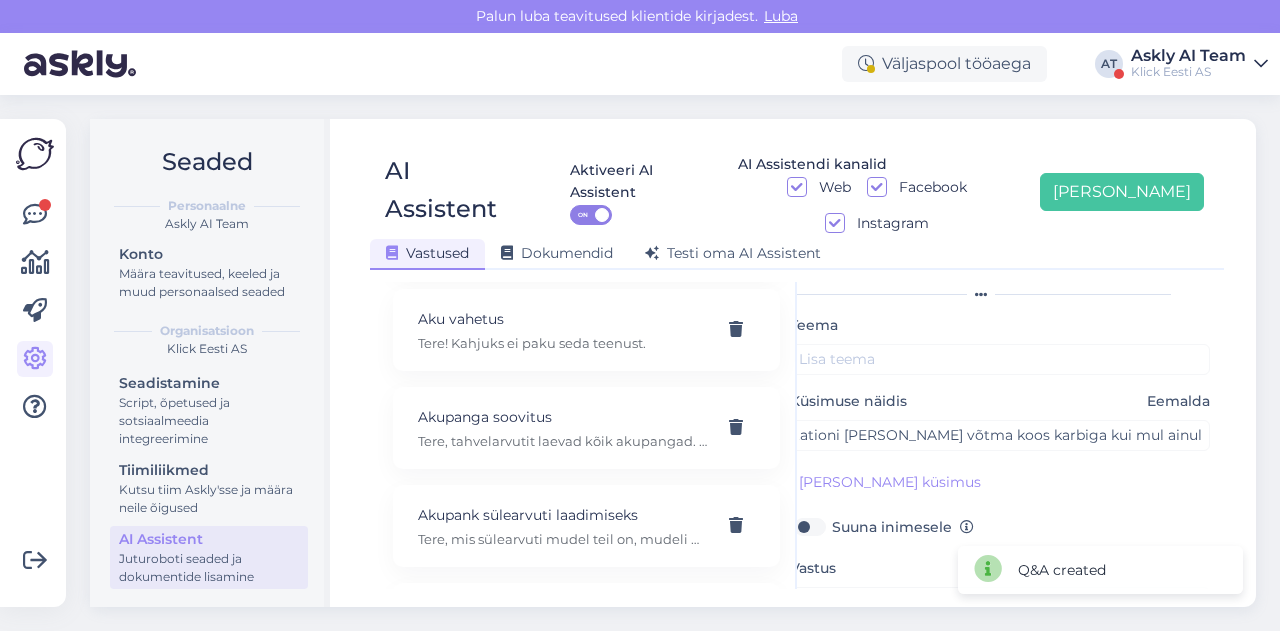 scroll, scrollTop: 0, scrollLeft: 0, axis: both 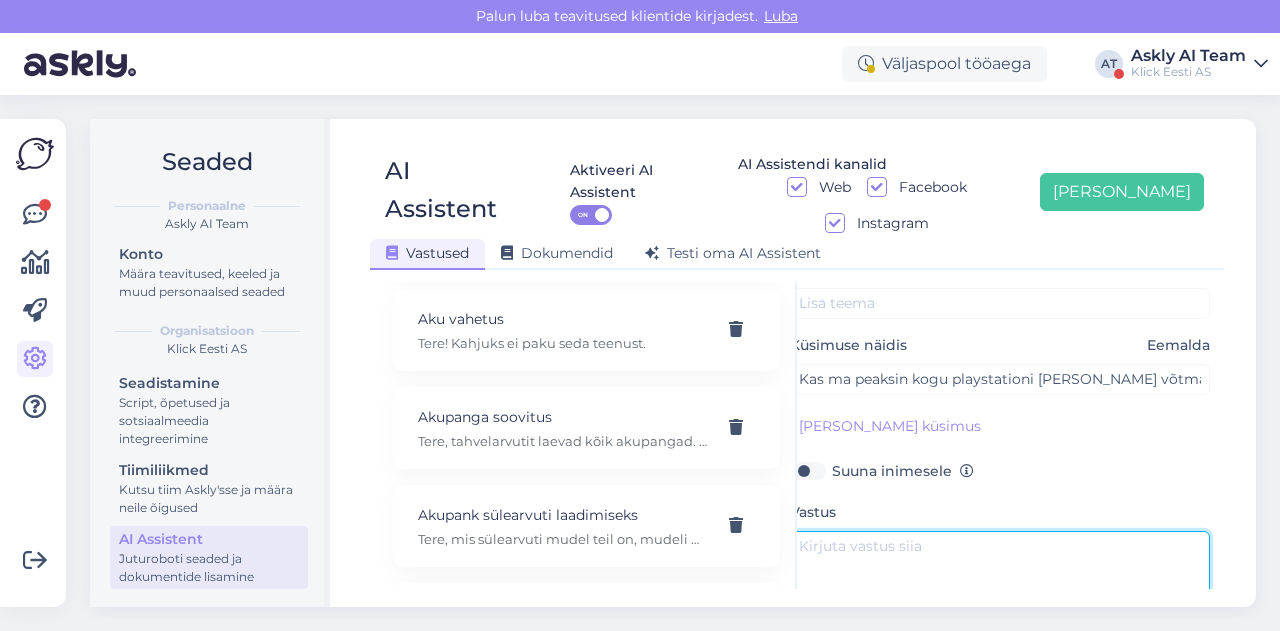 click at bounding box center [1000, 578] 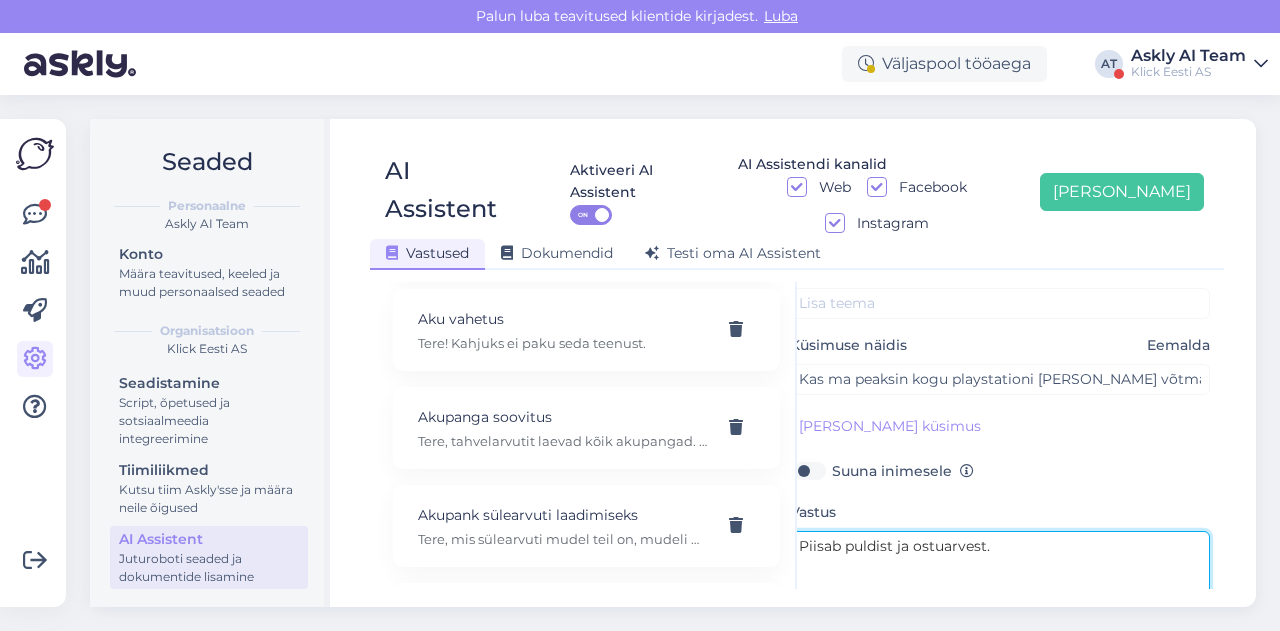 scroll, scrollTop: 98, scrollLeft: 0, axis: vertical 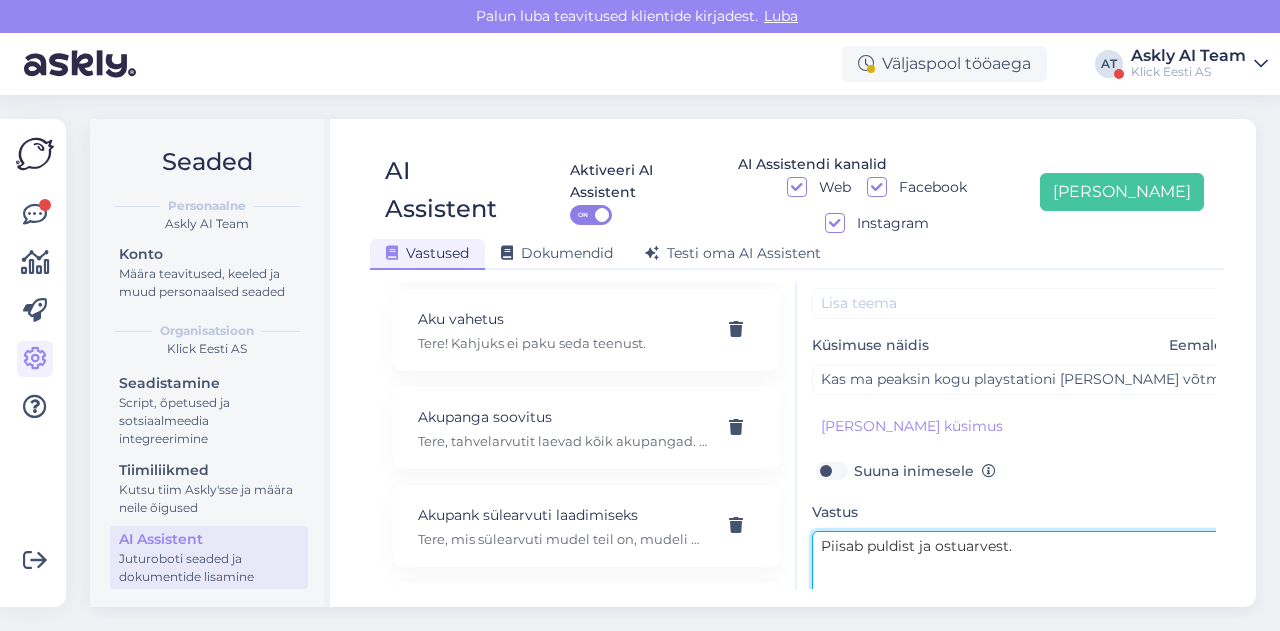 click on "Piisab puldist ja ostuarvest." at bounding box center (1022, 578) 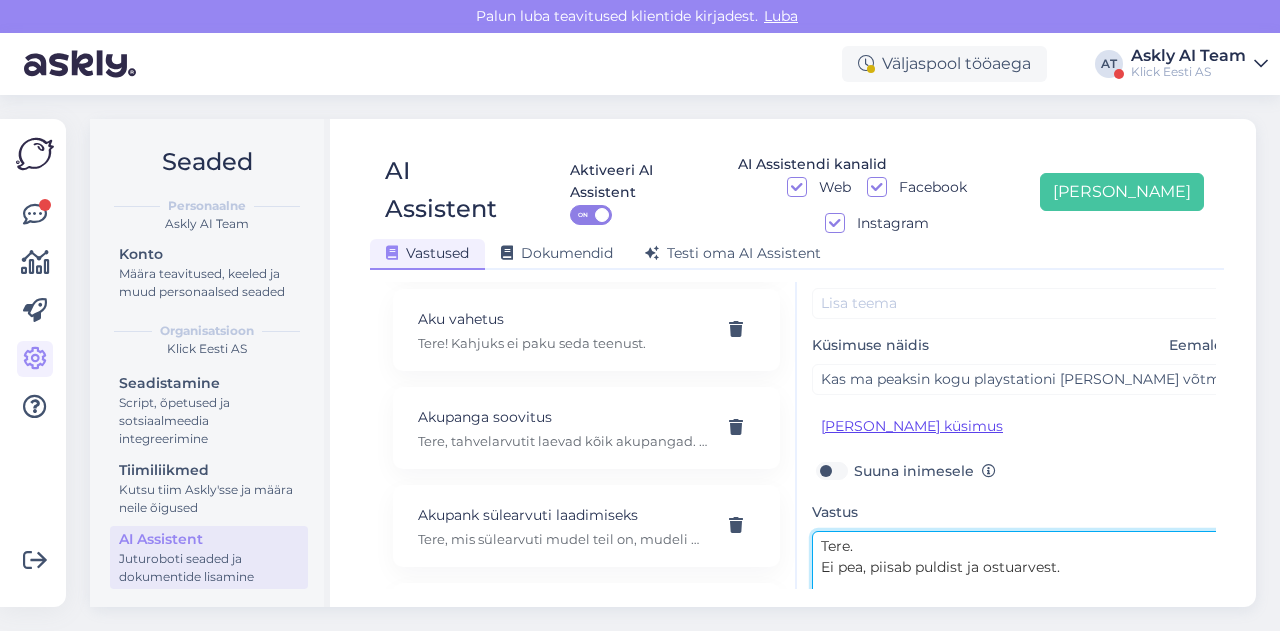 scroll, scrollTop: 0, scrollLeft: 0, axis: both 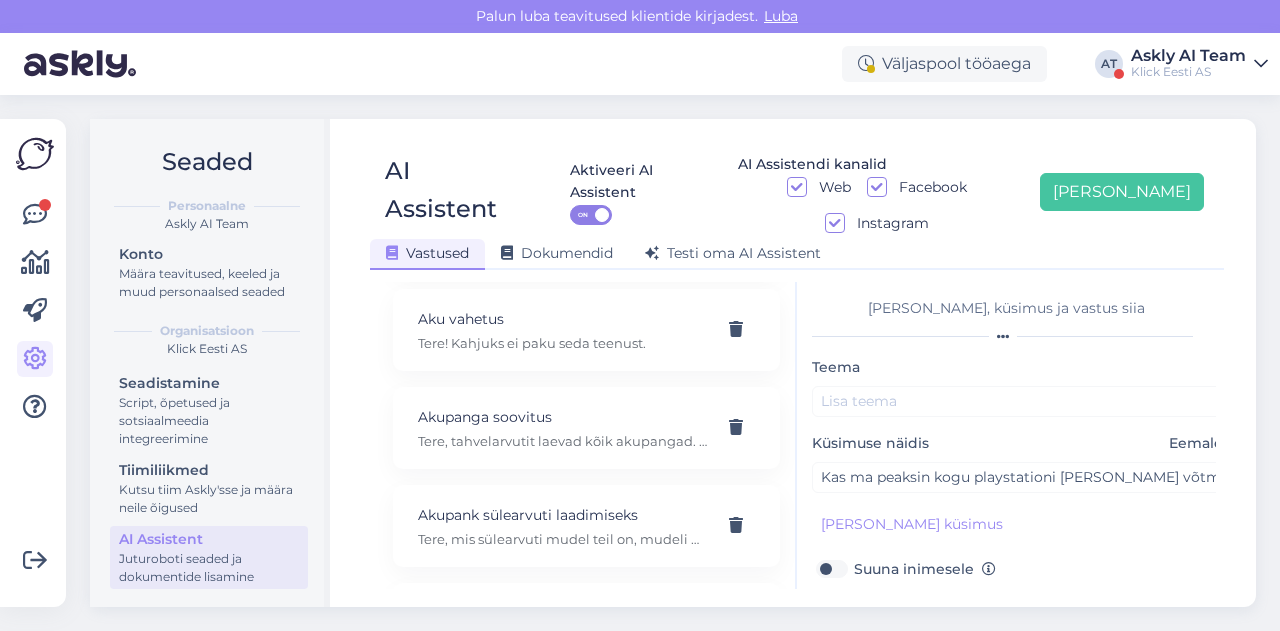 type on "Tere.
Ei pea, piisab puldist ja ostuarvest." 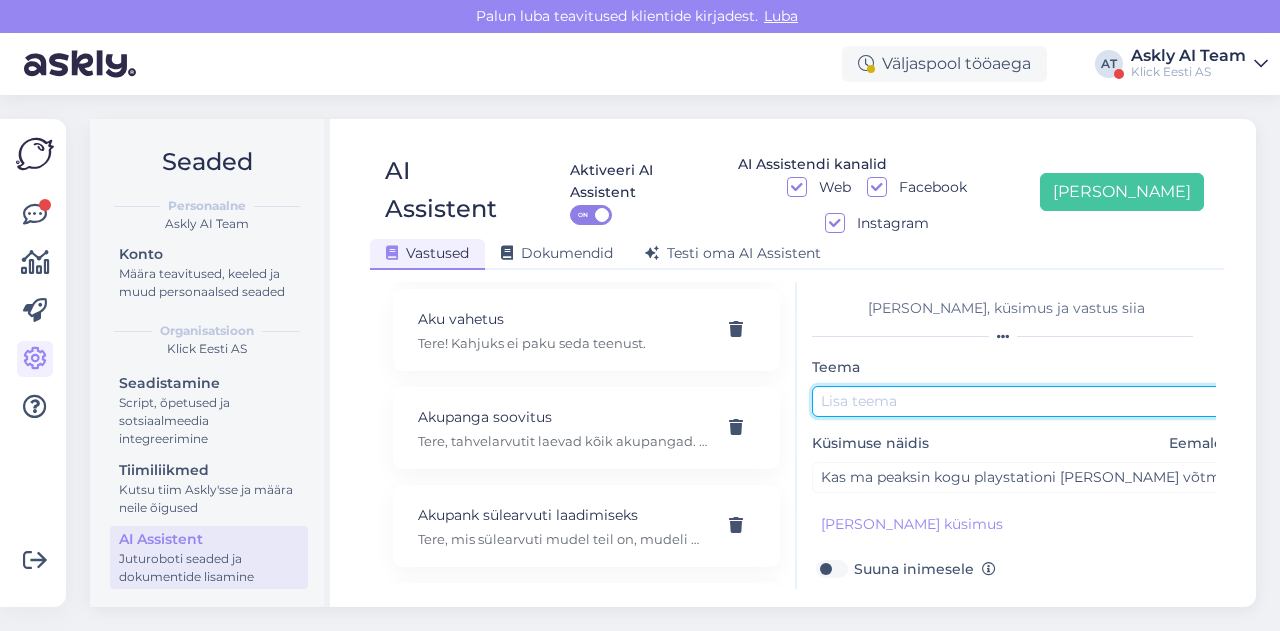 click at bounding box center [1022, 401] 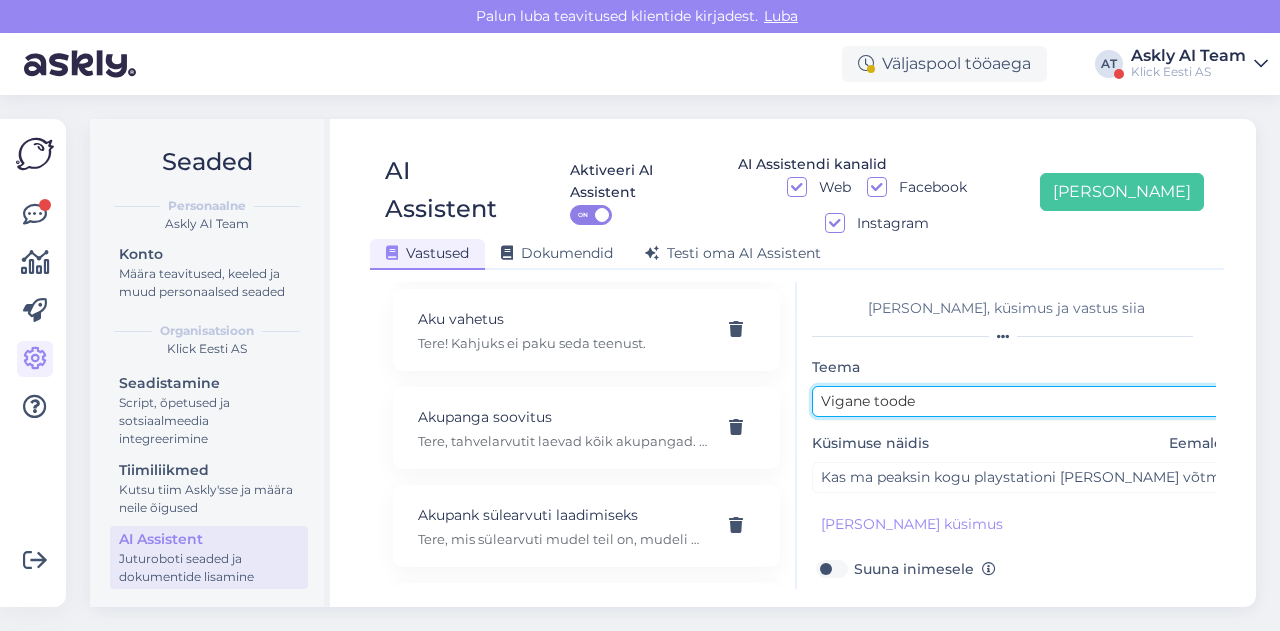 scroll, scrollTop: 179, scrollLeft: 0, axis: vertical 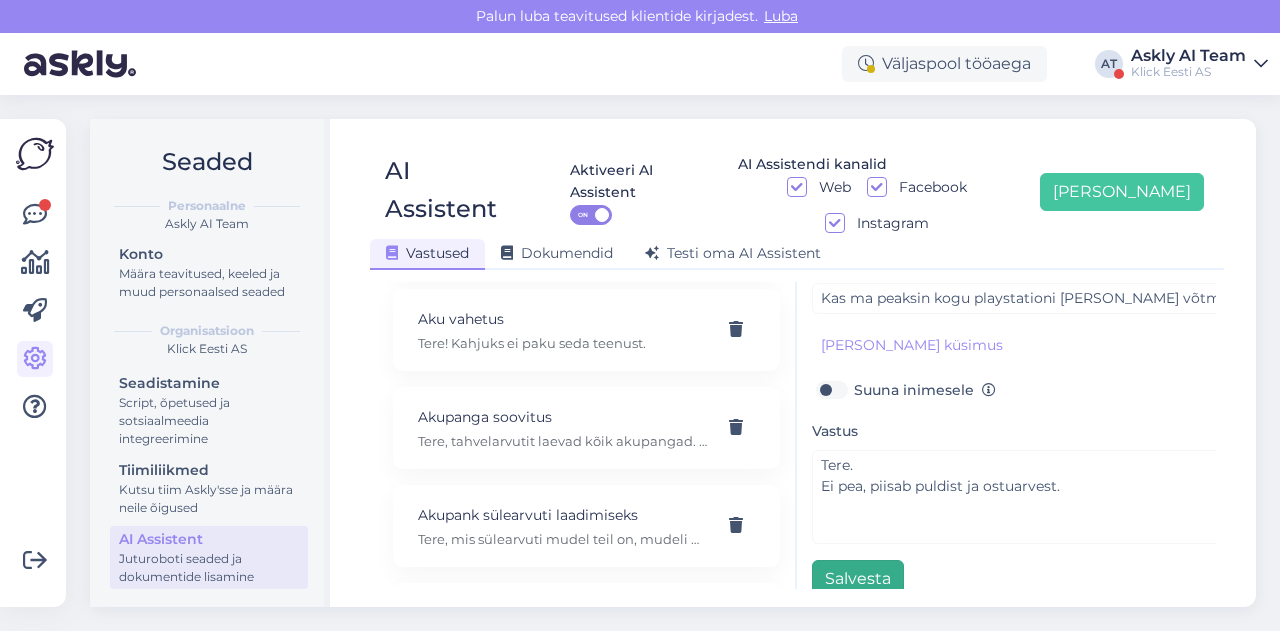 type on "Vigane toode" 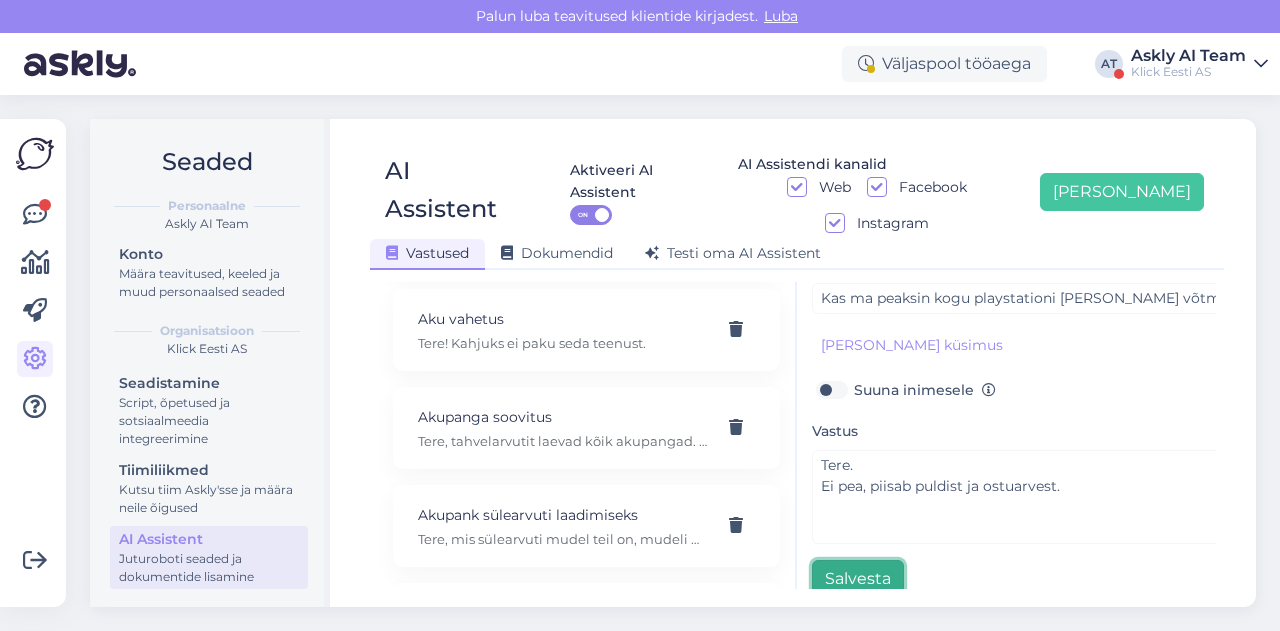 click on "Salvesta" at bounding box center [858, 579] 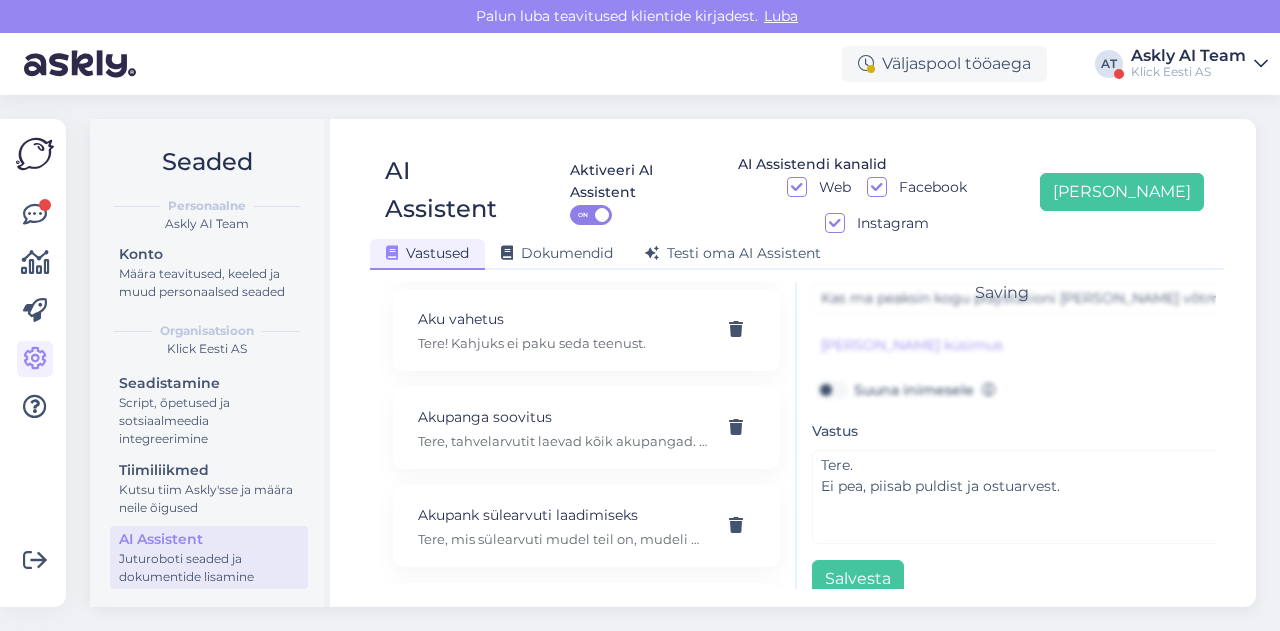 scroll, scrollTop: 42, scrollLeft: 0, axis: vertical 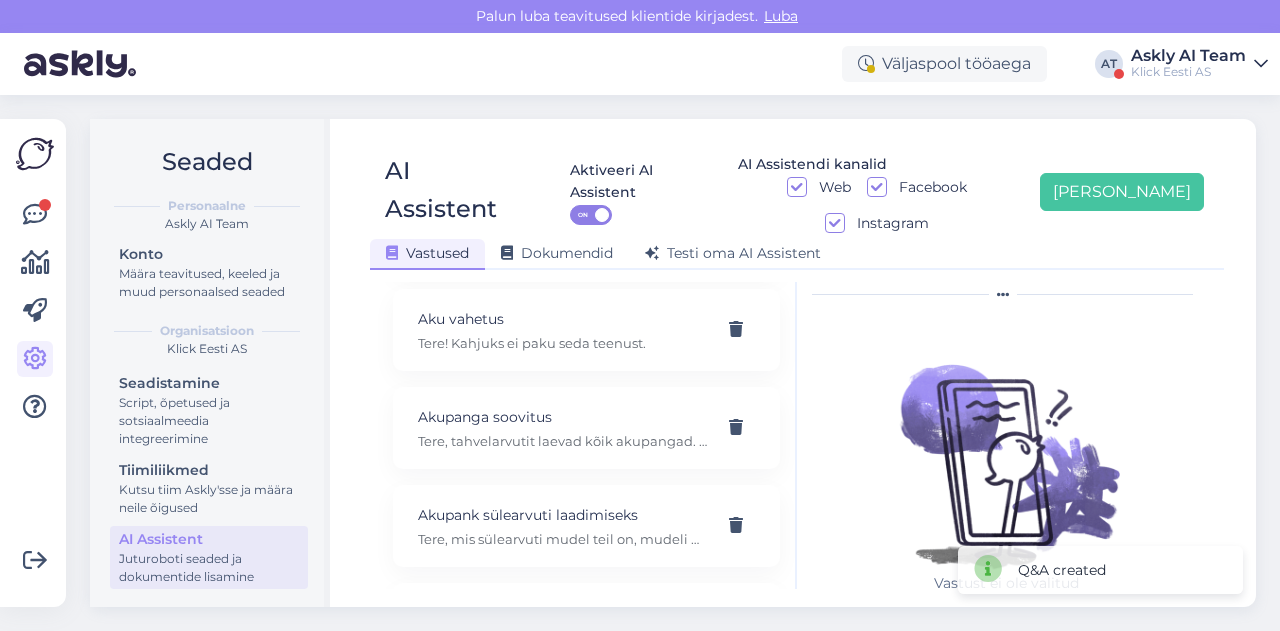 click on "Seaded Personaalne Askly AI Team Konto Määra teavitused, keeled ja muud personaalsed seaded Organisatsioon Klick Eesti AS Seadistamine Script, õpetused ja sotsiaalmeedia integreerimine Tiimiliikmed Kutsu tiim Askly'sse ja määra neile õigused AI Assistent Juturoboti seaded ja dokumentide lisamine AI Assistent Aktiveeri AI Assistent ON AI Assistendi kanalid Web Facebook Instagram [PERSON_NAME] uus Vastused Dokumendid [PERSON_NAME] oma AI Assistent Kasuta AI Assistenti. Vajuta '[PERSON_NAME] uus' ja [PERSON_NAME] küsimused ja vastused, millele AI võiks 24/7 vastata kliendile sobivas keeles.  "Makse ootel" tellimused  Tere! "Makse ootel" tellimused tühistuvad automaatselt. Nende pärast ei pea muretsema. 32" telerid Narvas Tere! Järgnevad mudelid on saadaval: [URL][DOMAIN_NAME] 5G nuputelefon Tere! 5G nuputelefoni ei ole. 4G telefonid leiab siit: [URL][DOMAIN_NAME][PERSON_NAME] Adapter Aku seisukord Arvuti W" at bounding box center [679, 363] 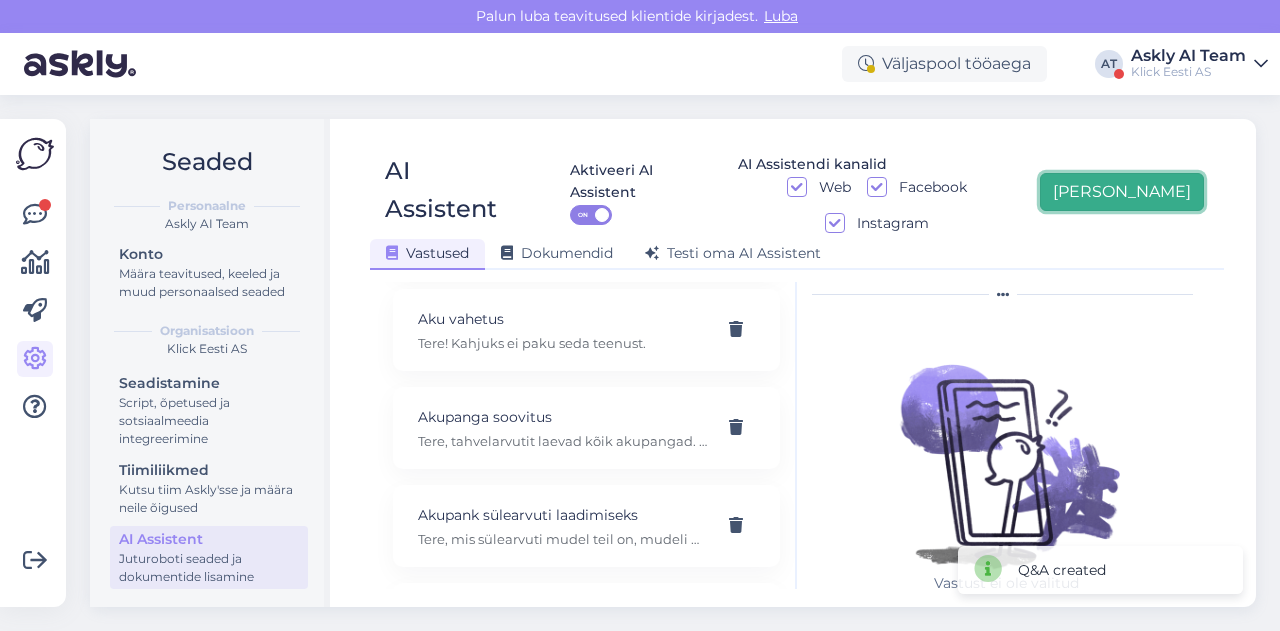 click on "[PERSON_NAME]" at bounding box center [1122, 192] 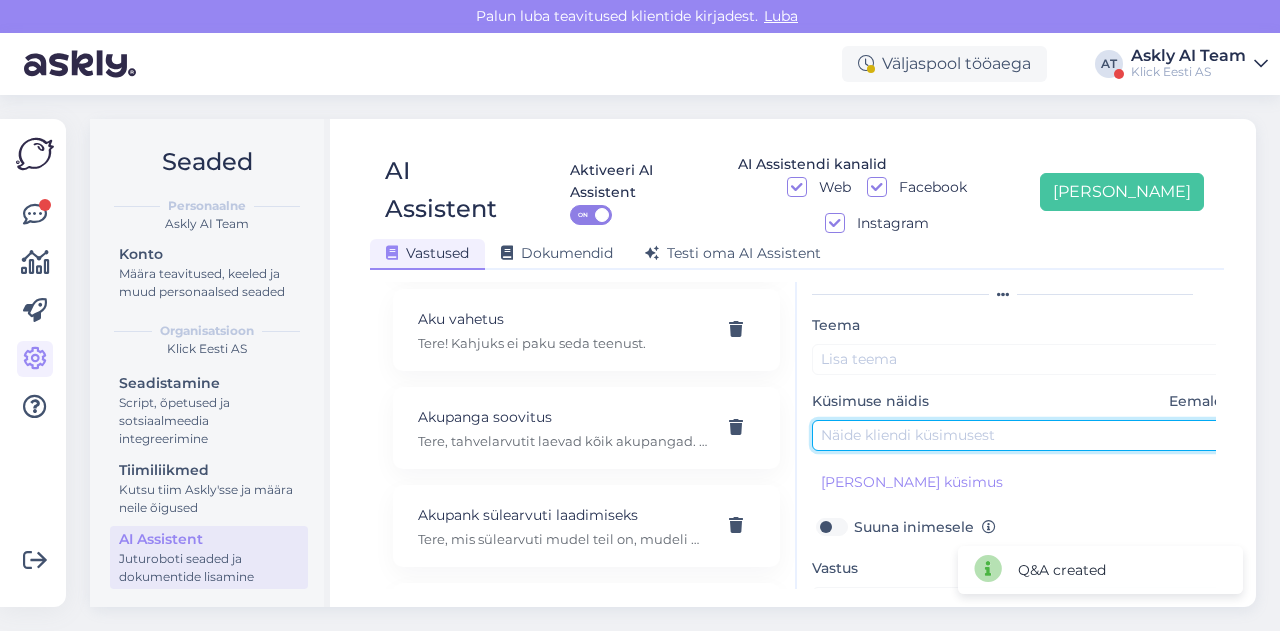 click at bounding box center (1022, 435) 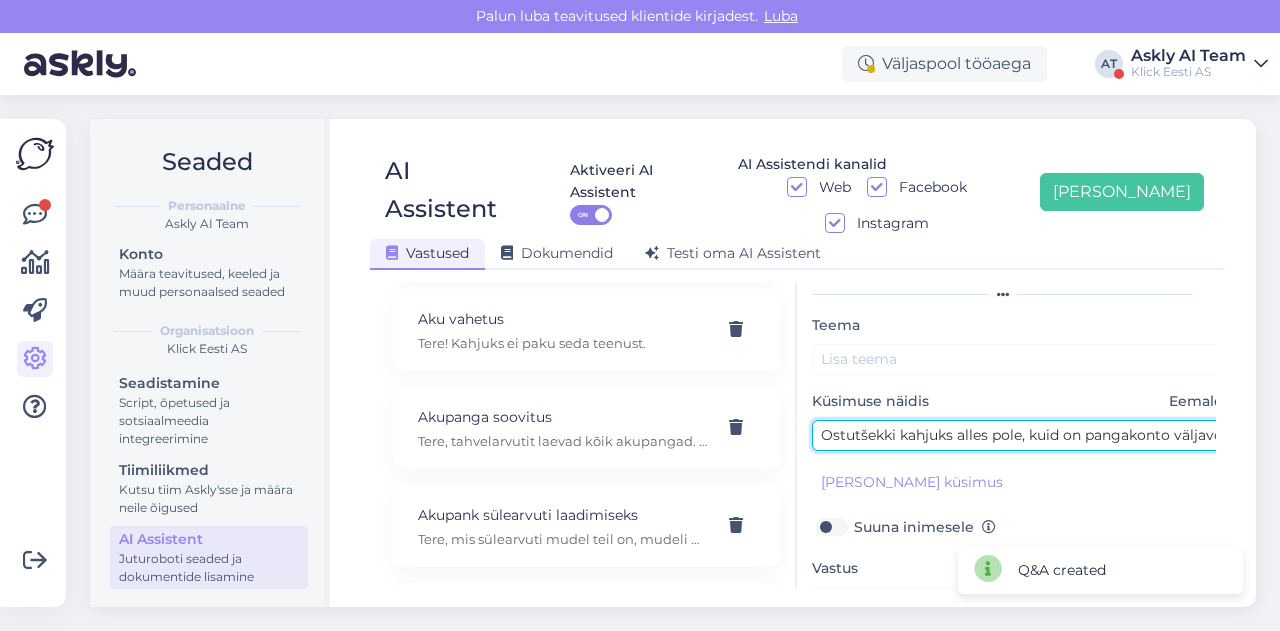 scroll, scrollTop: 0, scrollLeft: 462, axis: horizontal 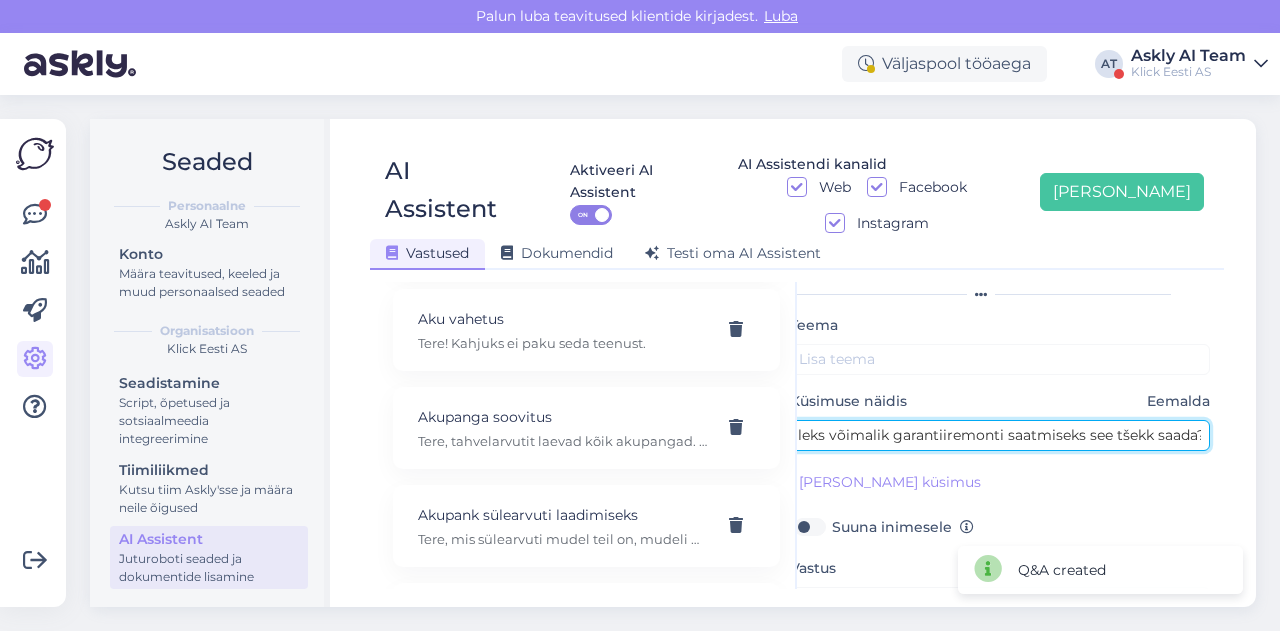 type on "Ostutšekki kahjuks alles pole, kuid on pangakonto väljavõte. Kas oleks võimalik garantiiremonti saatmiseks see tšekk saada?" 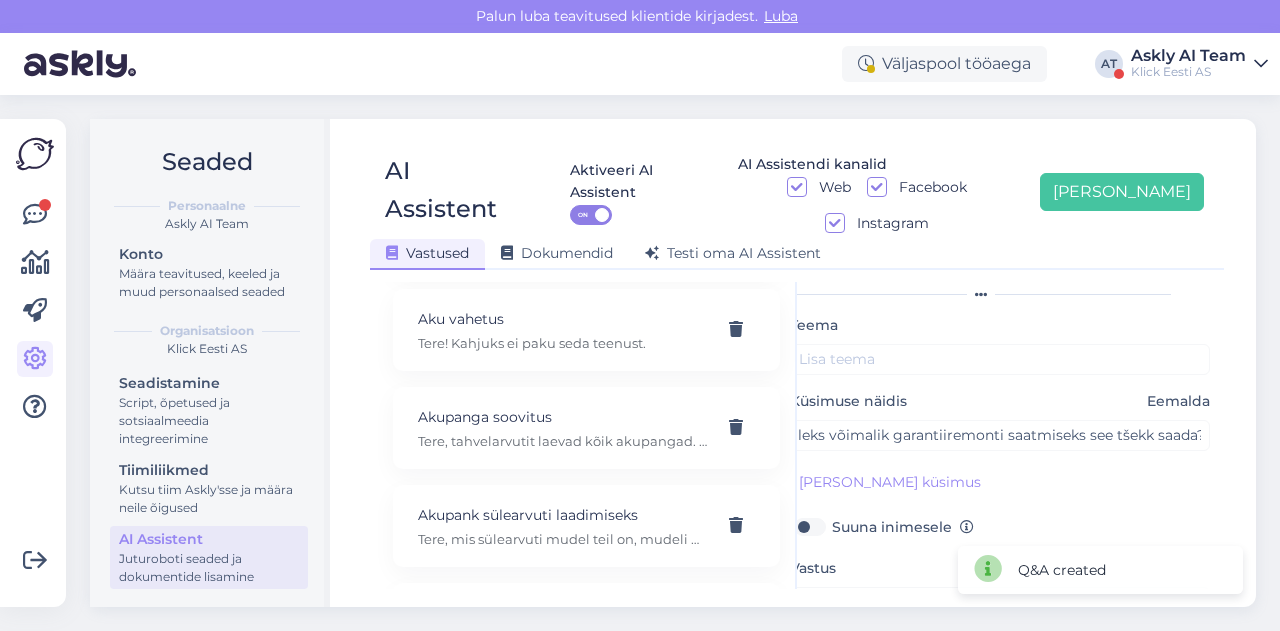 scroll, scrollTop: 0, scrollLeft: 0, axis: both 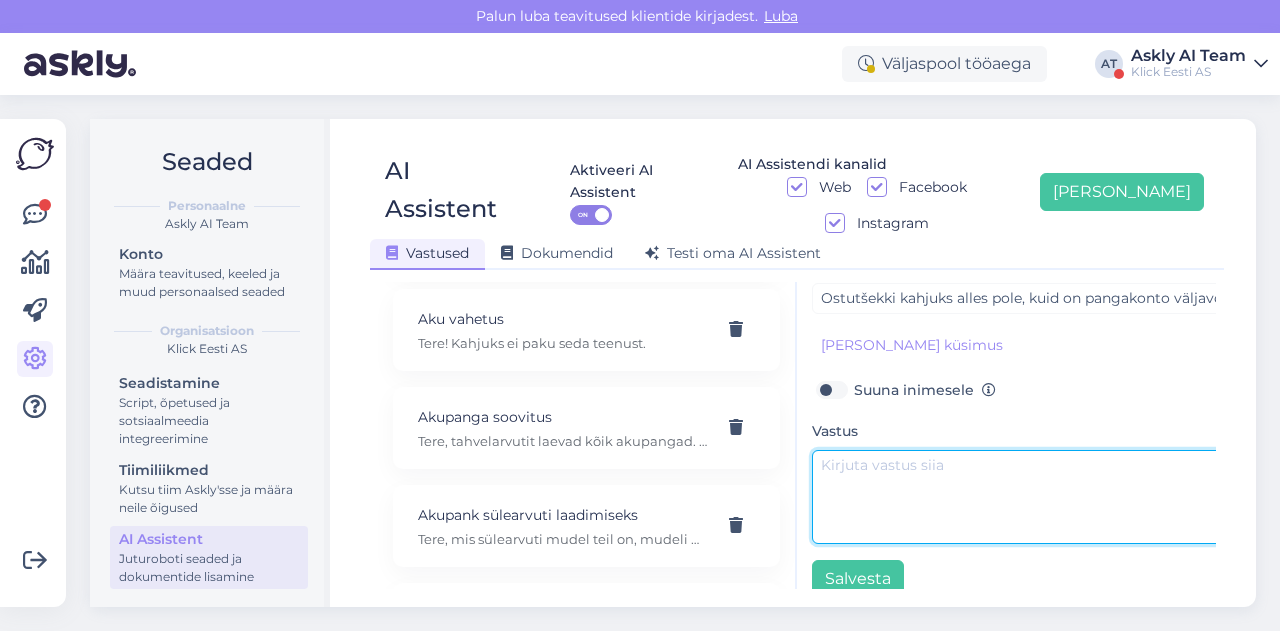 click at bounding box center (1022, 497) 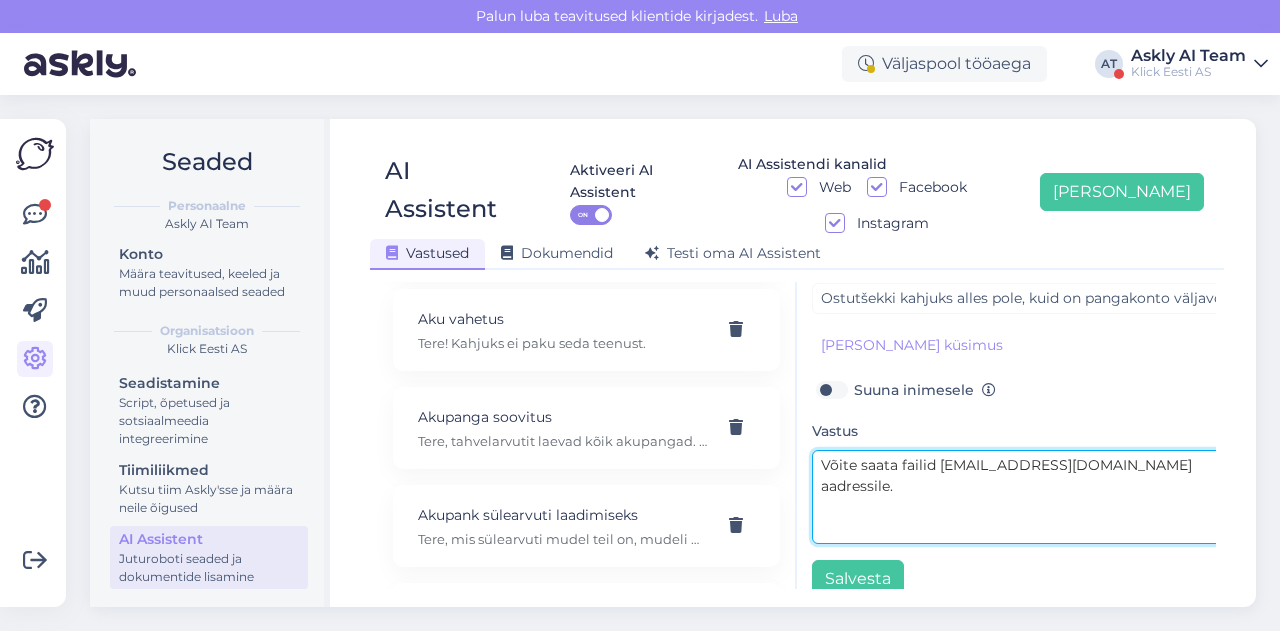 click on "Võite saata failid [EMAIL_ADDRESS][DOMAIN_NAME] aadressile." at bounding box center [1022, 497] 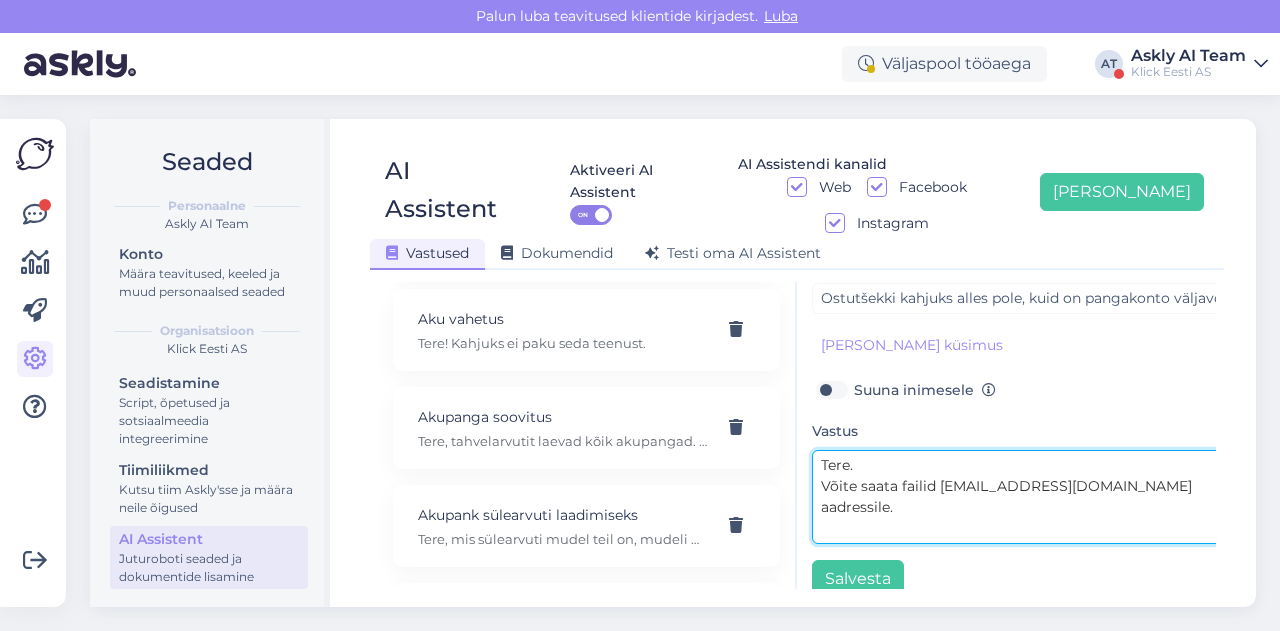 click on "Tere.
Võite saata failid [EMAIL_ADDRESS][DOMAIN_NAME] aadressile." at bounding box center (1022, 497) 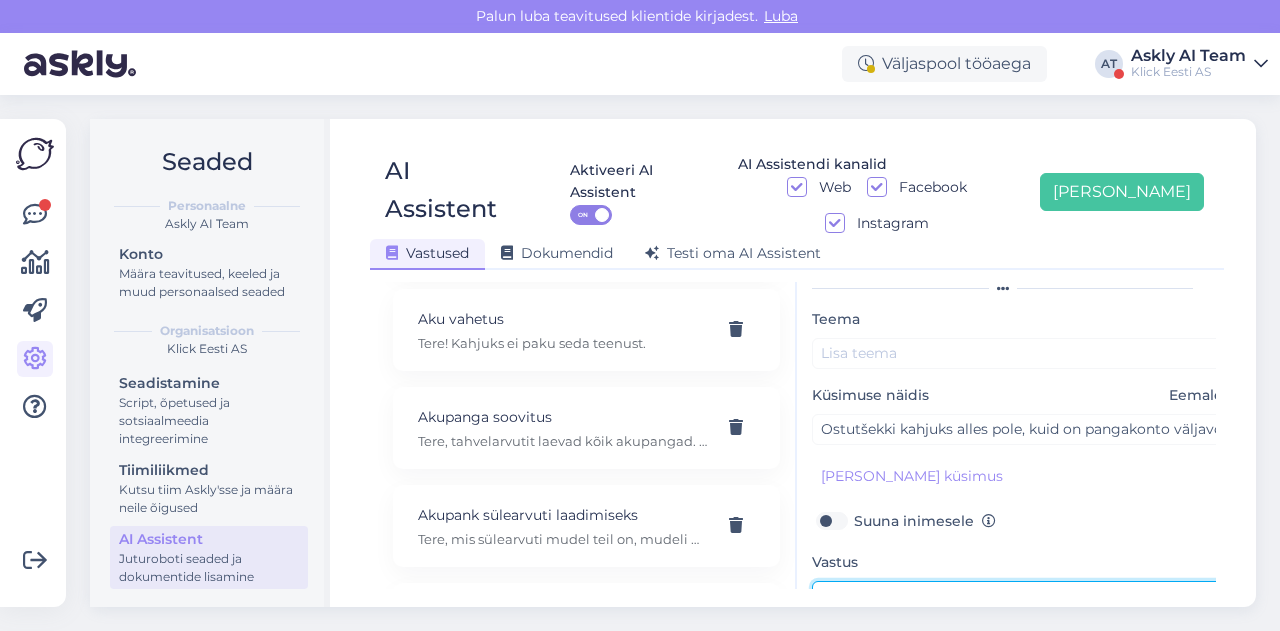 scroll, scrollTop: 0, scrollLeft: 0, axis: both 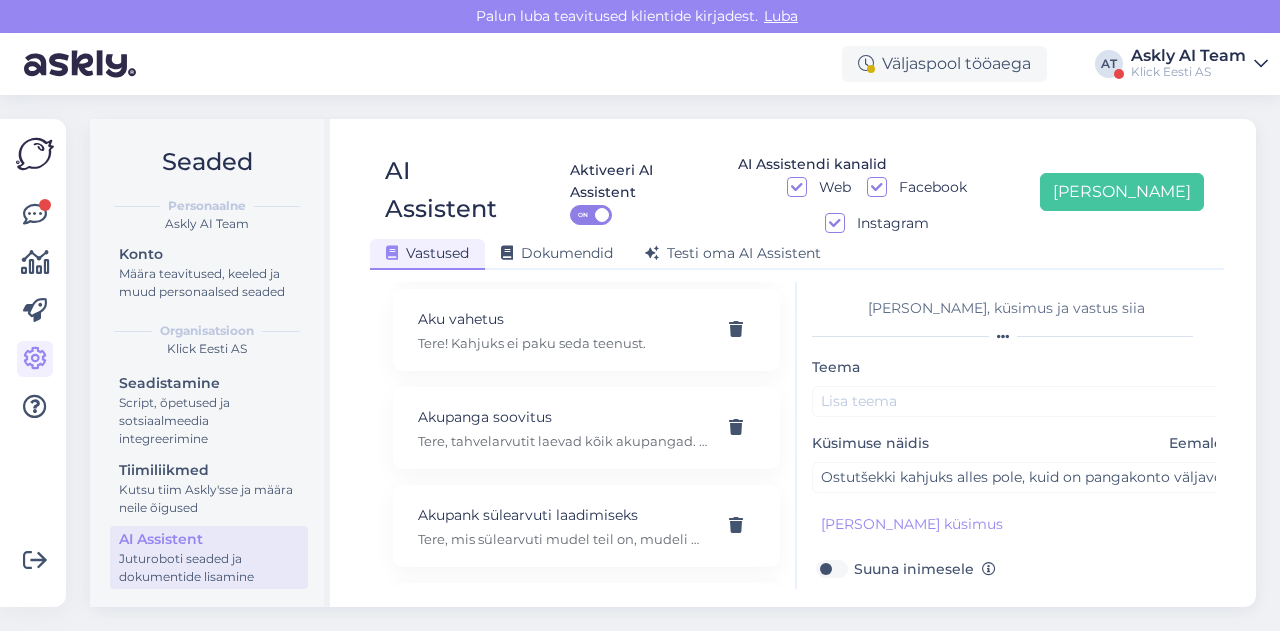 type on "Tere.
Võite saata failid väljavõttest [EMAIL_ADDRESS][DOMAIN_NAME] aadressile." 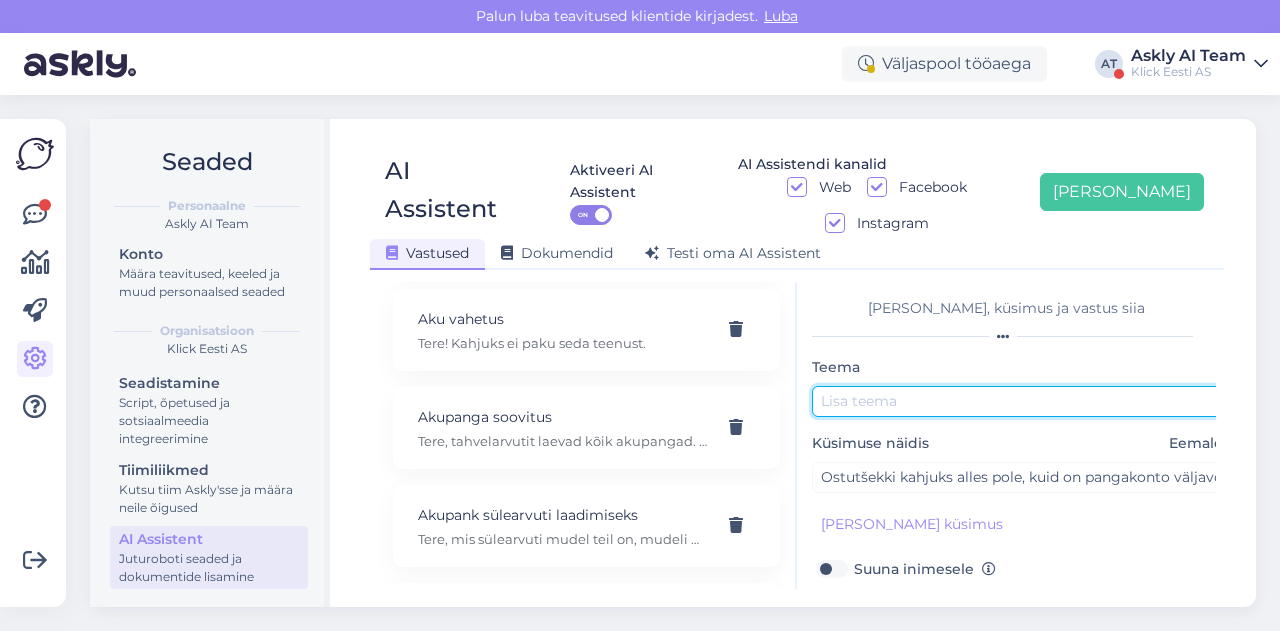 click at bounding box center [1022, 401] 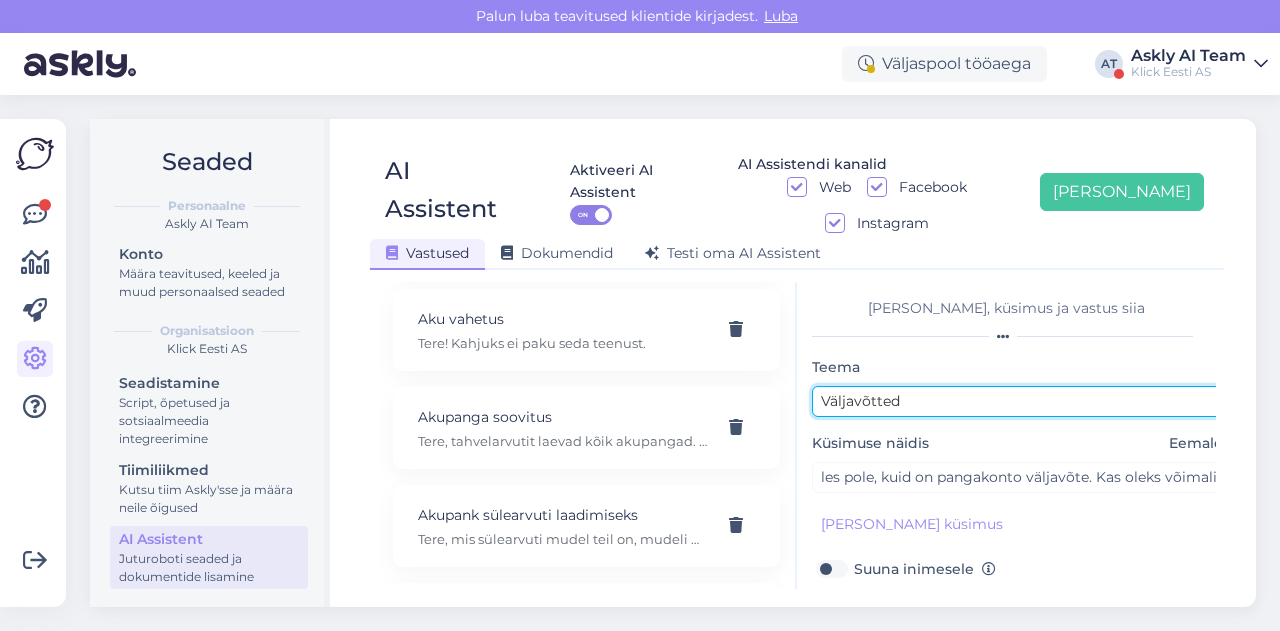 scroll, scrollTop: 0, scrollLeft: 206, axis: horizontal 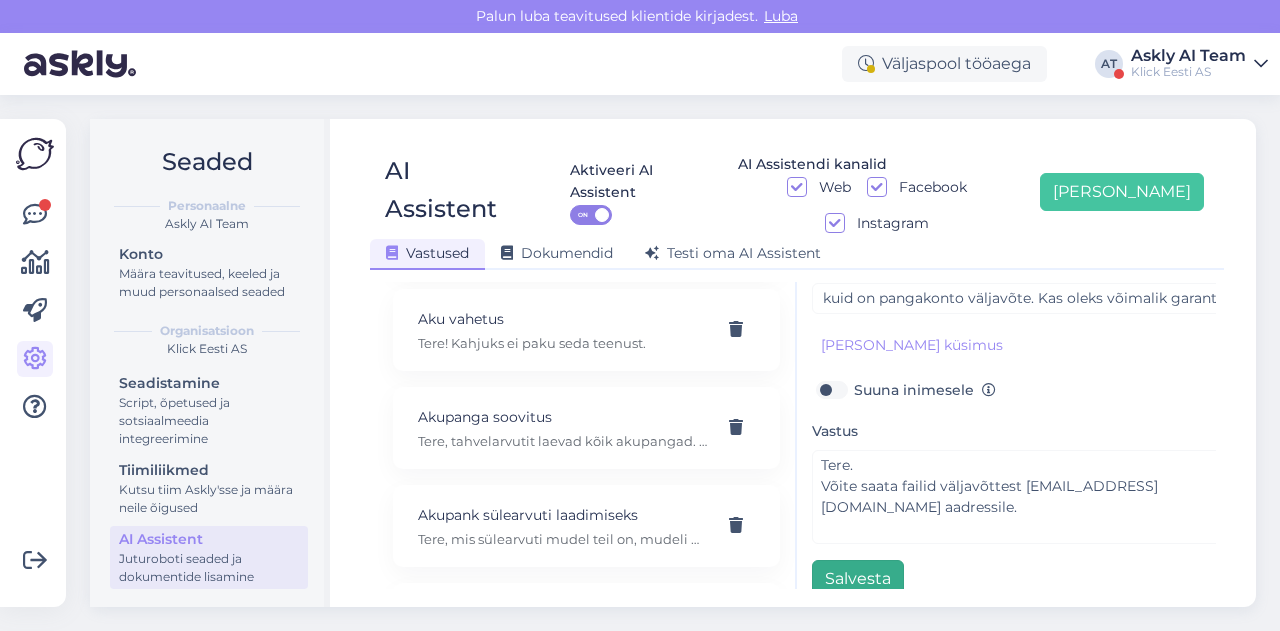 type on "Väljavõtted maksekorraldusest" 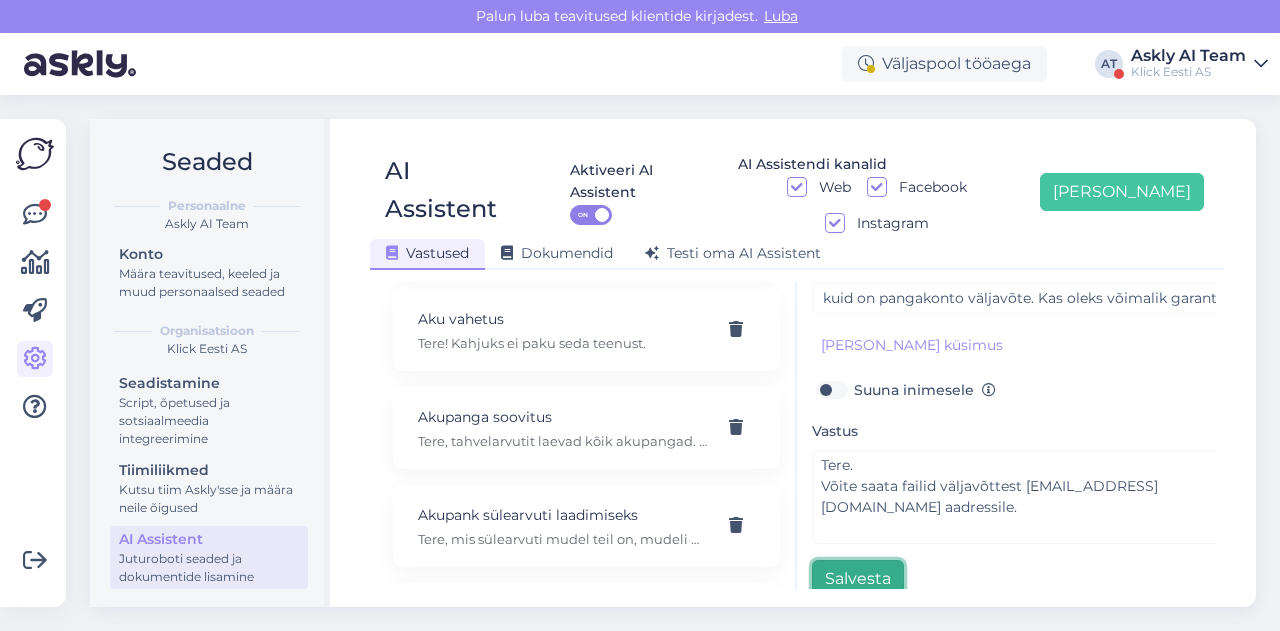 click on "Salvesta" at bounding box center (858, 579) 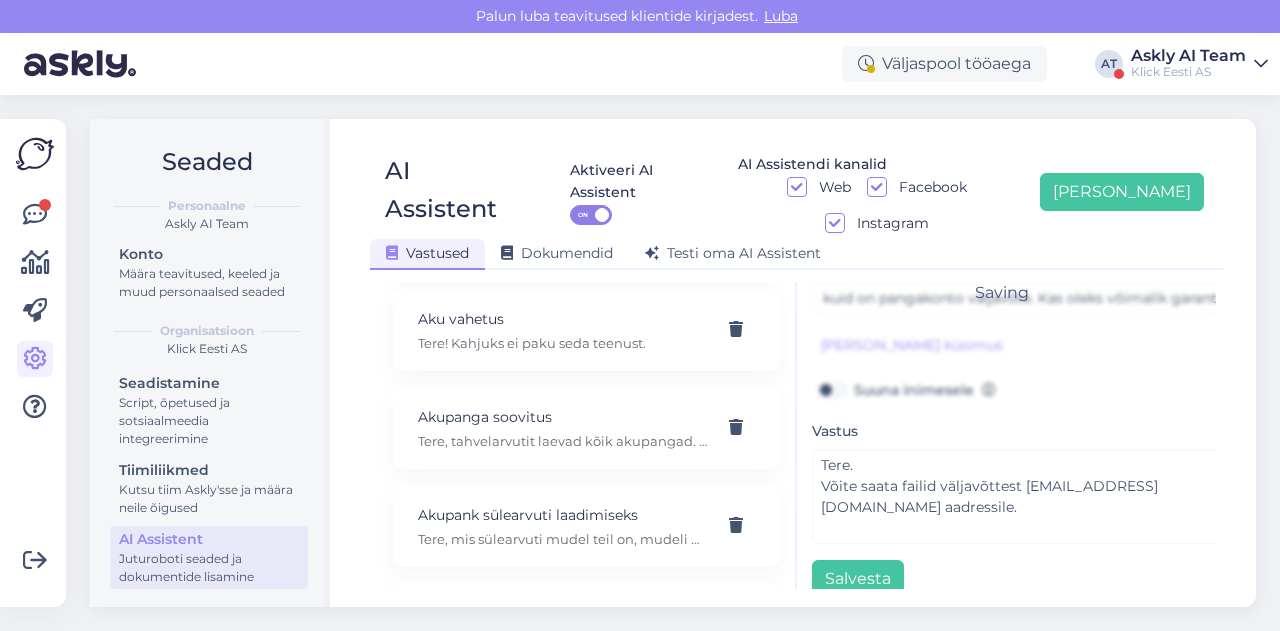 click on "Seaded Personaalne Askly AI Team Konto Määra teavitused, keeled ja muud personaalsed seaded Organisatsioon Klick Eesti AS Seadistamine Script, õpetused ja sotsiaalmeedia integreerimine Tiimiliikmed Kutsu tiim Askly'sse ja määra neile õigused AI Assistent Juturoboti seaded ja dokumentide lisamine AI Assistent Aktiveeri AI Assistent ON AI Assistendi kanalid Web Facebook Instagram [PERSON_NAME] uus Vastused Dokumendid [PERSON_NAME] oma AI Assistent Kasuta AI Assistenti. Vajuta '[PERSON_NAME] uus' ja [PERSON_NAME] küsimused ja vastused, millele AI võiks 24/7 vastata kliendile sobivas keeles.  "Makse ootel" tellimused  Tere! "Makse ootel" tellimused tühistuvad automaatselt. Nende pärast ei pea muretsema. 32" telerid Narvas Tere! Järgnevad mudelid on saadaval: [URL][DOMAIN_NAME] 5G nuputelefon Tere! 5G nuputelefoni ei ole. 4G telefonid leiab siit: [URL][DOMAIN_NAME][PERSON_NAME] Adapter Aku seisukord Arvuti W ." at bounding box center (679, 363) 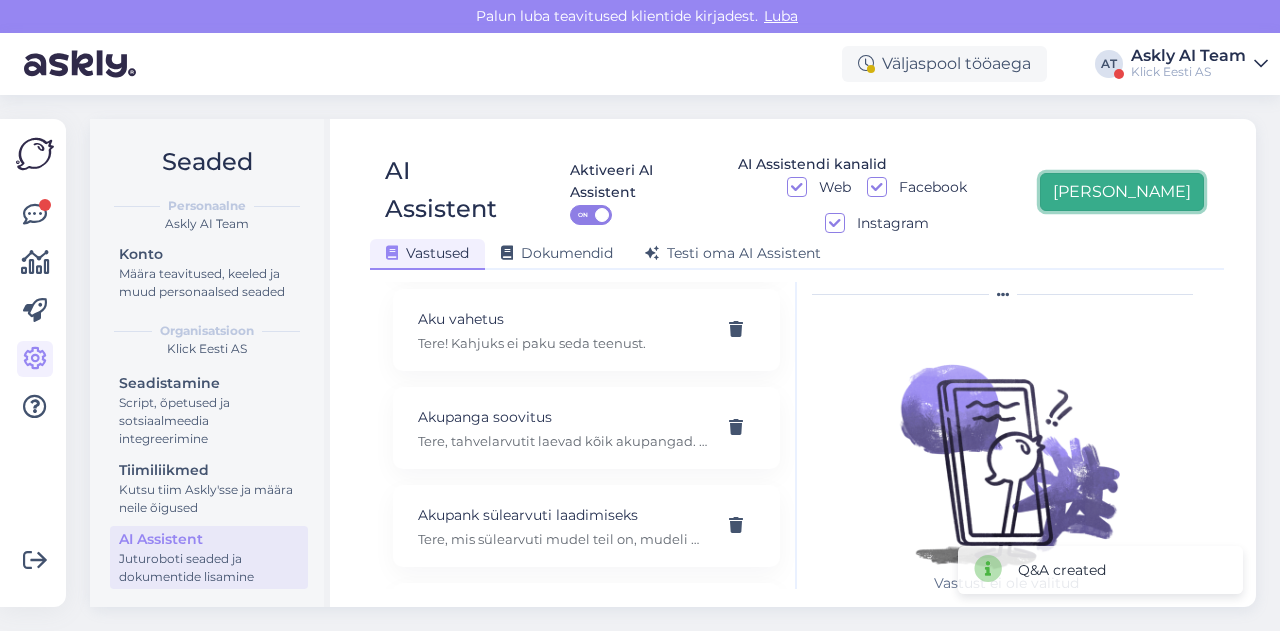 click on "[PERSON_NAME]" at bounding box center [1122, 192] 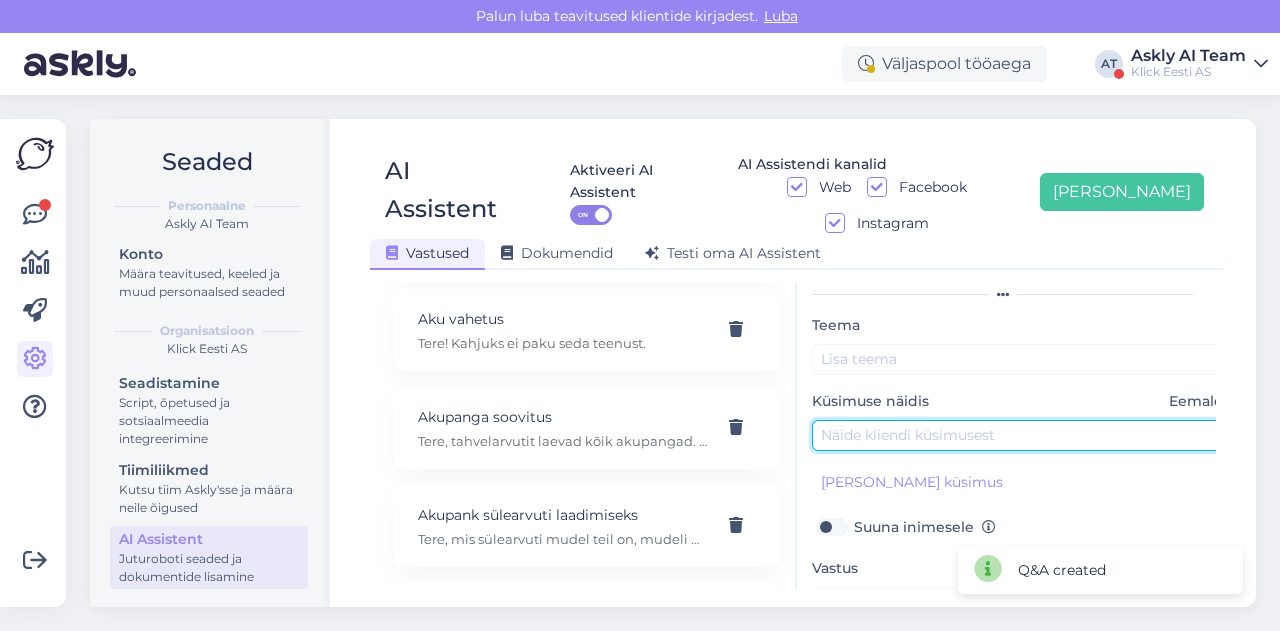 click at bounding box center [1022, 435] 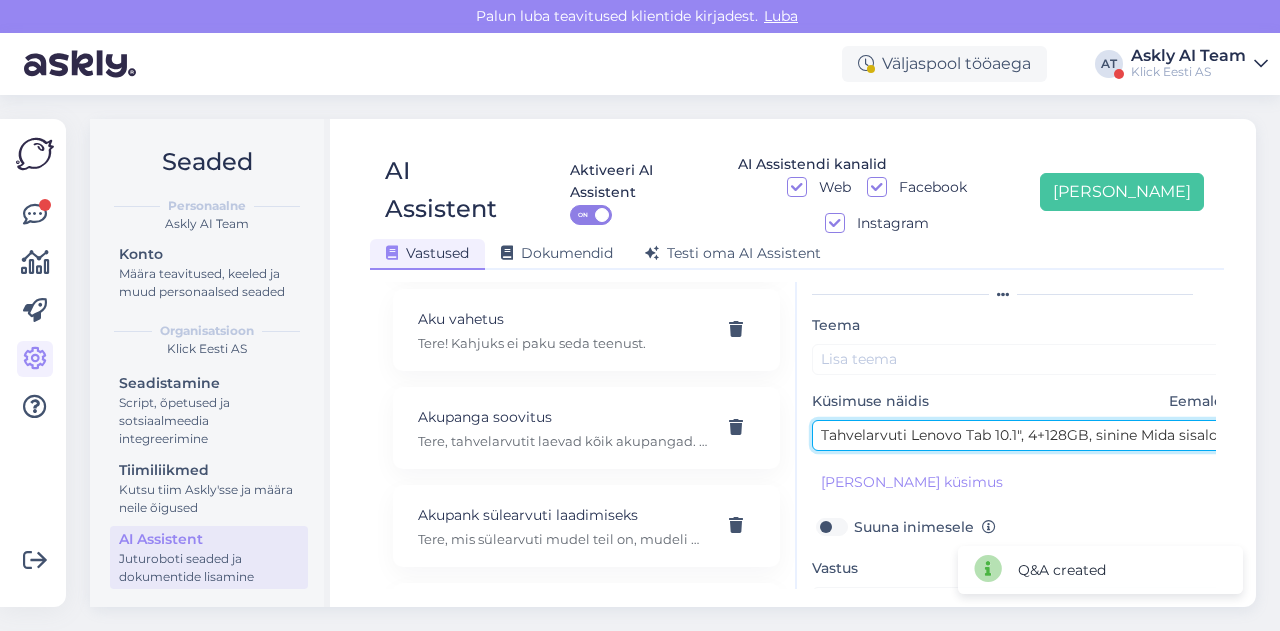 scroll, scrollTop: 0, scrollLeft: 240, axis: horizontal 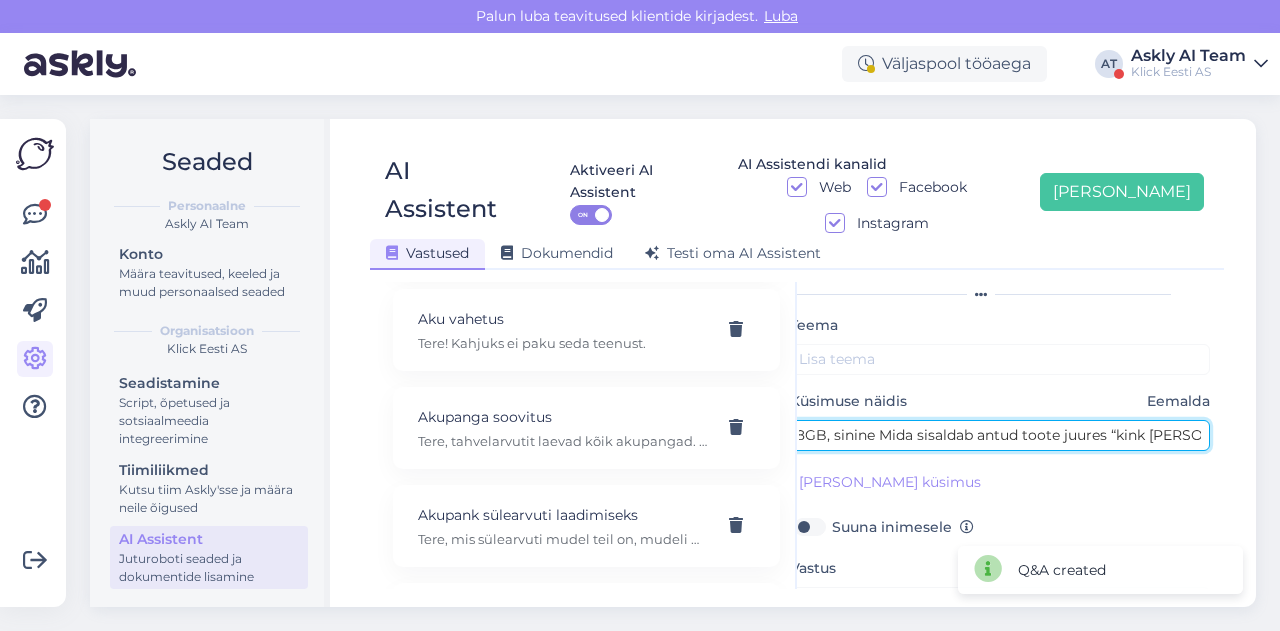 type on "Tahvelarvuti Lenovo Tab 10.1", 4+128GB, sinine Mida sisaldab antud toote juures “kink [PERSON_NAME]”?" 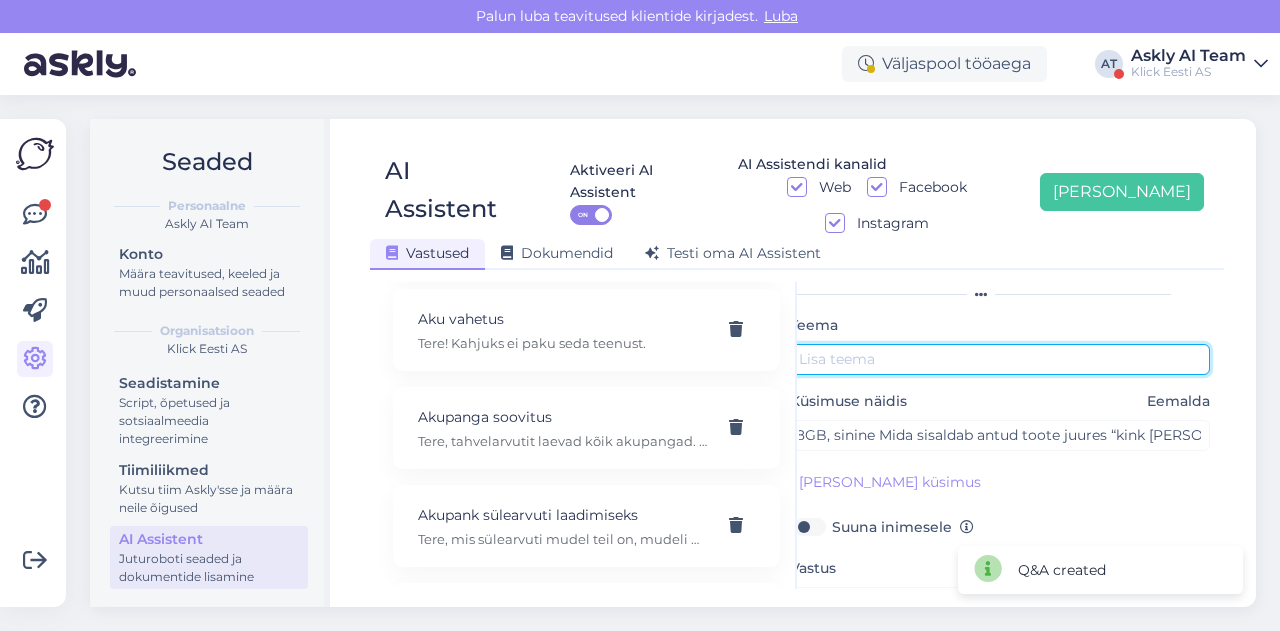 click at bounding box center [1000, 359] 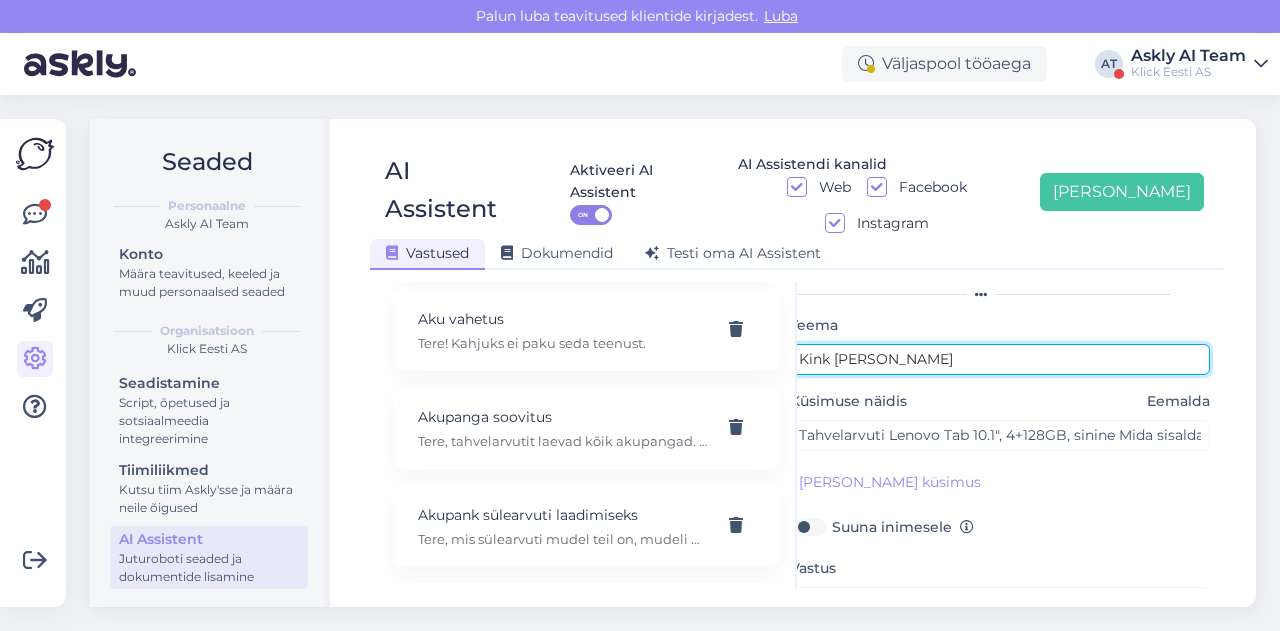 type on "Kink [PERSON_NAME]" 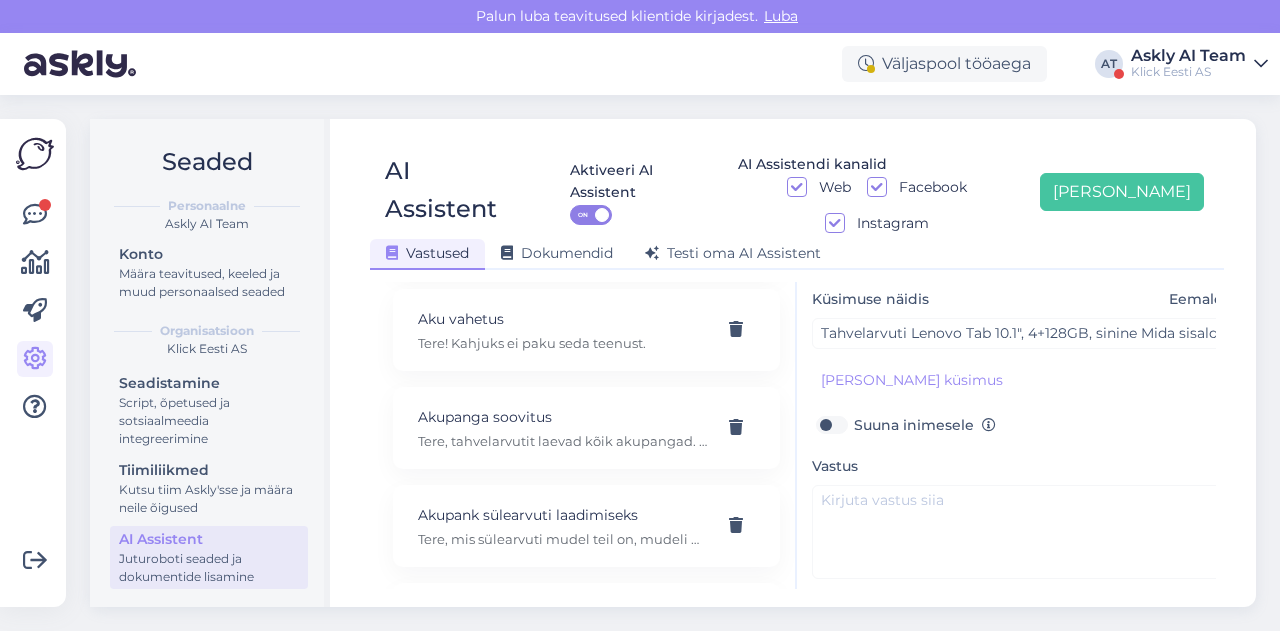 scroll, scrollTop: 158, scrollLeft: 0, axis: vertical 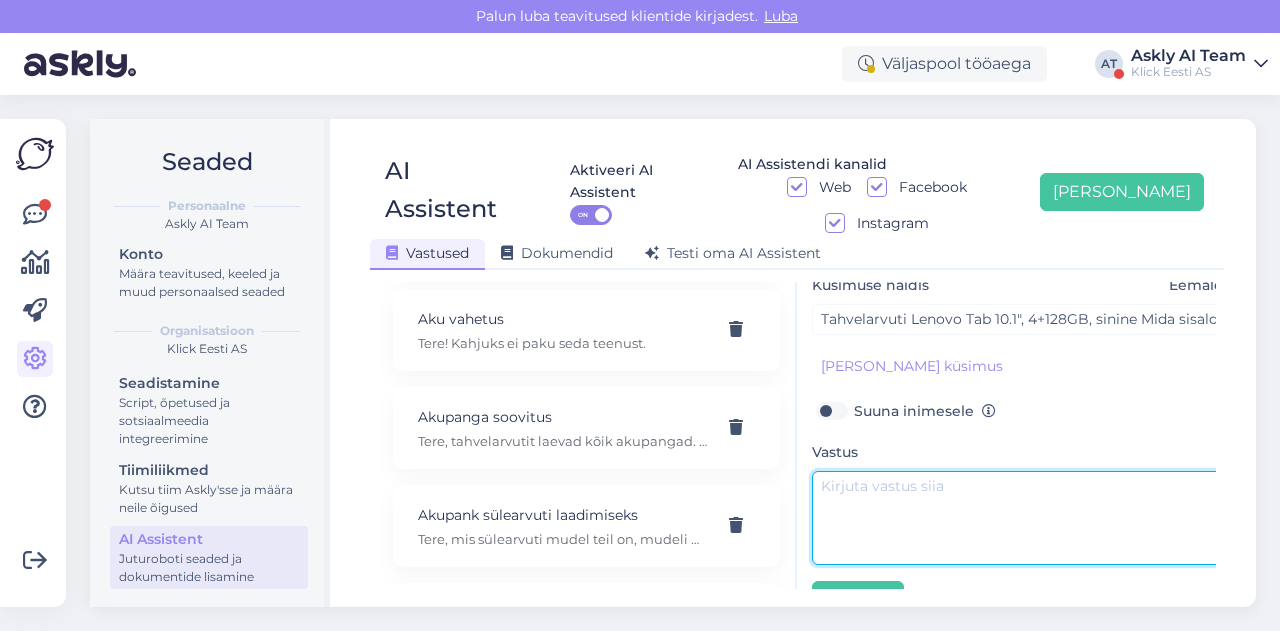 click at bounding box center (1022, 518) 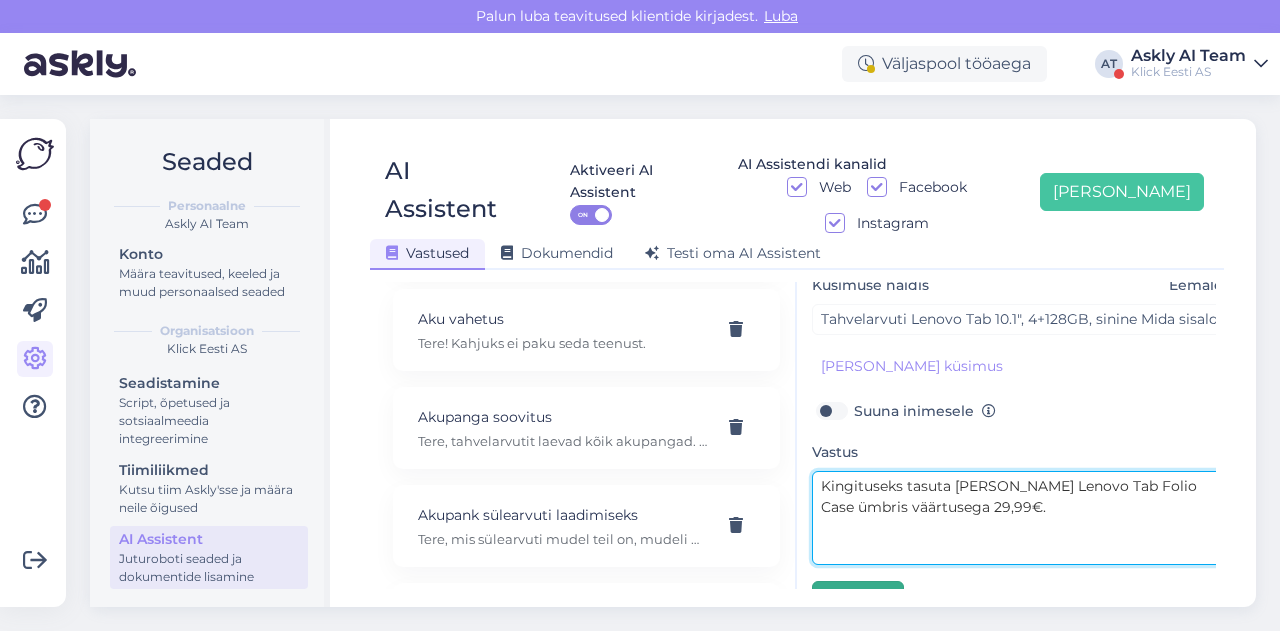 type on "Kingituseks tasuta [PERSON_NAME] Lenovo Tab Folio Case ümbris väärtusega 29,99€." 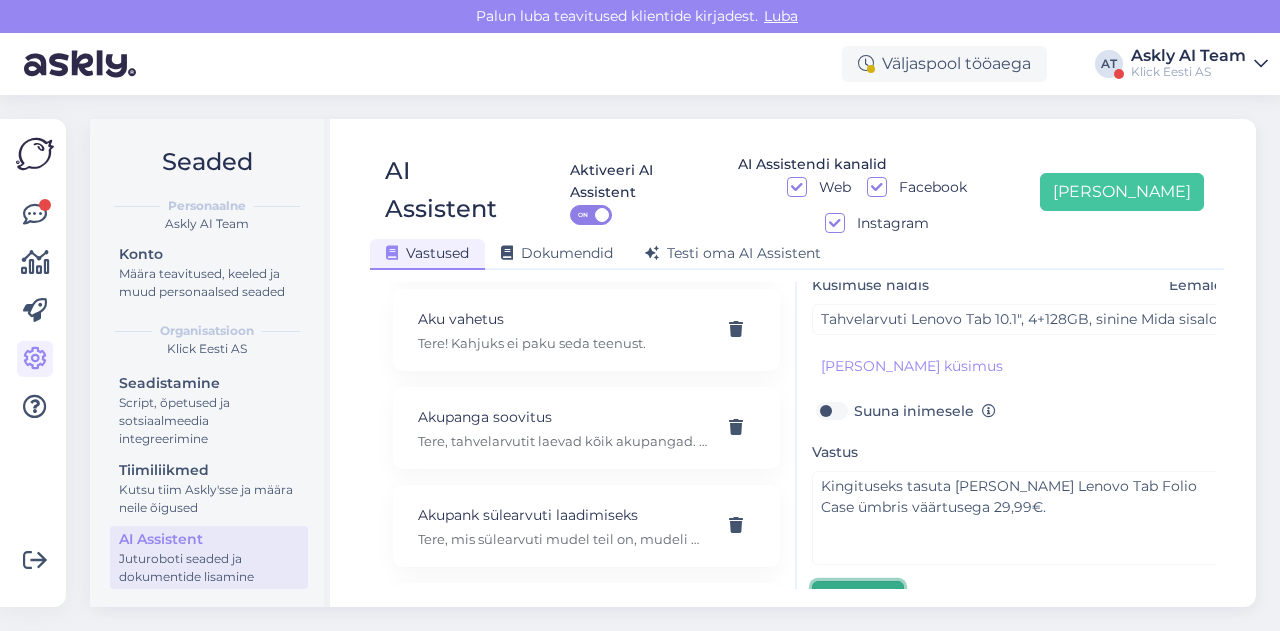 click on "Salvesta" at bounding box center (858, 600) 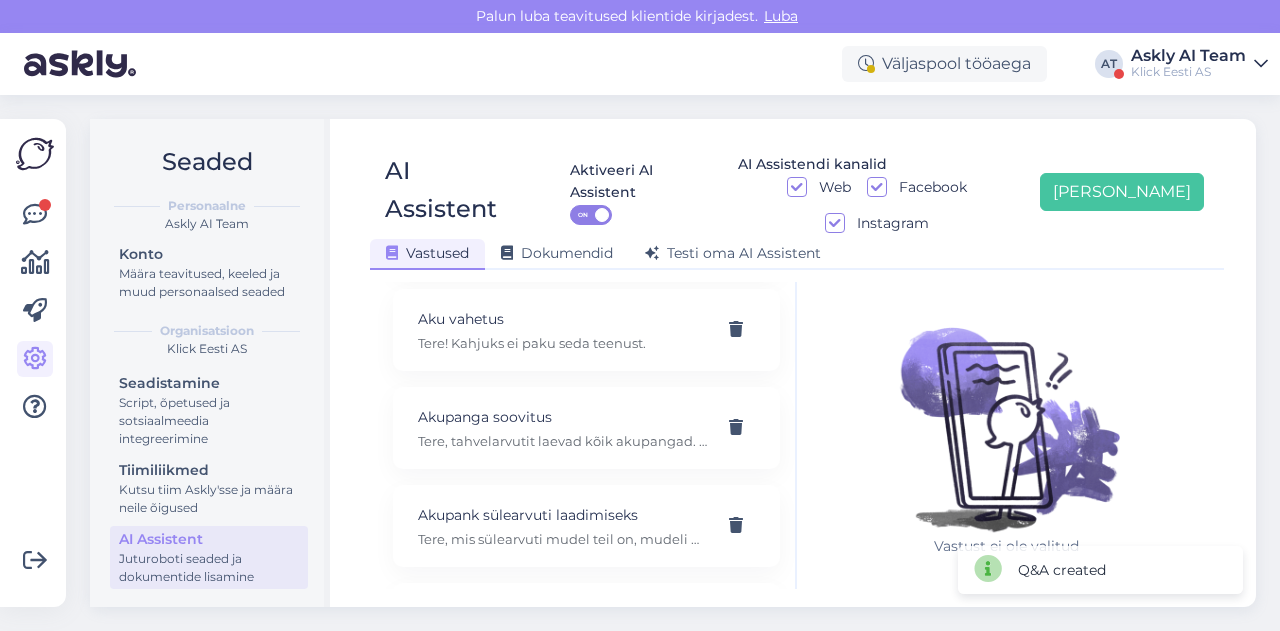 scroll, scrollTop: 42, scrollLeft: 0, axis: vertical 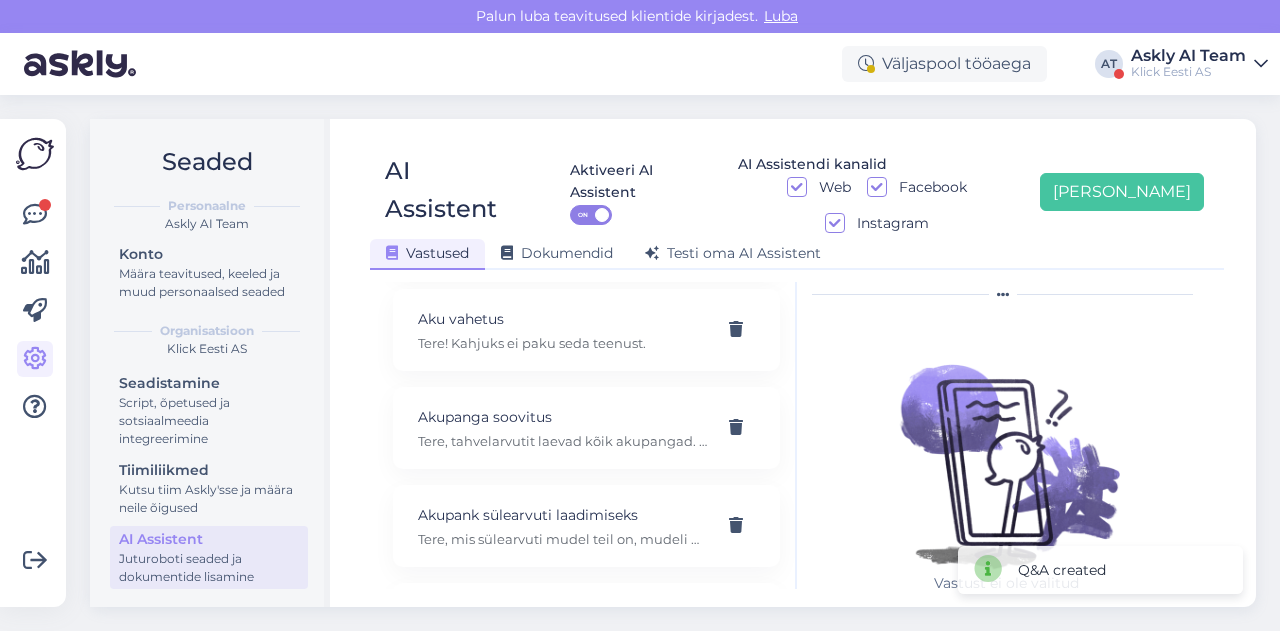 click on "AI Assistent Aktiveeri AI Assistent ON AI Assistendi kanalid Web Facebook Instagram [PERSON_NAME] uus Vastused Dokumendid [PERSON_NAME] oma AI Assistent [PERSON_NAME] AI Assistenti. Vajuta '[PERSON_NAME] uus' ja [PERSON_NAME] küsimused ja vastused, millele AI võiks 24/7 vastata kliendile sobivas keeles.  "Makse ootel" tellimused  Tere! "Makse ootel" tellimused tühistuvad automaatselt. Nende pärast ei pea muretsema. 32" telerid Narvas Tere! Järgnevad mudelid on saadaval: [URL][DOMAIN_NAME] 5G nuputelefon Tere! 5G nuputelefoni ei ole. 4G telefonid leiab siit: [URL][DOMAIN_NAME][PERSON_NAME] Acer swift laadijat 45W: 19V 2.37A Tere, seda laadijat ei [PERSON_NAME] pakkuda kahjuks.
Adapter Tere, mis ühendusega see USB-C adapter teiselt poolt peaks olema? Aku seisukord Tere! Uue ringi seadmete akud on testitud, kuid mitte vahetatud. Täpne seis ei [PERSON_NAME].
Aku vahetus Tere! Kahjuks ei paku seda teenust.
Akupanga soovitus" at bounding box center [797, 363] 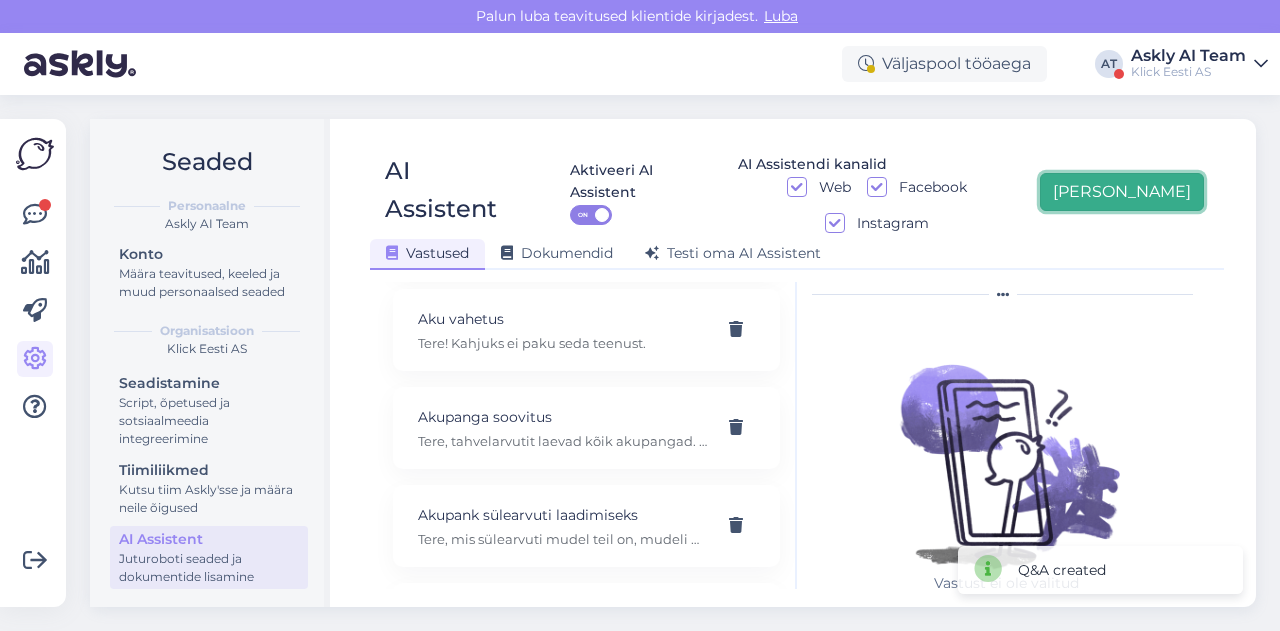 click on "[PERSON_NAME]" at bounding box center (1122, 192) 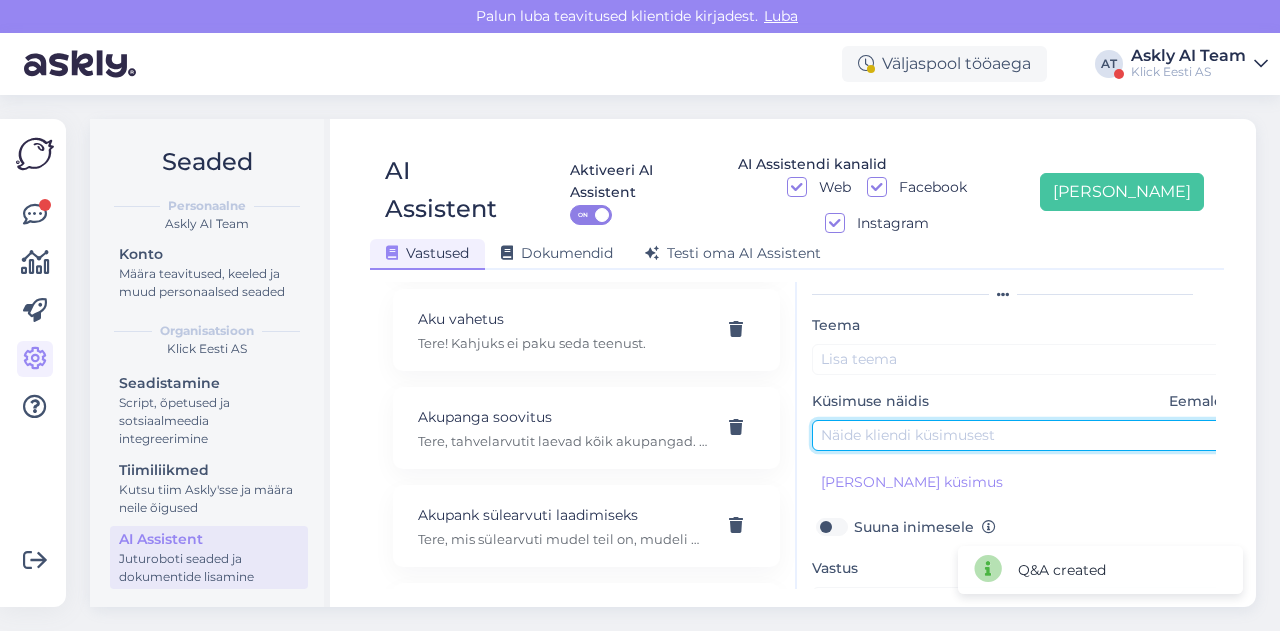 click at bounding box center (1022, 435) 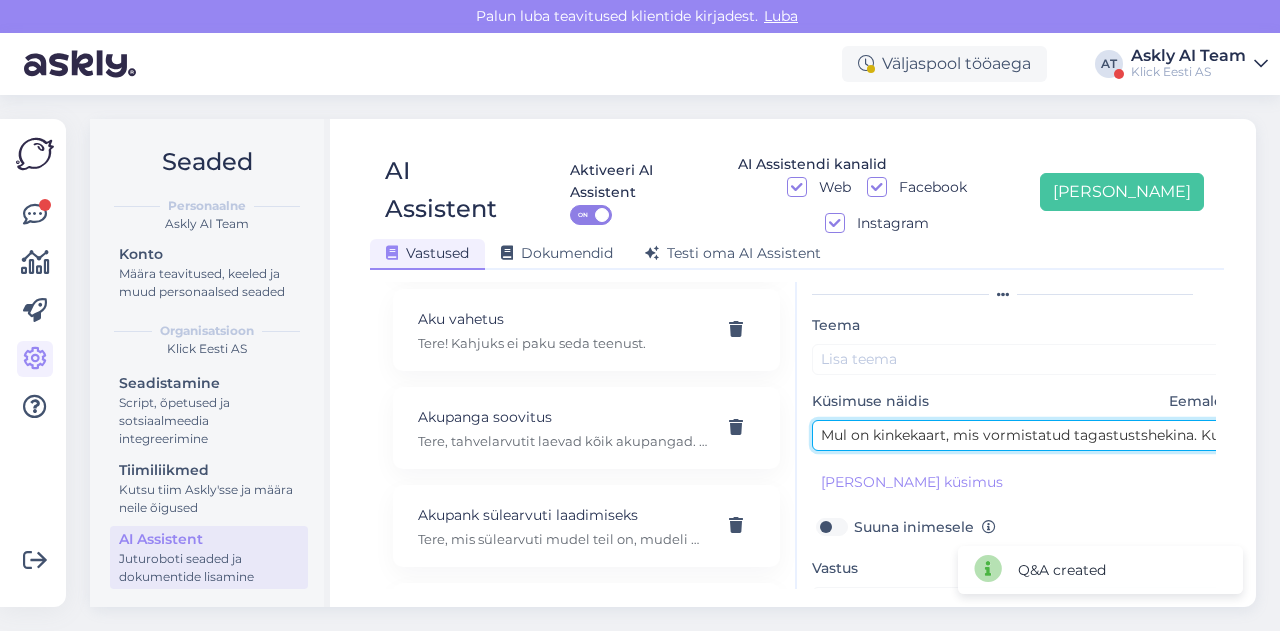 scroll, scrollTop: 0, scrollLeft: 304, axis: horizontal 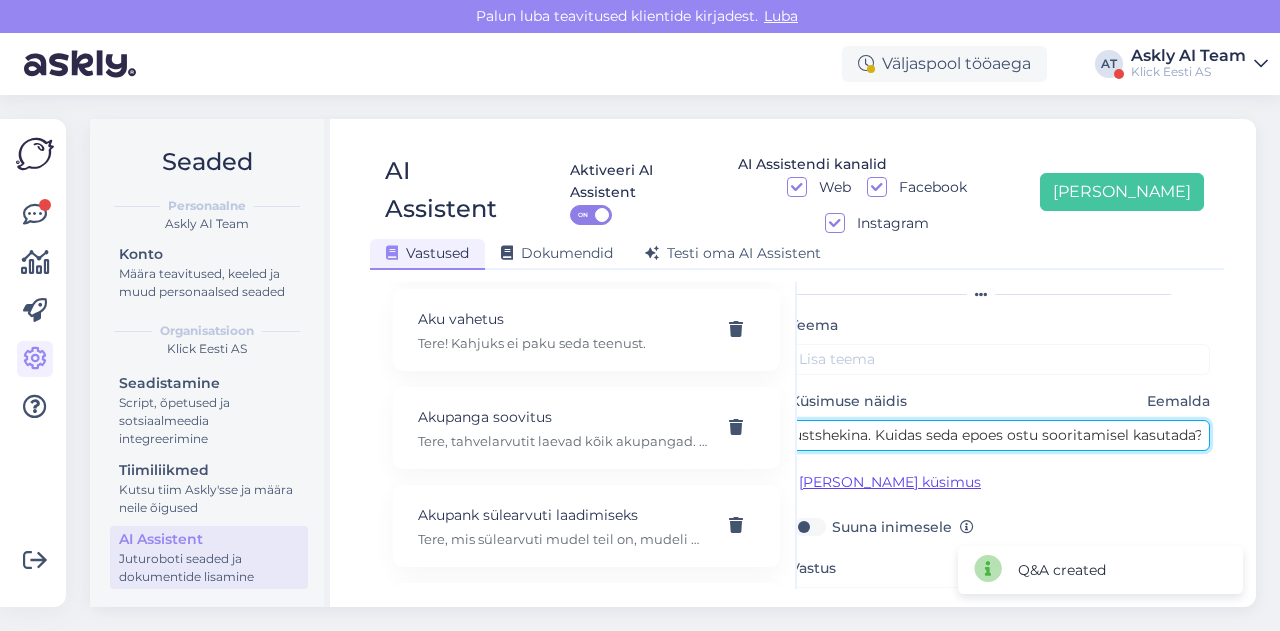 type on "Mul on kinkekaart, mis vormistatud tagastustshekina. Kuidas seda epoes ostu sooritamisel kasutada?" 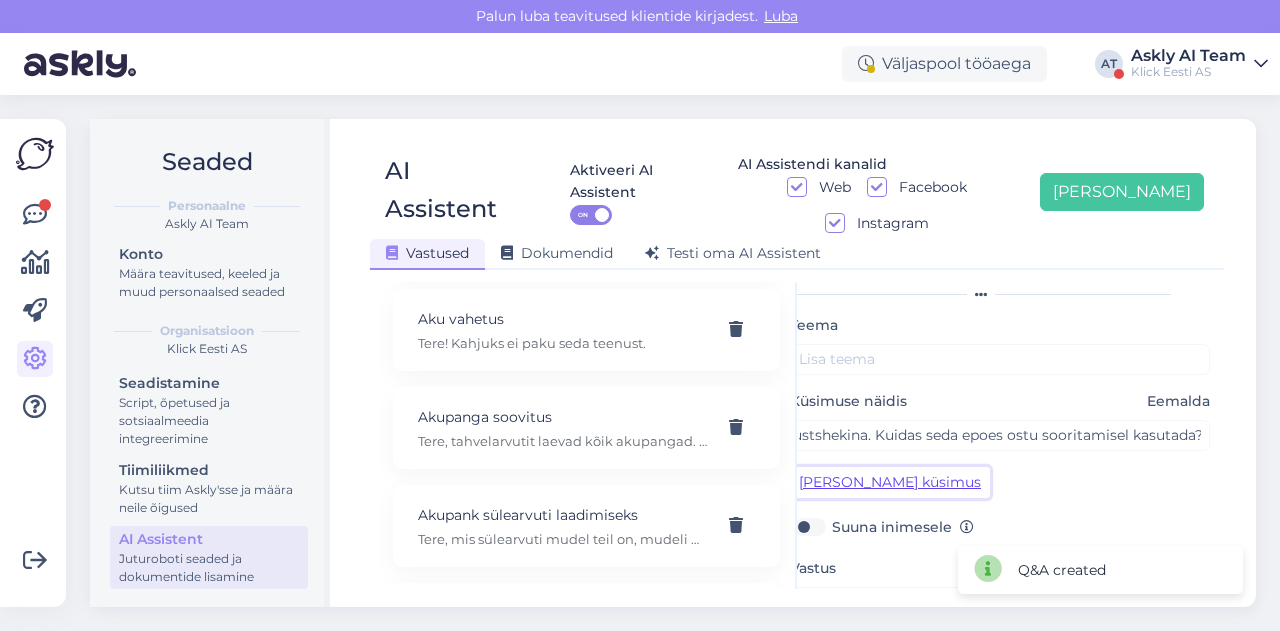 click on "[PERSON_NAME] küsimus" at bounding box center (890, 482) 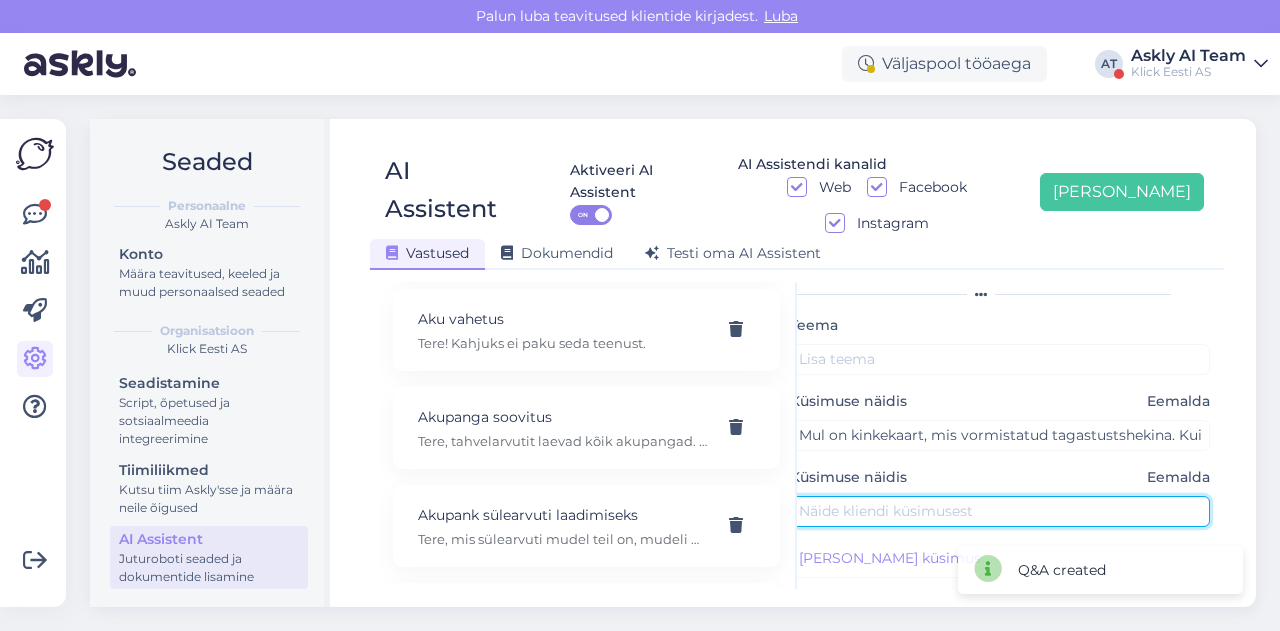 click at bounding box center (1000, 511) 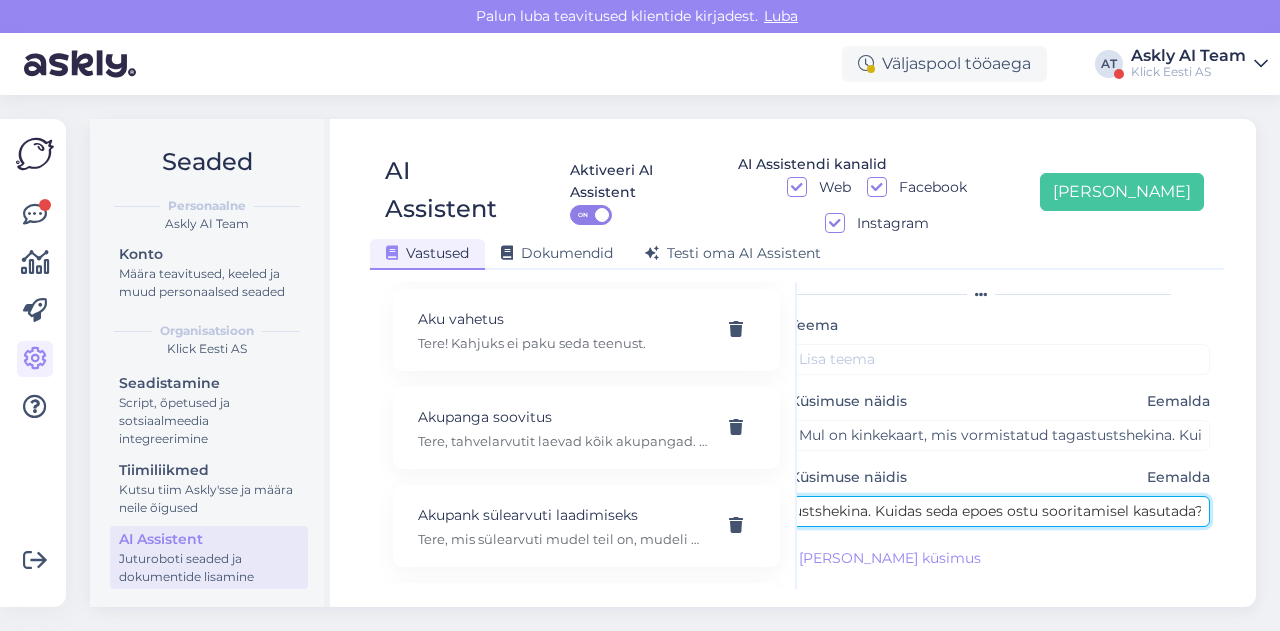 scroll, scrollTop: 0, scrollLeft: 246, axis: horizontal 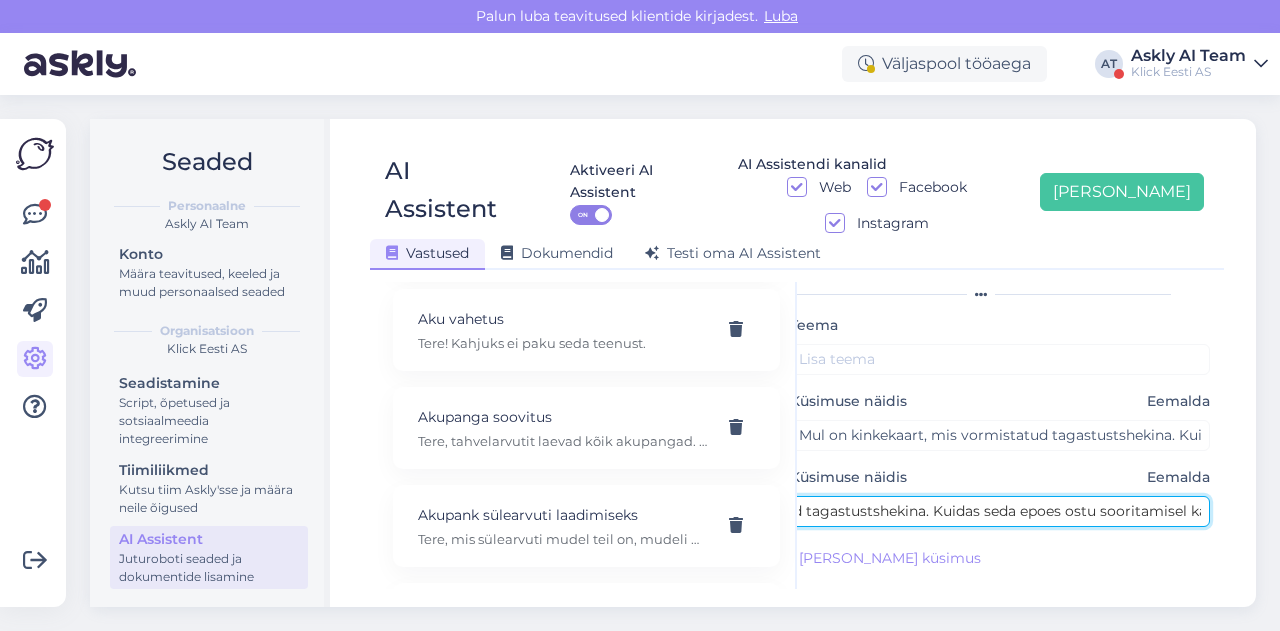 click on "Mul on kinkekaart, mis vormistatud tagastustshekina. Kuidas seda epoes ostu sooritamisel kasutada?" at bounding box center [1000, 511] 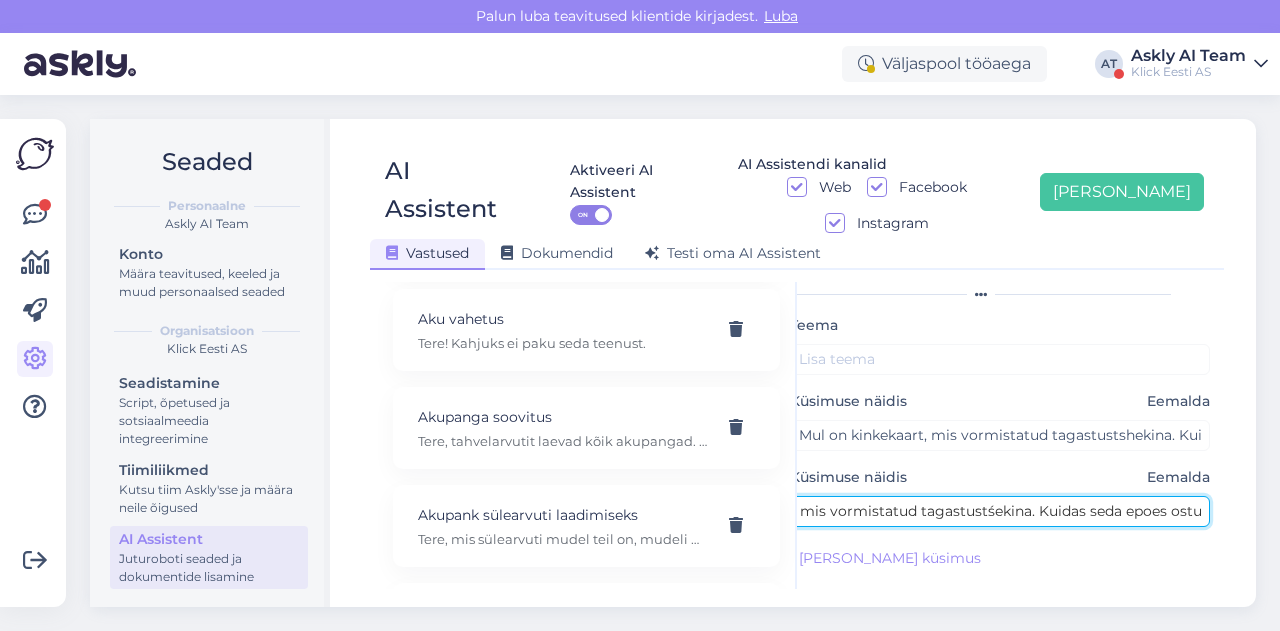 scroll, scrollTop: 0, scrollLeft: 100, axis: horizontal 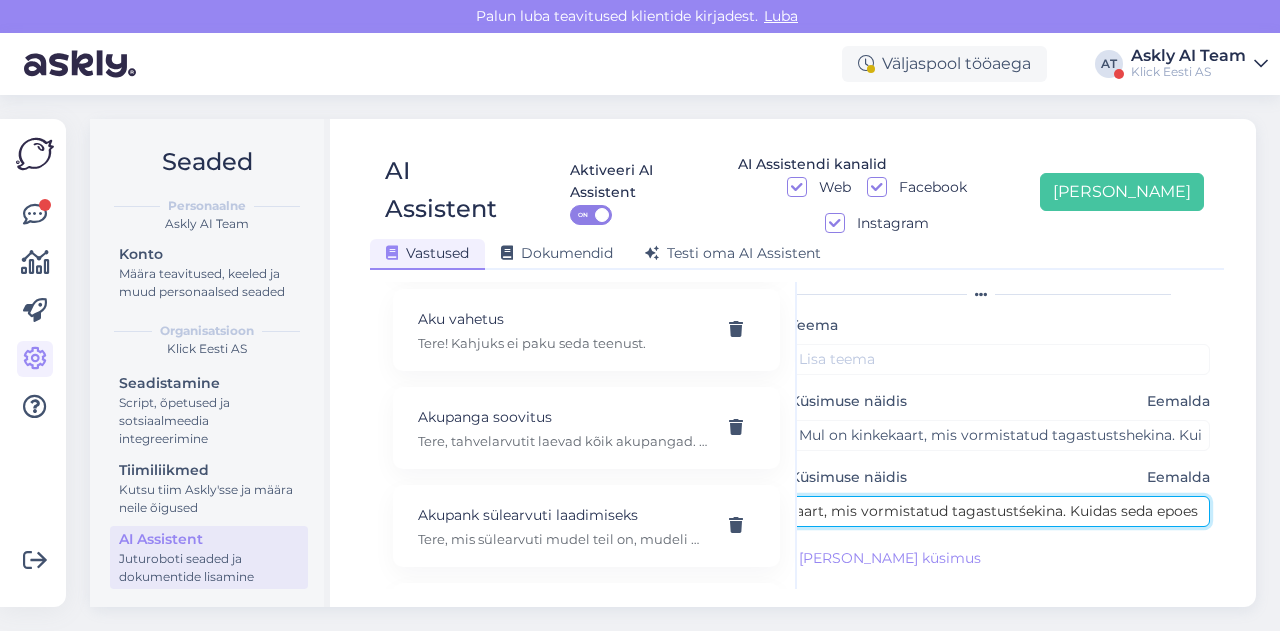 type on "Mul on kinkekaart, mis vormistatud tagastustśekina. Kuidas seda epoes ostu sooritamisel kasutada?" 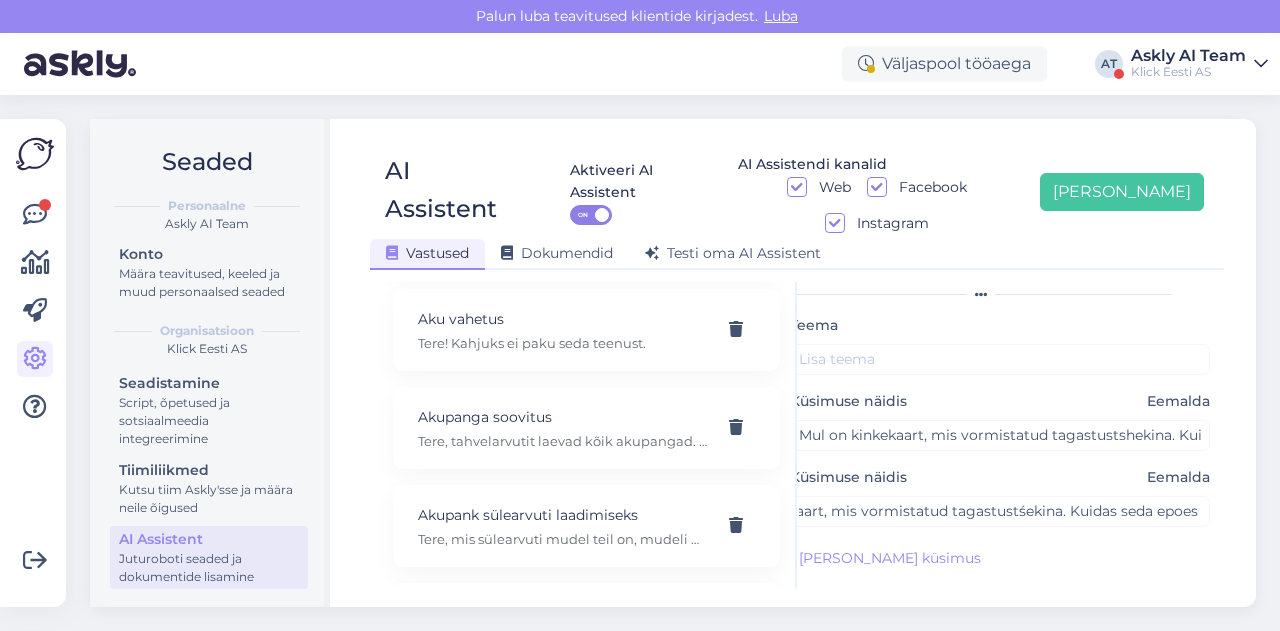 scroll, scrollTop: 0, scrollLeft: 0, axis: both 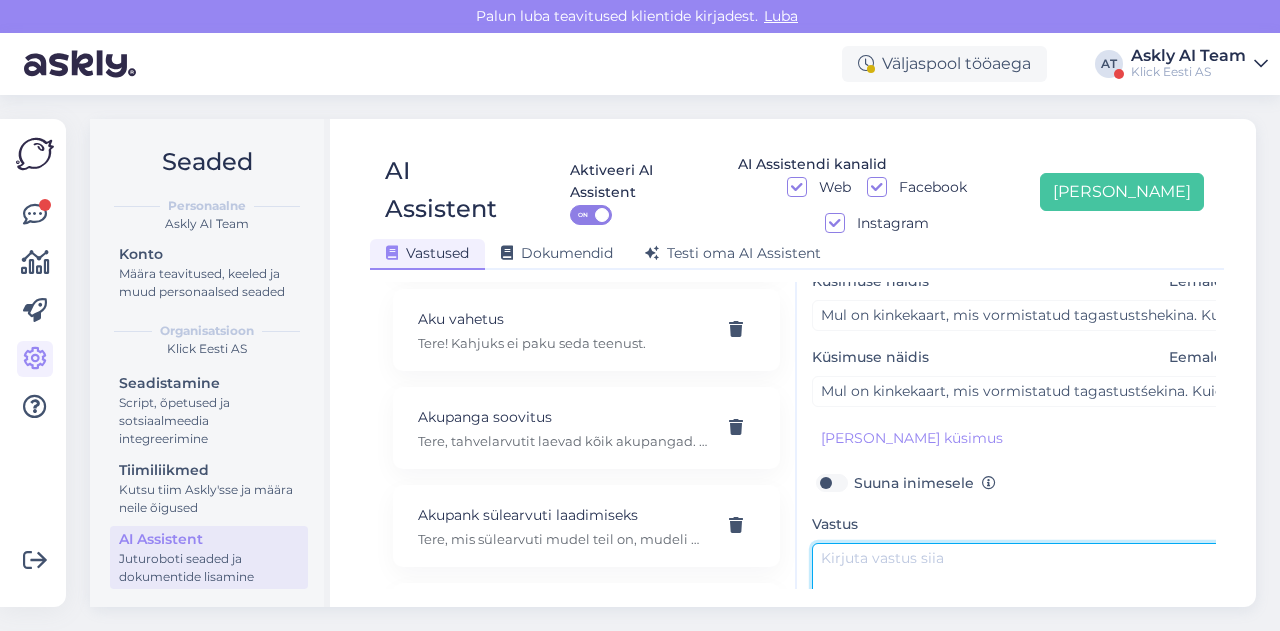 click at bounding box center (1022, 590) 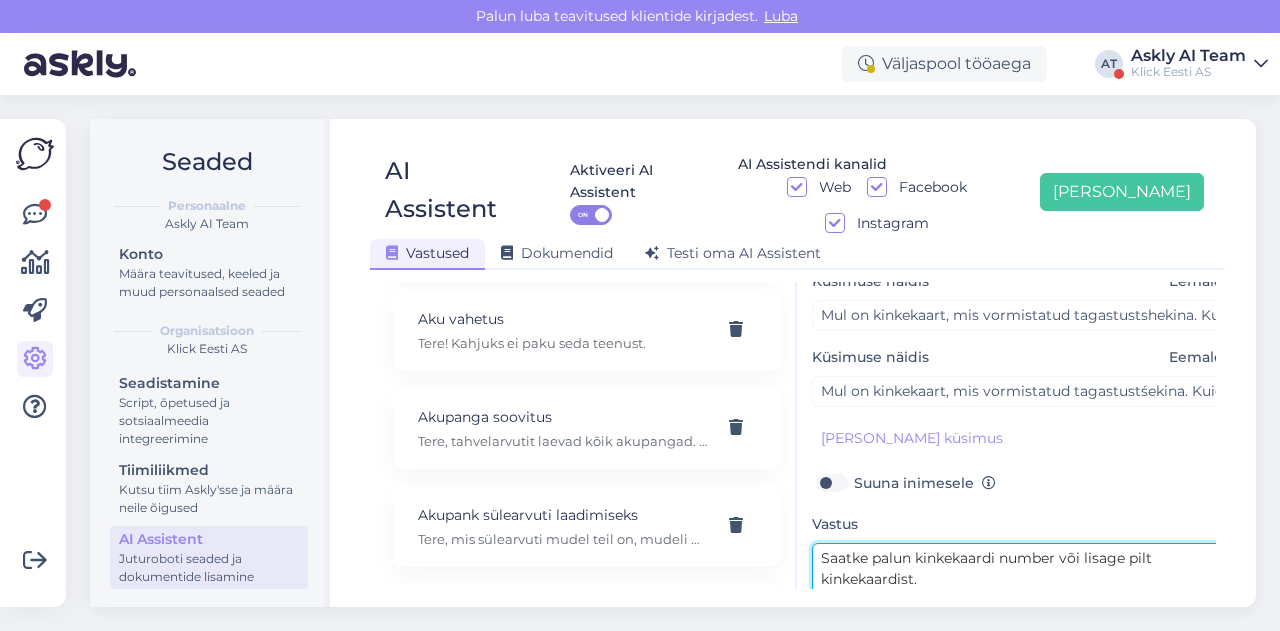type on "Saatke palun kinkekaardi number või lisage pilt kinkekaardist." 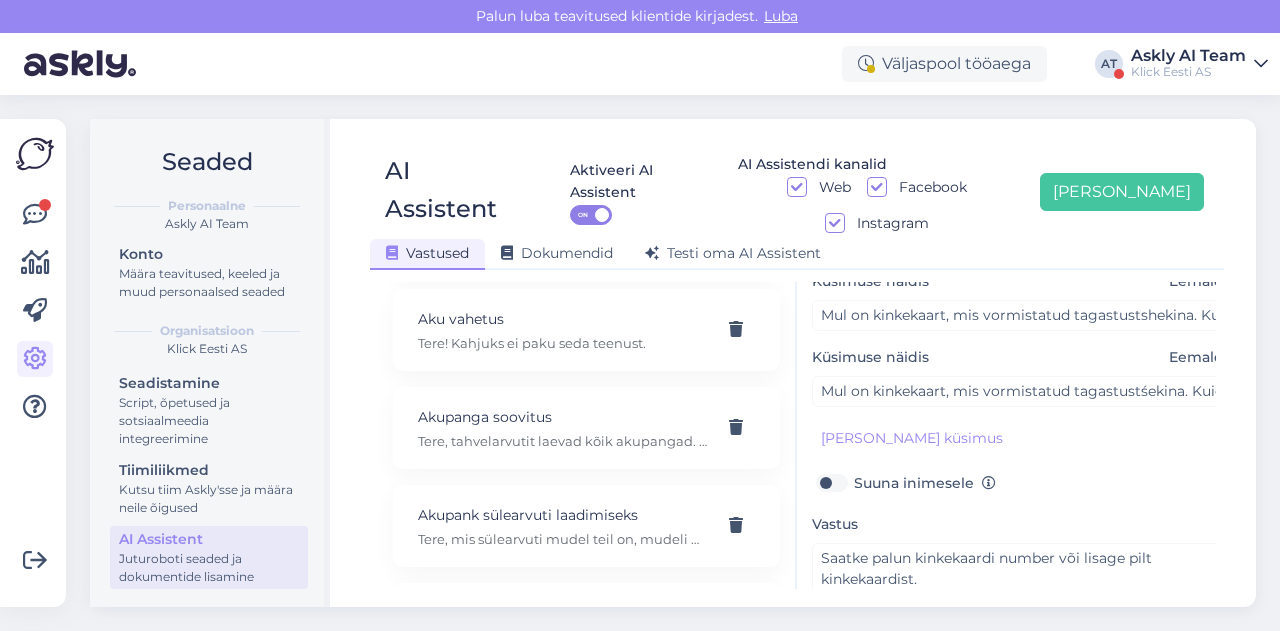 click on "Suuna inimesele" at bounding box center (925, 483) 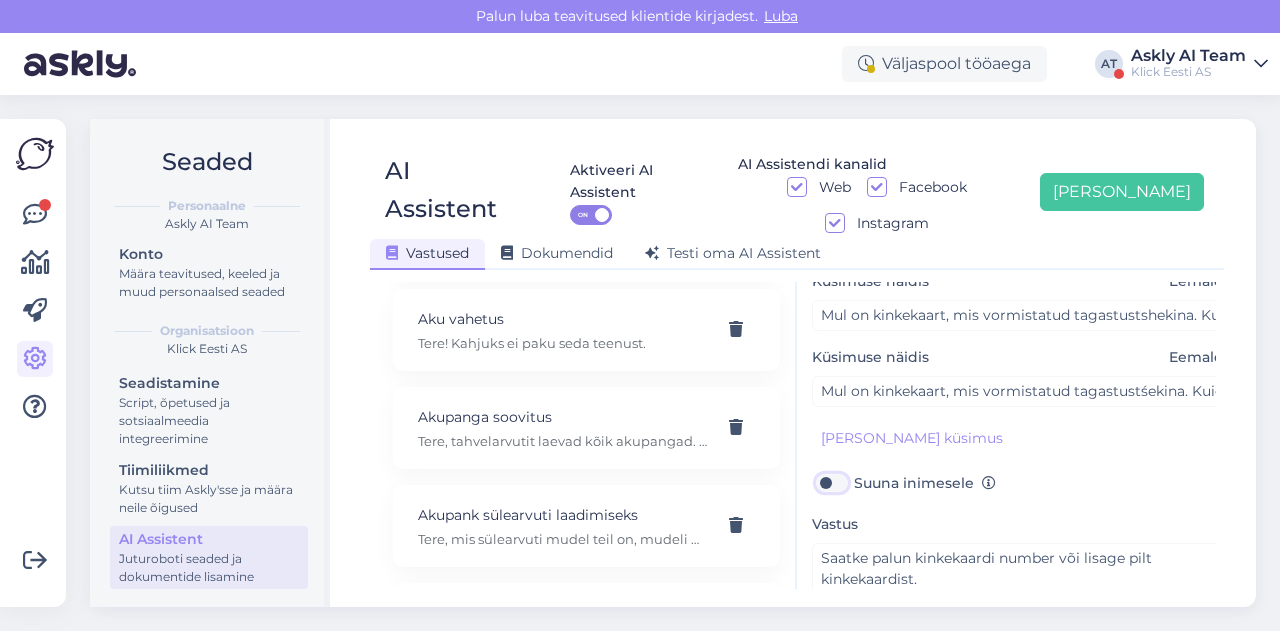 click on "Suuna inimesele" at bounding box center [831, 483] 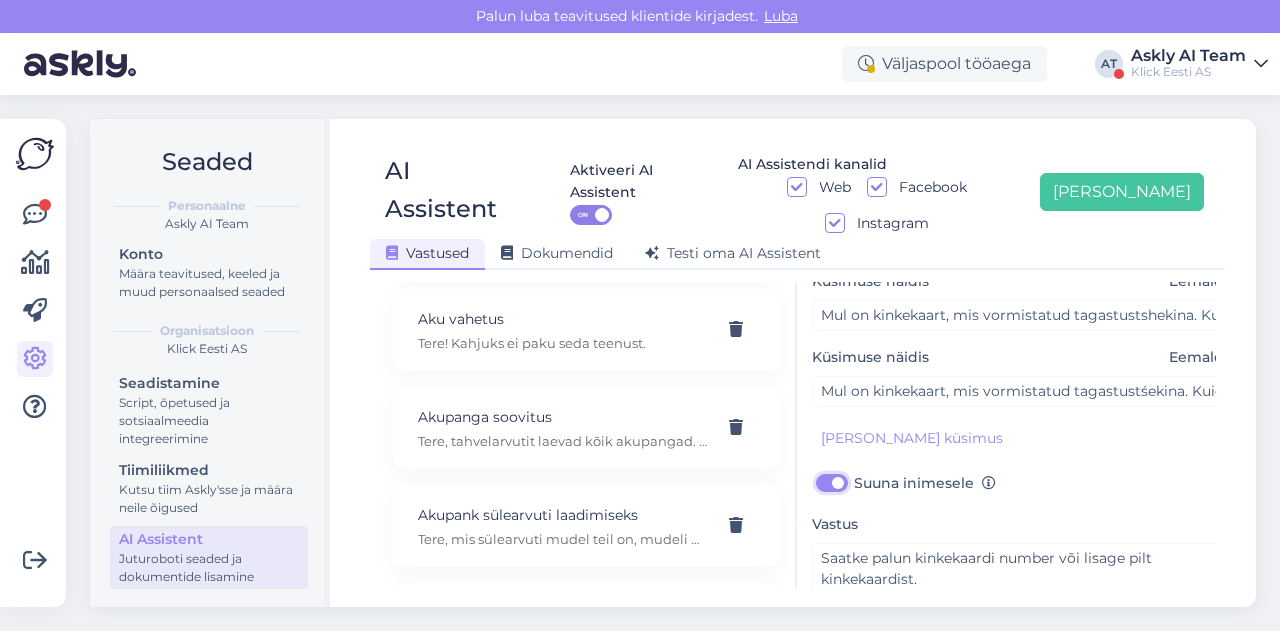 checkbox on "true" 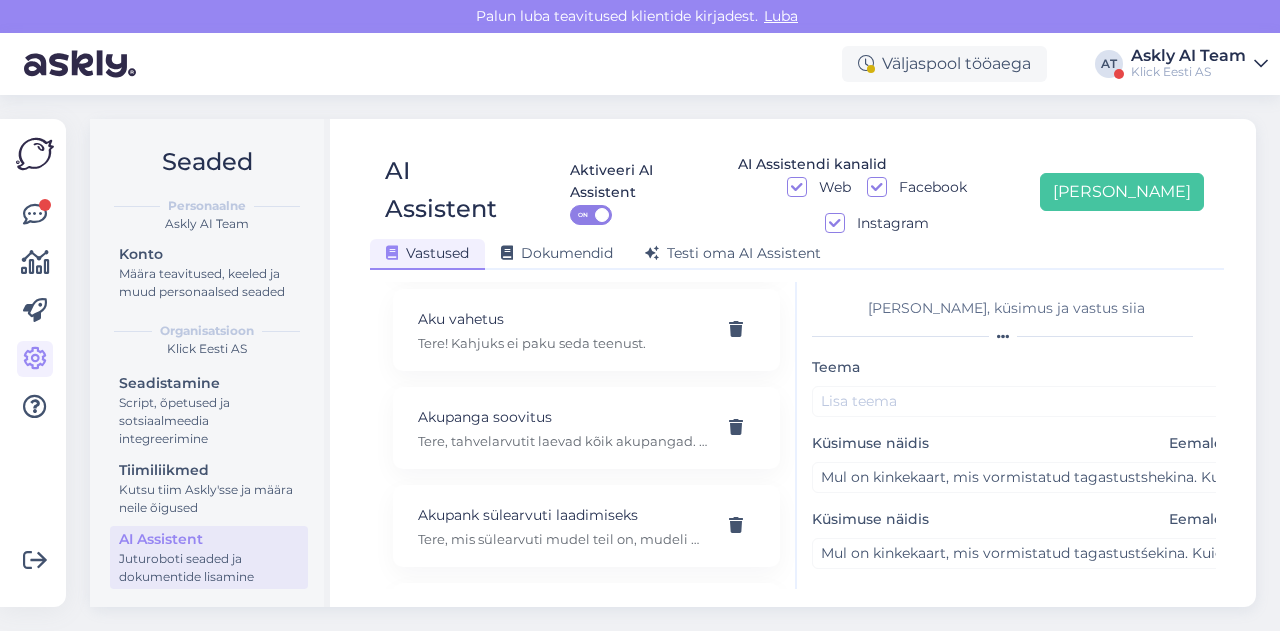 click on "Teema" at bounding box center [1022, 386] 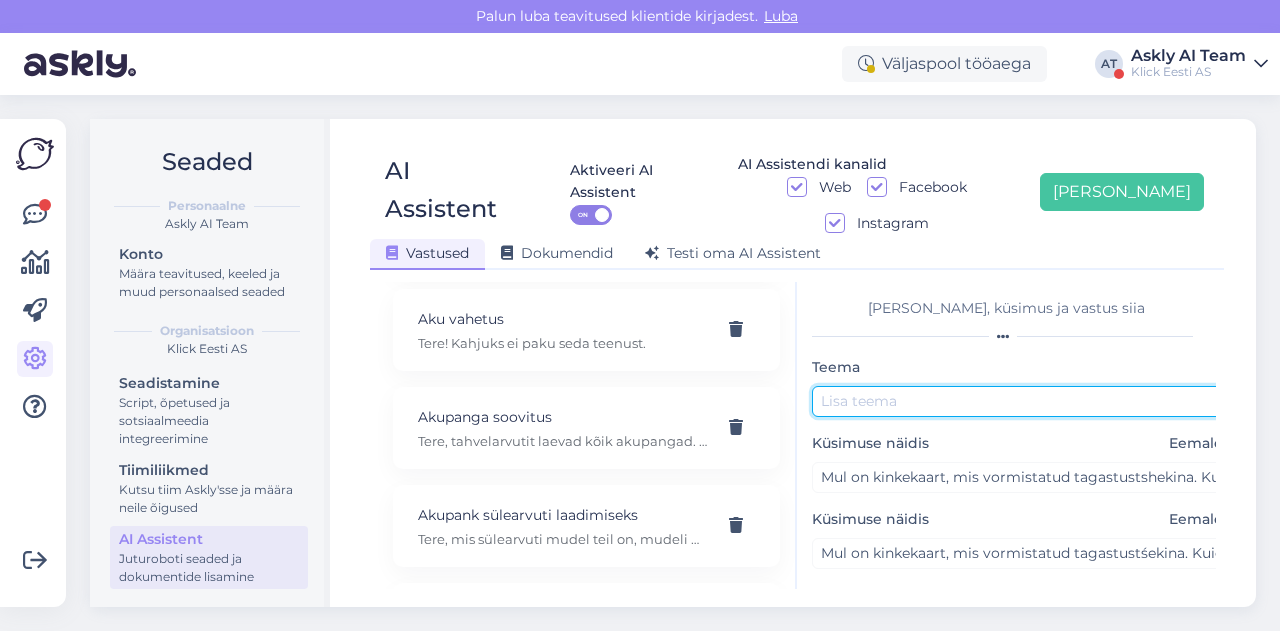 click at bounding box center [1022, 401] 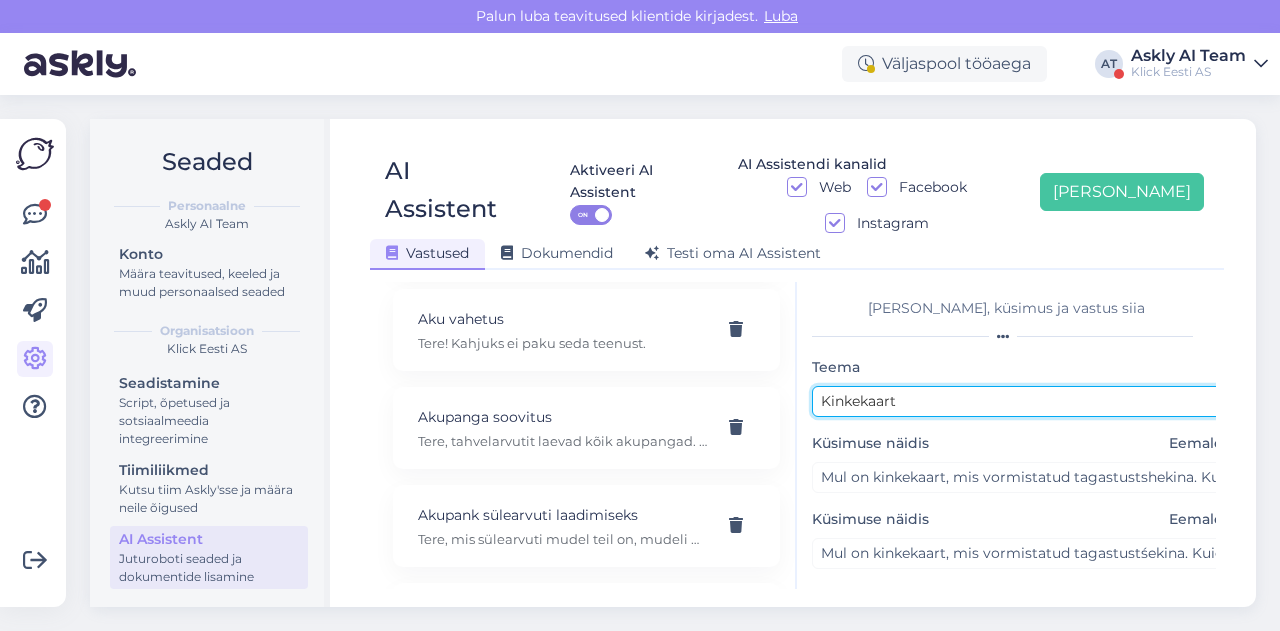 scroll, scrollTop: 254, scrollLeft: 0, axis: vertical 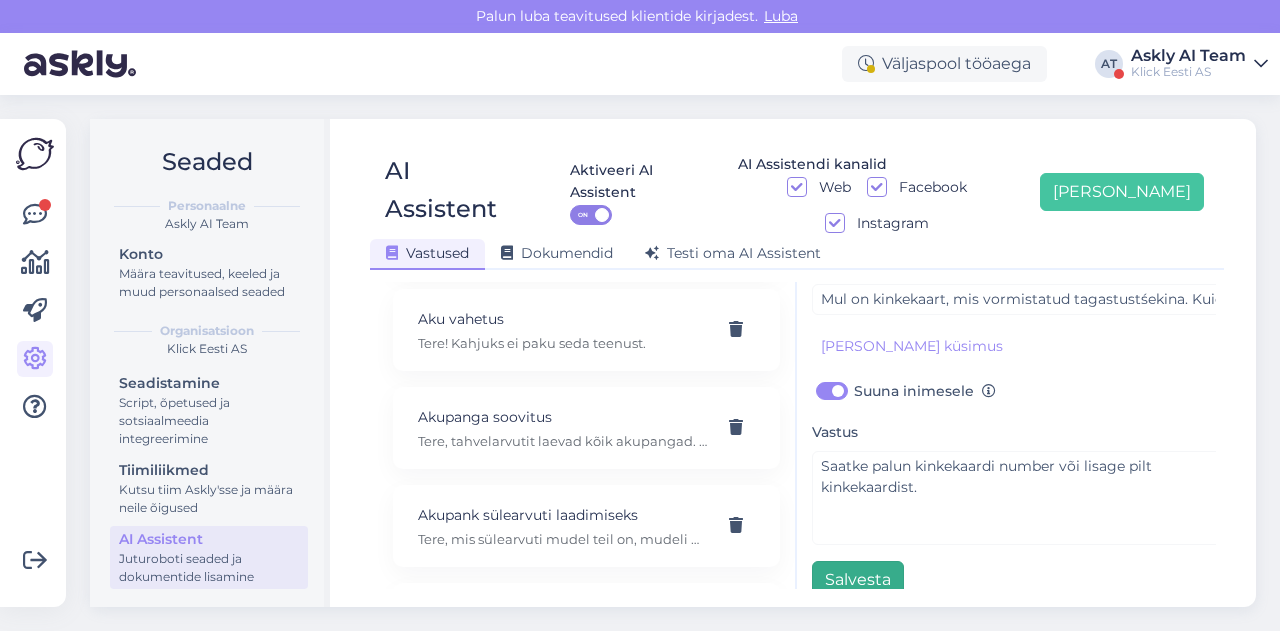 type on "Kinkekaart" 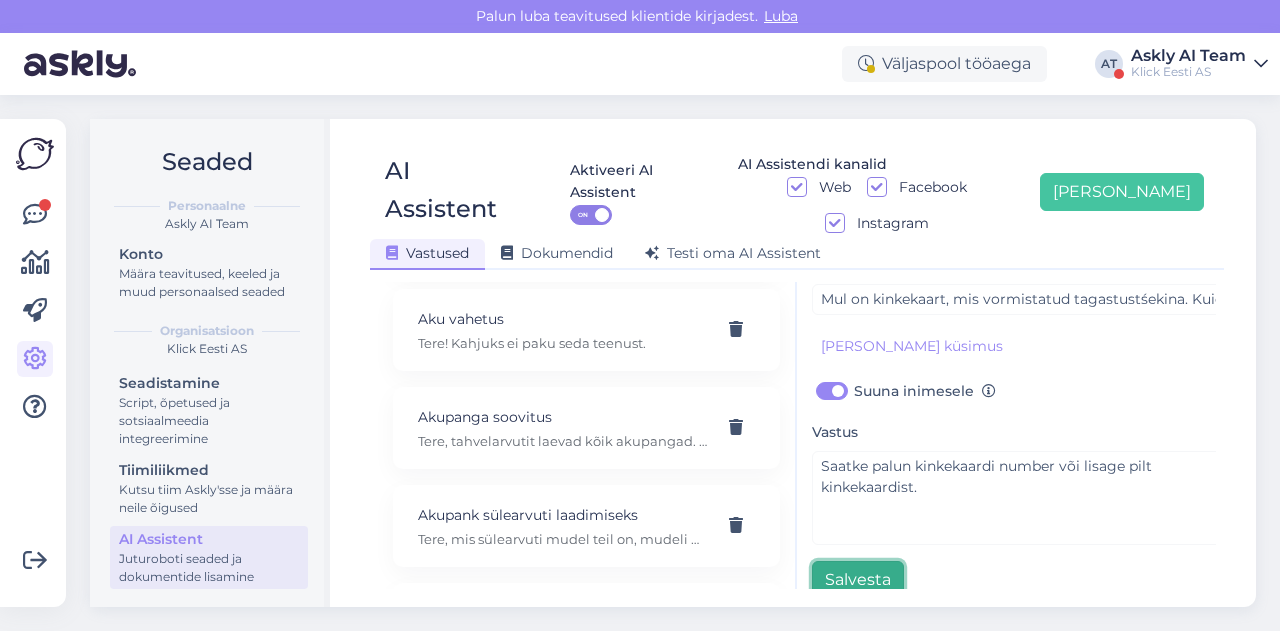 click on "Salvesta" at bounding box center (858, 580) 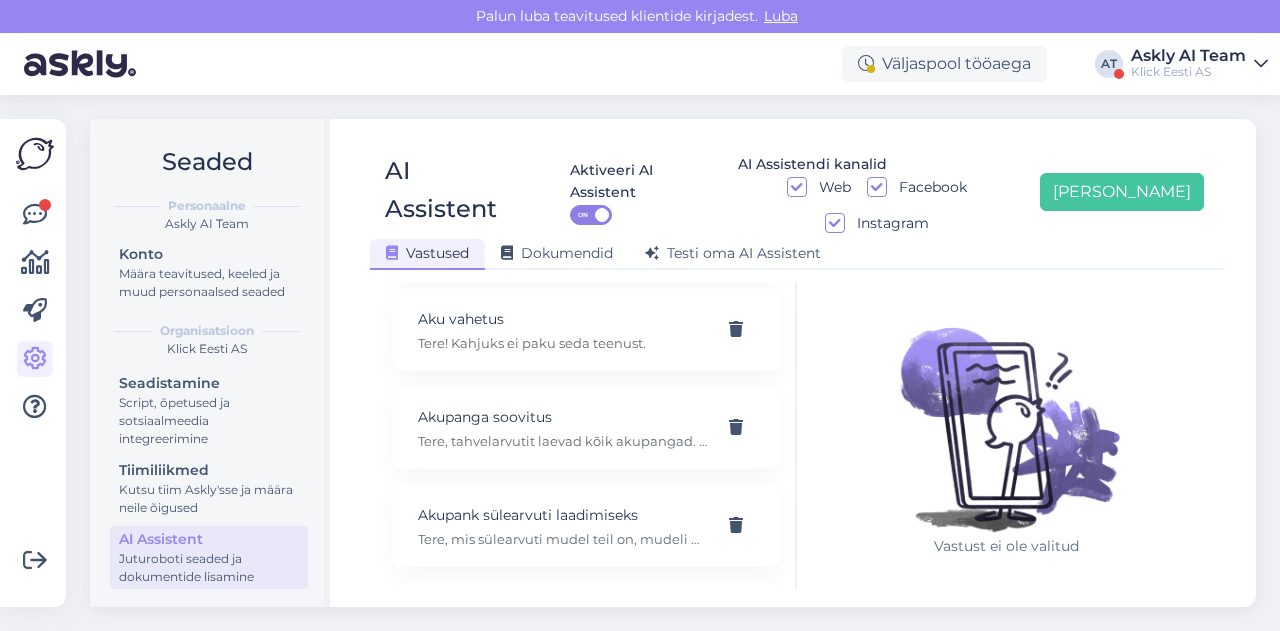 scroll, scrollTop: 42, scrollLeft: 0, axis: vertical 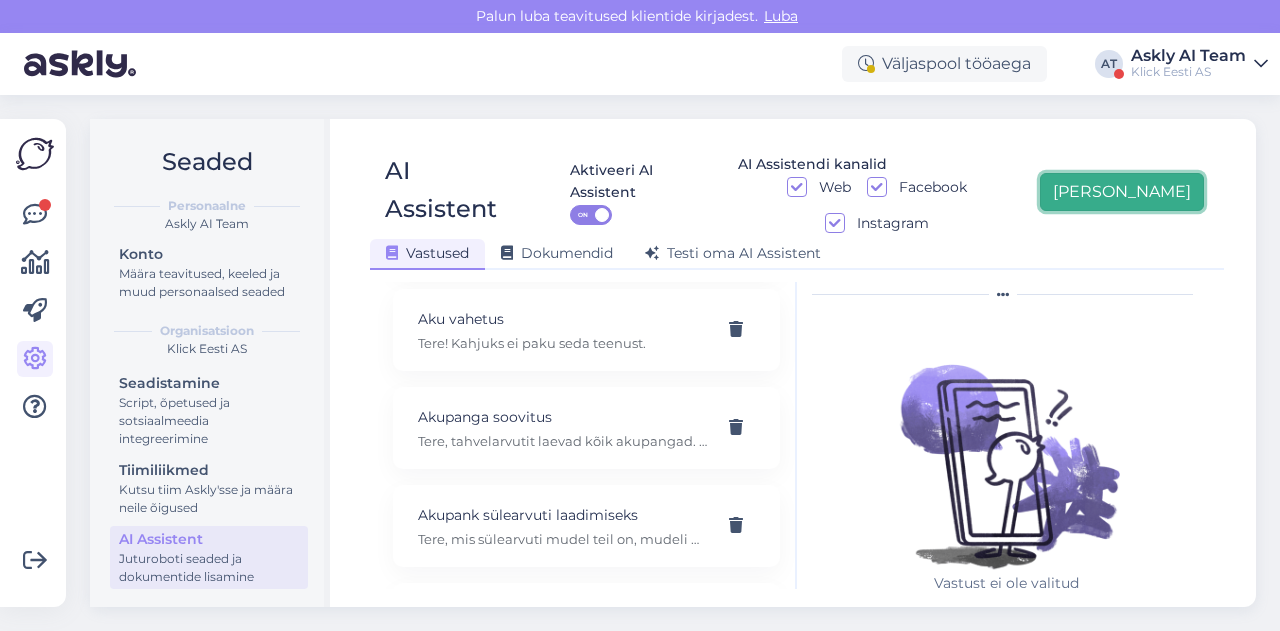 click on "[PERSON_NAME]" at bounding box center (1122, 192) 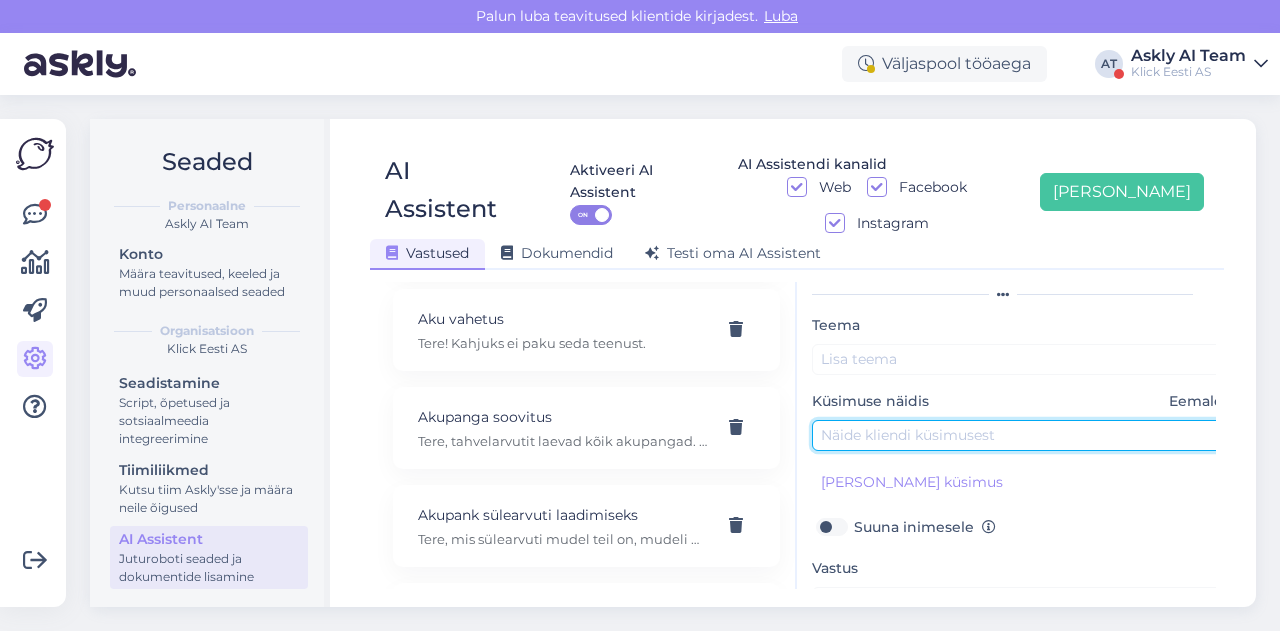click at bounding box center [1022, 435] 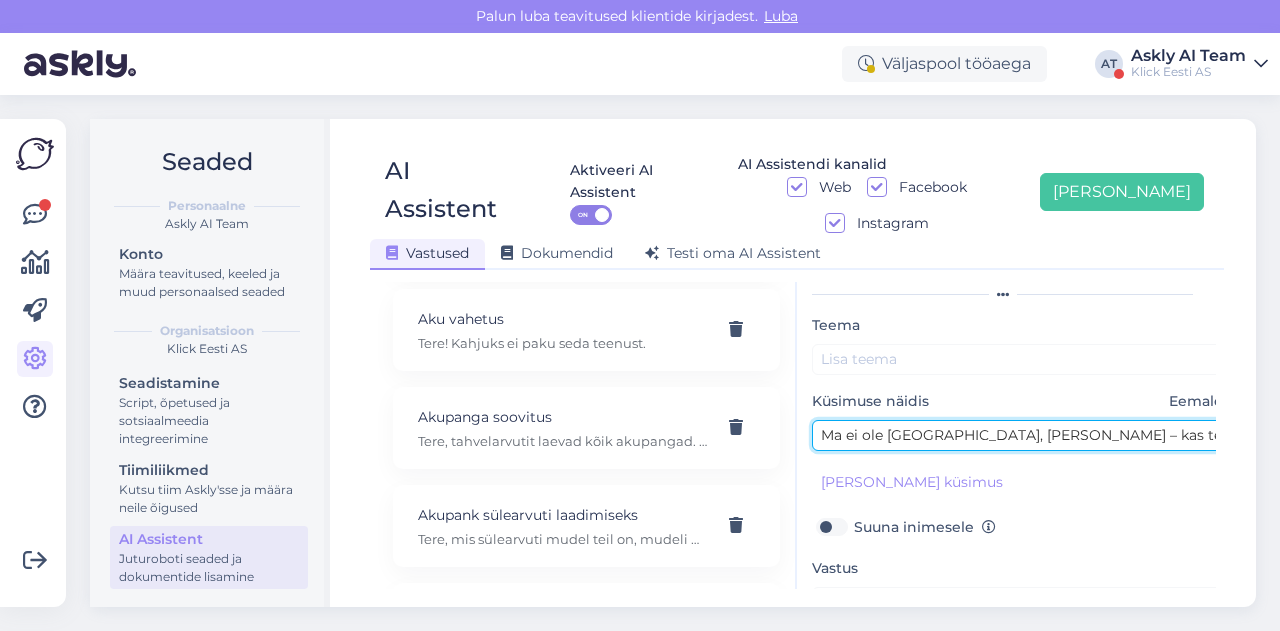 scroll, scrollTop: 0, scrollLeft: 29, axis: horizontal 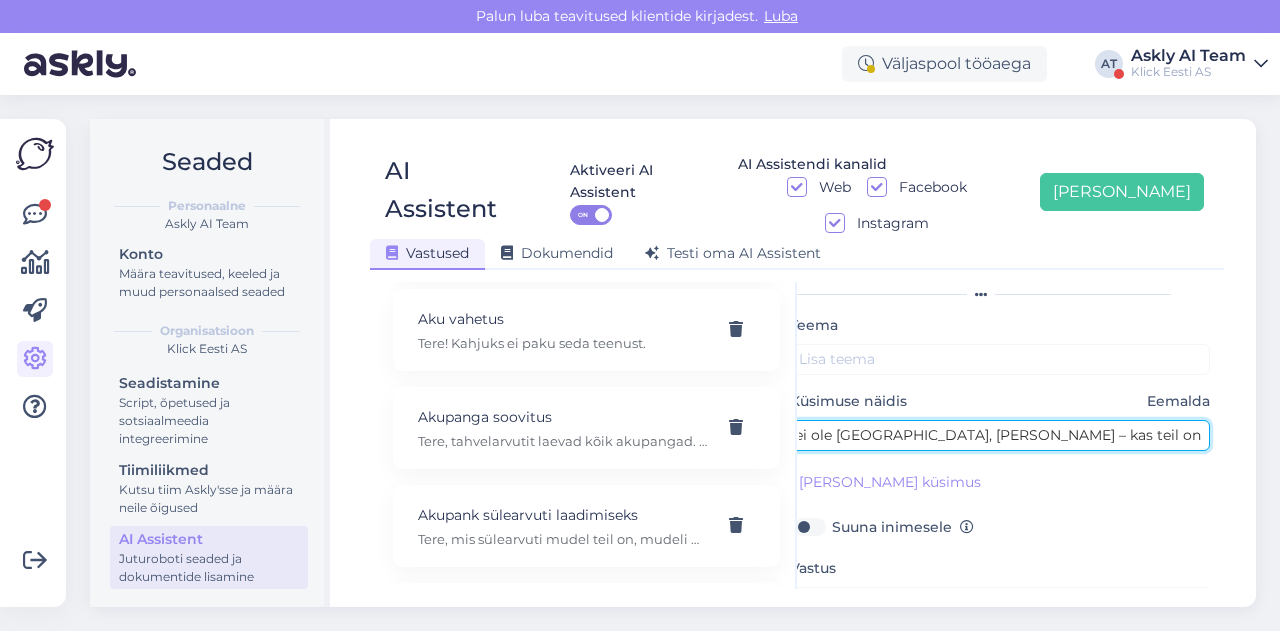 type on "Ma ei ole [GEOGRAPHIC_DATA], [PERSON_NAME] – kas teil on siin mõni esindus?" 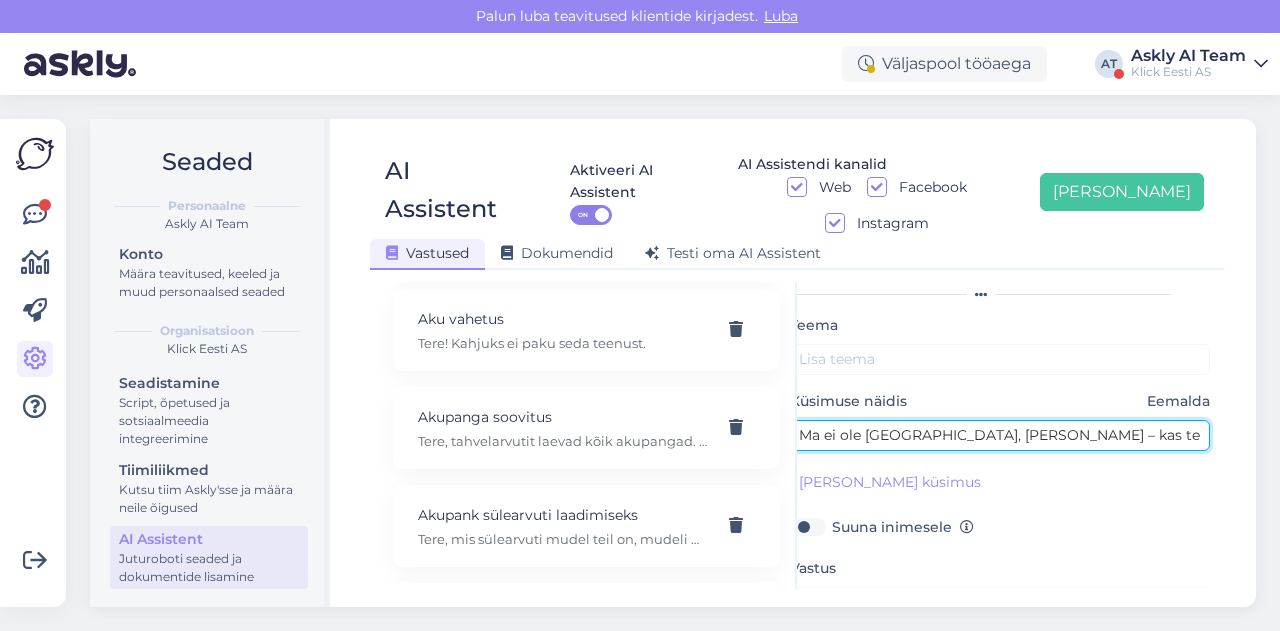 scroll, scrollTop: 179, scrollLeft: 0, axis: vertical 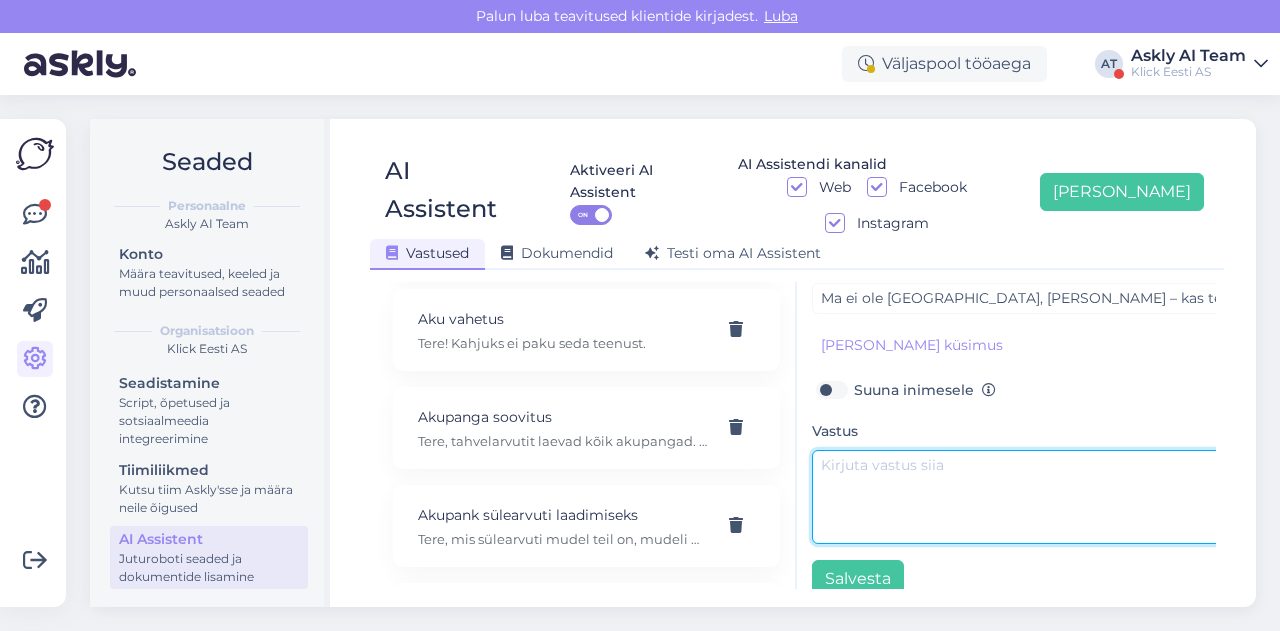 click at bounding box center [1022, 497] 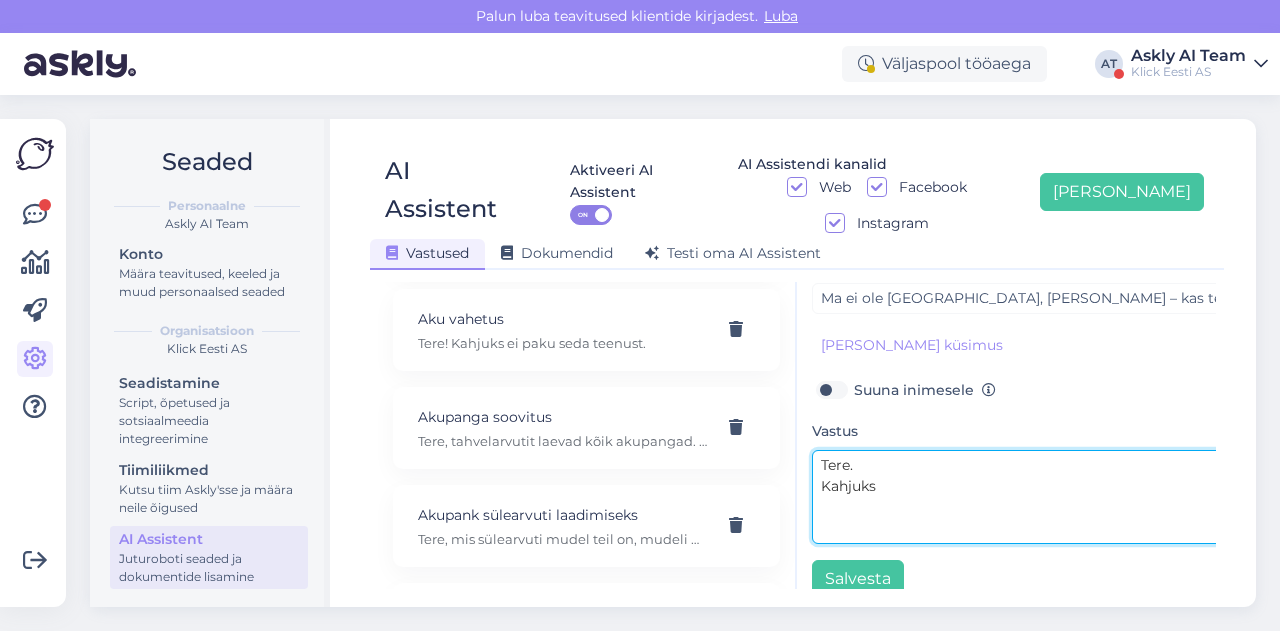 paste on "[PERSON_NAME] ole esindusi väljaspool Eestit." 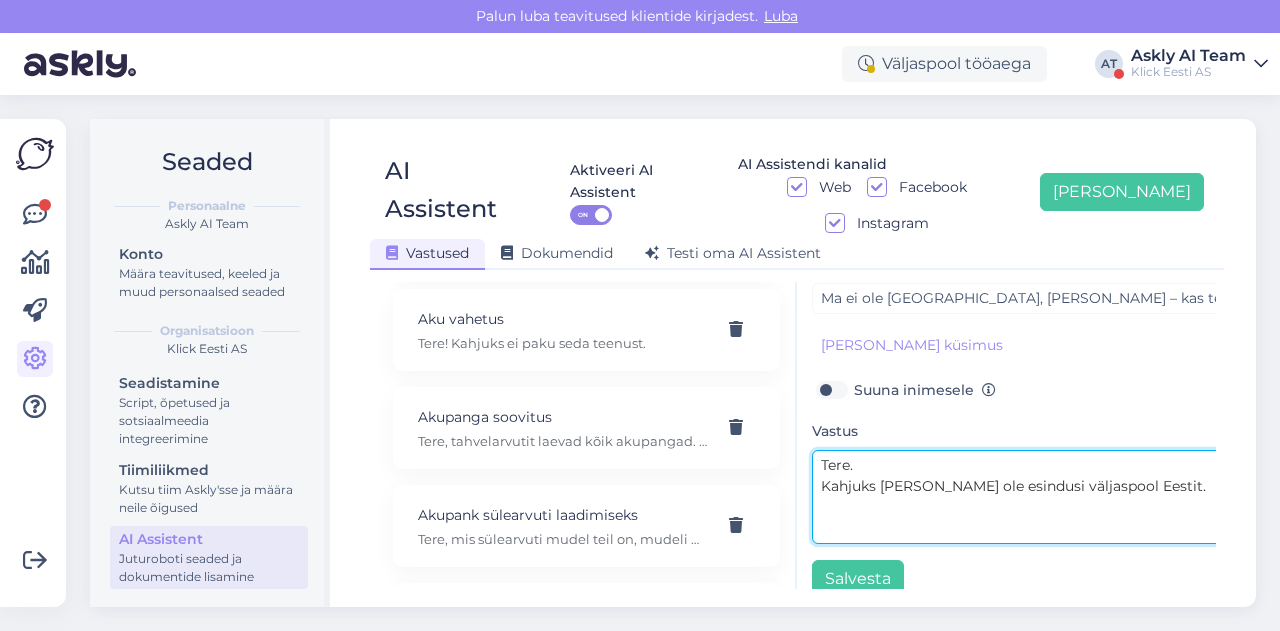 click on "Tere.
Kahjuks [PERSON_NAME] ole esindusi väljaspool Eestit." at bounding box center (1022, 497) 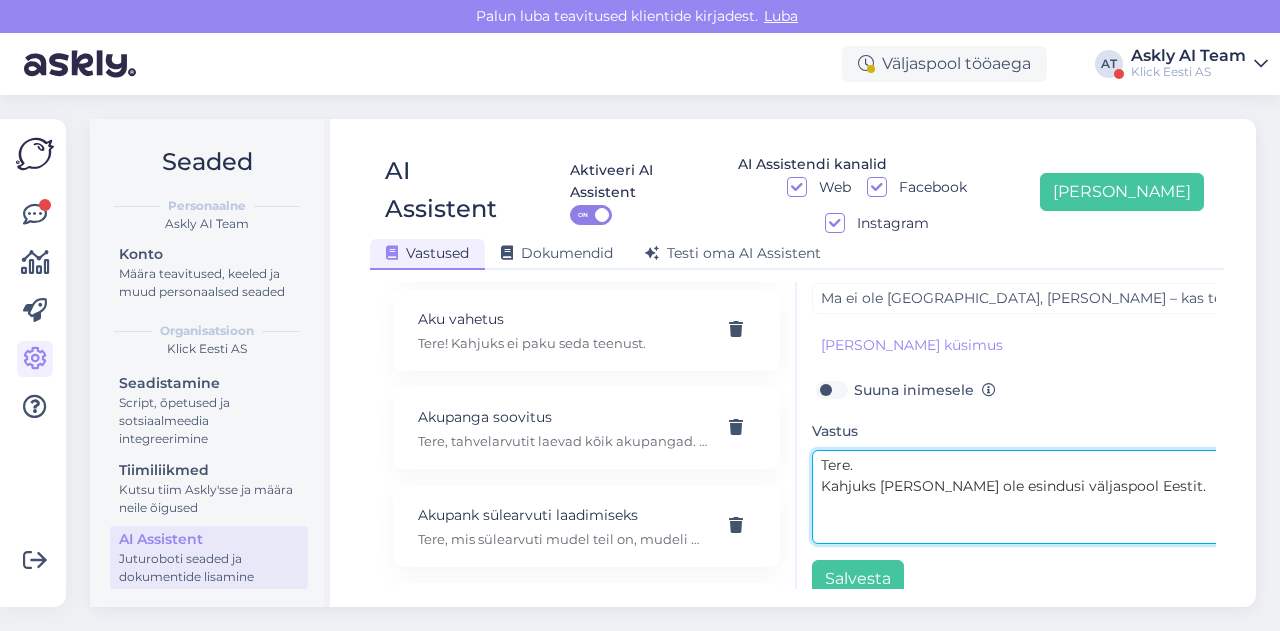 scroll, scrollTop: 135, scrollLeft: 0, axis: vertical 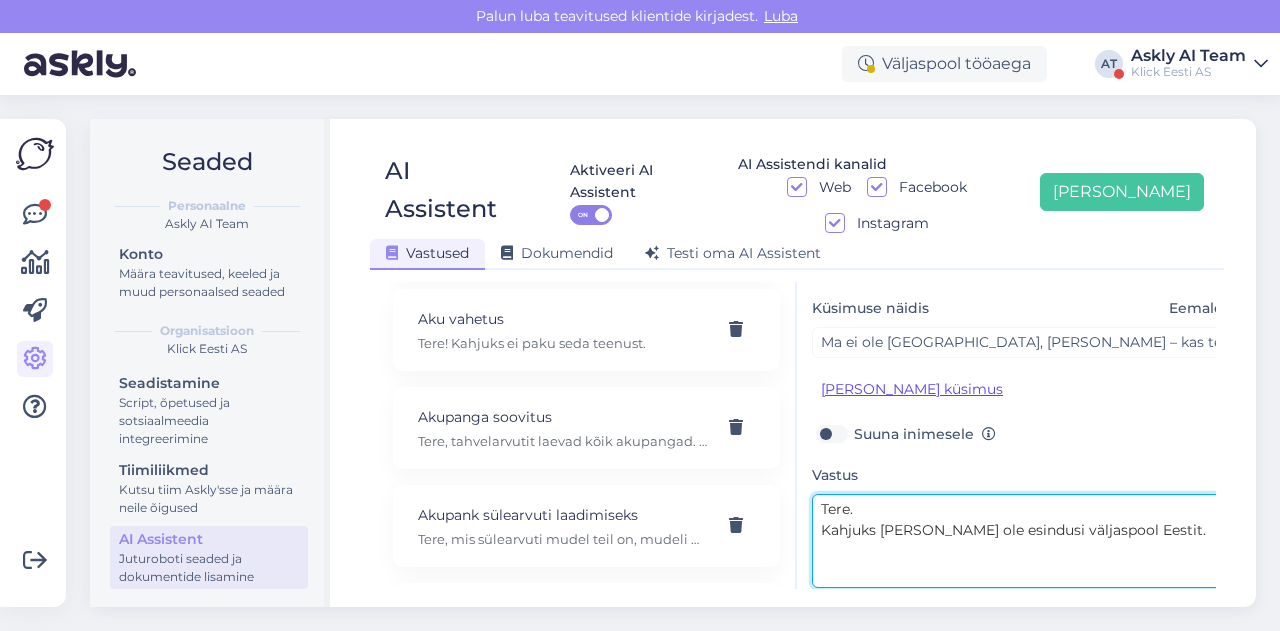 type on "Tere.
Kahjuks [PERSON_NAME] ole esindusi väljaspool Eestit." 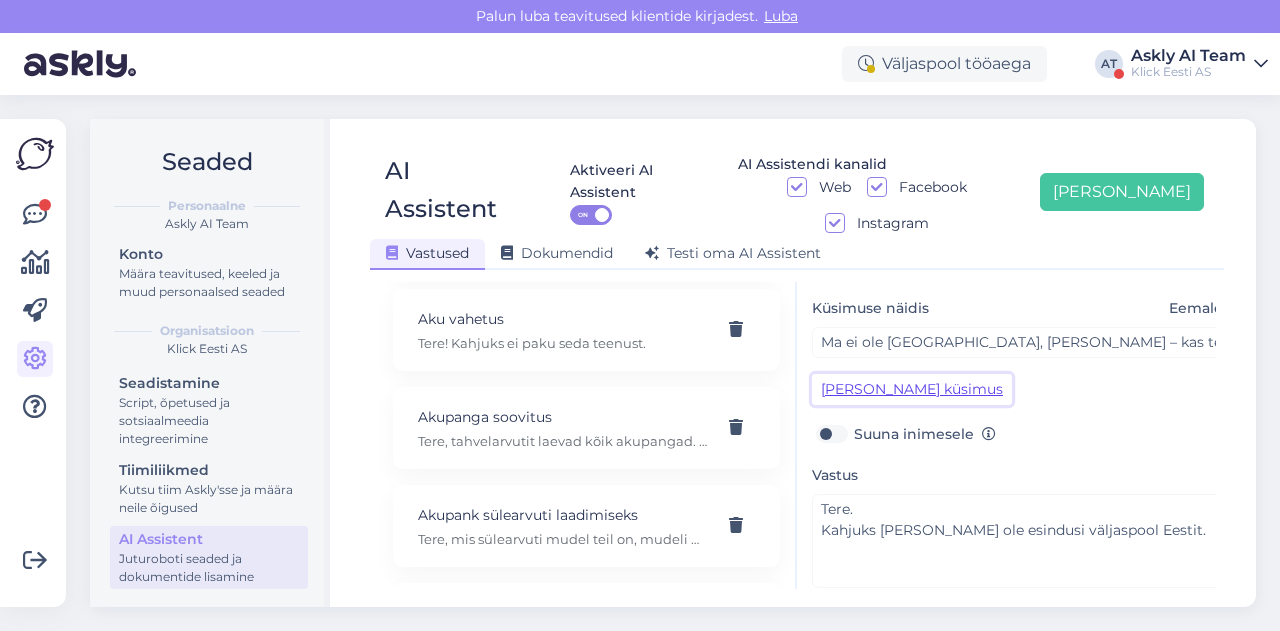 click on "[PERSON_NAME] küsimus" at bounding box center (912, 389) 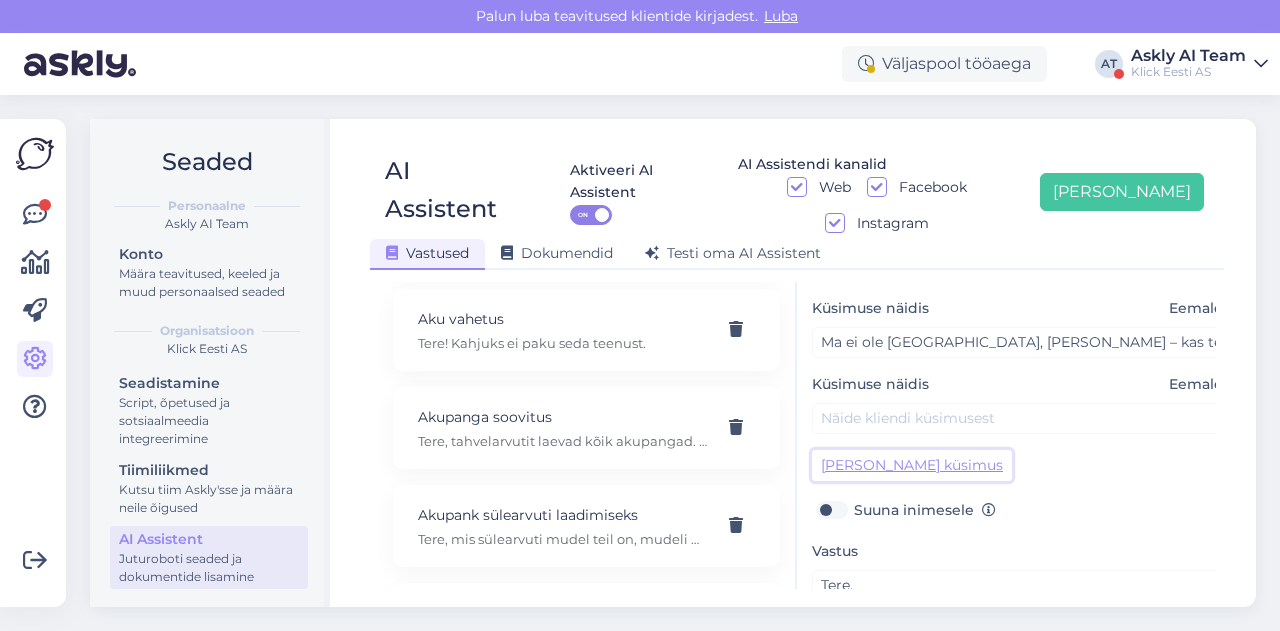 scroll, scrollTop: 169, scrollLeft: 0, axis: vertical 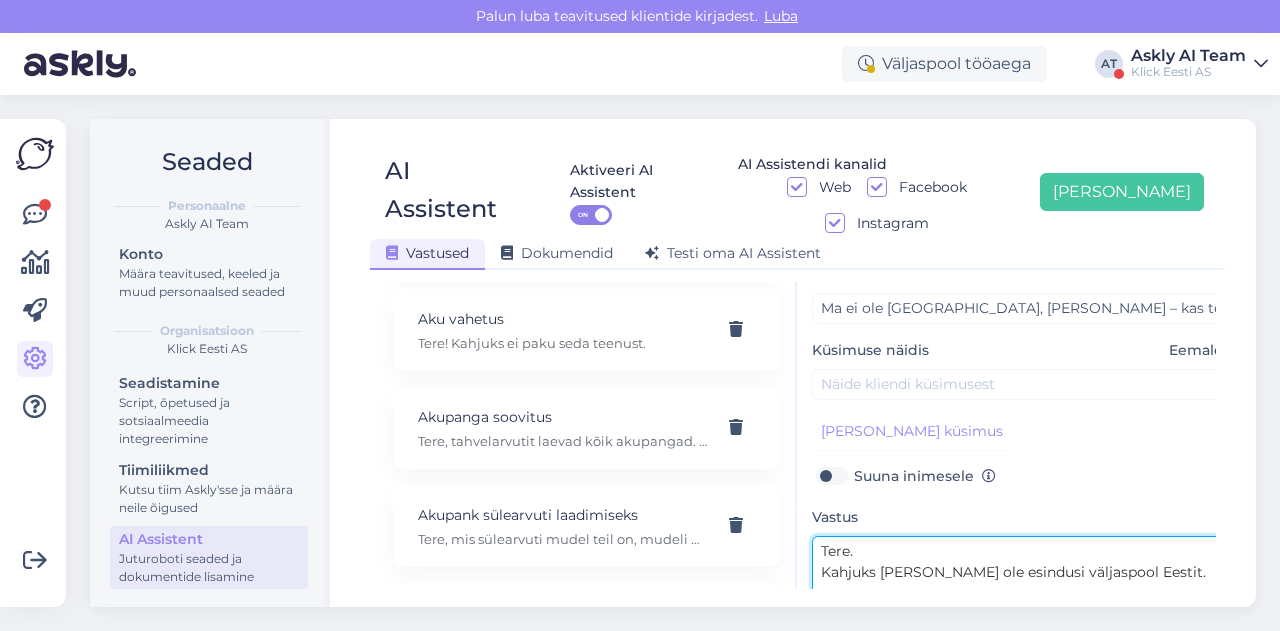 drag, startPoint x: 954, startPoint y: 533, endPoint x: 1154, endPoint y: 531, distance: 200.01 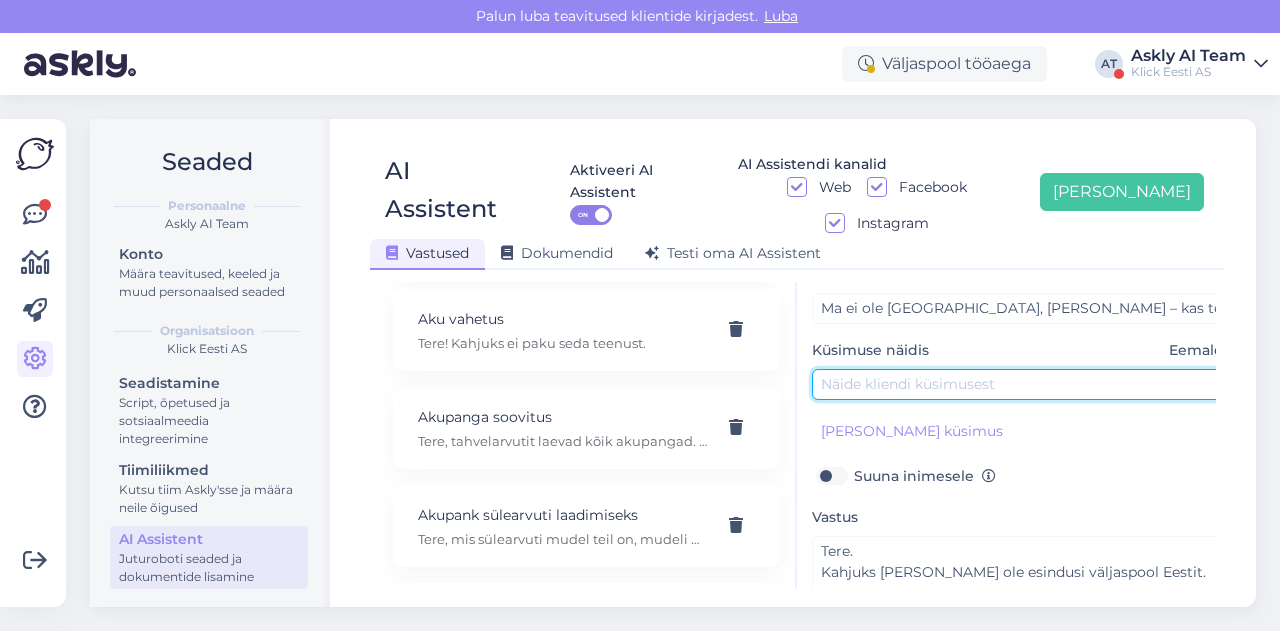 click at bounding box center [1022, 384] 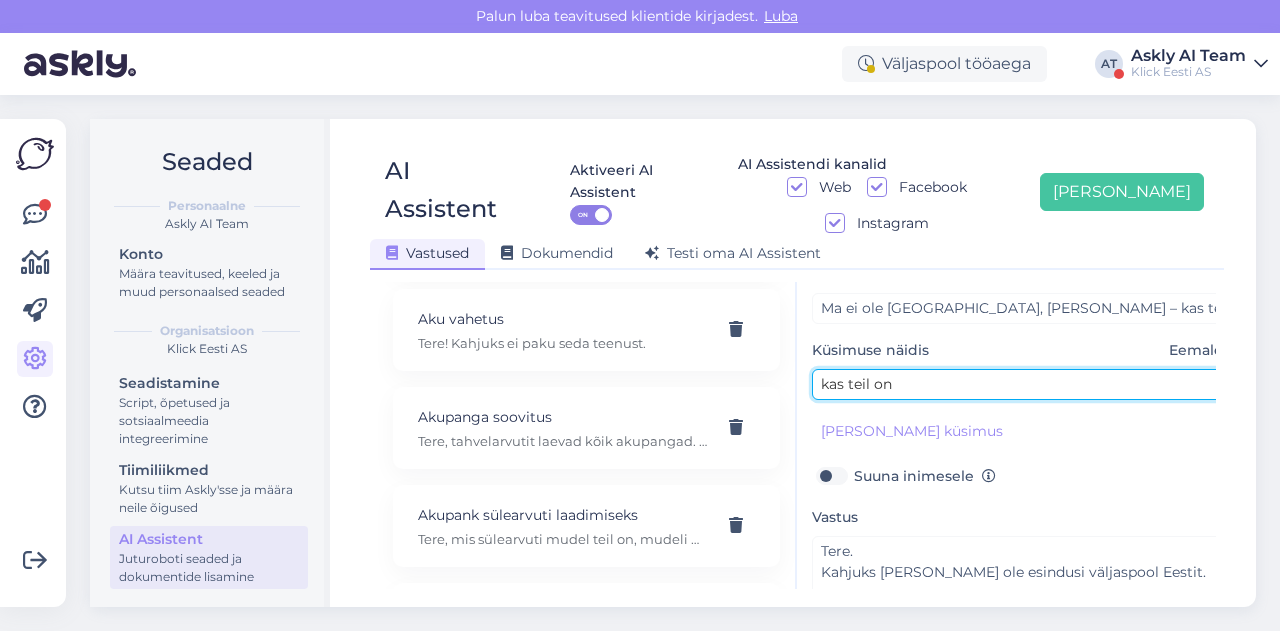 paste on "esindusi väljaspool Eestit." 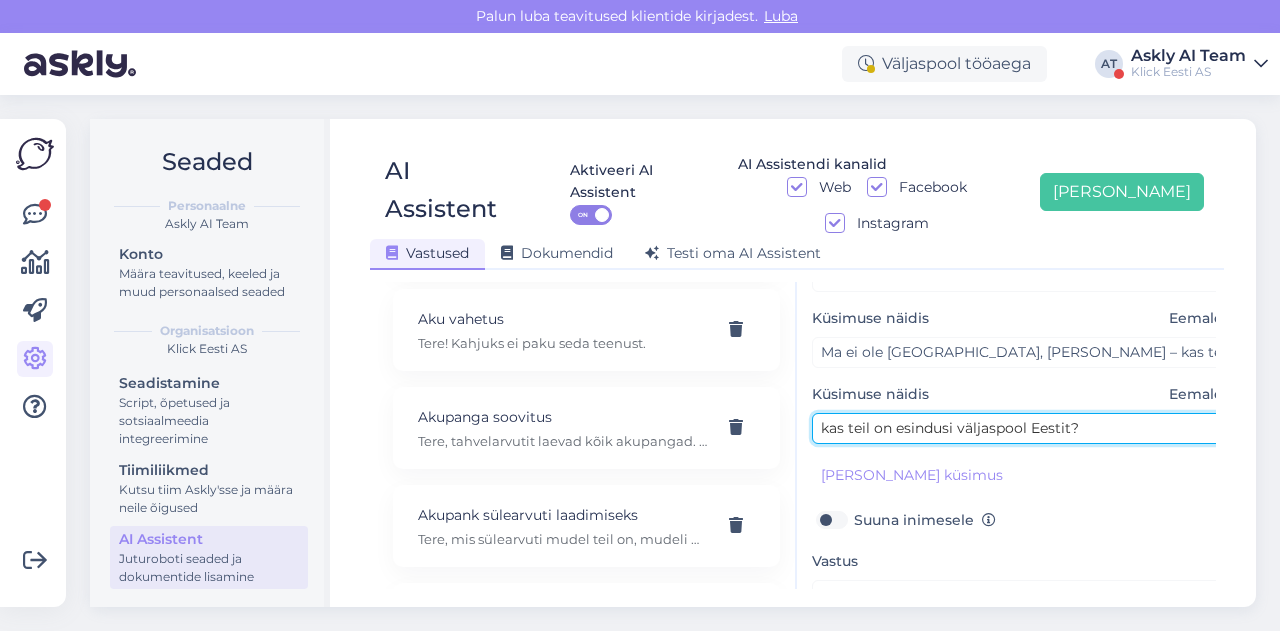 scroll, scrollTop: 115, scrollLeft: 0, axis: vertical 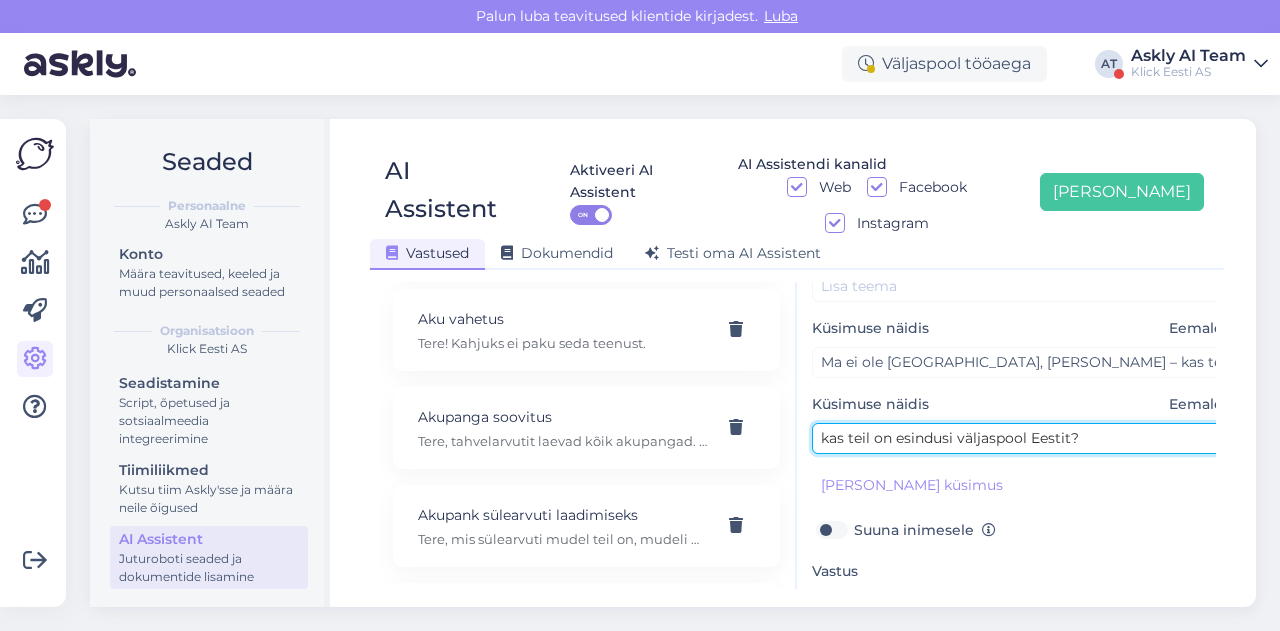 type on "kas teil on esindusi väljaspool Eestit?" 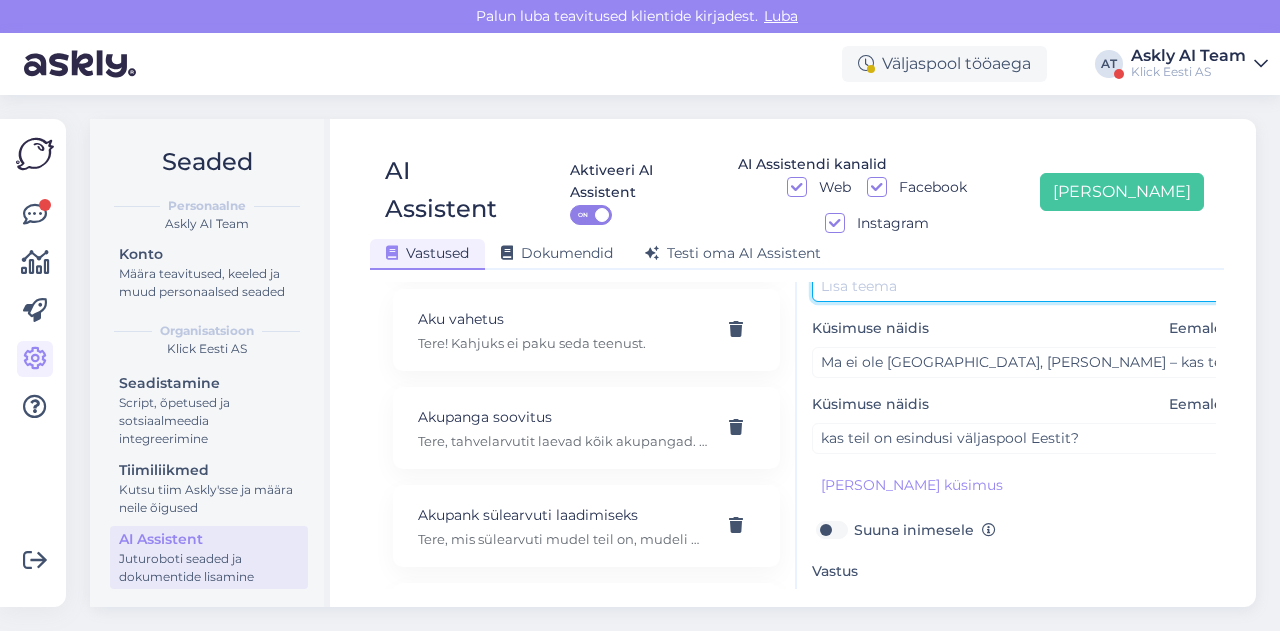 click at bounding box center [1022, 286] 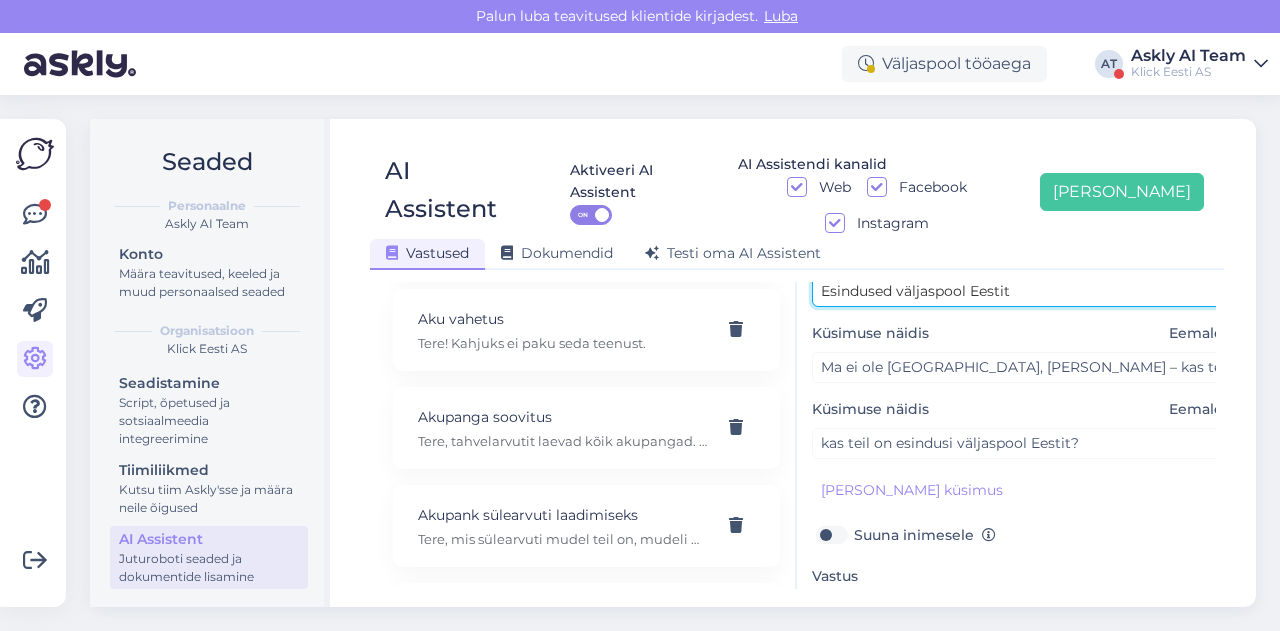 scroll, scrollTop: 254, scrollLeft: 0, axis: vertical 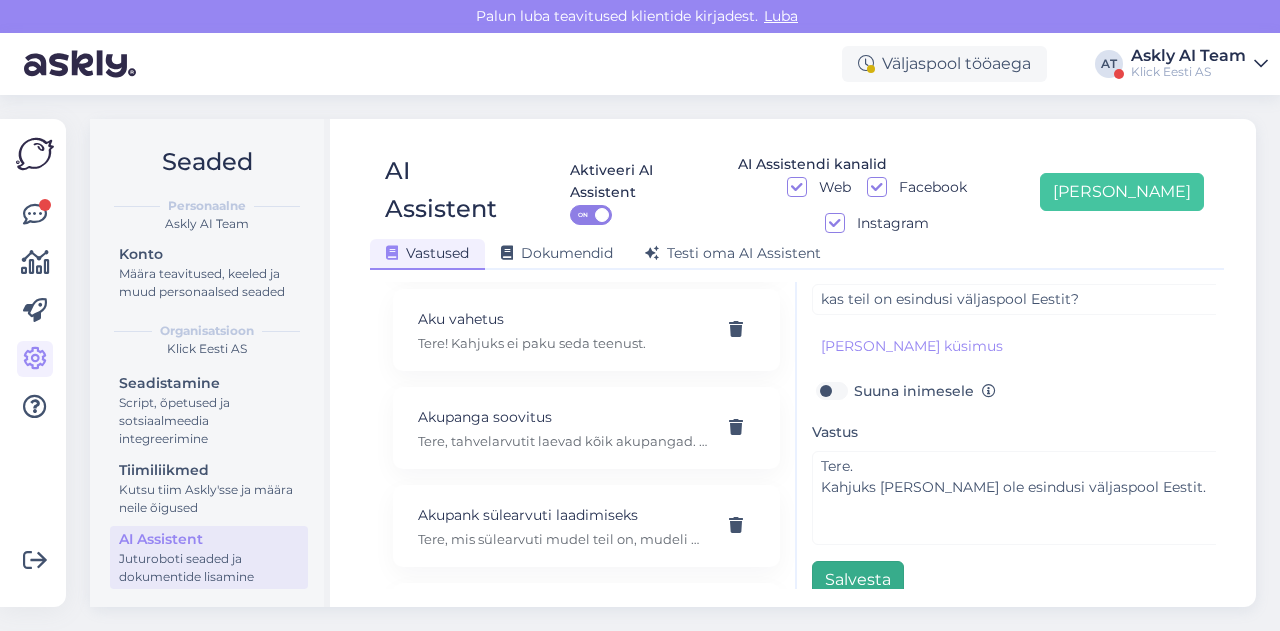 type on "Esindused väljaspool Eestit" 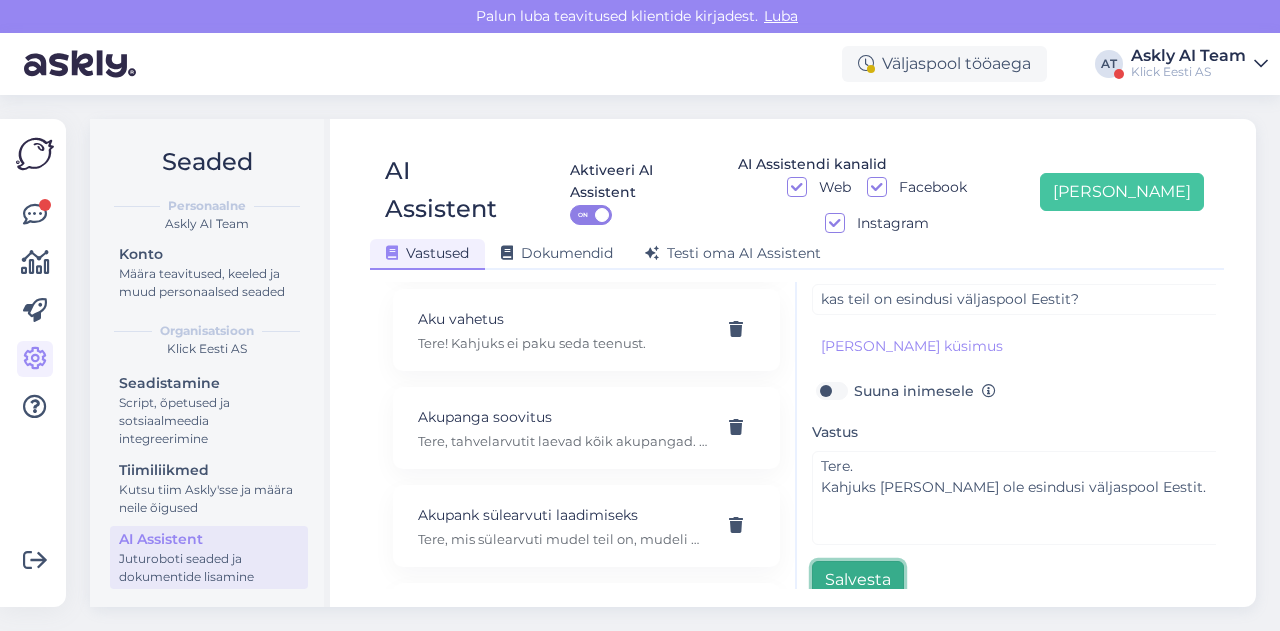 click on "Salvesta" at bounding box center [858, 580] 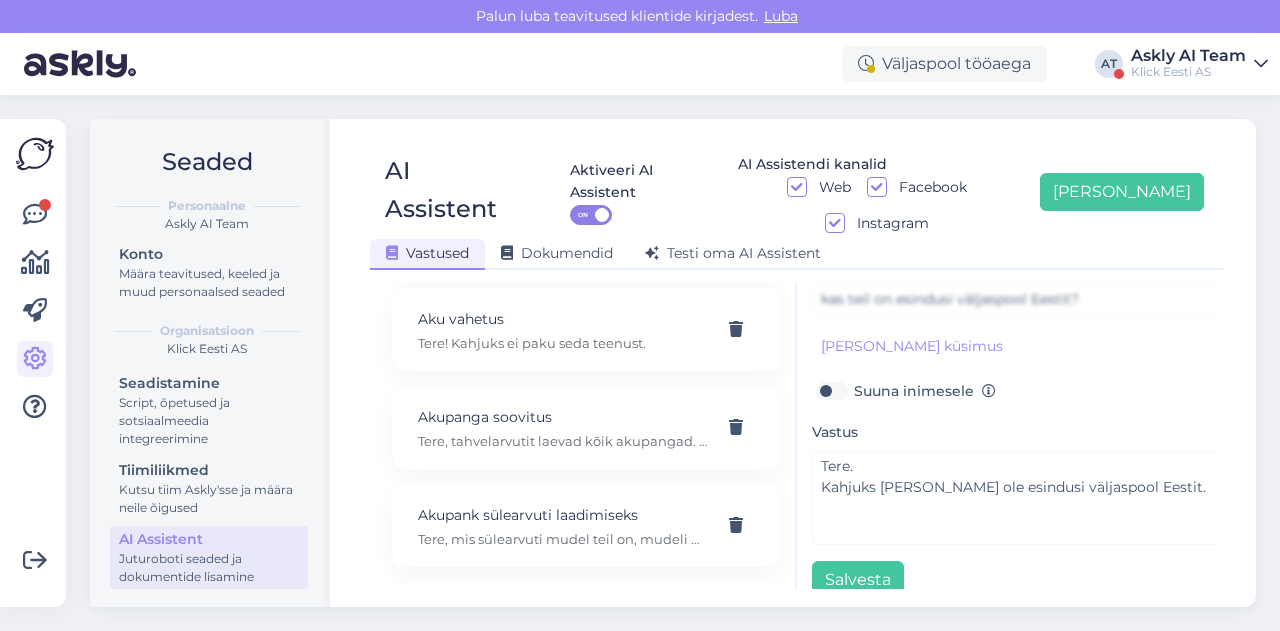 click on "AI Assistent Aktiveeri AI Assistent ON AI Assistendi kanalid Web Facebook Instagram [PERSON_NAME] uus Vastused Dokumendid [PERSON_NAME] oma AI Assistent [PERSON_NAME] AI Assistenti. Vajuta '[PERSON_NAME] uus' ja [PERSON_NAME] küsimused ja vastused, millele AI võiks 24/7 vastata kliendile sobivas keeles.  "Makse ootel" tellimused  Tere! "Makse ootel" tellimused tühistuvad automaatselt. Nende pärast ei pea muretsema. 32" telerid Narvas Tere! Järgnevad mudelid on saadaval: [URL][DOMAIN_NAME] 5G nuputelefon Tere! 5G nuputelefoni ei ole. 4G telefonid leiab siit: [URL][DOMAIN_NAME][PERSON_NAME] Acer swift laadijat 45W: 19V 2.37A Tere, seda laadijat ei [PERSON_NAME] pakkuda kahjuks.
Adapter Tere, mis ühendusega see USB-C adapter teiselt poolt peaks olema? Aku seisukord Tere! Uue ringi seadmete akud on testitud, kuid mitte vahetatud. Täpne seis ei [PERSON_NAME].
Aku vahetus Tere! Kahjuks ei paku seda teenust.
Akupanga soovitus ." at bounding box center (797, 363) 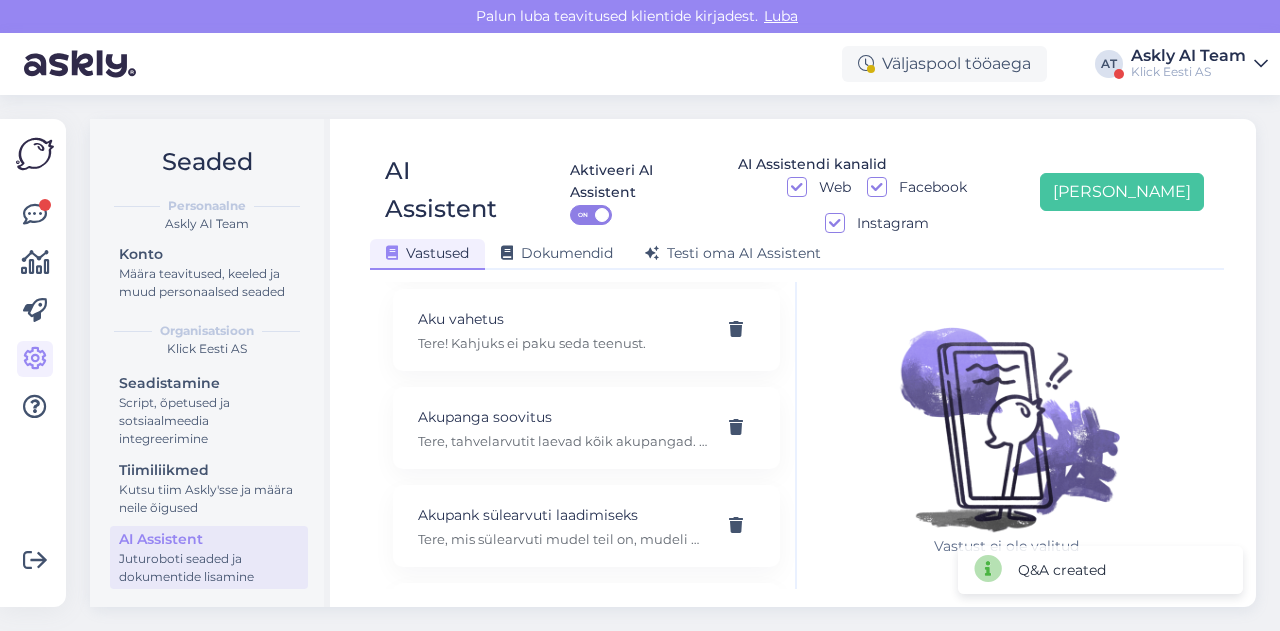 scroll, scrollTop: 42, scrollLeft: 0, axis: vertical 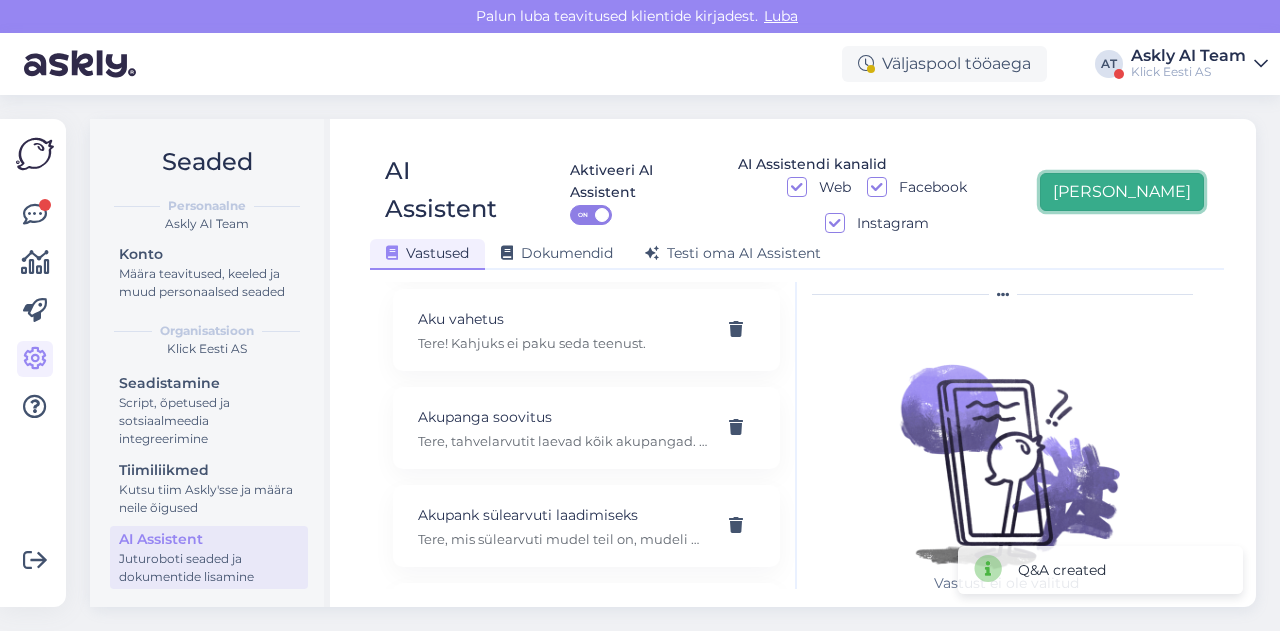 click on "[PERSON_NAME]" at bounding box center [1122, 192] 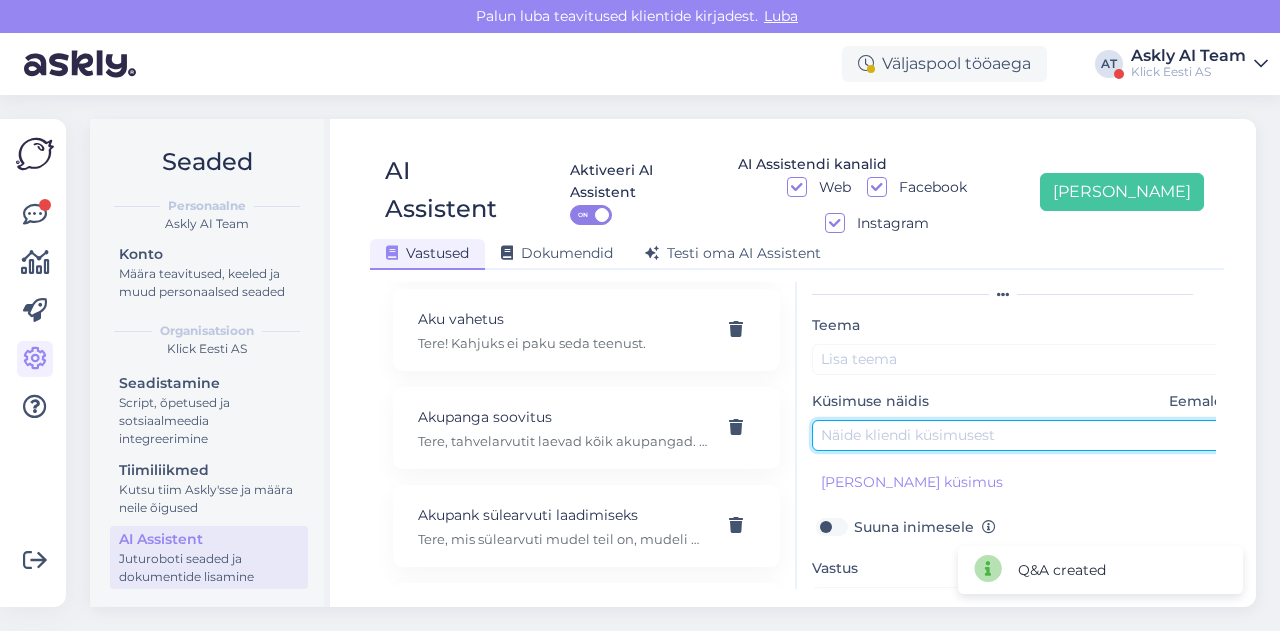click at bounding box center (1022, 435) 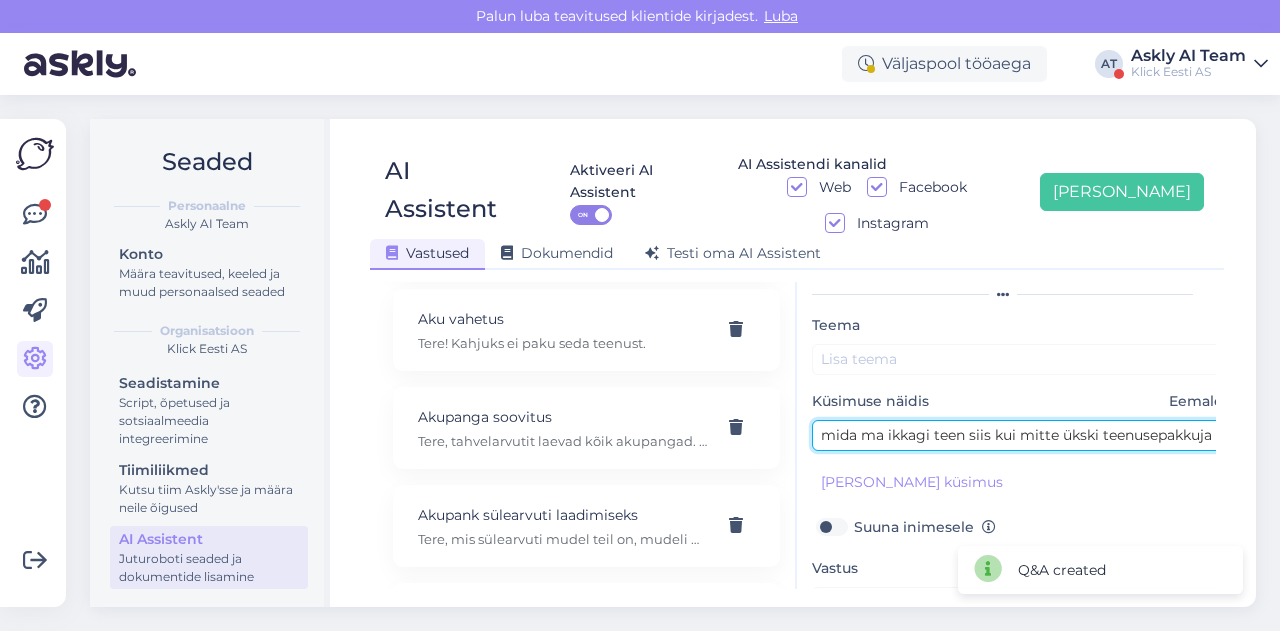 scroll, scrollTop: 0, scrollLeft: 170, axis: horizontal 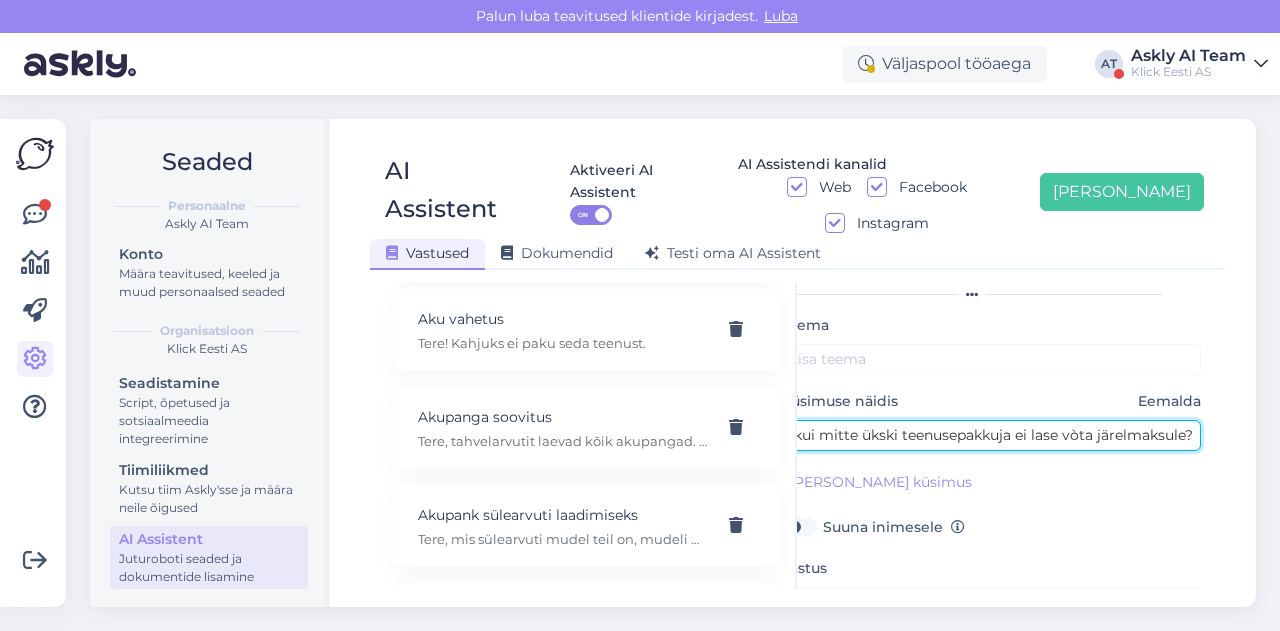 click on "mida ma ikkagi teen siis kui mitte ükski teenusepakkuja ei lase vòta järelmaksule?" at bounding box center [991, 435] 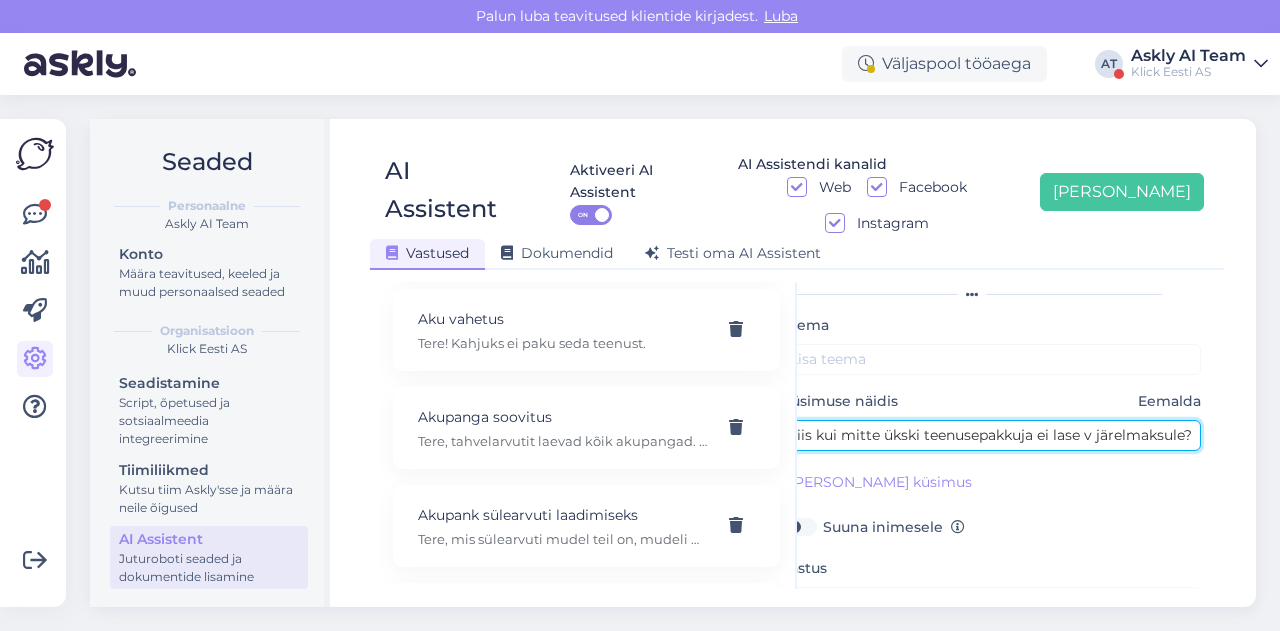 scroll, scrollTop: 0, scrollLeft: 148, axis: horizontal 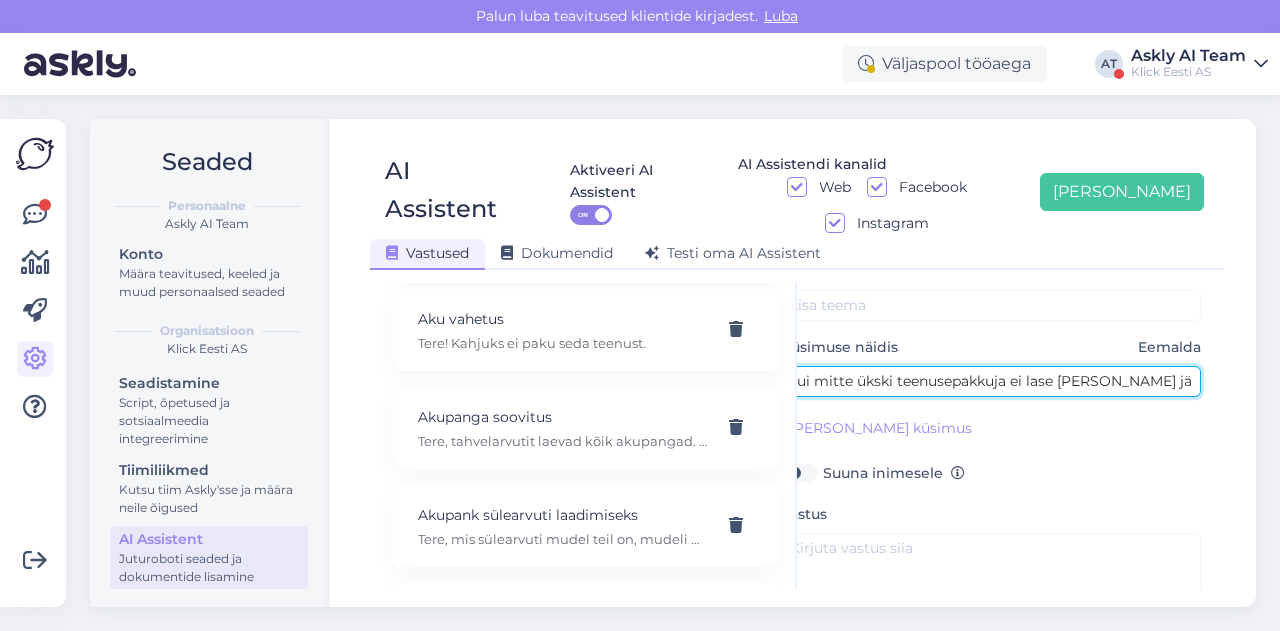 type on "mida ma ikkagi teen siis kui mitte ükski teenusepakkuja ei lase [PERSON_NAME] järelmaksule?" 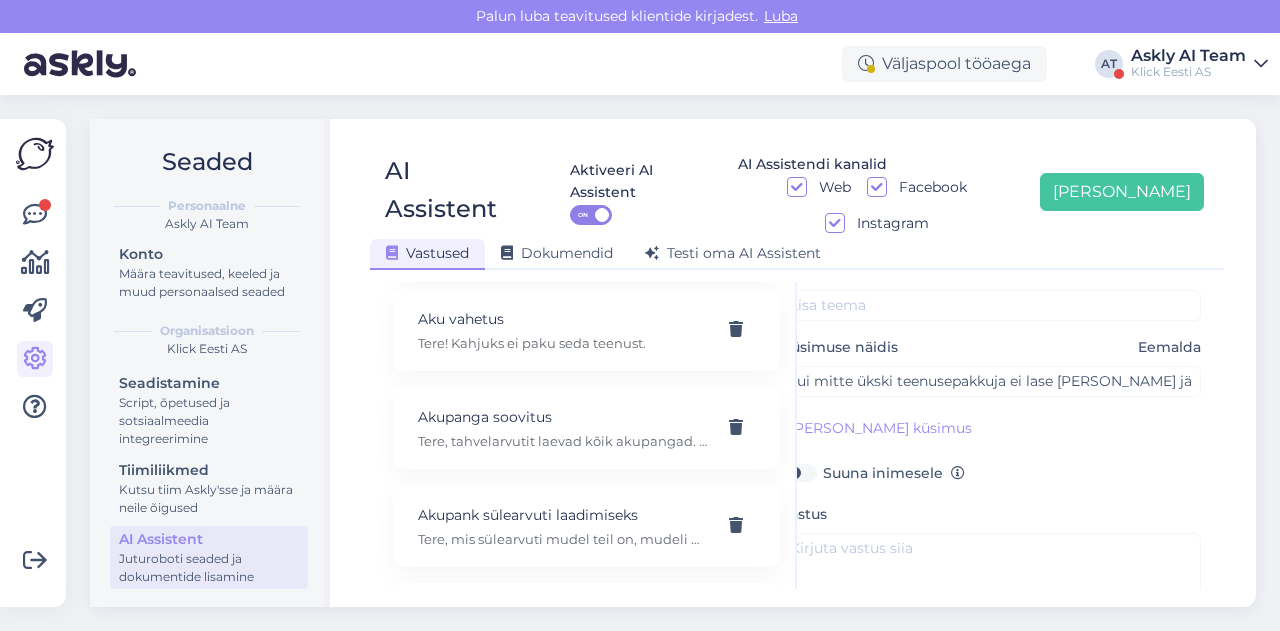 scroll, scrollTop: 0, scrollLeft: 0, axis: both 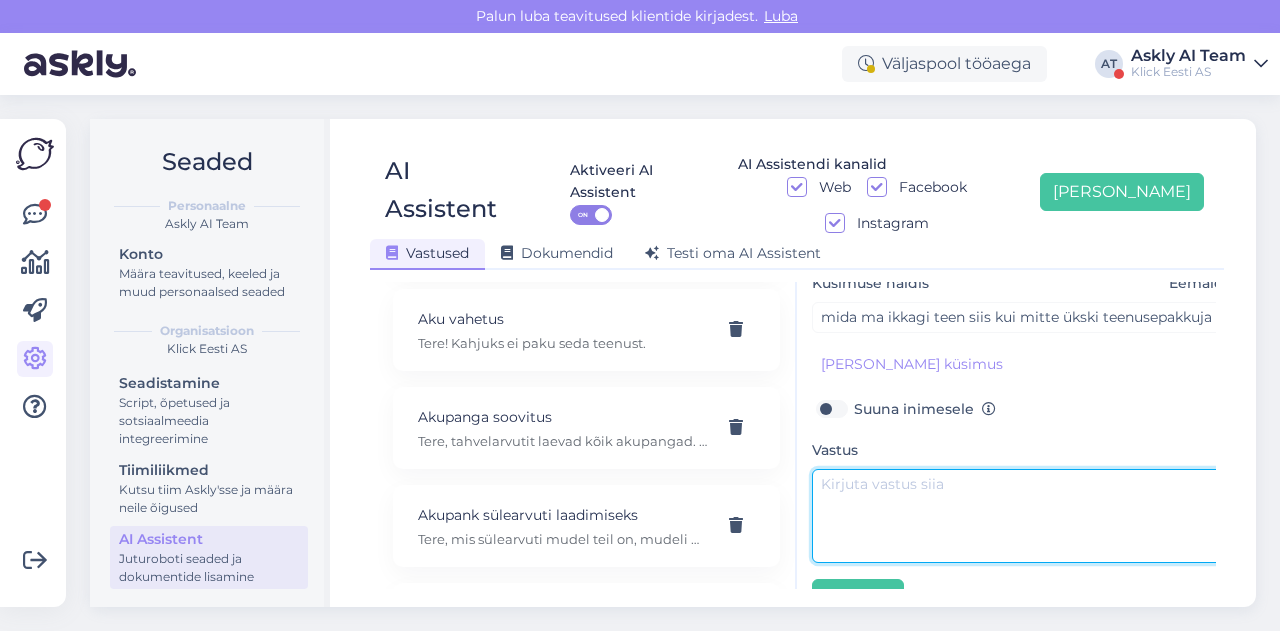 click at bounding box center (1022, 516) 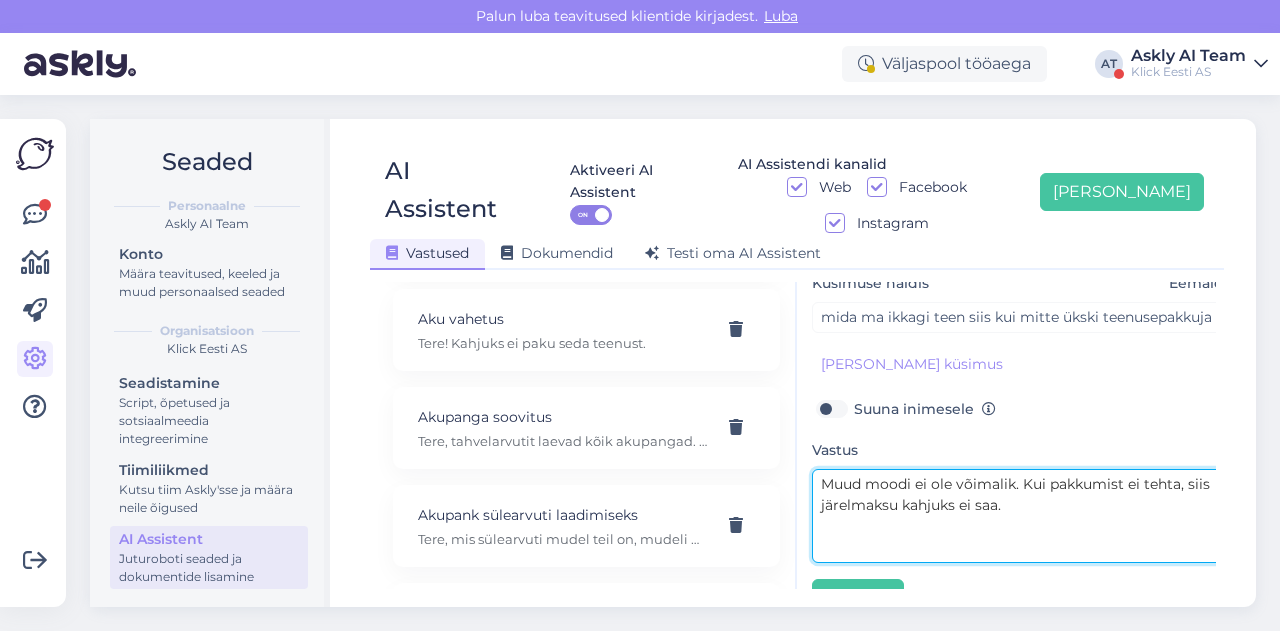 scroll, scrollTop: 0, scrollLeft: 0, axis: both 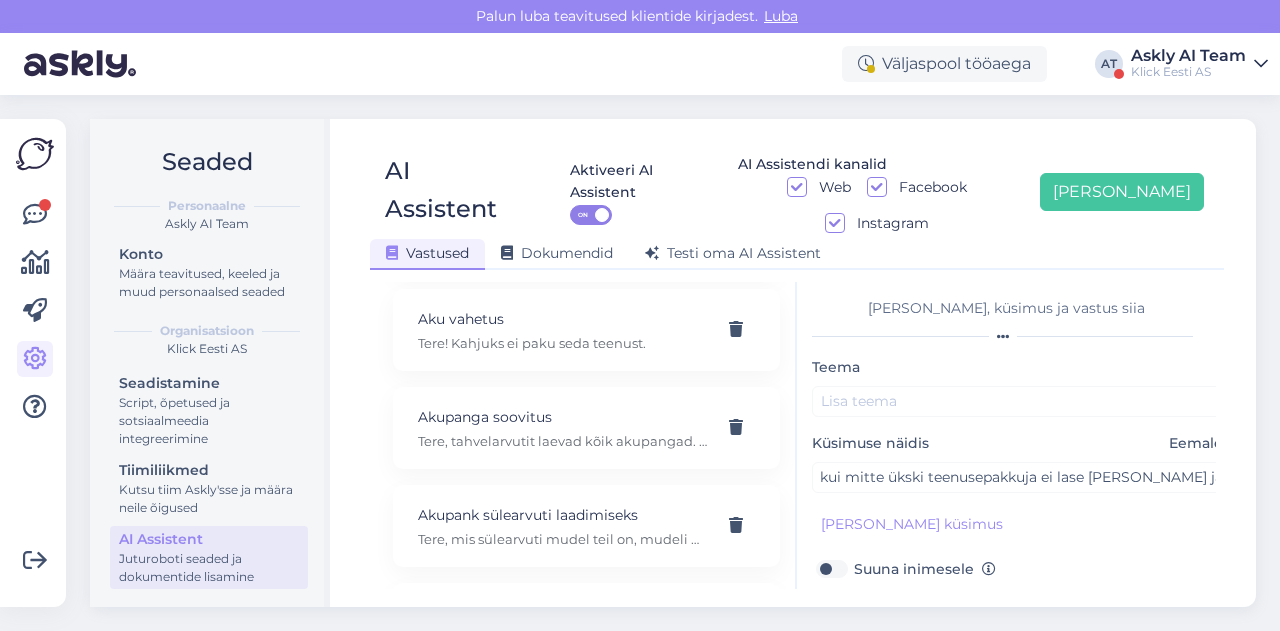 type on "Muud moodi ei ole võimalik. Kui pakkumist ei tehta, siis järelmaksu kahjuks ei saa." 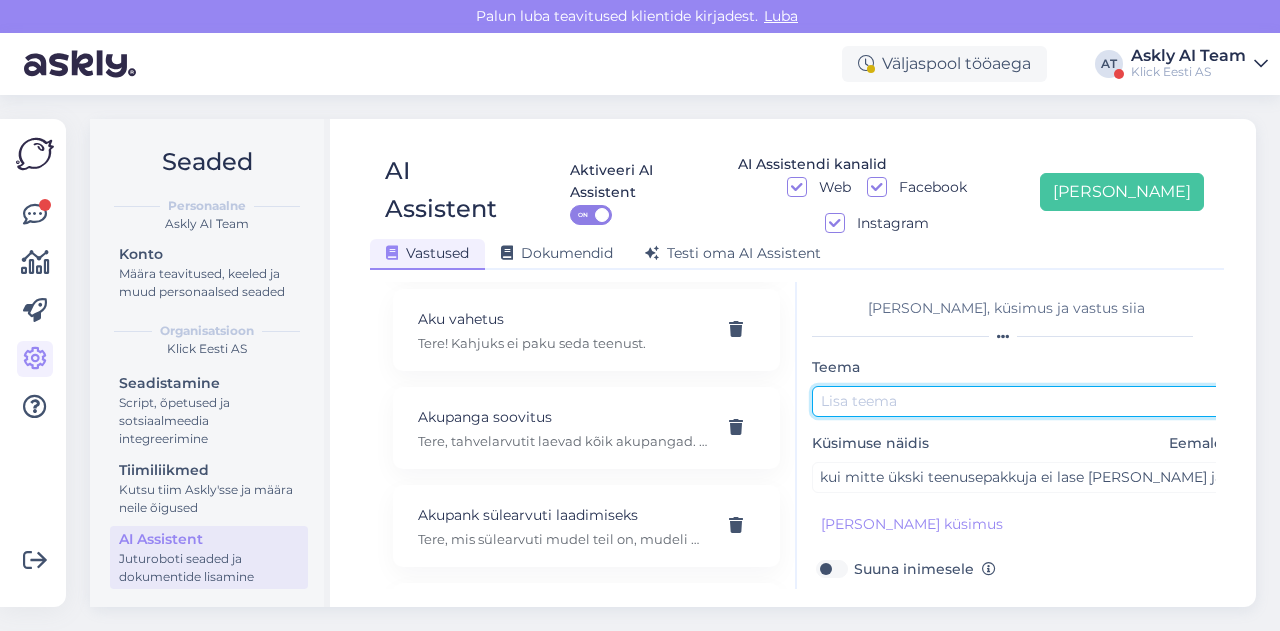 click at bounding box center (1022, 401) 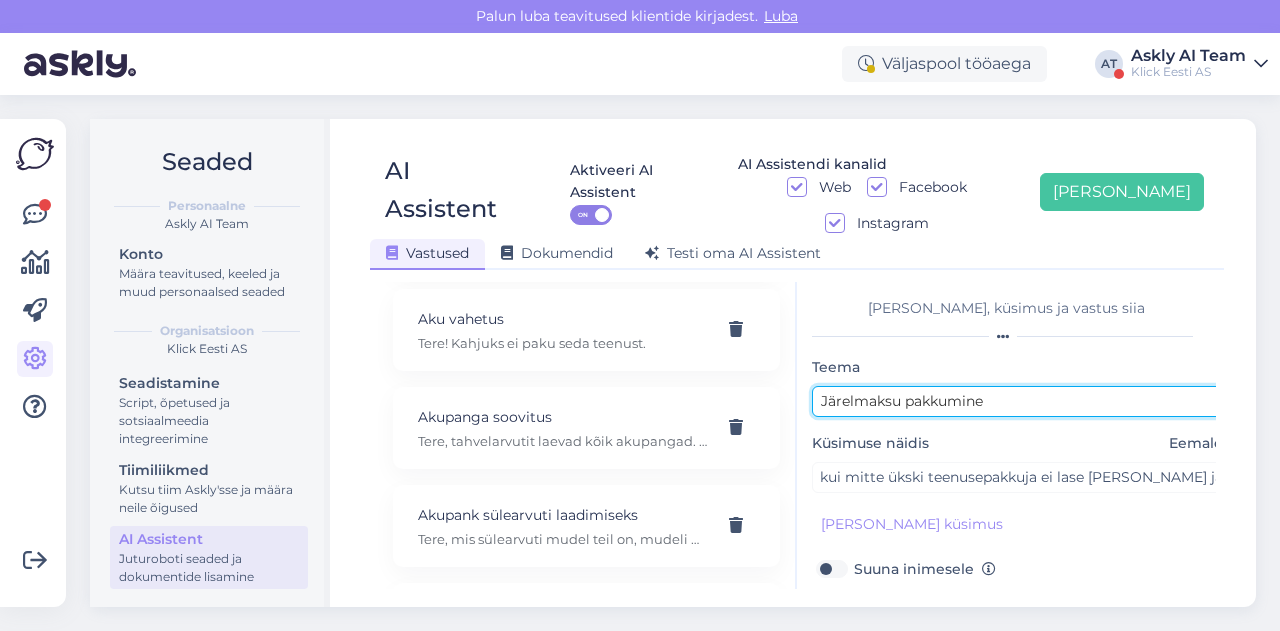 scroll, scrollTop: 179, scrollLeft: 0, axis: vertical 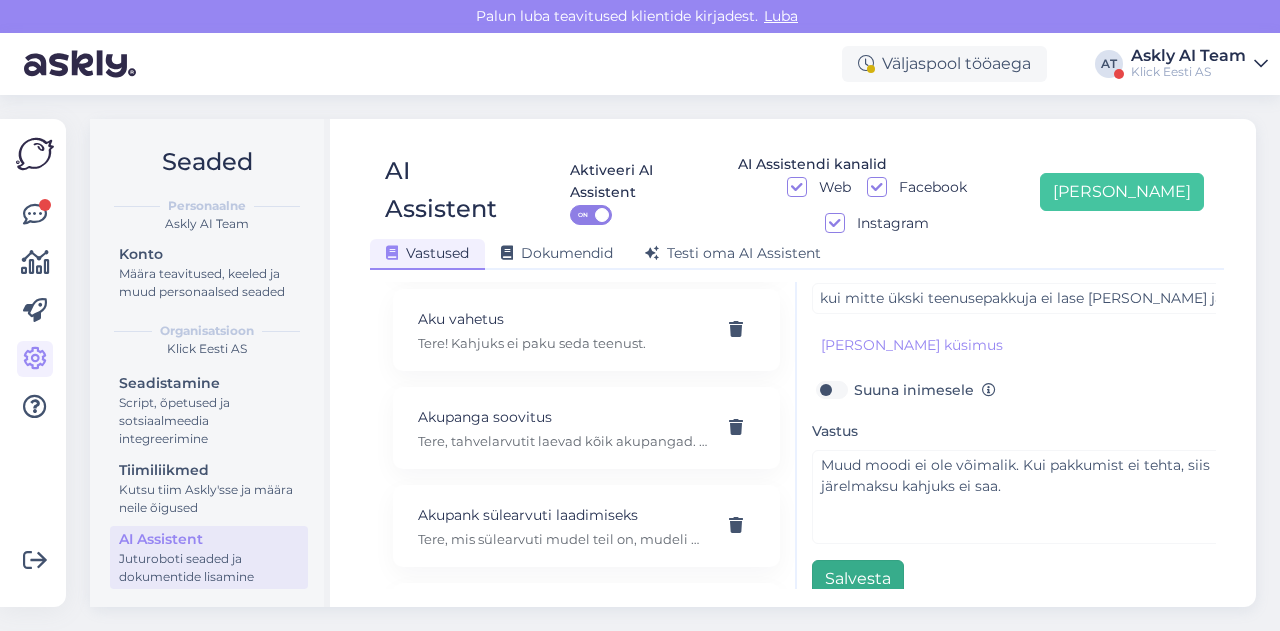 type on "Järelmaksu pakkumine" 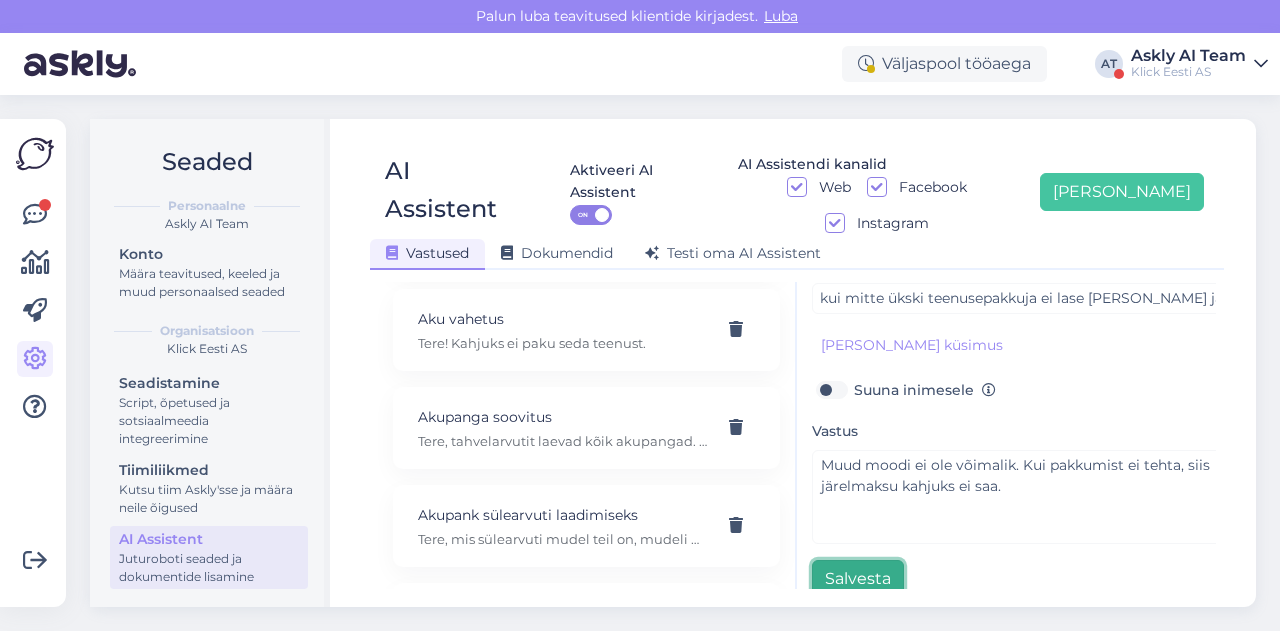 click on "Salvesta" at bounding box center (858, 579) 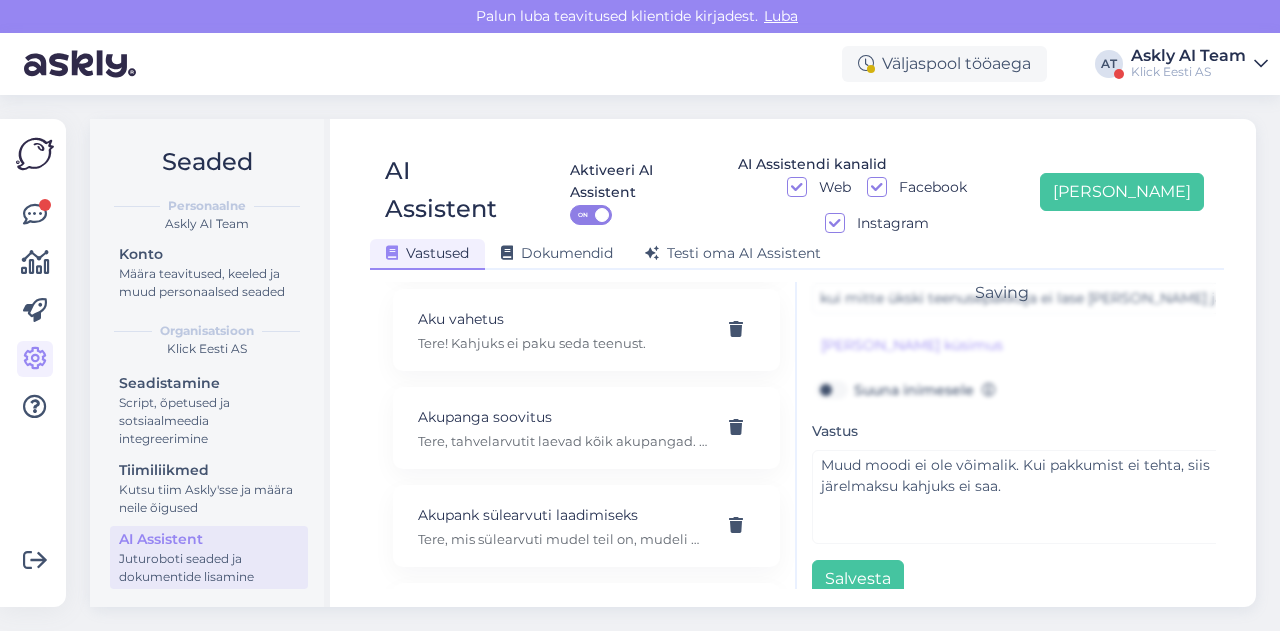 scroll, scrollTop: 42, scrollLeft: 0, axis: vertical 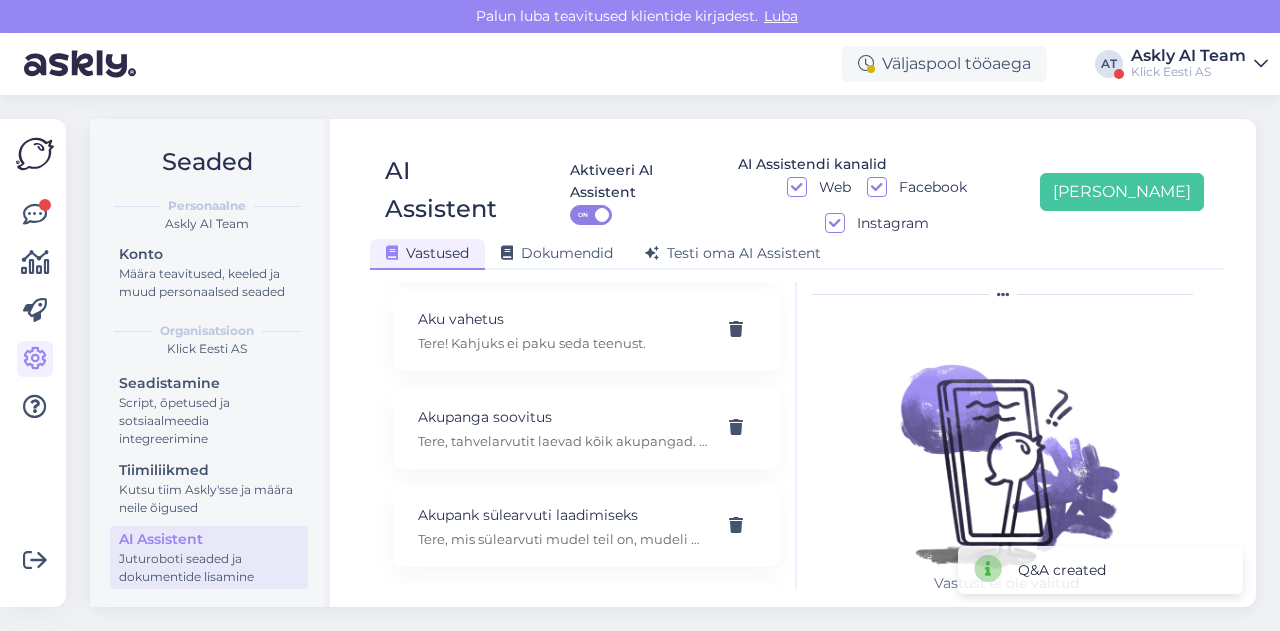click on "AI Assistent Aktiveeri AI Assistent ON AI Assistendi kanalid Web Facebook Instagram [PERSON_NAME] uus Vastused Dokumendid [PERSON_NAME] oma AI Assistent [PERSON_NAME] AI Assistenti. Vajuta '[PERSON_NAME] uus' ja [PERSON_NAME] küsimused ja vastused, millele AI võiks 24/7 vastata kliendile sobivas keeles.  "Makse ootel" tellimused  Tere! "Makse ootel" tellimused tühistuvad automaatselt. Nende pärast ei pea muretsema. 32" telerid Narvas Tere! Järgnevad mudelid on saadaval: [URL][DOMAIN_NAME] 5G nuputelefon Tere! 5G nuputelefoni ei ole. 4G telefonid leiab siit: [URL][DOMAIN_NAME][PERSON_NAME] Acer swift laadijat 45W: 19V 2.37A Tere, seda laadijat ei [PERSON_NAME] pakkuda kahjuks.
Adapter Tere, mis ühendusega see USB-C adapter teiselt poolt peaks olema? Aku seisukord Tere! Uue ringi seadmete akud on testitud, kuid mitte vahetatud. Täpne seis ei [PERSON_NAME].
Aku vahetus Tere! Kahjuks ei paku seda teenust.
Akupanga soovitus" at bounding box center [797, 363] 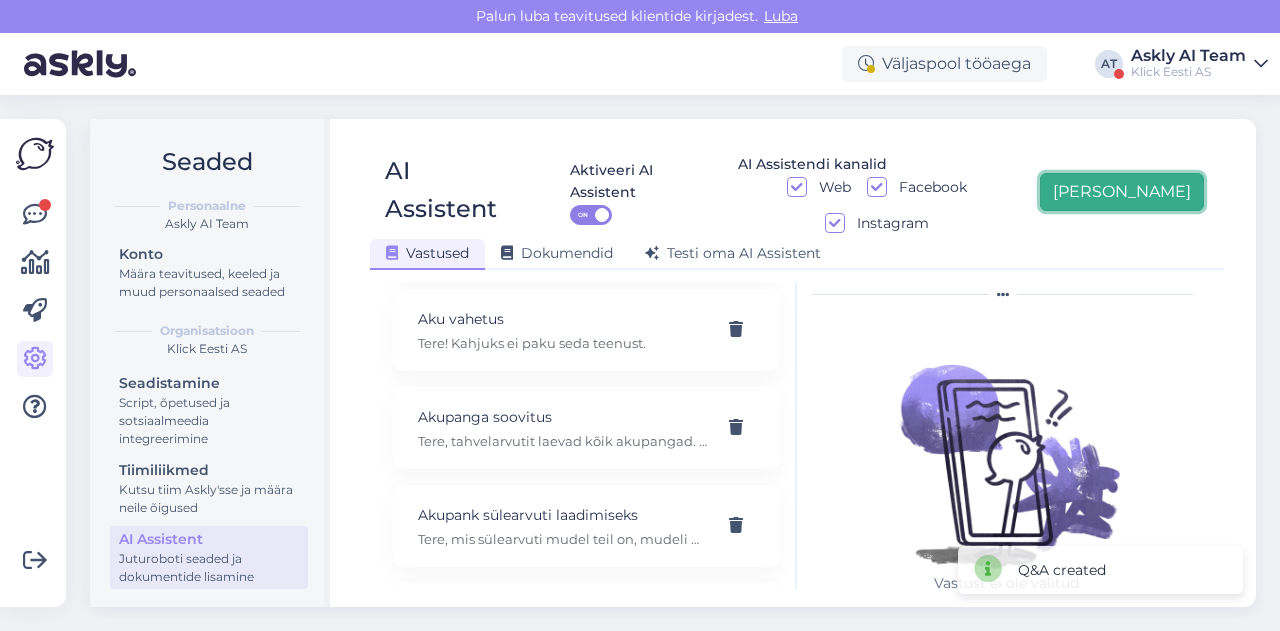 click on "[PERSON_NAME]" at bounding box center (1122, 192) 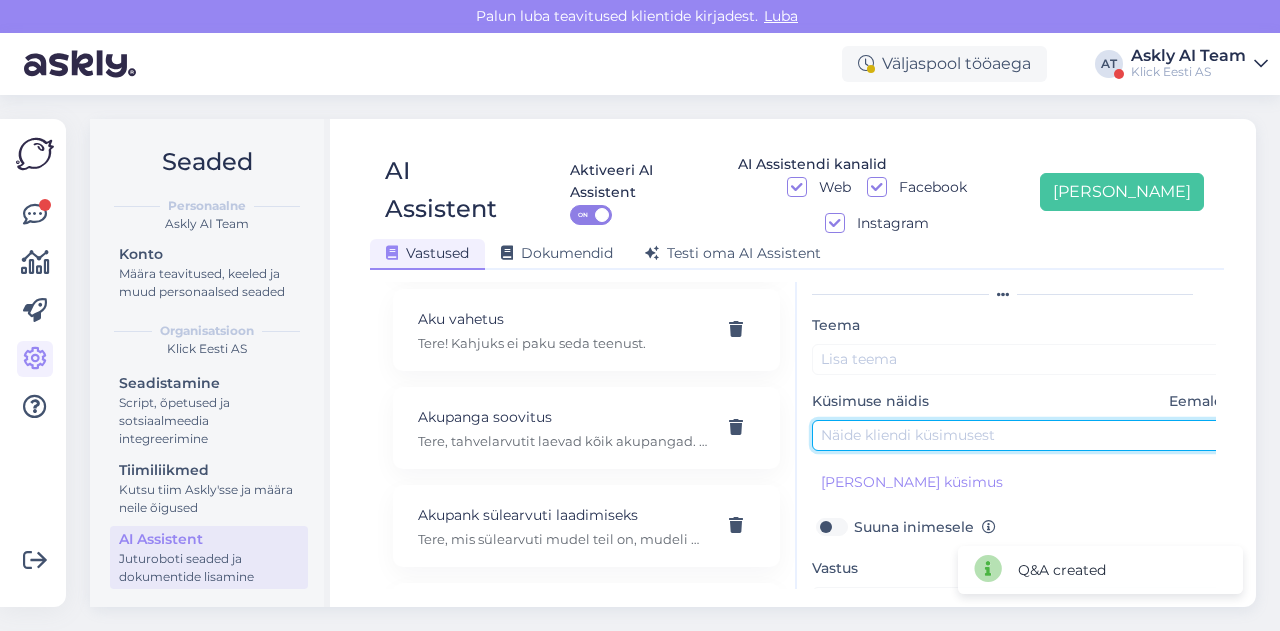click at bounding box center (1022, 435) 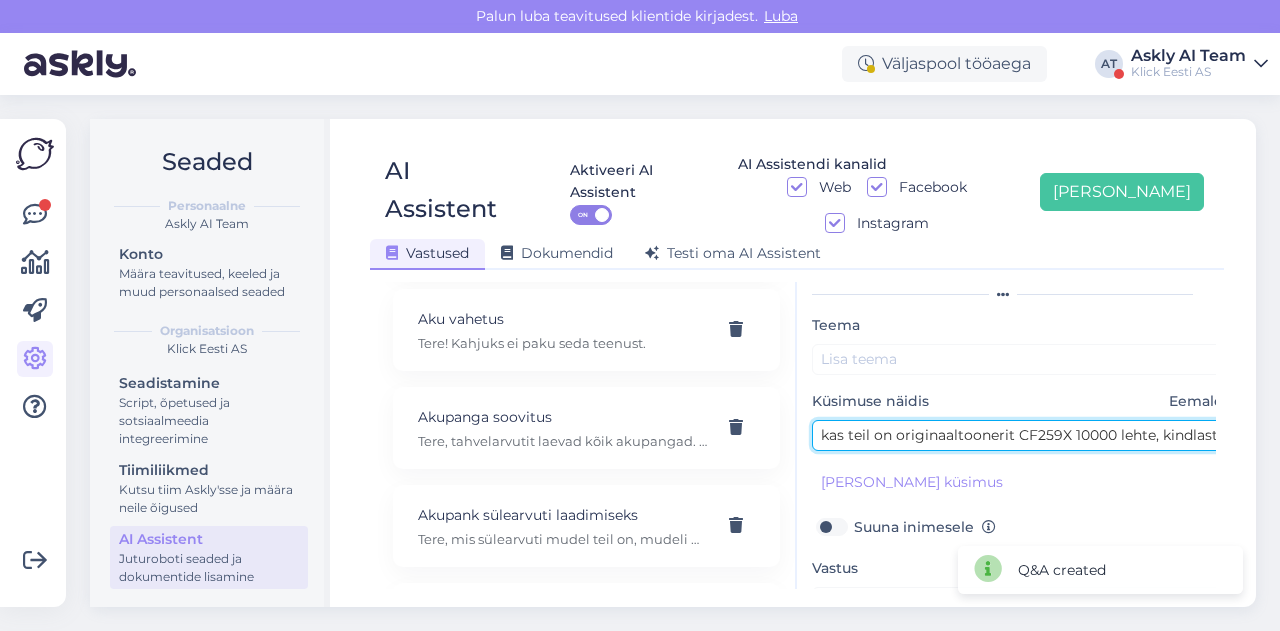 scroll, scrollTop: 0, scrollLeft: 145, axis: horizontal 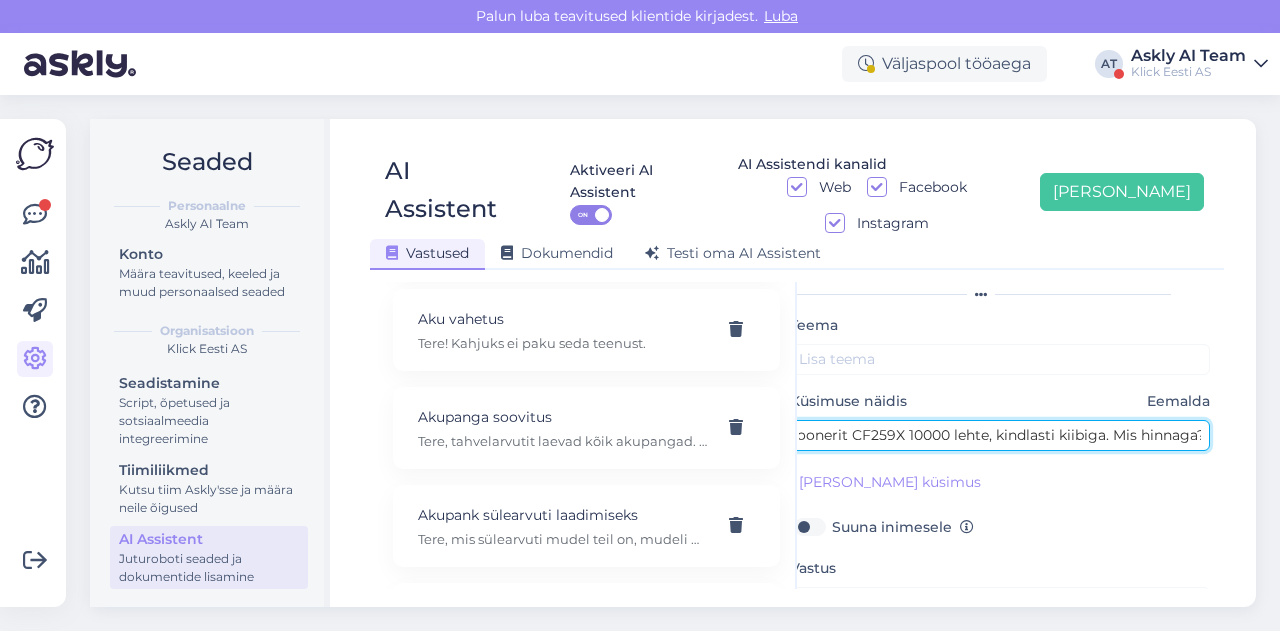 type on "kas teil on originaaltoonerit CF259X 10000 lehte, kindlasti kiibiga. Mis hinnaga?" 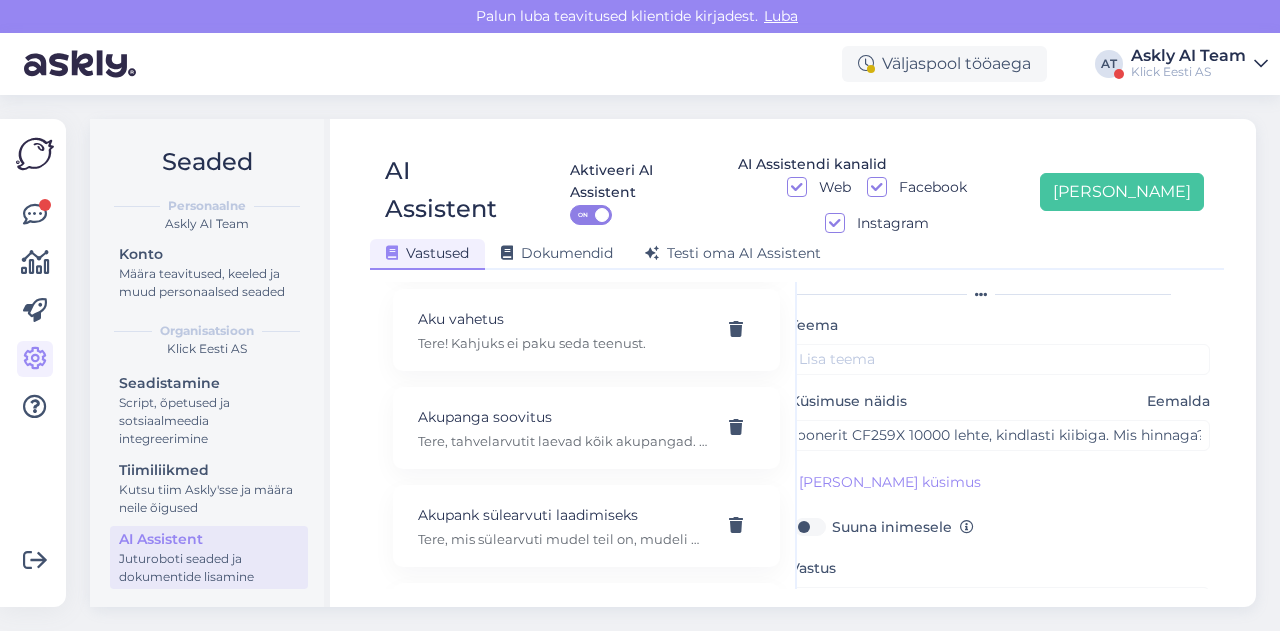scroll, scrollTop: 0, scrollLeft: 0, axis: both 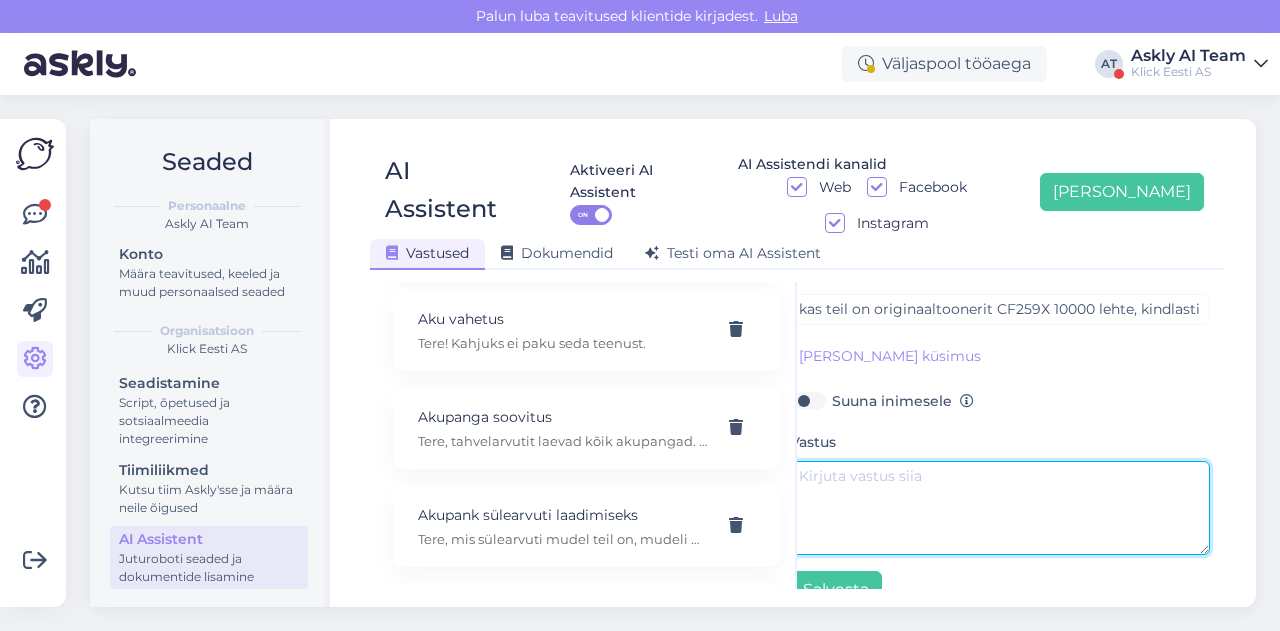 click at bounding box center [1000, 508] 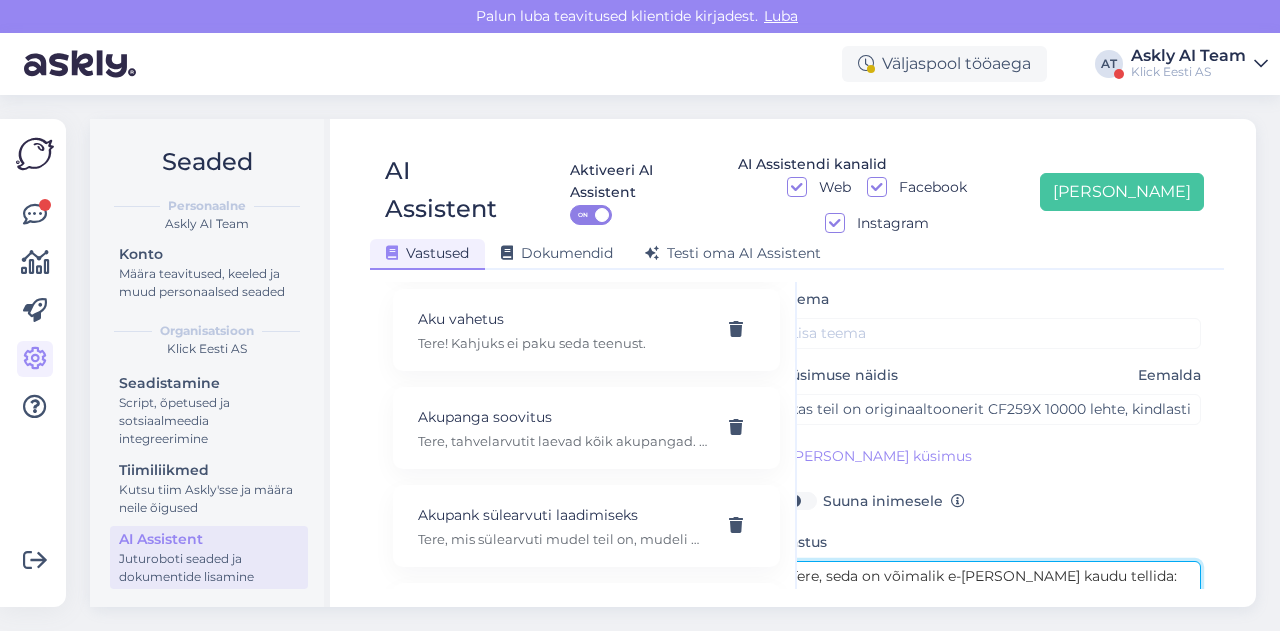scroll, scrollTop: 70, scrollLeft: 36, axis: both 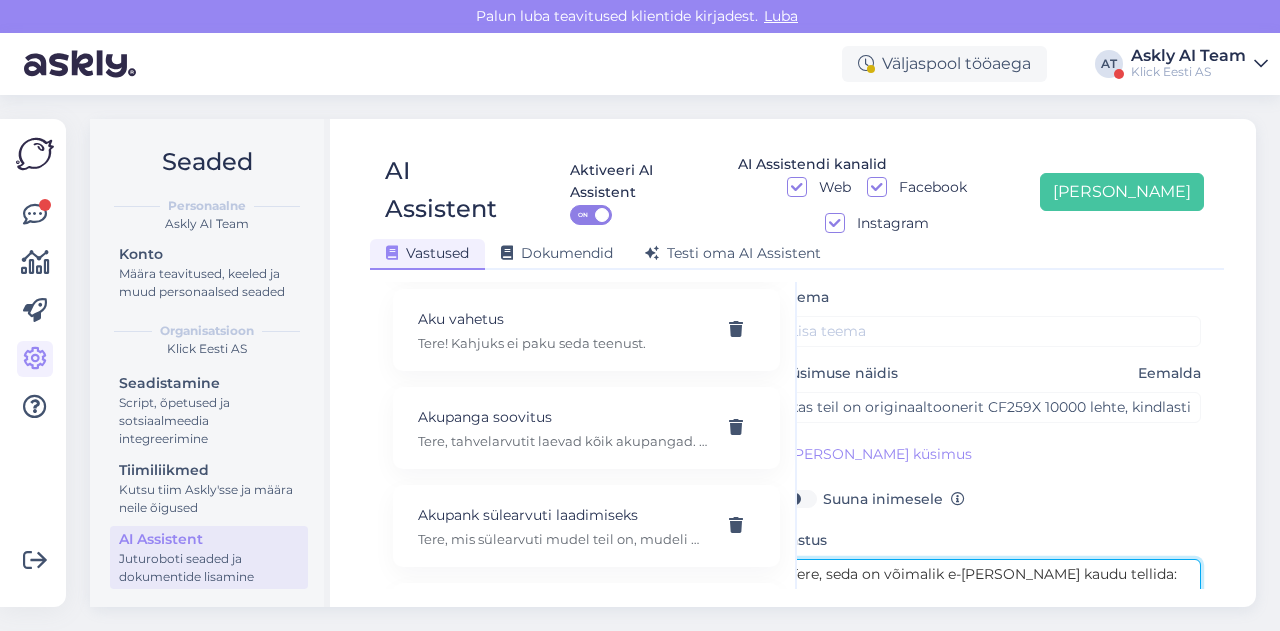 type on "Tere, seda on võimalik e-[PERSON_NAME] kaudu tellida: [URL][DOMAIN_NAME]" 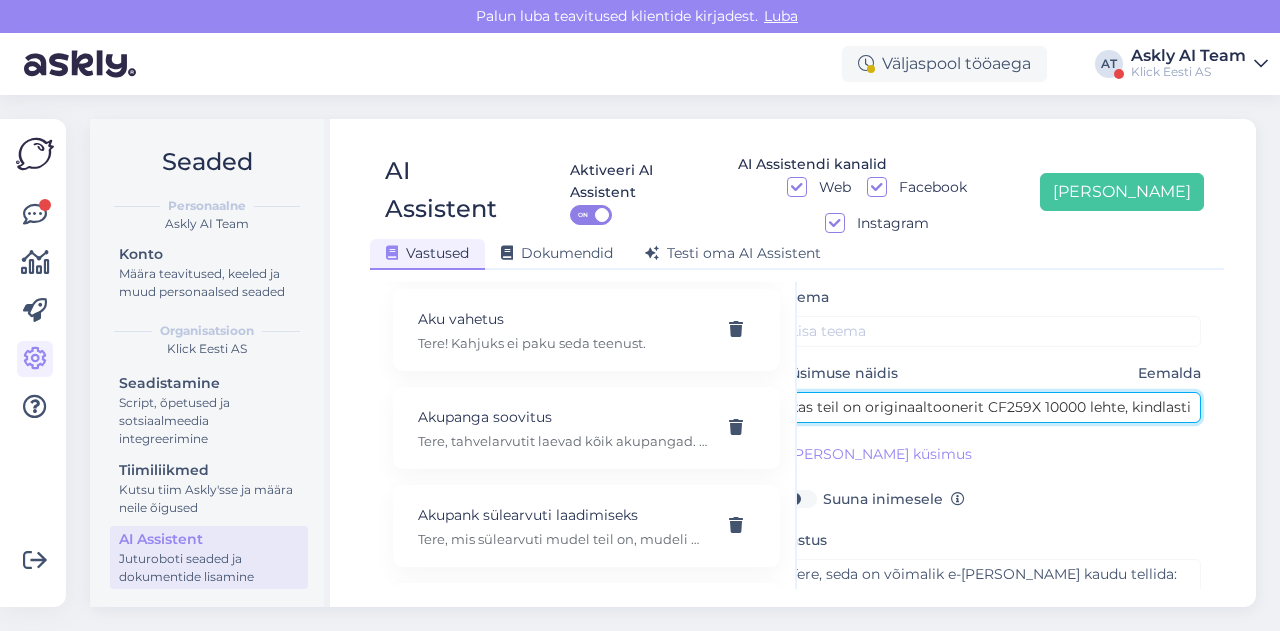 drag, startPoint x: 860, startPoint y: 369, endPoint x: 1113, endPoint y: 370, distance: 253.00198 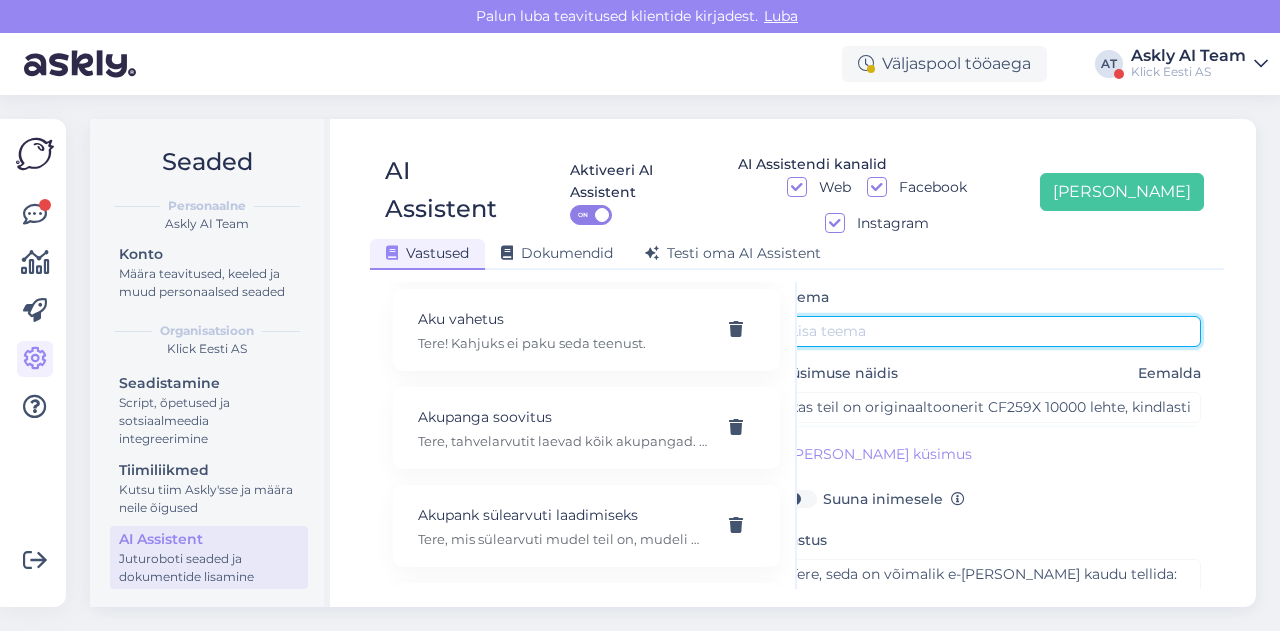 click at bounding box center (991, 331) 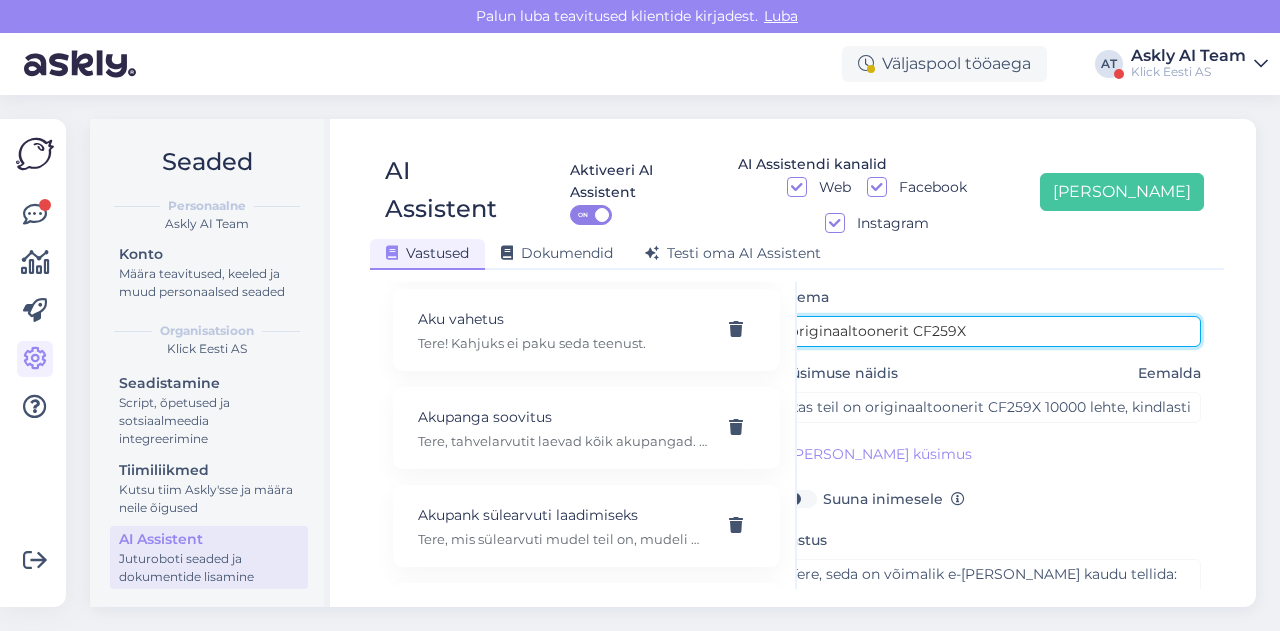 click on "originaaltoonerit CF259X" at bounding box center [991, 331] 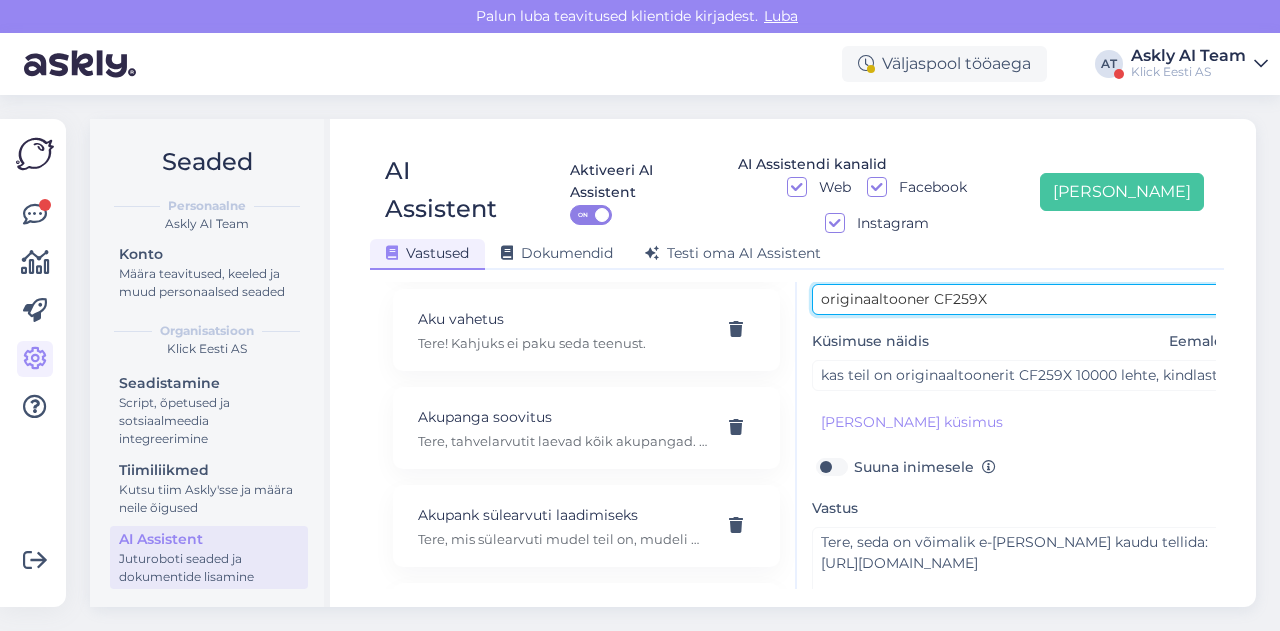 scroll, scrollTop: 110, scrollLeft: 0, axis: vertical 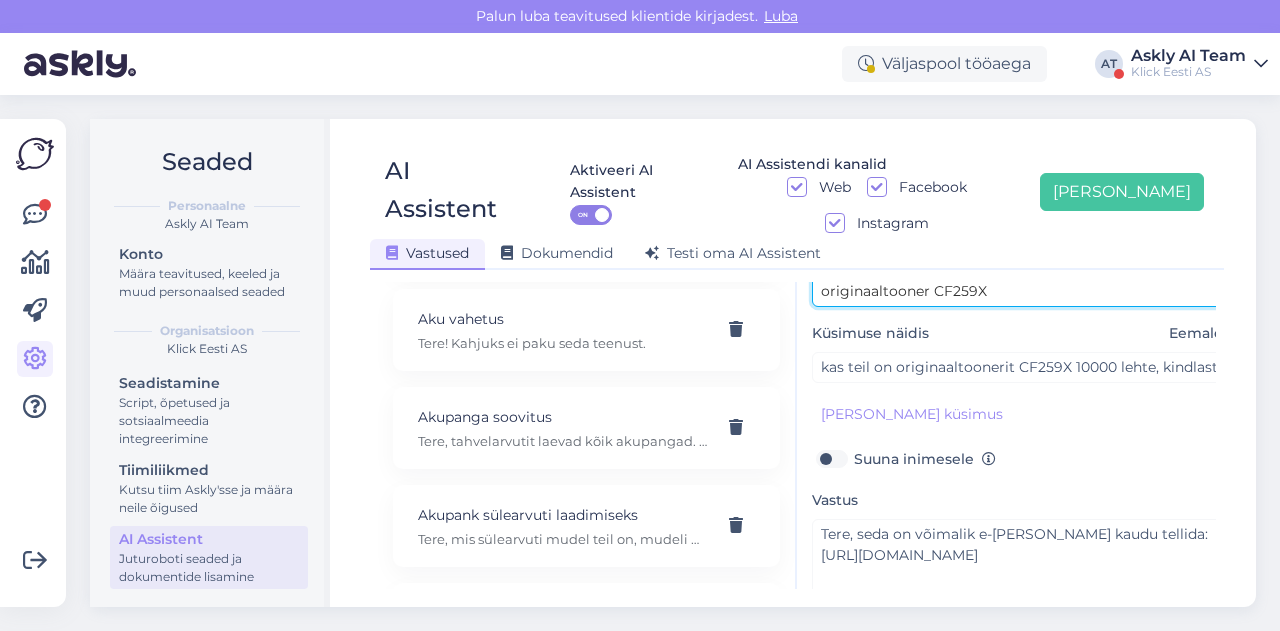 click on "originaaltooner CF259X" at bounding box center (1022, 291) 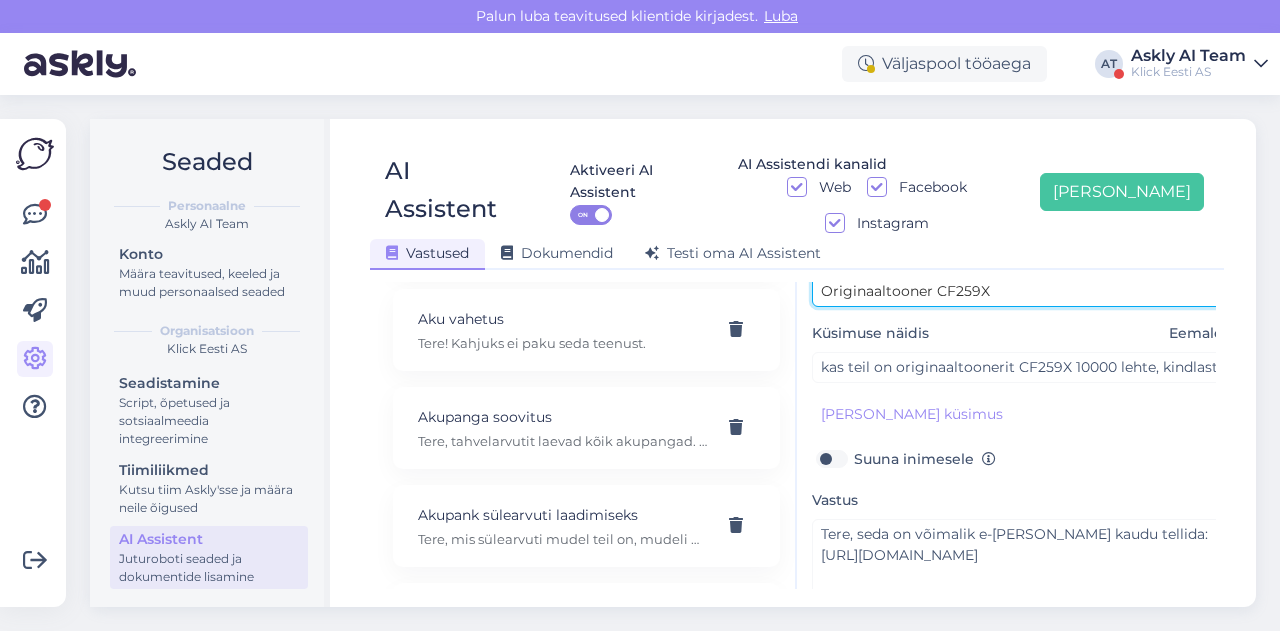 scroll, scrollTop: 179, scrollLeft: 0, axis: vertical 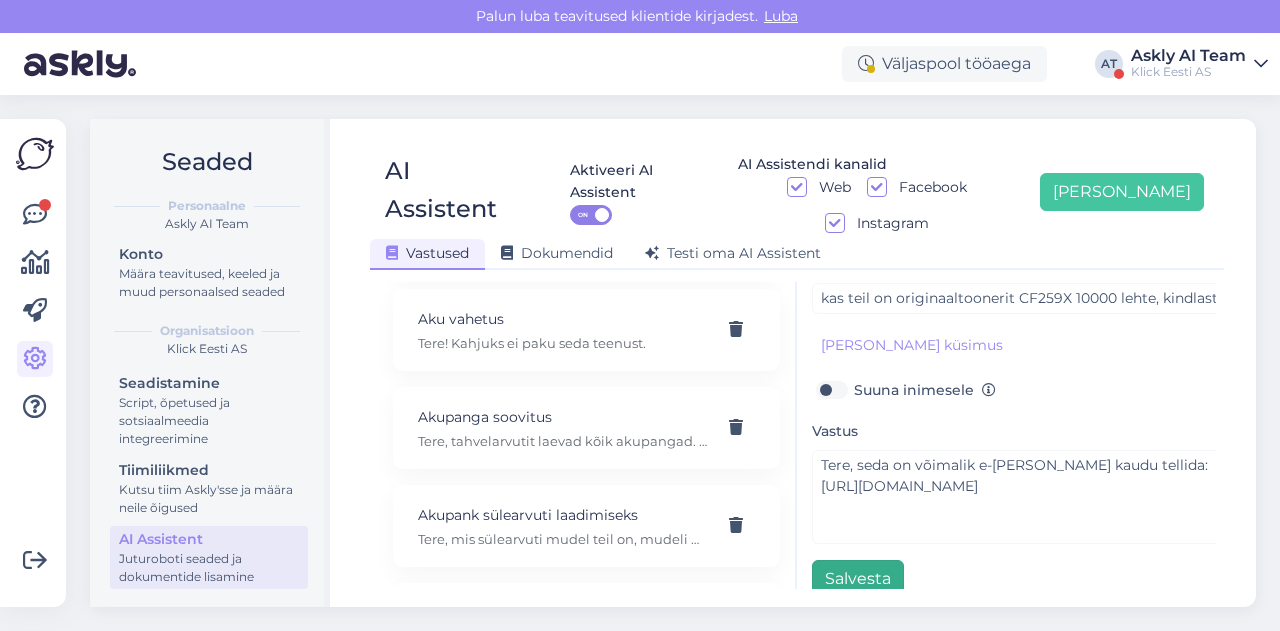 type on "Originaaltooner CF259X" 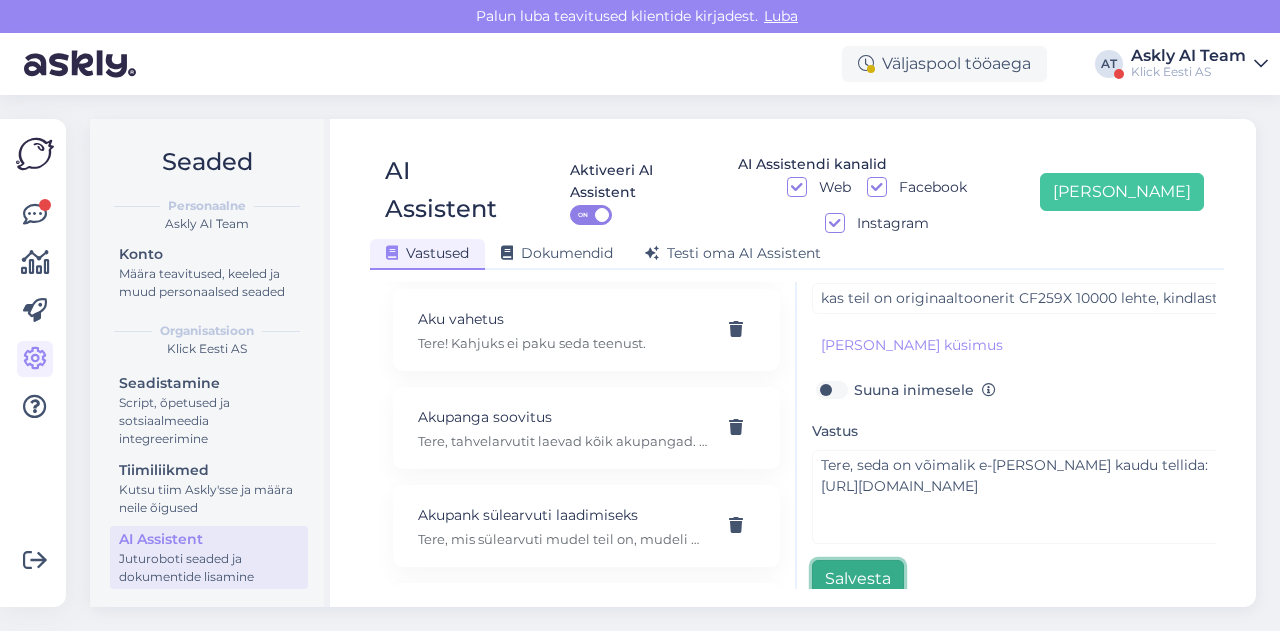 click on "Salvesta" at bounding box center (858, 579) 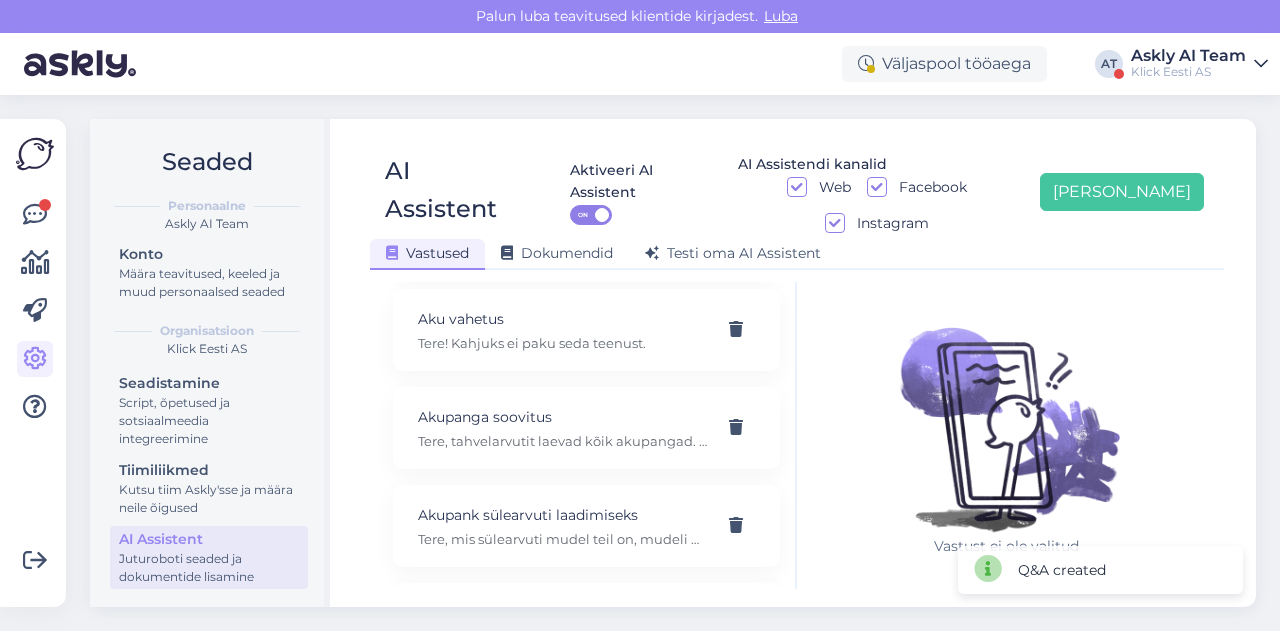 scroll, scrollTop: 42, scrollLeft: 0, axis: vertical 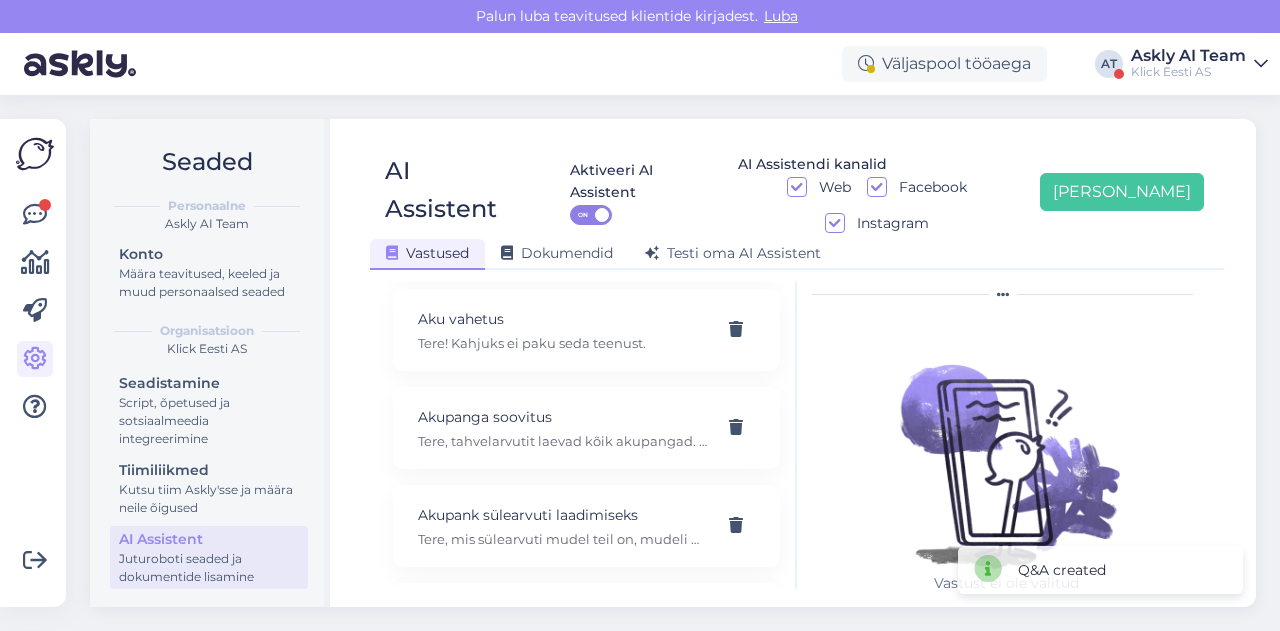 click on "Seaded Personaalne Askly AI Team Konto Määra teavitused, keeled ja muud personaalsed seaded Organisatsioon Klick Eesti AS Seadistamine Script, õpetused ja sotsiaalmeedia integreerimine Tiimiliikmed Kutsu tiim Askly'sse ja määra neile õigused AI Assistent Juturoboti seaded ja dokumentide lisamine AI Assistent Aktiveeri AI Assistent ON AI Assistendi kanalid Web Facebook Instagram [PERSON_NAME] uus Vastused Dokumendid [PERSON_NAME] oma AI Assistent Kasuta AI Assistenti. Vajuta '[PERSON_NAME] uus' ja [PERSON_NAME] küsimused ja vastused, millele AI võiks 24/7 vastata kliendile sobivas keeles.  "Makse ootel" tellimused  Tere! "Makse ootel" tellimused tühistuvad automaatselt. Nende pärast ei pea muretsema. 32" telerid Narvas Tere! Järgnevad mudelid on saadaval: [URL][DOMAIN_NAME] 5G nuputelefon Tere! 5G nuputelefoni ei ole. 4G telefonid leiab siit: [URL][DOMAIN_NAME][PERSON_NAME] Adapter Aku seisukord Arvuti W" at bounding box center (679, 363) 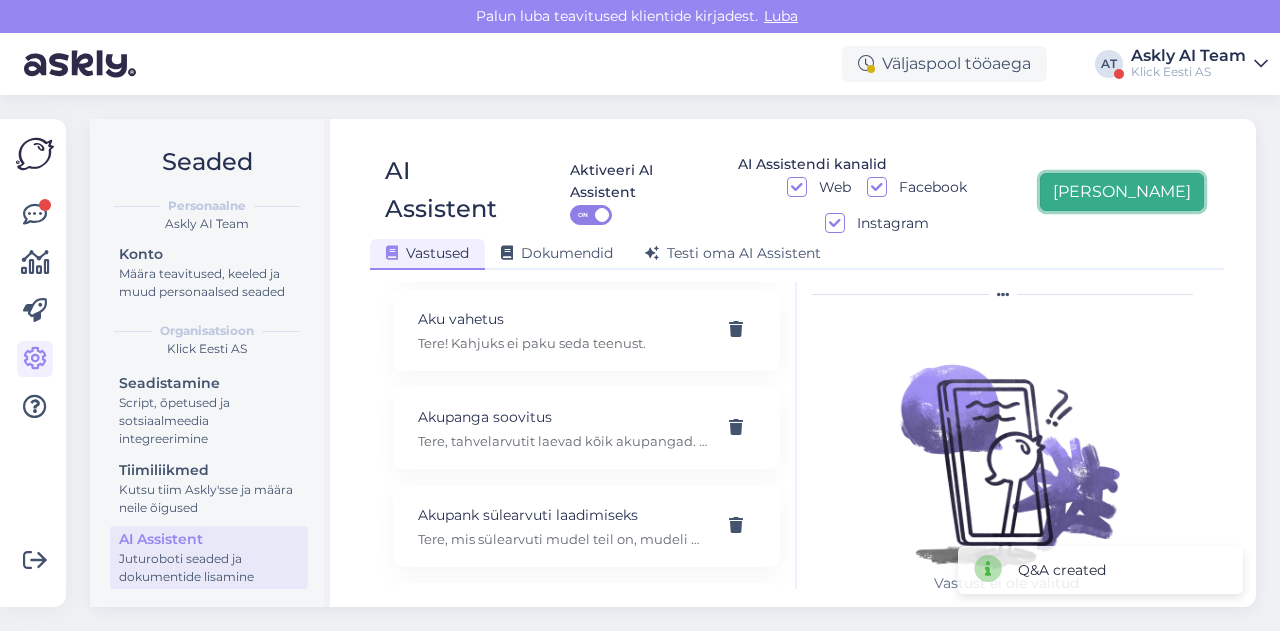 click on "[PERSON_NAME]" at bounding box center (1122, 192) 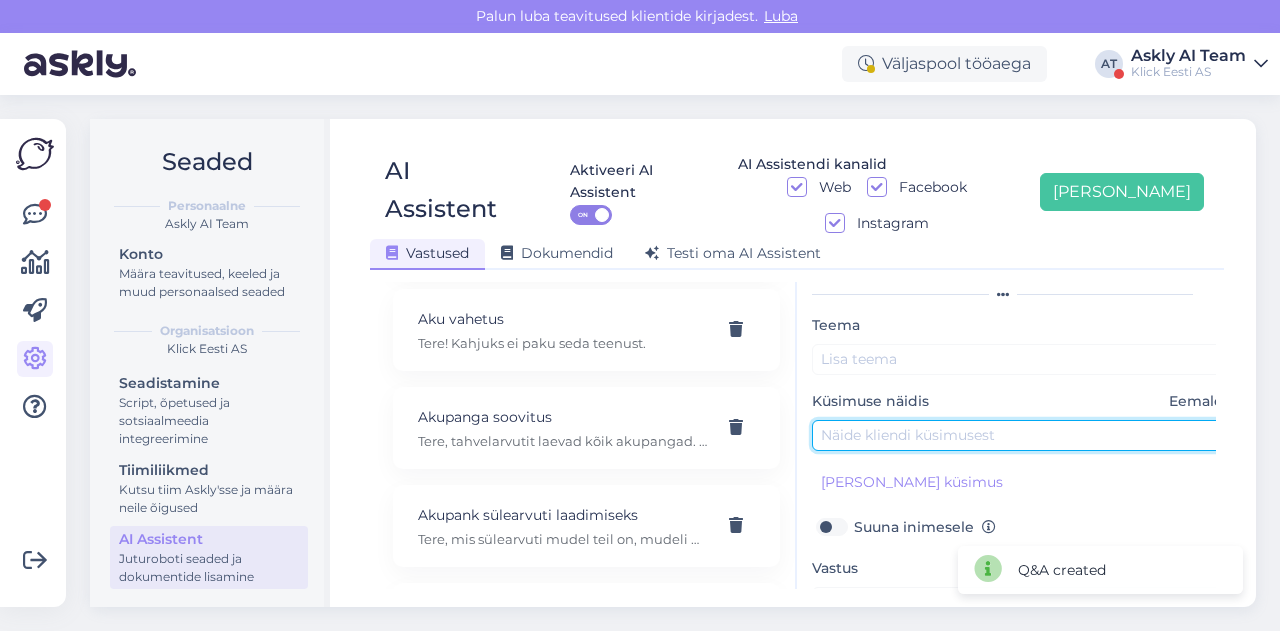 click at bounding box center [1022, 435] 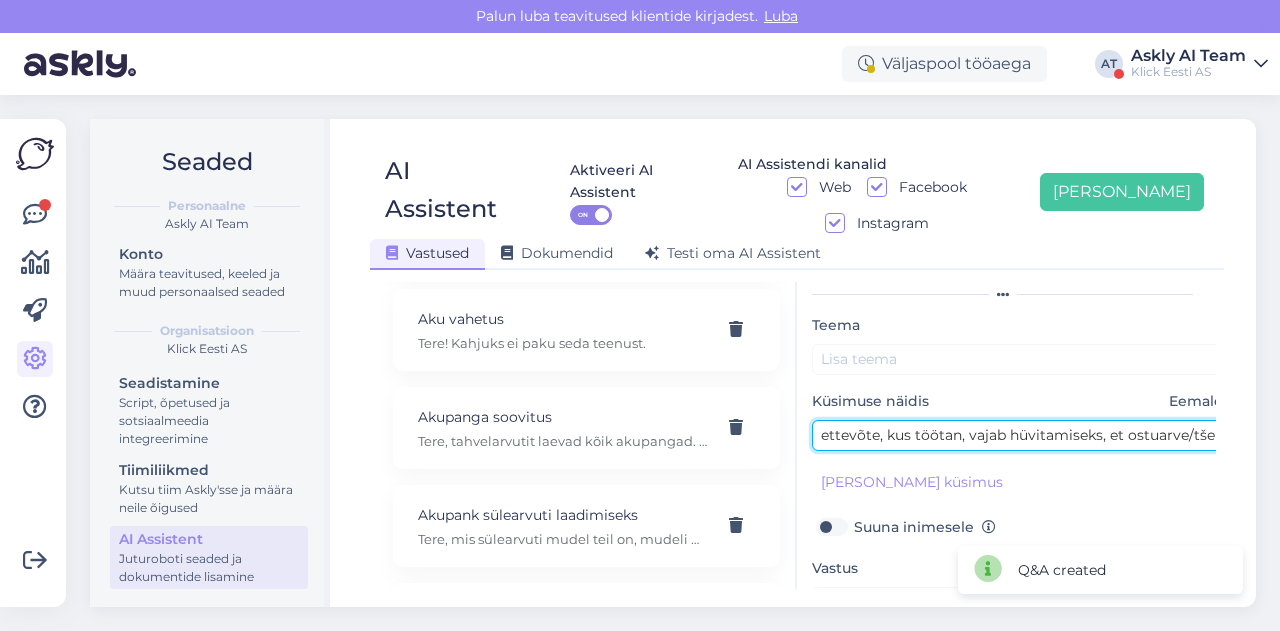 scroll, scrollTop: 0, scrollLeft: 594, axis: horizontal 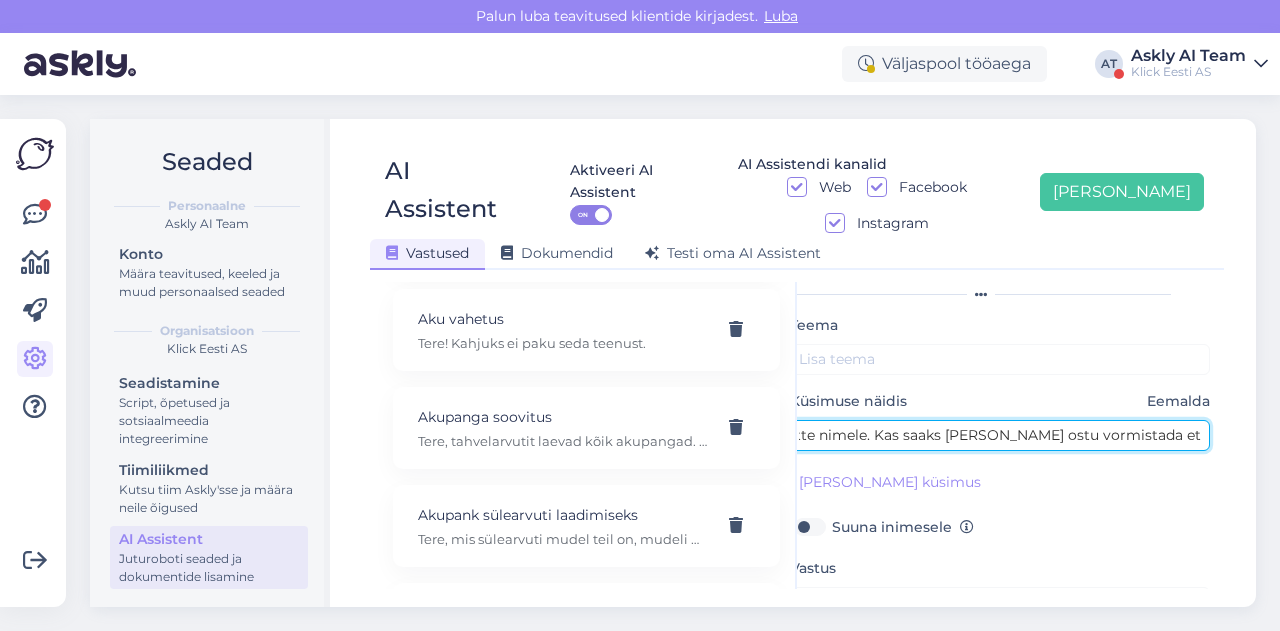 type on "ettevõte, kus töötan, vajab hüvitamiseks, et ostuarve/tšekk oleks vormistatud ettevõtte nimele. Kas saaks [PERSON_NAME] ostu vormistada ettevõtte nimel?" 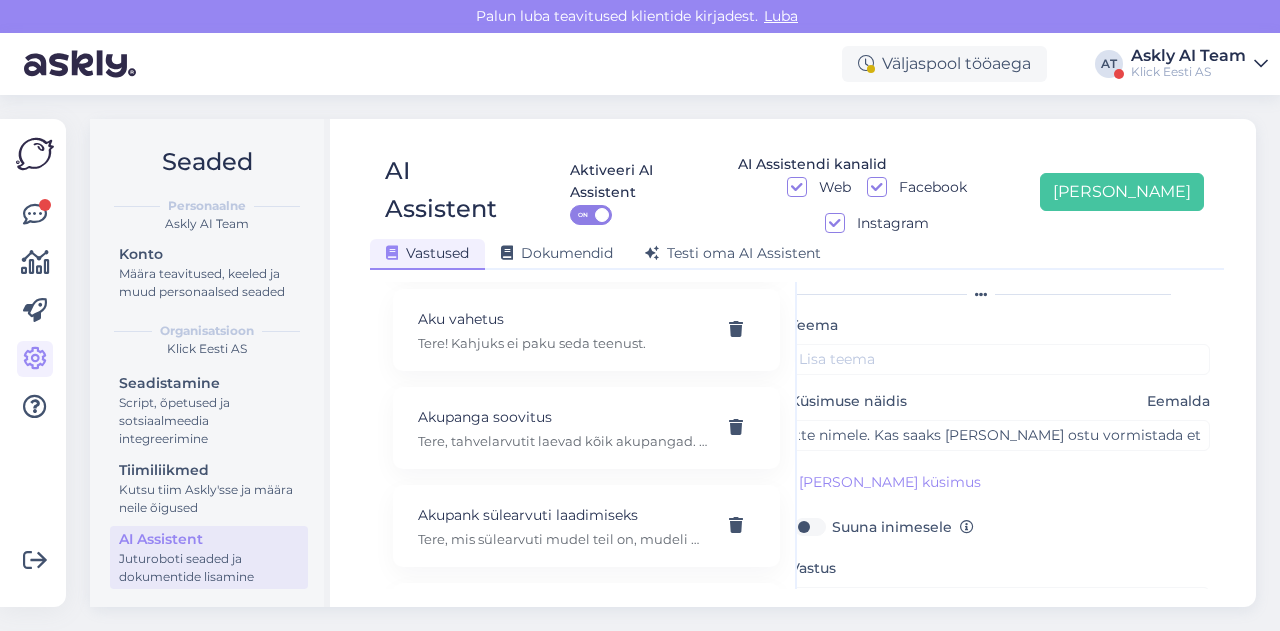 scroll, scrollTop: 0, scrollLeft: 0, axis: both 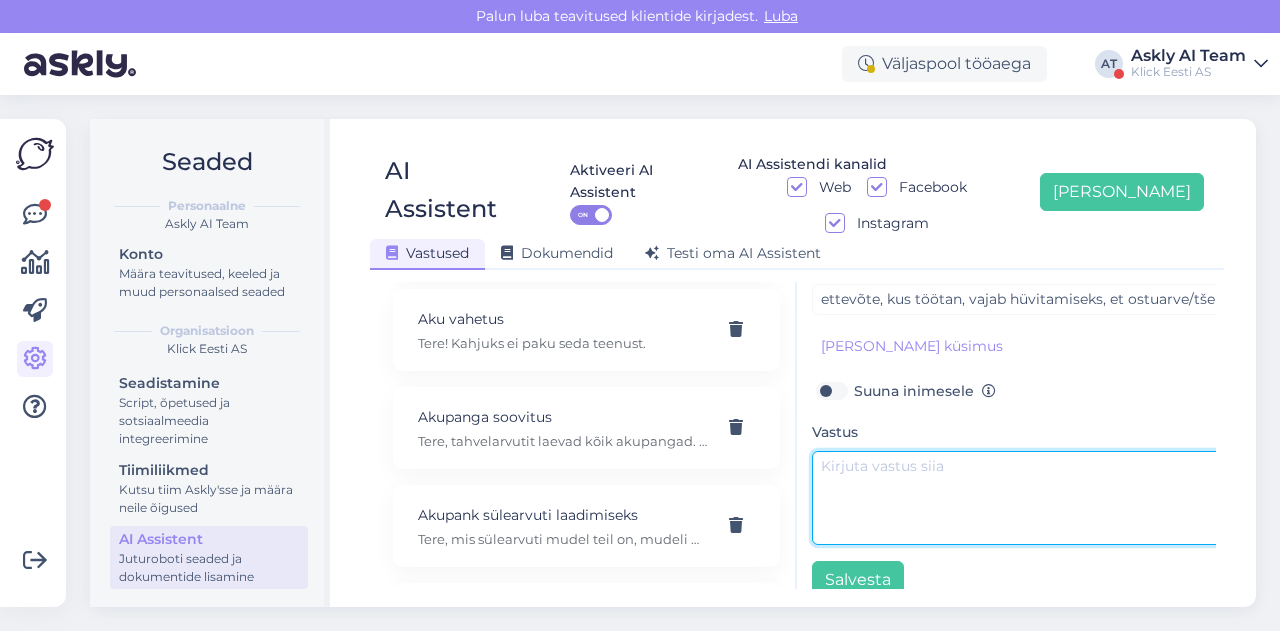 click at bounding box center (1022, 498) 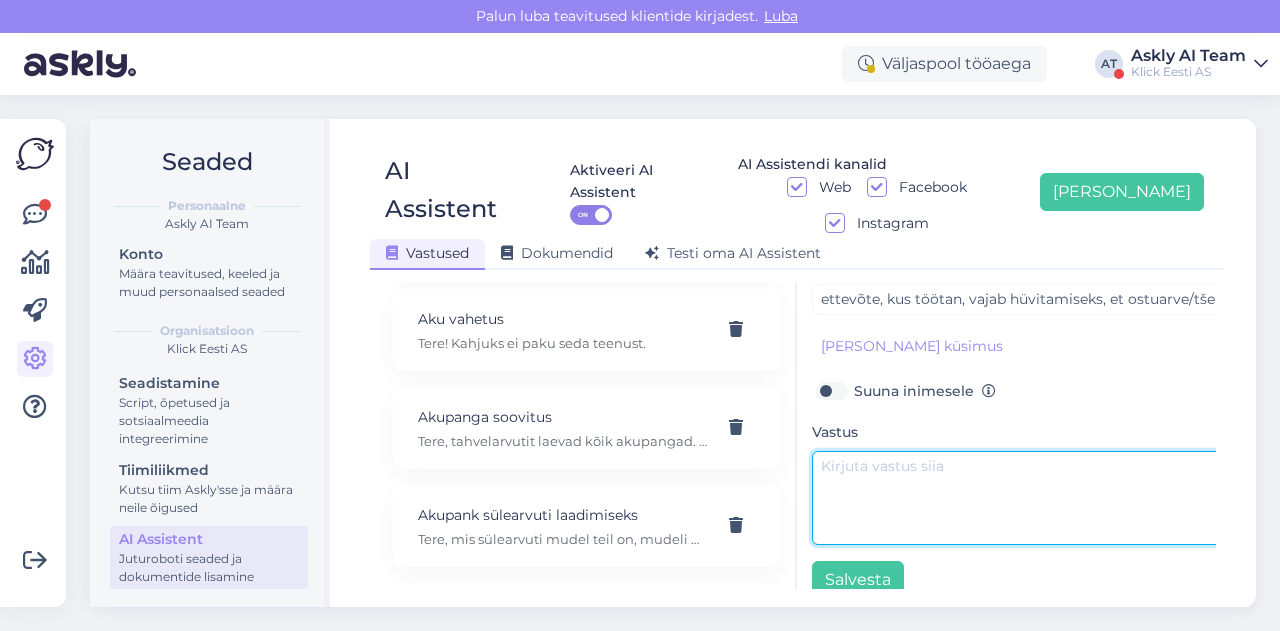paste on "Arveid tagantjärgi ümber ei vormistata kahjuks." 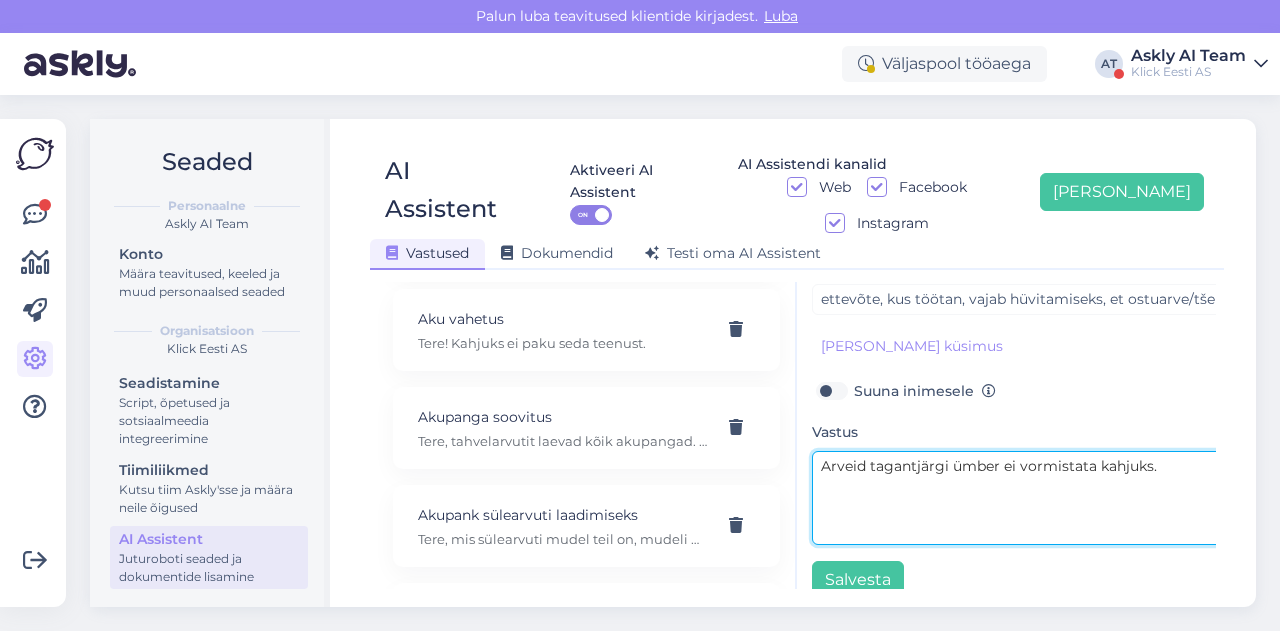 click on "Arveid tagantjärgi ümber ei vormistata kahjuks." at bounding box center (1022, 498) 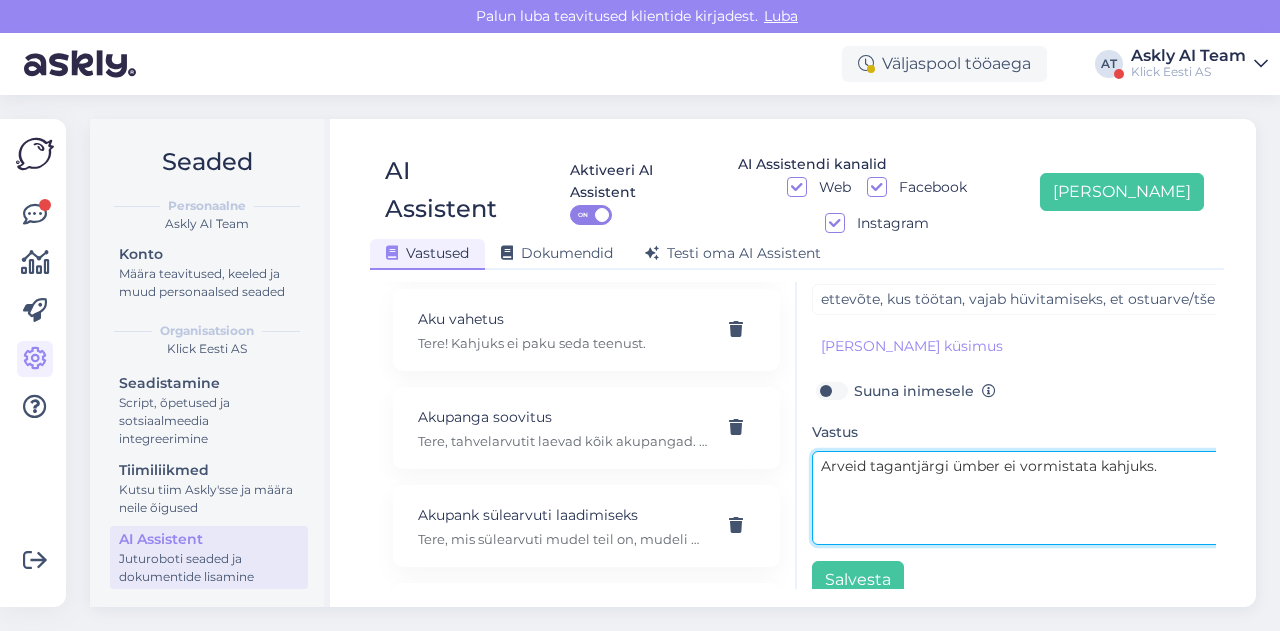 click on "Arveid tagantjärgi ümber ei vormistata kahjuks." at bounding box center [1022, 498] 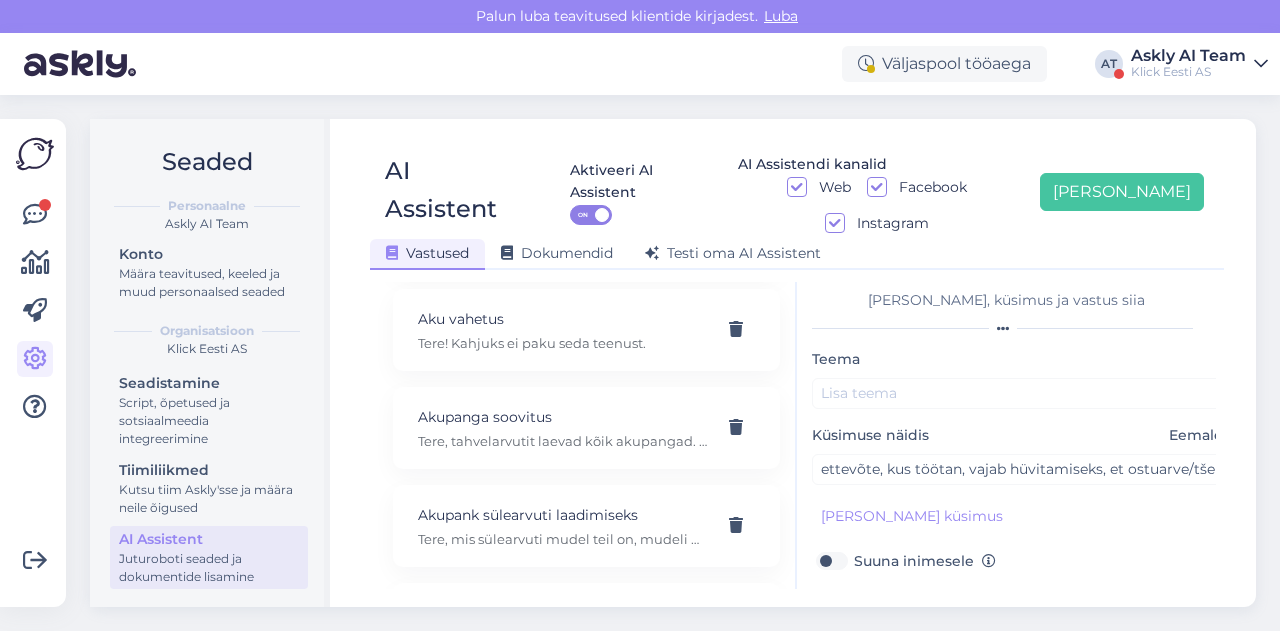 scroll, scrollTop: 0, scrollLeft: 0, axis: both 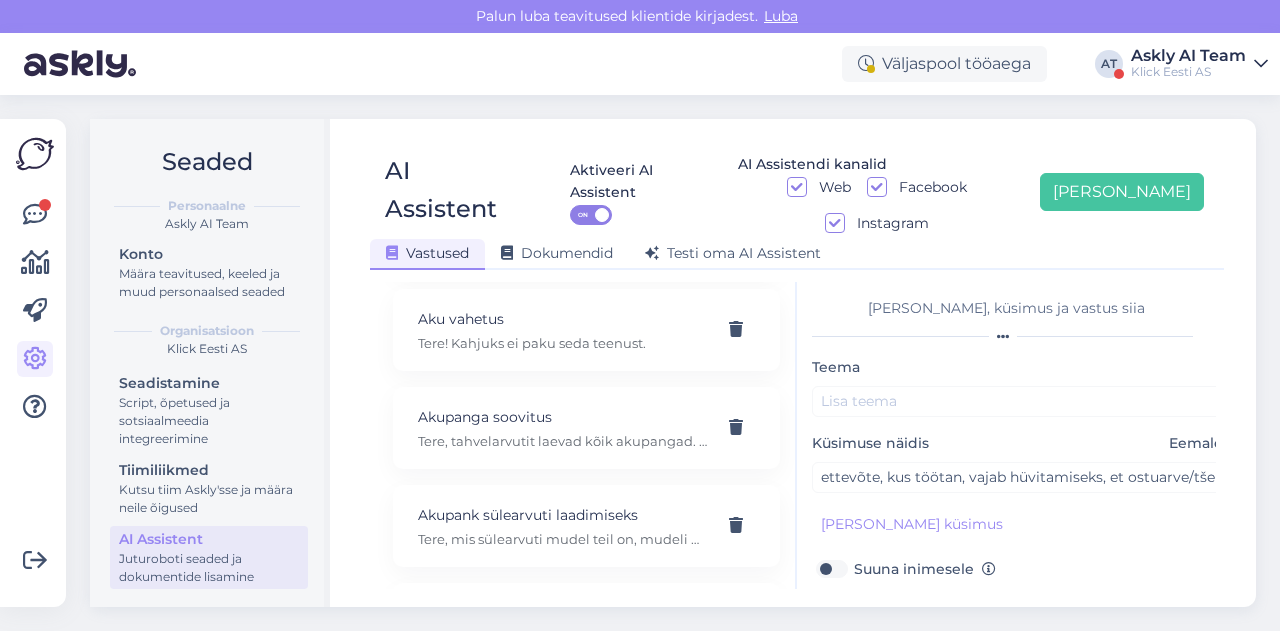type on "Arveid me tagantjärgi ümber ei vormistata kahjuks." 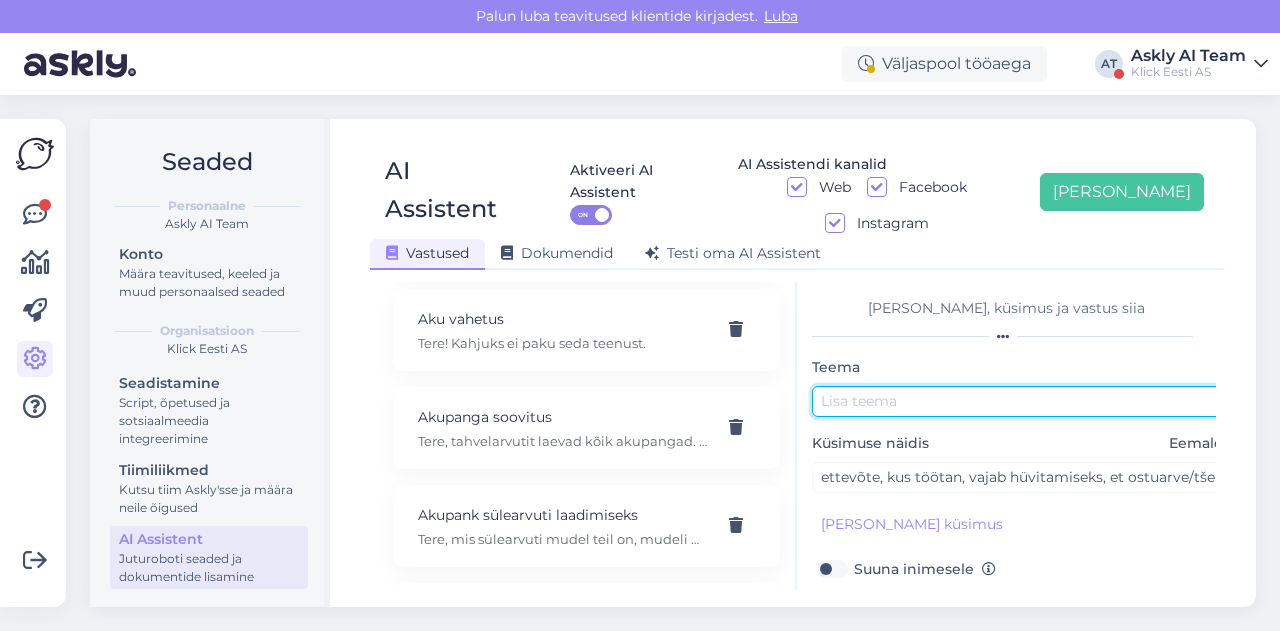 click at bounding box center (1022, 401) 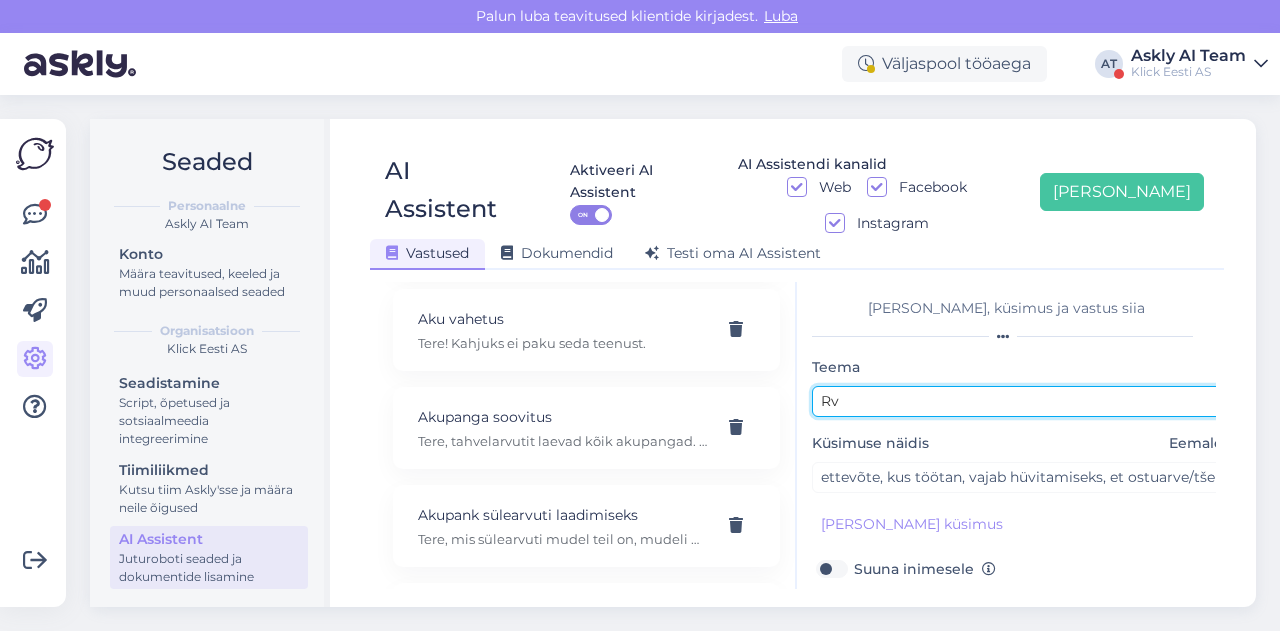 type on "R" 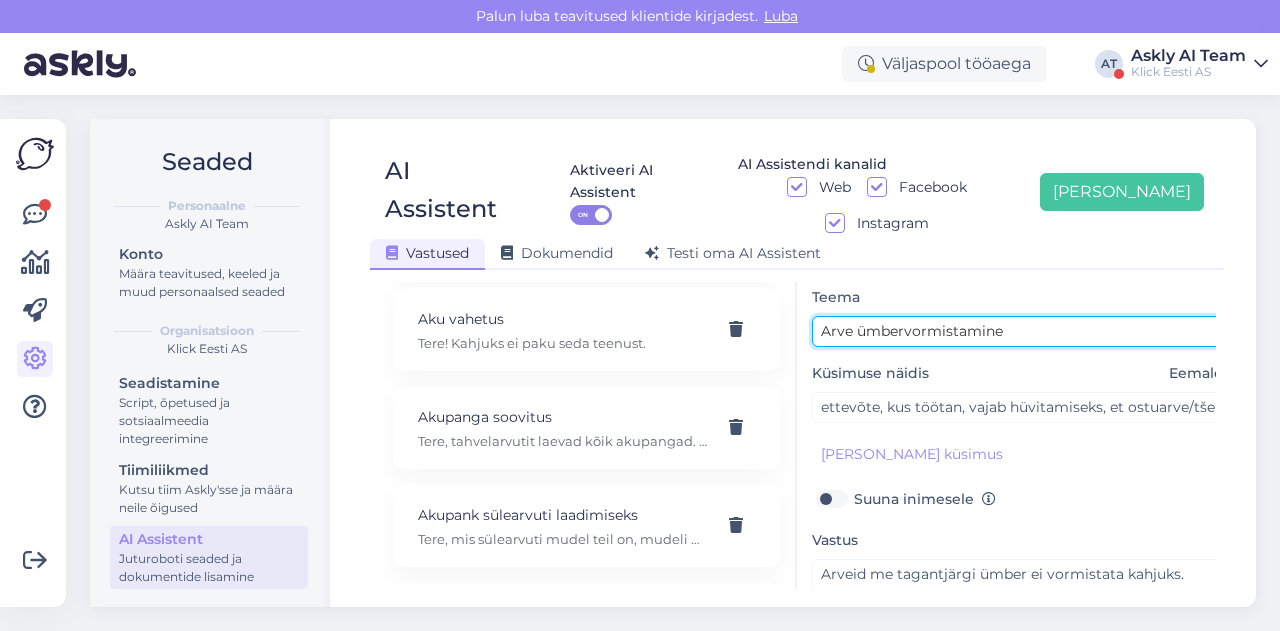 scroll, scrollTop: 179, scrollLeft: 0, axis: vertical 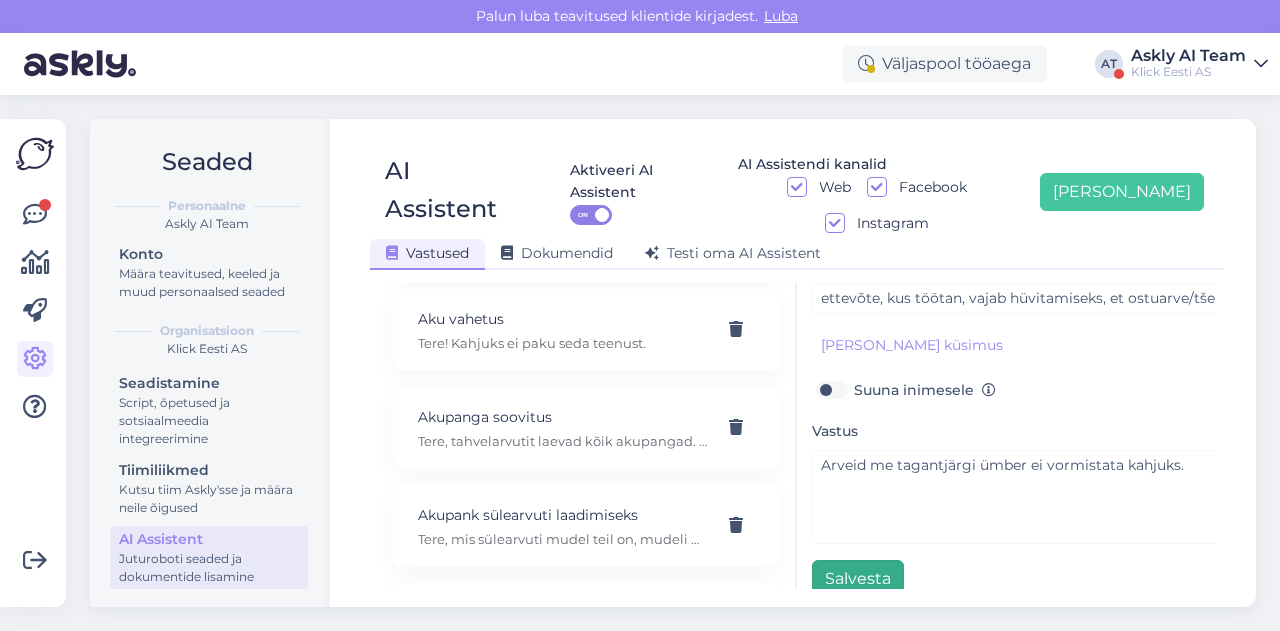 type on "Arve ümbervormistamine" 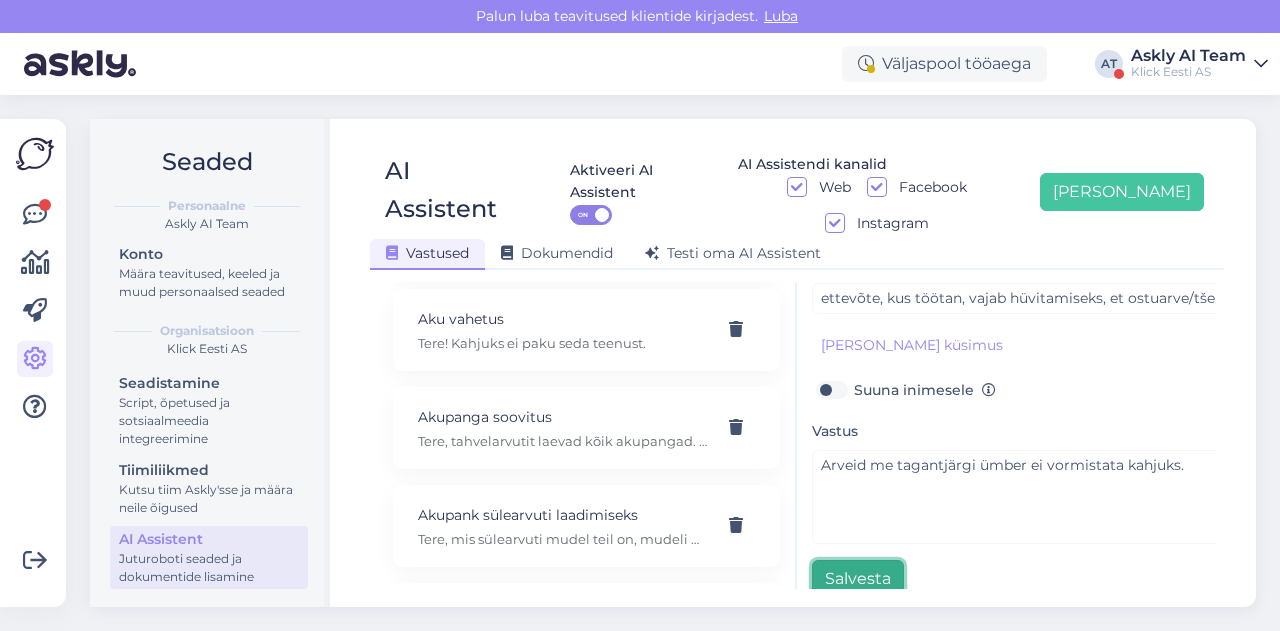 click on "Salvesta" at bounding box center [858, 579] 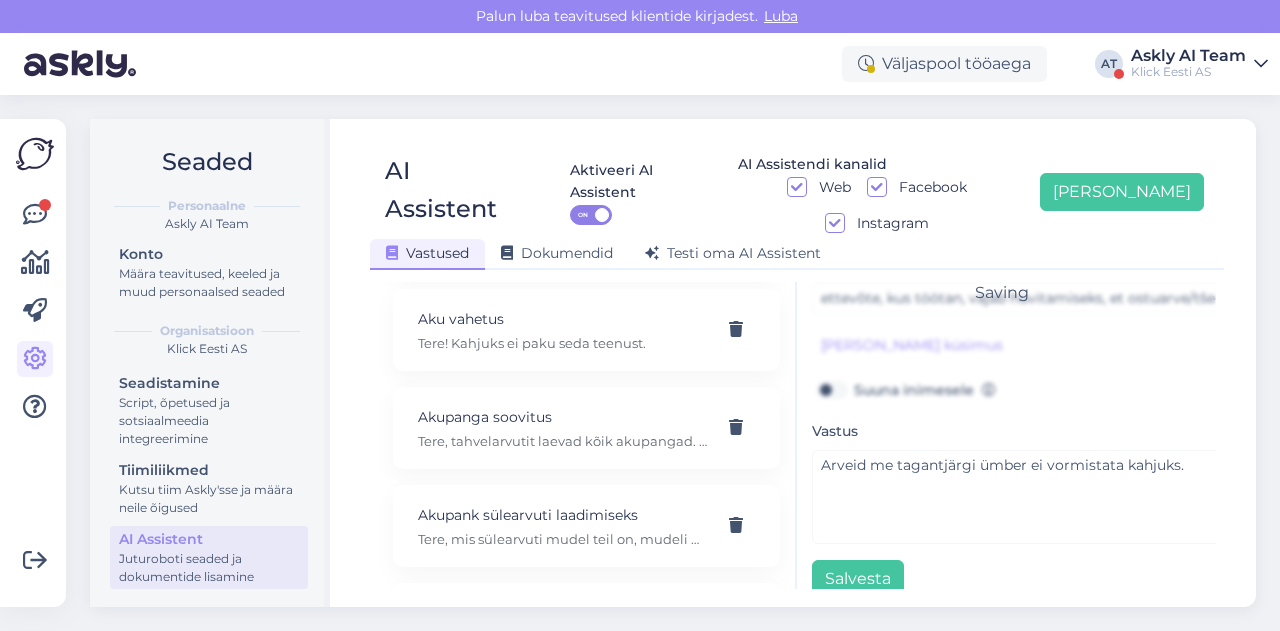 scroll, scrollTop: 42, scrollLeft: 0, axis: vertical 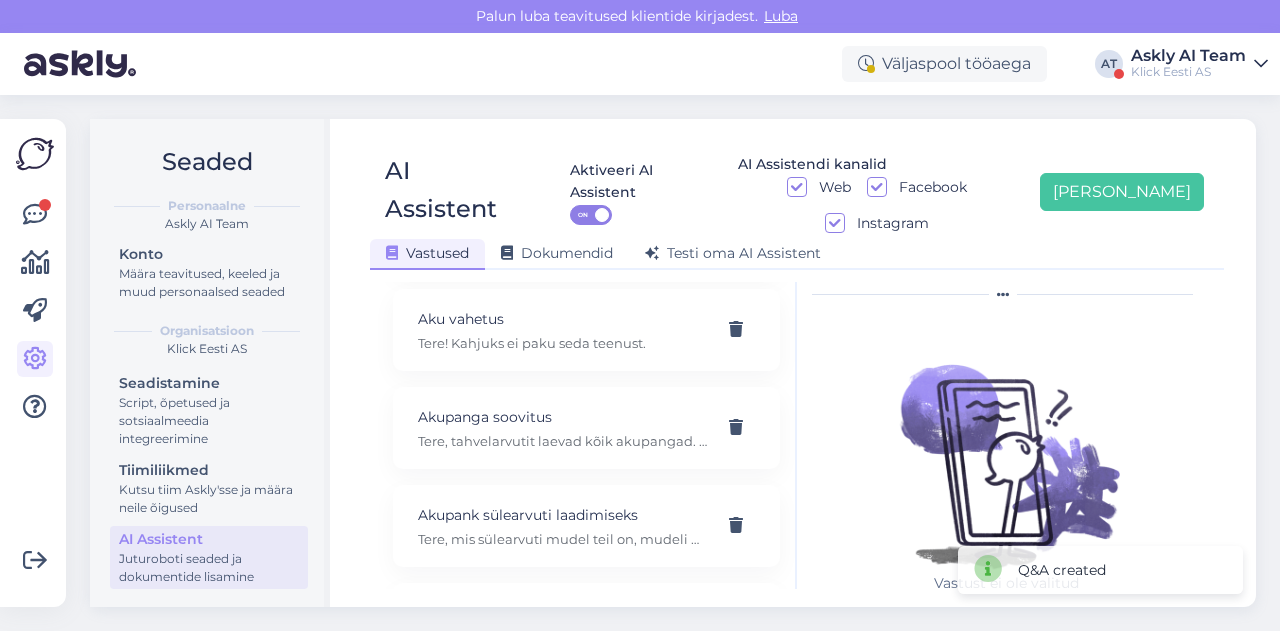 click on "Seaded Personaalne Askly AI Team Konto Määra teavitused, keeled ja muud personaalsed seaded Organisatsioon Klick Eesti AS Seadistamine Script, õpetused ja sotsiaalmeedia integreerimine Tiimiliikmed Kutsu tiim Askly'sse ja määra neile õigused AI Assistent Juturoboti seaded ja dokumentide lisamine AI Assistent Aktiveeri AI Assistent ON AI Assistendi kanalid Web Facebook Instagram [PERSON_NAME] uus Vastused Dokumendid [PERSON_NAME] oma AI Assistent Kasuta AI Assistenti. Vajuta '[PERSON_NAME] uus' ja [PERSON_NAME] küsimused ja vastused, millele AI võiks 24/7 vastata kliendile sobivas keeles.  "Makse ootel" tellimused  Tere! "Makse ootel" tellimused tühistuvad automaatselt. Nende pärast ei pea muretsema. 32" telerid Narvas Tere! Järgnevad mudelid on saadaval: [URL][DOMAIN_NAME] 5G nuputelefon Tere! 5G nuputelefoni ei ole. 4G telefonid leiab siit: [URL][DOMAIN_NAME][PERSON_NAME] Adapter Aku seisukord Arvuti W" at bounding box center [679, 363] 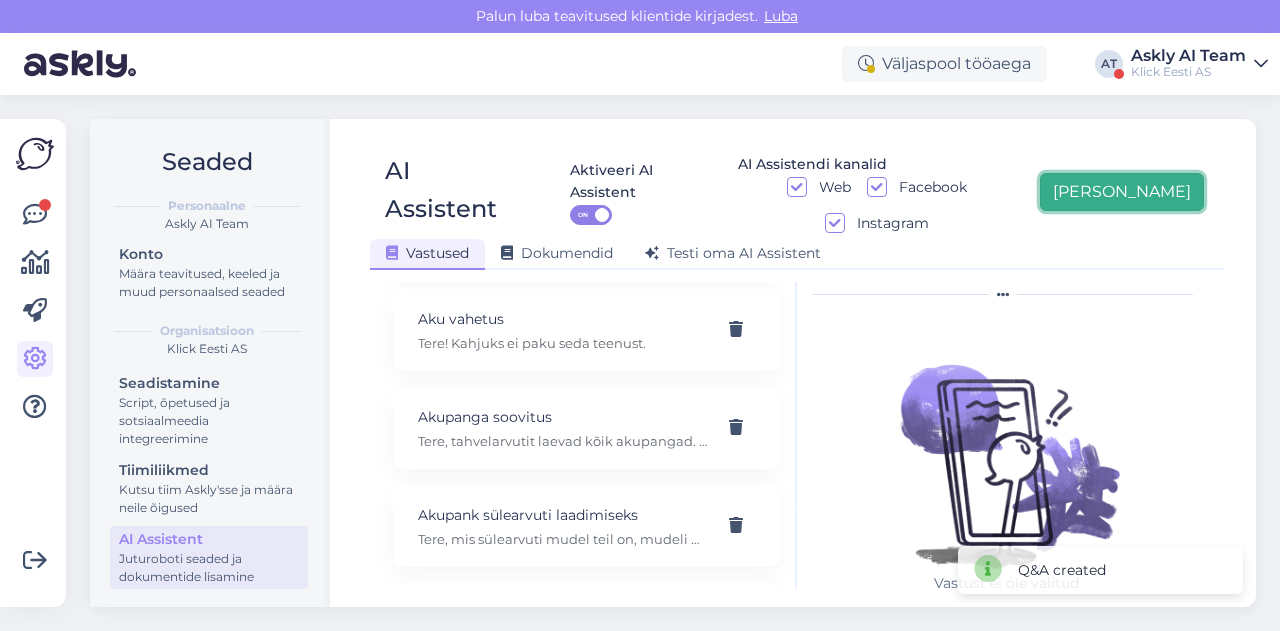 click on "[PERSON_NAME]" at bounding box center [1122, 192] 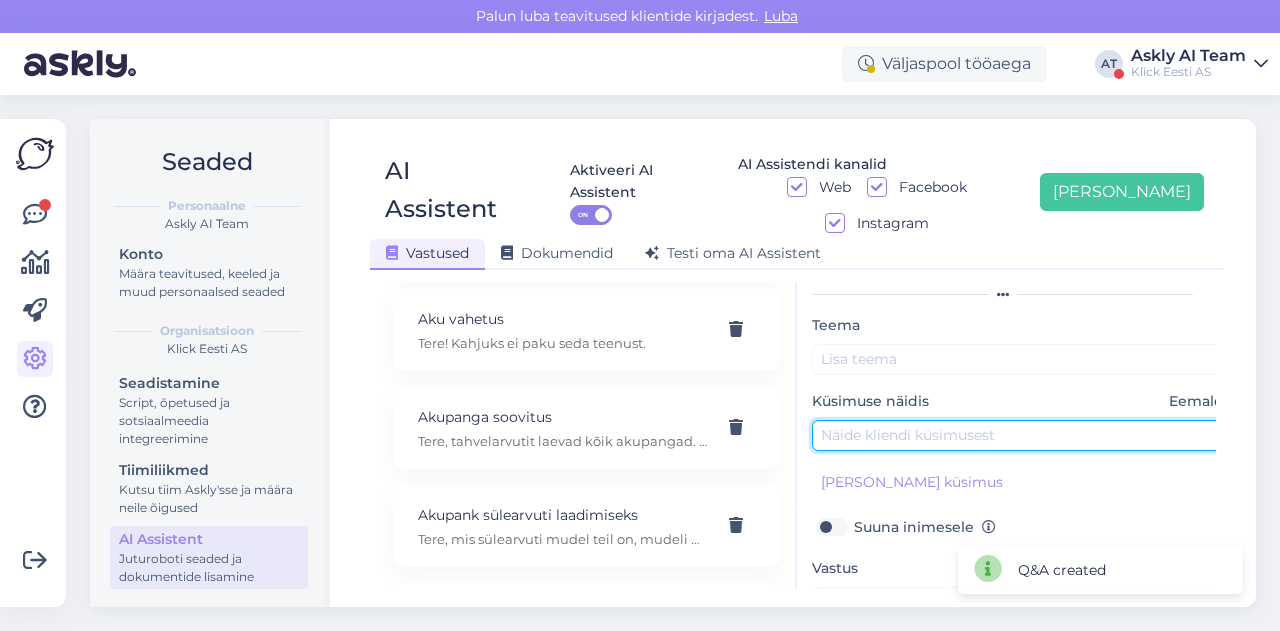 click at bounding box center [1022, 435] 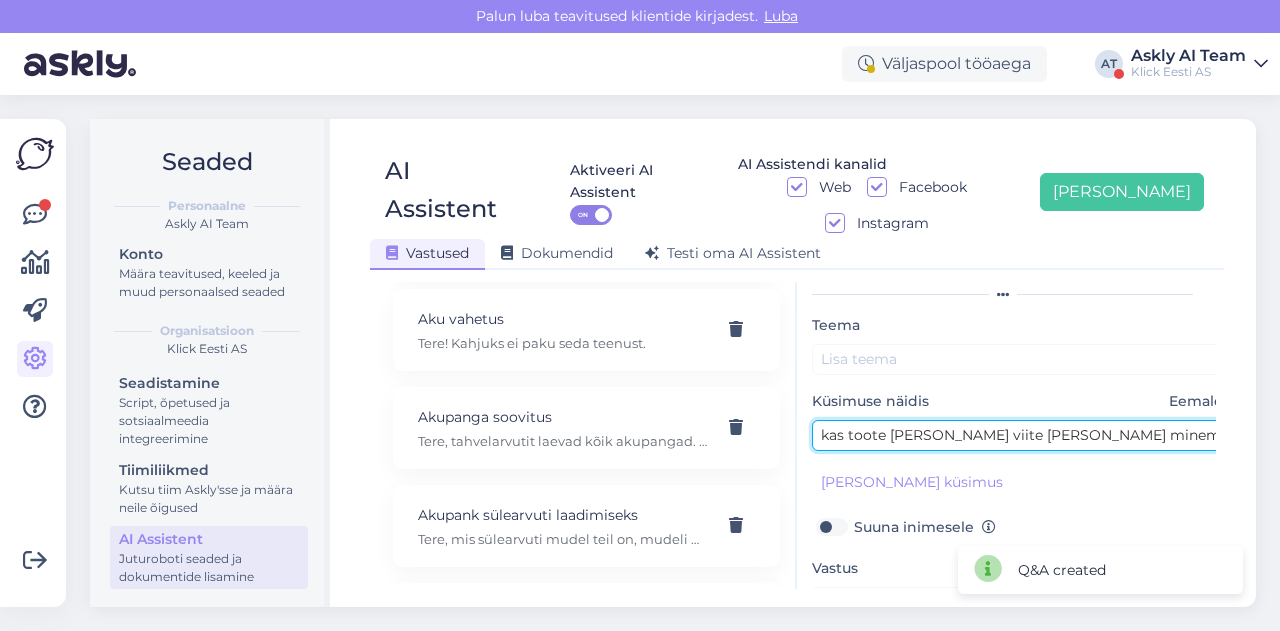 type on "kas toote [PERSON_NAME] viite [PERSON_NAME] minema?" 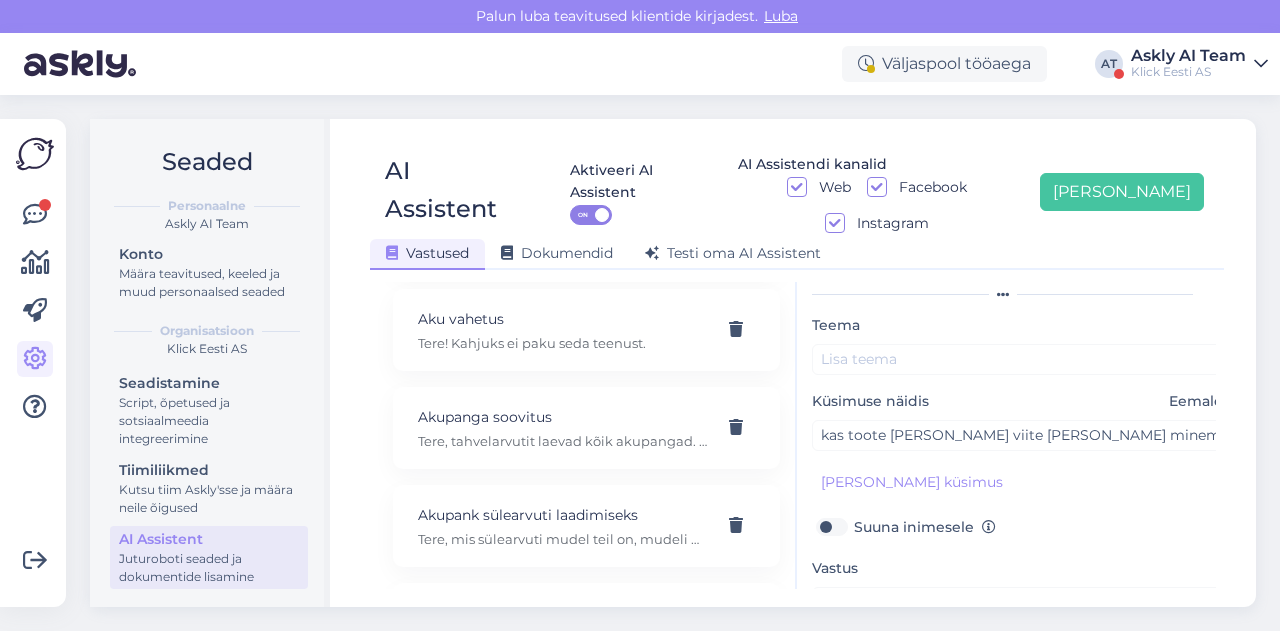 scroll, scrollTop: 179, scrollLeft: 0, axis: vertical 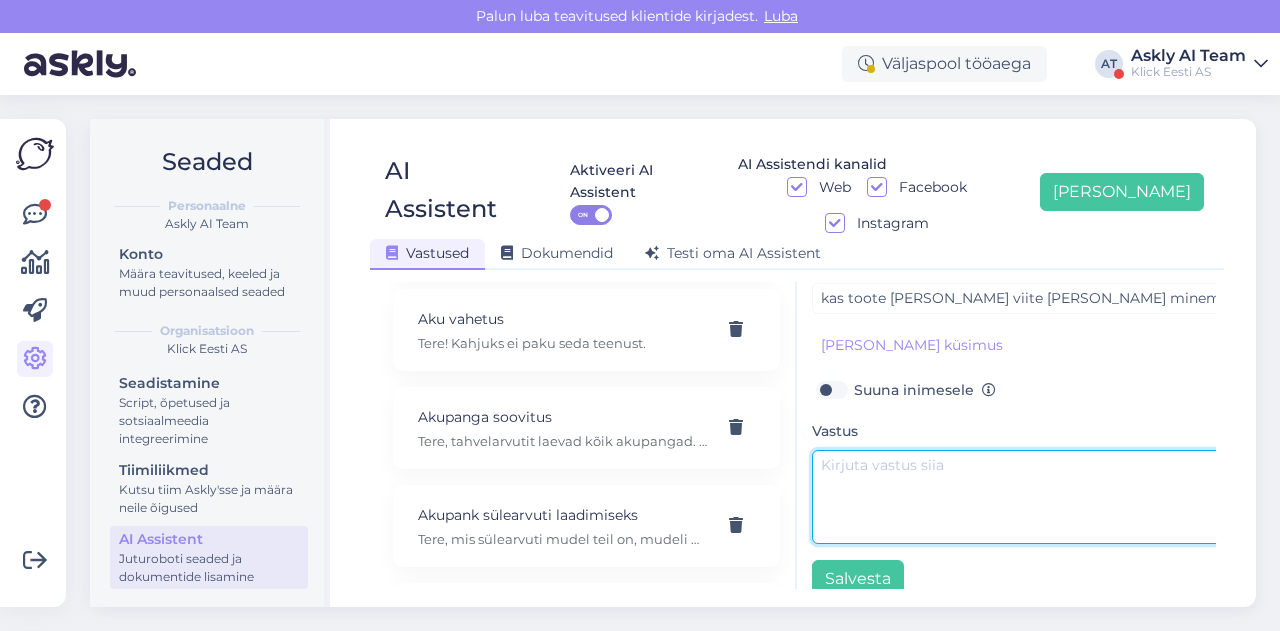 click at bounding box center [1022, 497] 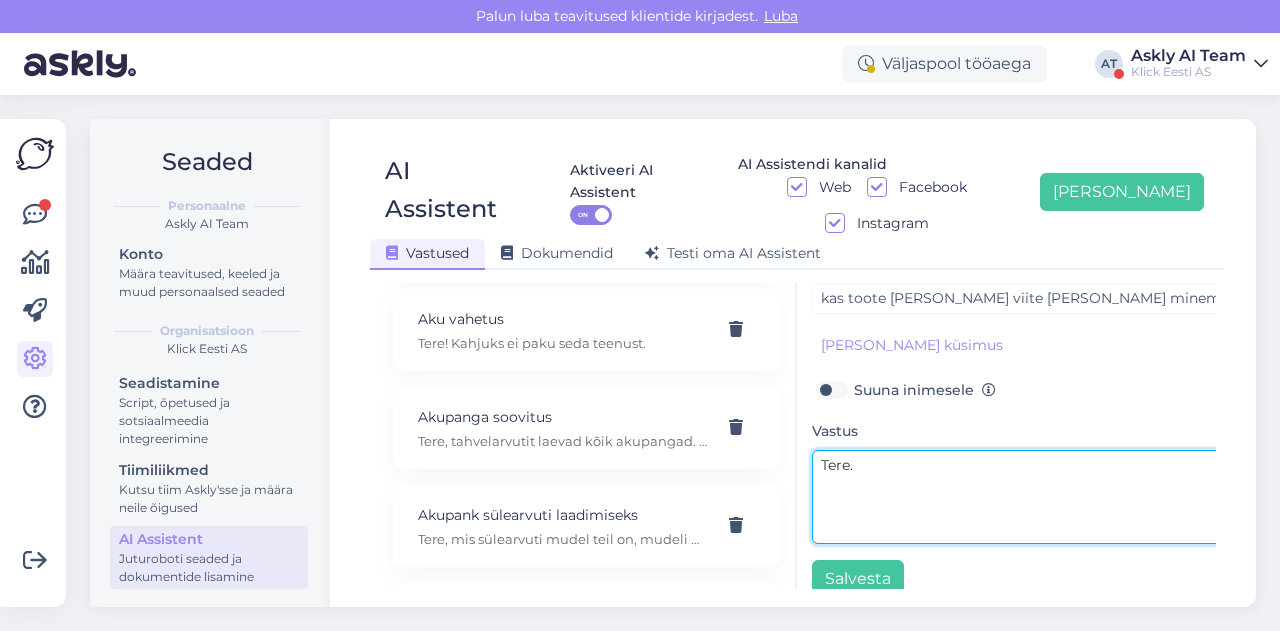 paste on "Toote tuppa toomist [PERSON_NAME] seadme ära viimist ei paku." 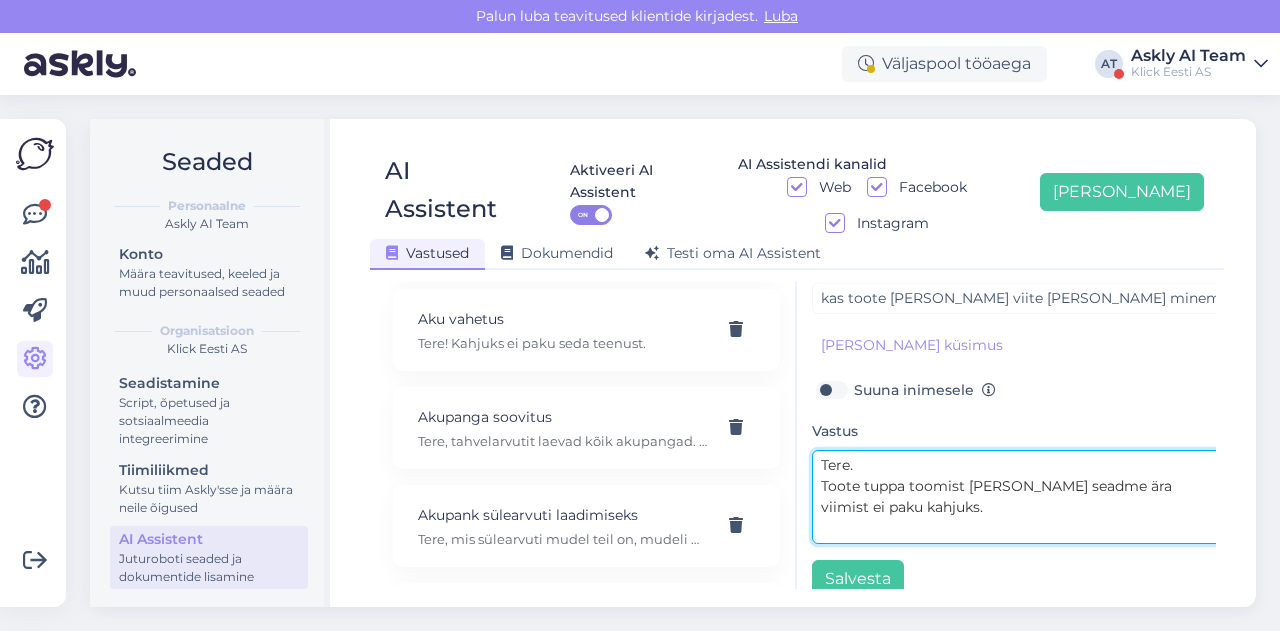 scroll, scrollTop: 0, scrollLeft: 0, axis: both 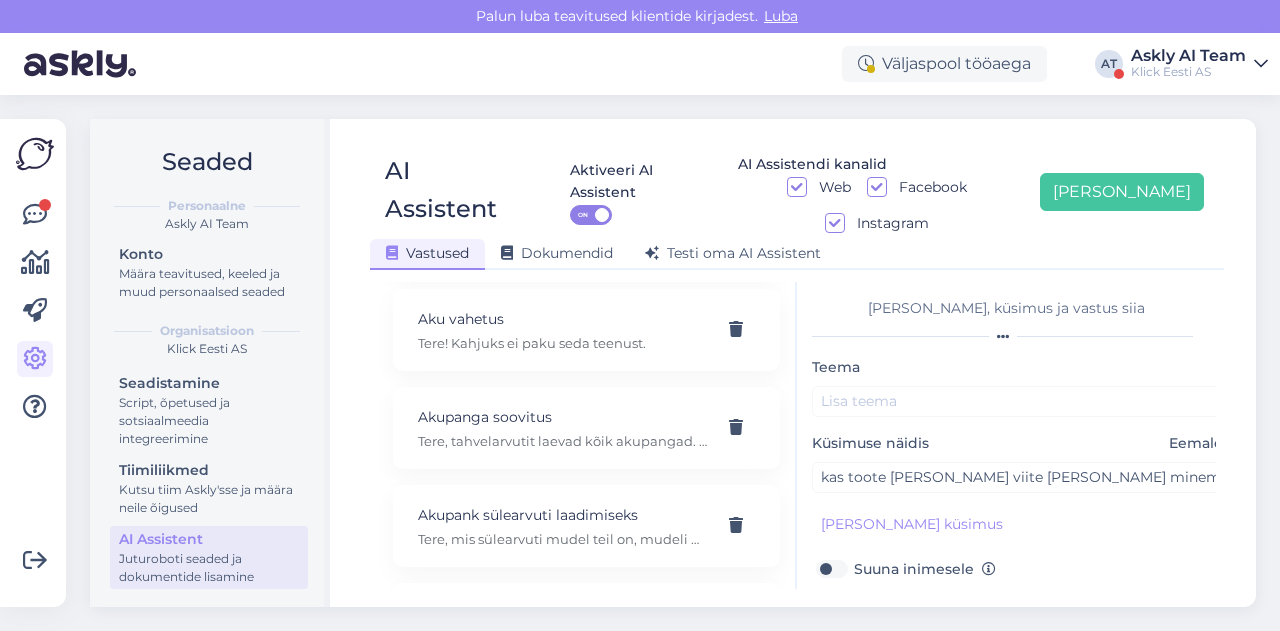 type on "Tere.
Toote tuppa toomist [PERSON_NAME] seadme ära viimist ei paku kahjuks." 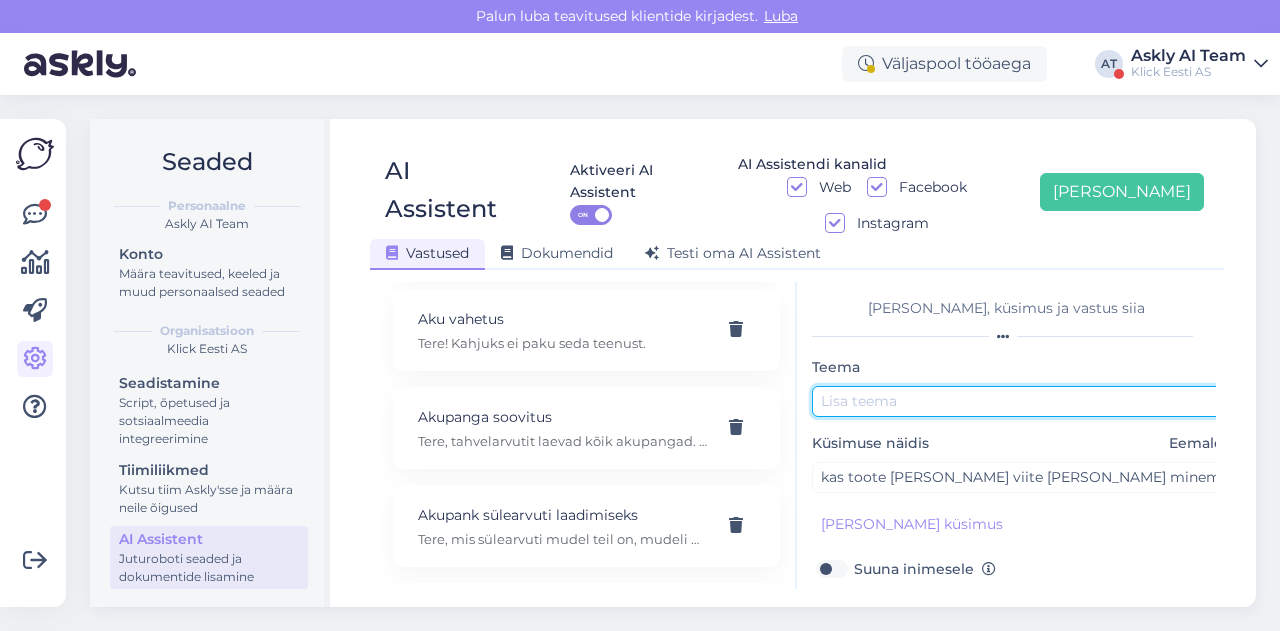 click at bounding box center (1022, 401) 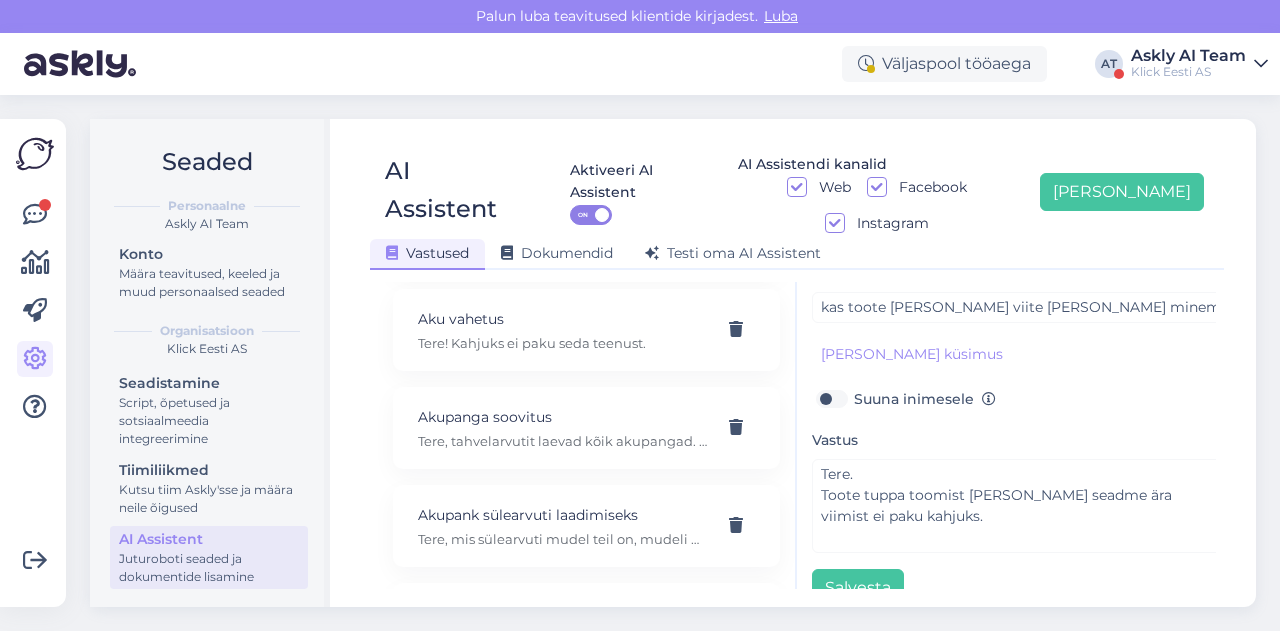 scroll, scrollTop: 179, scrollLeft: 0, axis: vertical 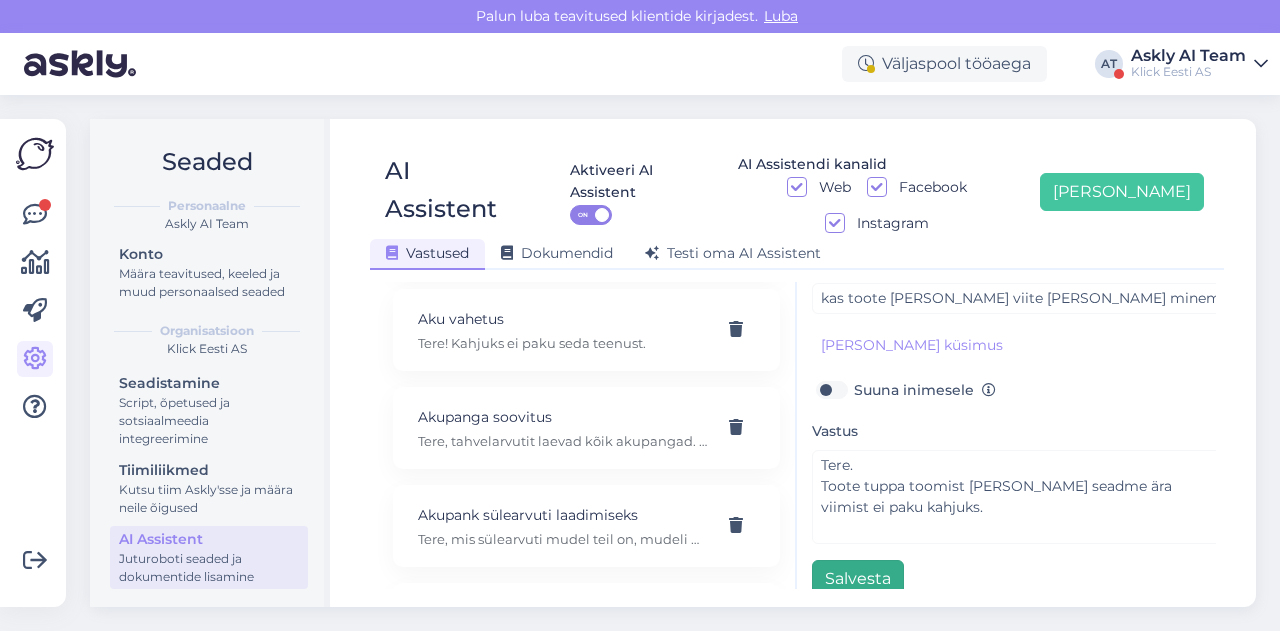 type on "[PERSON_NAME] utiliseerimine" 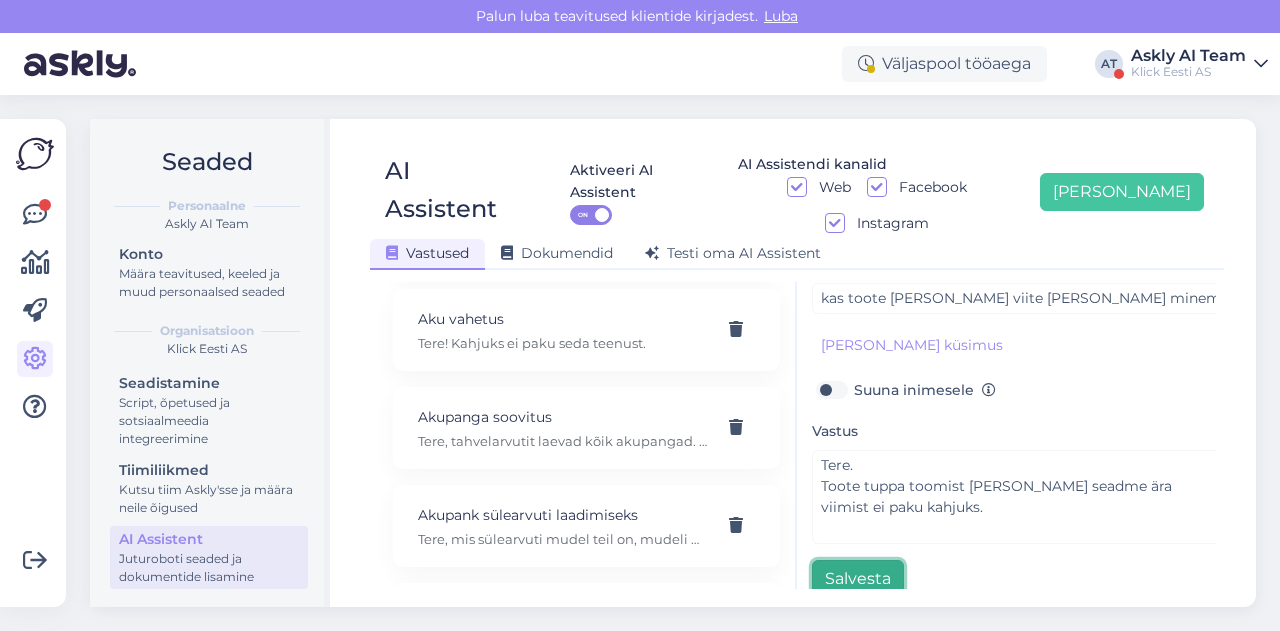 click on "Salvesta" at bounding box center (858, 579) 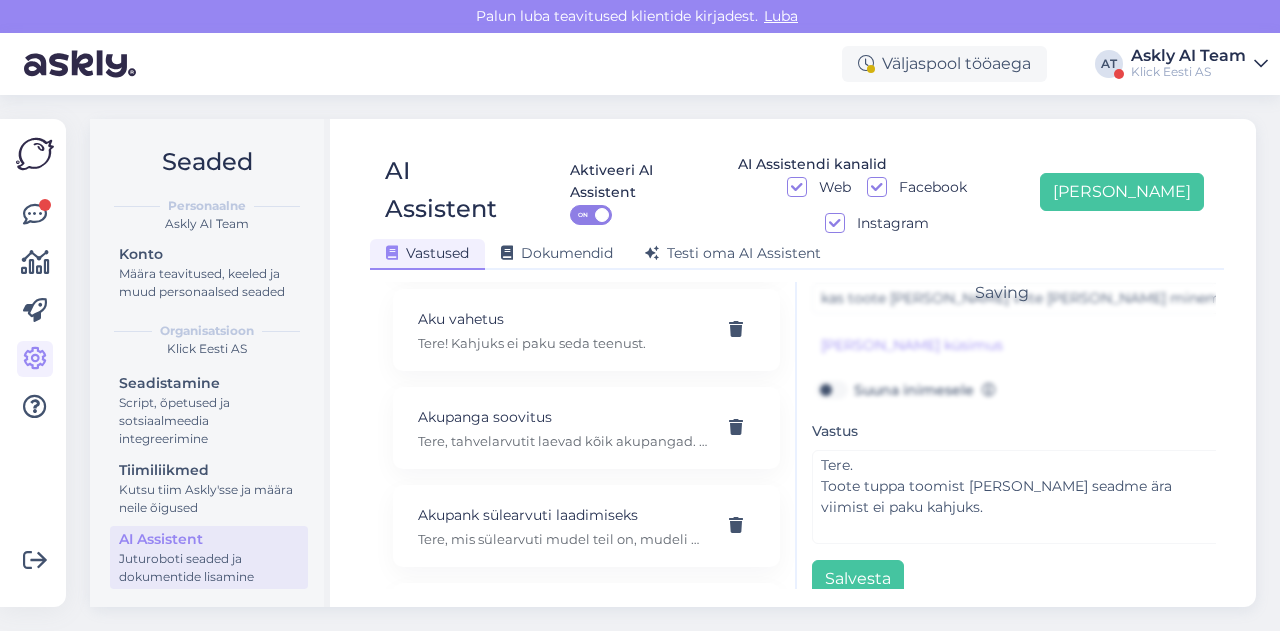 scroll, scrollTop: 42, scrollLeft: 0, axis: vertical 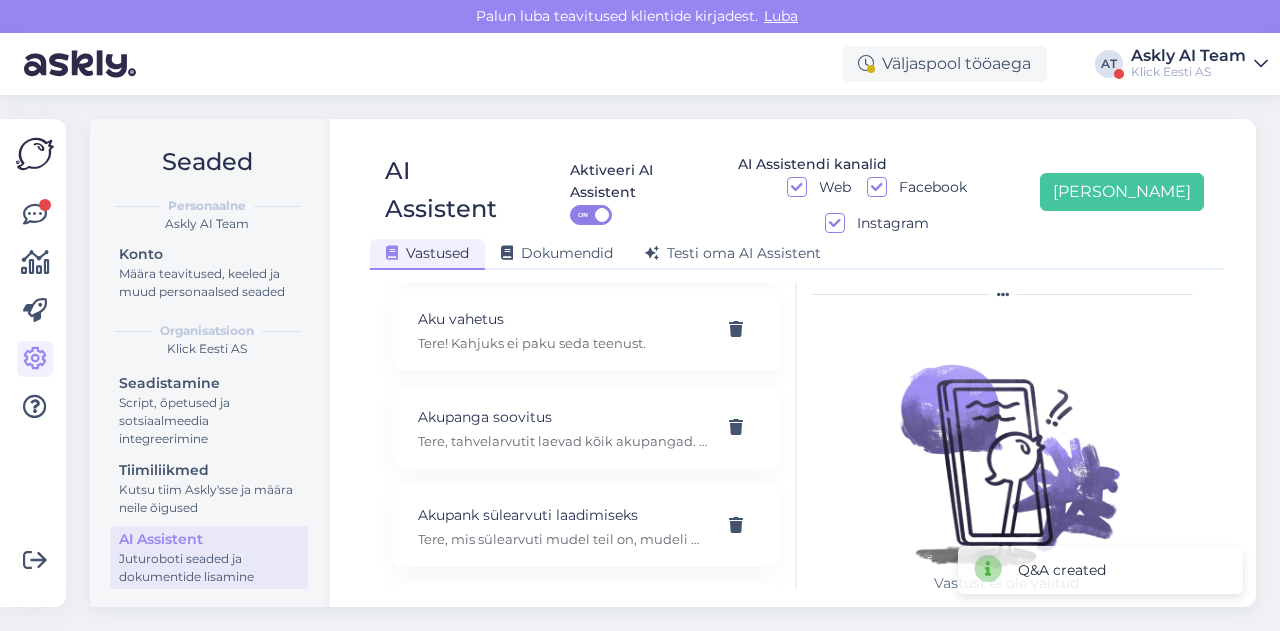 click on "Seaded Personaalne Askly AI Team Konto Määra teavitused, keeled ja muud personaalsed seaded Organisatsioon Klick Eesti AS Seadistamine Script, õpetused ja sotsiaalmeedia integreerimine Tiimiliikmed Kutsu tiim Askly'sse ja määra neile õigused AI Assistent Juturoboti seaded ja dokumentide lisamine AI Assistent Aktiveeri AI Assistent ON AI Assistendi kanalid Web Facebook Instagram [PERSON_NAME] uus Vastused Dokumendid [PERSON_NAME] oma AI Assistent Kasuta AI Assistenti. Vajuta '[PERSON_NAME] uus' ja [PERSON_NAME] küsimused ja vastused, millele AI võiks 24/7 vastata kliendile sobivas keeles.  "Makse ootel" tellimused  Tere! "Makse ootel" tellimused tühistuvad automaatselt. Nende pärast ei pea muretsema. 32" telerid Narvas Tere! Järgnevad mudelid on saadaval: [URL][DOMAIN_NAME] 5G nuputelefon Tere! 5G nuputelefoni ei ole. 4G telefonid leiab siit: [URL][DOMAIN_NAME][PERSON_NAME] Adapter Aku seisukord Arvuti W" at bounding box center [679, 363] 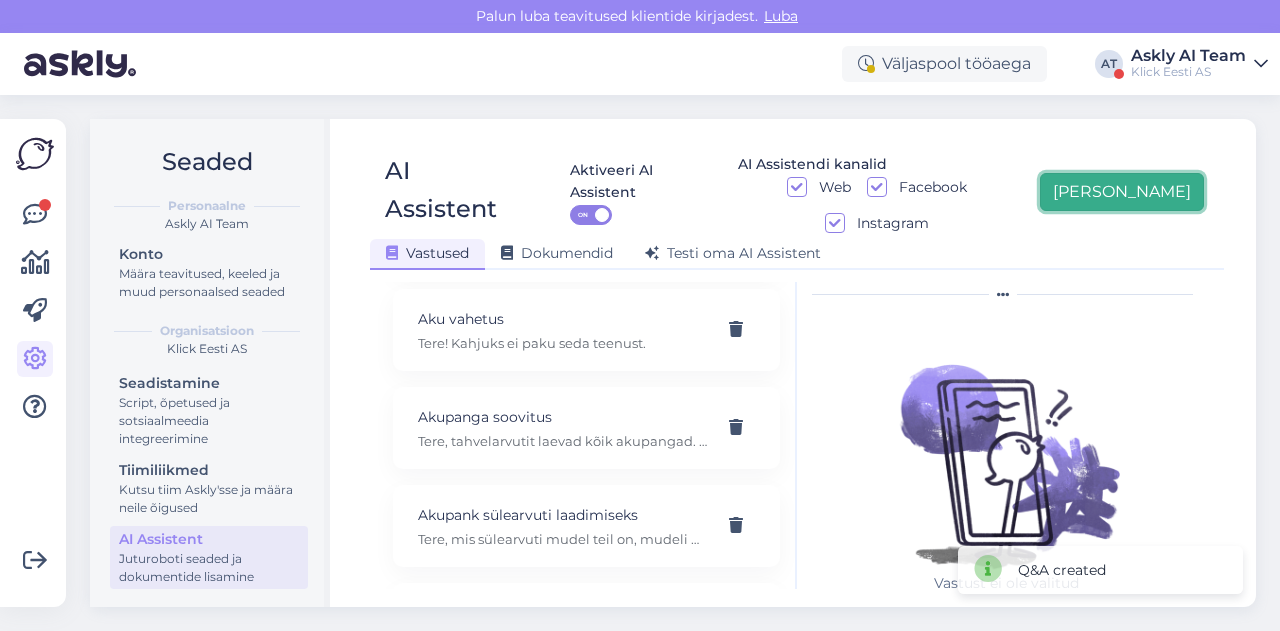 click on "[PERSON_NAME]" at bounding box center [1122, 192] 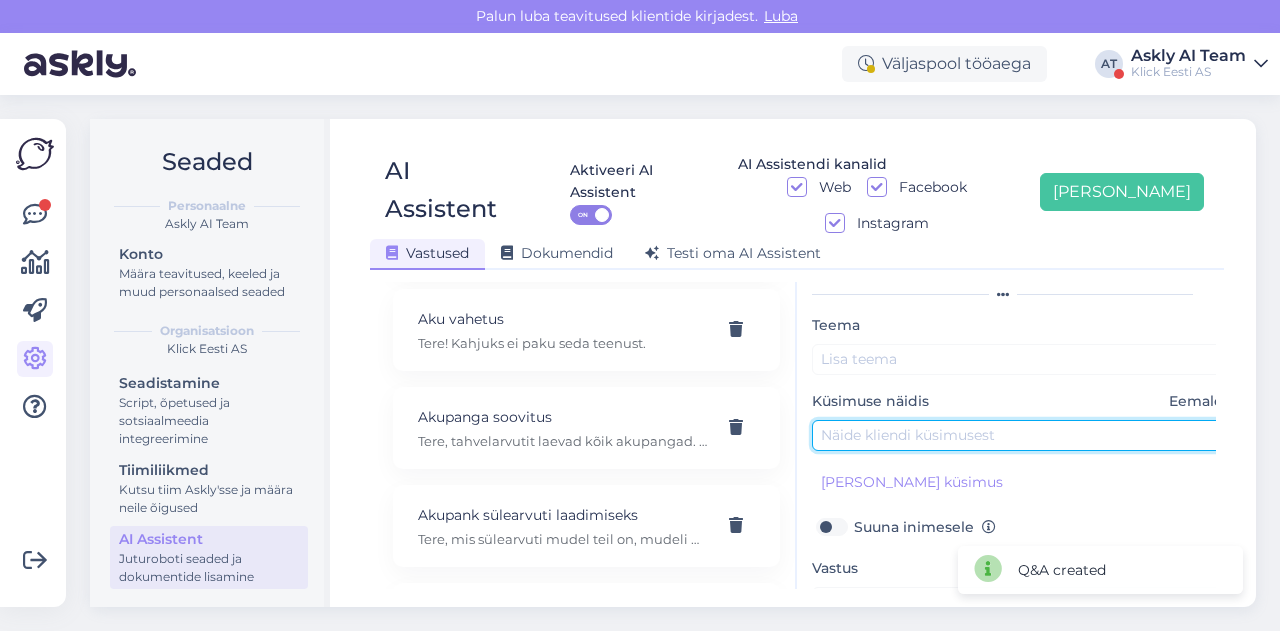 click at bounding box center (1022, 435) 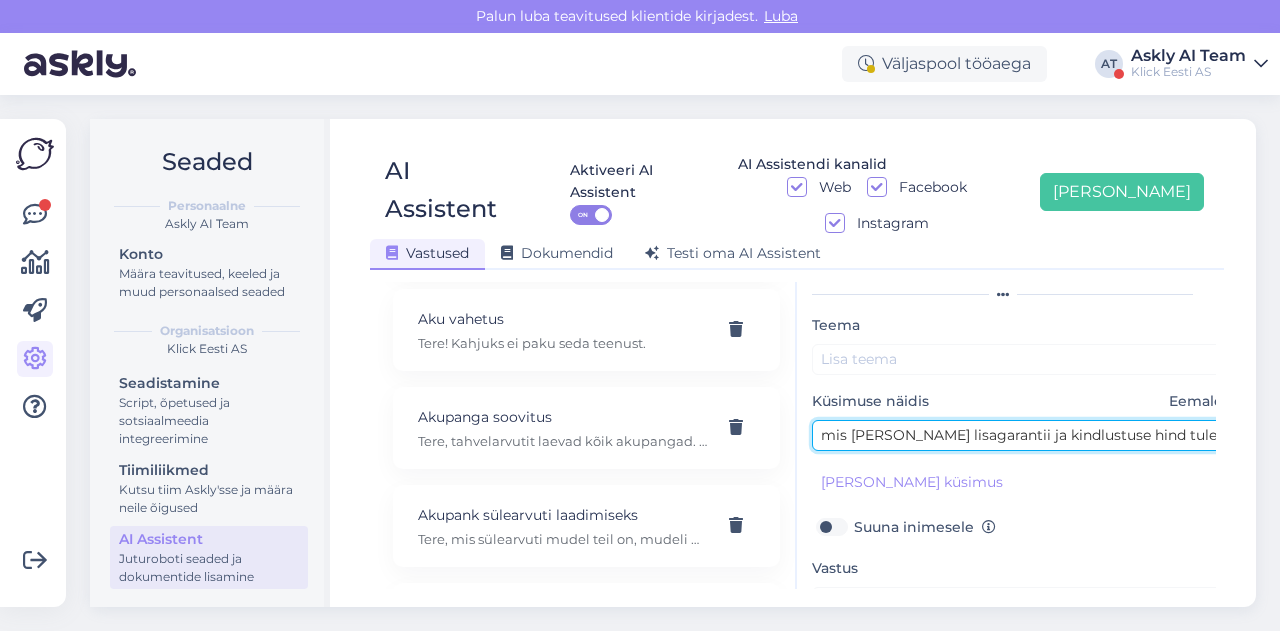 type on "mis [PERSON_NAME] lisagarantii ja kindlustuse hind tuleks?" 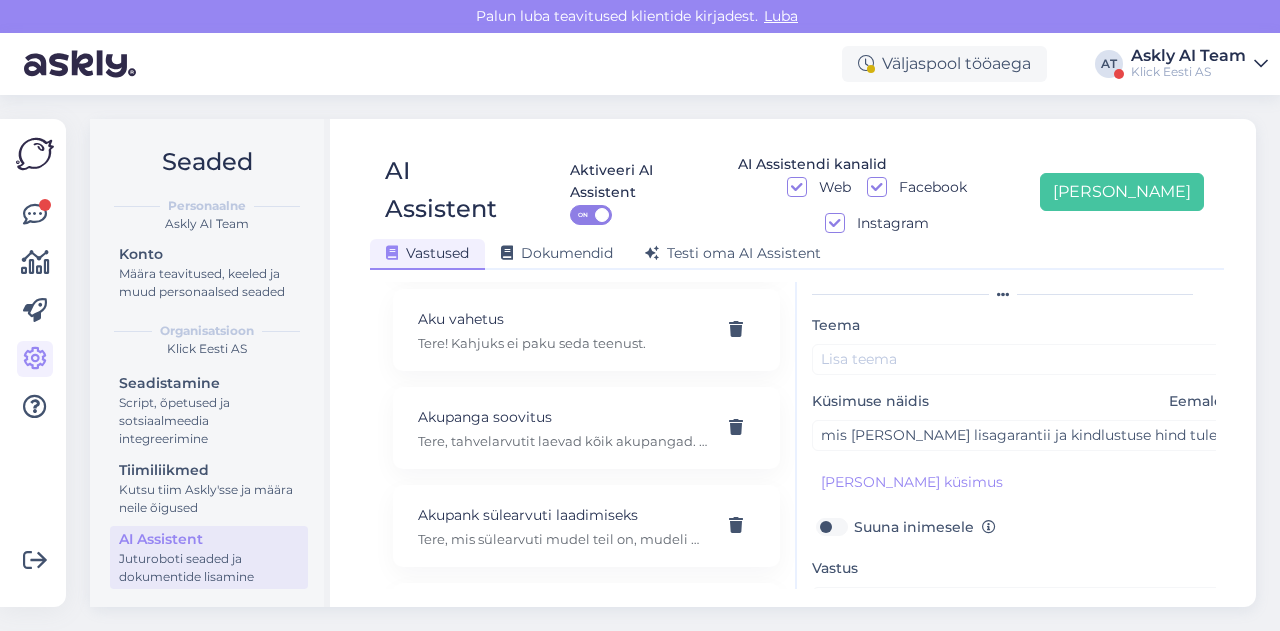 scroll, scrollTop: 128, scrollLeft: 0, axis: vertical 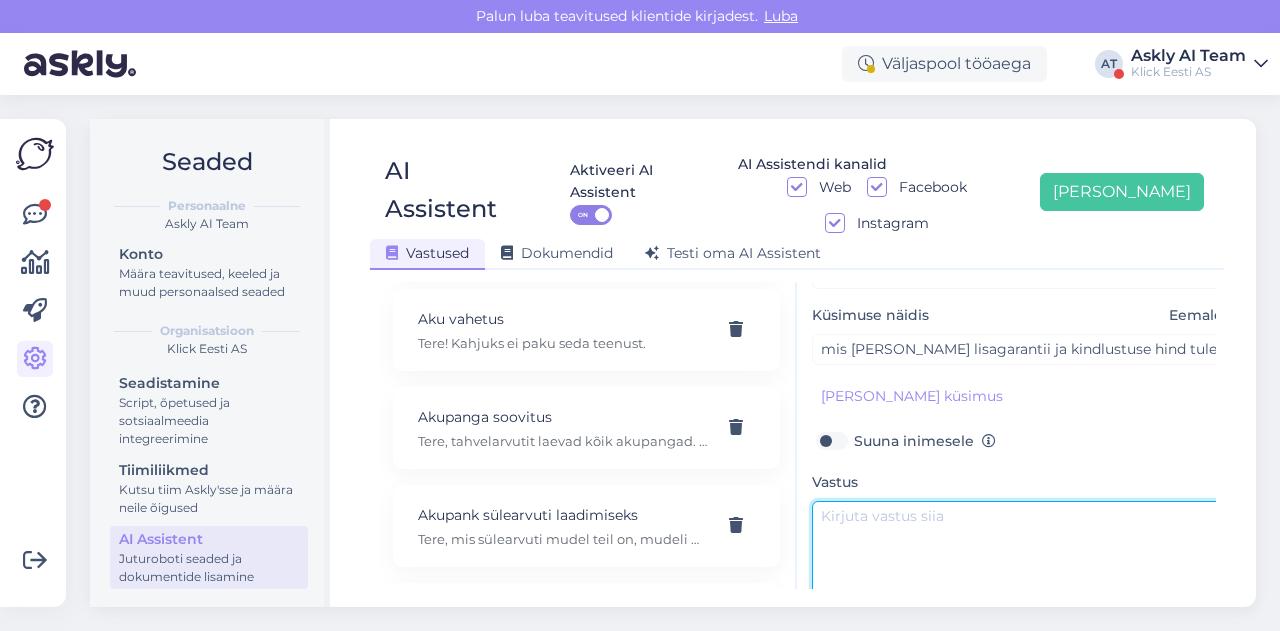 click at bounding box center (1022, 548) 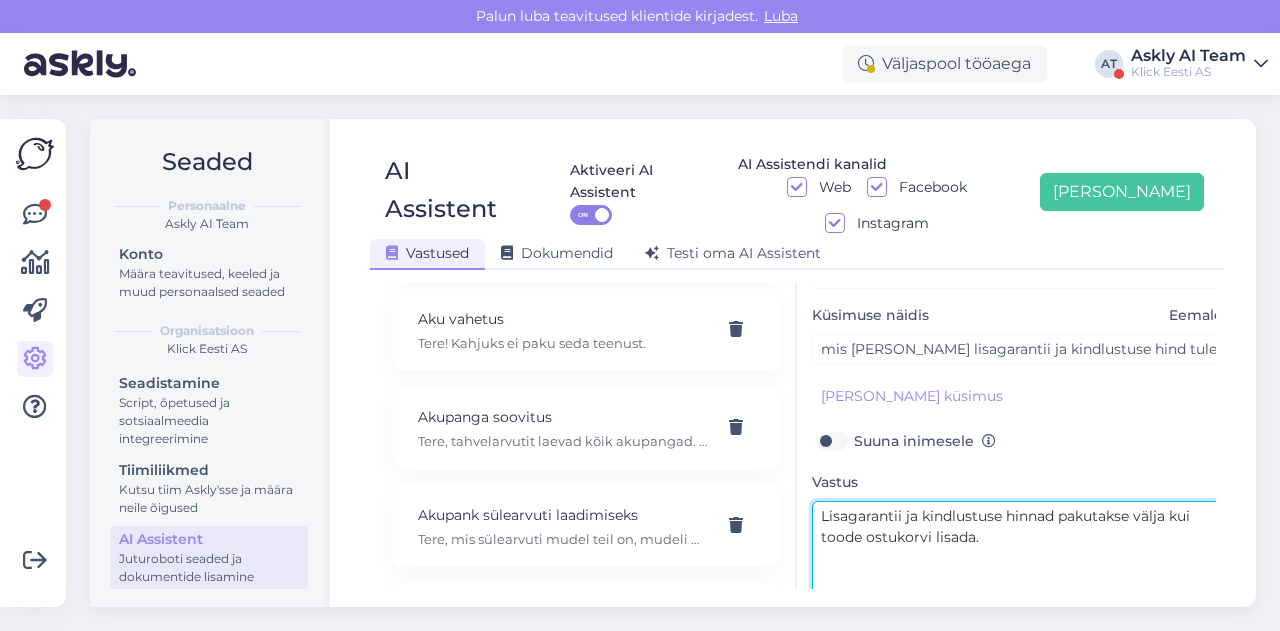 drag, startPoint x: 824, startPoint y: 478, endPoint x: 1052, endPoint y: 483, distance: 228.05482 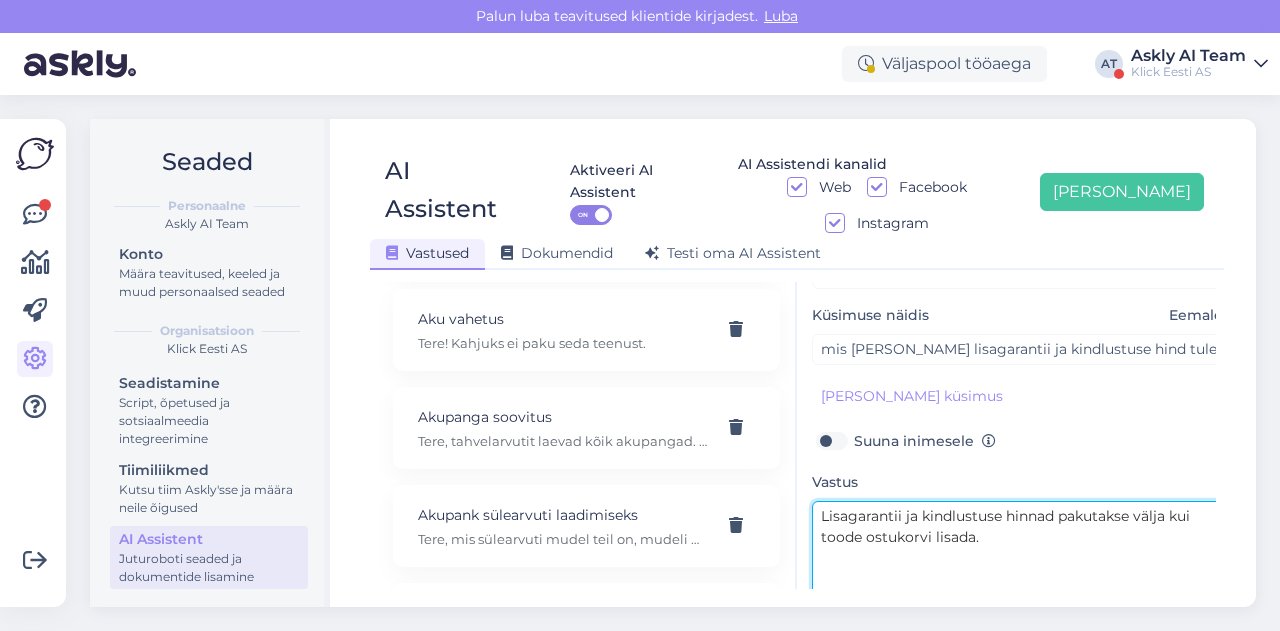 click on "Lisagarantii ja kindlustuse hinnad pakutakse välja kui toode ostukorvi lisada." at bounding box center (1022, 548) 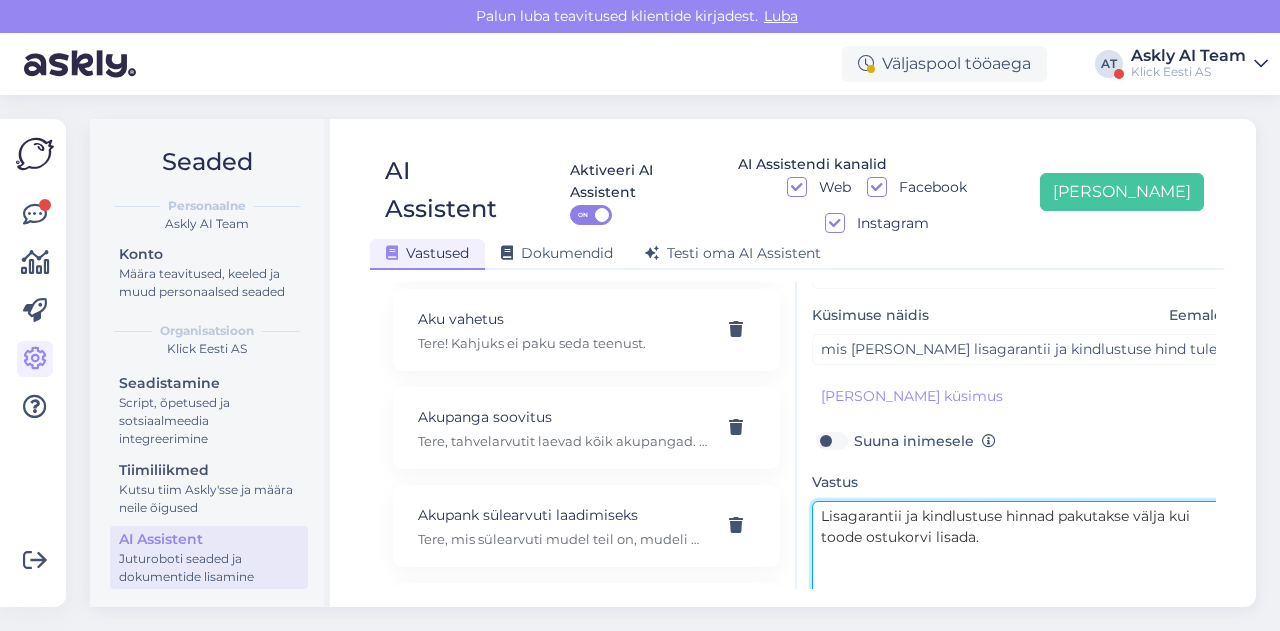scroll, scrollTop: 0, scrollLeft: 0, axis: both 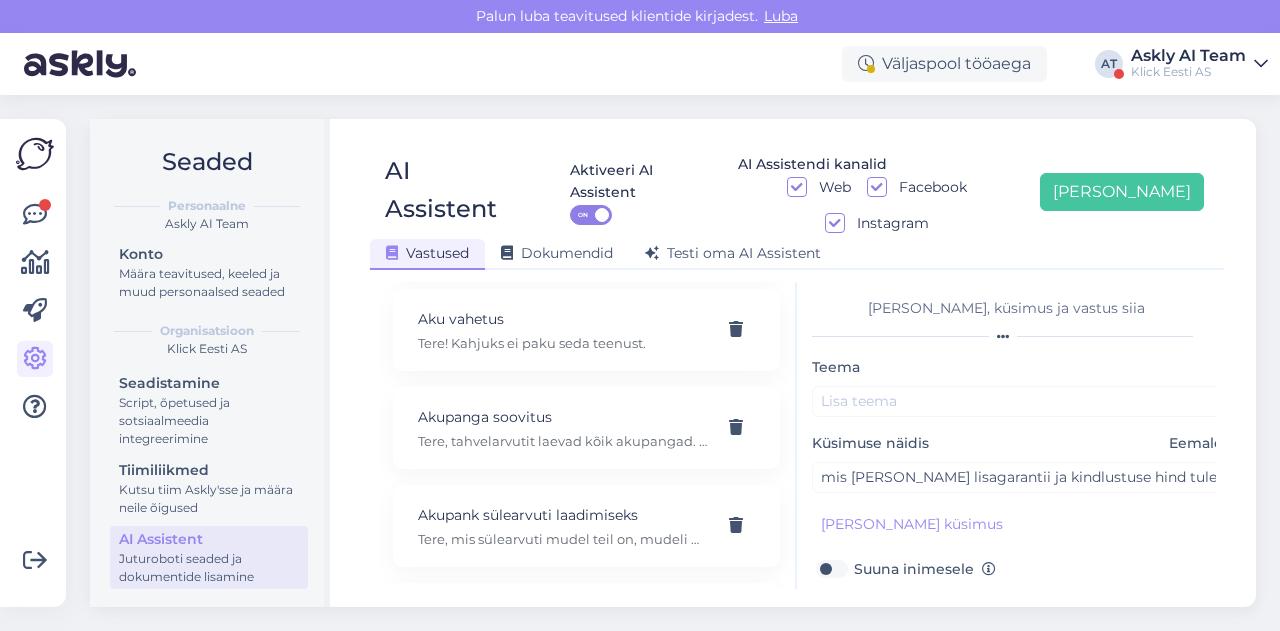type on "Lisagarantii ja kindlustuse hinnad pakutakse välja kui toode ostukorvi lisada." 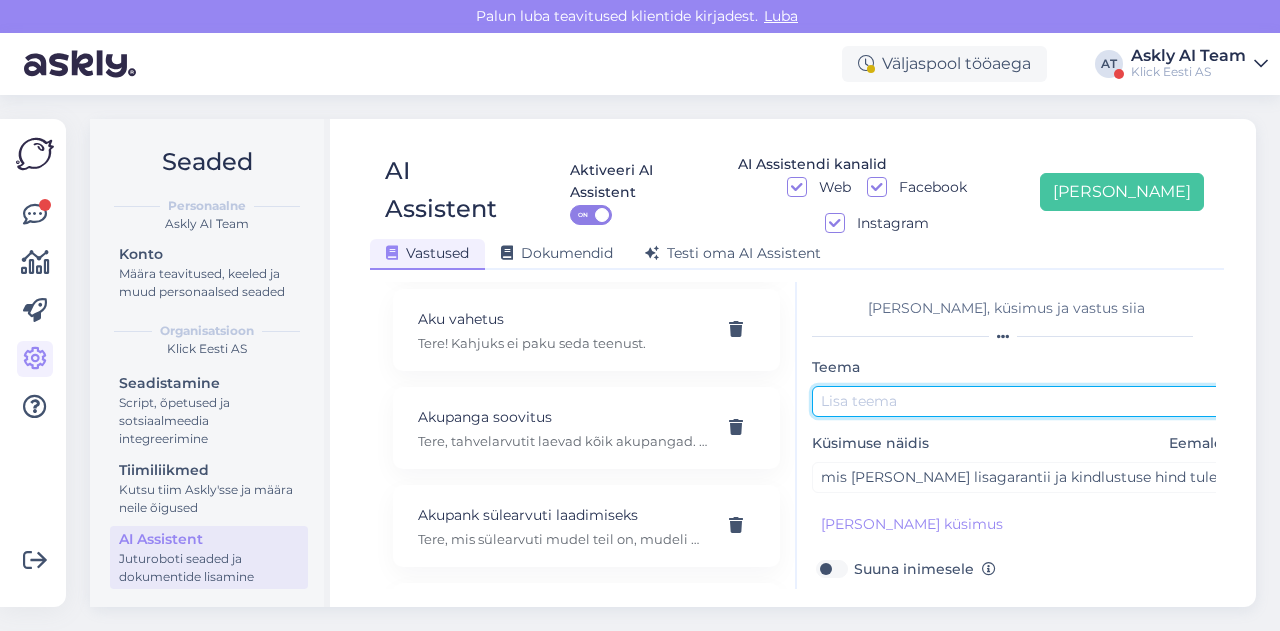 click at bounding box center [1022, 401] 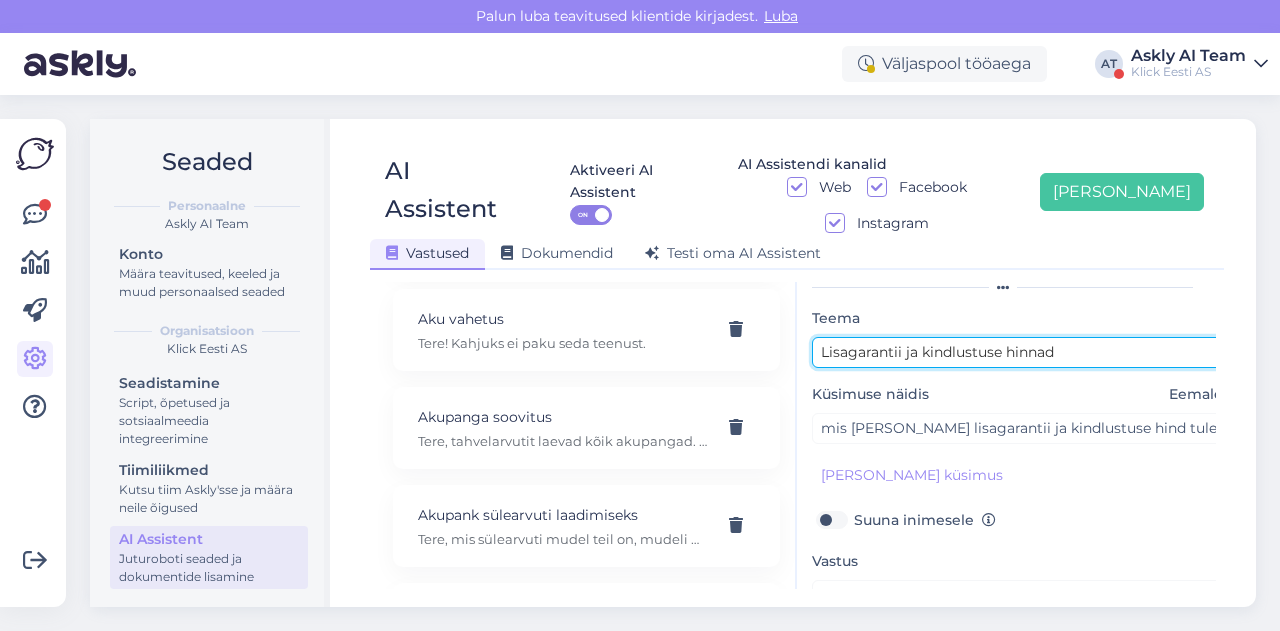 scroll, scrollTop: 50, scrollLeft: 0, axis: vertical 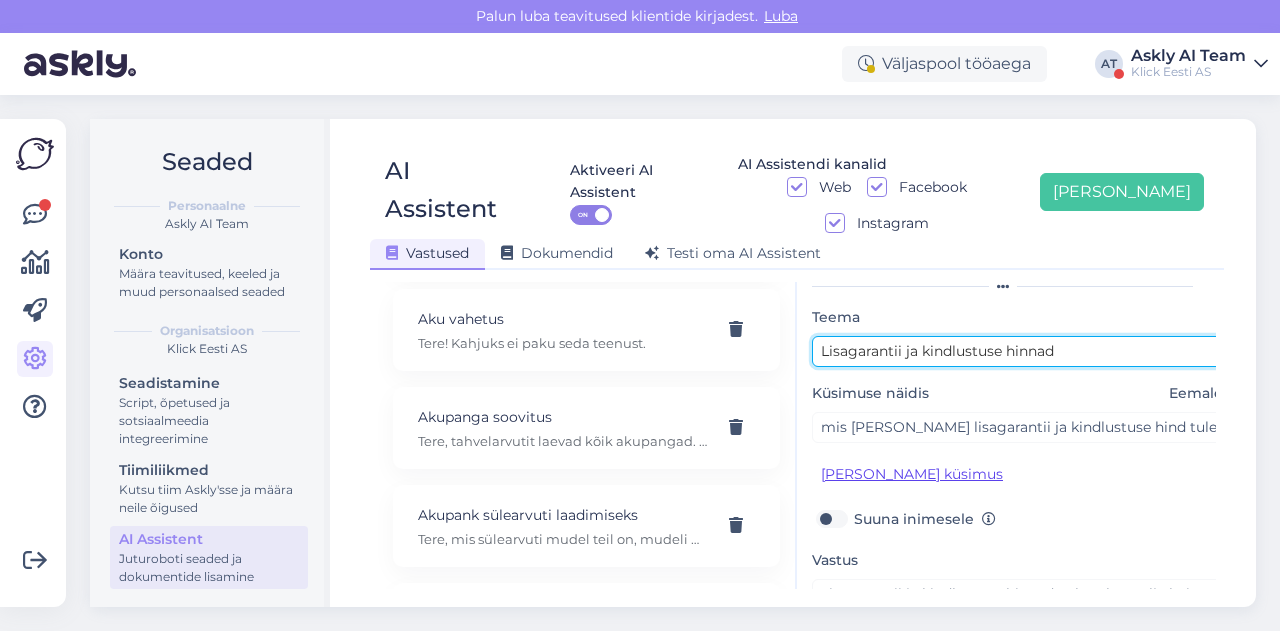type on "Lisagarantii ja kindlustuse hinnad" 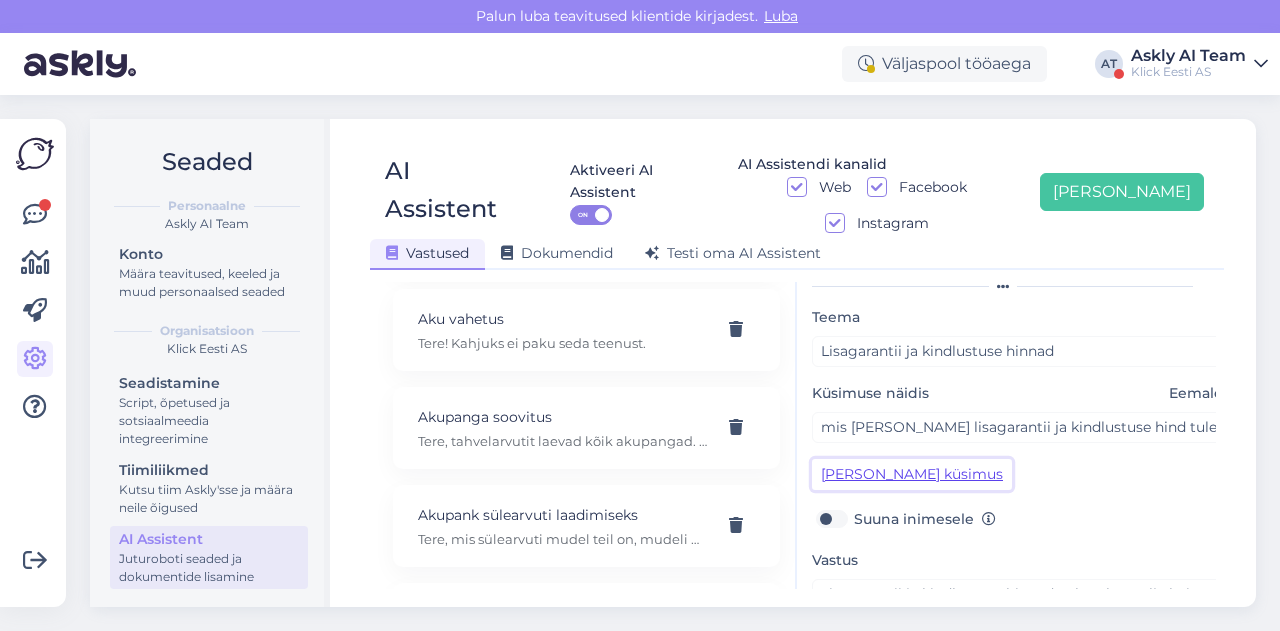 click on "[PERSON_NAME] küsimus" at bounding box center (912, 474) 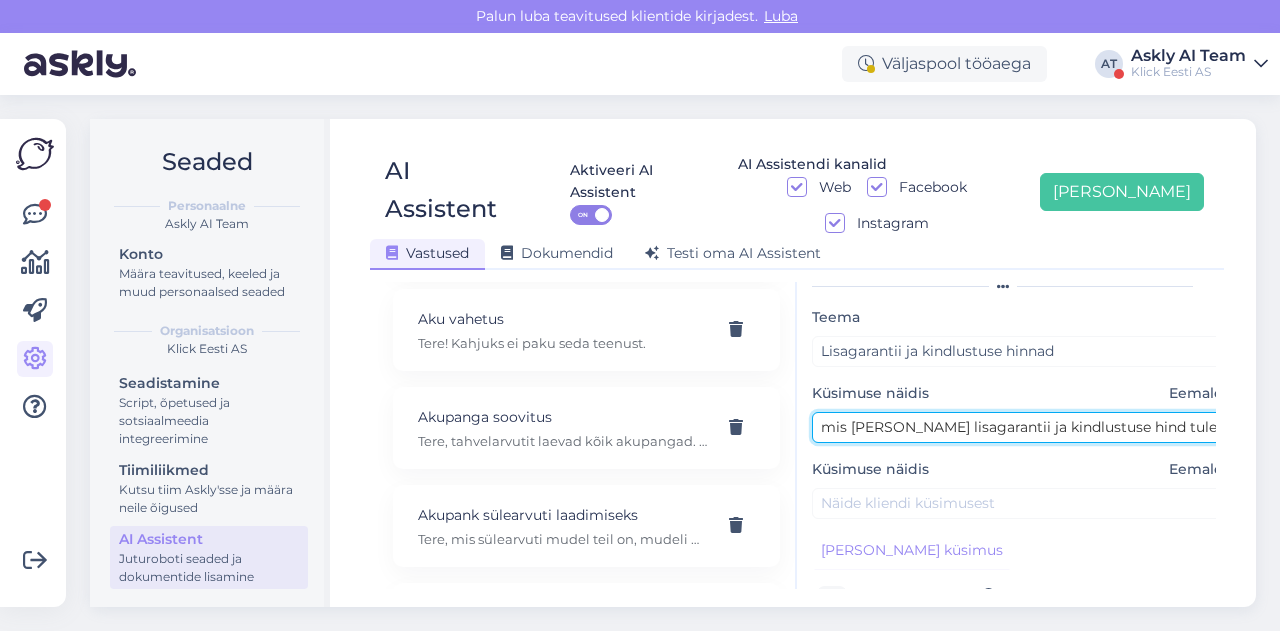 click on "mis [PERSON_NAME] lisagarantii ja kindlustuse hind tuleks?" at bounding box center [1022, 427] 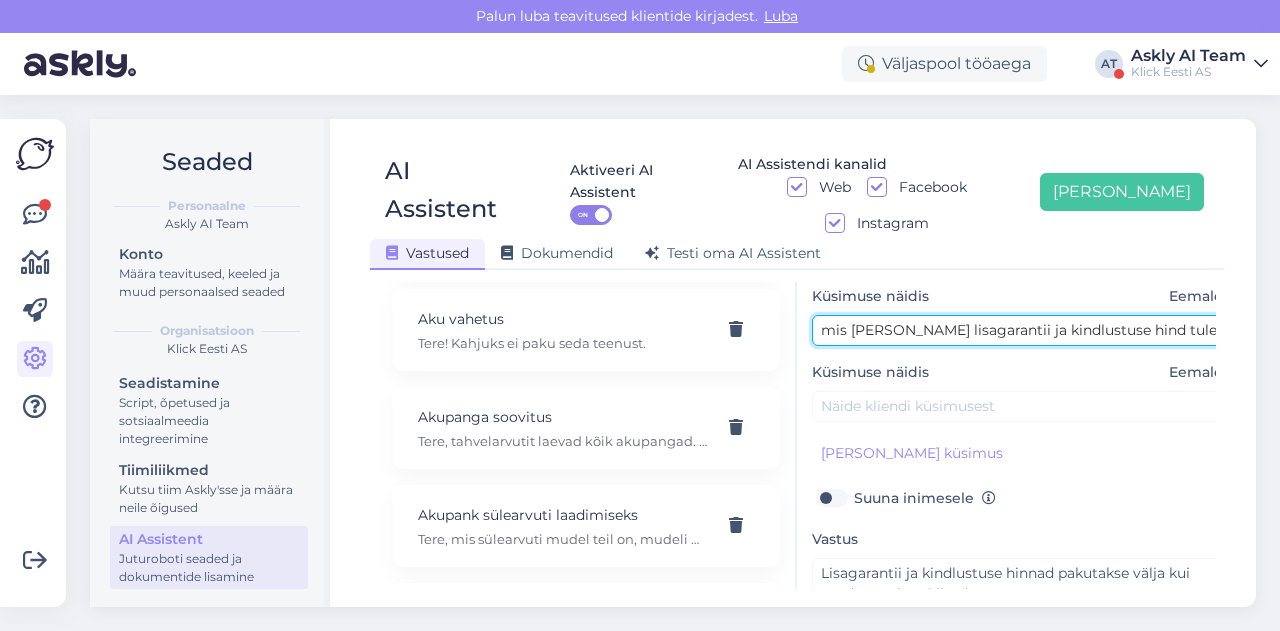 scroll, scrollTop: 148, scrollLeft: 0, axis: vertical 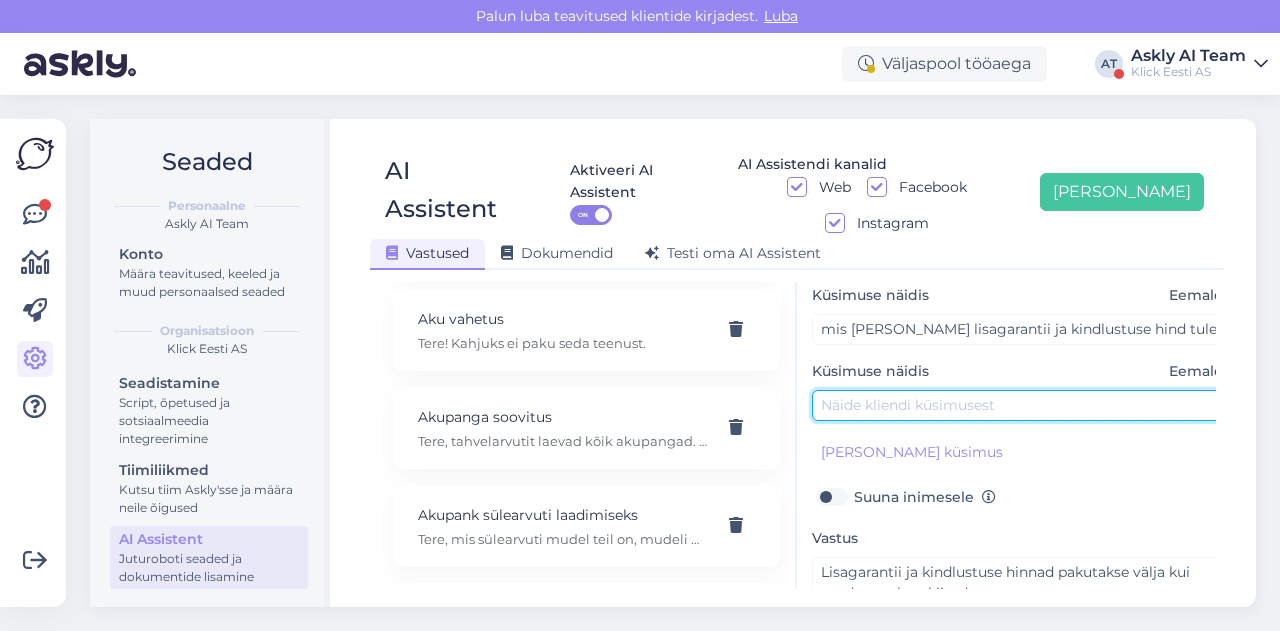 click at bounding box center (1022, 405) 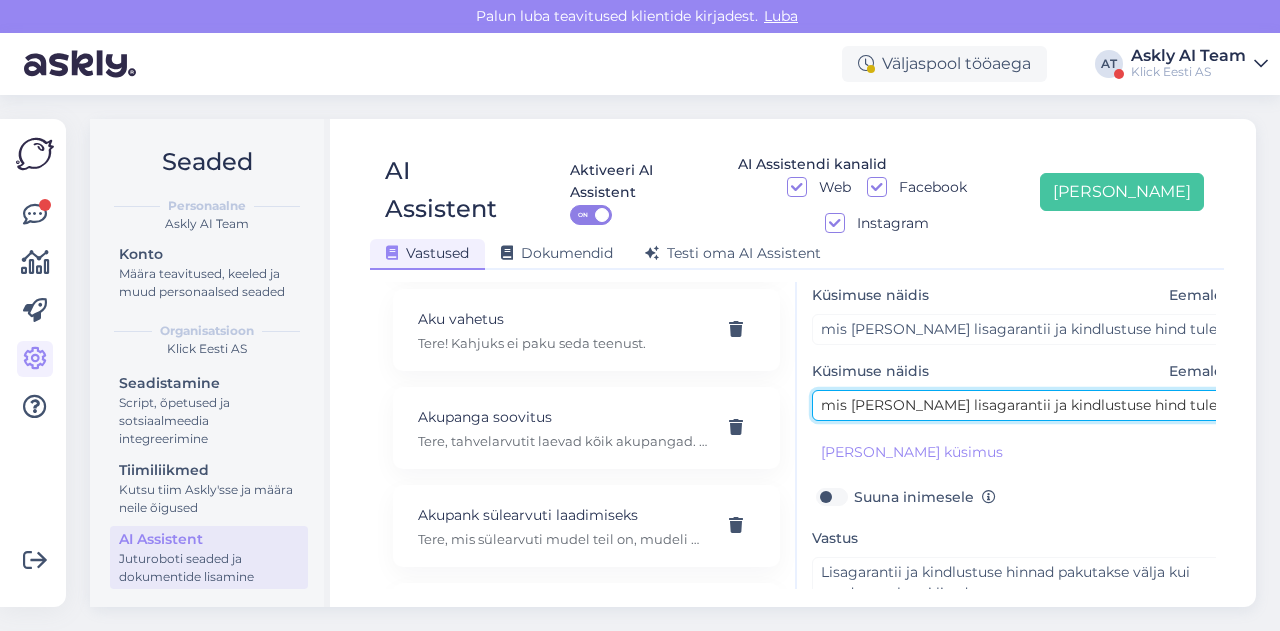 click on "mis [PERSON_NAME] lisagarantii ja kindlustuse hind tuleks?" at bounding box center (1022, 405) 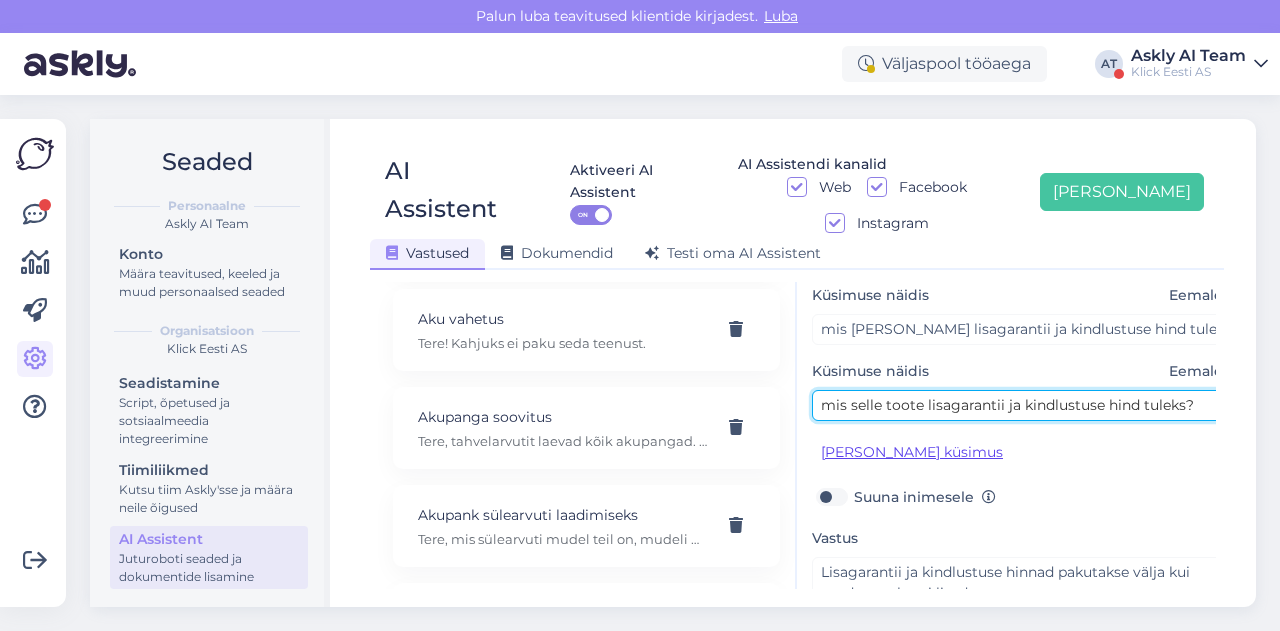 type on "mis selle toote lisagarantii ja kindlustuse hind tuleks?" 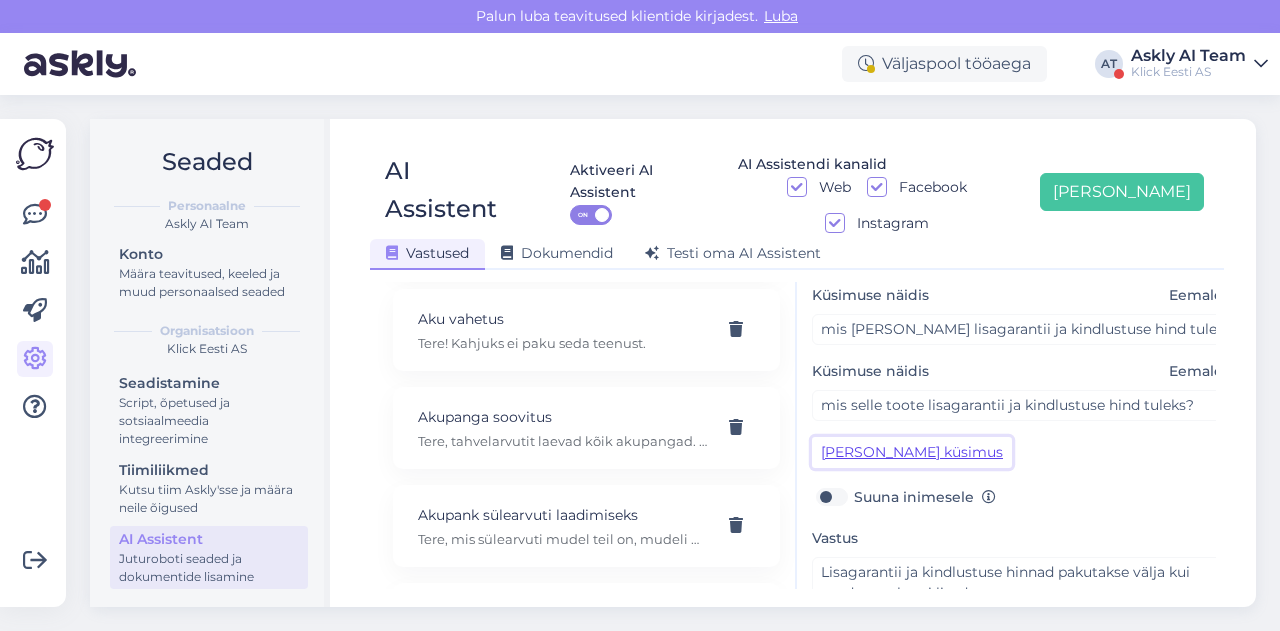 click on "[PERSON_NAME] küsimus" at bounding box center (912, 452) 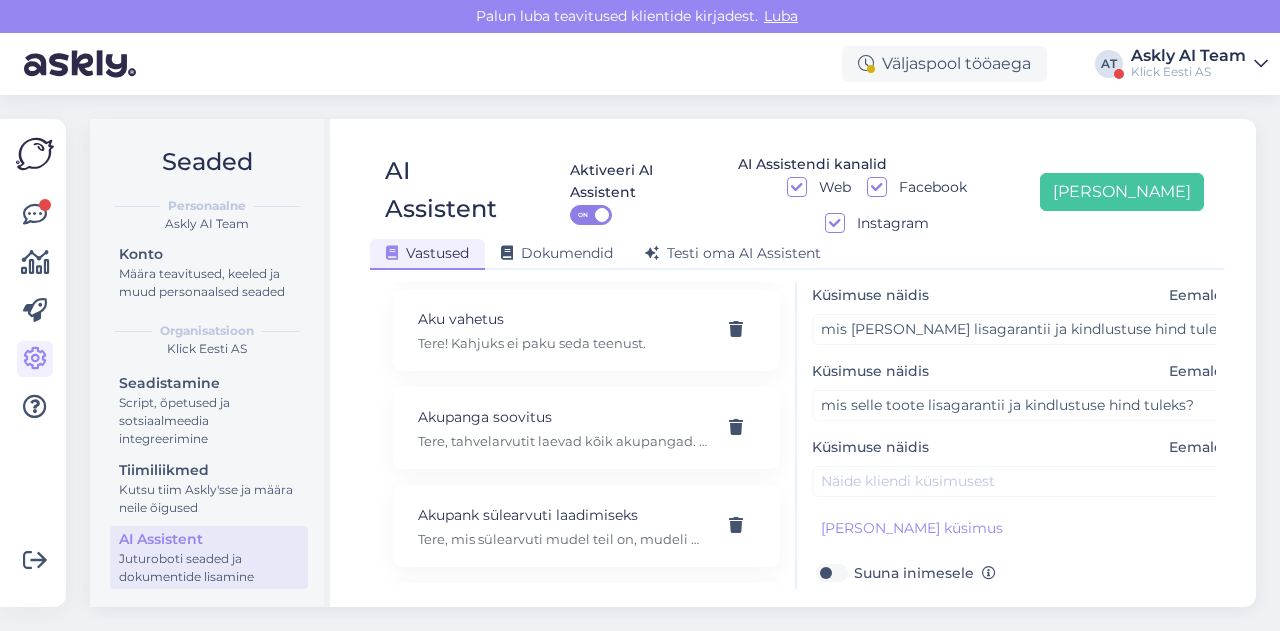 click on "Teema Lisagarantii ja kindlustuse hinnad Küsimuse näidis Eemalda mis [PERSON_NAME] lisagarantii ja kindlustuse hind tuleks? Küsimuse näidis Eemalda mis selle toote lisagarantii ja kindlustuse hind tuleks? Küsimuse näidis Eemalda [PERSON_NAME] kliendi küsimus Suuna inimesele Vastus Lisagarantii ja kindlustuse hinnad pakutakse välja kui toode ostukorvi lisada.  [GEOGRAPHIC_DATA]" at bounding box center (1022, 494) 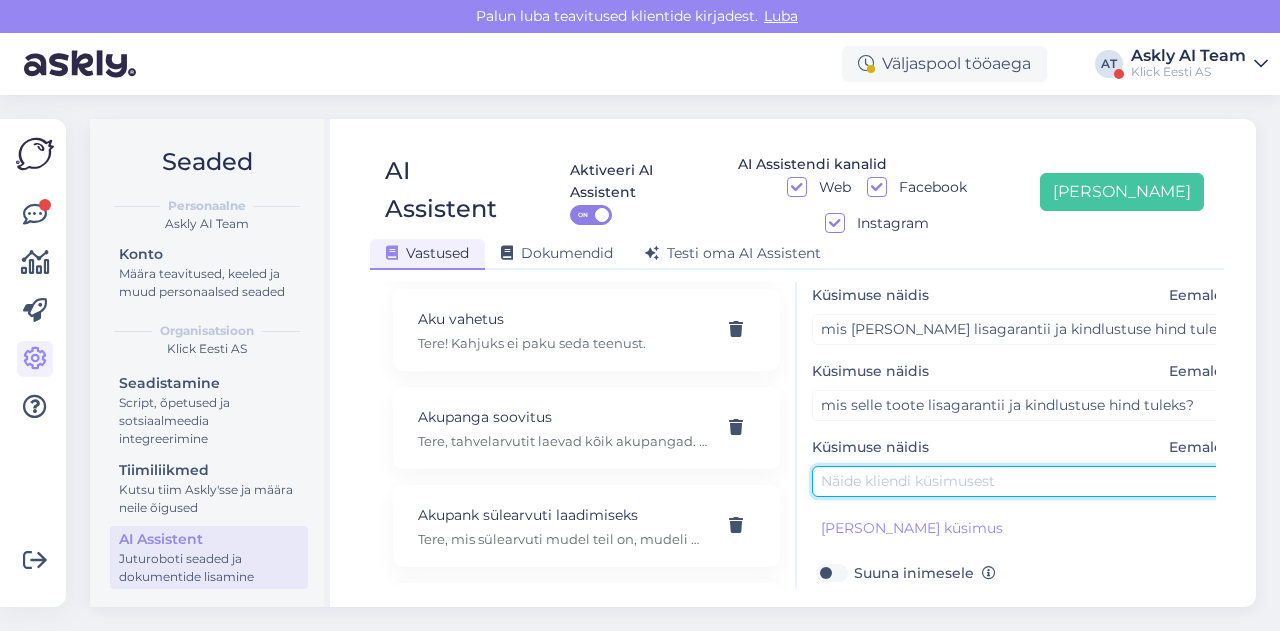 click at bounding box center (1022, 481) 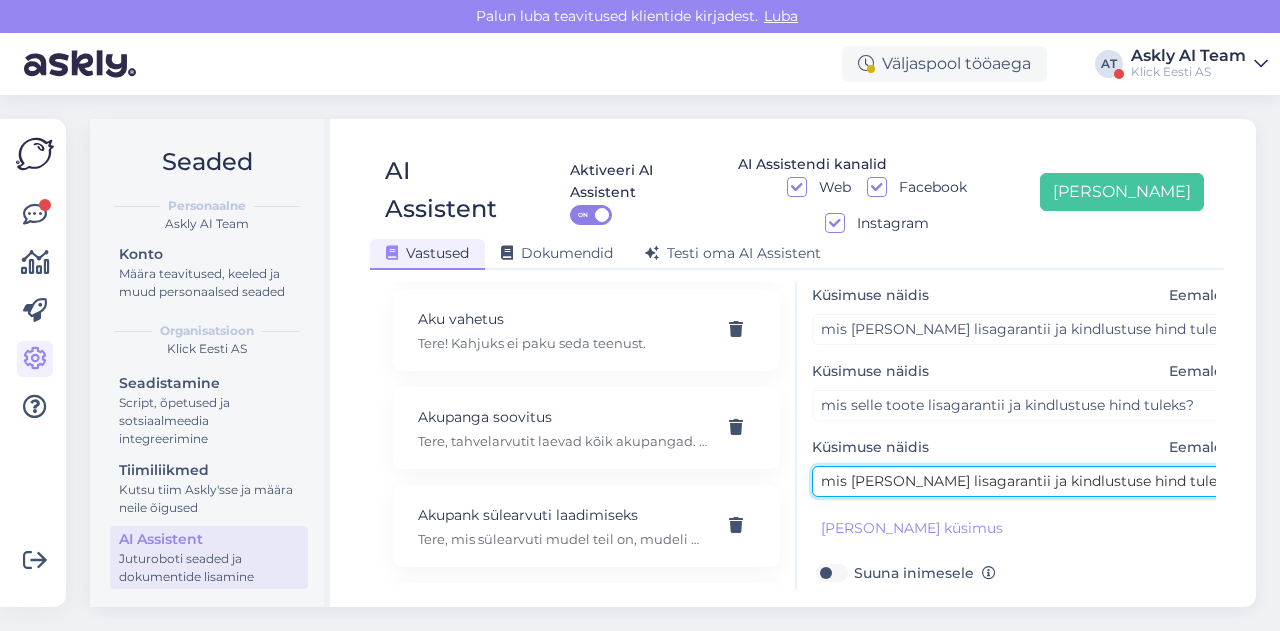 click on "mis [PERSON_NAME] lisagarantii ja kindlustuse hind tuleks?" at bounding box center [1022, 481] 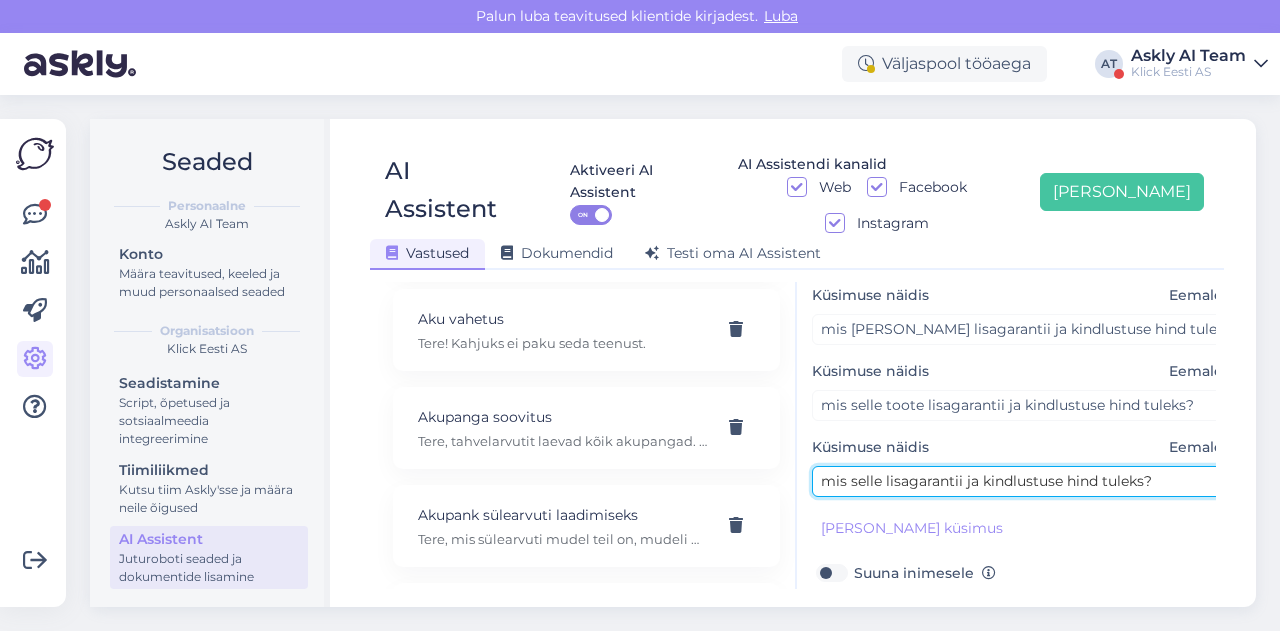 scroll, scrollTop: 330, scrollLeft: 0, axis: vertical 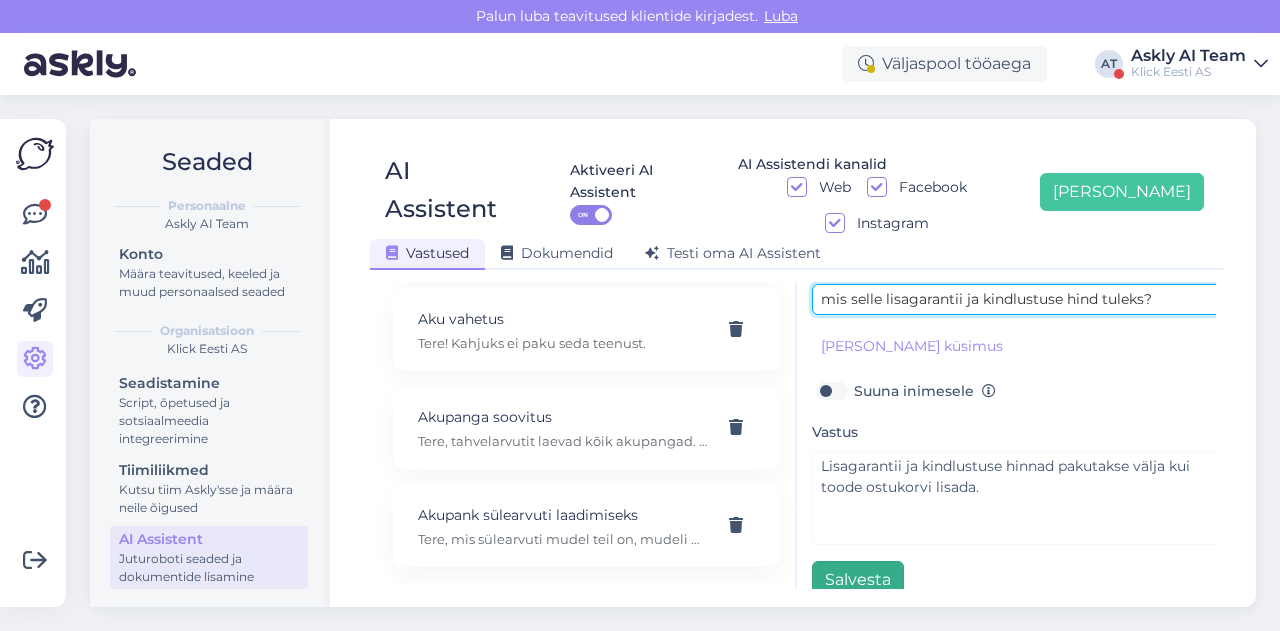 type on "mis selle lisagarantii ja kindlustuse hind tuleks?" 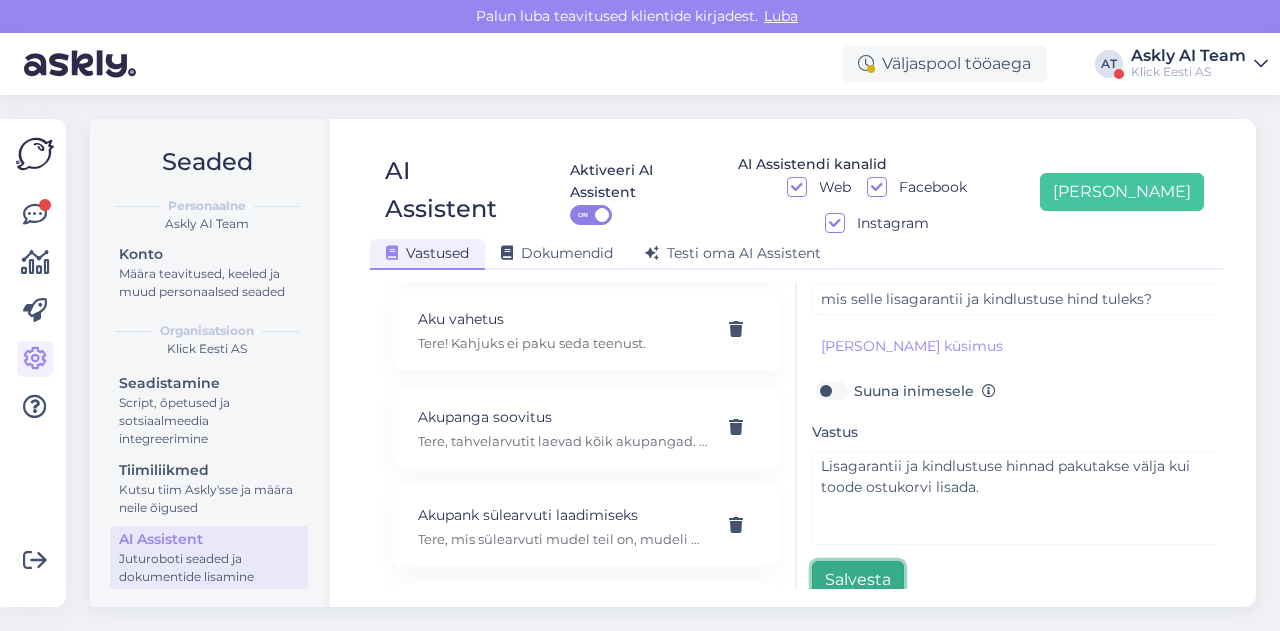 click on "Salvesta" at bounding box center [858, 580] 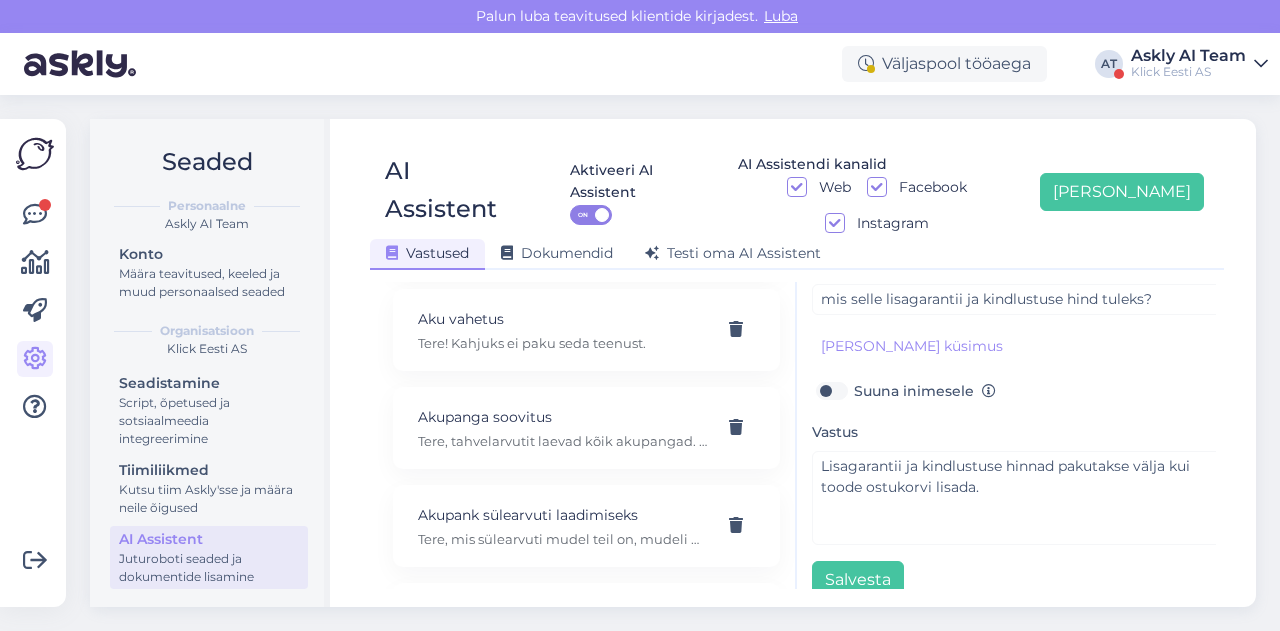 click on "Seaded Personaalne Askly AI Team Konto Määra teavitused, keeled ja muud personaalsed seaded Organisatsioon Klick Eesti AS Seadistamine Script, õpetused ja sotsiaalmeedia integreerimine Tiimiliikmed Kutsu tiim Askly'sse ja määra neile õigused AI Assistent Juturoboti seaded ja dokumentide lisamine AI Assistent Aktiveeri AI Assistent ON AI Assistendi kanalid Web Facebook Instagram [PERSON_NAME] uus Vastused Dokumendid [PERSON_NAME] oma AI Assistent Kasuta AI Assistenti. Vajuta '[PERSON_NAME] uus' ja [PERSON_NAME] küsimused ja vastused, millele AI võiks 24/7 vastata kliendile sobivas keeles.  "Makse ootel" tellimused  Tere! "Makse ootel" tellimused tühistuvad automaatselt. Nende pärast ei pea muretsema. 32" telerid Narvas Tere! Järgnevad mudelid on saadaval: [URL][DOMAIN_NAME] 5G nuputelefon Tere! 5G nuputelefoni ei ole. 4G telefonid leiab siit: [URL][DOMAIN_NAME][PERSON_NAME] Adapter Aku seisukord Arvuti W ." at bounding box center [679, 363] 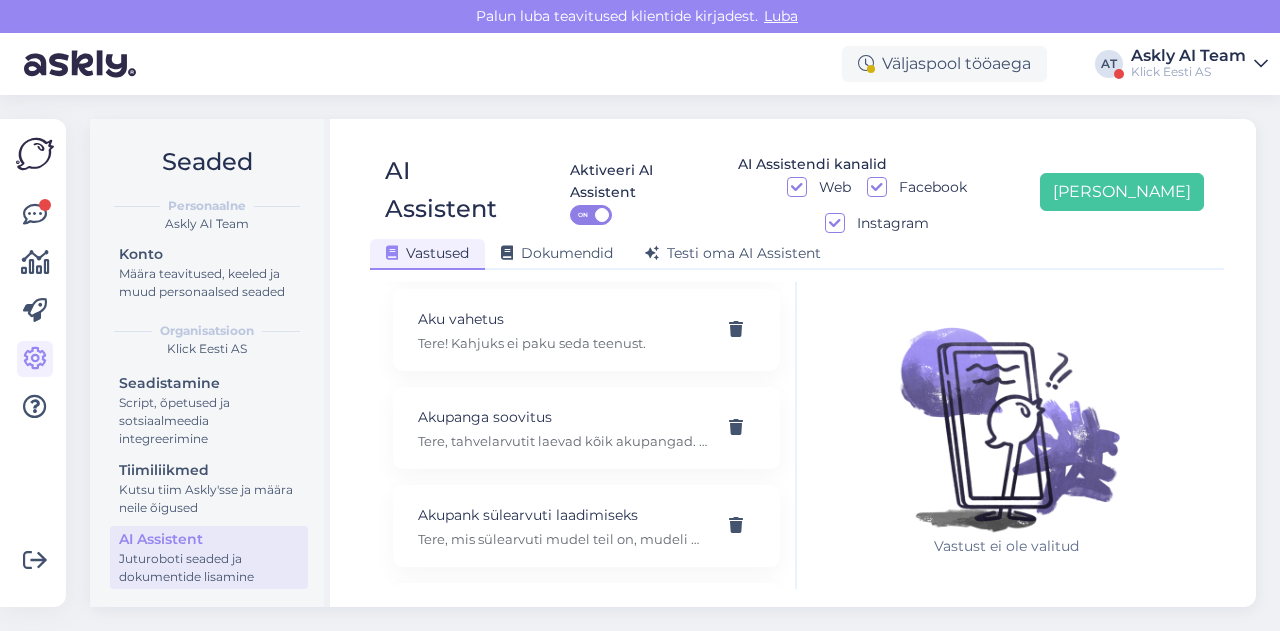 scroll, scrollTop: 42, scrollLeft: 0, axis: vertical 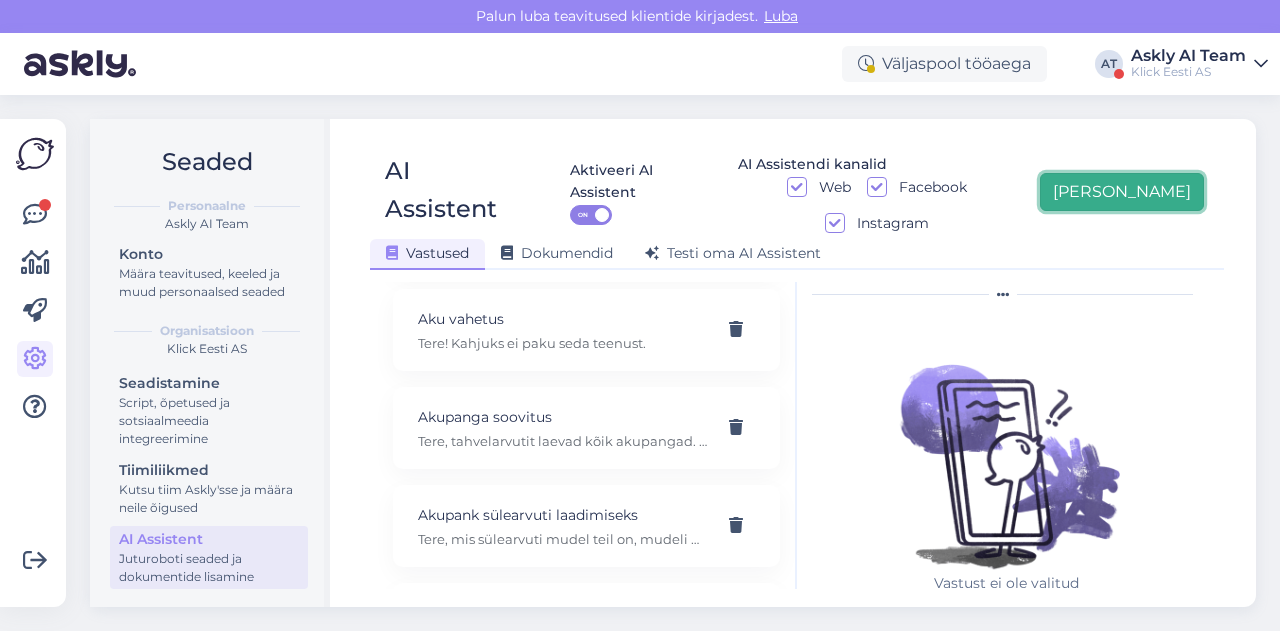 click on "[PERSON_NAME]" at bounding box center [1122, 192] 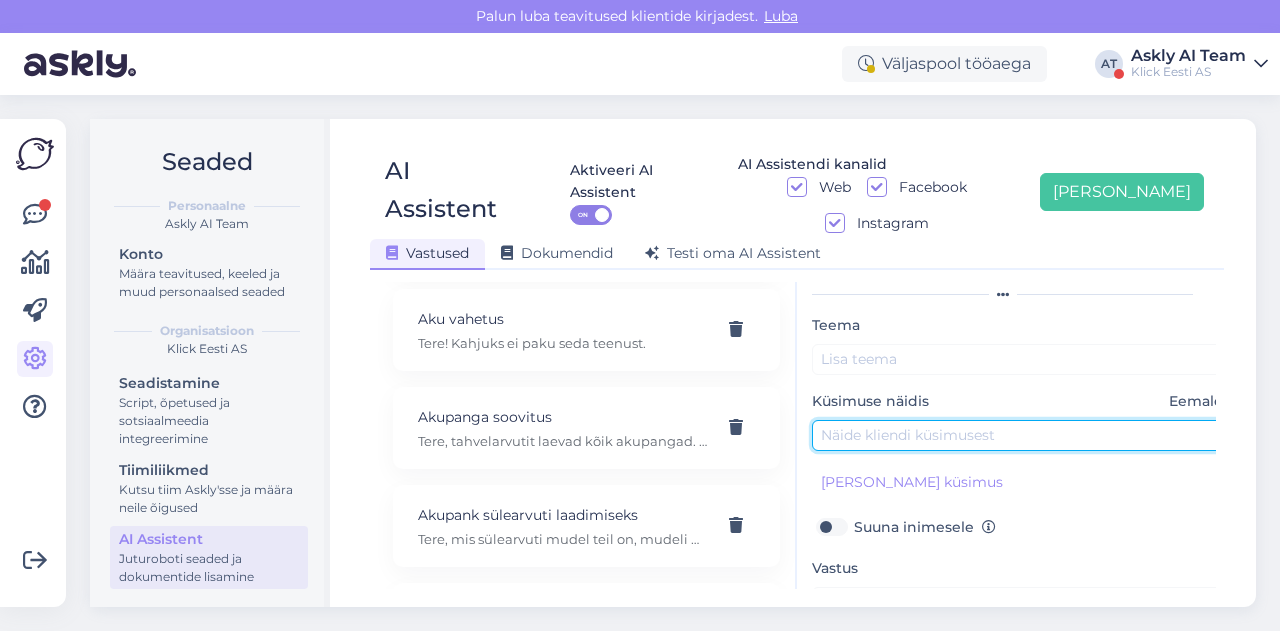 click at bounding box center (1022, 435) 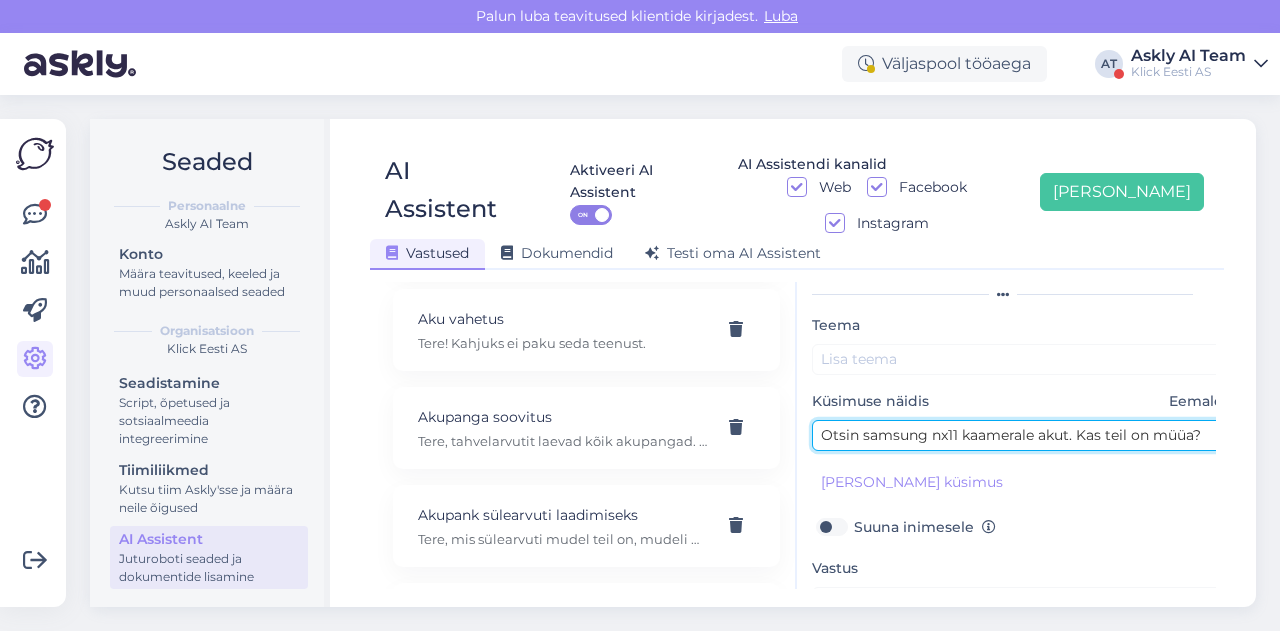 scroll, scrollTop: 42, scrollLeft: 2, axis: both 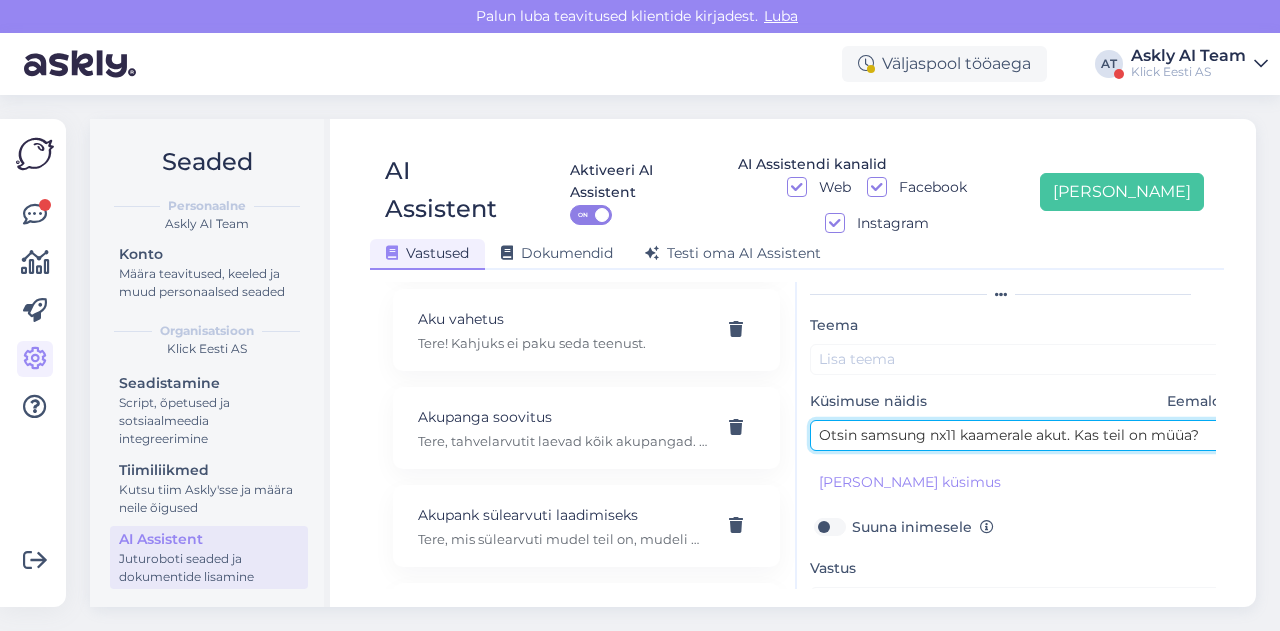 type on "Otsin samsung nx11 kaamerale akut. Kas teil on müüa?" 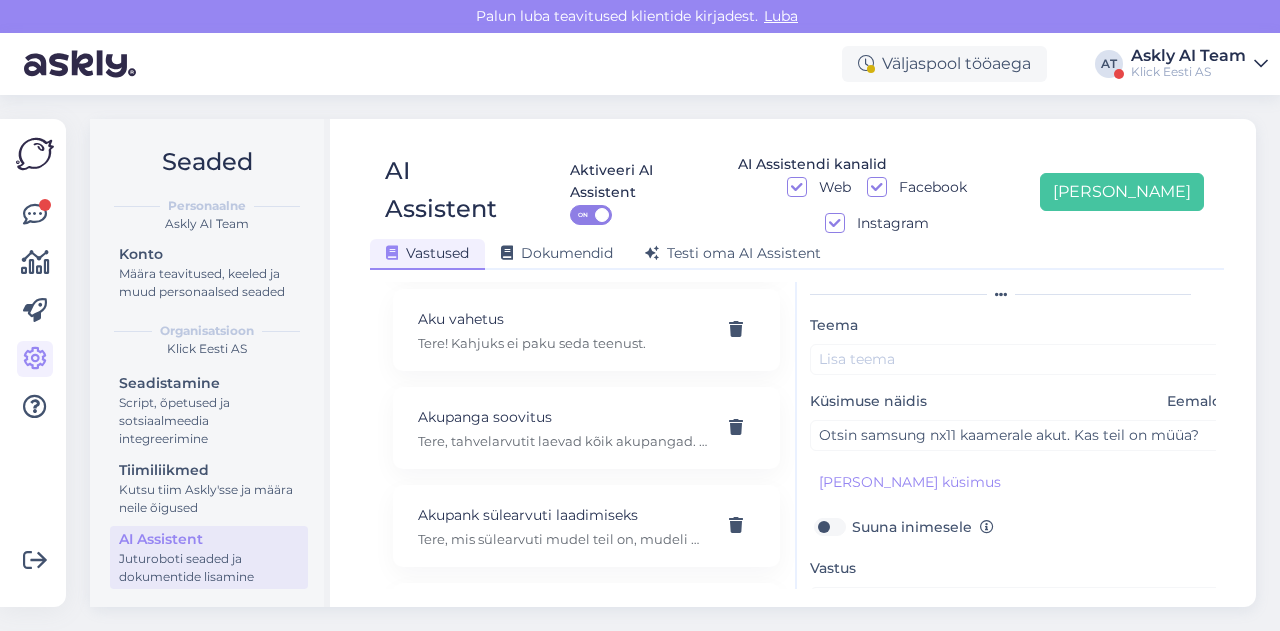 scroll, scrollTop: 772, scrollLeft: 0, axis: vertical 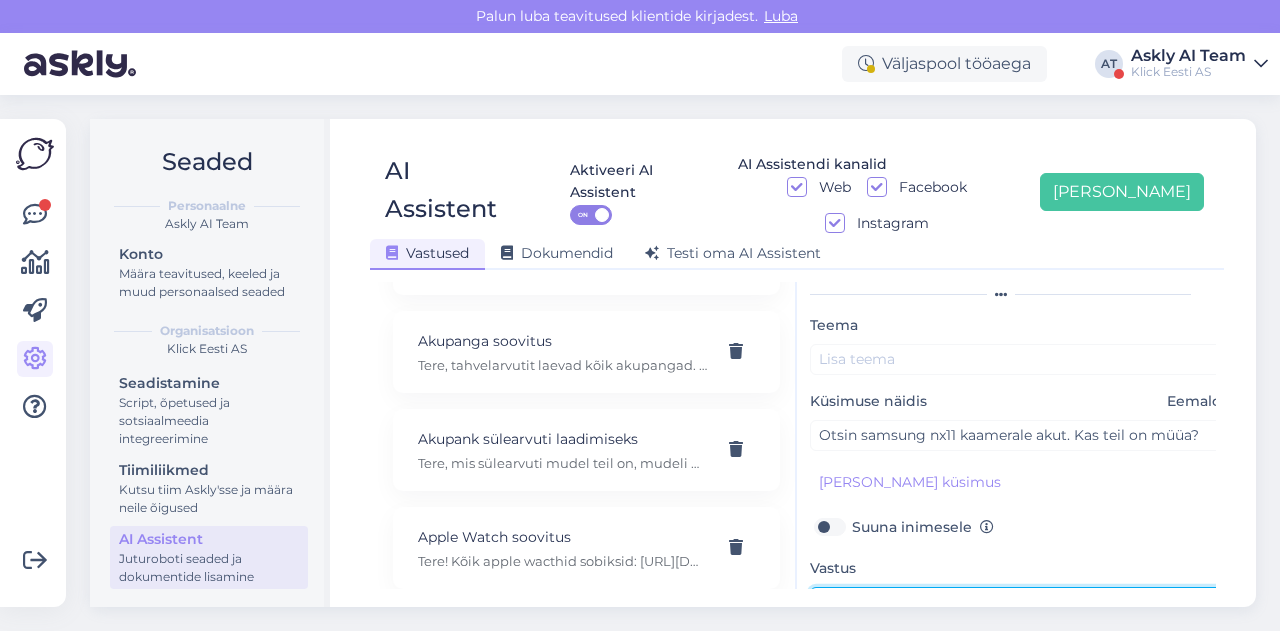 click at bounding box center (1020, 634) 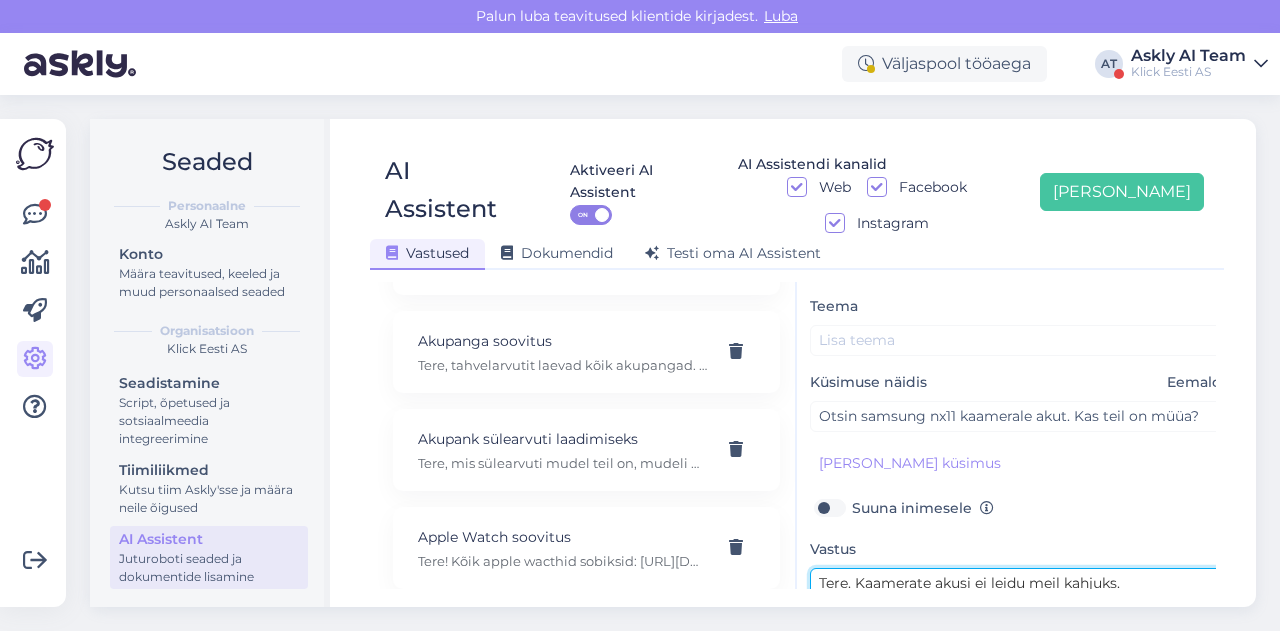 type on "Tere. Kaamerate akusi ei leidu meil kahjuks." 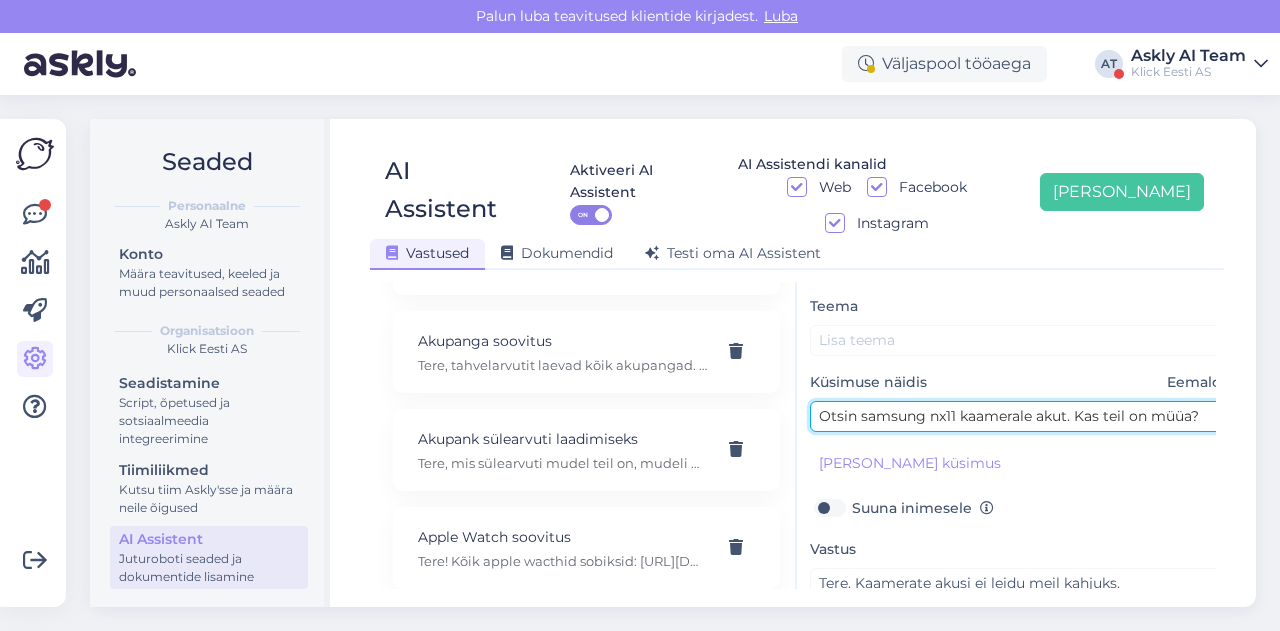 drag, startPoint x: 859, startPoint y: 376, endPoint x: 1061, endPoint y: 375, distance: 202.00247 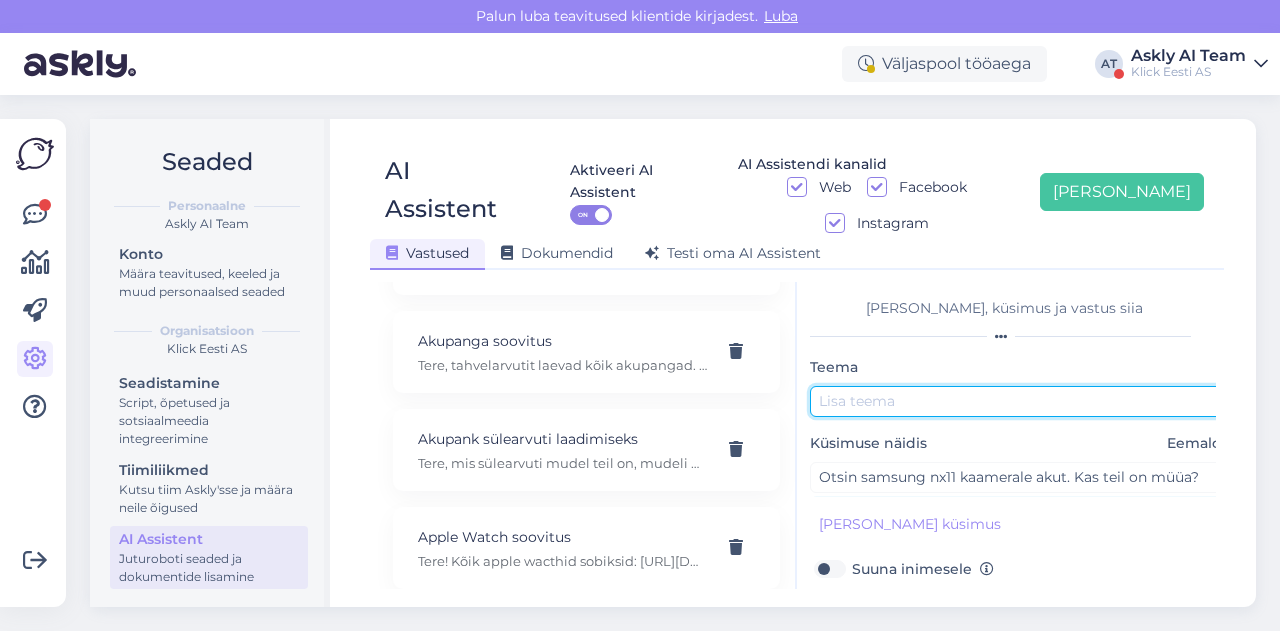 click at bounding box center [1020, 401] 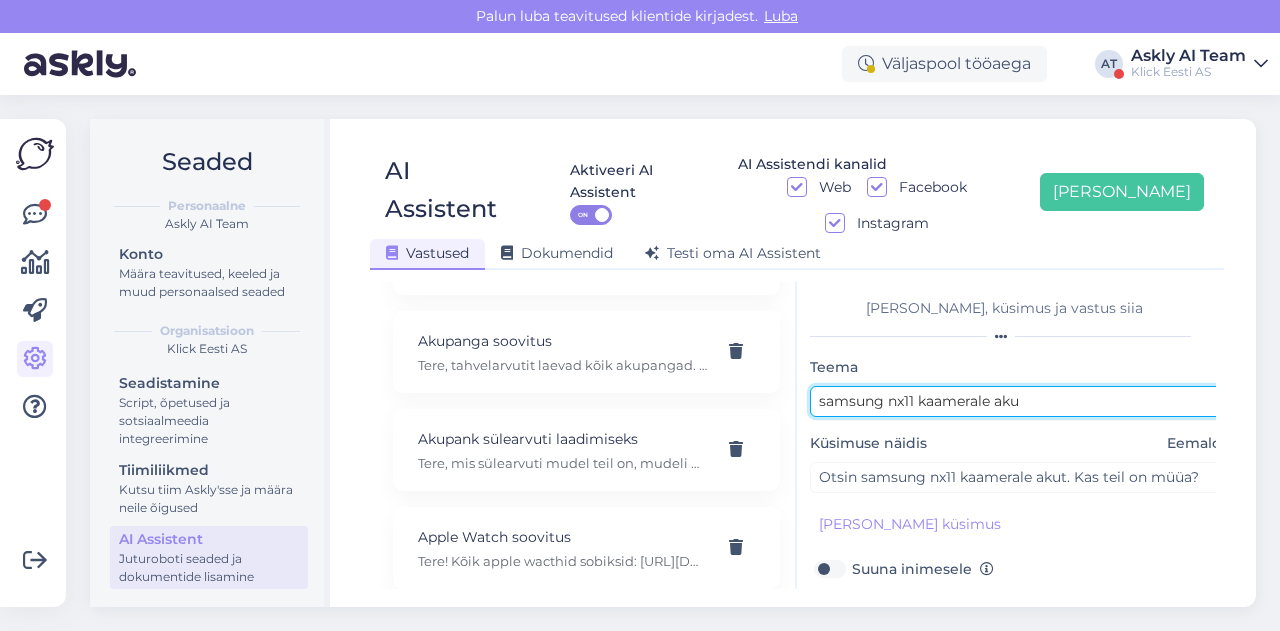 click on "samsung nx11 kaamerale aku" at bounding box center (1020, 401) 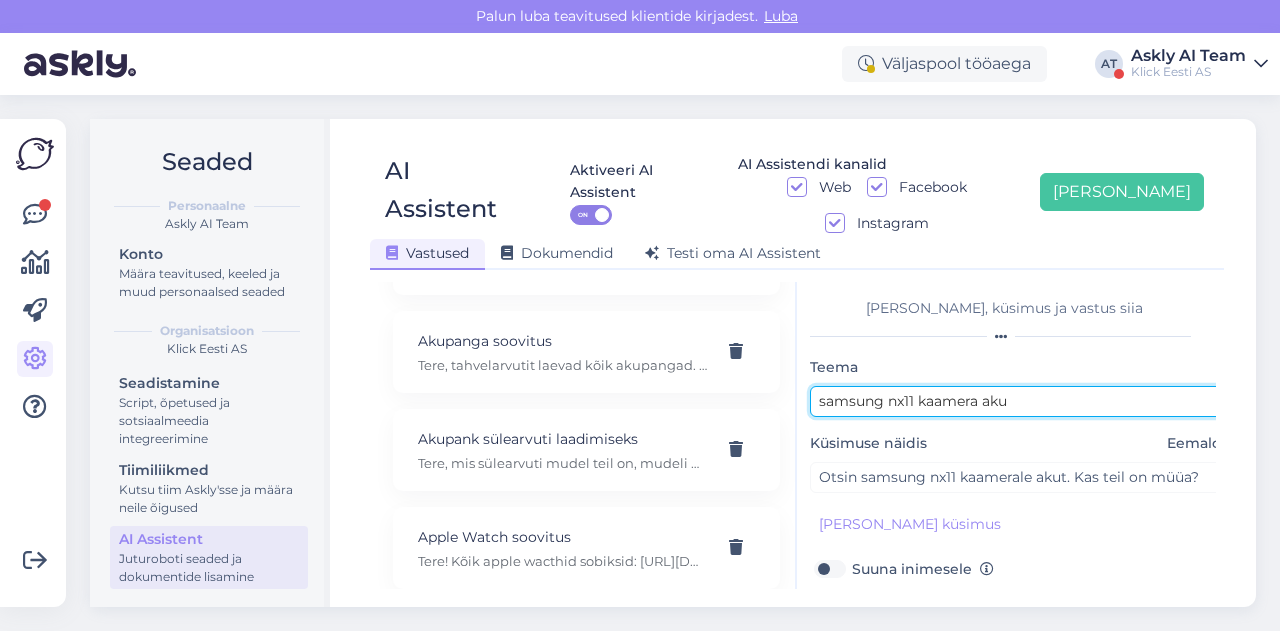 click on "samsung nx11 kaamera aku" at bounding box center [1020, 401] 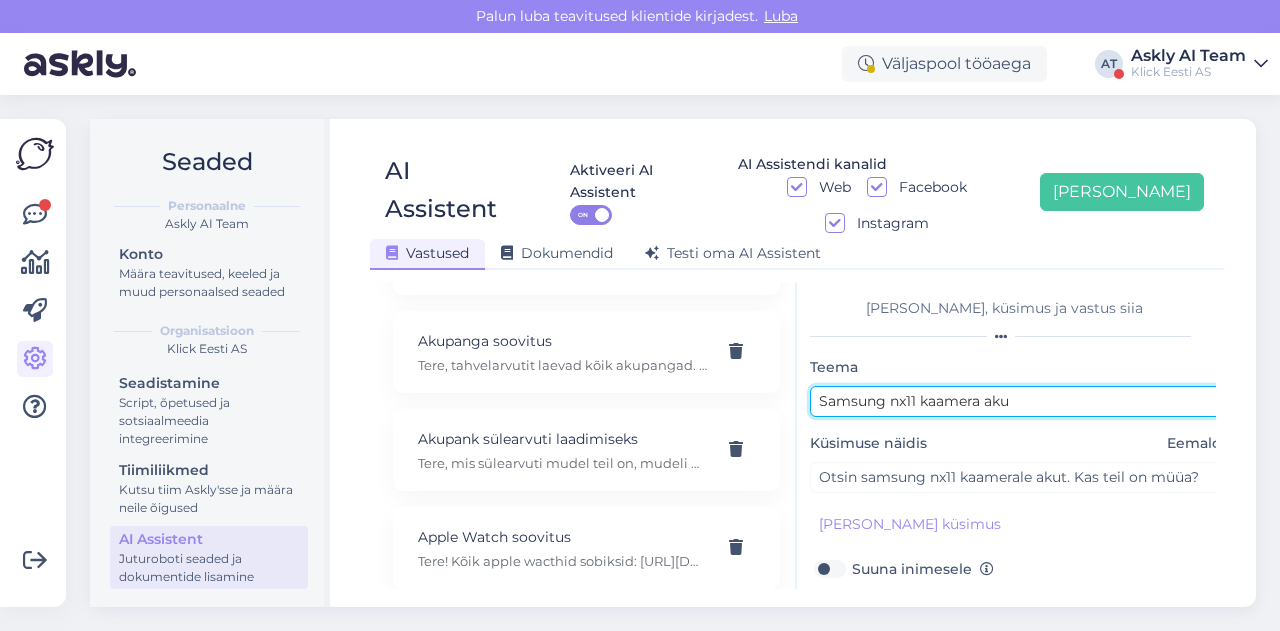 scroll, scrollTop: 179, scrollLeft: 2, axis: both 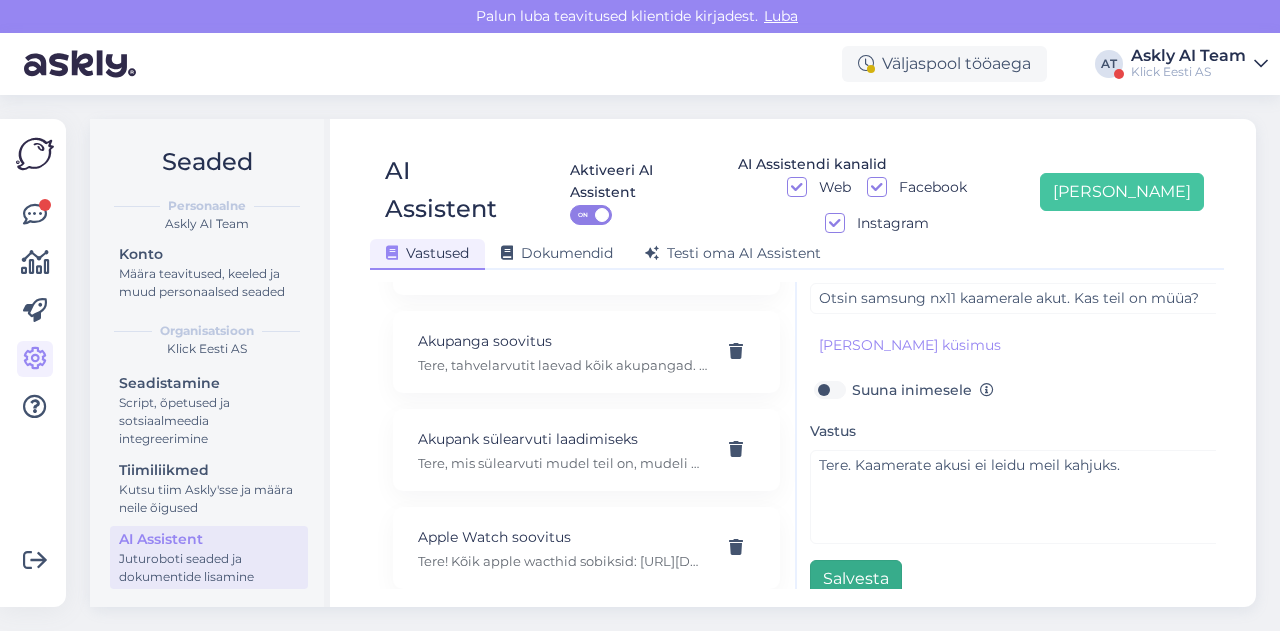 type on "Samsung nx11 kaamera aku" 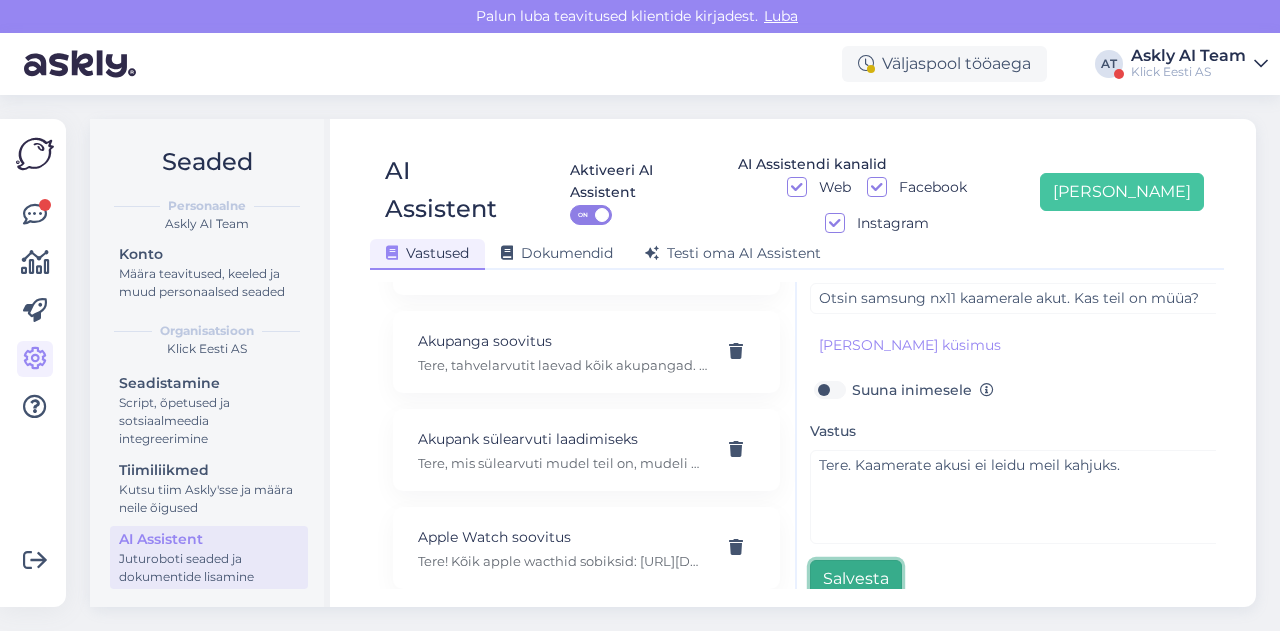 click on "Salvesta" at bounding box center [856, 579] 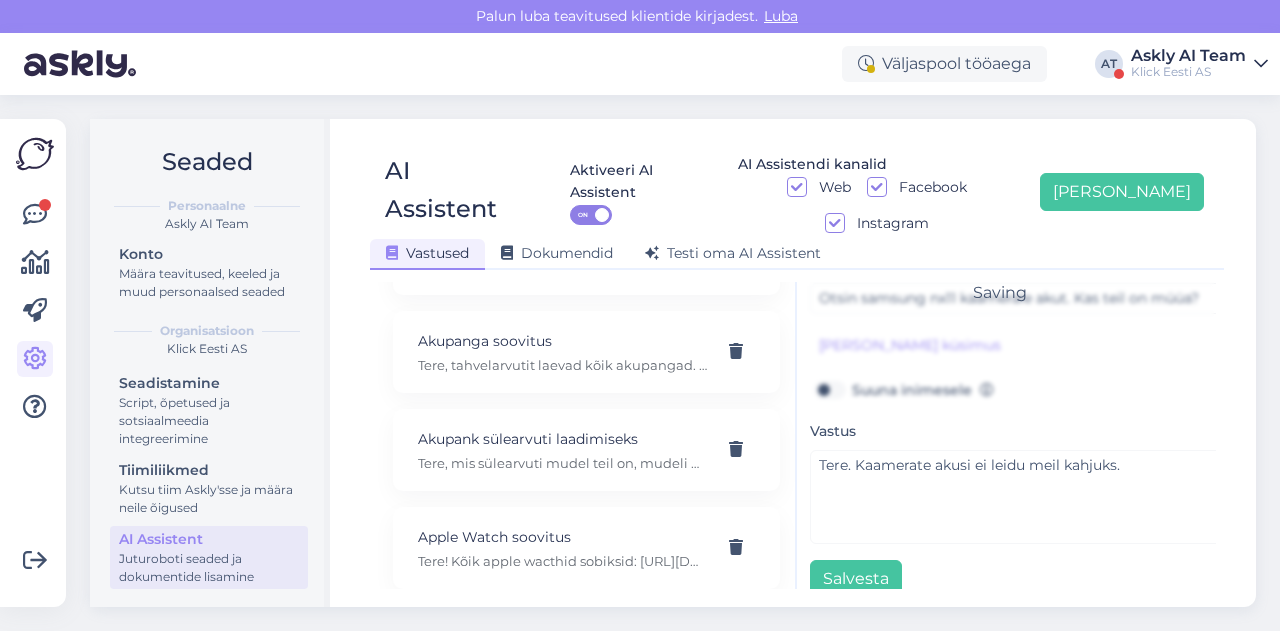 scroll, scrollTop: 42, scrollLeft: 0, axis: vertical 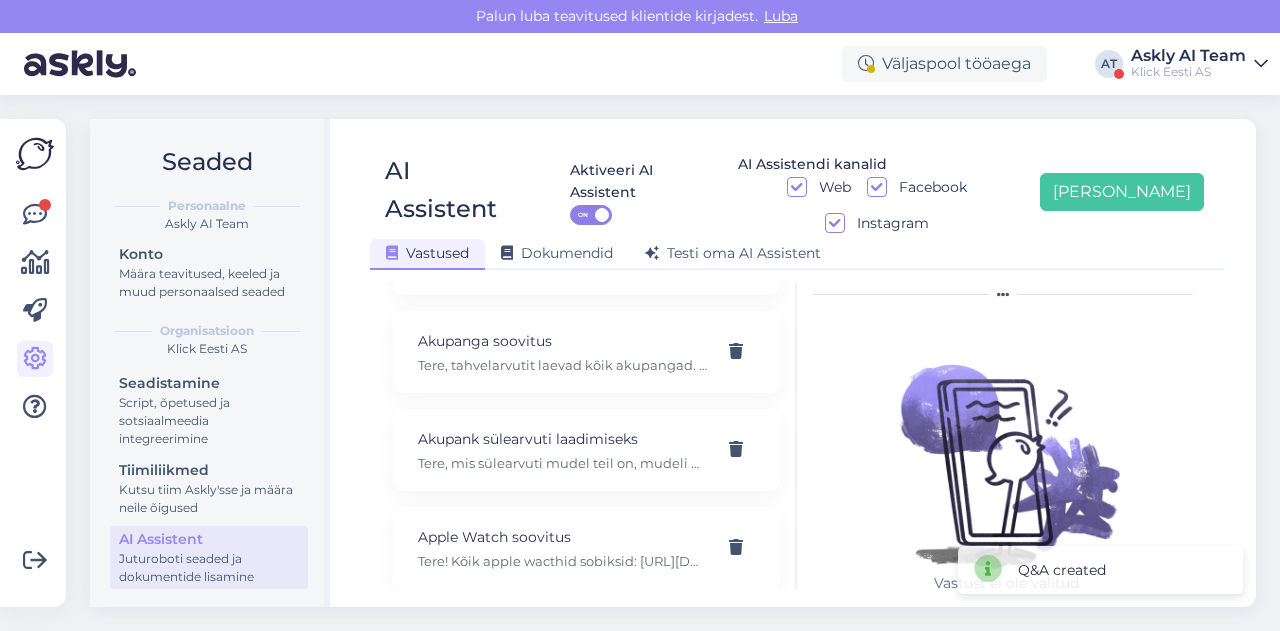 click on "Seaded Personaalne Askly AI Team Konto Määra teavitused, keeled ja muud personaalsed seaded Organisatsioon Klick Eesti AS Seadistamine Script, õpetused ja sotsiaalmeedia integreerimine Tiimiliikmed Kutsu tiim Askly'sse ja määra neile õigused AI Assistent Juturoboti seaded ja dokumentide lisamine AI Assistent Aktiveeri AI Assistent ON AI Assistendi kanalid Web Facebook Instagram [PERSON_NAME] uus Vastused Dokumendid [PERSON_NAME] oma AI Assistent Kasuta AI Assistenti. Vajuta '[PERSON_NAME] uus' ja [PERSON_NAME] küsimused ja vastused, millele AI võiks 24/7 vastata kliendile sobivas keeles.  "Makse ootel" tellimused  Tere! "Makse ootel" tellimused tühistuvad automaatselt. Nende pärast ei pea muretsema. 32" telerid Narvas Tere! Järgnevad mudelid on saadaval: [URL][DOMAIN_NAME] 5G nuputelefon Tere! 5G nuputelefoni ei ole. 4G telefonid leiab siit: [URL][DOMAIN_NAME][PERSON_NAME] Adapter Aku seisukord Arvuti W" at bounding box center (679, 363) 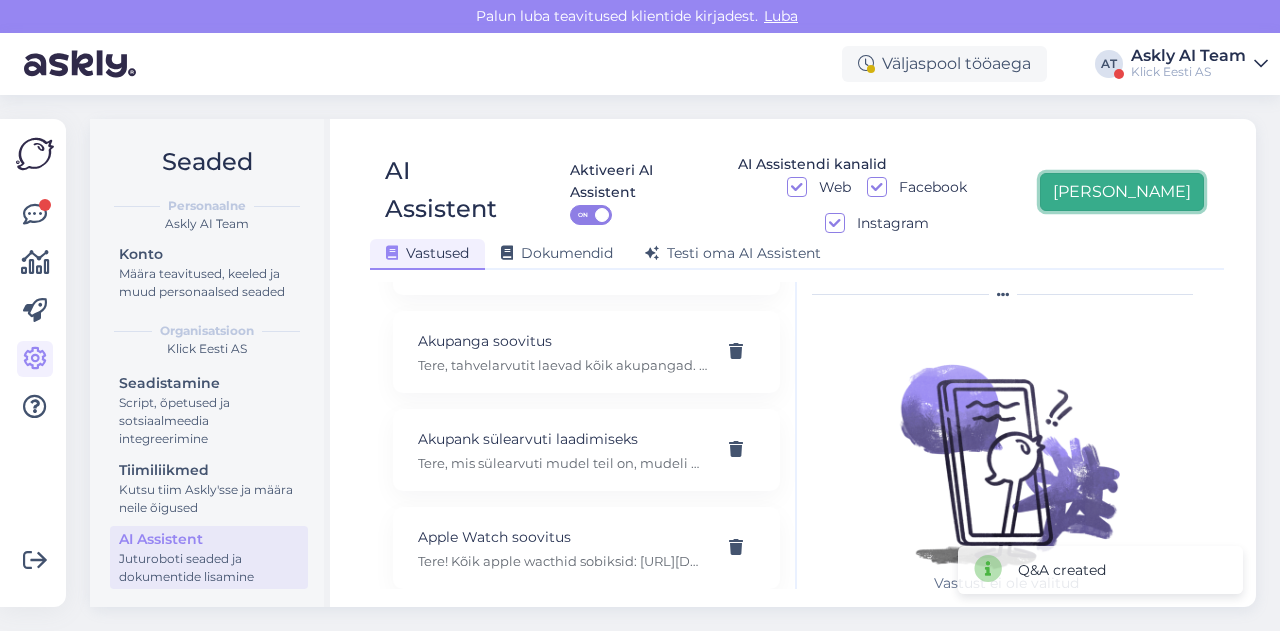 click on "[PERSON_NAME]" at bounding box center (1122, 192) 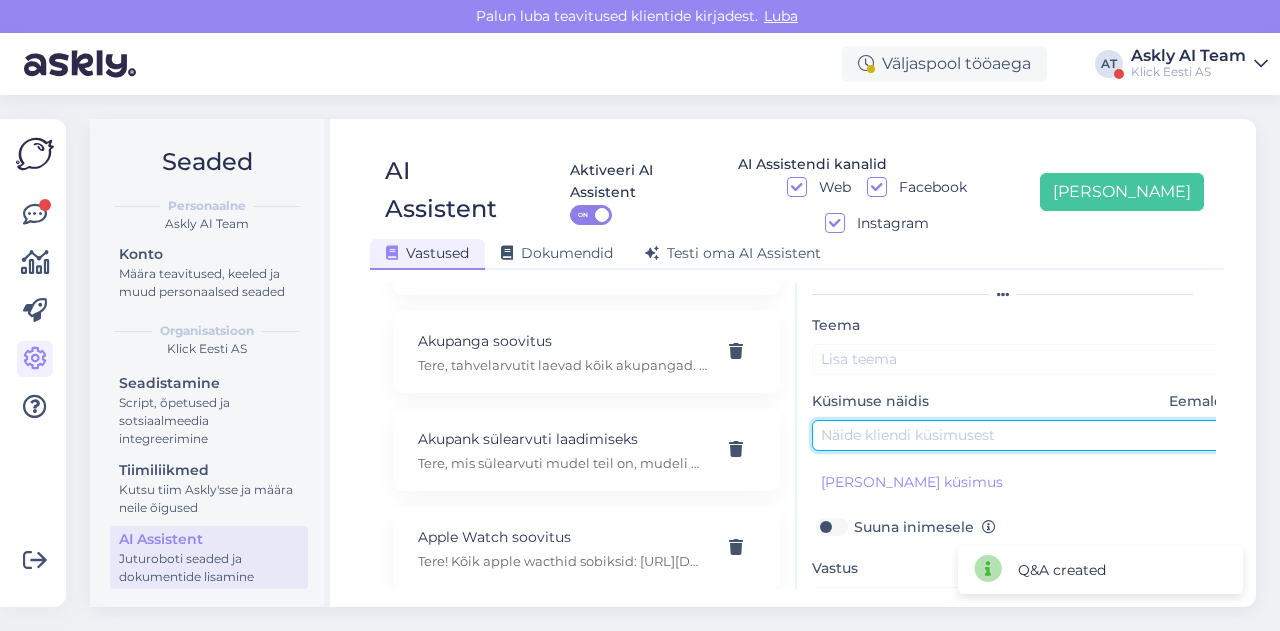 click at bounding box center (1022, 435) 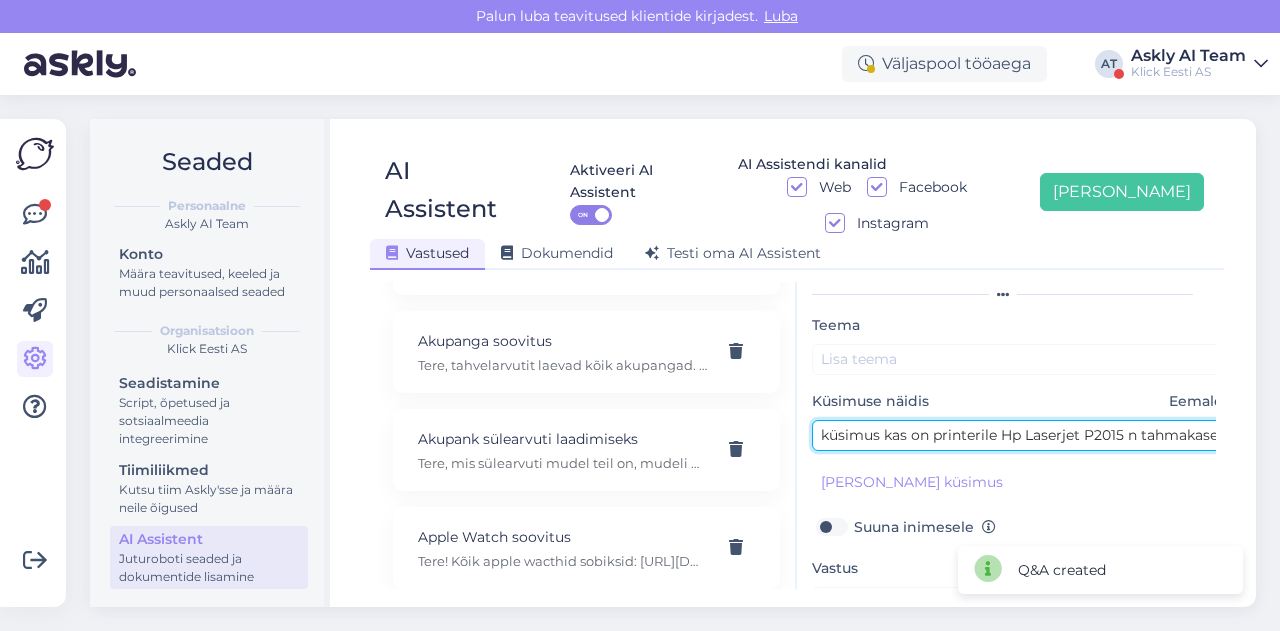 scroll, scrollTop: 0, scrollLeft: 18, axis: horizontal 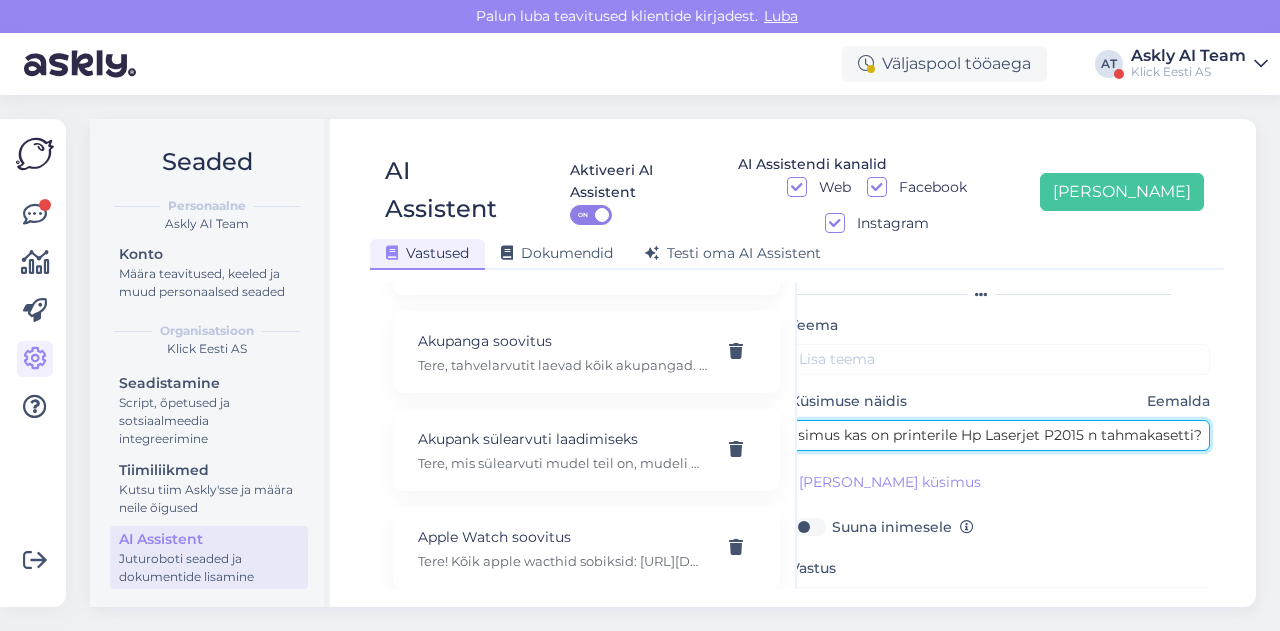 type on "küsimus kas on printerile Hp Laserjet P2015 n tahmakasetti?" 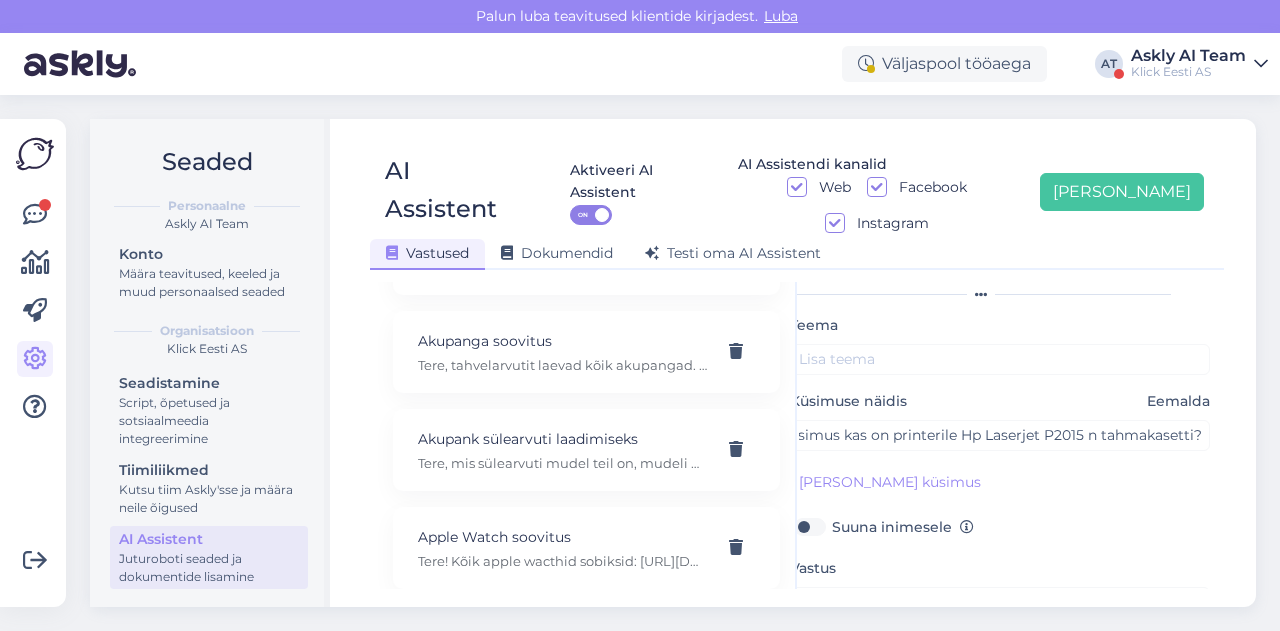 scroll, scrollTop: 0, scrollLeft: 0, axis: both 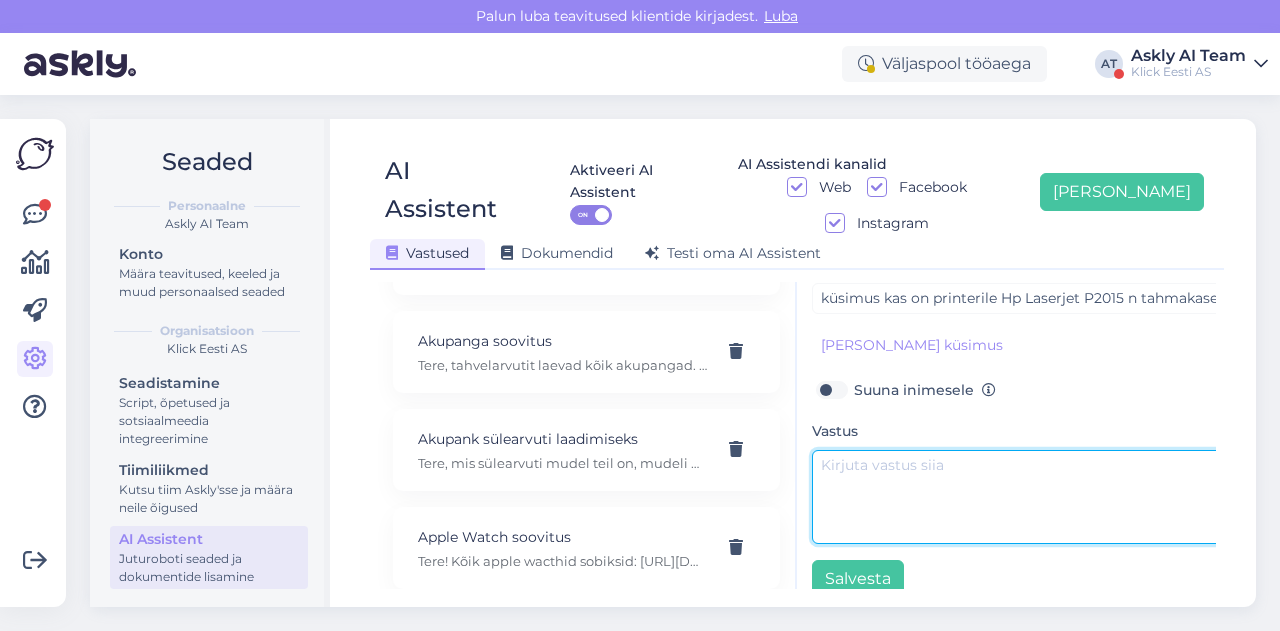 click at bounding box center (1022, 497) 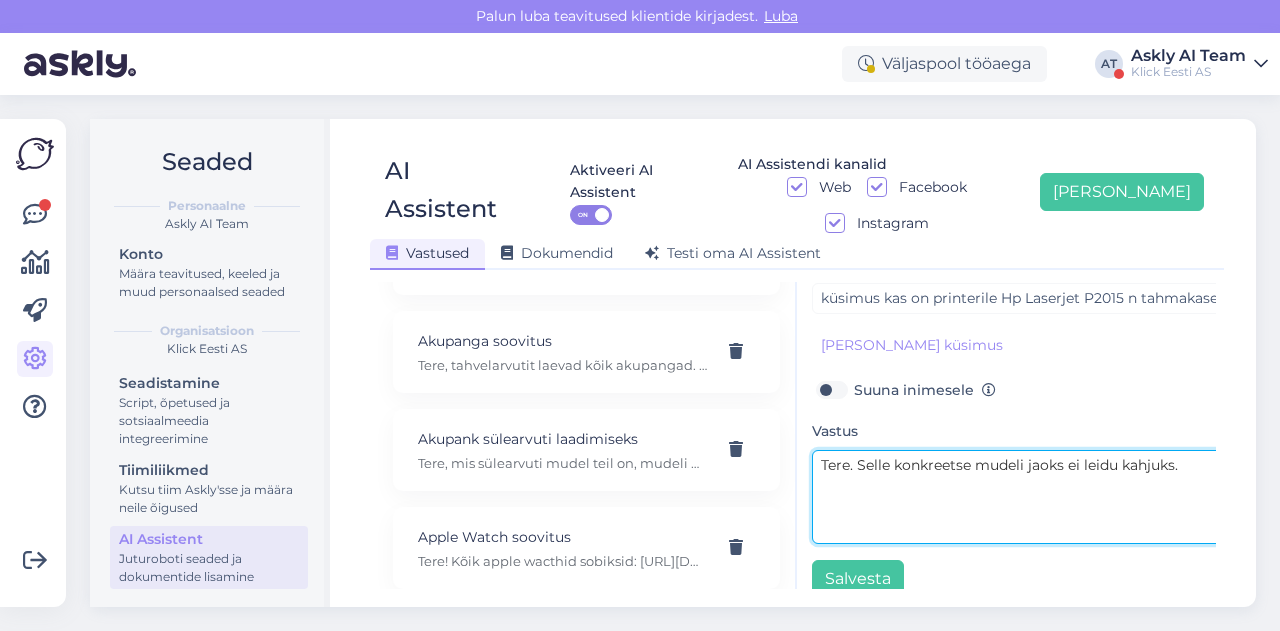 scroll, scrollTop: 0, scrollLeft: 0, axis: both 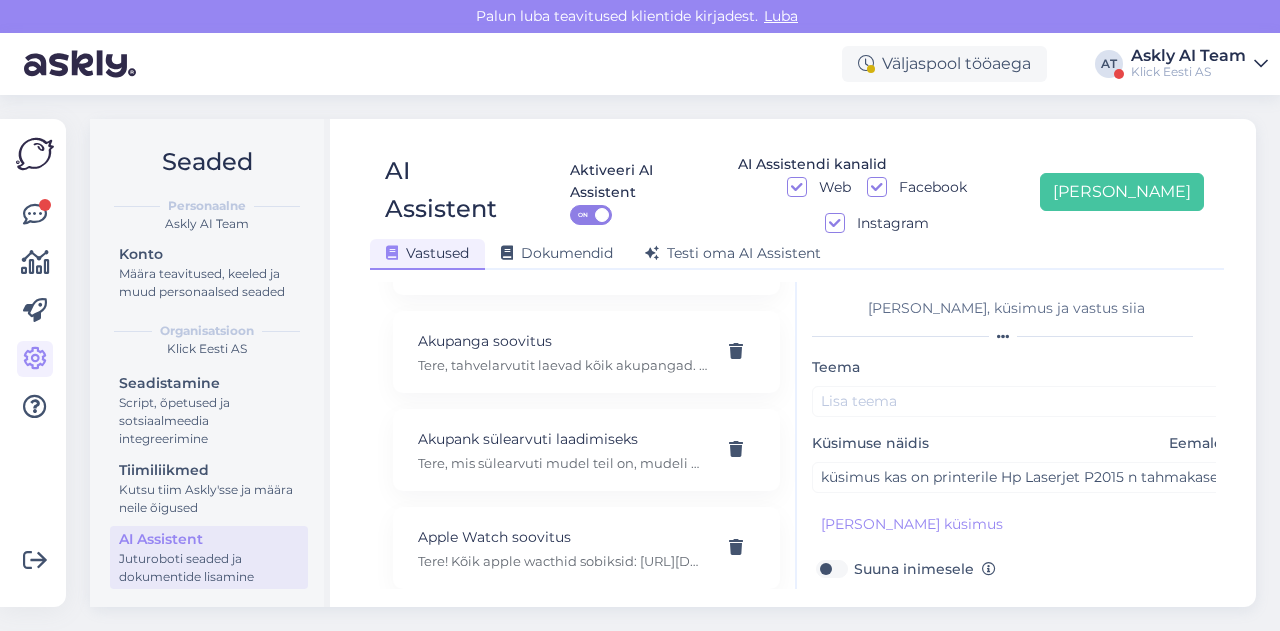 type on "Tere. Selle konkreetse mudeli jaoks ei leidu kahjuks." 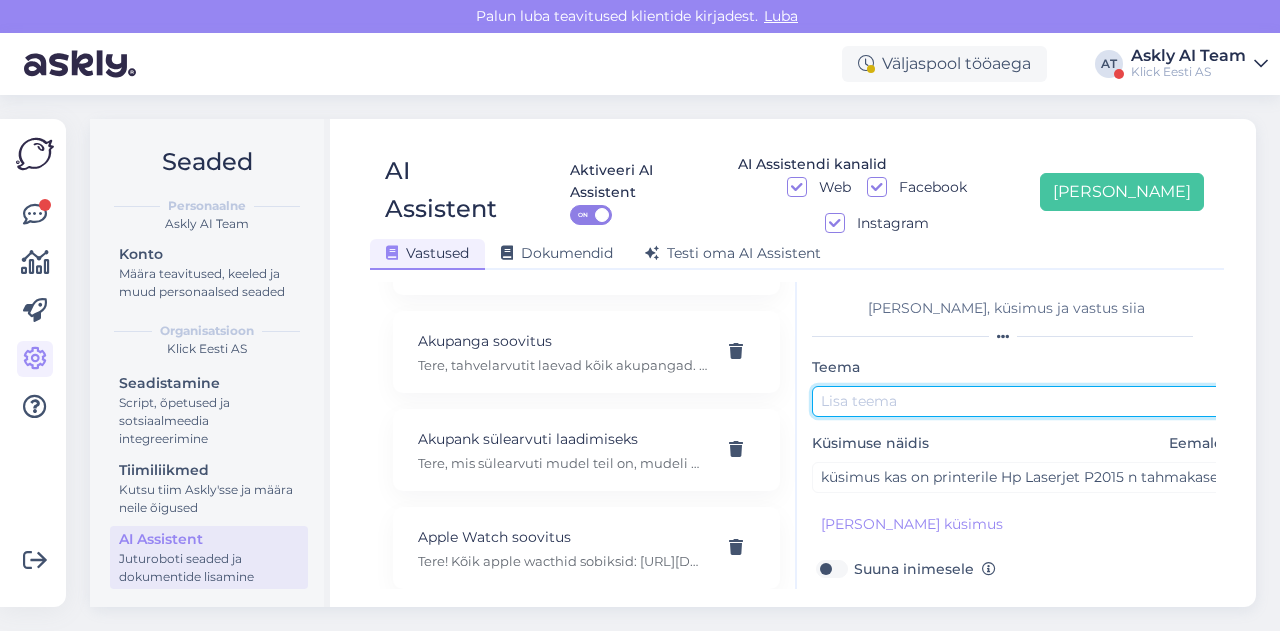 click at bounding box center (1022, 401) 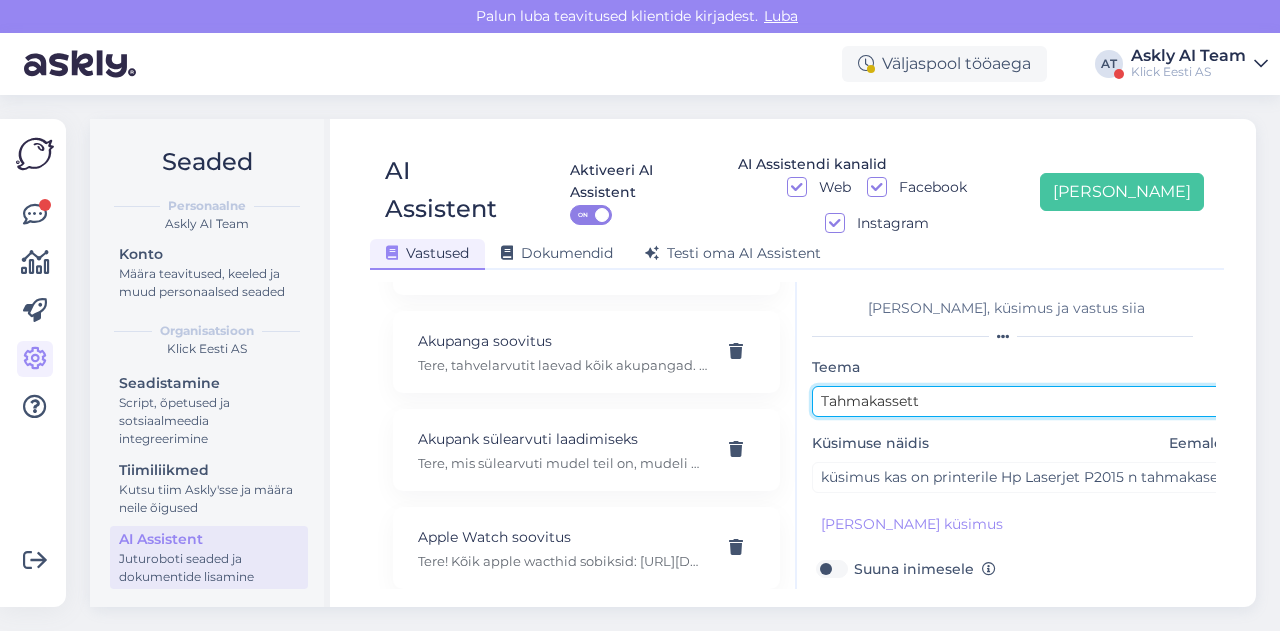 scroll, scrollTop: 179, scrollLeft: 0, axis: vertical 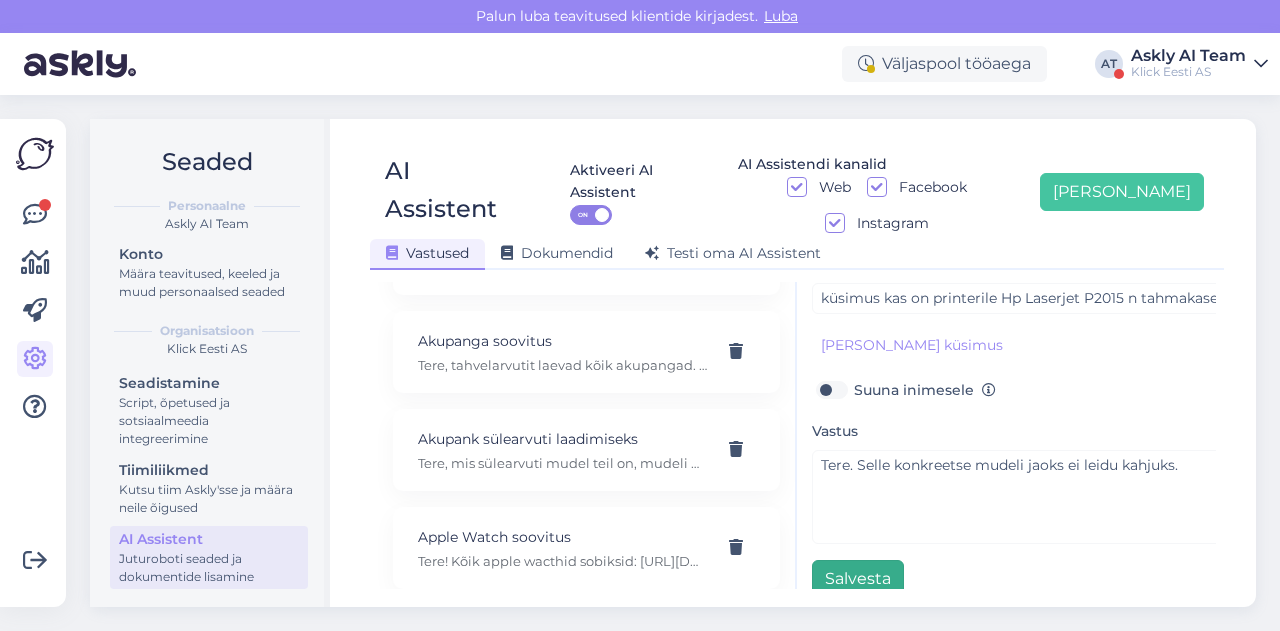 type on "Tahmakassett" 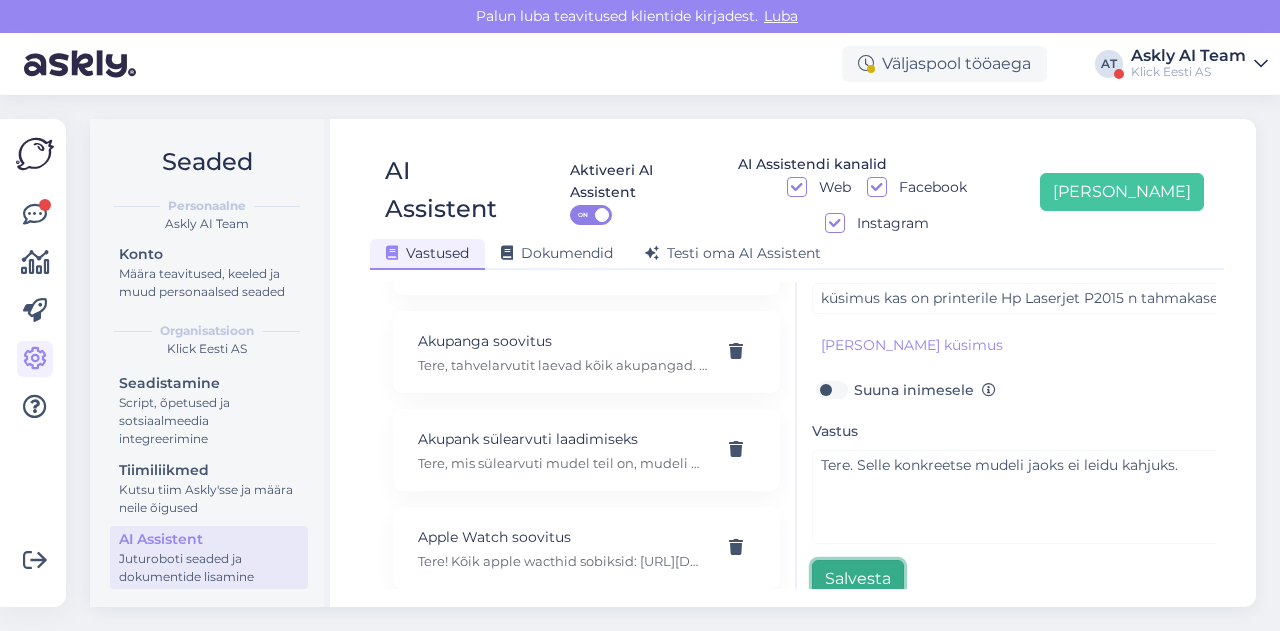 click on "Salvesta" at bounding box center (858, 579) 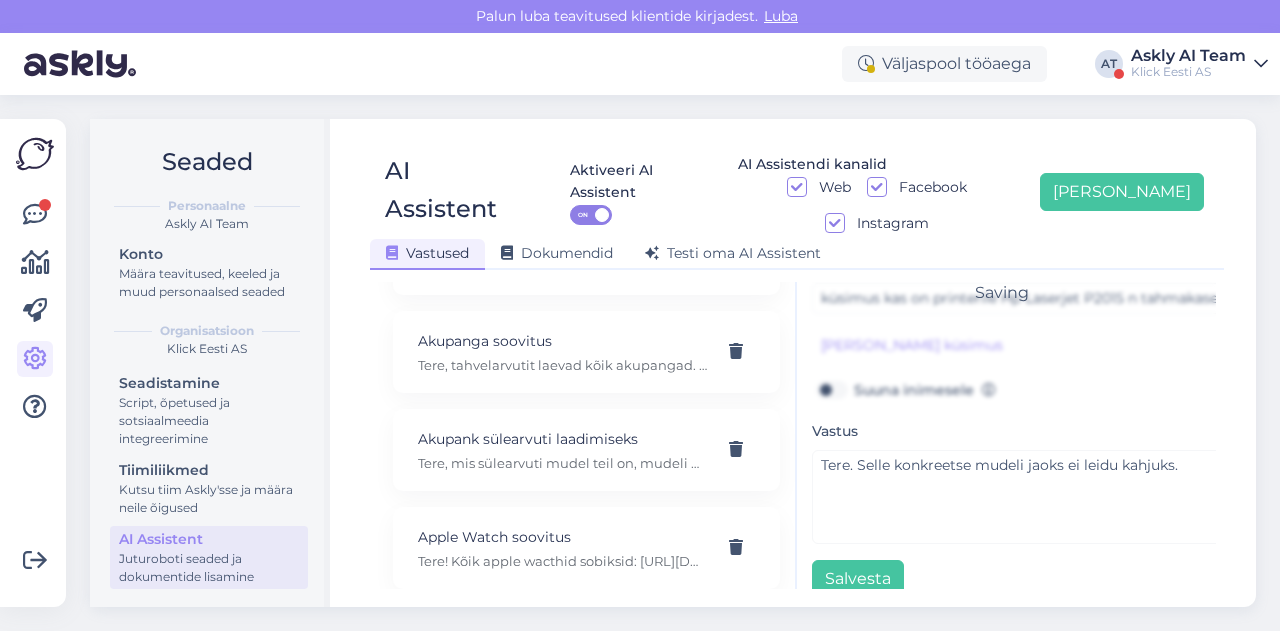 scroll, scrollTop: 42, scrollLeft: 0, axis: vertical 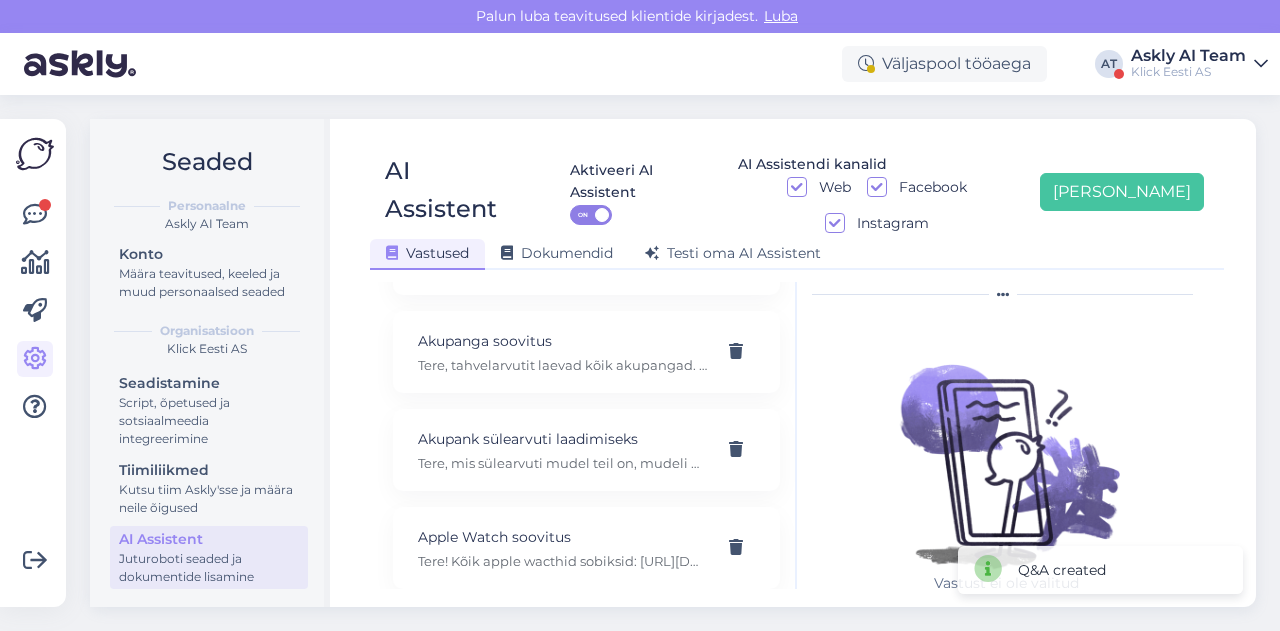 click on "AI Assistent Aktiveeri AI Assistent ON AI Assistendi kanalid Web Facebook Instagram [PERSON_NAME] uus Vastused Dokumendid [PERSON_NAME] oma AI Assistent [PERSON_NAME] AI Assistenti. Vajuta '[PERSON_NAME] uus' ja [PERSON_NAME] küsimused ja vastused, millele AI võiks 24/7 vastata kliendile sobivas keeles.  "Makse ootel" tellimused  Tere! "Makse ootel" tellimused tühistuvad automaatselt. Nende pärast ei pea muretsema. 32" telerid Narvas Tere! Järgnevad mudelid on saadaval: [URL][DOMAIN_NAME] 5G nuputelefon Tere! 5G nuputelefoni ei ole. 4G telefonid leiab siit: [URL][DOMAIN_NAME][PERSON_NAME] Acer swift laadijat 45W: 19V 2.37A Tere, seda laadijat ei [PERSON_NAME] pakkuda kahjuks.
Adapter Tere, mis ühendusega see USB-C adapter teiselt poolt peaks olema? Aku seisukord Tere! Uue ringi seadmete akud on testitud, kuid mitte vahetatud. Täpne seis ei [PERSON_NAME].
Aku vahetus Tere! Kahjuks ei paku seda teenust.
Akupanga soovitus" at bounding box center [797, 363] 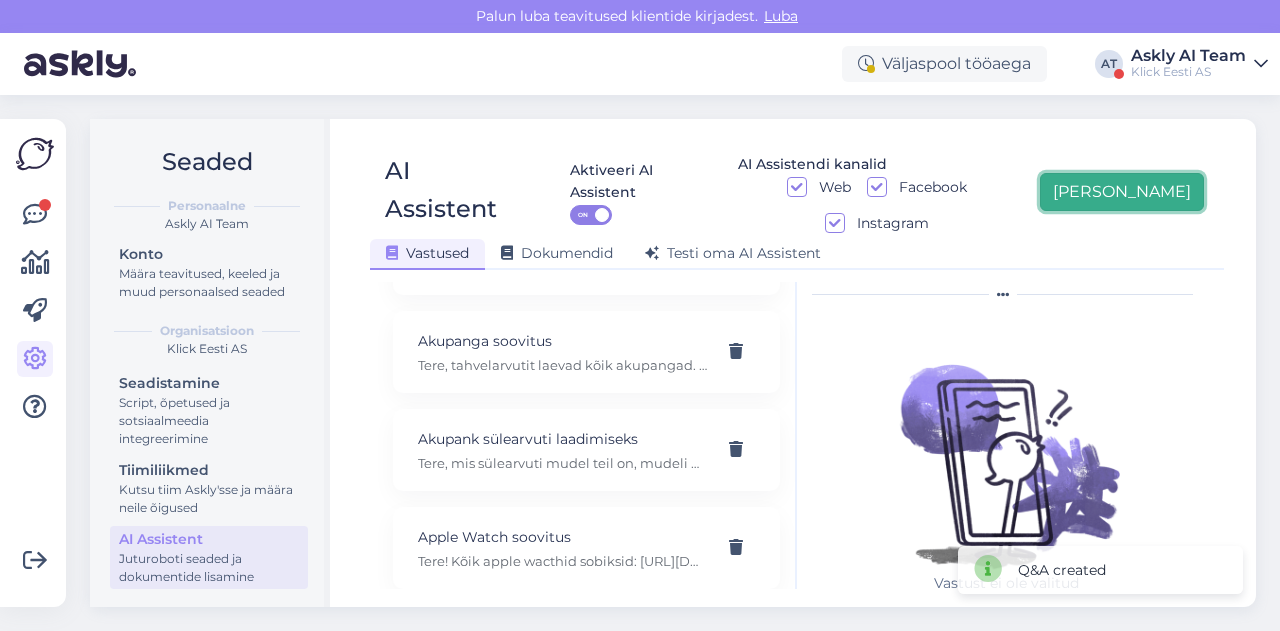 click on "[PERSON_NAME]" at bounding box center [1122, 192] 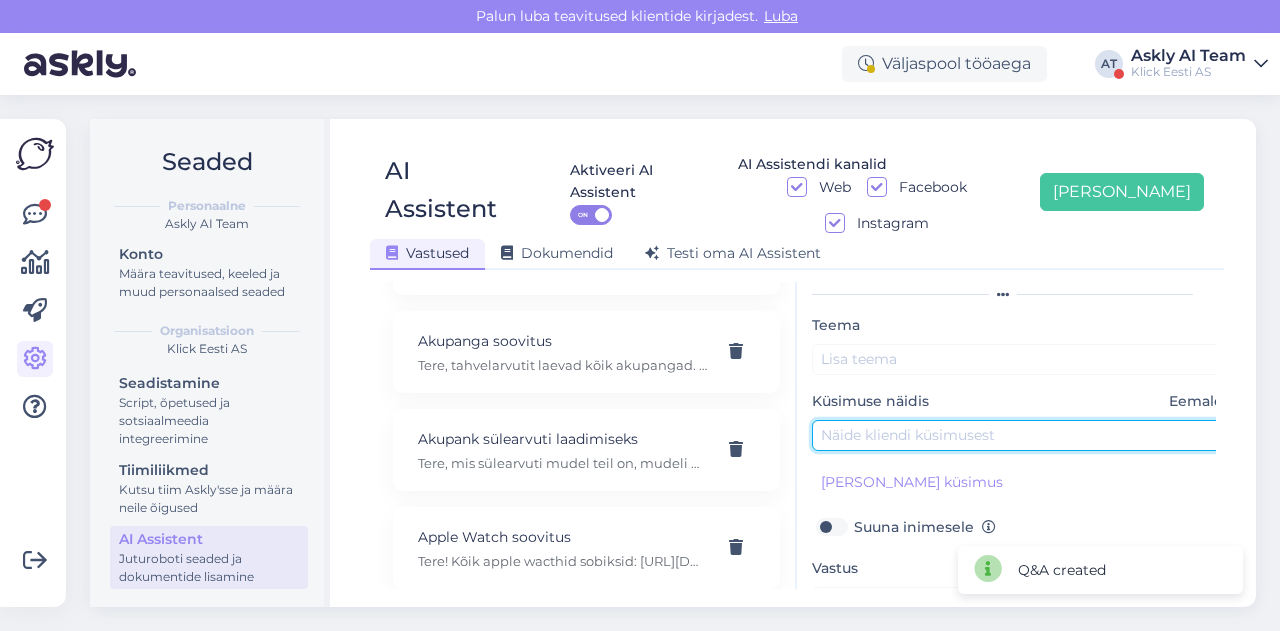 click at bounding box center [1022, 435] 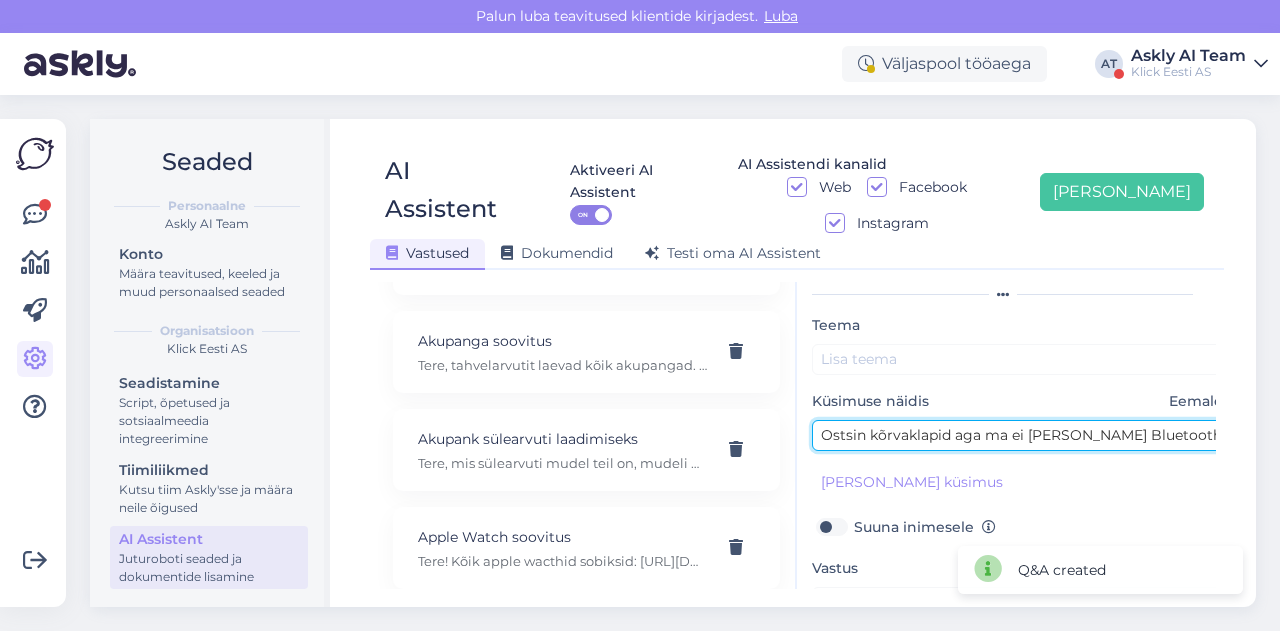 scroll, scrollTop: 0, scrollLeft: 253, axis: horizontal 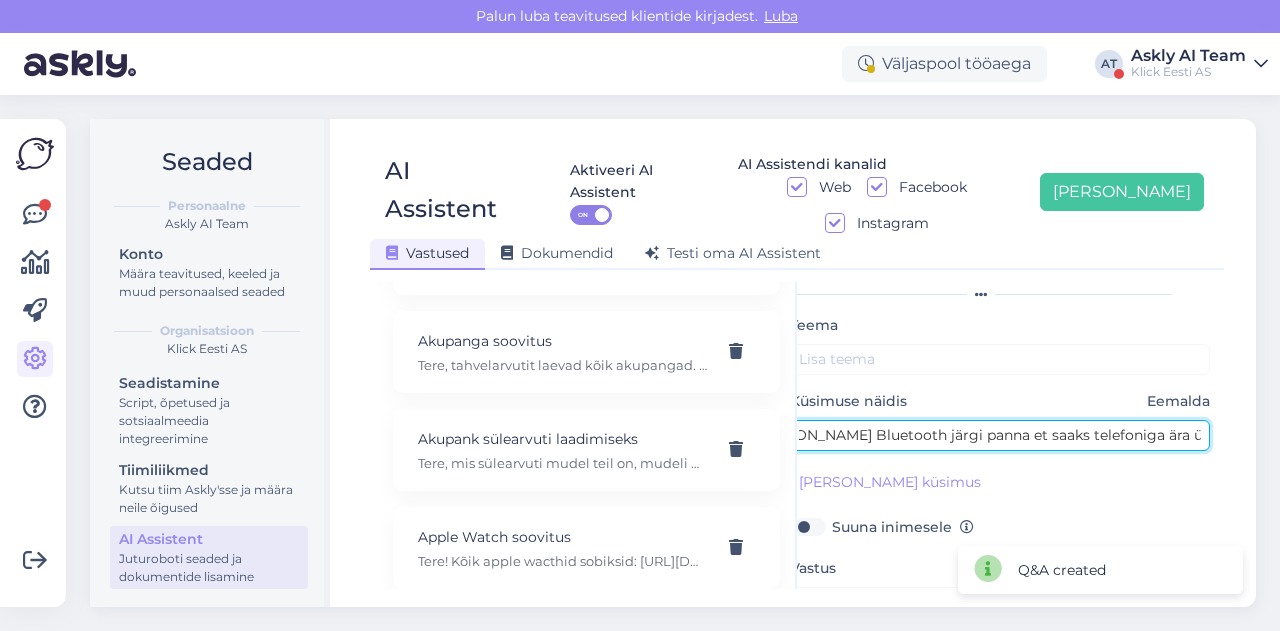 click on "Ostsin kõrvaklapid aga ma ei [PERSON_NAME] Bluetooth järgi panna et saaks telefoniga ära ühendada" at bounding box center [1000, 435] 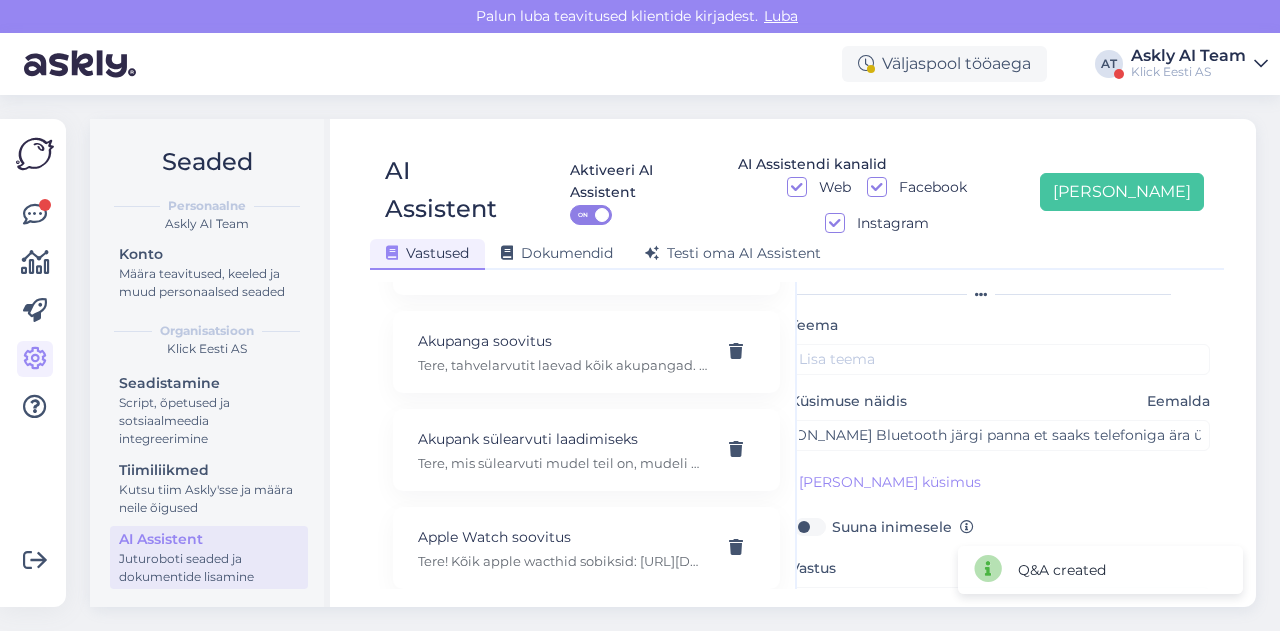 scroll, scrollTop: 0, scrollLeft: 0, axis: both 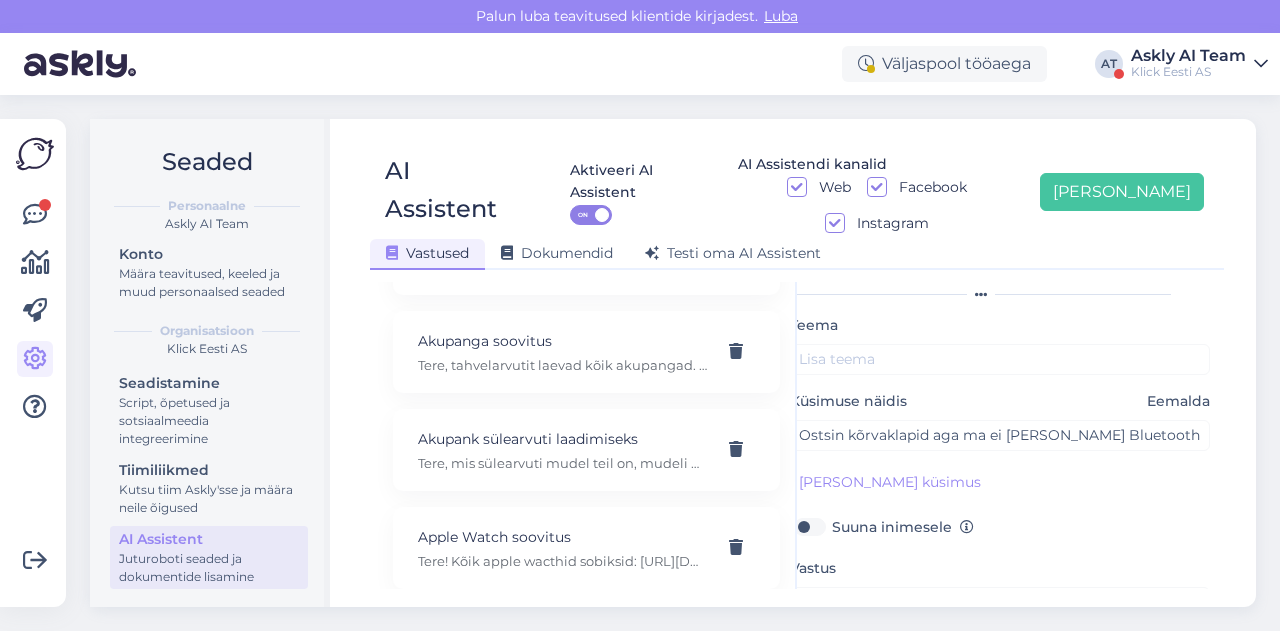 click on "Suuna inimesele" at bounding box center [903, 527] 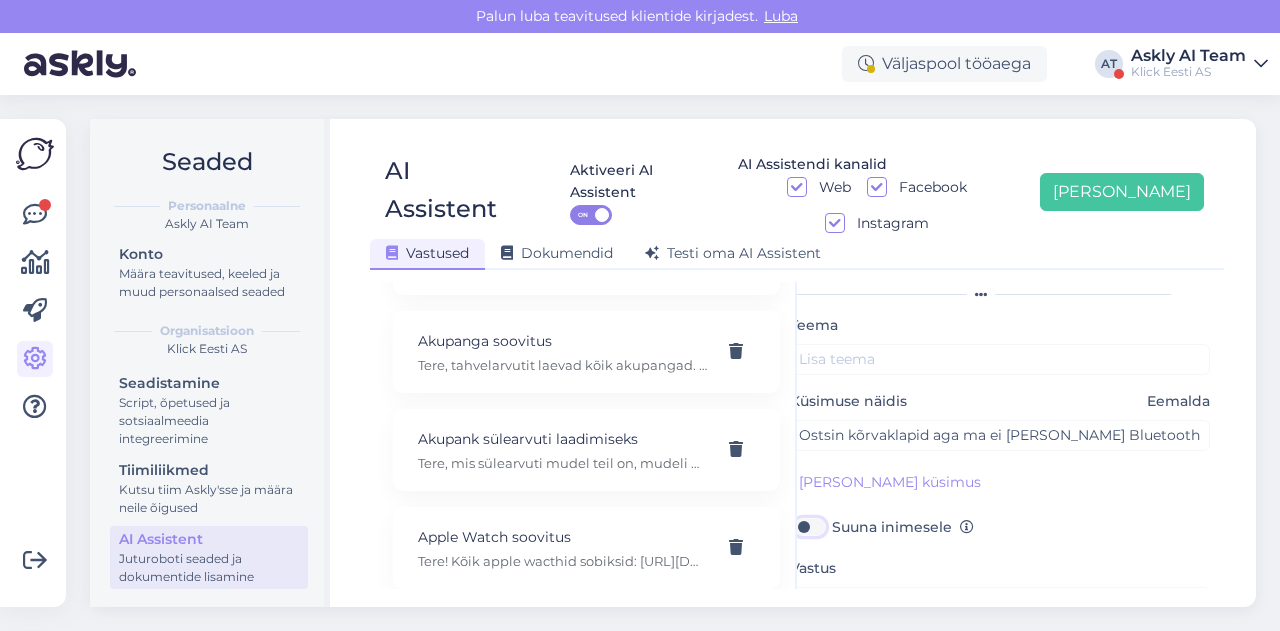 click on "Suuna inimesele" at bounding box center [809, 527] 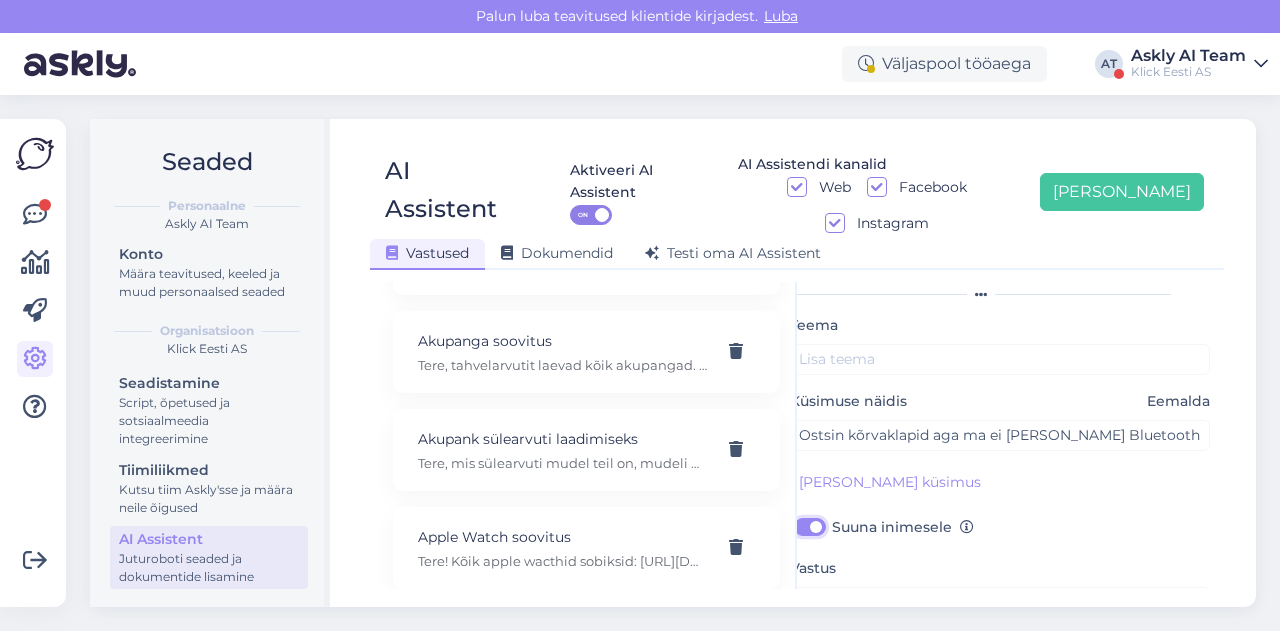 checkbox on "true" 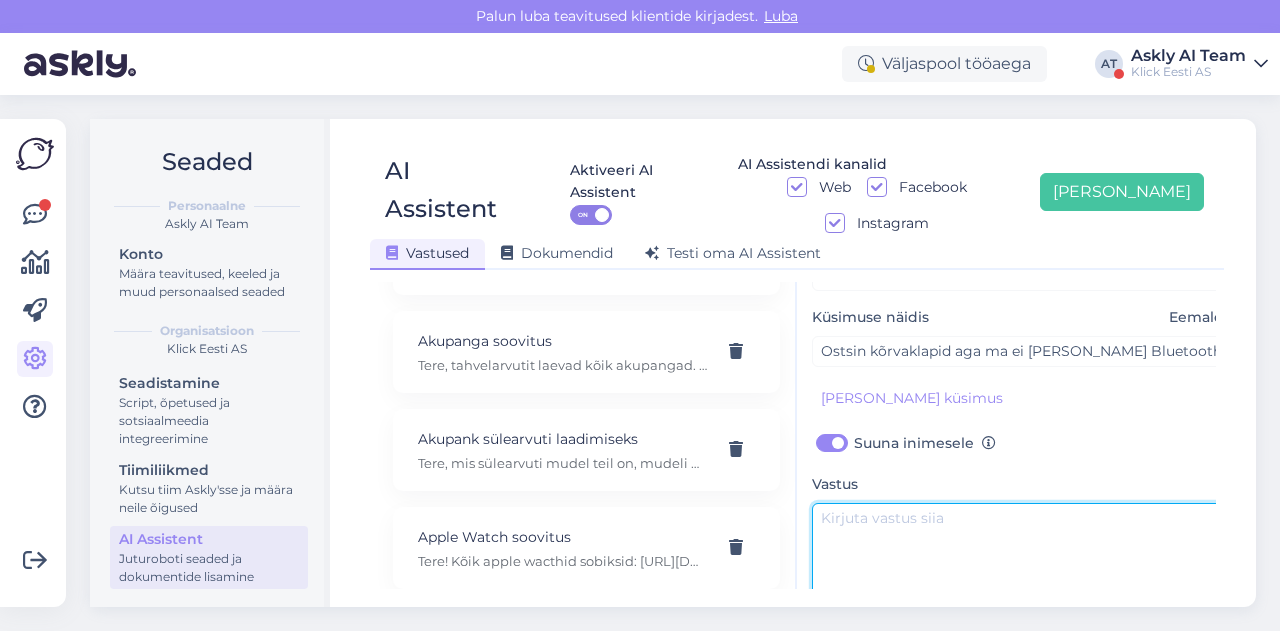 click at bounding box center [1022, 550] 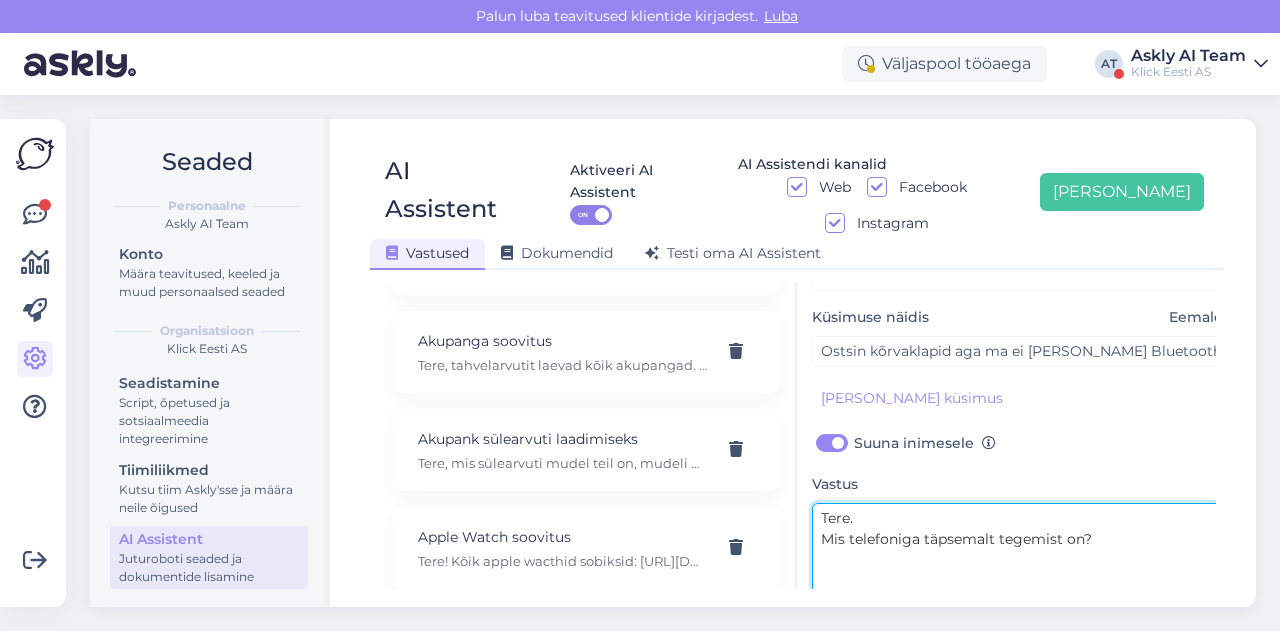 scroll, scrollTop: 0, scrollLeft: 0, axis: both 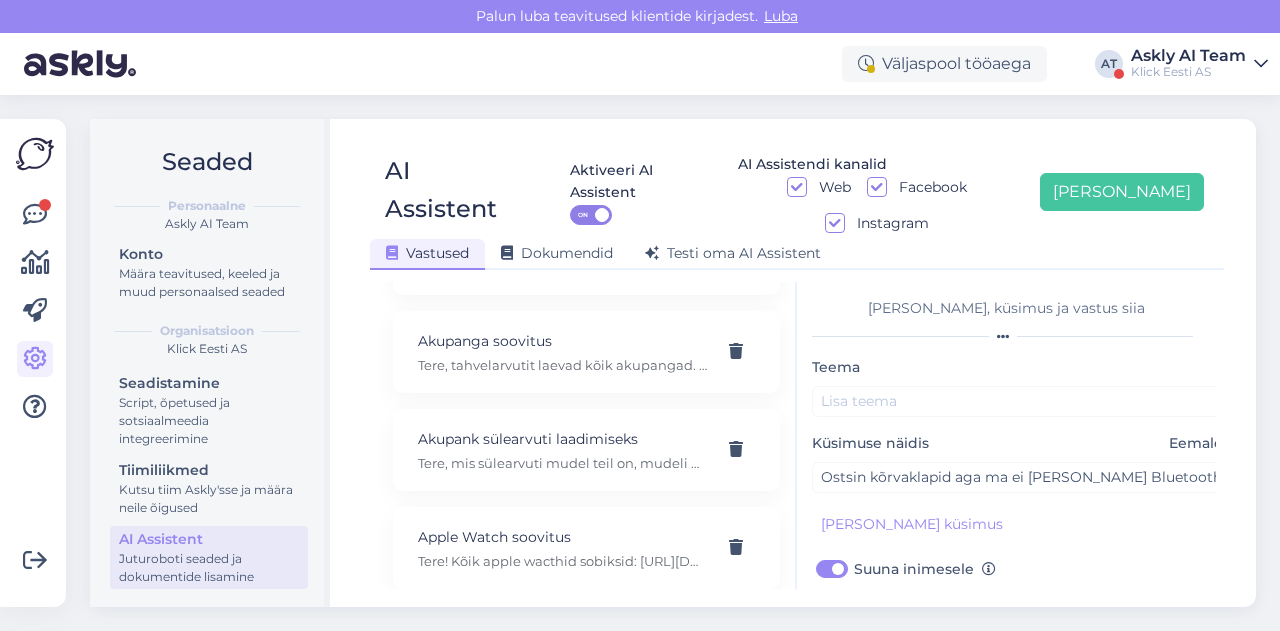 type on "Tere.
Mis telefoniga täpsemalt tegemist on?" 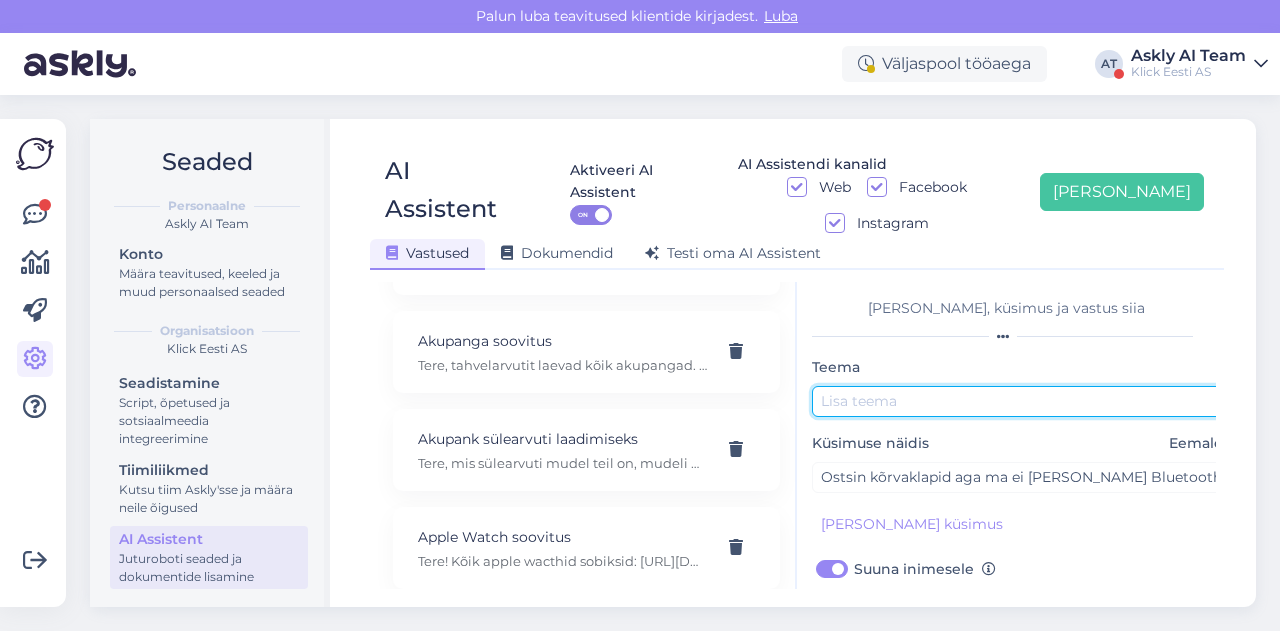 click at bounding box center (1022, 401) 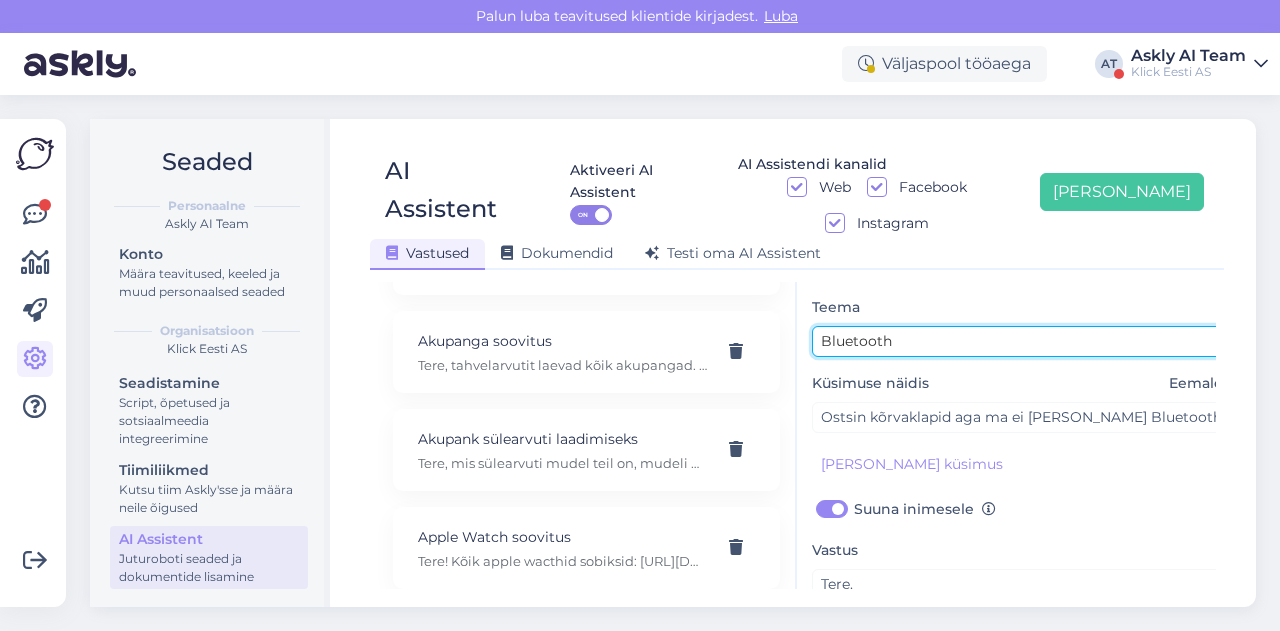 scroll, scrollTop: 179, scrollLeft: 0, axis: vertical 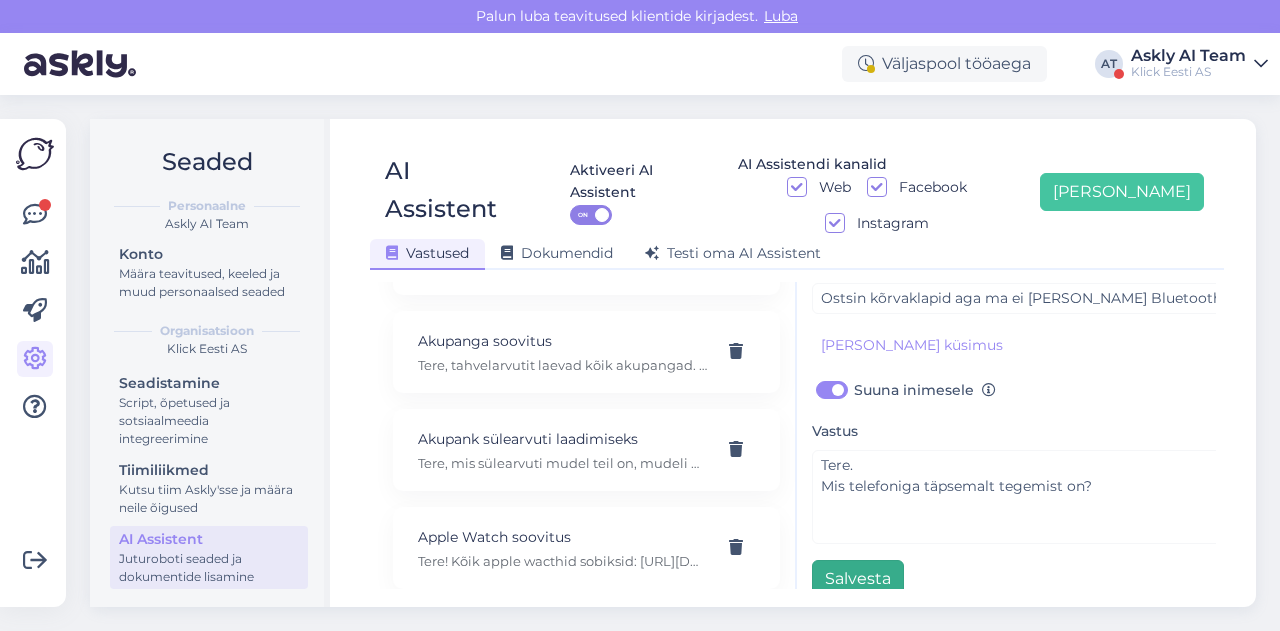 type on "Bluetooth" 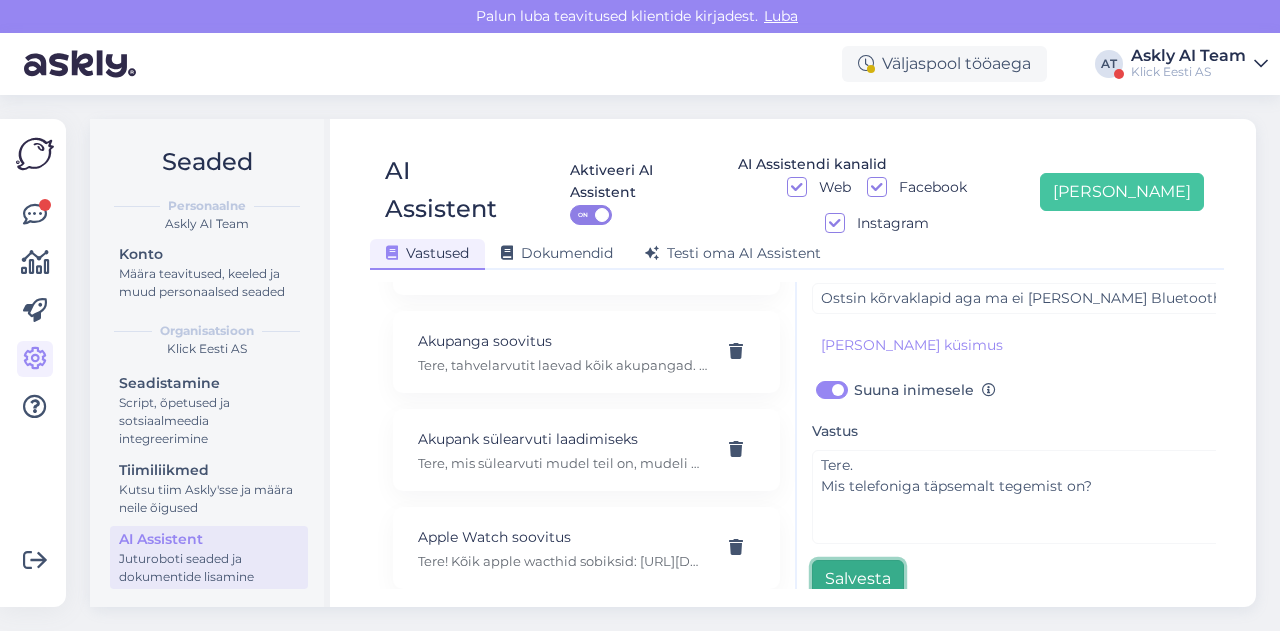 click on "Salvesta" at bounding box center [858, 579] 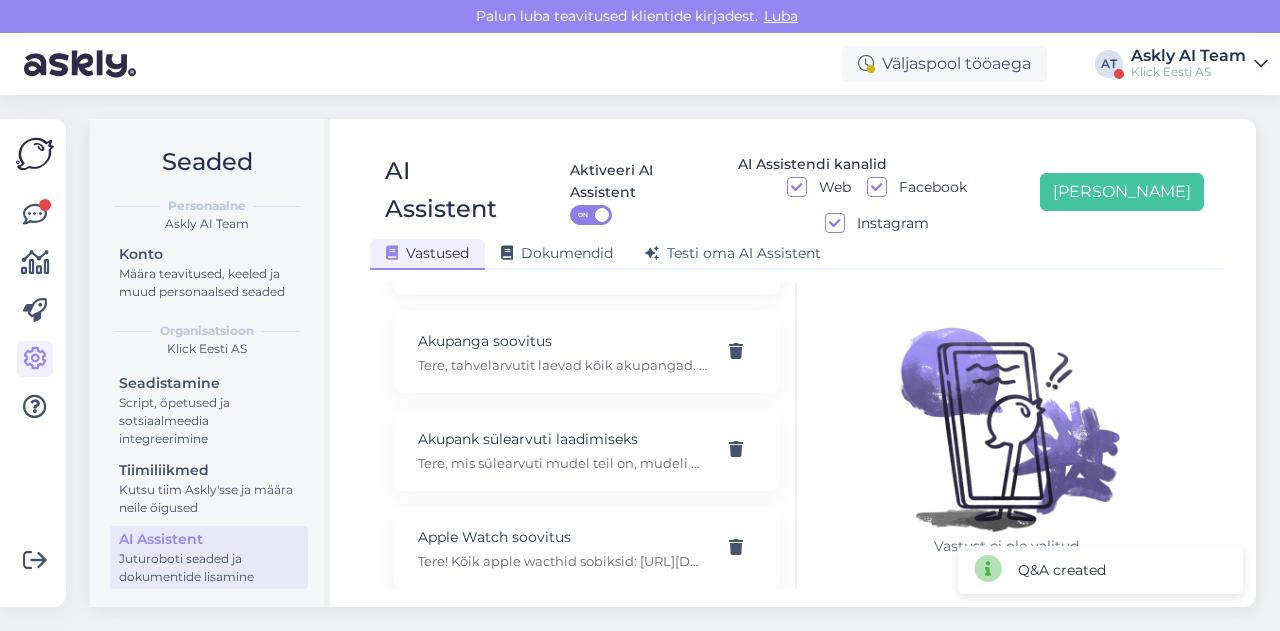 scroll, scrollTop: 42, scrollLeft: 0, axis: vertical 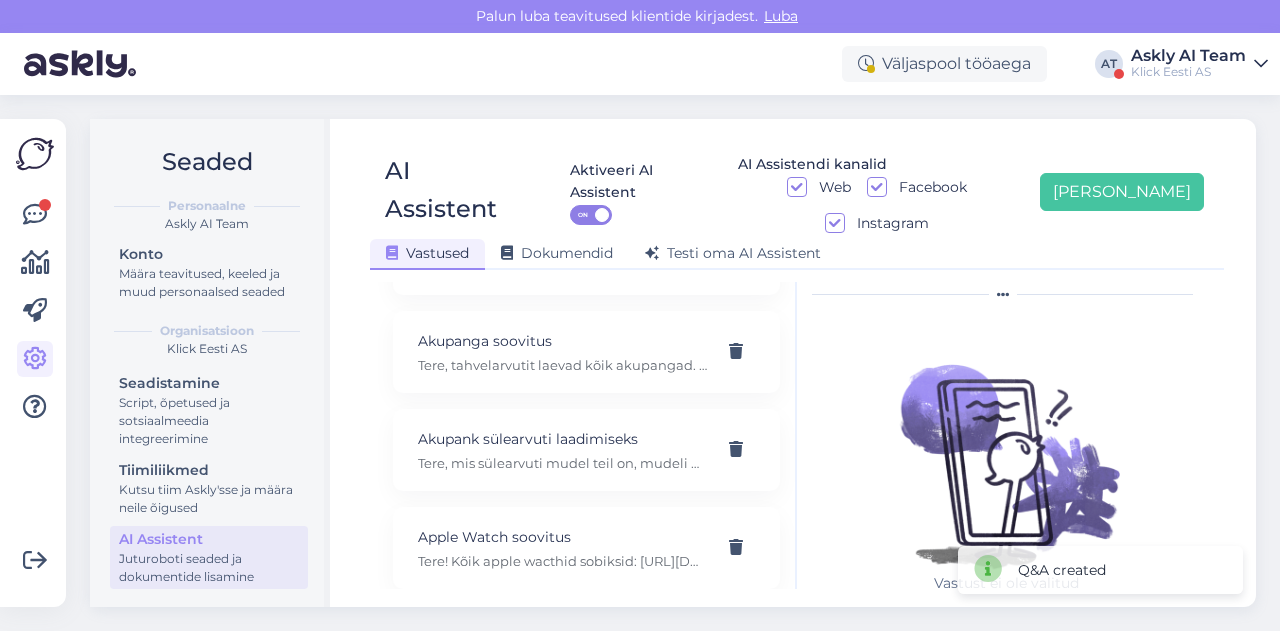 click on "AI Assistent Aktiveeri AI Assistent ON AI Assistendi kanalid Web Facebook Instagram [PERSON_NAME] uus Vastused Dokumendid [PERSON_NAME] oma AI Assistent [PERSON_NAME] AI Assistenti. Vajuta '[PERSON_NAME] uus' ja [PERSON_NAME] küsimused ja vastused, millele AI võiks 24/7 vastata kliendile sobivas keeles.  "Makse ootel" tellimused  Tere! "Makse ootel" tellimused tühistuvad automaatselt. Nende pärast ei pea muretsema. 32" telerid Narvas Tere! Järgnevad mudelid on saadaval: [URL][DOMAIN_NAME] 5G nuputelefon Tere! 5G nuputelefoni ei ole. 4G telefonid leiab siit: [URL][DOMAIN_NAME][PERSON_NAME] Acer swift laadijat 45W: 19V 2.37A Tere, seda laadijat ei [PERSON_NAME] pakkuda kahjuks.
Adapter Tere, mis ühendusega see USB-C adapter teiselt poolt peaks olema? Aku seisukord Tere! Uue ringi seadmete akud on testitud, kuid mitte vahetatud. Täpne seis ei [PERSON_NAME].
Aku vahetus Tere! Kahjuks ei paku seda teenust.
Akupanga soovitus" at bounding box center [797, 363] 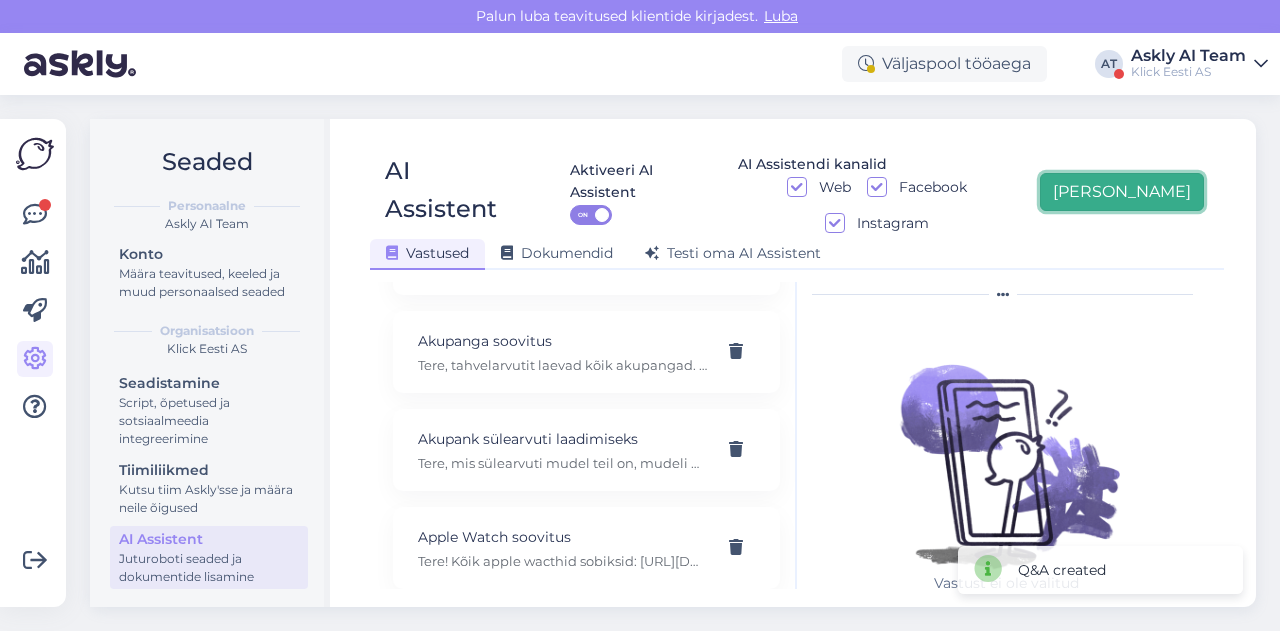 click on "[PERSON_NAME]" at bounding box center (1122, 192) 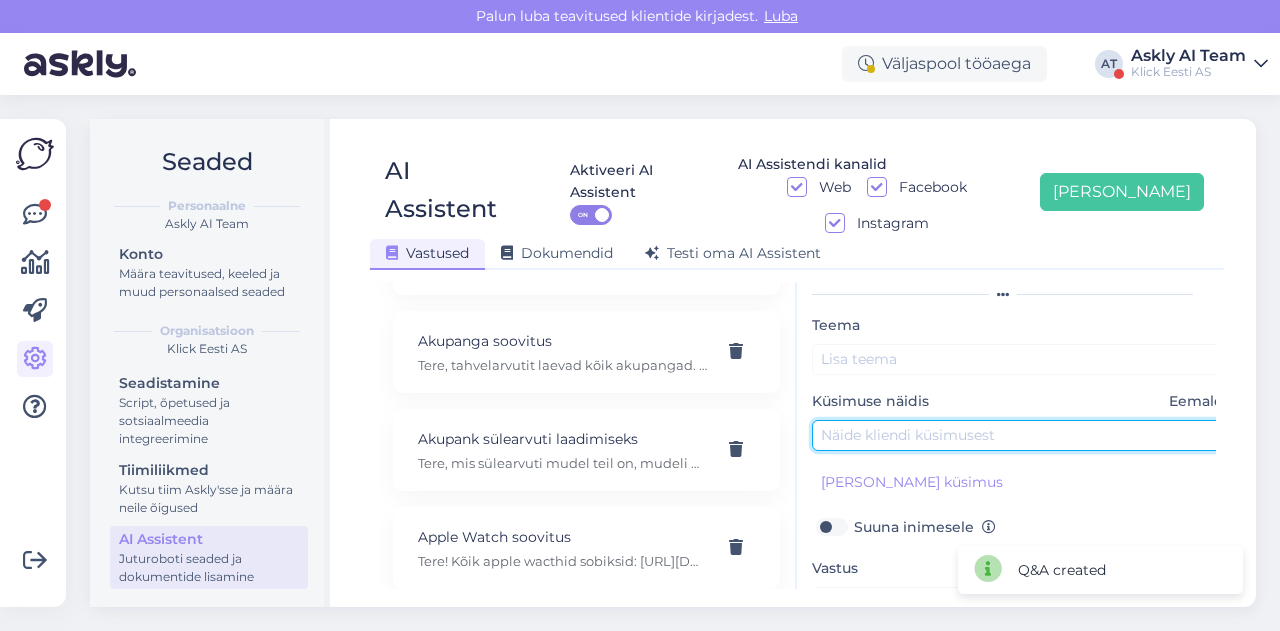 click at bounding box center (1022, 435) 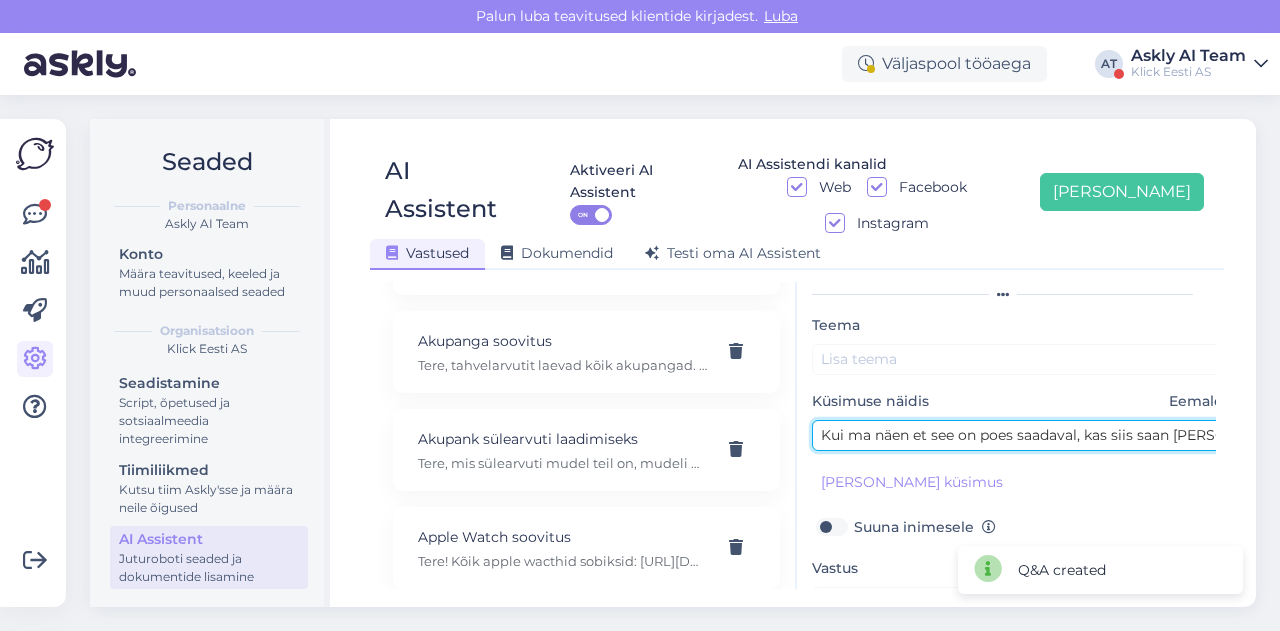 scroll, scrollTop: 0, scrollLeft: 248, axis: horizontal 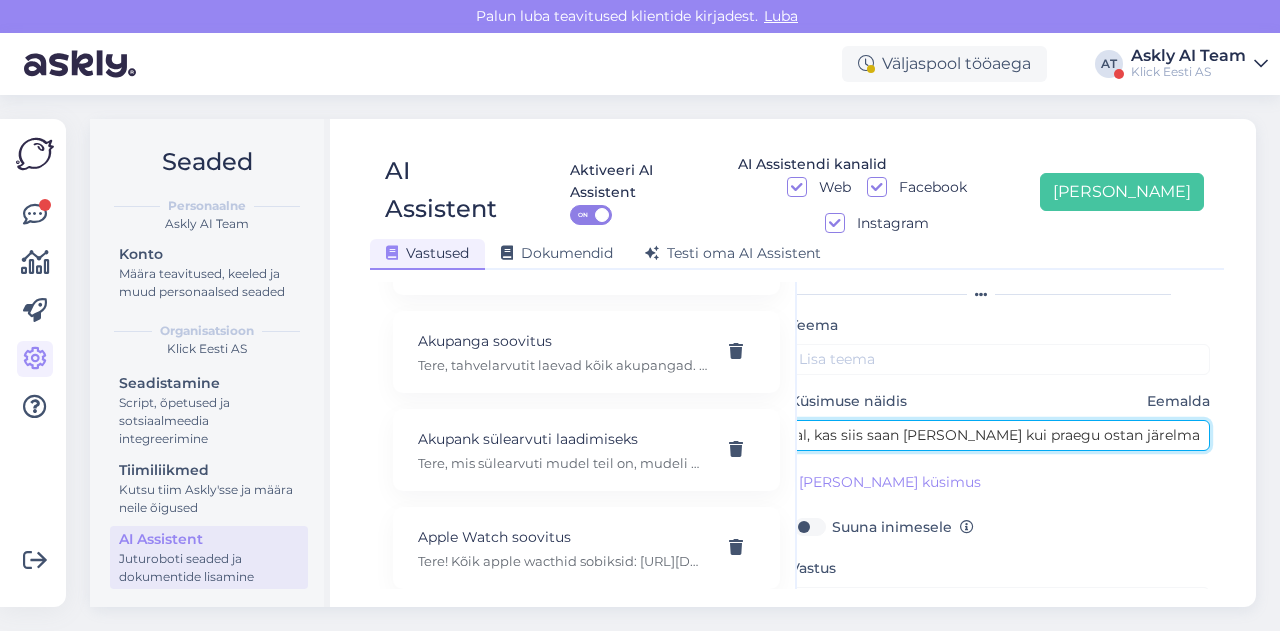 type on "Kui ma näen et see on poes saadaval, kas siis saan [PERSON_NAME] kui praegu ostan järelmaksuga?" 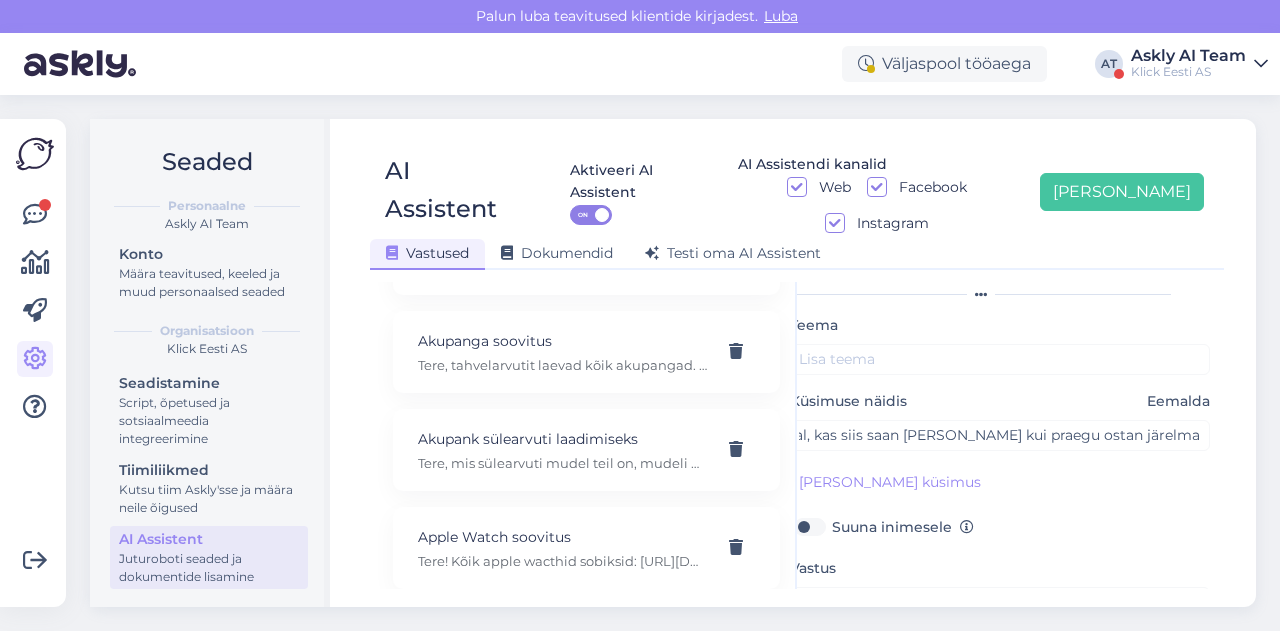 scroll, scrollTop: 0, scrollLeft: 0, axis: both 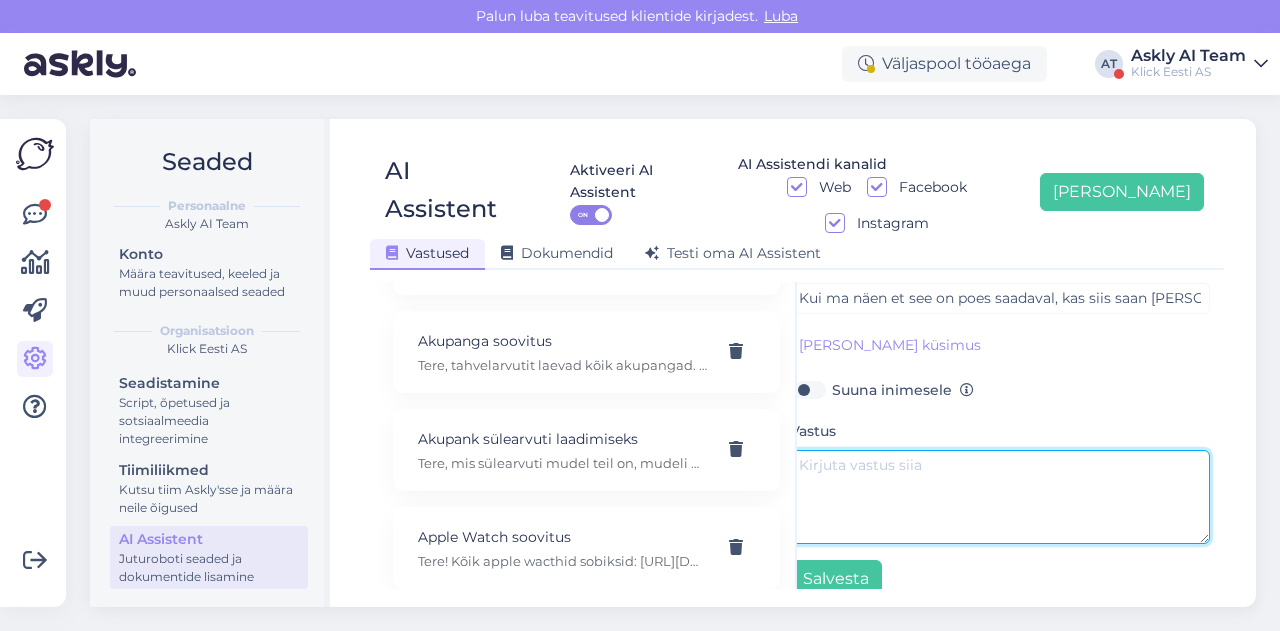 click at bounding box center [1000, 497] 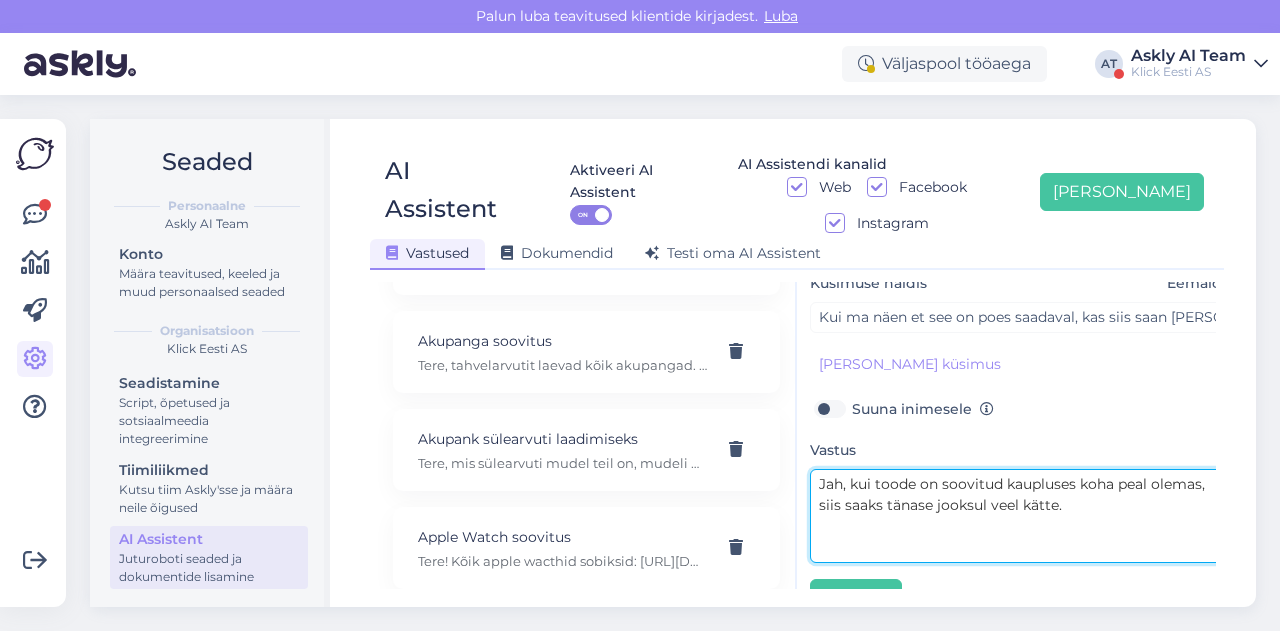 scroll, scrollTop: 137, scrollLeft: 2, axis: both 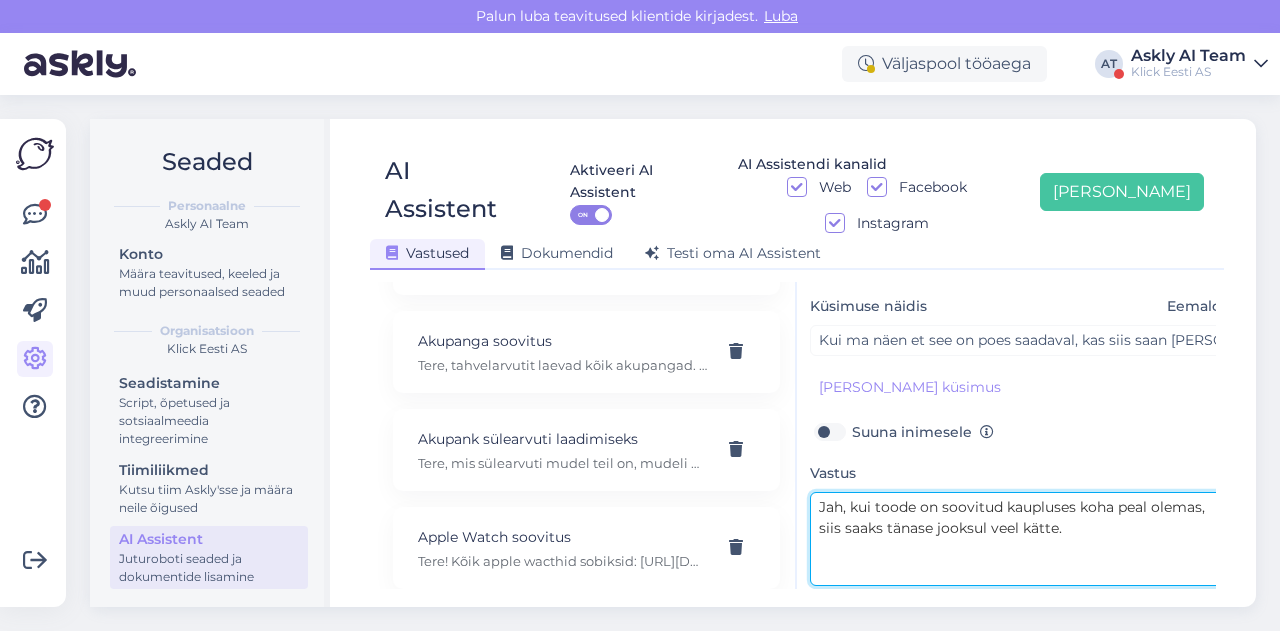 click on "Jah, kui toode on soovitud kaupluses koha peal olemas, siis saaks tänase jooksul veel kätte." at bounding box center (1020, 539) 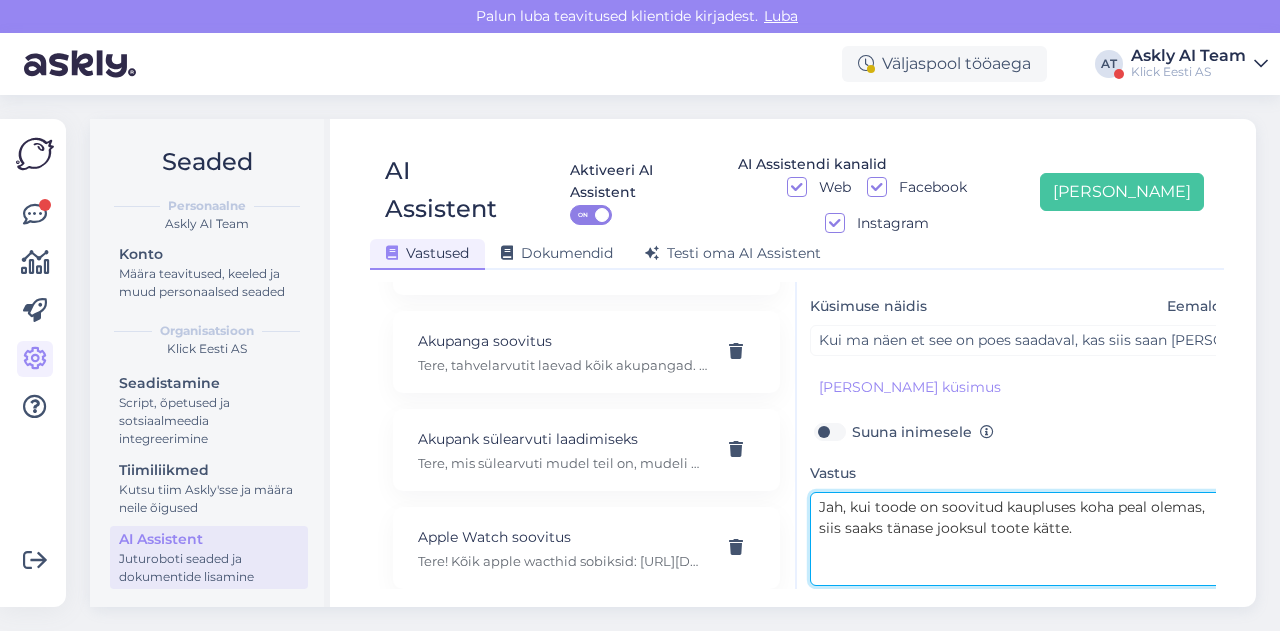 scroll, scrollTop: 0, scrollLeft: 2, axis: horizontal 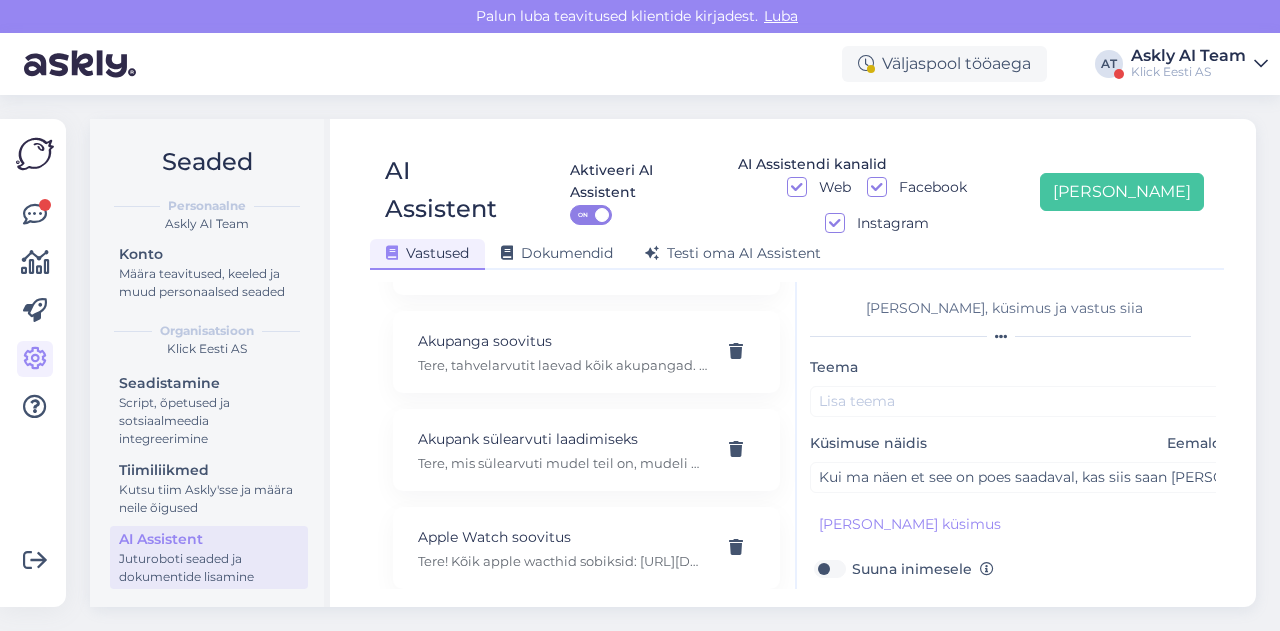 type on "Jah, kui toode on soovitud kaupluses koha peal olemas, siis saaks tänase jooksul toote kätte." 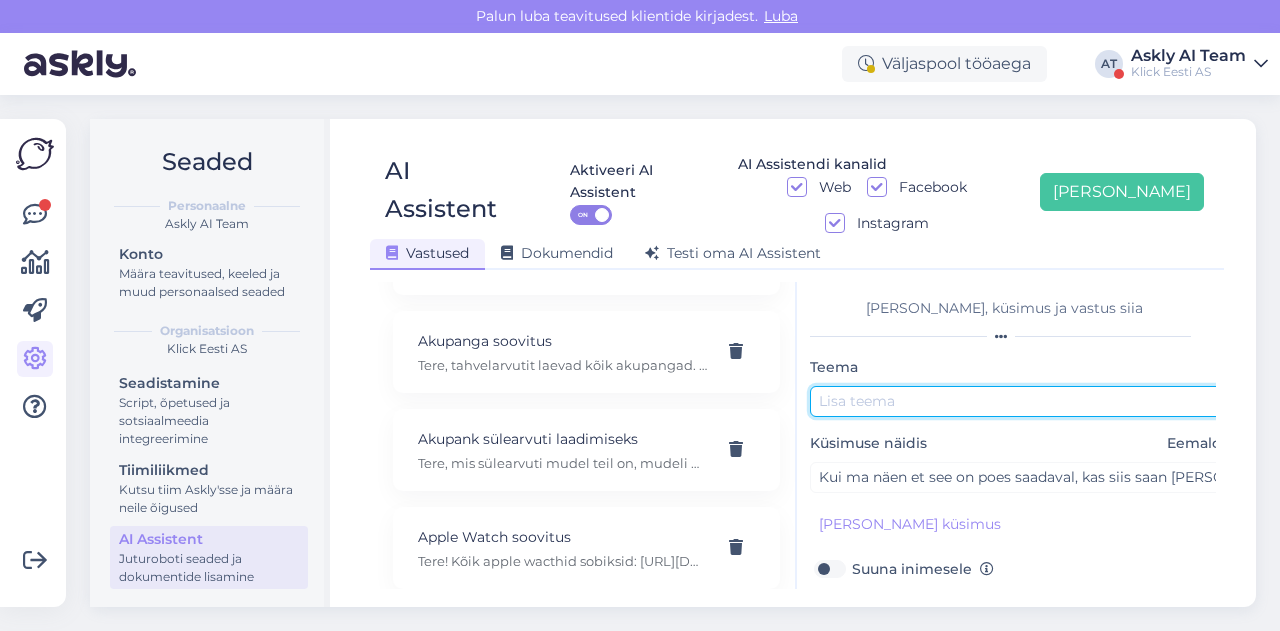 click at bounding box center (1020, 401) 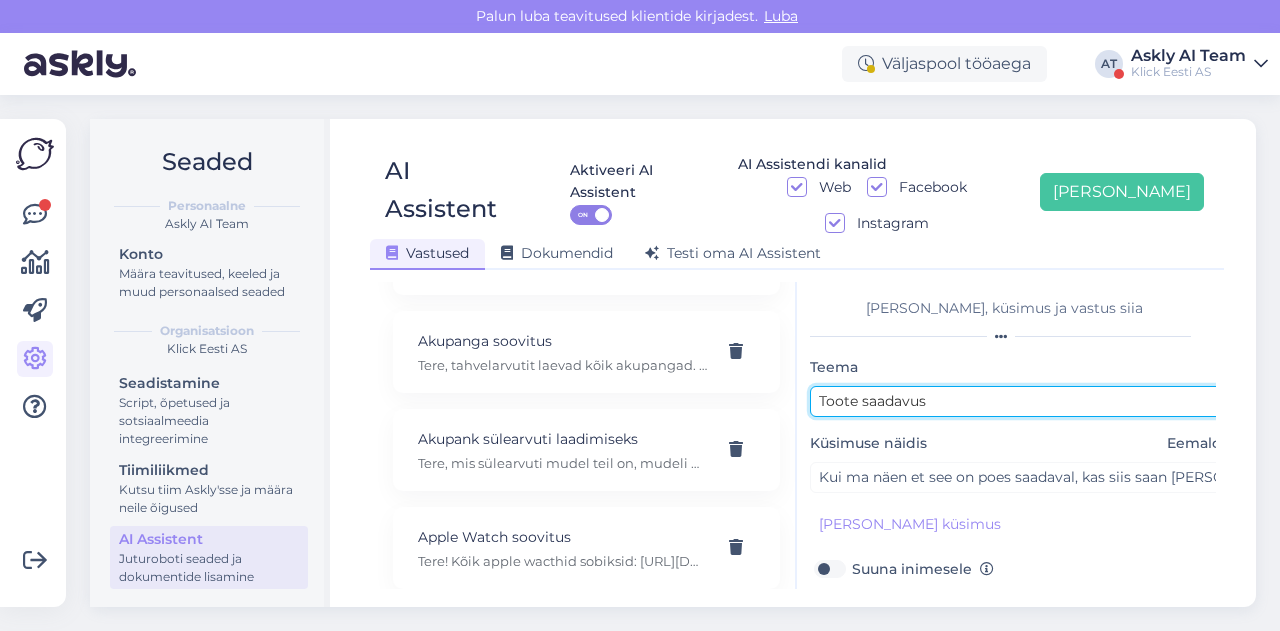 scroll, scrollTop: 179, scrollLeft: 0, axis: vertical 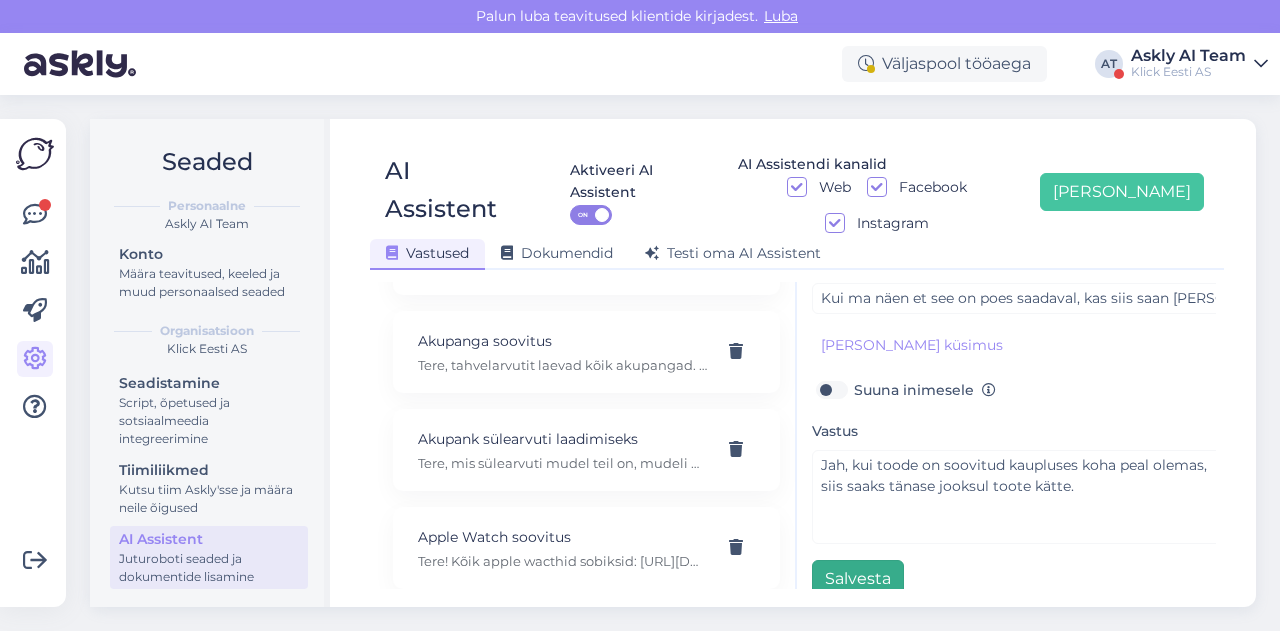 type on "Toote saadavus" 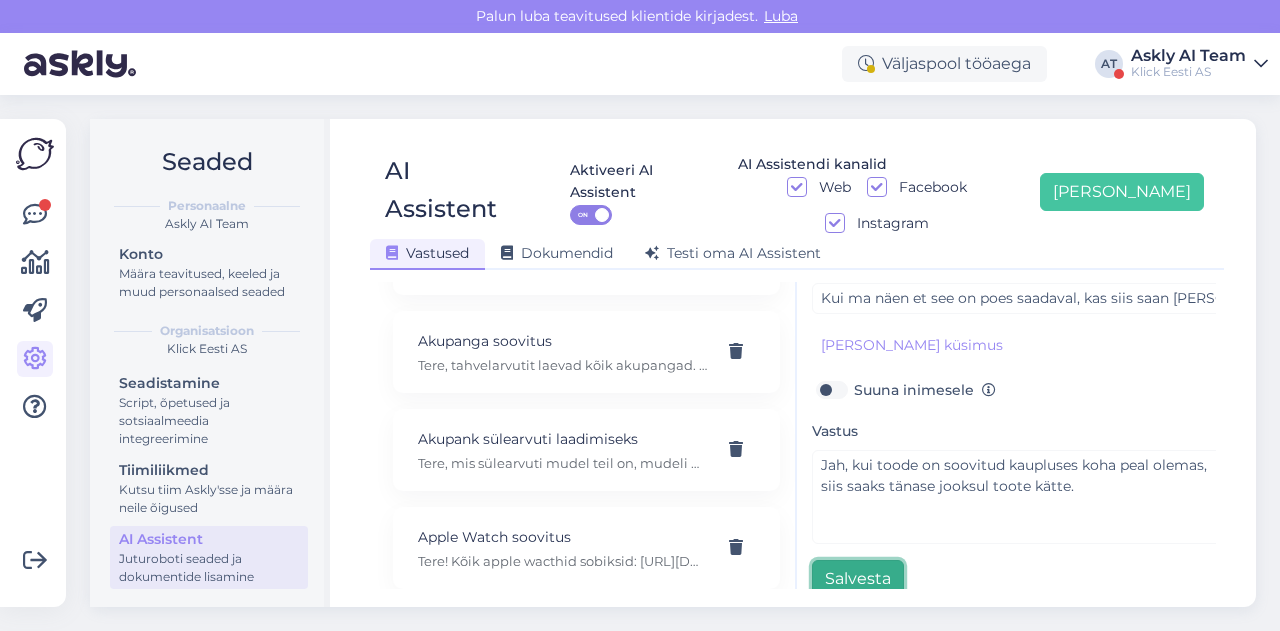 click on "Salvesta" at bounding box center [858, 579] 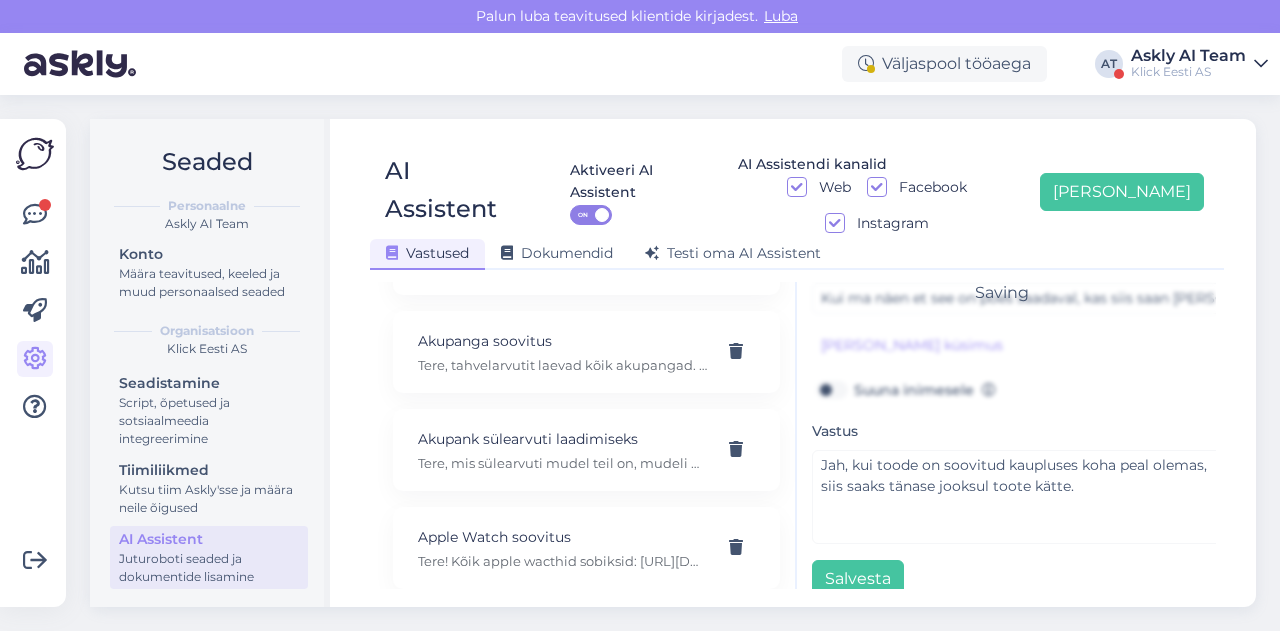 scroll, scrollTop: 42, scrollLeft: 0, axis: vertical 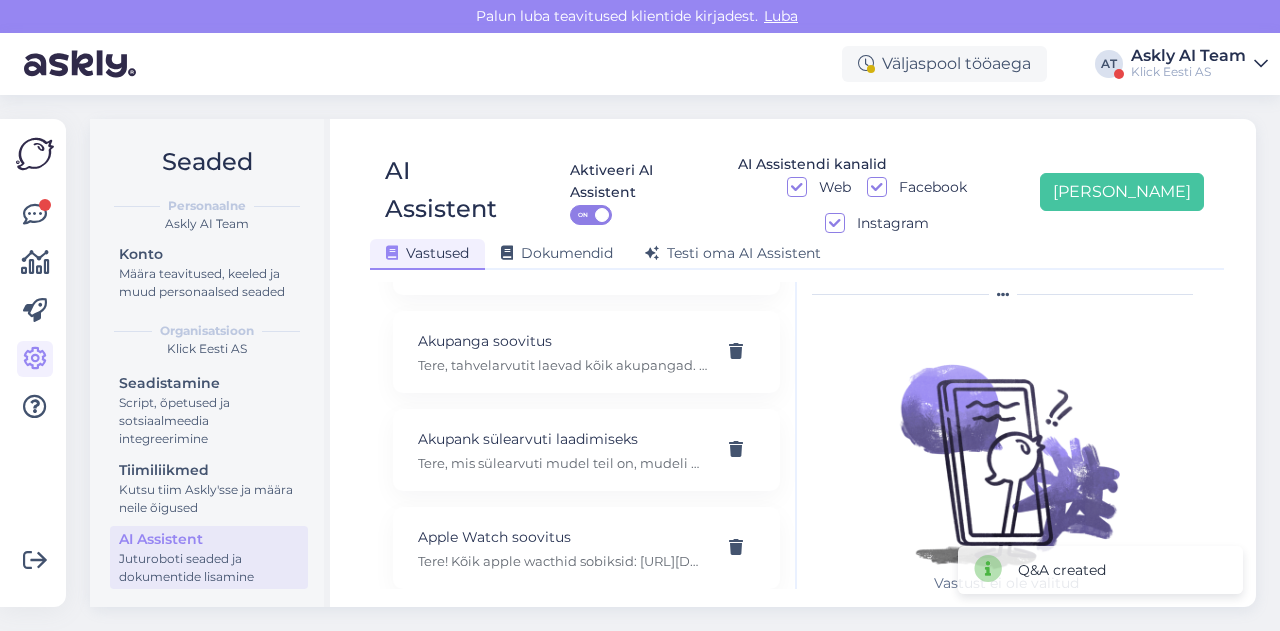click on "Seaded Personaalne Askly AI Team Konto Määra teavitused, keeled ja muud personaalsed seaded Organisatsioon Klick Eesti AS Seadistamine Script, õpetused ja sotsiaalmeedia integreerimine Tiimiliikmed Kutsu tiim Askly'sse ja määra neile õigused AI Assistent Juturoboti seaded ja dokumentide lisamine AI Assistent Aktiveeri AI Assistent ON AI Assistendi kanalid Web Facebook Instagram [PERSON_NAME] uus Vastused Dokumendid [PERSON_NAME] oma AI Assistent Kasuta AI Assistenti. Vajuta '[PERSON_NAME] uus' ja [PERSON_NAME] küsimused ja vastused, millele AI võiks 24/7 vastata kliendile sobivas keeles.  "Makse ootel" tellimused  Tere! "Makse ootel" tellimused tühistuvad automaatselt. Nende pärast ei pea muretsema. 32" telerid Narvas Tere! Järgnevad mudelid on saadaval: [URL][DOMAIN_NAME] 5G nuputelefon Tere! 5G nuputelefoni ei ole. 4G telefonid leiab siit: [URL][DOMAIN_NAME][PERSON_NAME] Adapter Aku seisukord Arvuti W" at bounding box center [679, 363] 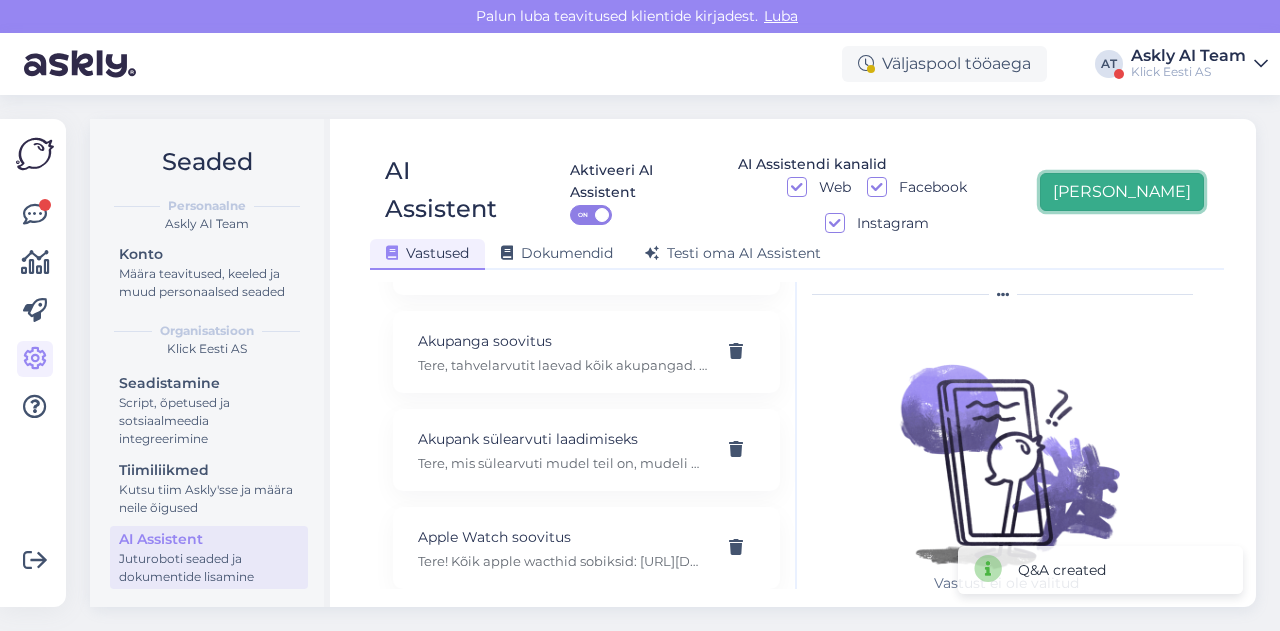 click on "[PERSON_NAME]" at bounding box center [1122, 192] 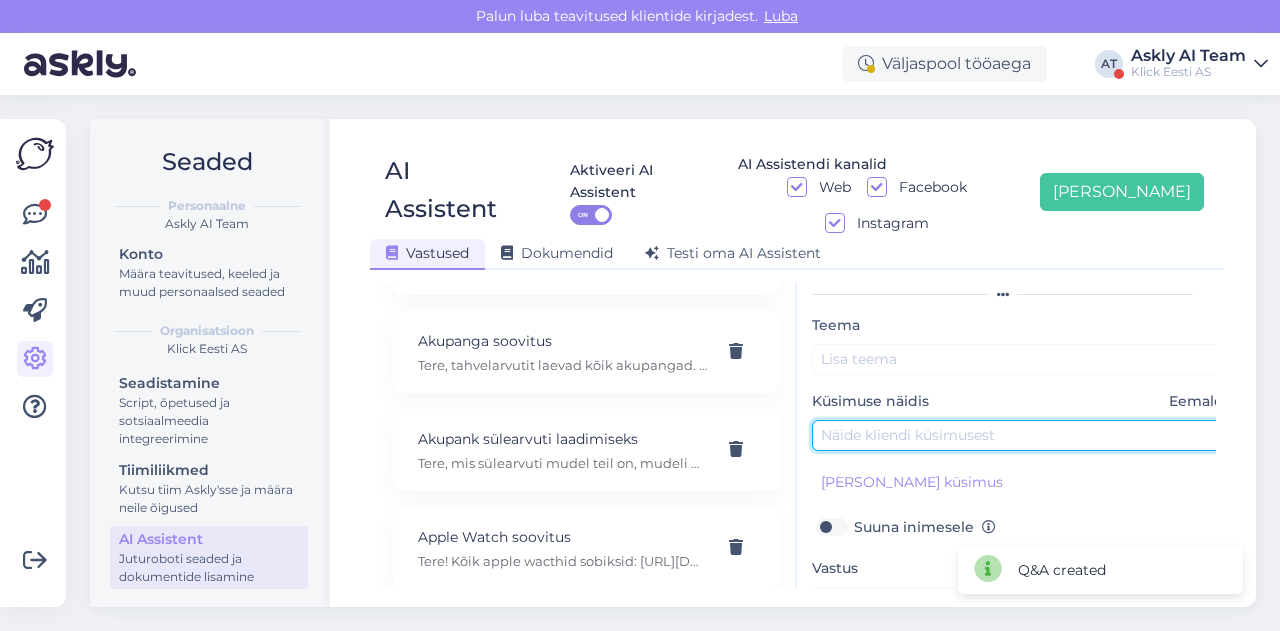 click at bounding box center [1022, 435] 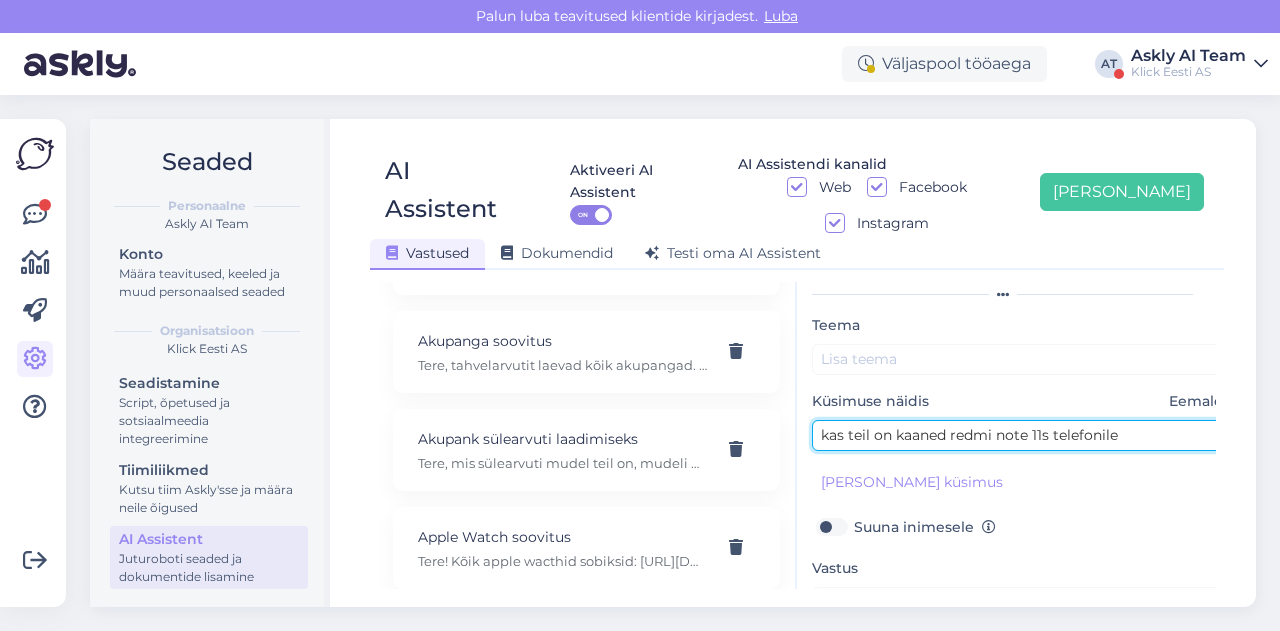 type on "kas teil on kaaned redmi note 11s telefonile" 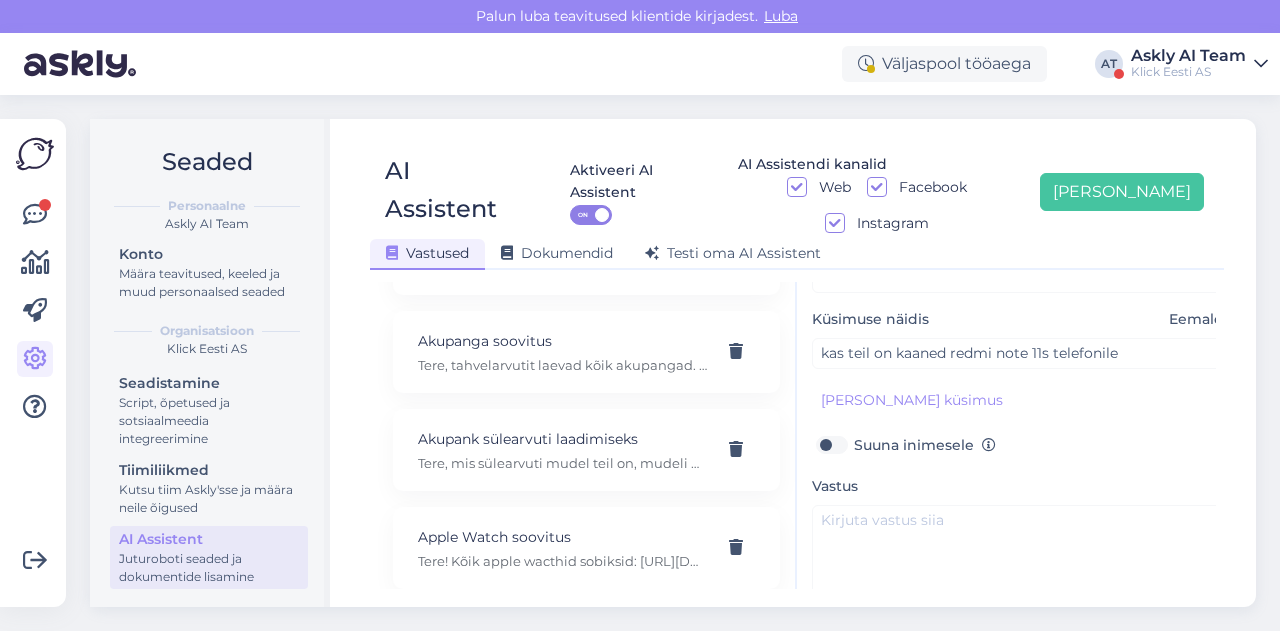 scroll, scrollTop: 150, scrollLeft: 0, axis: vertical 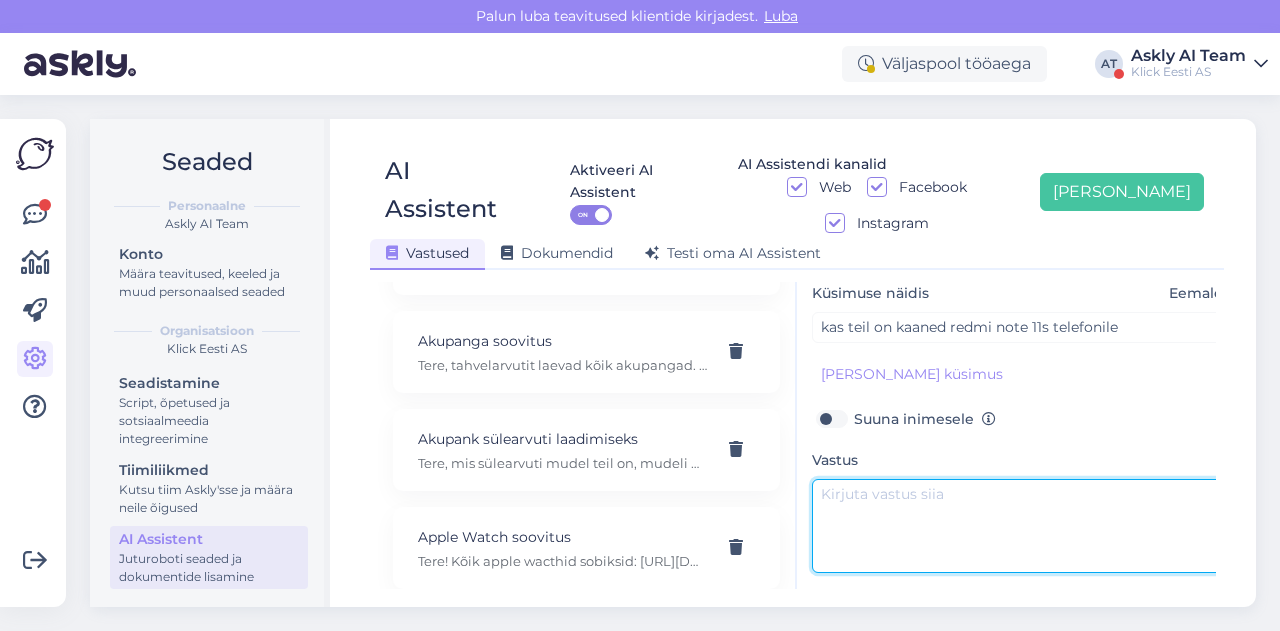 click at bounding box center [1022, 526] 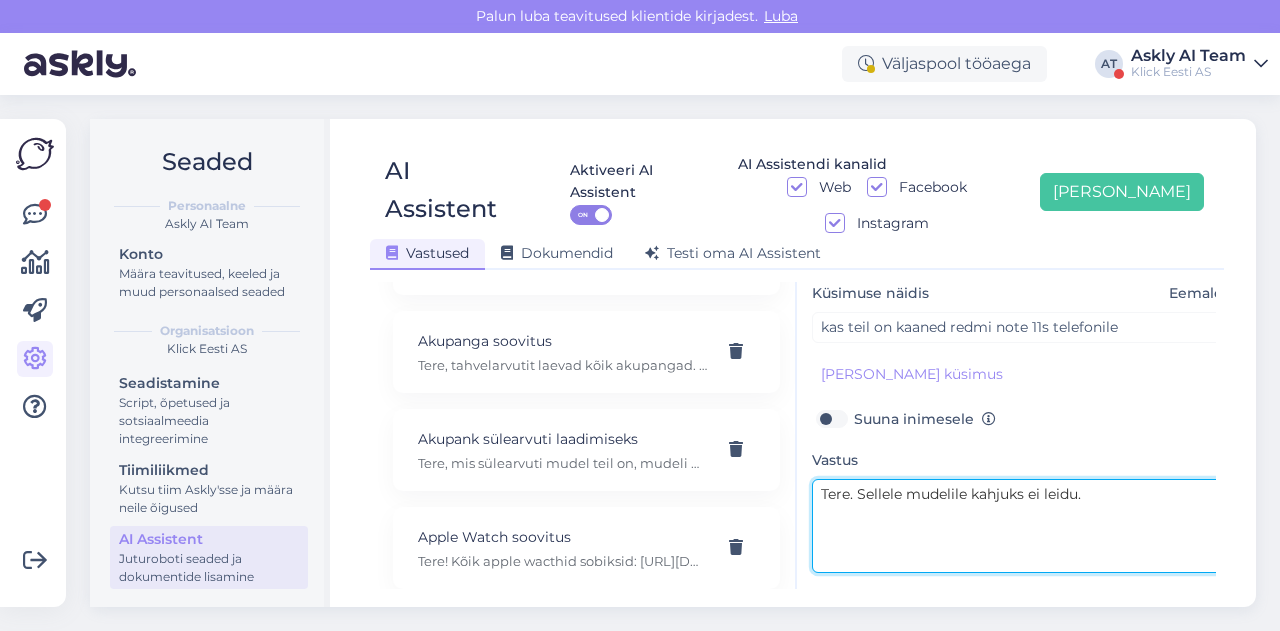 scroll, scrollTop: 96, scrollLeft: 0, axis: vertical 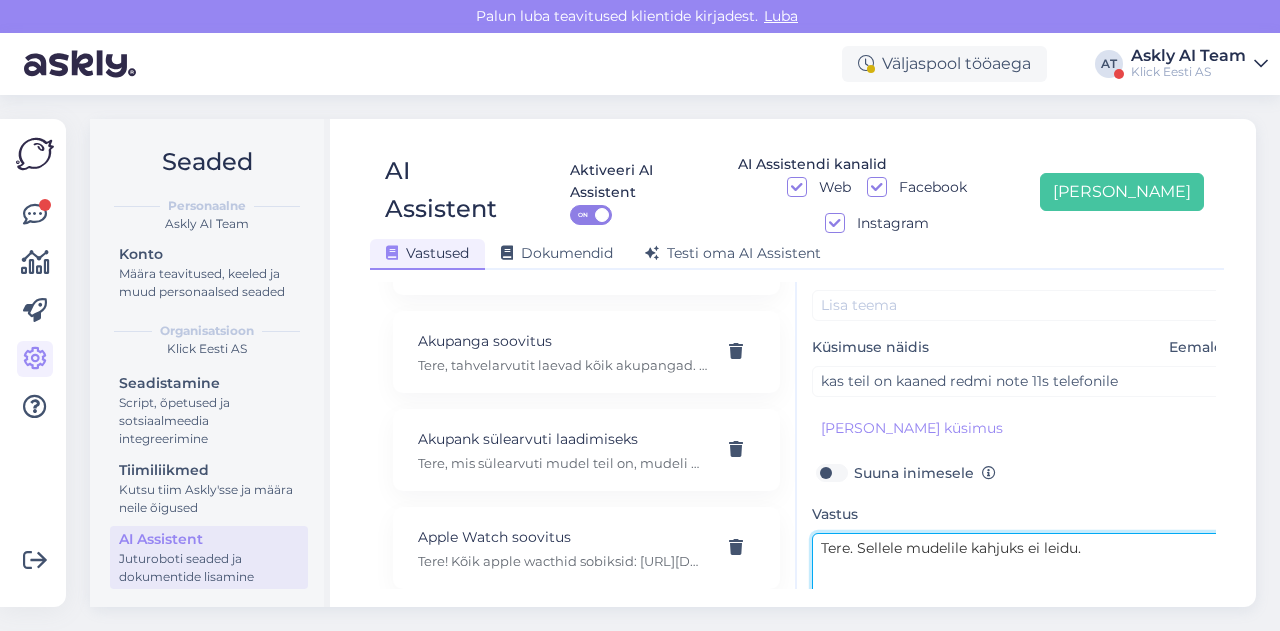 type on "Tere. Sellele mudelile kahjuks ei leidu." 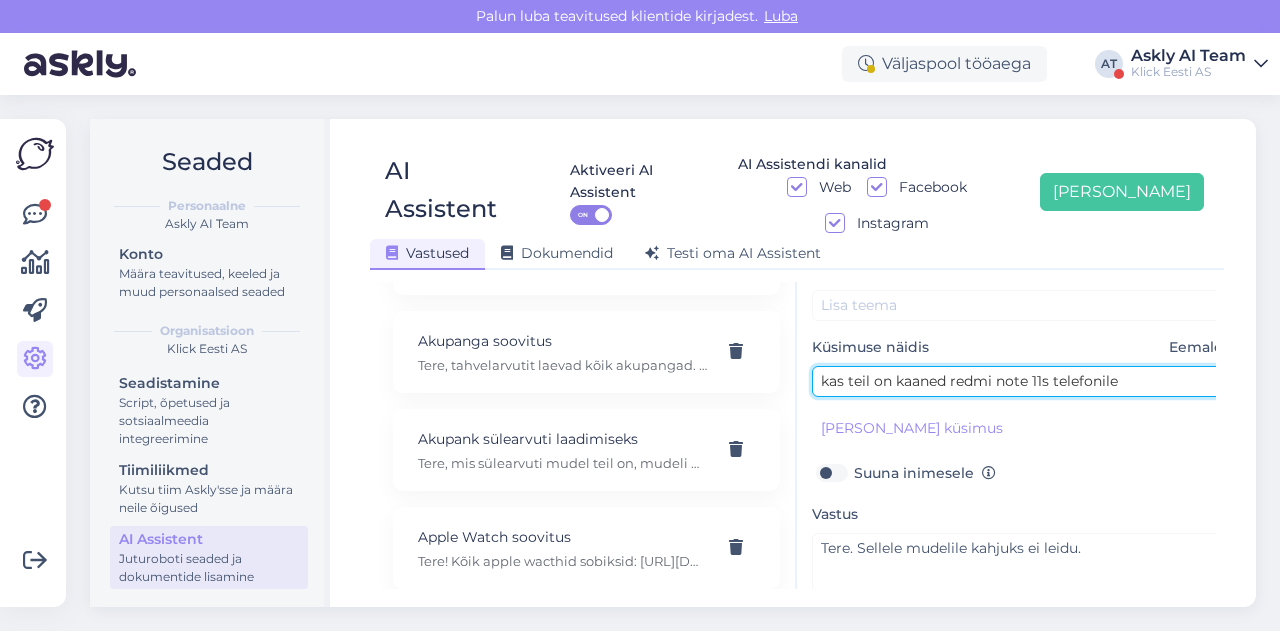 drag, startPoint x: 896, startPoint y: 343, endPoint x: 1052, endPoint y: 341, distance: 156.01282 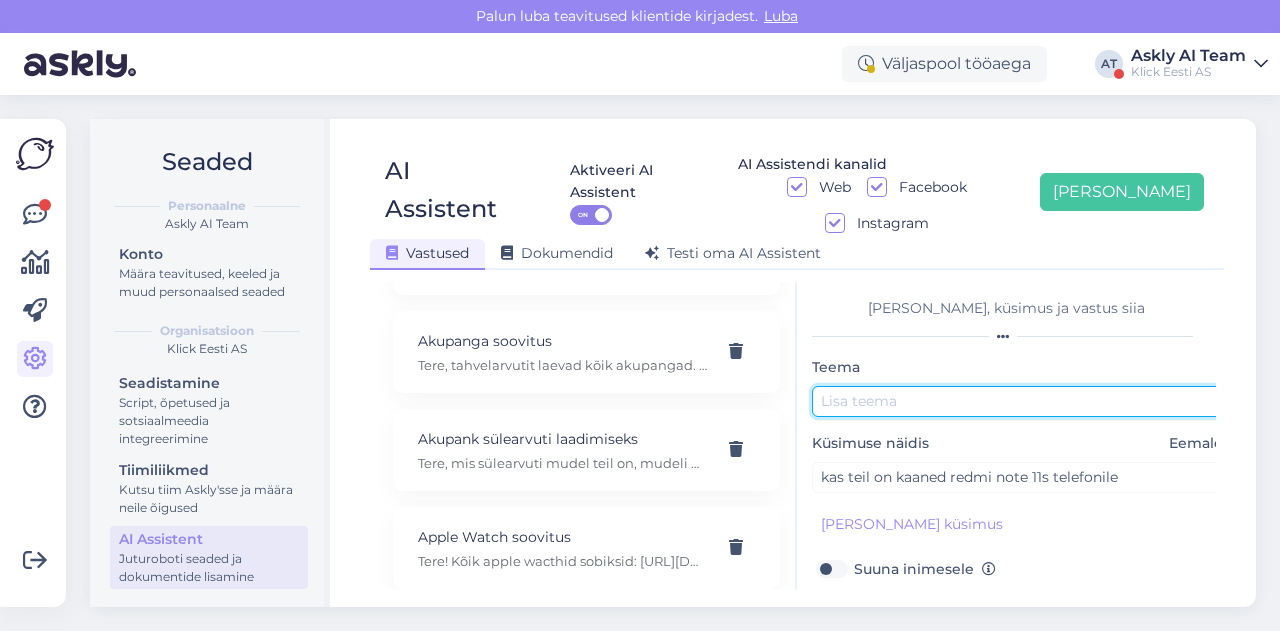 click at bounding box center (1022, 401) 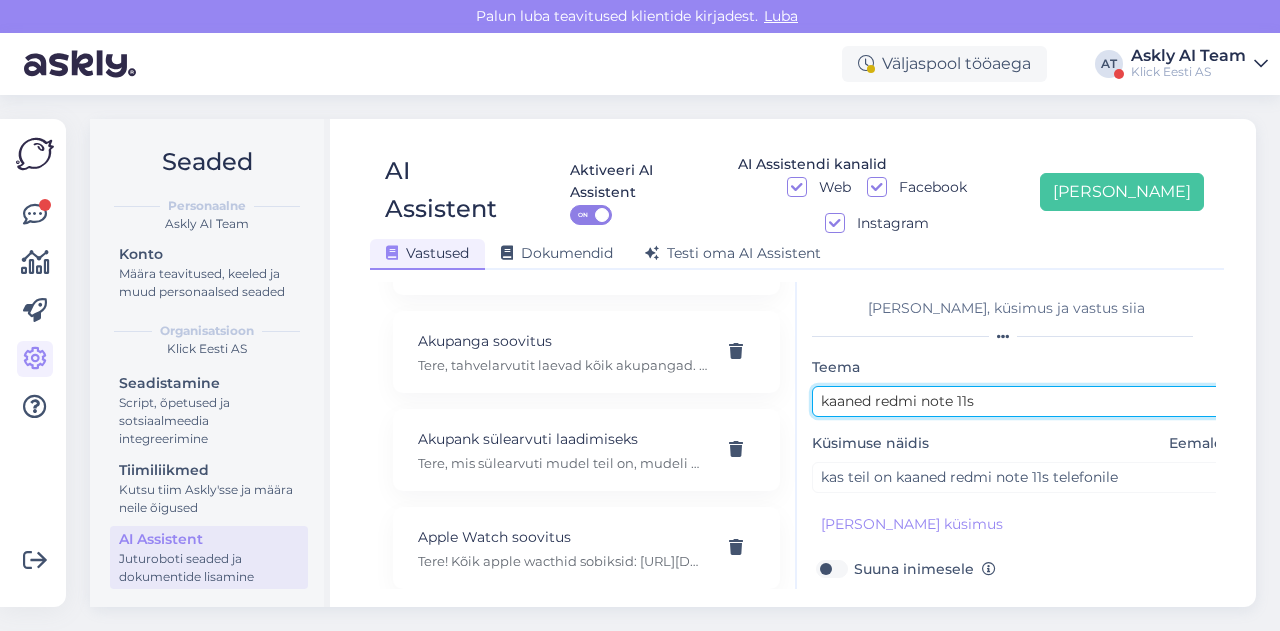 click on "kaaned redmi note 11s" at bounding box center [1022, 401] 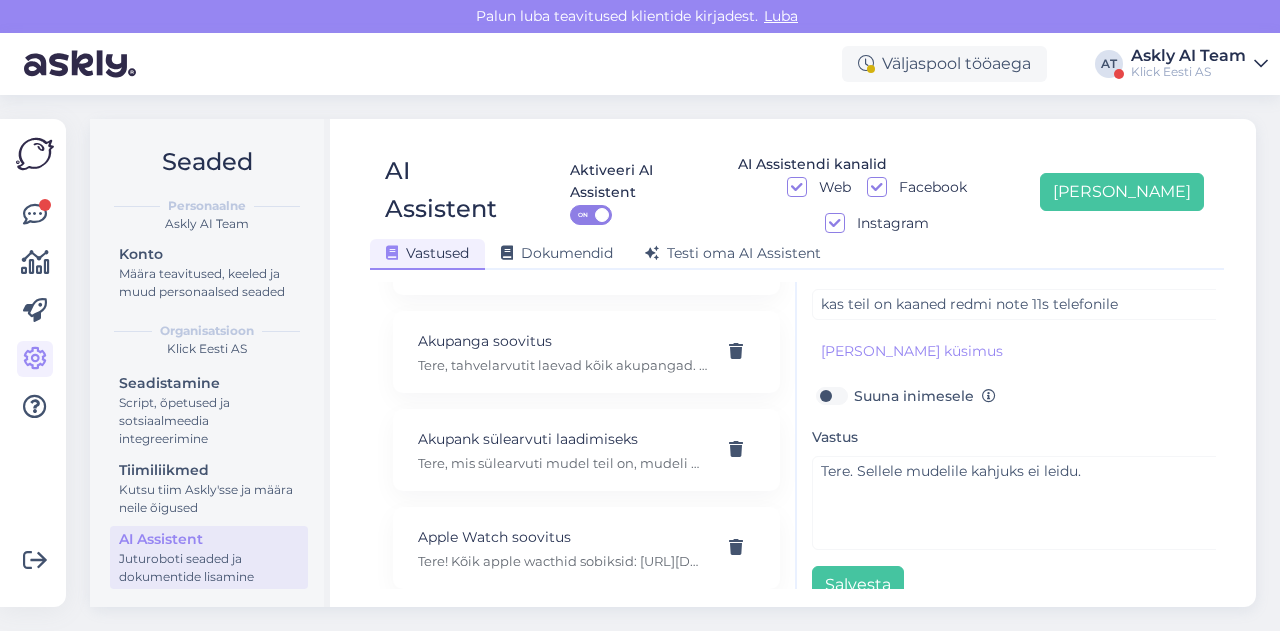 scroll, scrollTop: 179, scrollLeft: 0, axis: vertical 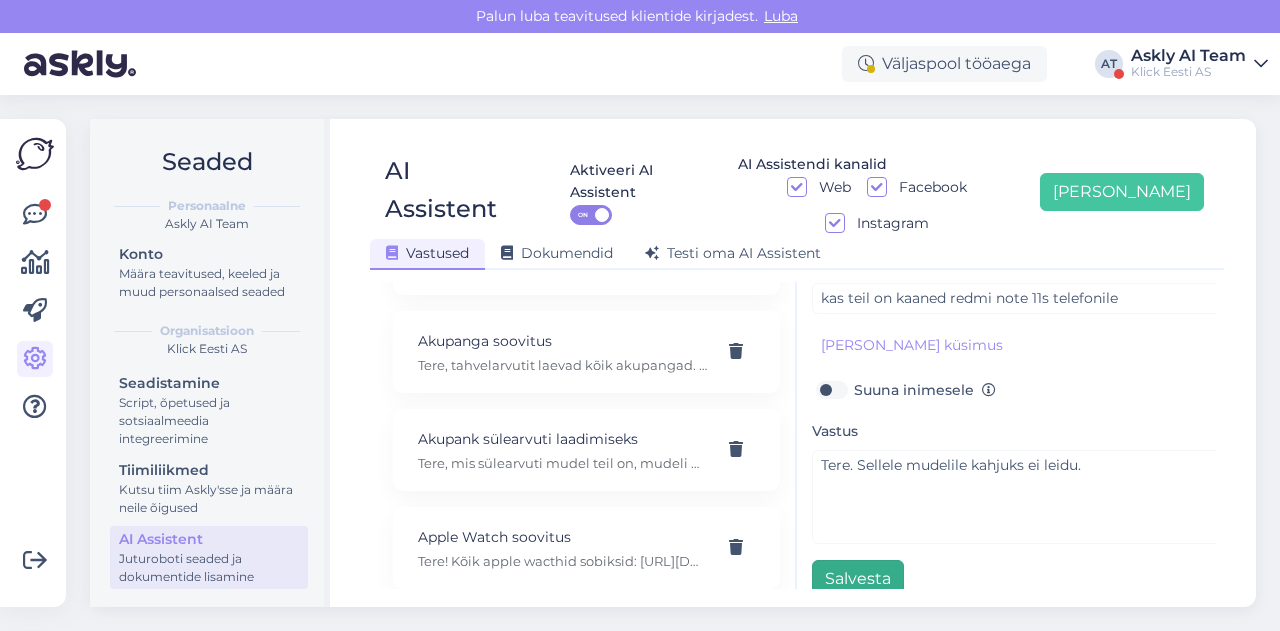 type on "Kaaned redmi note 11s" 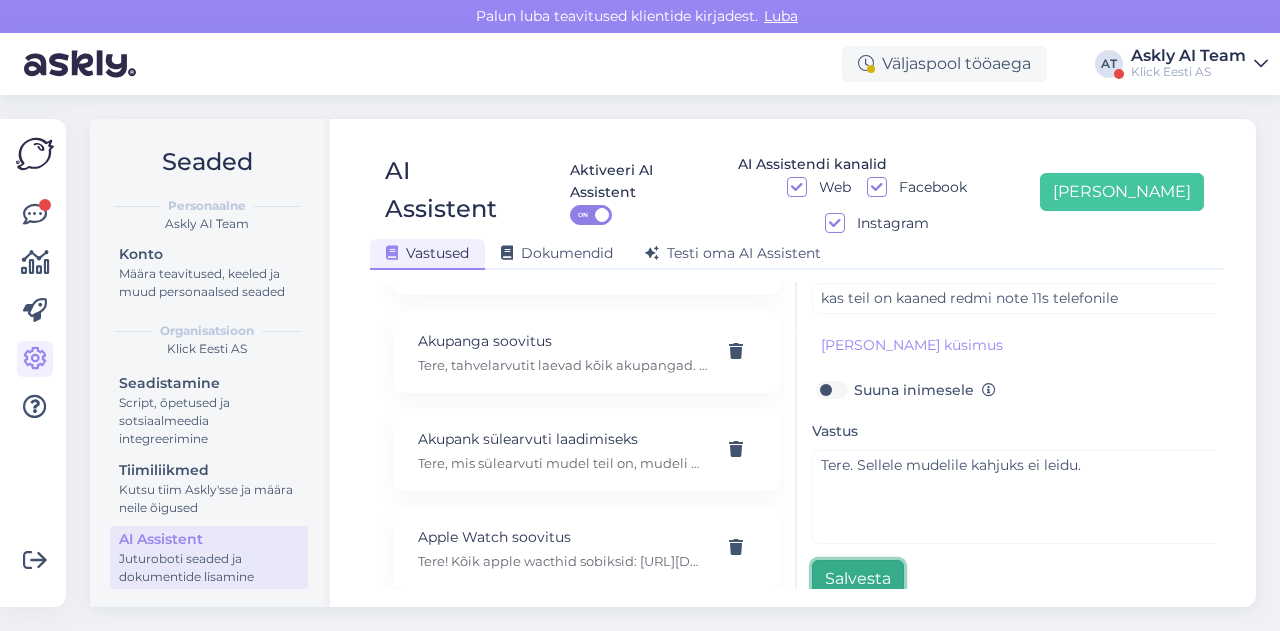 click on "Salvesta" at bounding box center (858, 579) 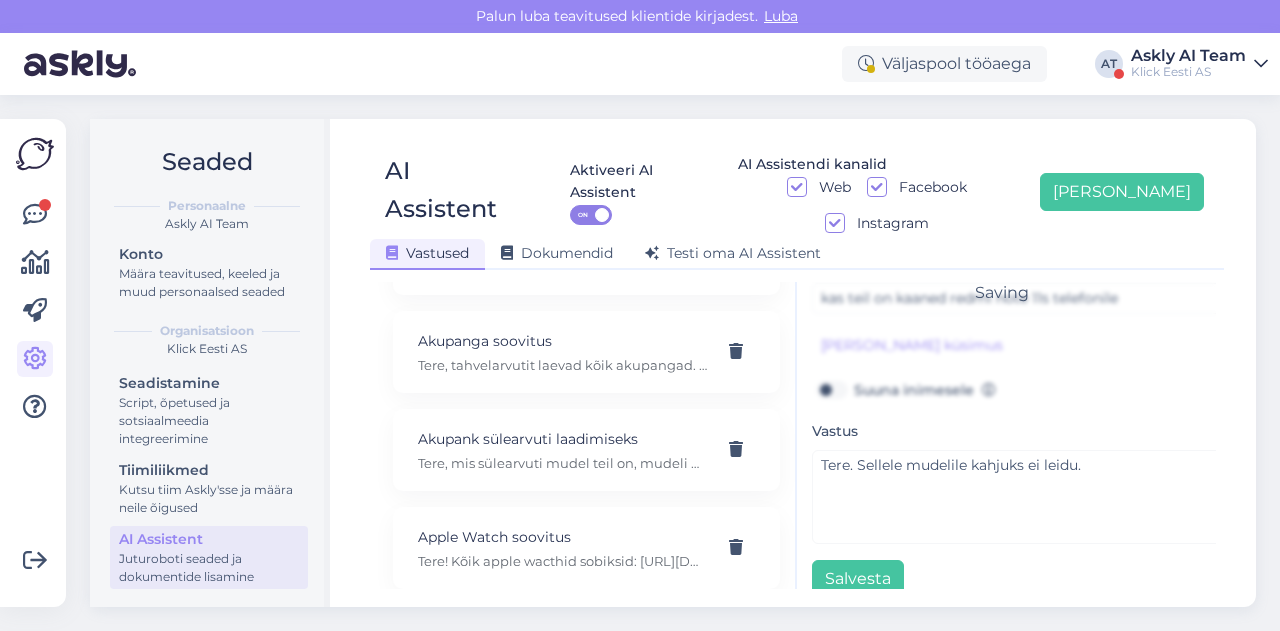 scroll, scrollTop: 42, scrollLeft: 0, axis: vertical 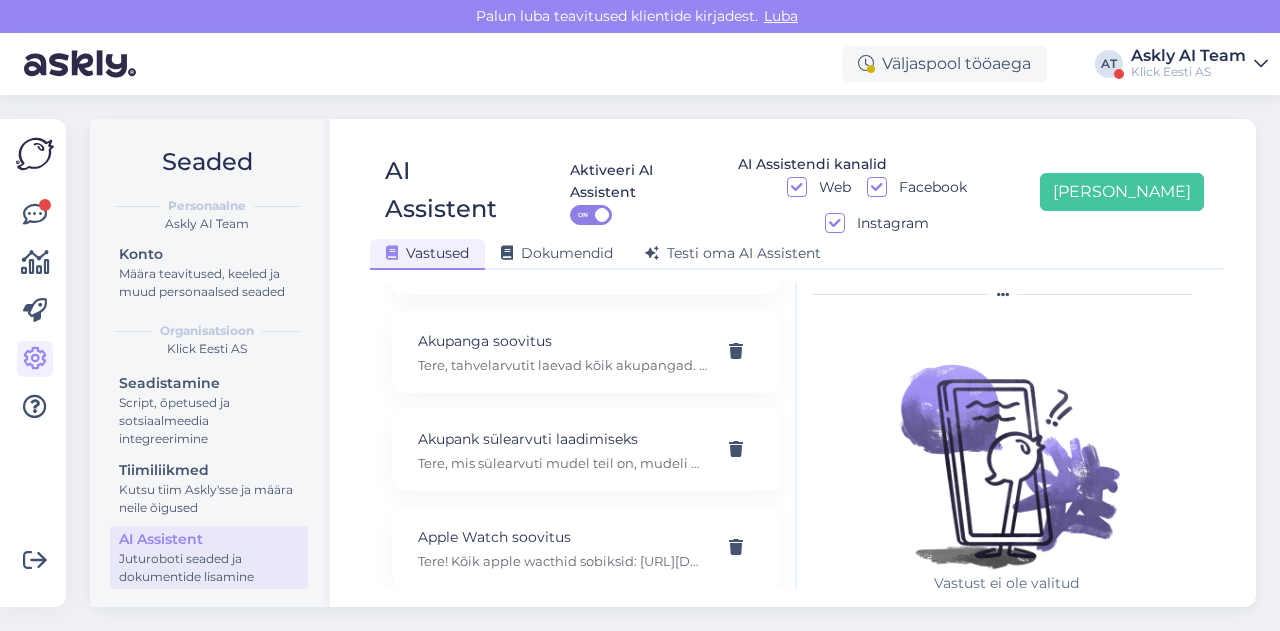 click on "AI Assistent Aktiveeri AI Assistent ON AI Assistendi kanalid Web Facebook Instagram [PERSON_NAME] uus Vastused Dokumendid [PERSON_NAME] oma AI Assistent [PERSON_NAME] AI Assistenti. Vajuta '[PERSON_NAME] uus' ja [PERSON_NAME] küsimused ja vastused, millele AI võiks 24/7 vastata kliendile sobivas keeles.  "Makse ootel" tellimused  Tere! "Makse ootel" tellimused tühistuvad automaatselt. Nende pärast ei pea muretsema. 32" telerid Narvas Tere! Järgnevad mudelid on saadaval: [URL][DOMAIN_NAME] 5G nuputelefon Tere! 5G nuputelefoni ei ole. 4G telefonid leiab siit: [URL][DOMAIN_NAME][PERSON_NAME] Acer swift laadijat 45W: 19V 2.37A Tere, seda laadijat ei [PERSON_NAME] pakkuda kahjuks.
Adapter Tere, mis ühendusega see USB-C adapter teiselt poolt peaks olema? Aku seisukord Tere! Uue ringi seadmete akud on testitud, kuid mitte vahetatud. Täpne seis ei [PERSON_NAME].
Aku vahetus Tere! Kahjuks ei paku seda teenust.
Akupanga soovitus" at bounding box center [797, 363] 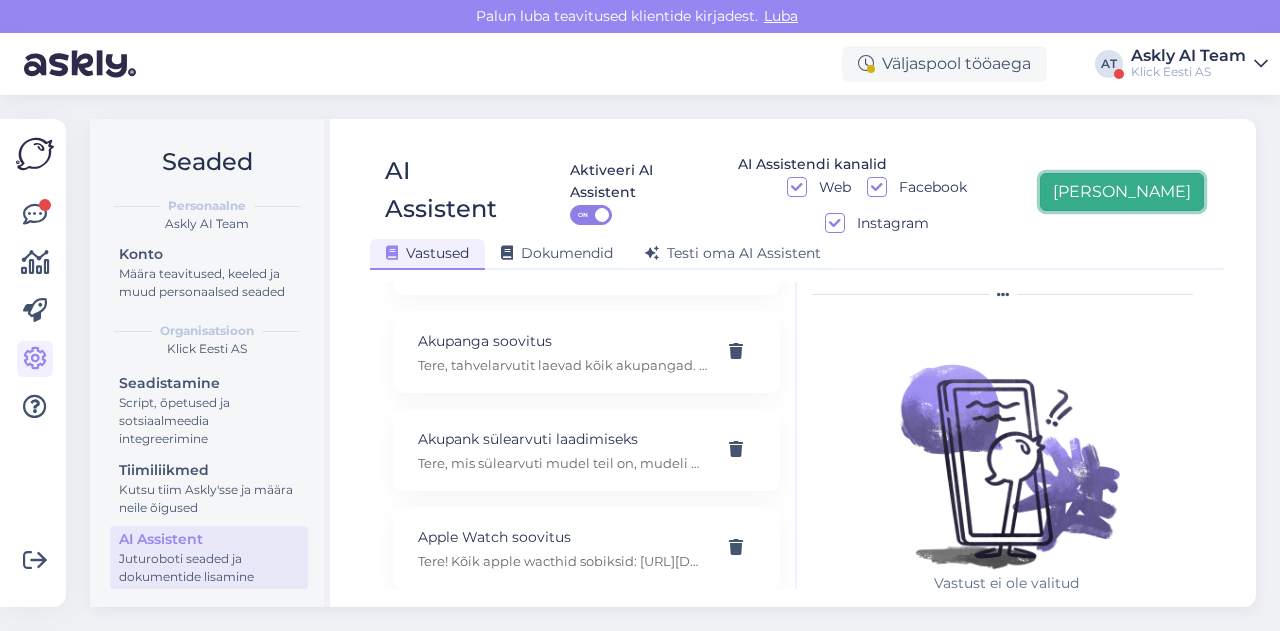 click on "[PERSON_NAME]" at bounding box center (1122, 192) 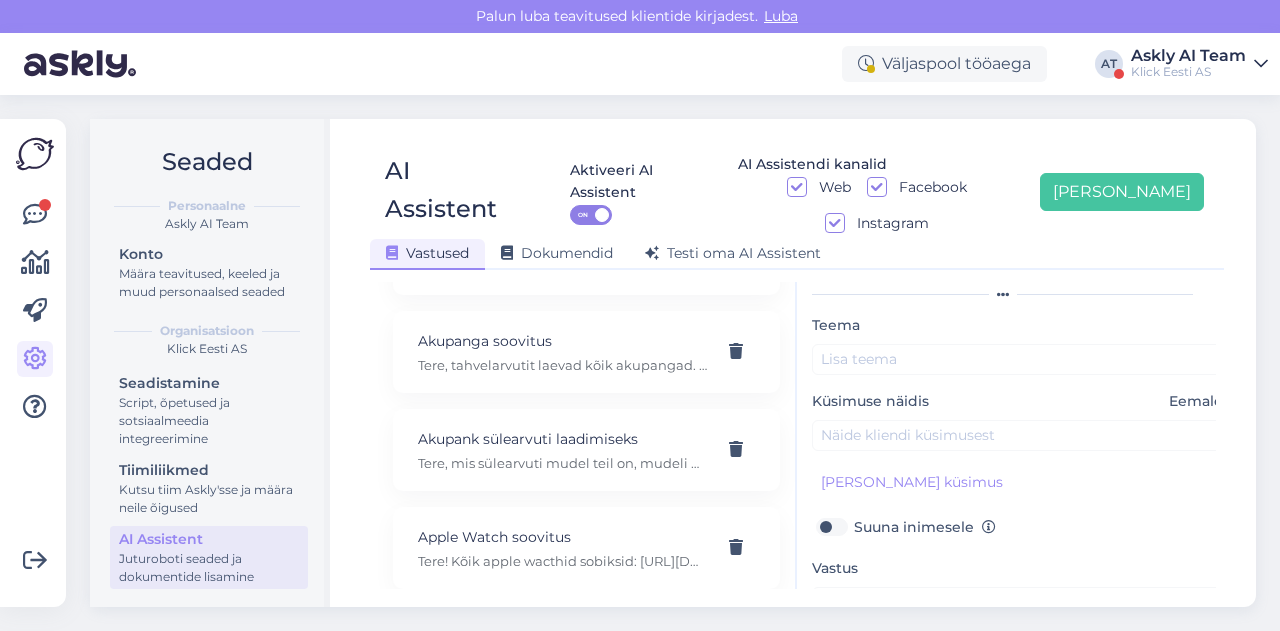 click on "Teema Küsimuse näidis Eemalda [PERSON_NAME] kliendi küsimus Suuna inimesele Vastus Salvesta" at bounding box center [1022, 524] 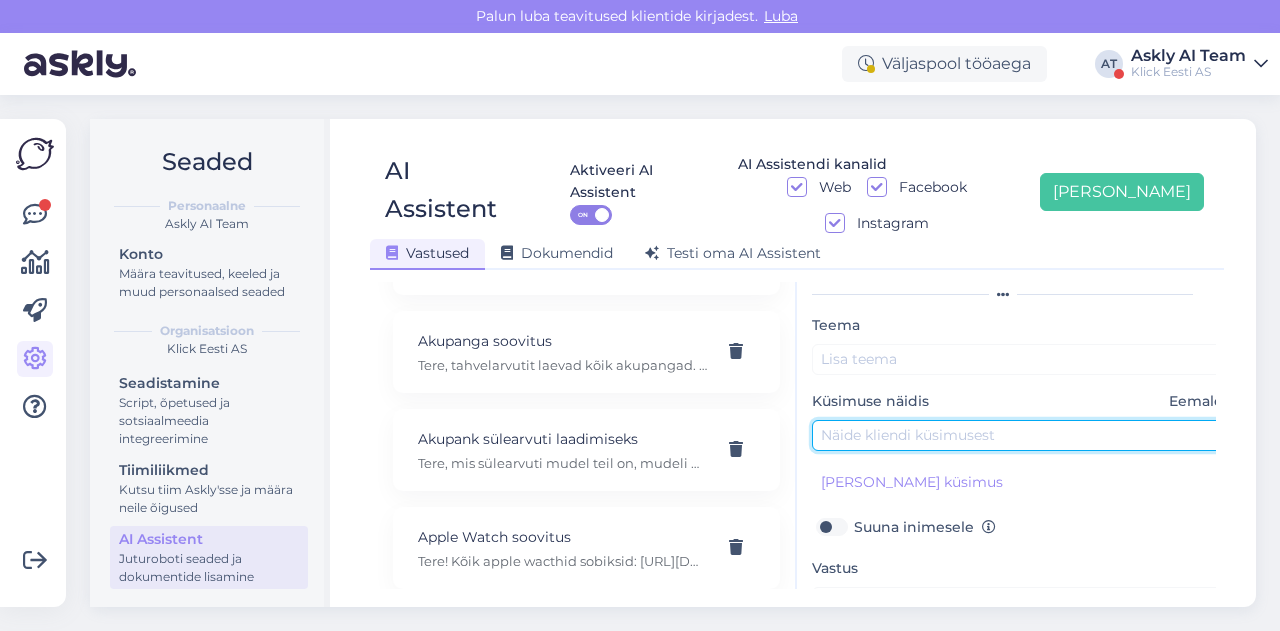 click at bounding box center (1022, 435) 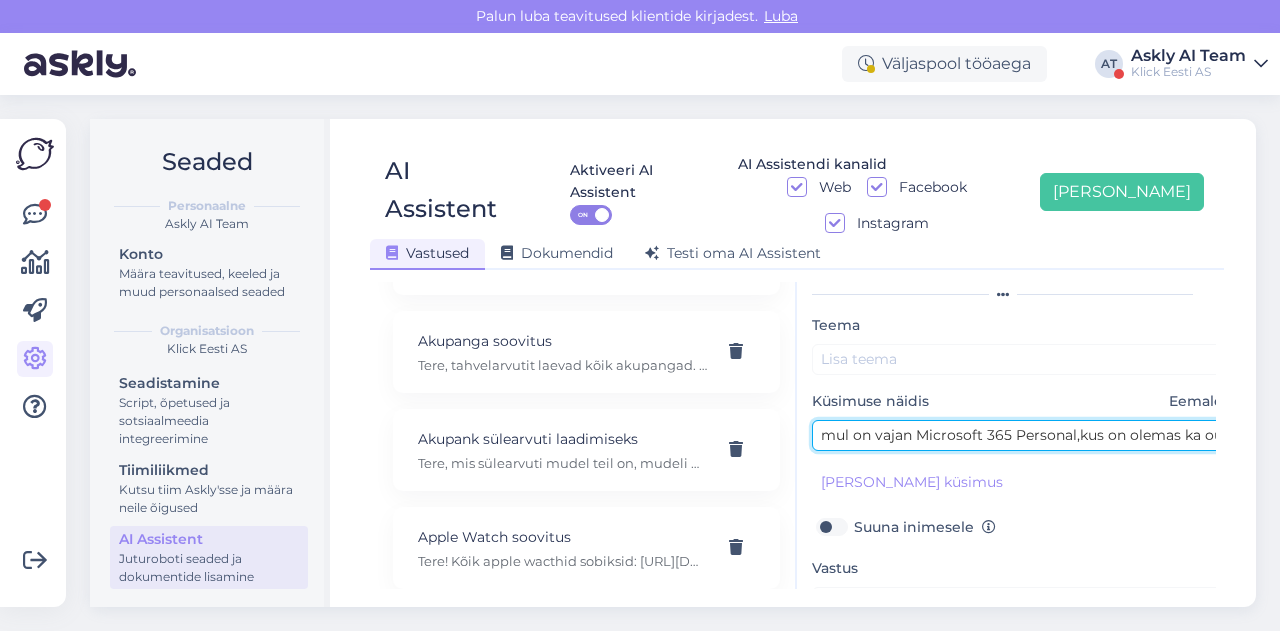 scroll, scrollTop: 0, scrollLeft: 515, axis: horizontal 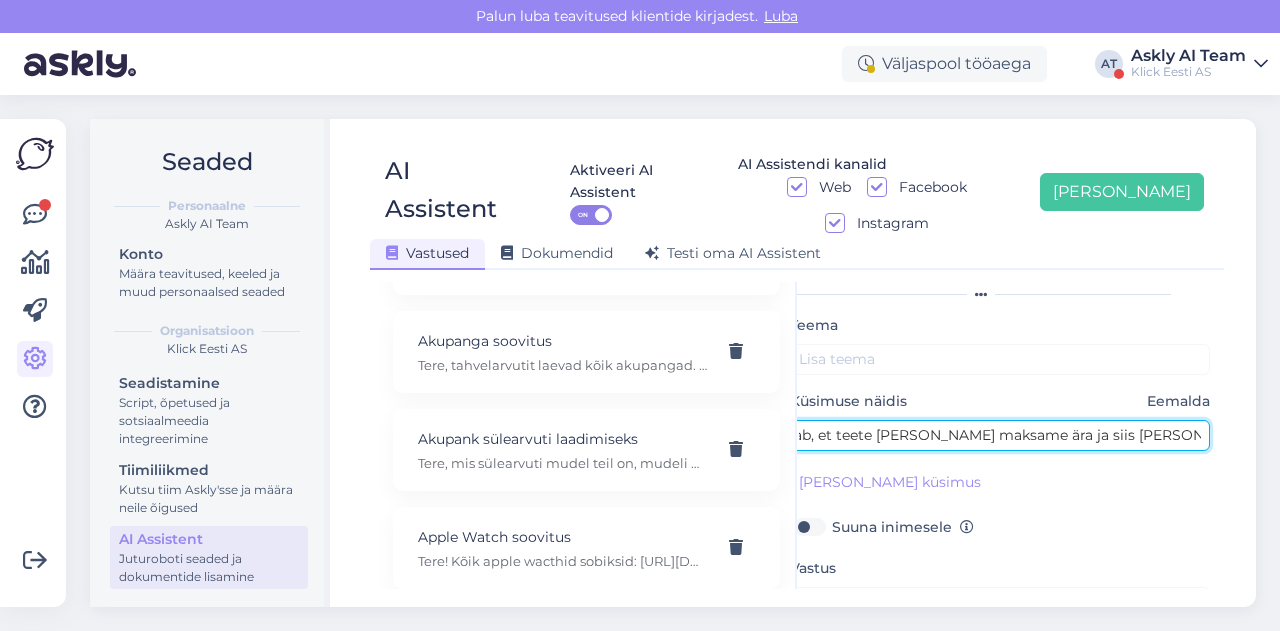 type on "mul on vajan Microsoft 365 Personal,kus on olemas ka outlook. Kas nii saab, et teete [PERSON_NAME] maksame ära ja siis [PERSON_NAME] võtmekoodi" 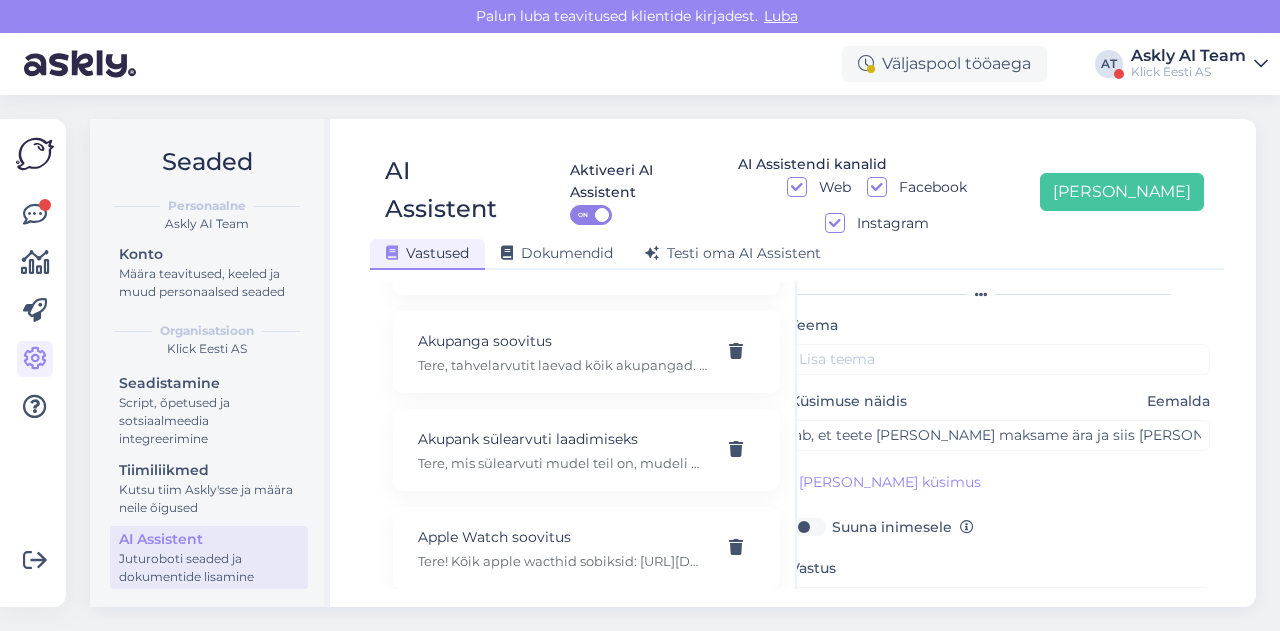 scroll, scrollTop: 0, scrollLeft: 0, axis: both 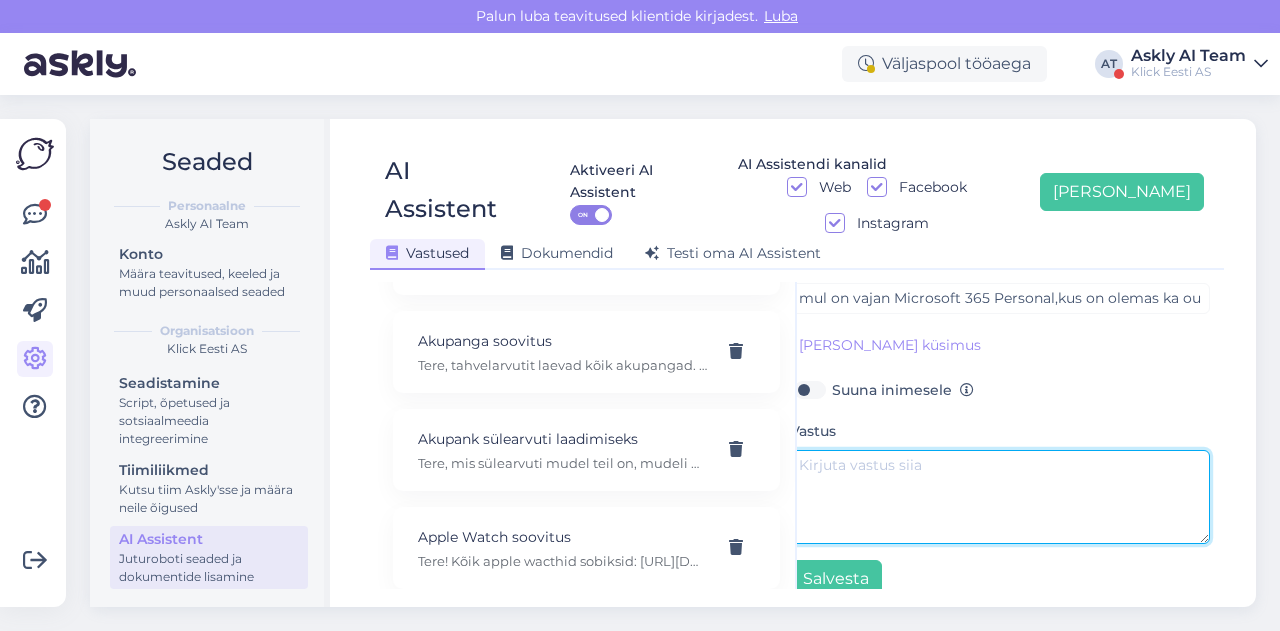 click at bounding box center [1000, 497] 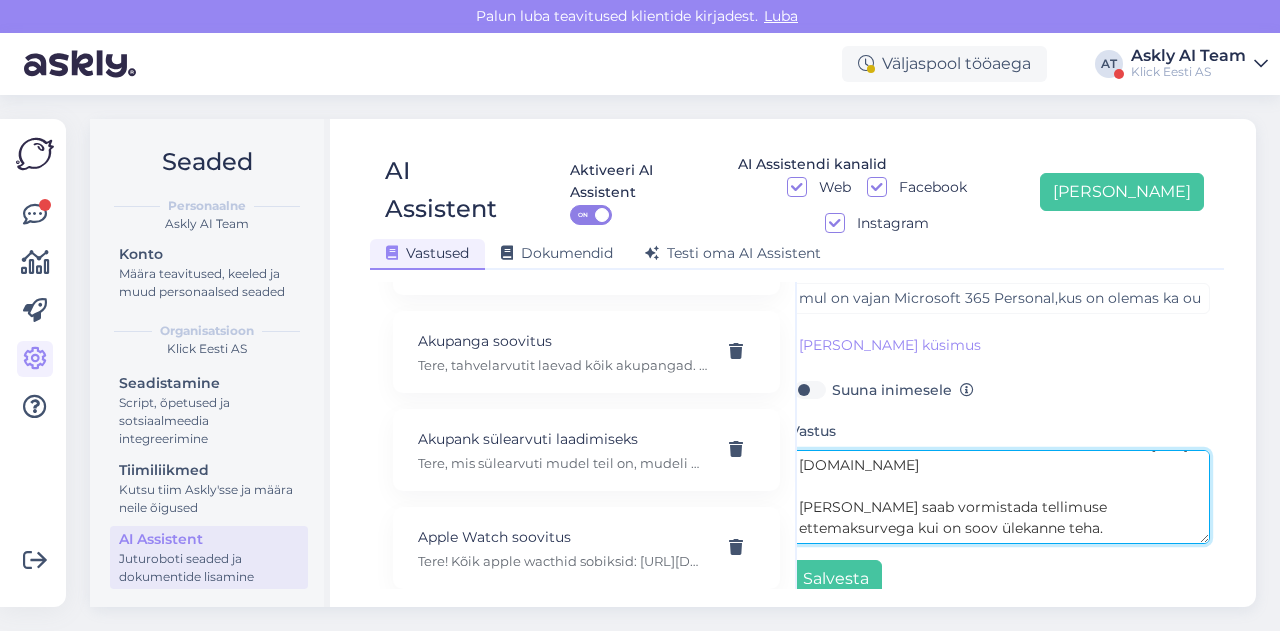 scroll, scrollTop: 0, scrollLeft: 0, axis: both 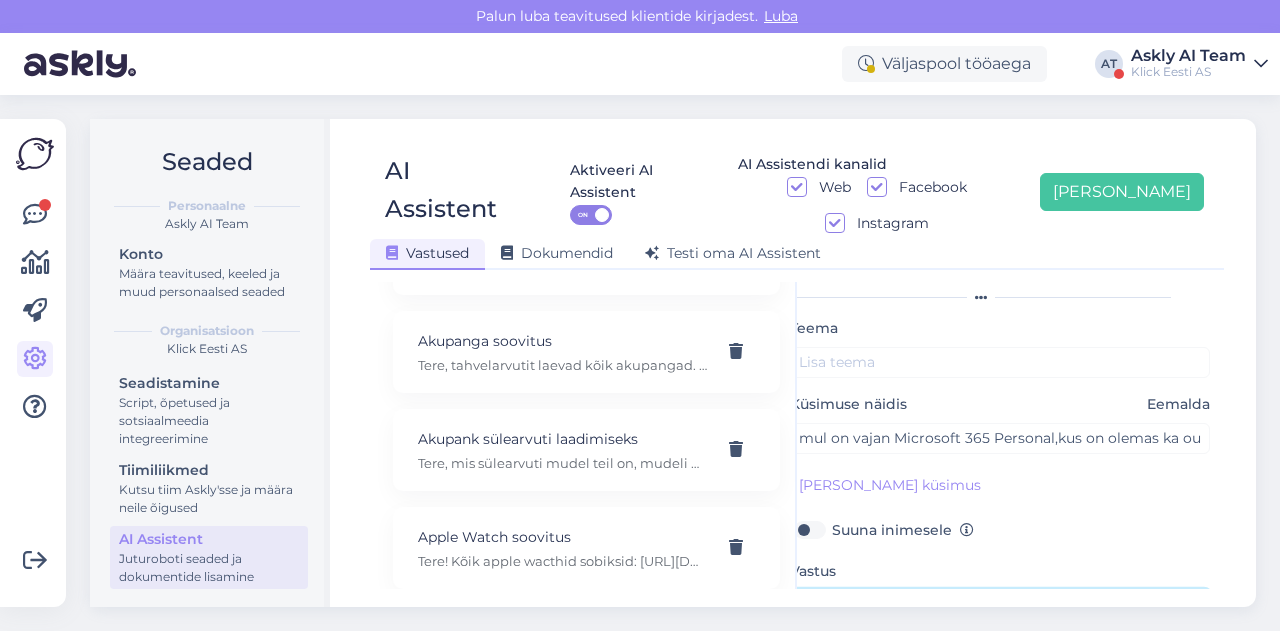 type on "ESD versiooni ostes saadetakse aktiveerimiskood: [URL][DOMAIN_NAME]
[PERSON_NAME] saab vormistada tellimuse ettemaksurvega kui on soov ülekanne teha." 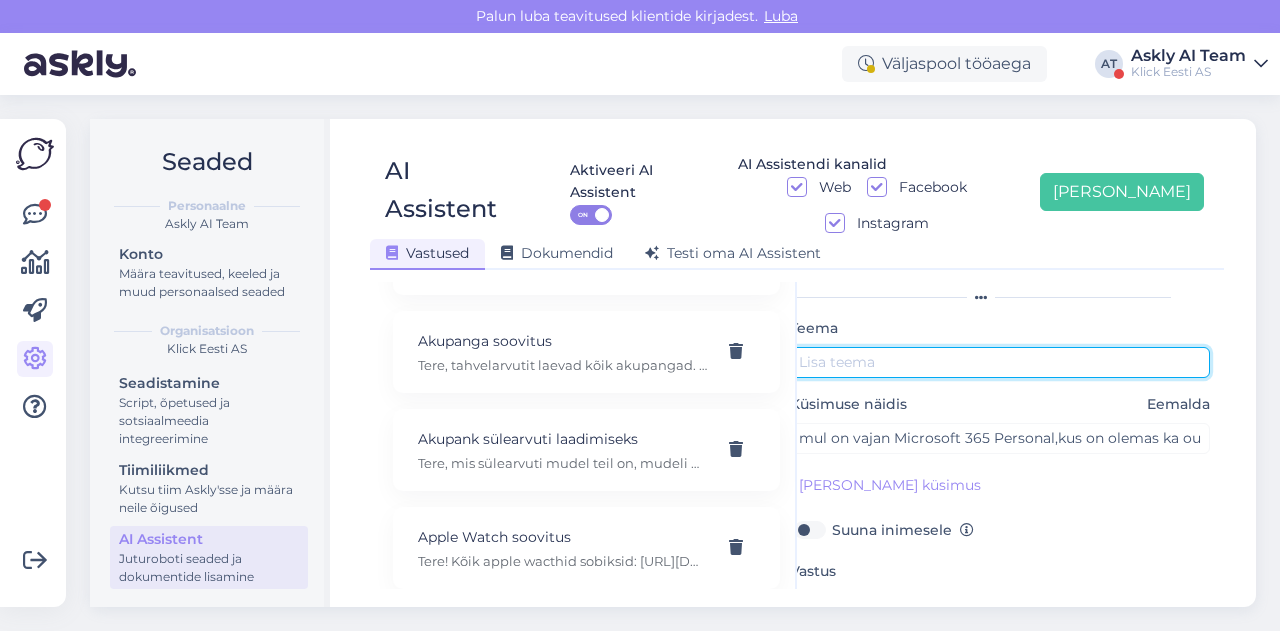 click at bounding box center [1000, 362] 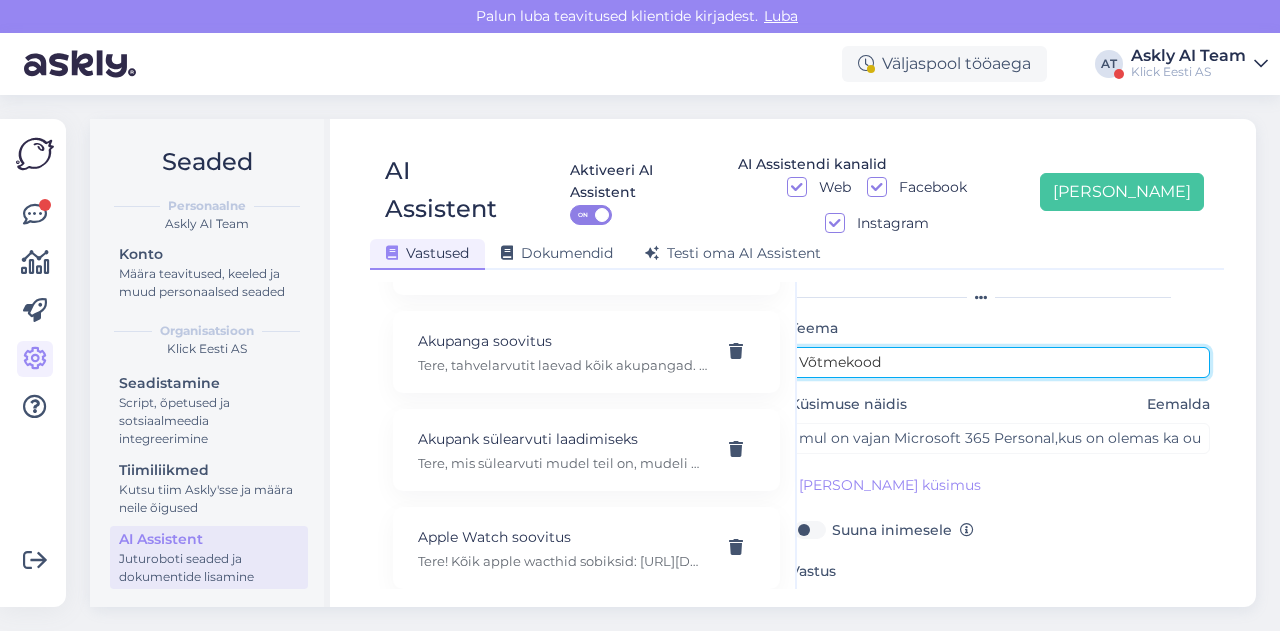 scroll, scrollTop: 179, scrollLeft: 22, axis: both 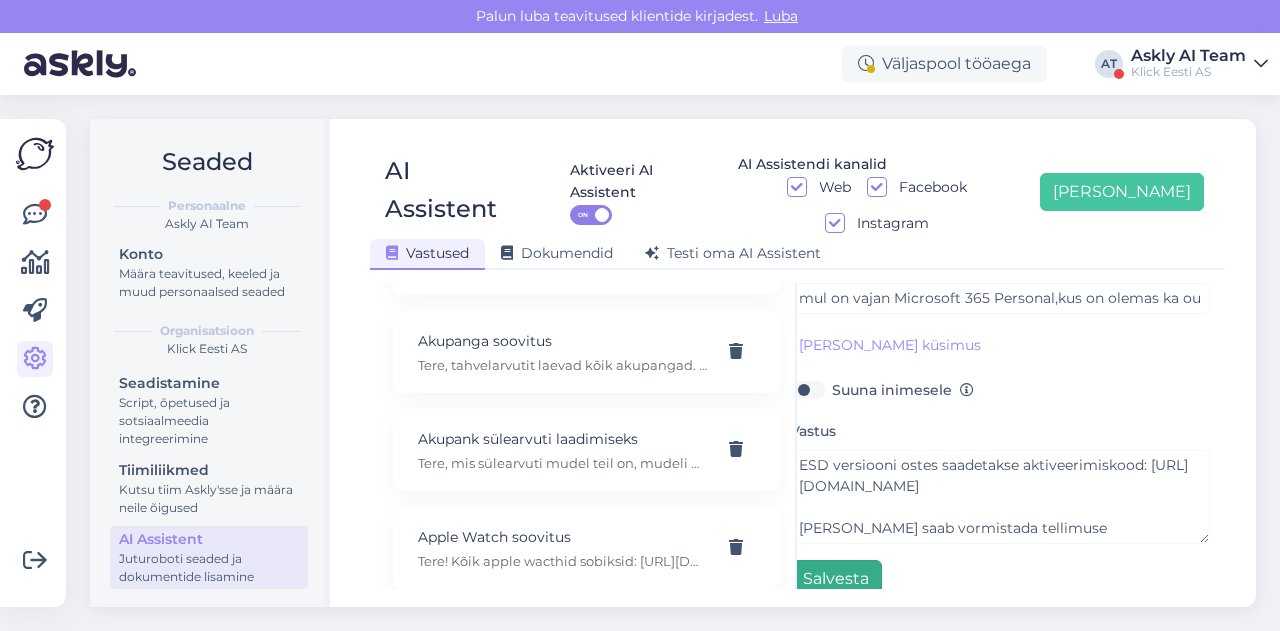 type on "Võtmekood" 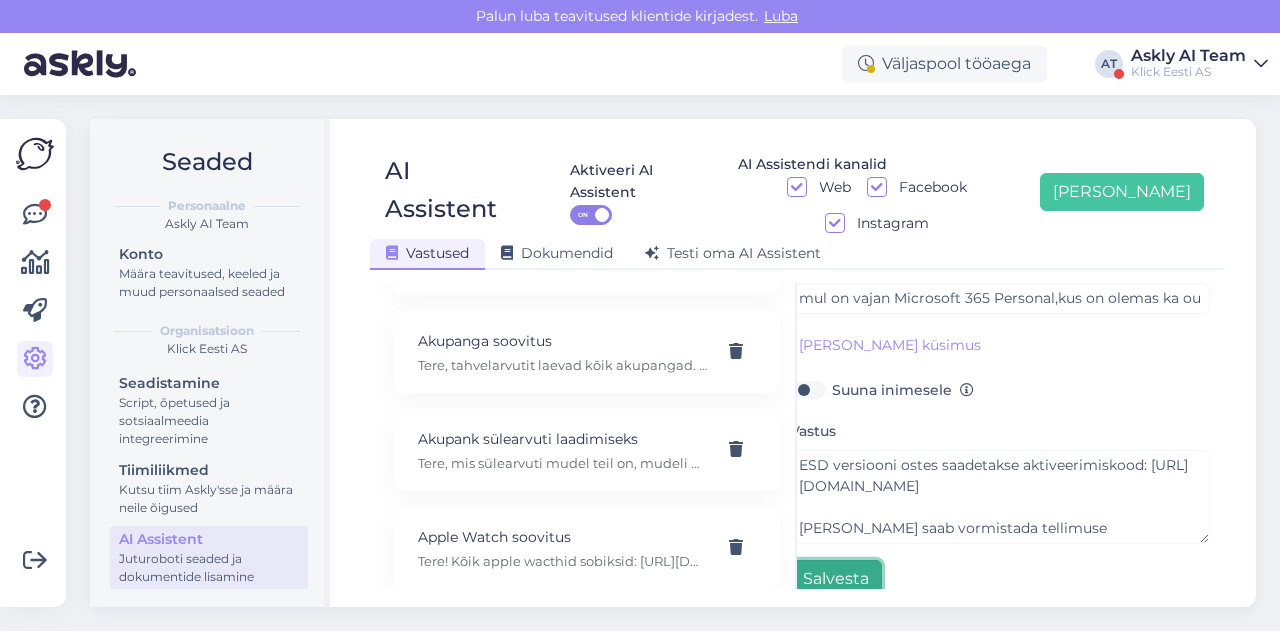 click on "Salvesta" at bounding box center [836, 579] 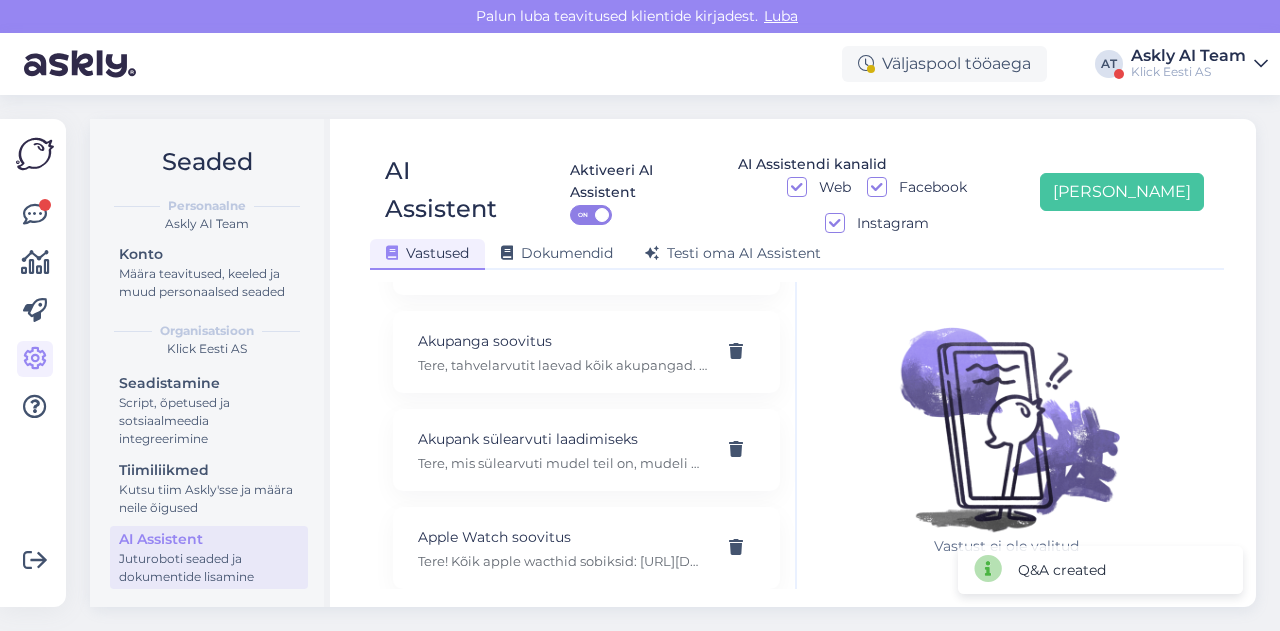 scroll, scrollTop: 42, scrollLeft: 0, axis: vertical 